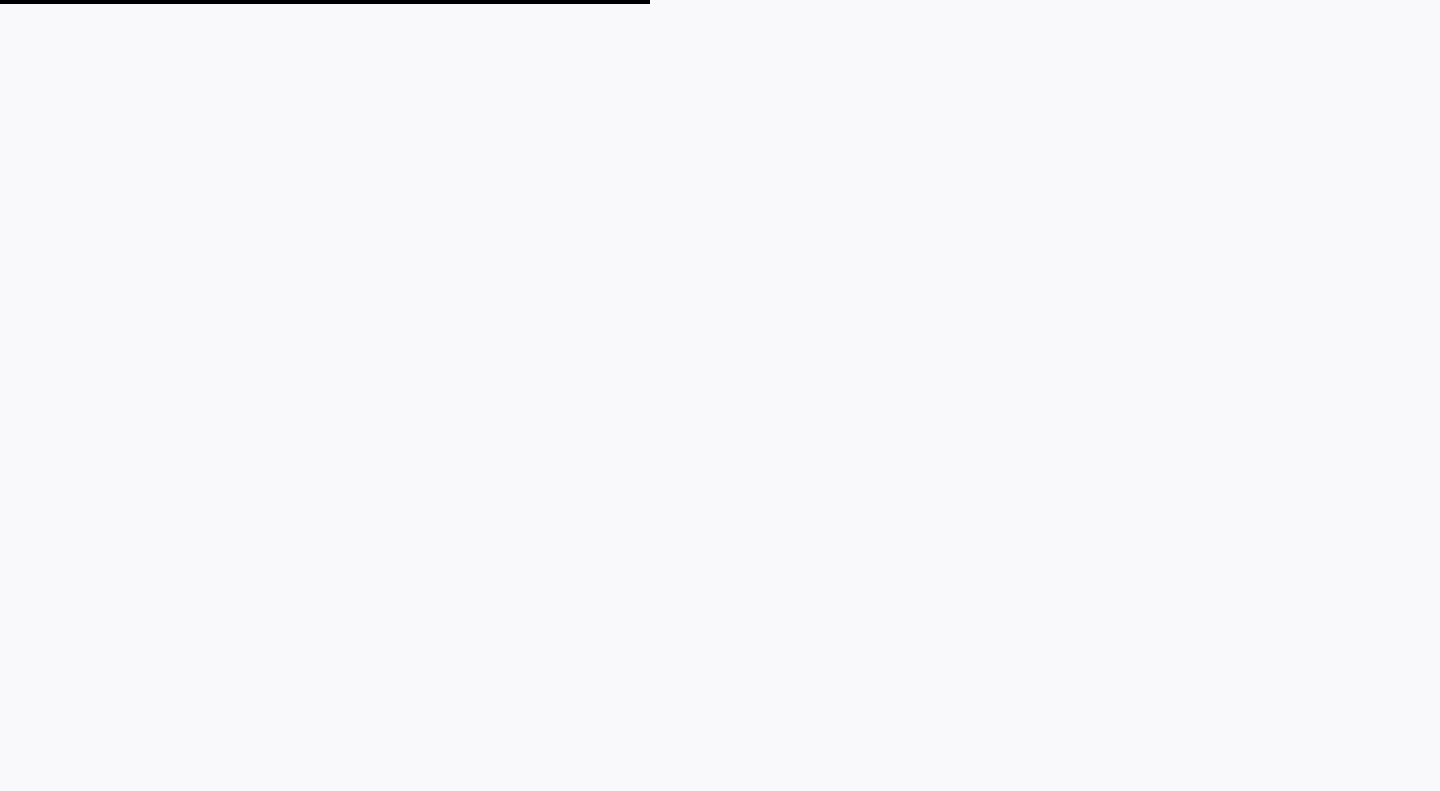 scroll, scrollTop: 0, scrollLeft: 0, axis: both 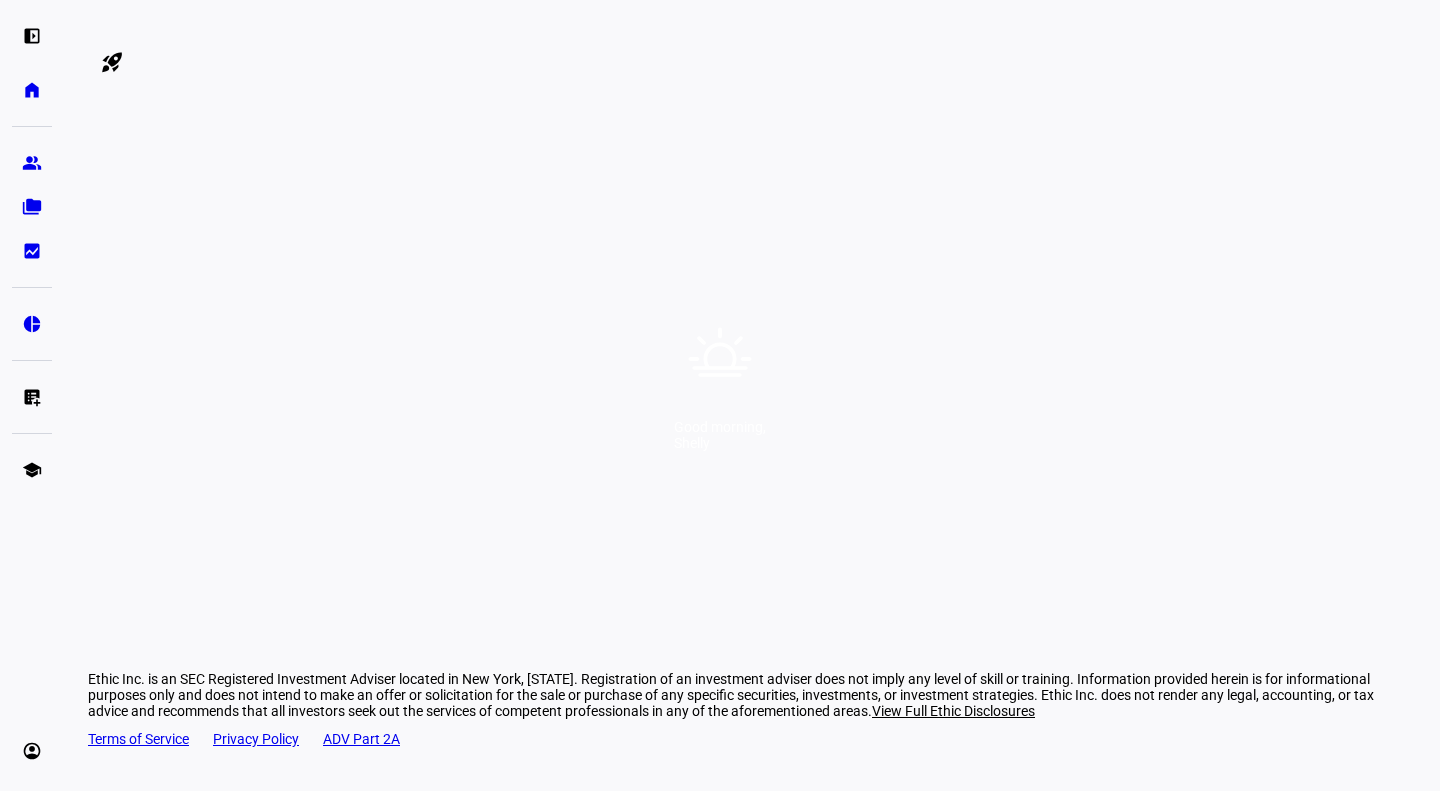click 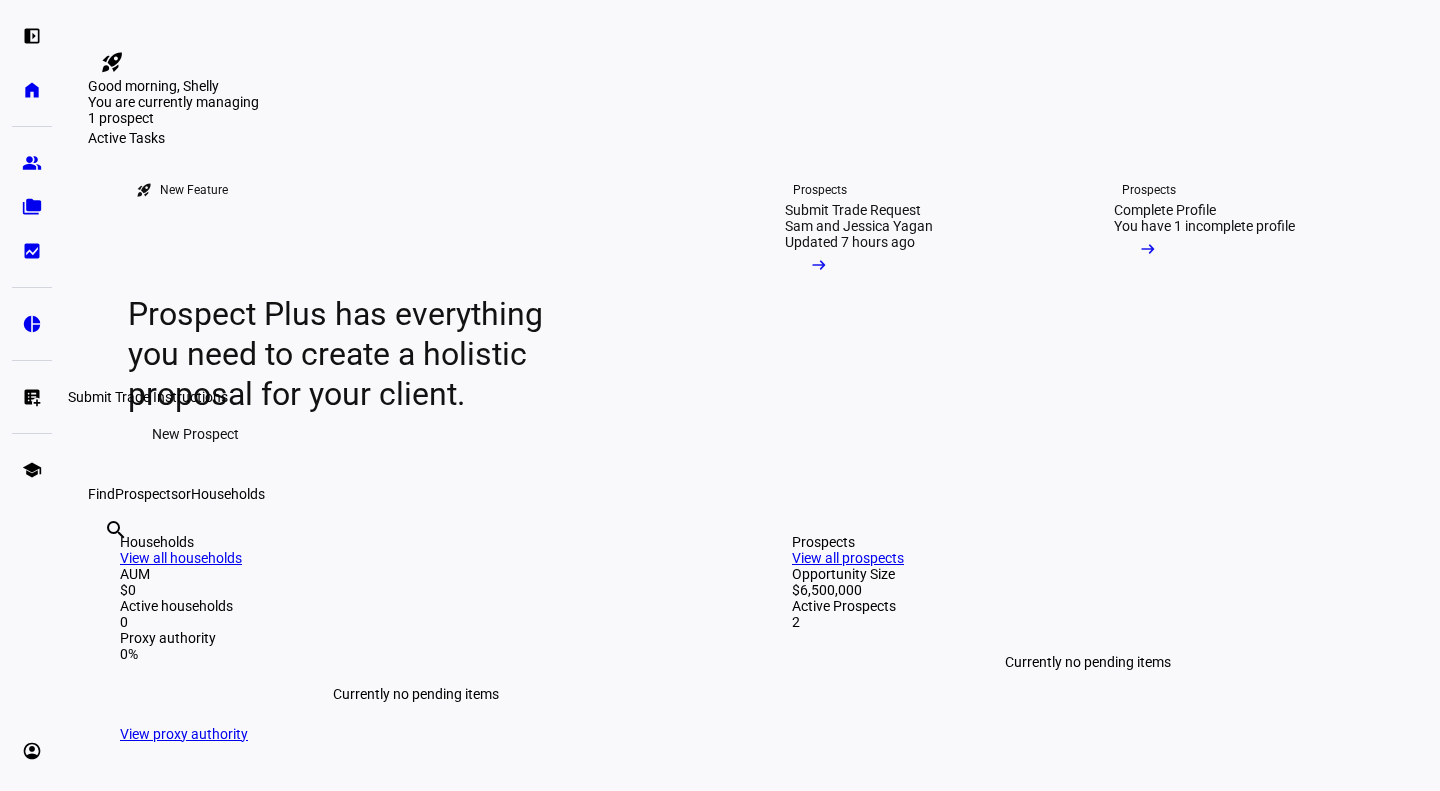 click on "list_alt_add Submit Trade Instructions" at bounding box center (32, 397) 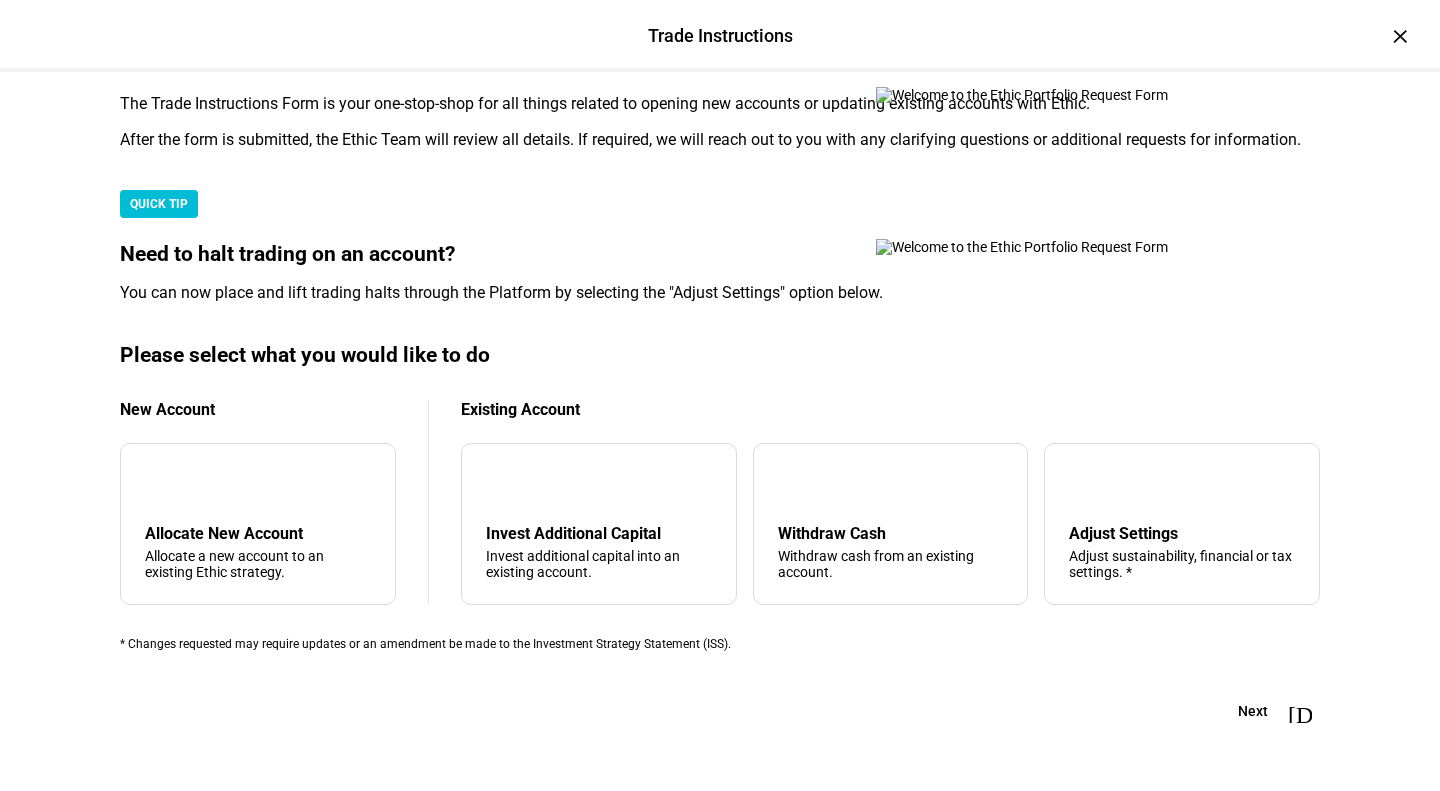 scroll, scrollTop: 503, scrollLeft: 0, axis: vertical 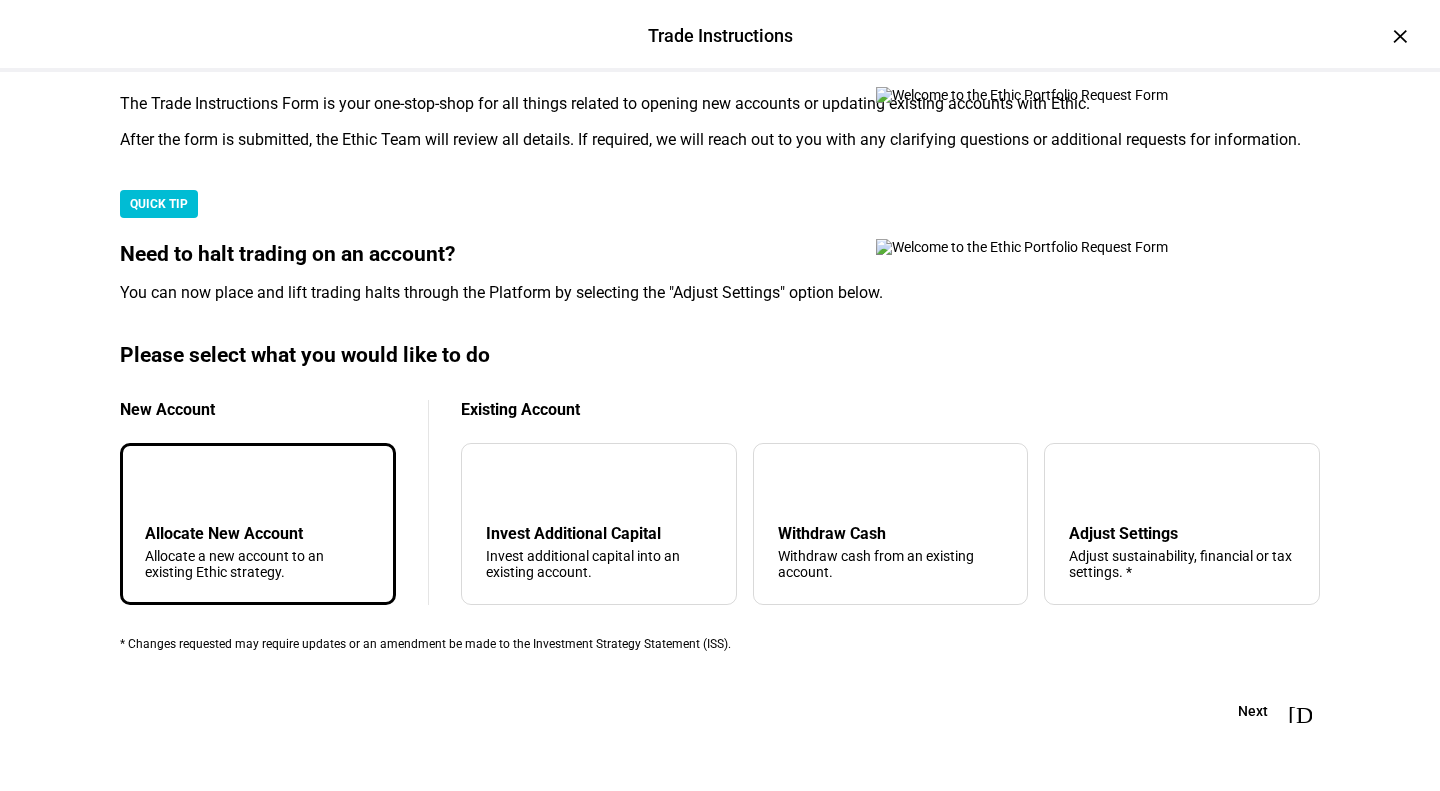 click on "[DIRECTION]" at bounding box center [1300, 711] 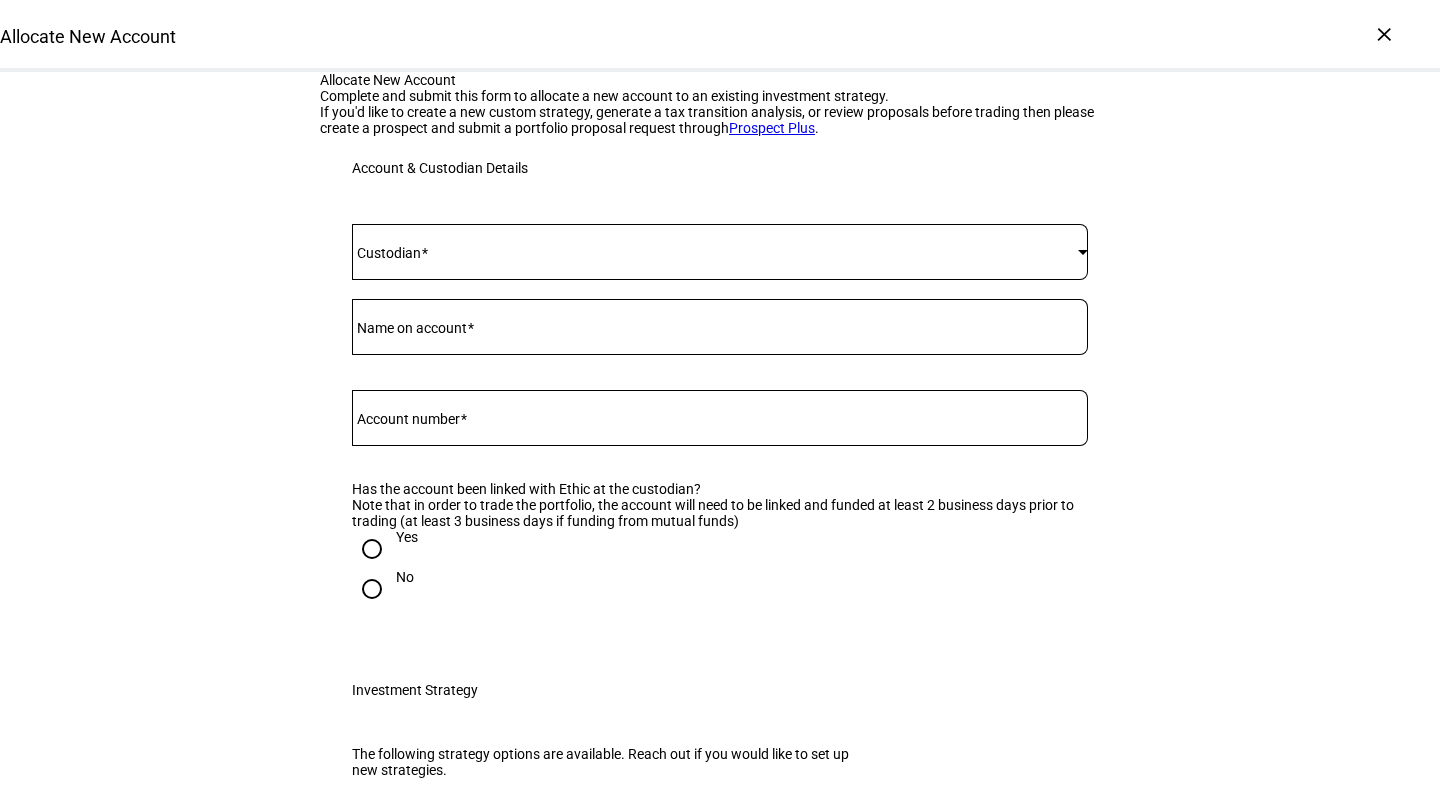 scroll, scrollTop: 0, scrollLeft: 0, axis: both 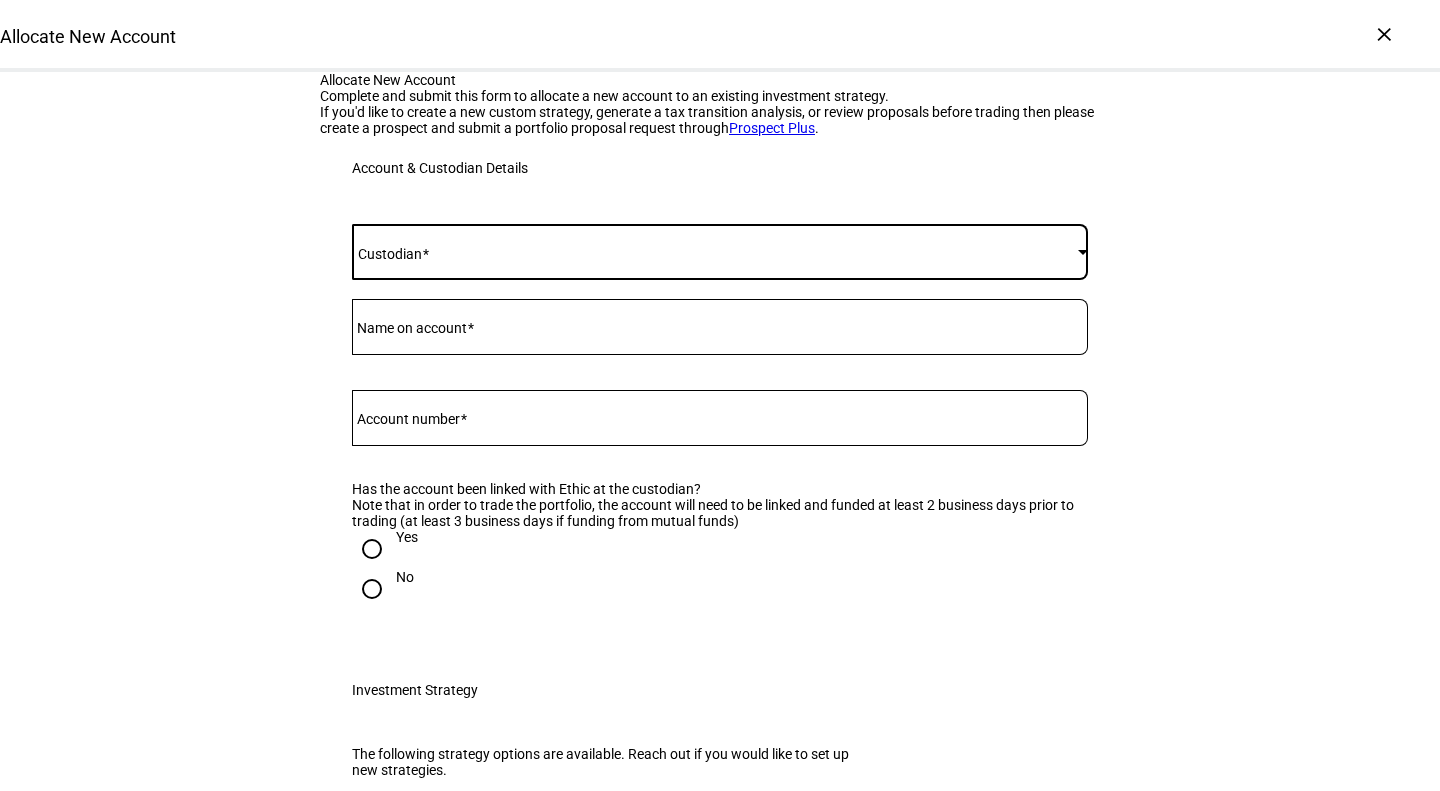 click at bounding box center (715, 252) 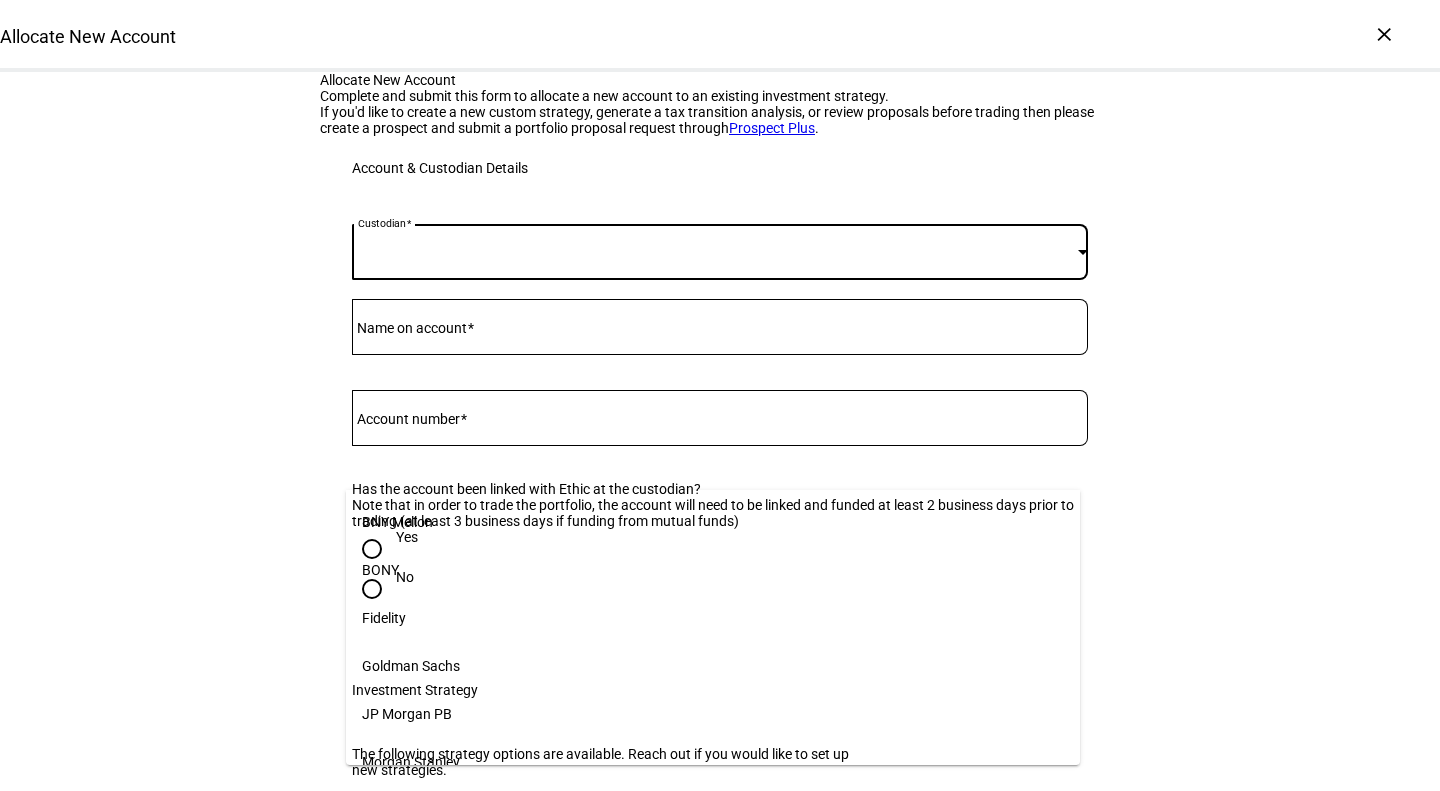 click at bounding box center [720, 395] 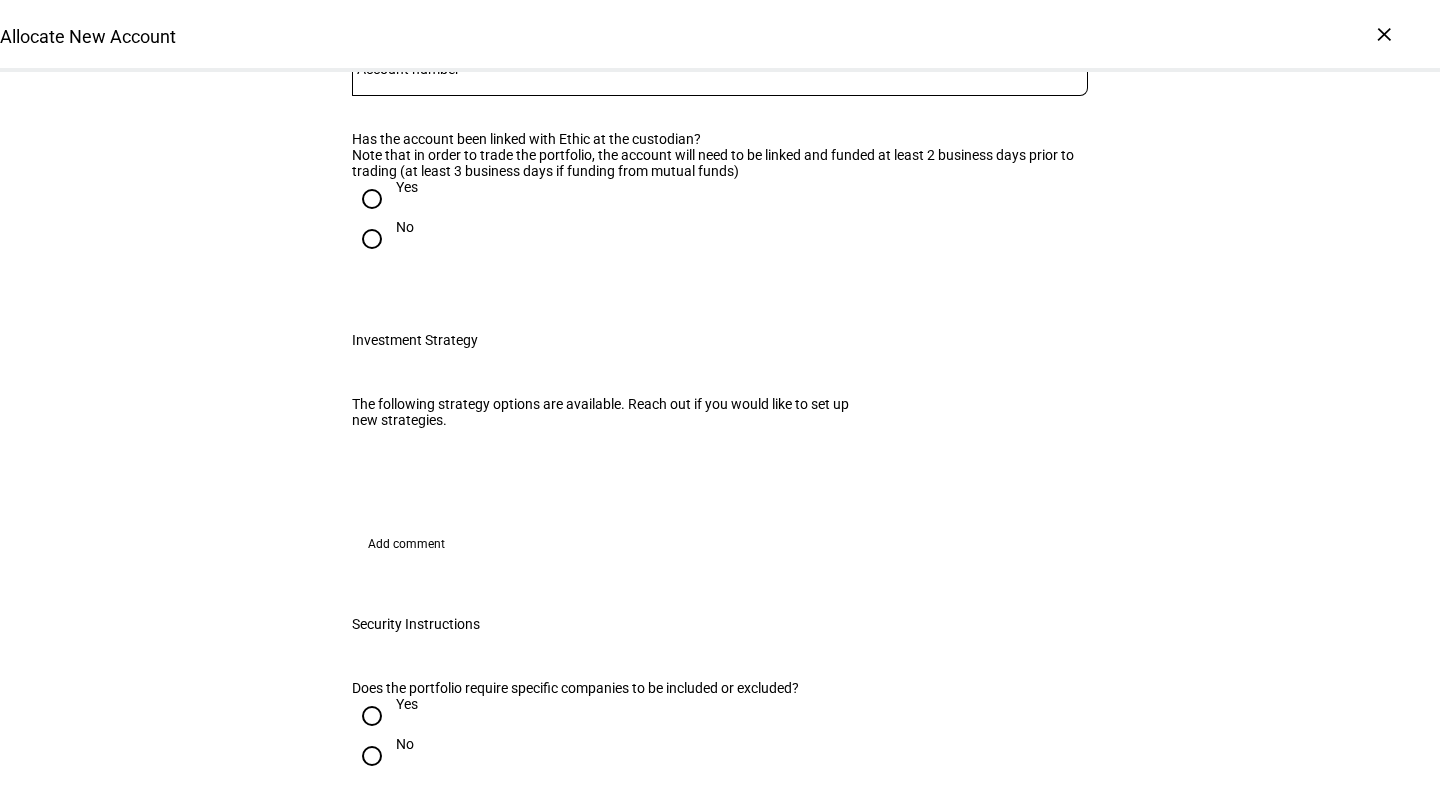 scroll, scrollTop: 149, scrollLeft: 0, axis: vertical 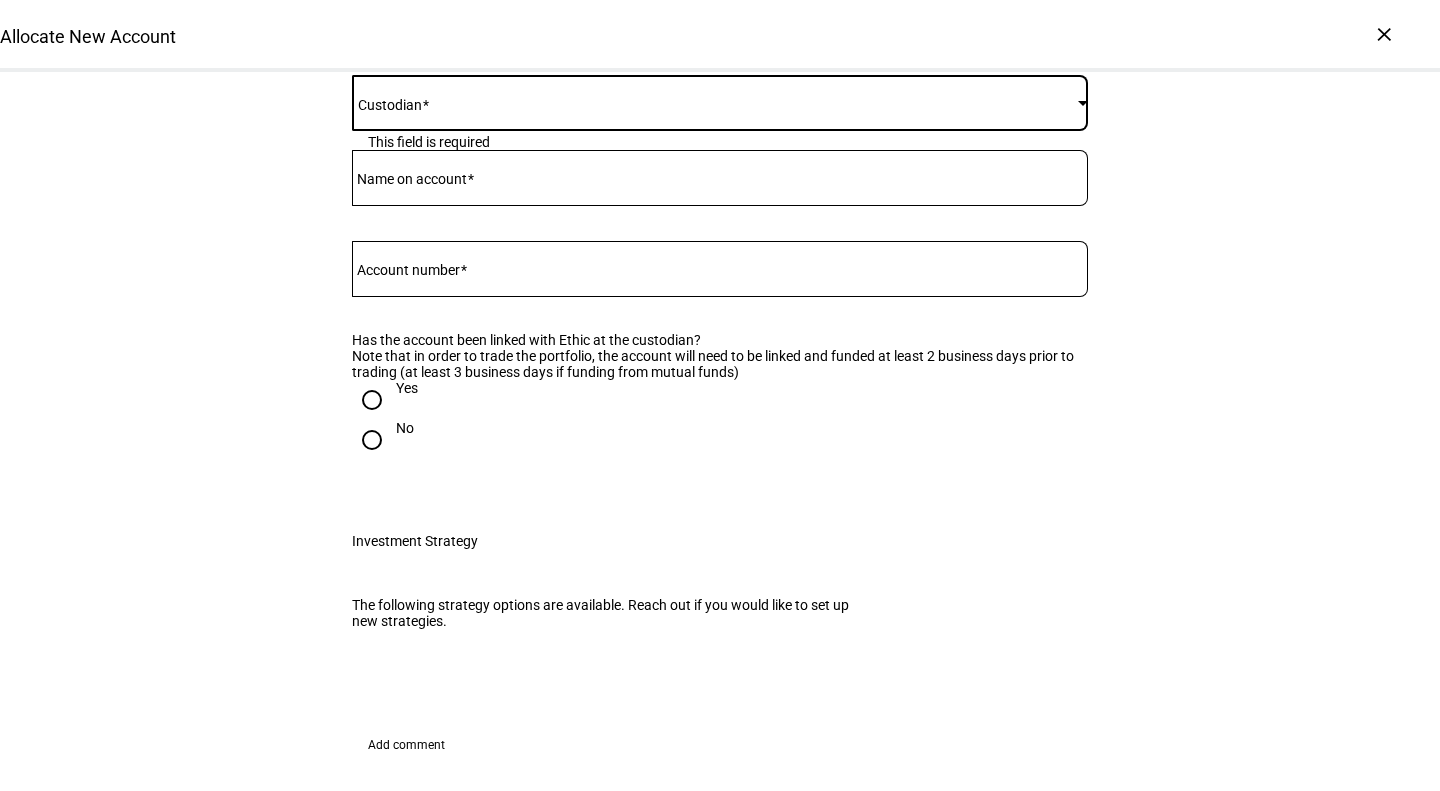 click at bounding box center (715, 103) 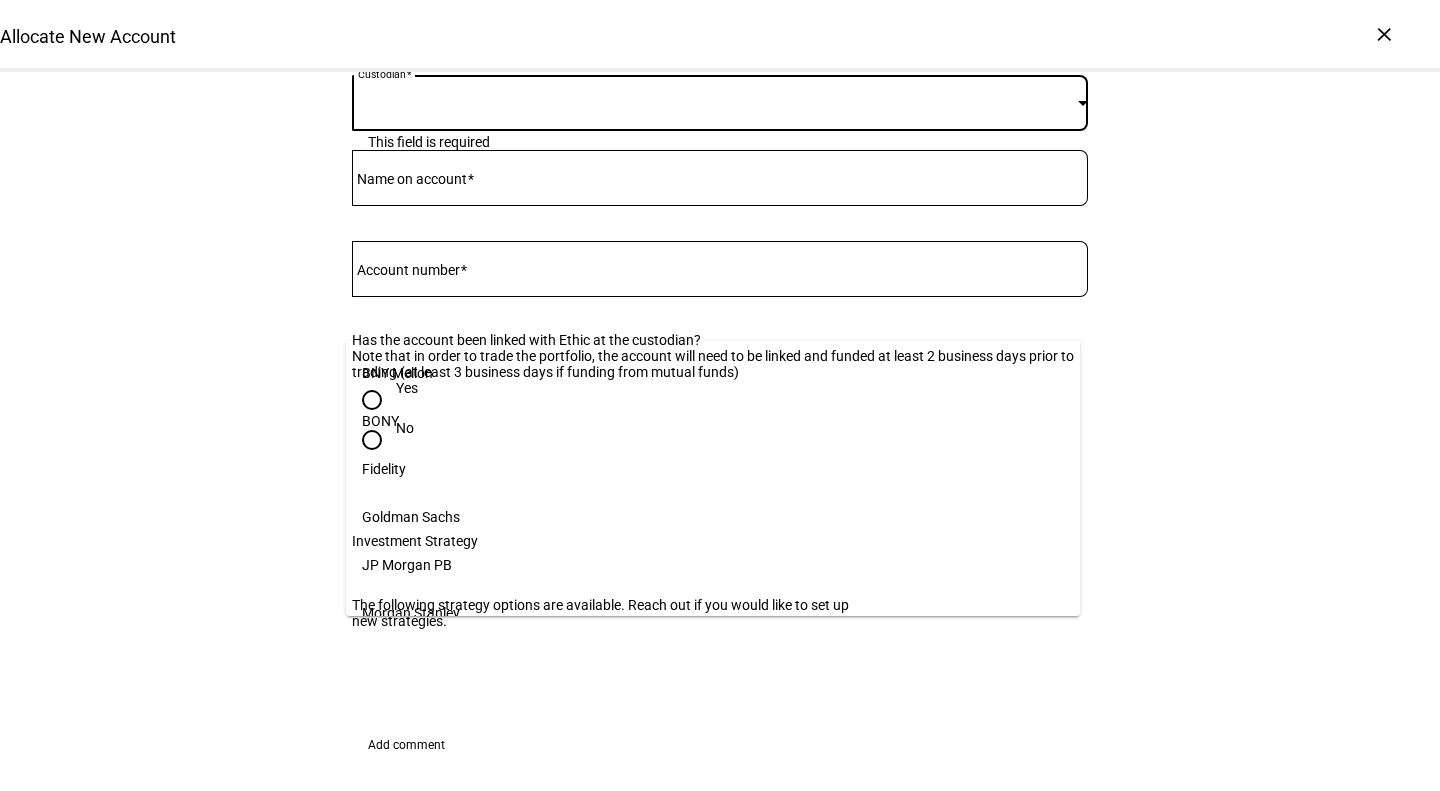 scroll, scrollTop: 205, scrollLeft: 0, axis: vertical 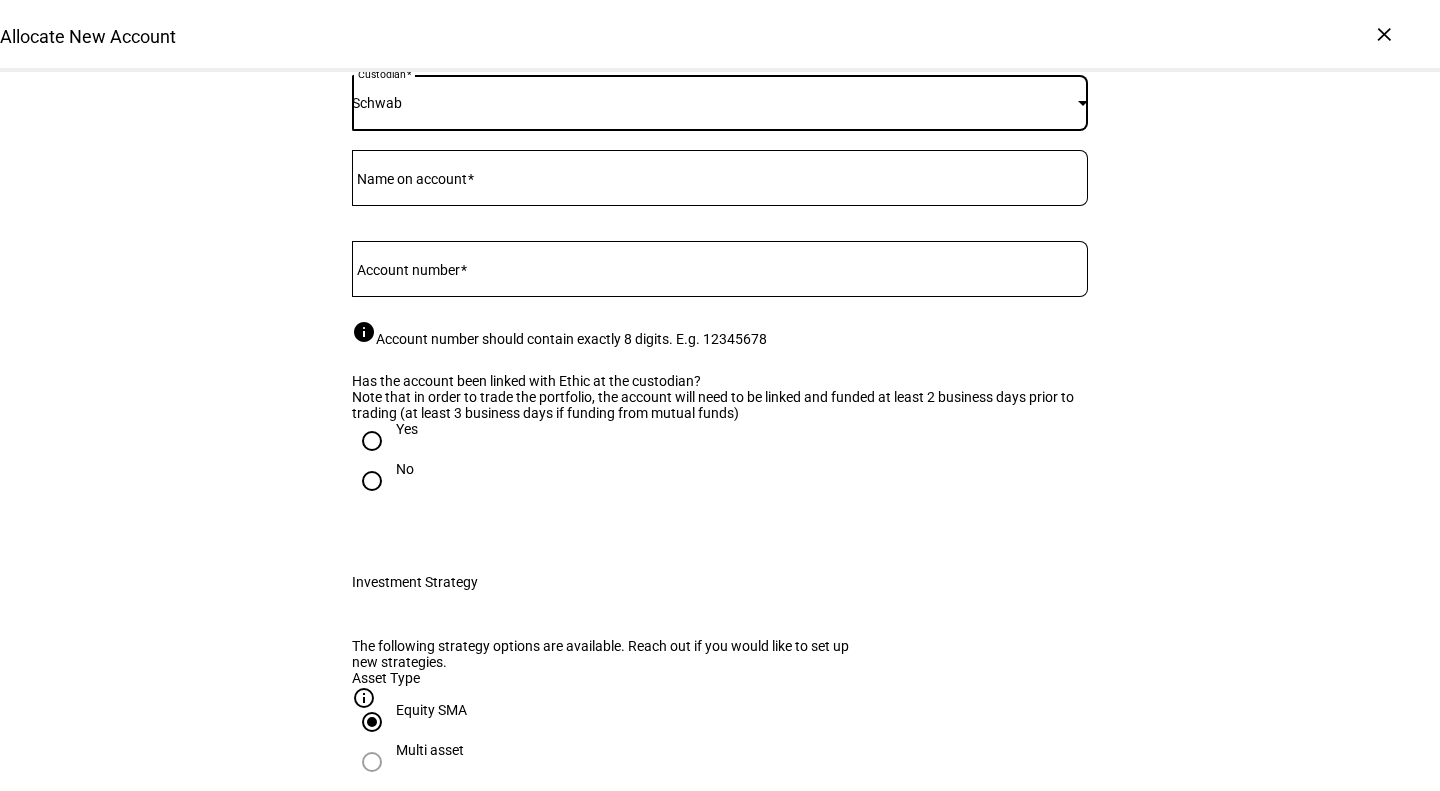 click on "Name on account" at bounding box center (720, 174) 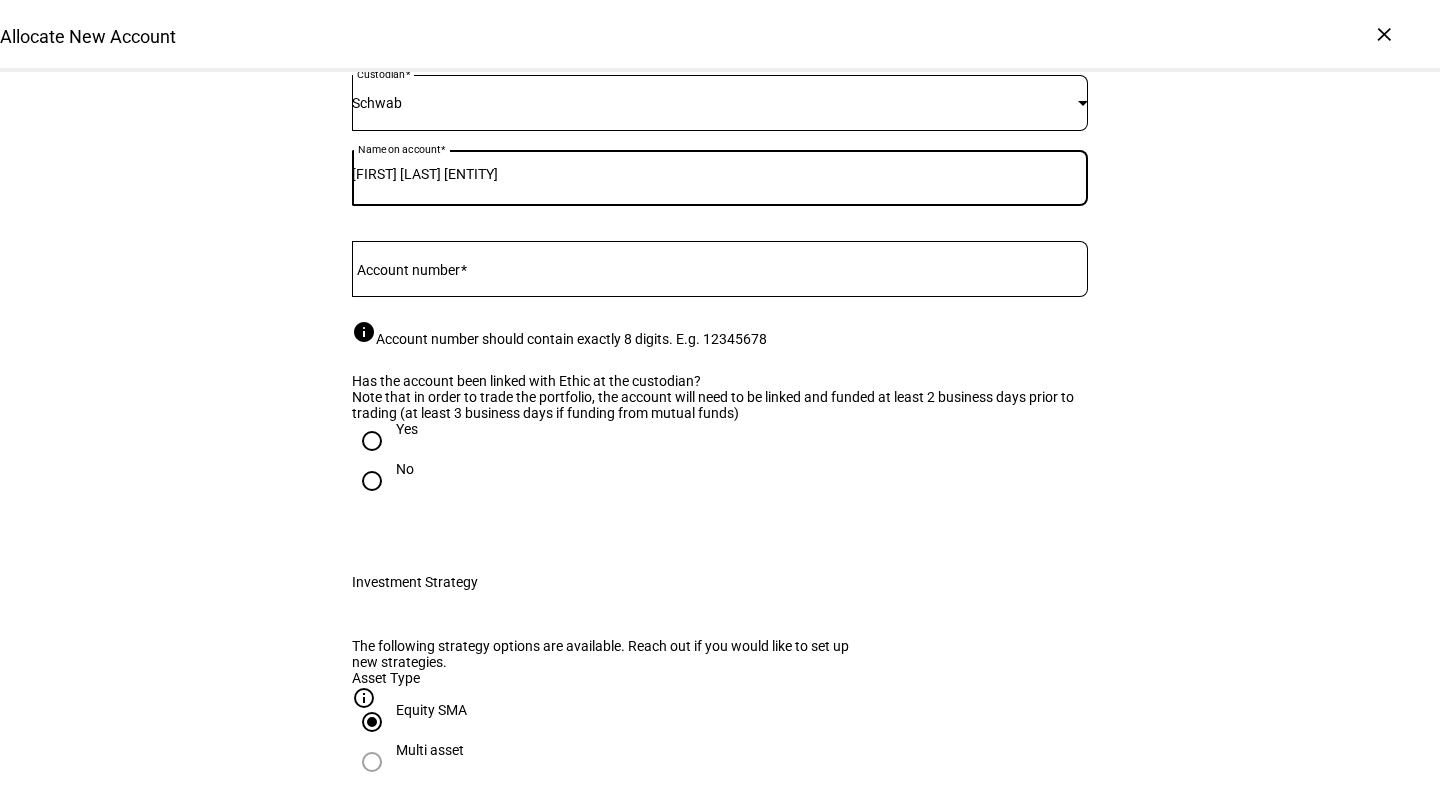 type on "[FIRST] [LAST] [LAST] Trust" 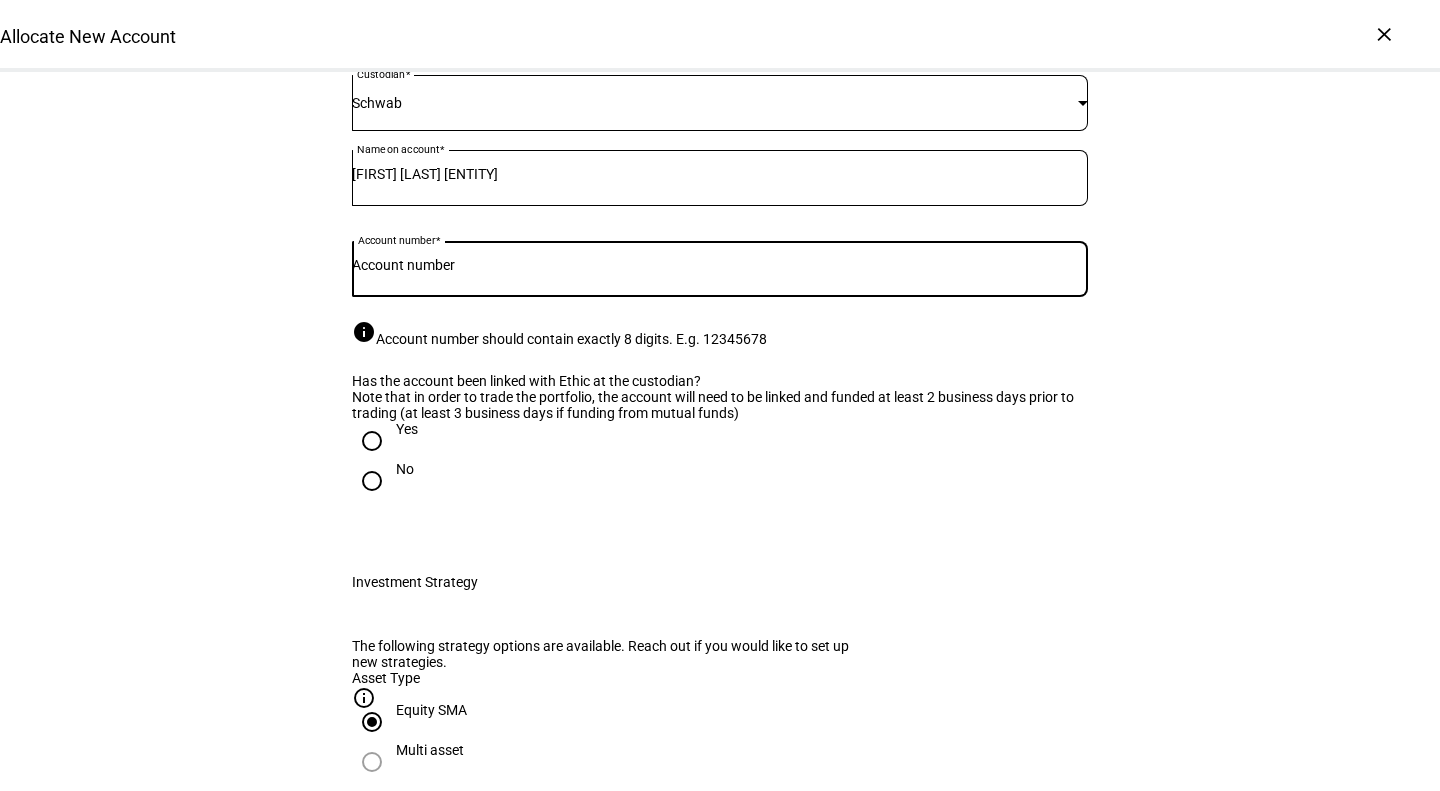 paste on "[NUMBER]-[NUMBER]" 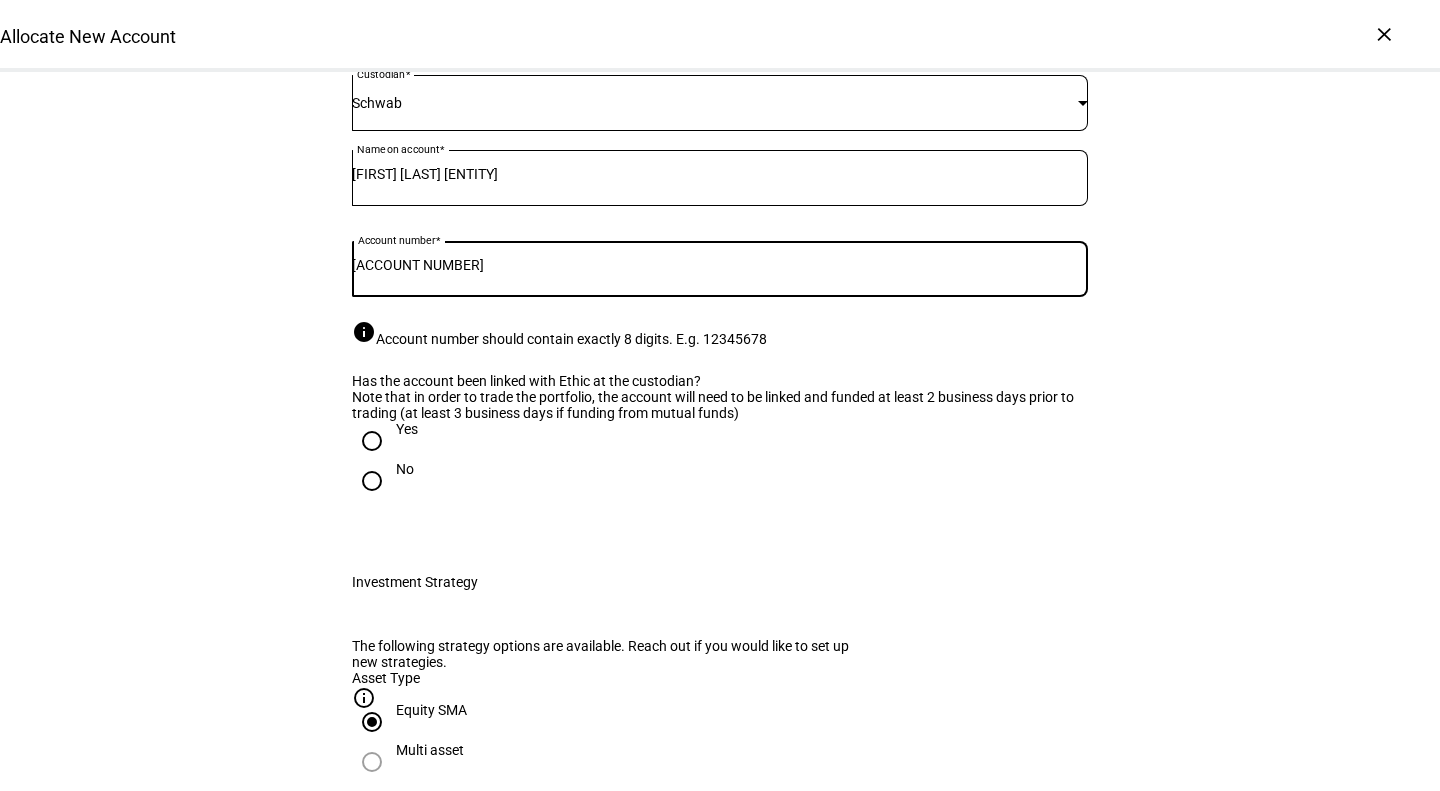 type on "[ACCOUNT_NUMBER]" 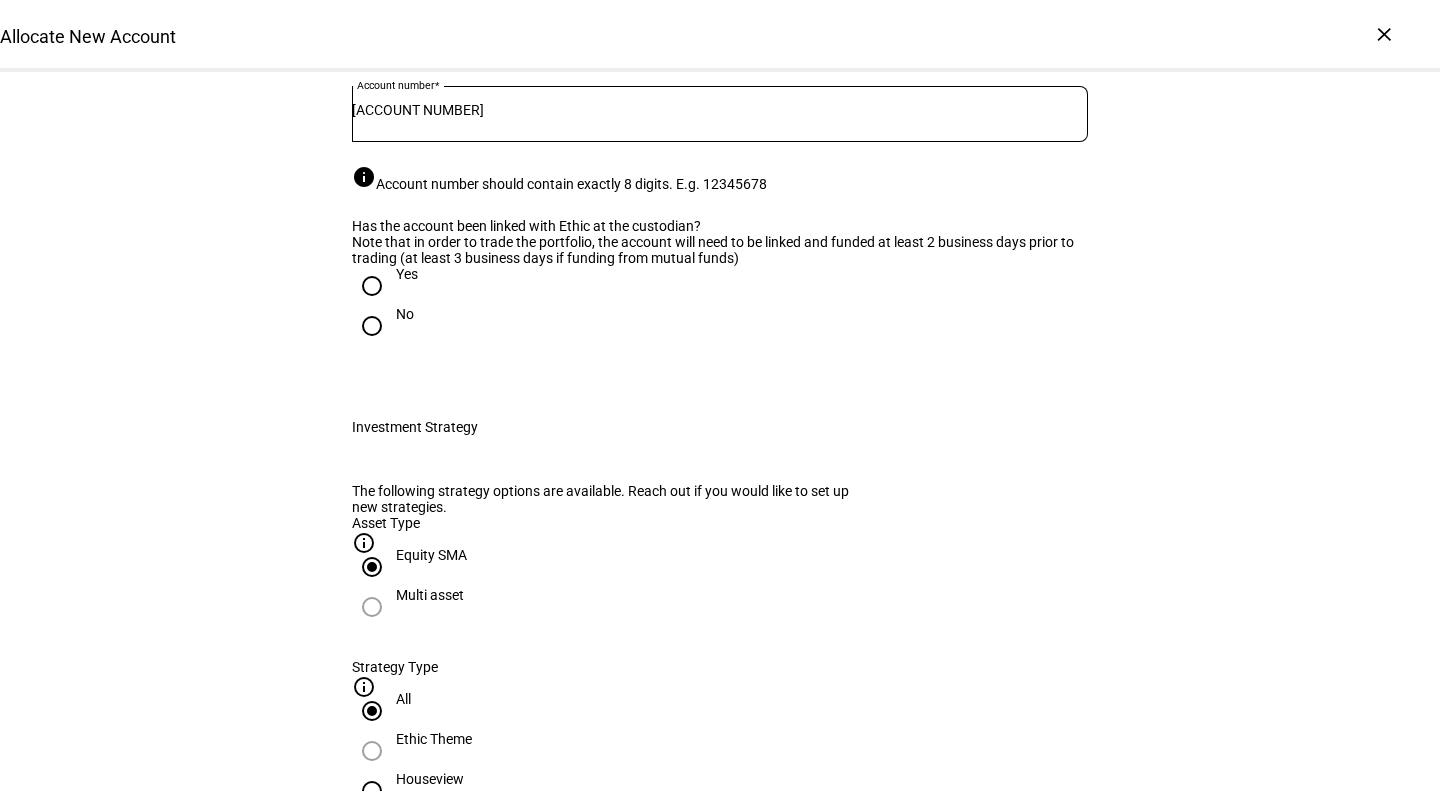 scroll, scrollTop: 321, scrollLeft: 0, axis: vertical 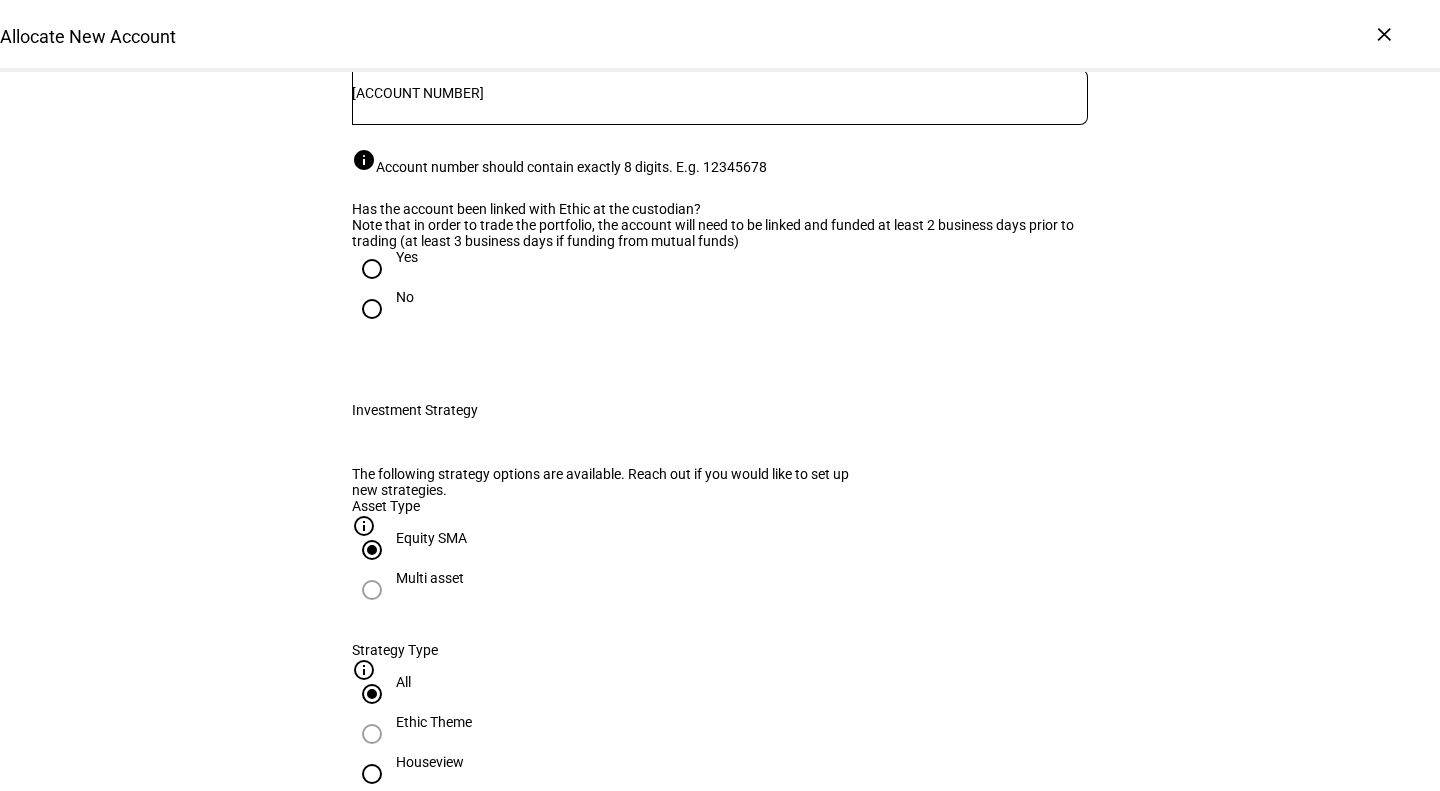 click on "No" at bounding box center [372, 309] 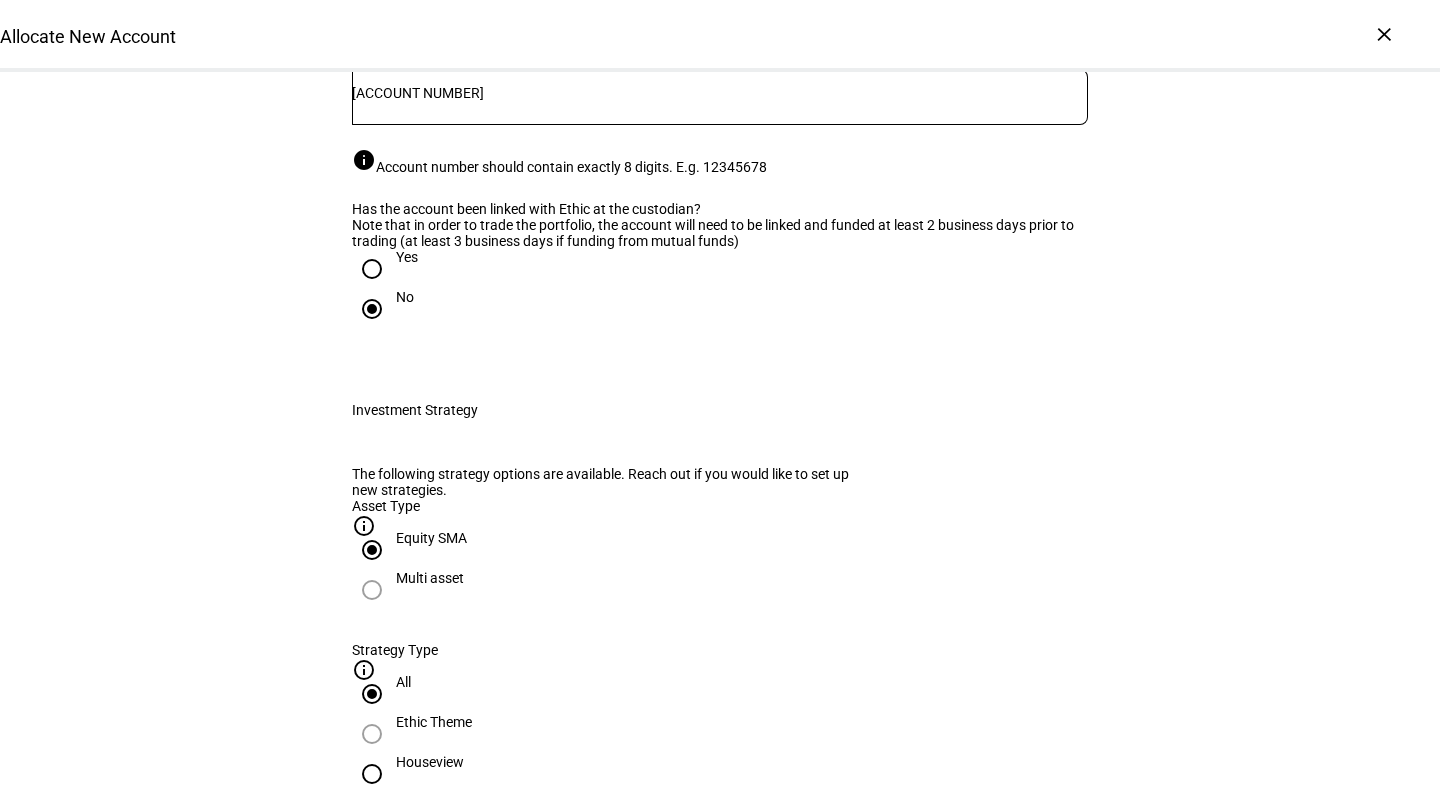 scroll, scrollTop: 408, scrollLeft: 0, axis: vertical 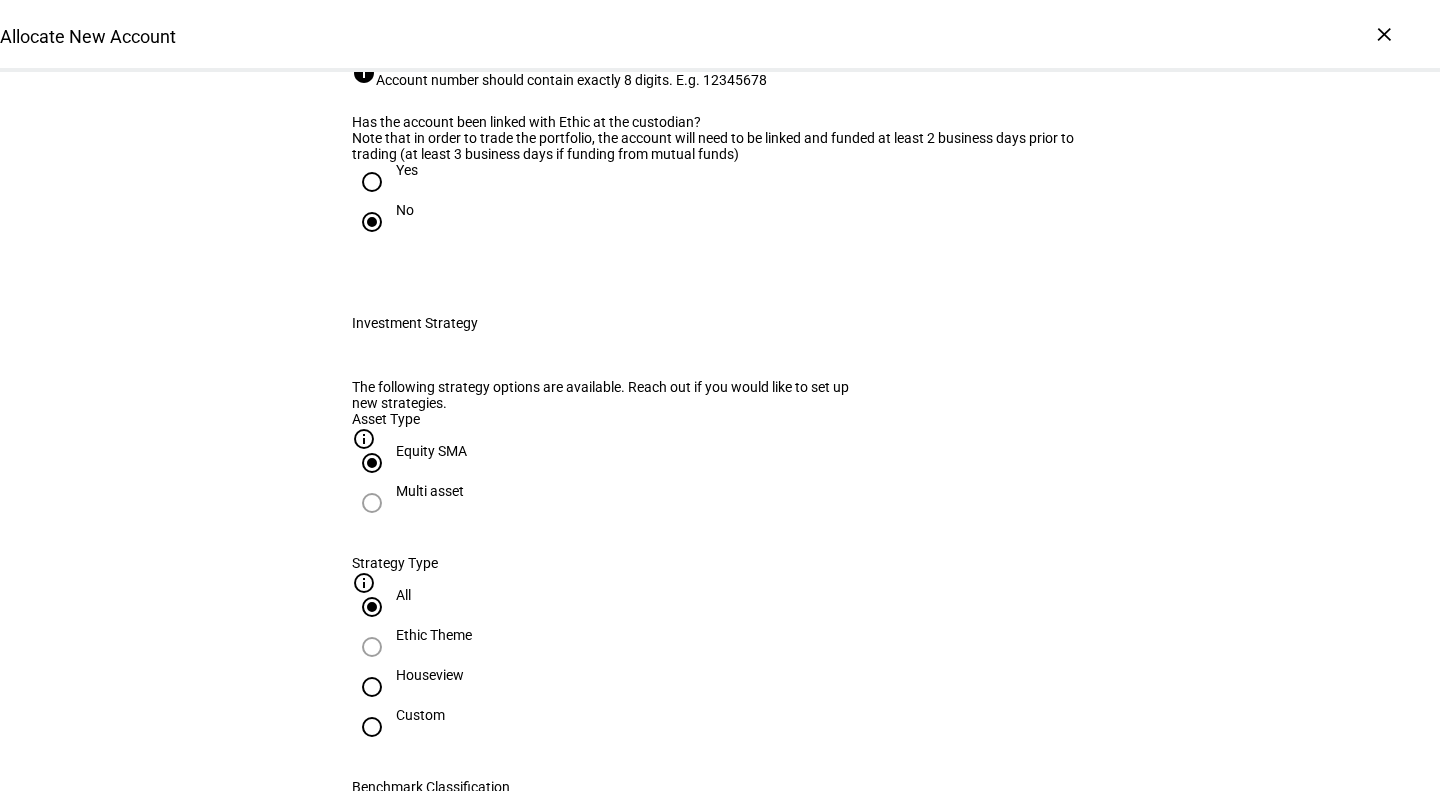 click at bounding box center (372, 182) 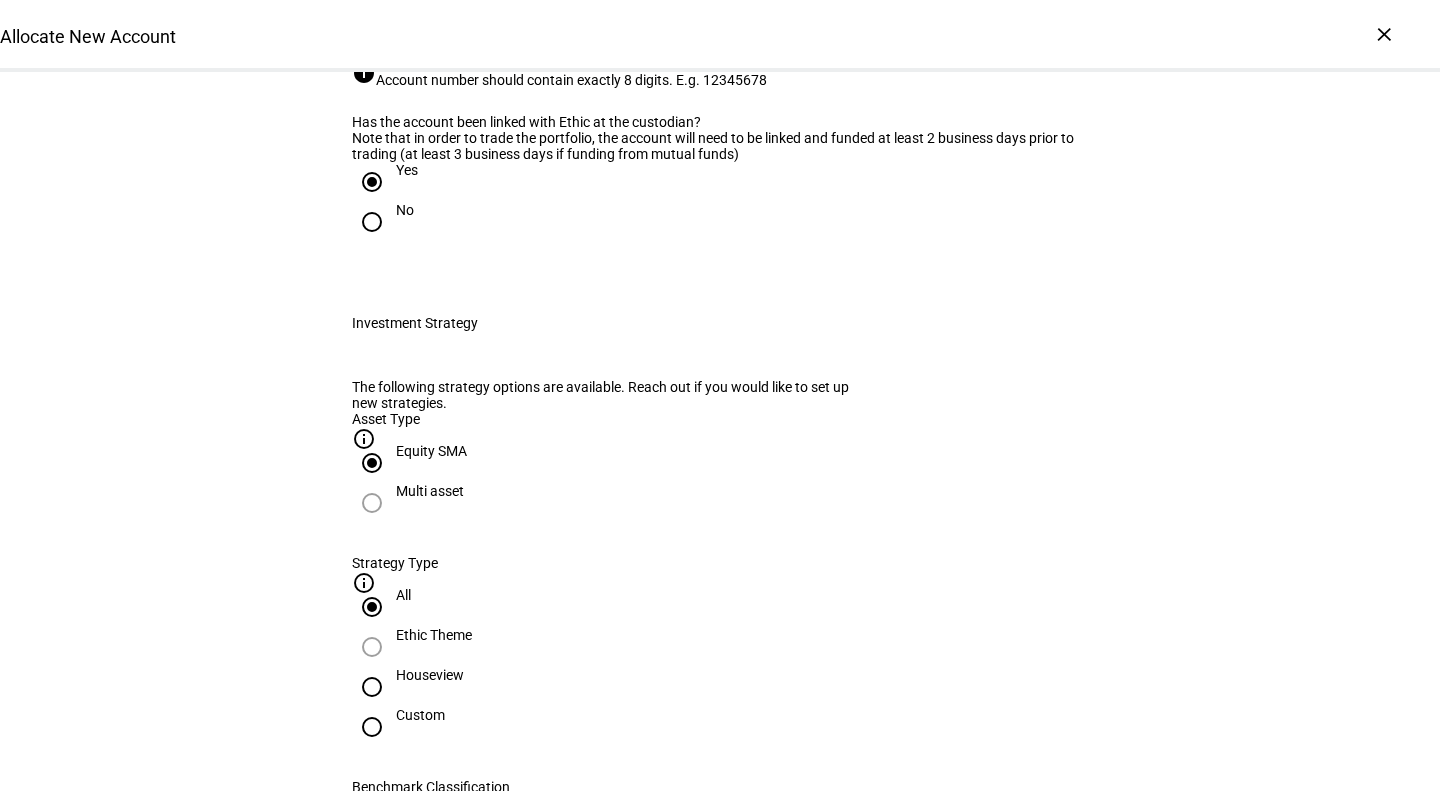 drag, startPoint x: 223, startPoint y: 468, endPoint x: 173, endPoint y: 595, distance: 136.4881 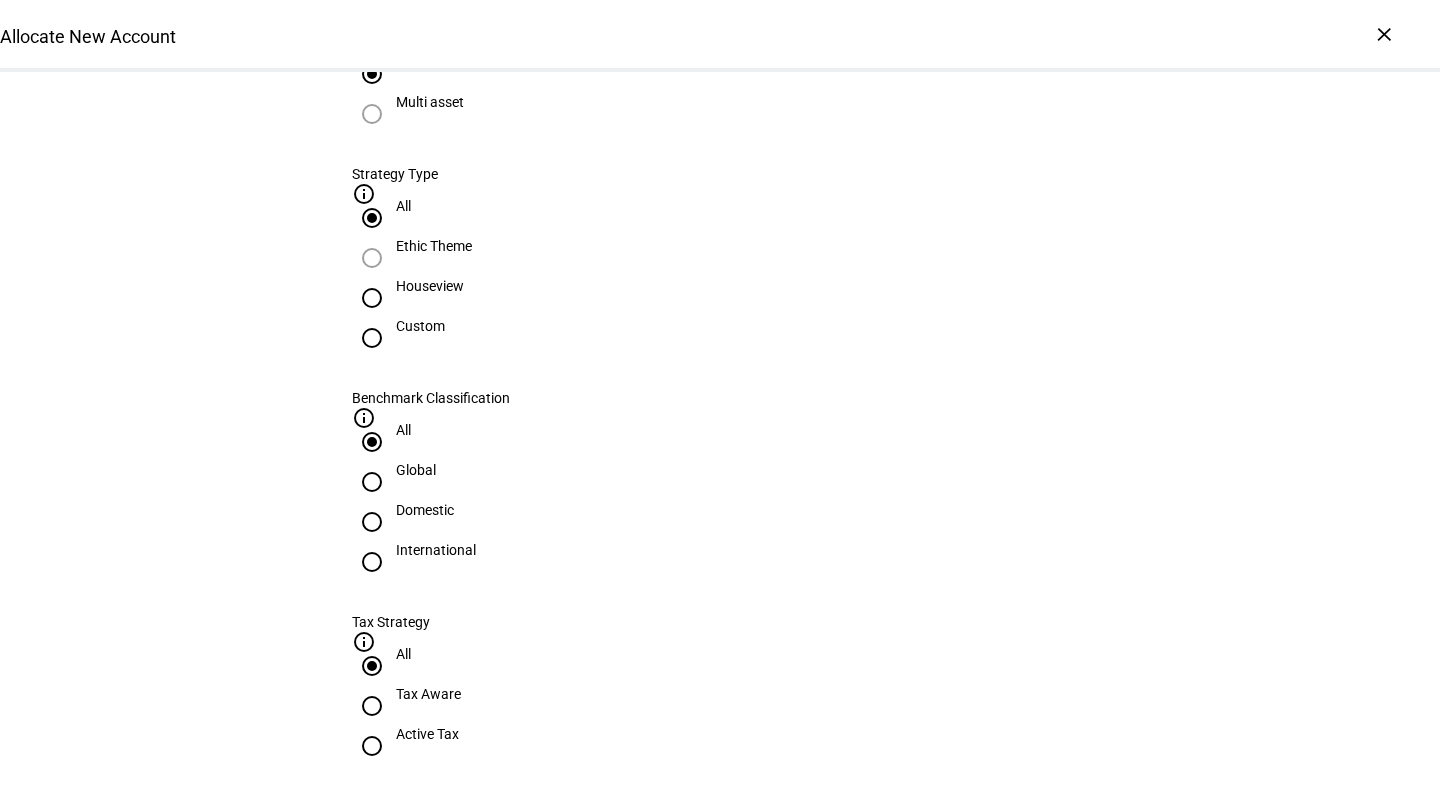 scroll, scrollTop: 802, scrollLeft: 0, axis: vertical 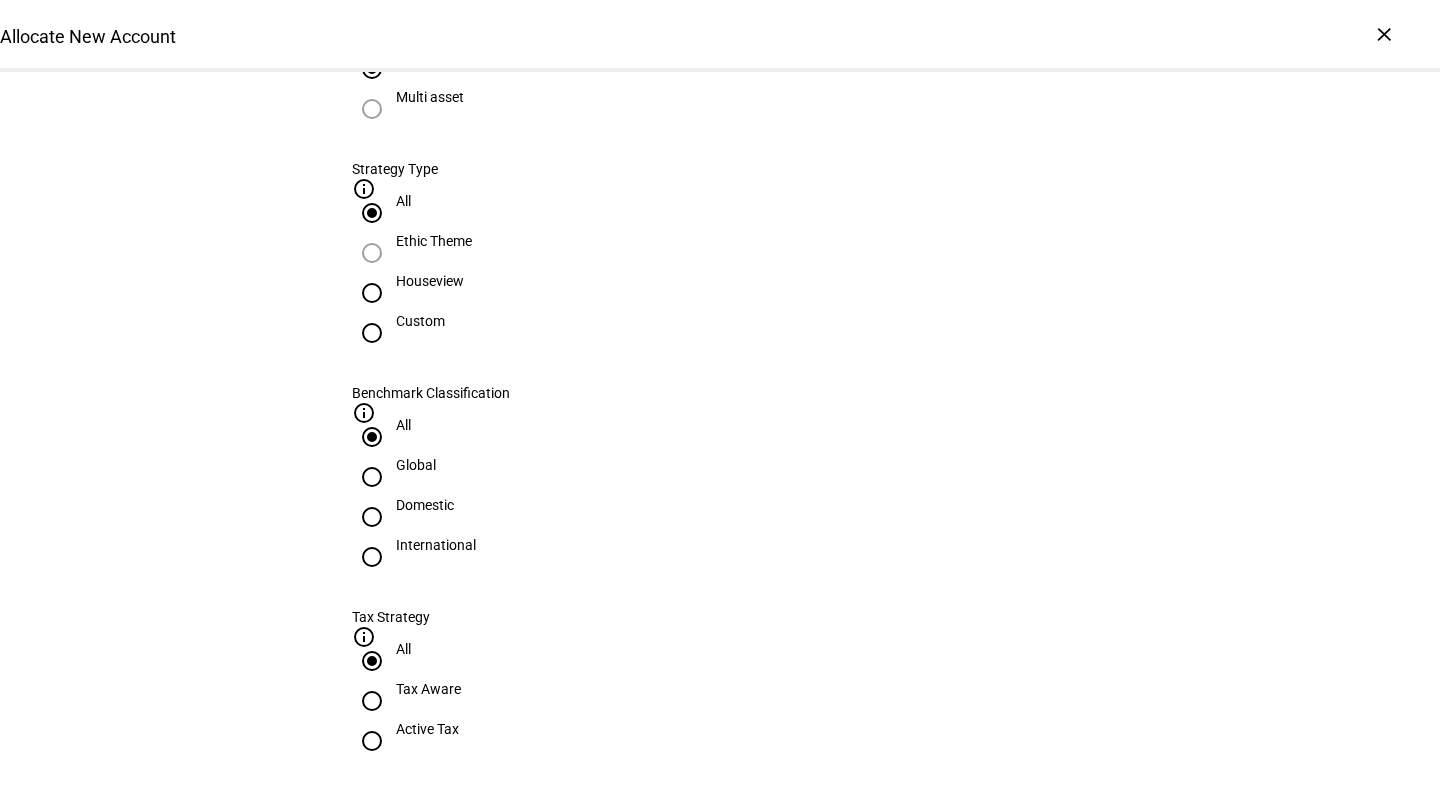 click on "Custom" at bounding box center [420, 321] 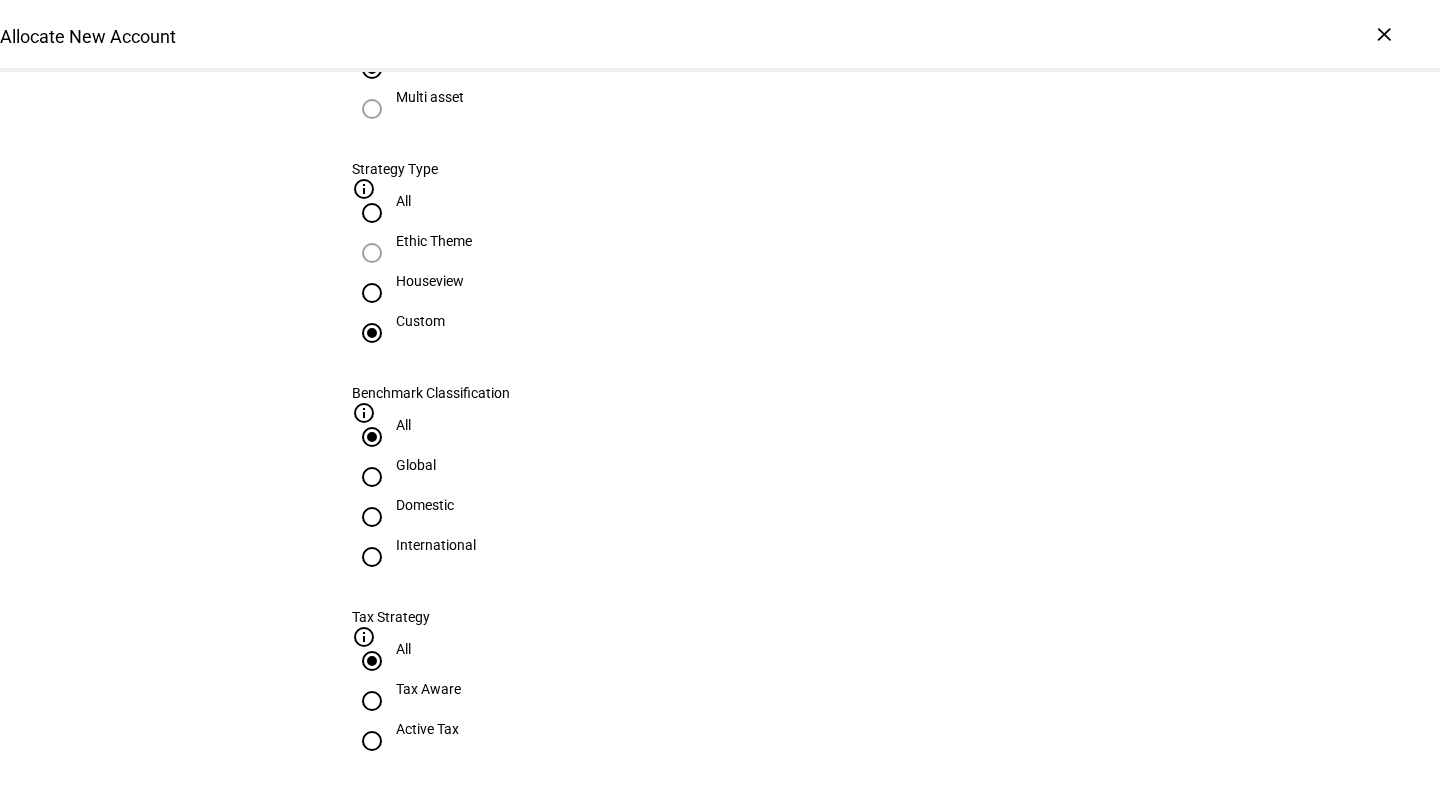 click at bounding box center [720, 817] 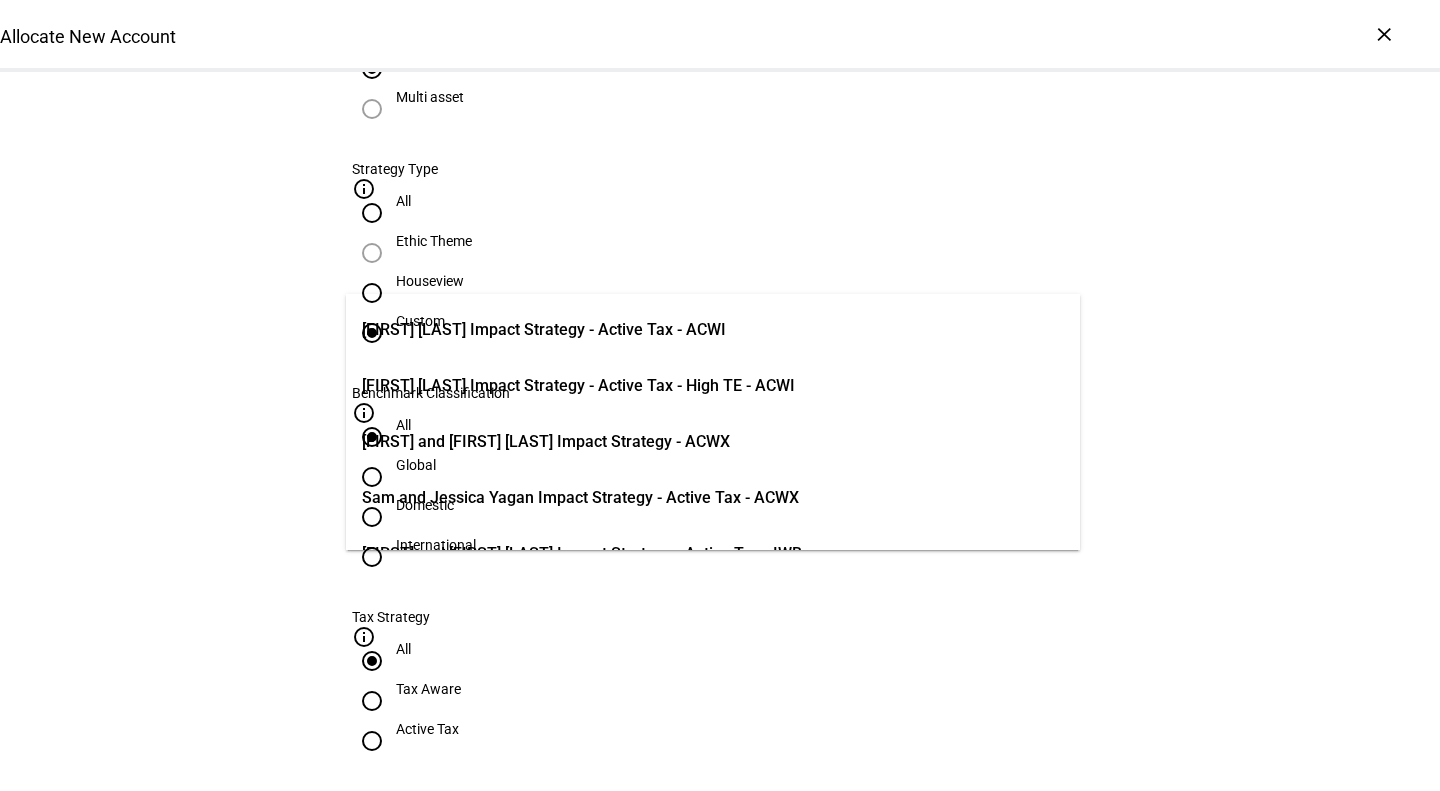 scroll, scrollTop: 63, scrollLeft: 0, axis: vertical 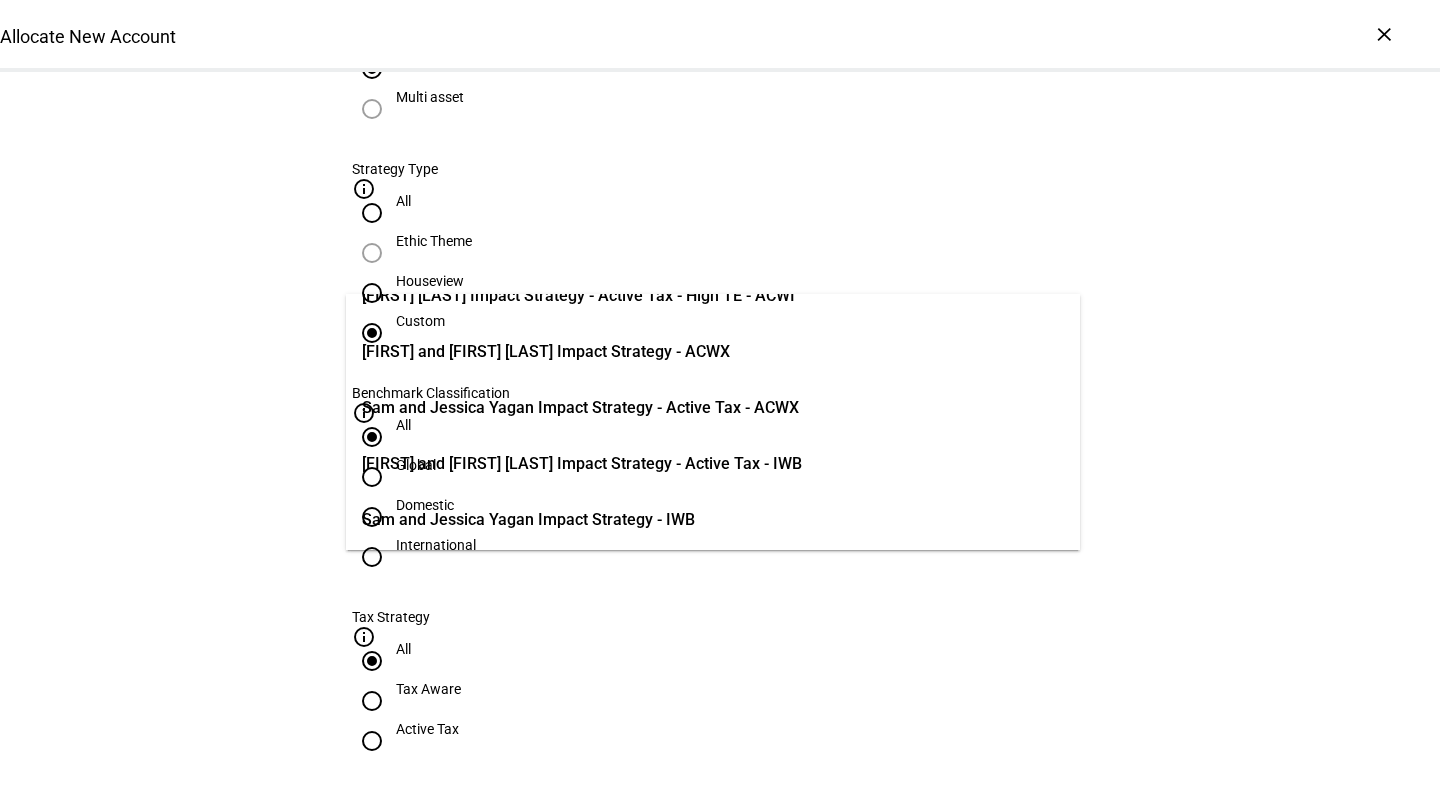 click on "[FIRST] and [FIRST] [LAST] [STRATEGY] - [TAX] - [IWB]" at bounding box center [582, 464] 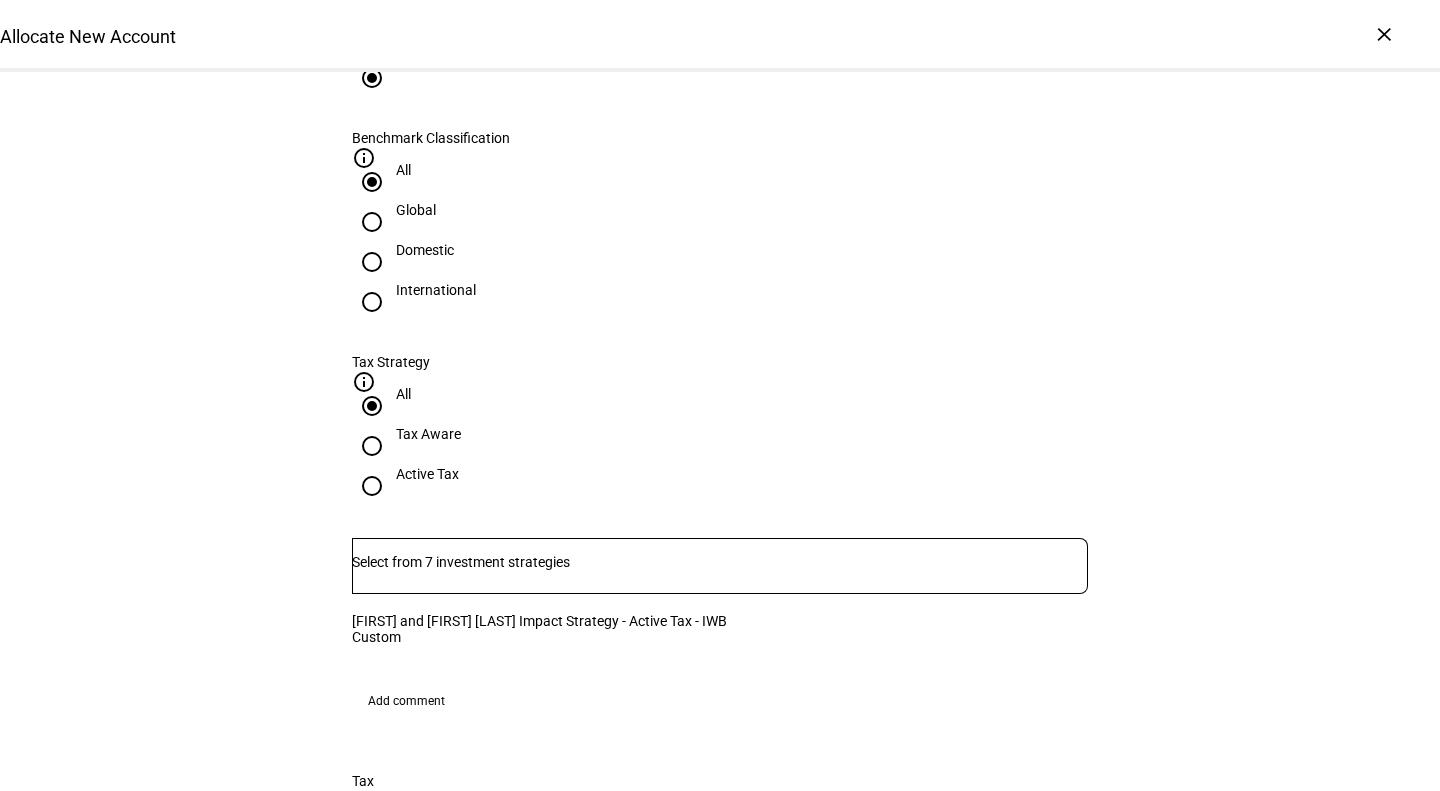 scroll, scrollTop: 1078, scrollLeft: 0, axis: vertical 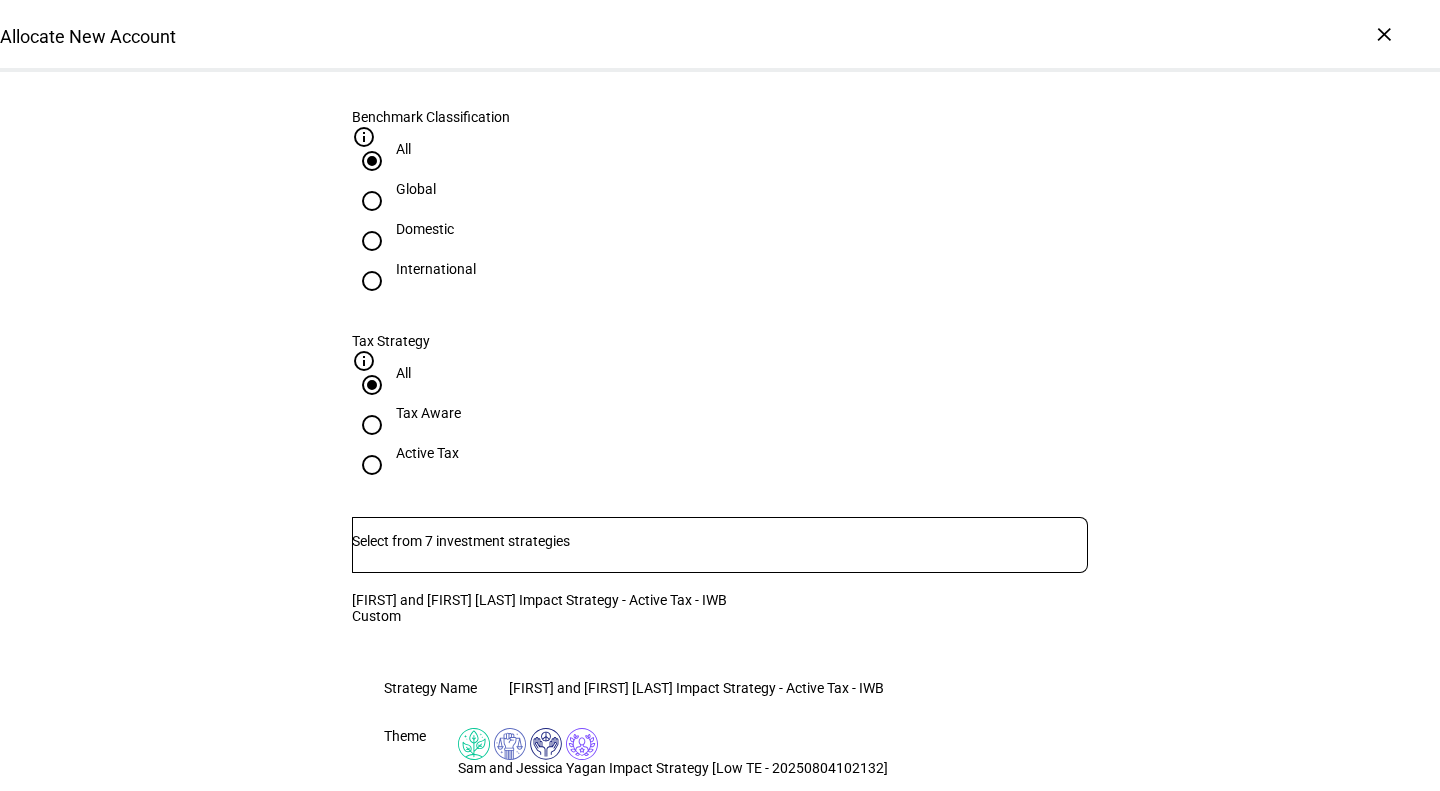 click on "[FIRST] and [FIRST] [LAST] [STRATEGY] - [TAX] - [IWB]" 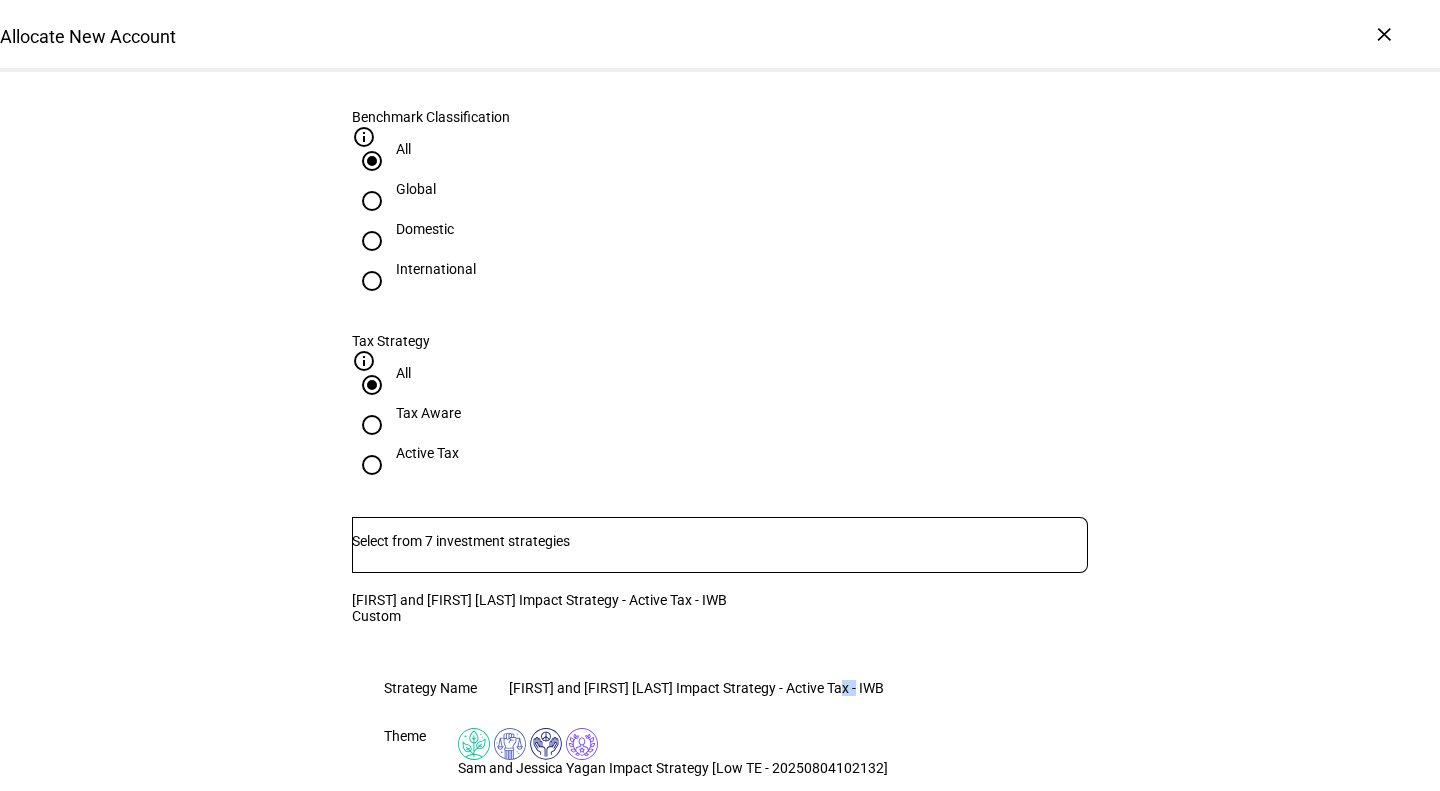 click on "[FIRST] and [FIRST] [LAST] [STRATEGY] - [TAX] - [IWB]" 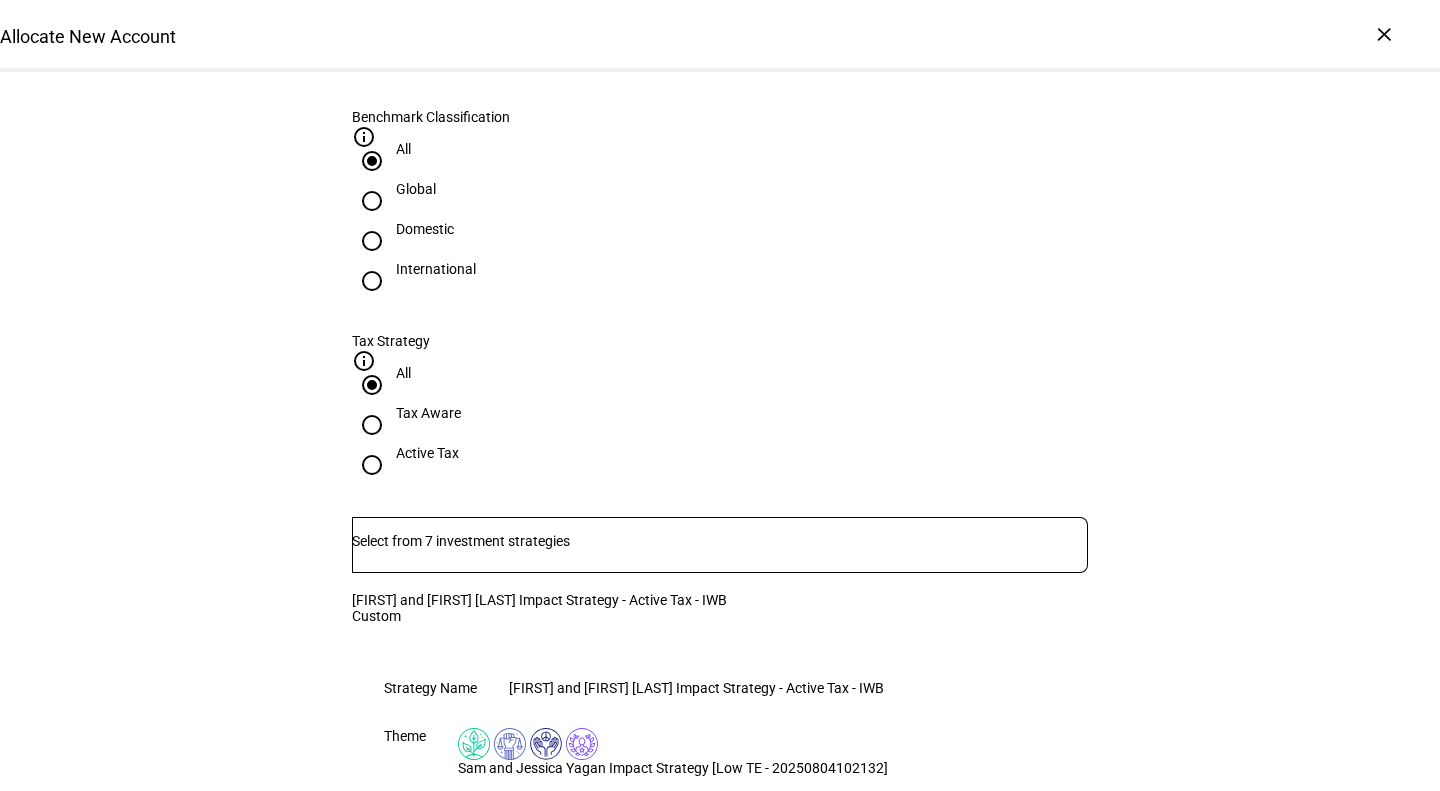 click on "Allocate New Account  Complete and submit this form to allocate a new account to an existing investment strategy.   If you'd like to create a new custom strategy, generate a tax transition analysis, or review proposals before trading then please create a prospect and submit a portfolio proposal request through  Prospect Plus .  Account & Custodian Details Custodian Schwab Name on account Jessica Droste Yagan Revocable Trust Account Number 85460940 Custodian Schwab Name on account Jessica Droste Yagan Revocable Trust Account number 85460940 info  Account number should contain exactly 8 digits. E.g. 12345678  warning Account number should contain exactly 8 digits. E.g. 12345678 Has the account been linked with Ethic at the custodian?   Note that in order to trade the portfolio, the account will need to be linked and funded at least 2 business days prior to trading (at least 3 business days if funding from mutual funds)  Yes No Investment Strategy Asset Type info_outline Equity SMA Multi asset Strategy Type All" 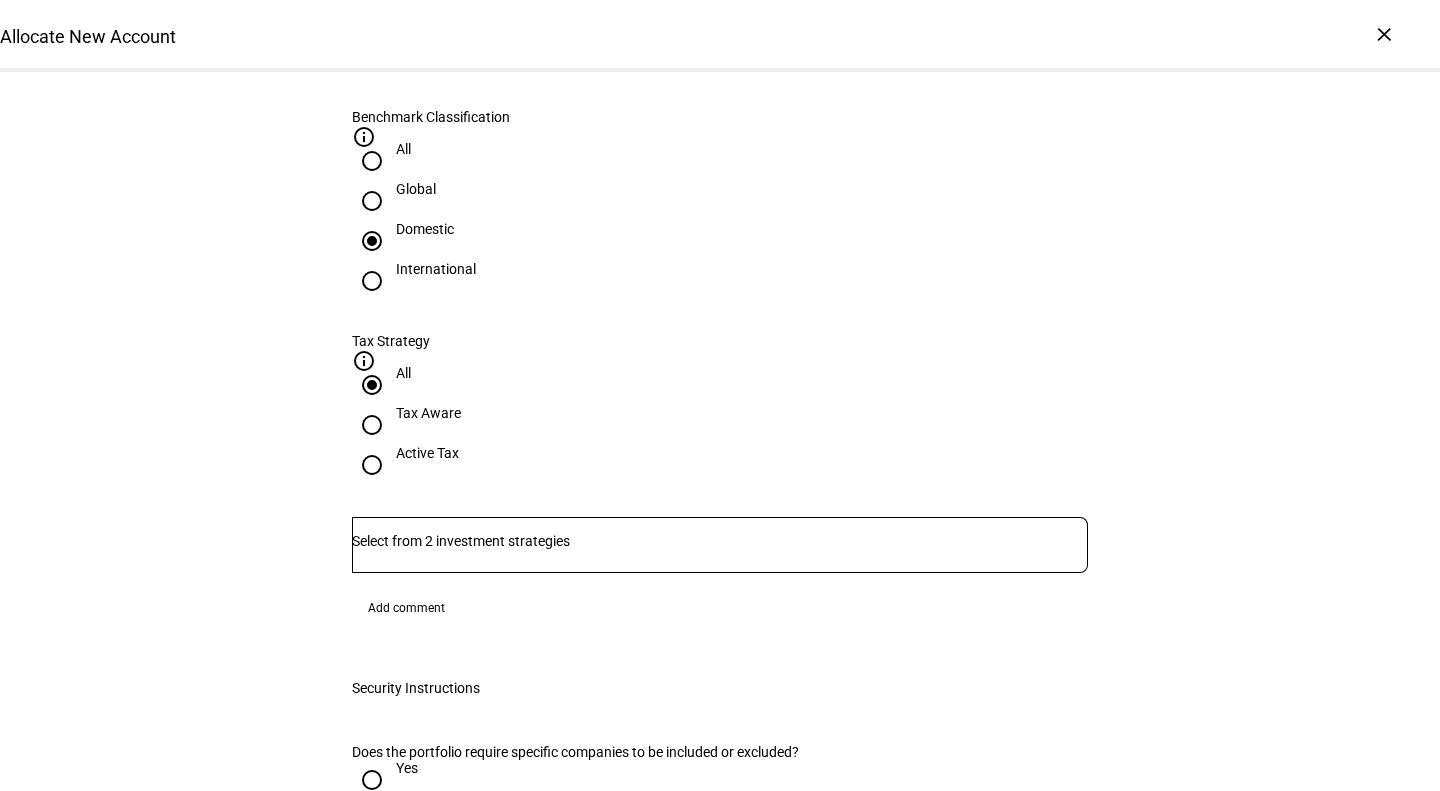 click on "All" at bounding box center (403, 149) 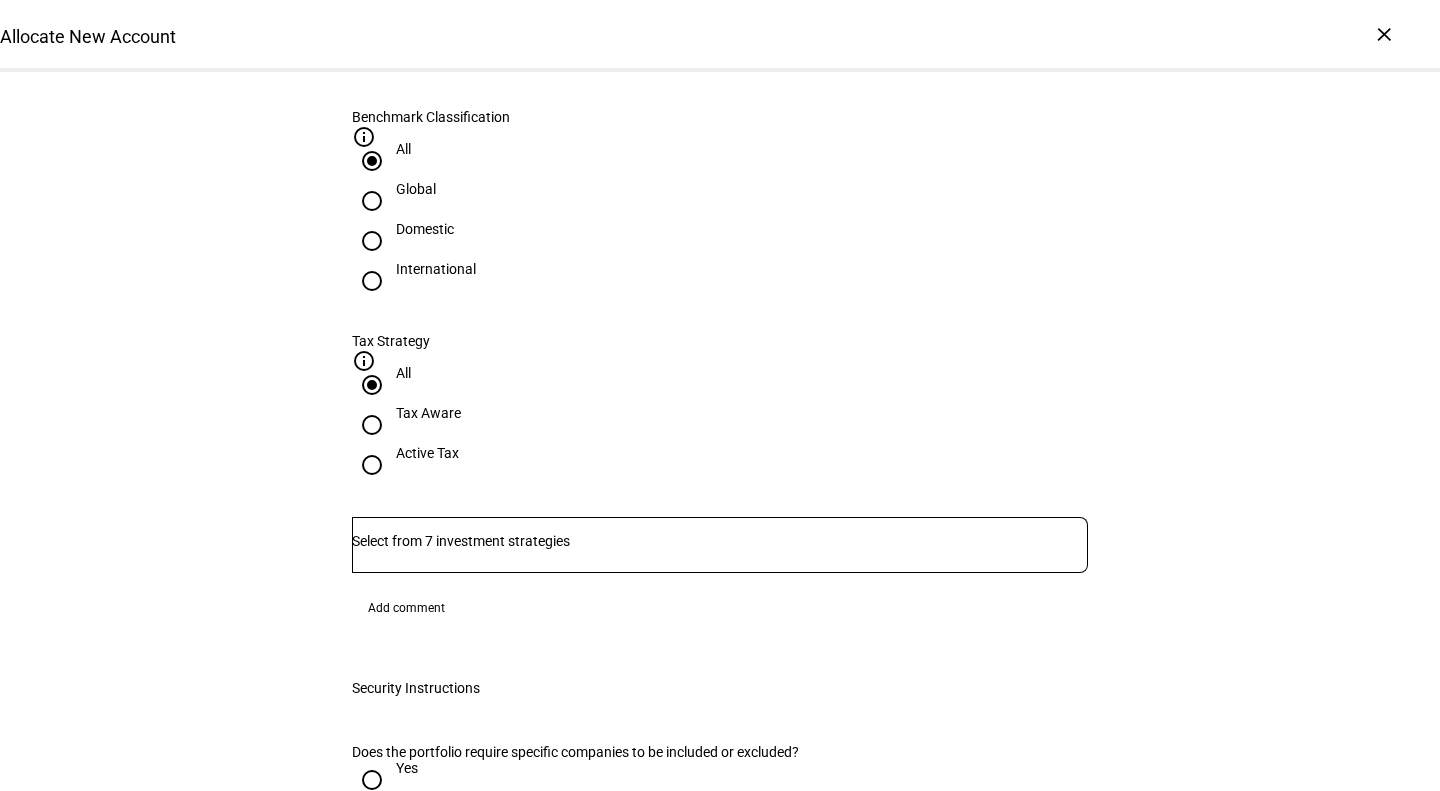 click at bounding box center [372, 241] 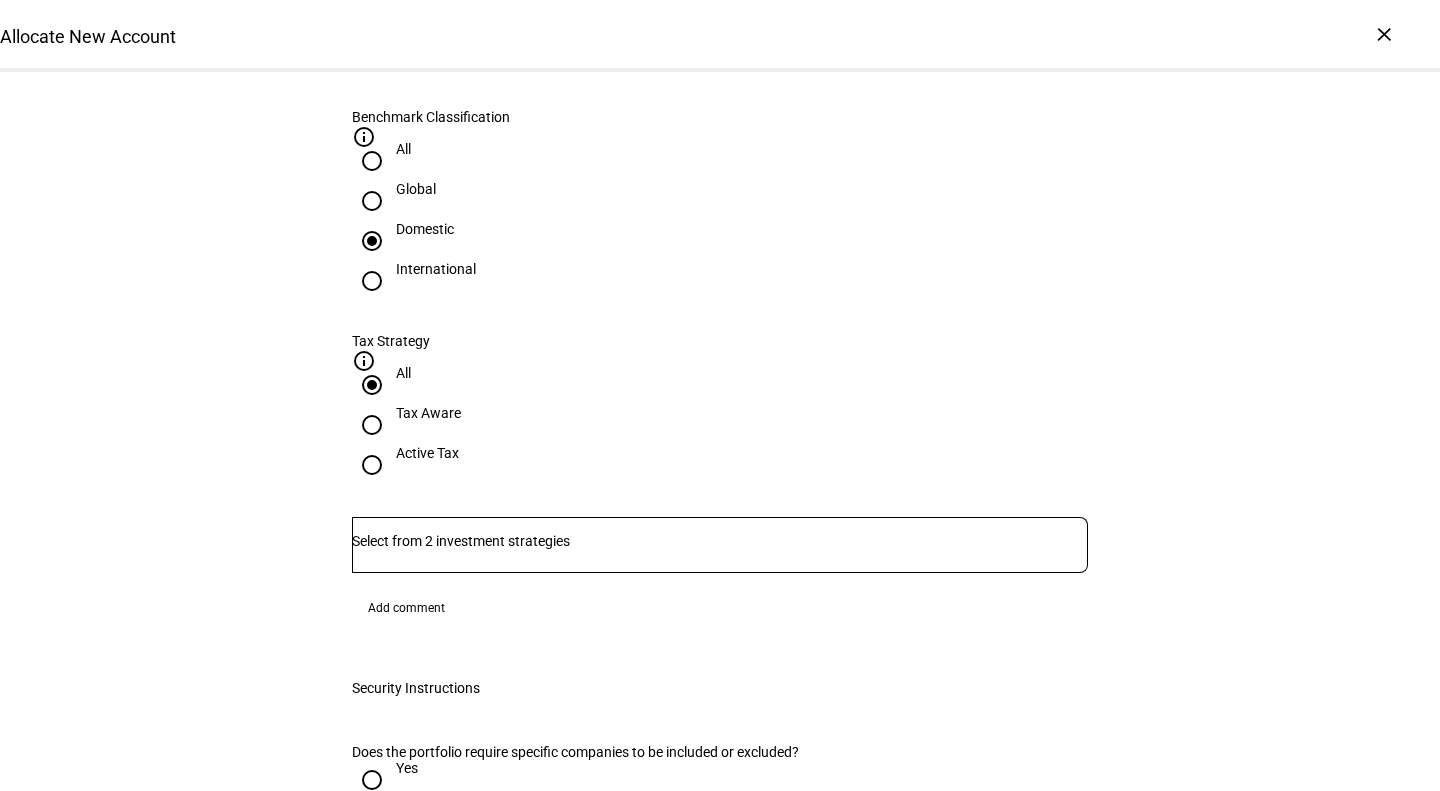 click on "All Ethic Theme Houseview Custom" 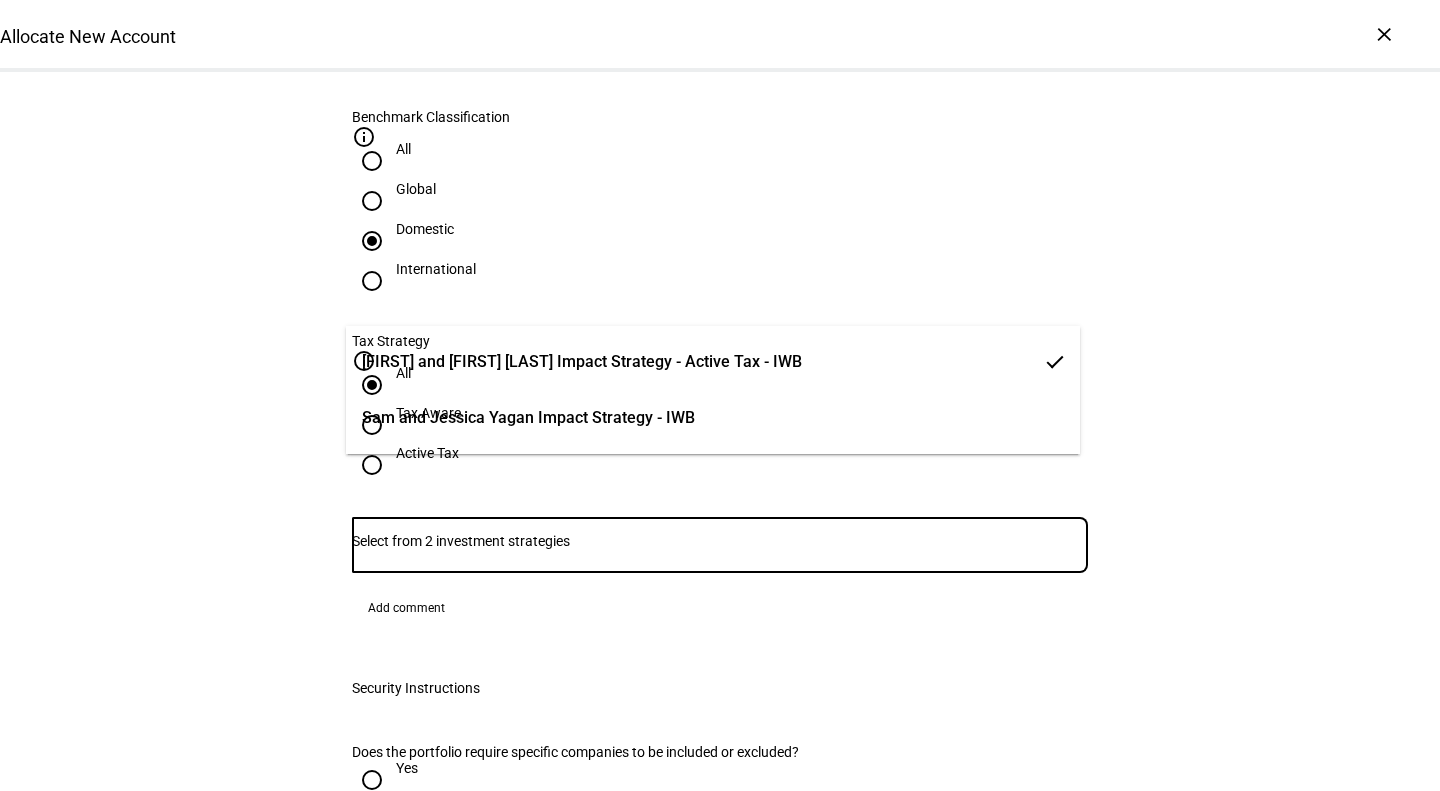 click on "[FIRST] and [FIRST] [LAST] [STRATEGY] - [TAX] - [IWB]" at bounding box center (582, 362) 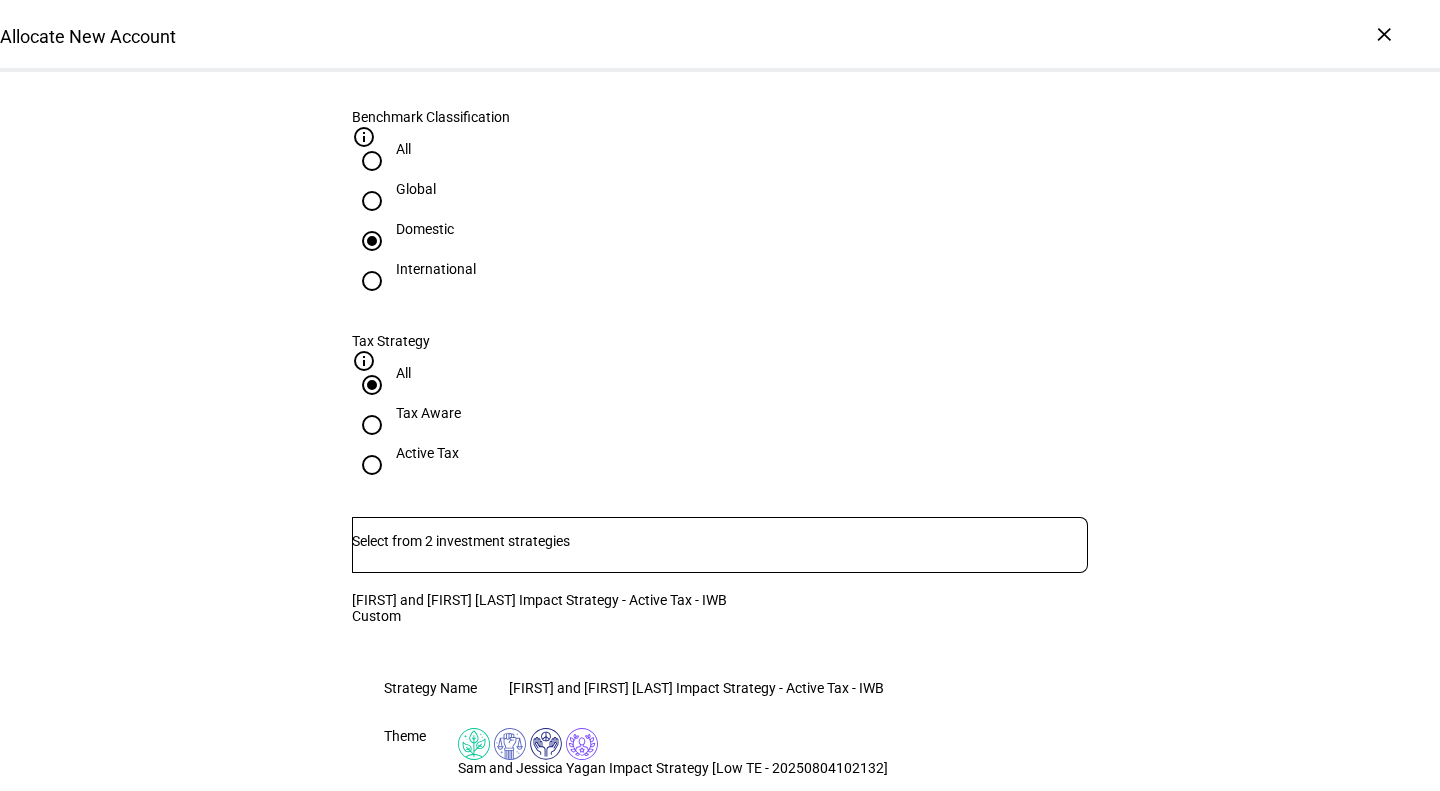 click on "Active Tax" at bounding box center (427, 453) 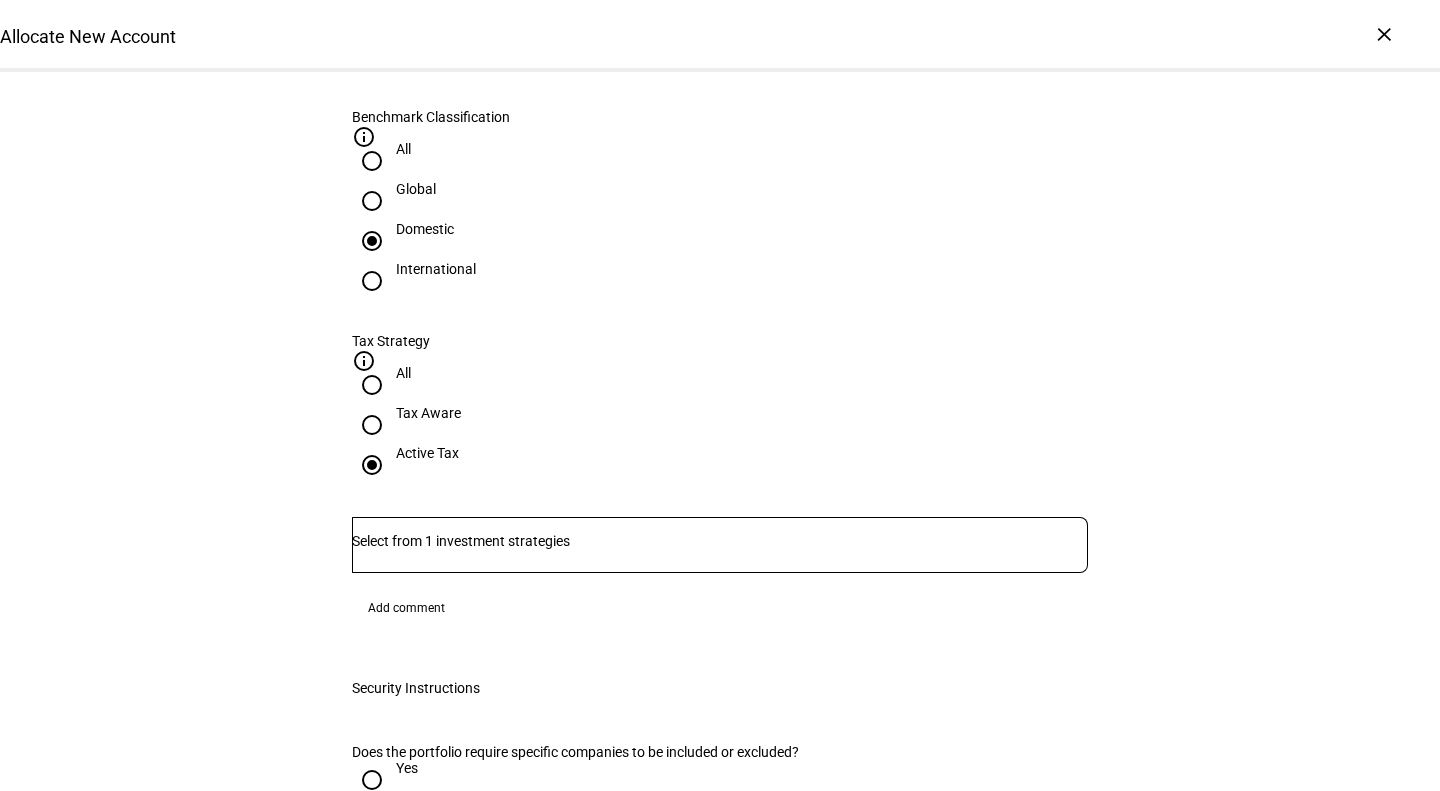 click 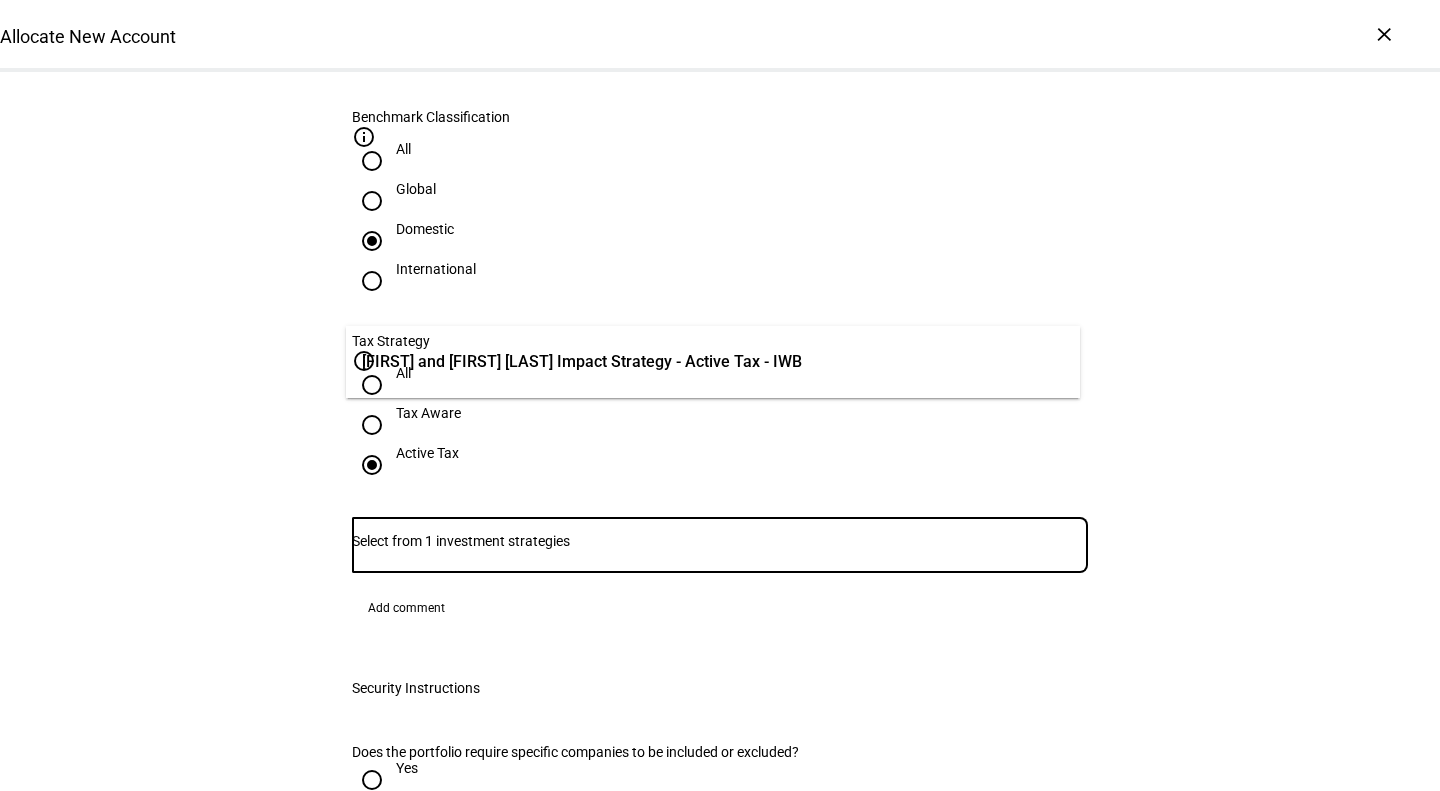 click on "[FIRST] and [FIRST] [LAST] [STRATEGY] - [TAX] - [IWB]" at bounding box center (582, 362) 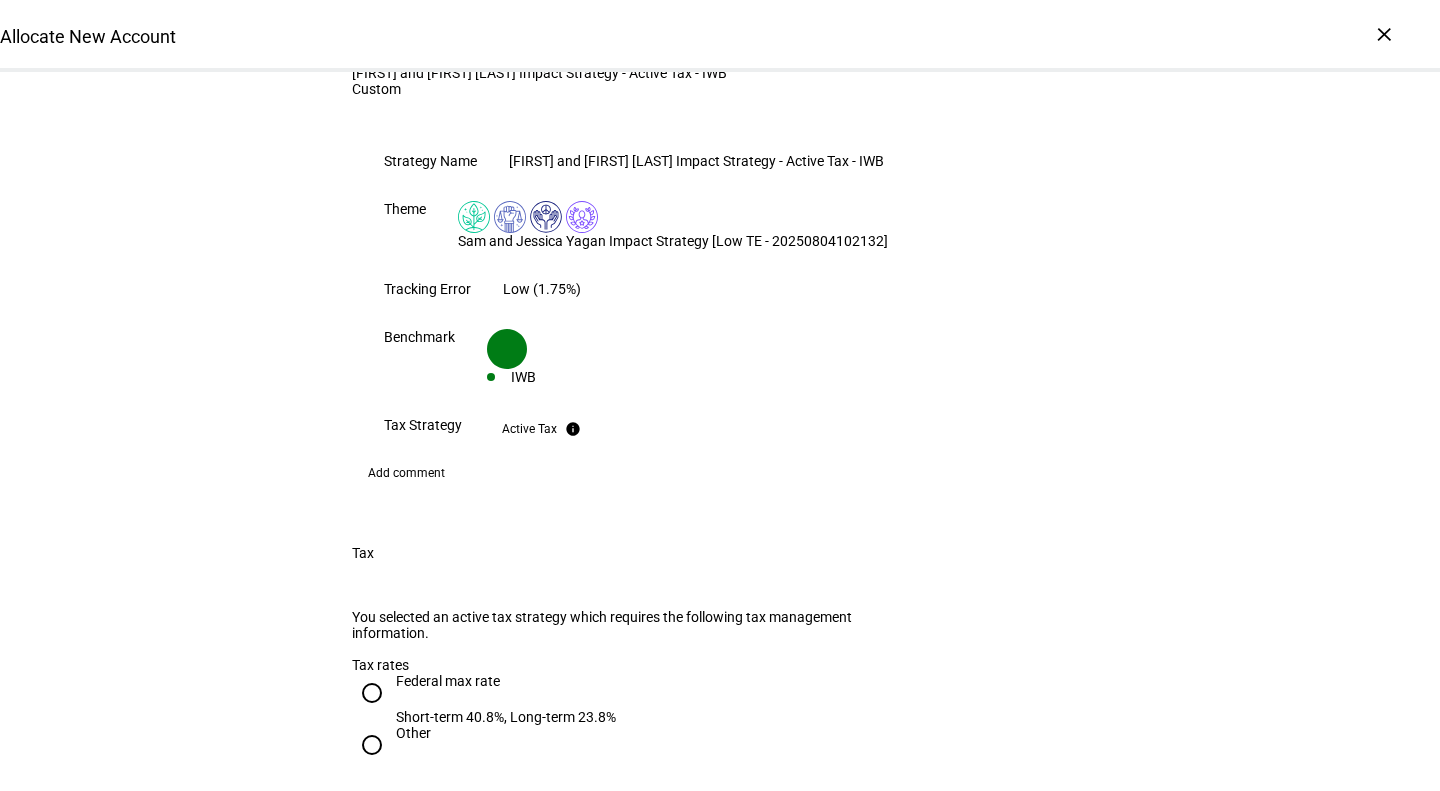 scroll, scrollTop: 1606, scrollLeft: 0, axis: vertical 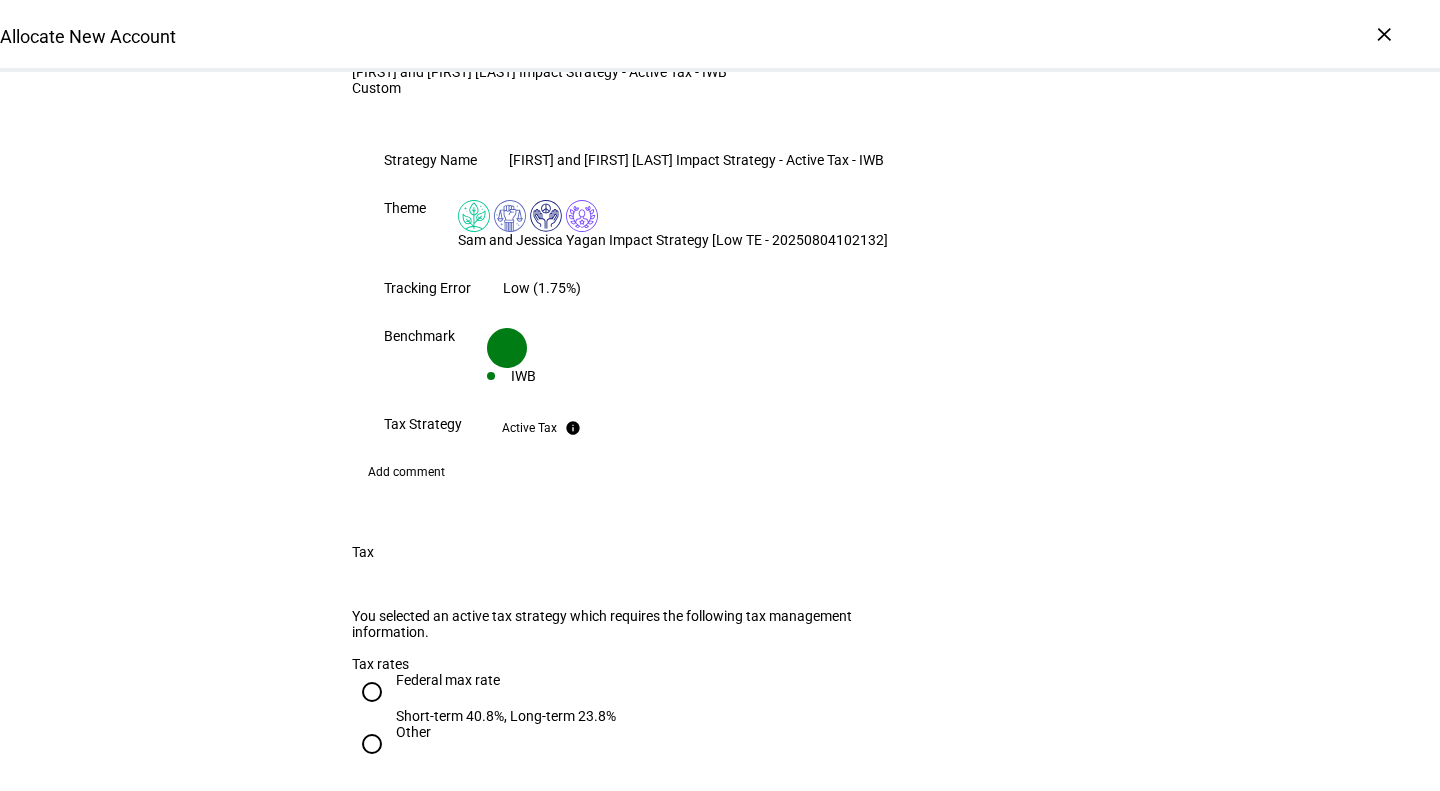 click on "Federal max rate" at bounding box center (506, 680) 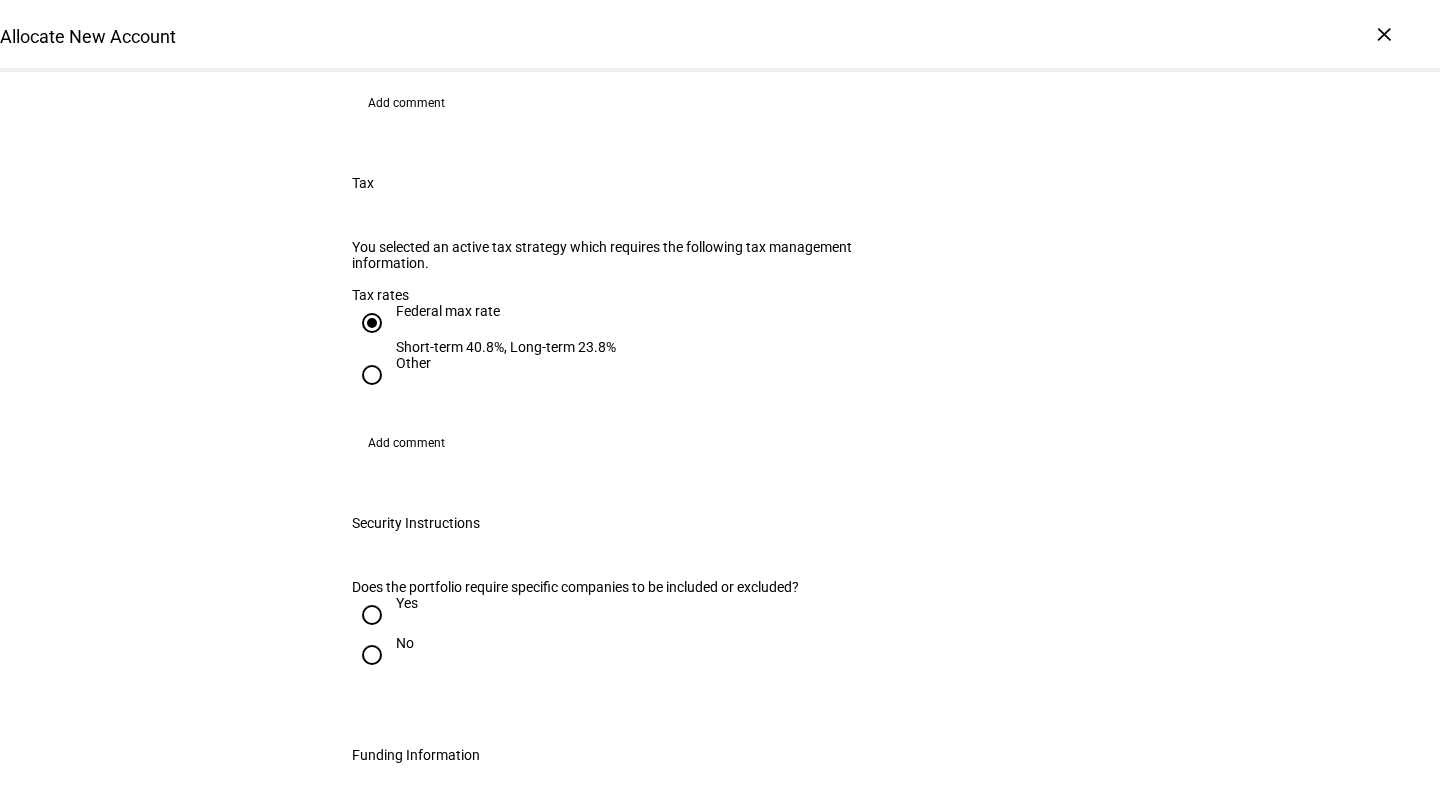 scroll, scrollTop: 2199, scrollLeft: 0, axis: vertical 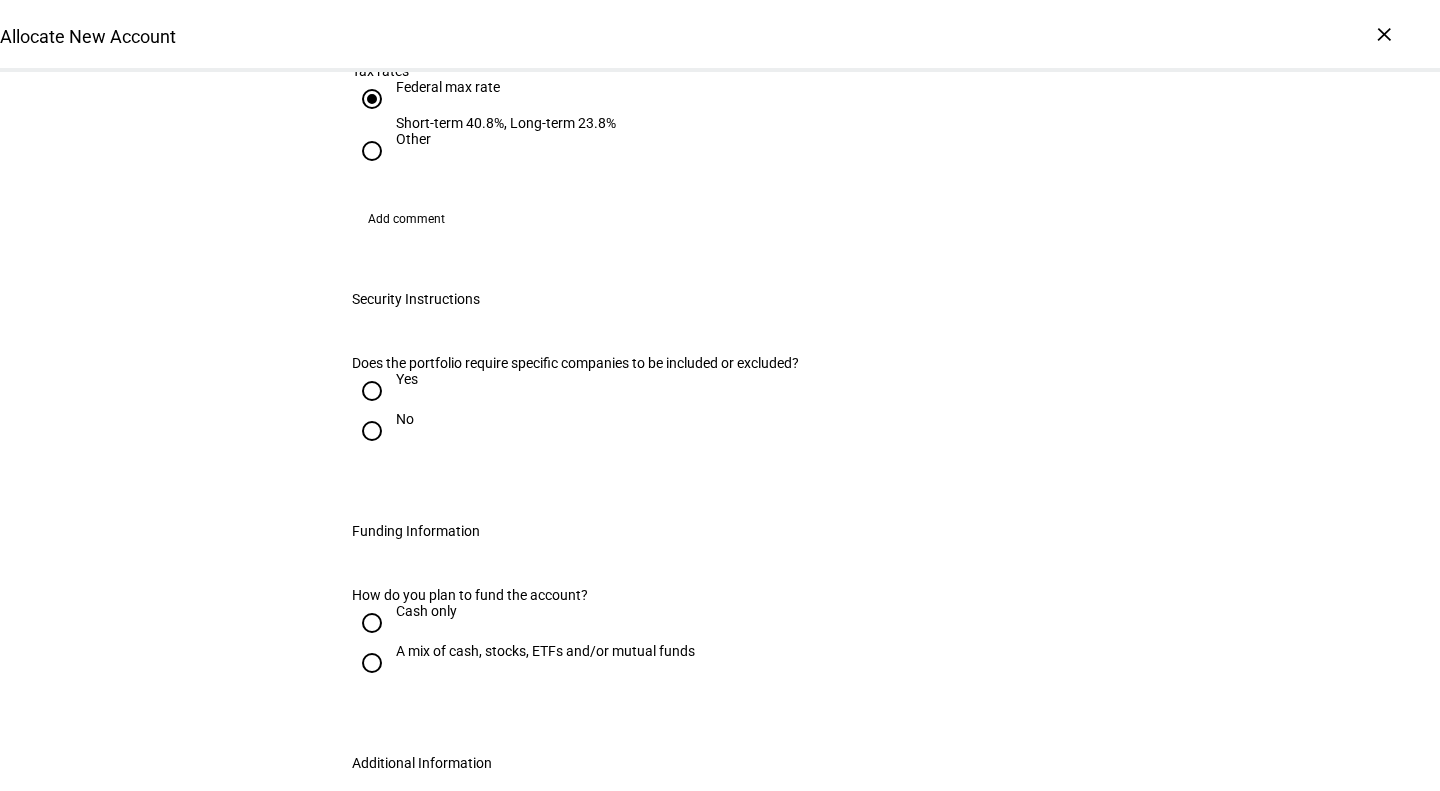 click at bounding box center (372, 391) 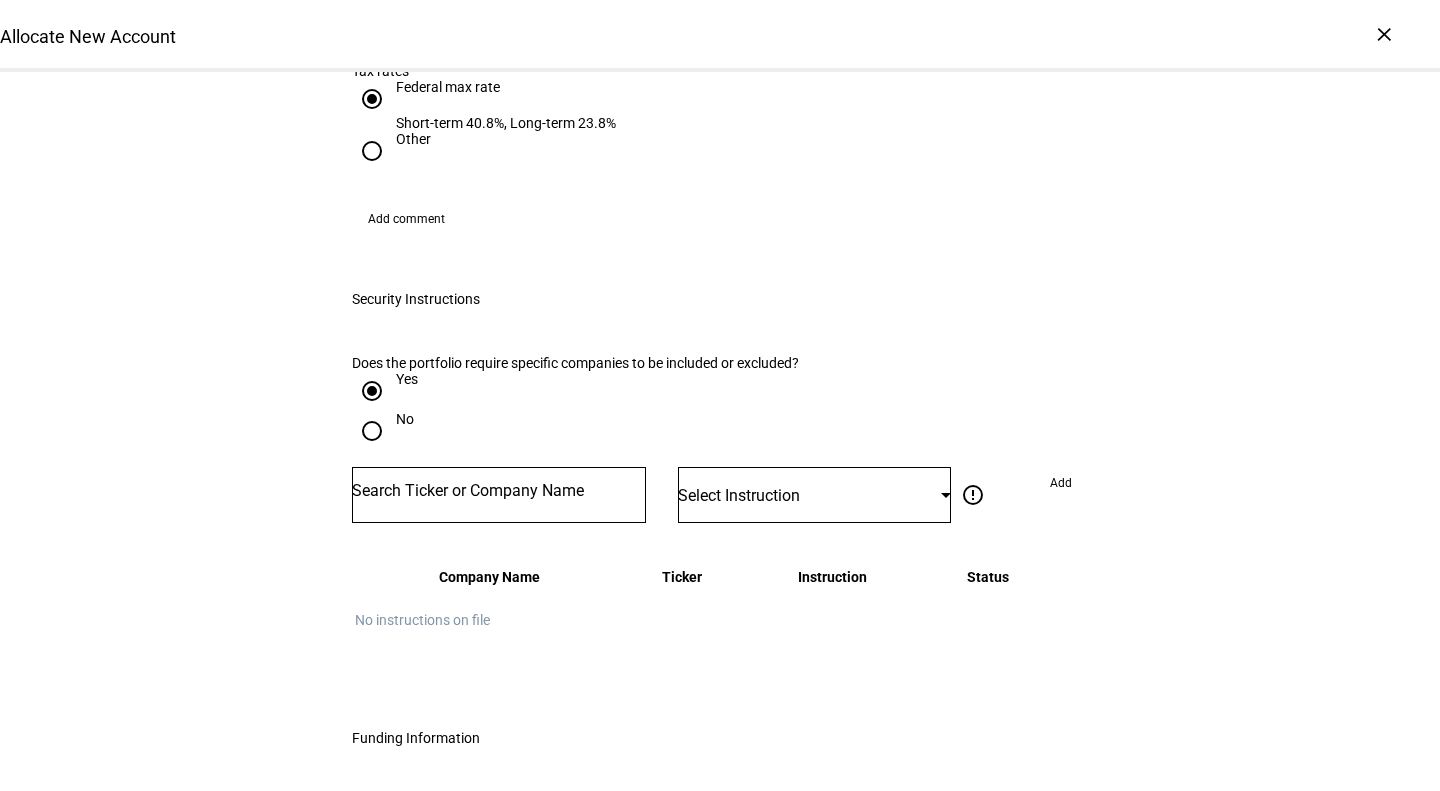 click at bounding box center [372, 431] 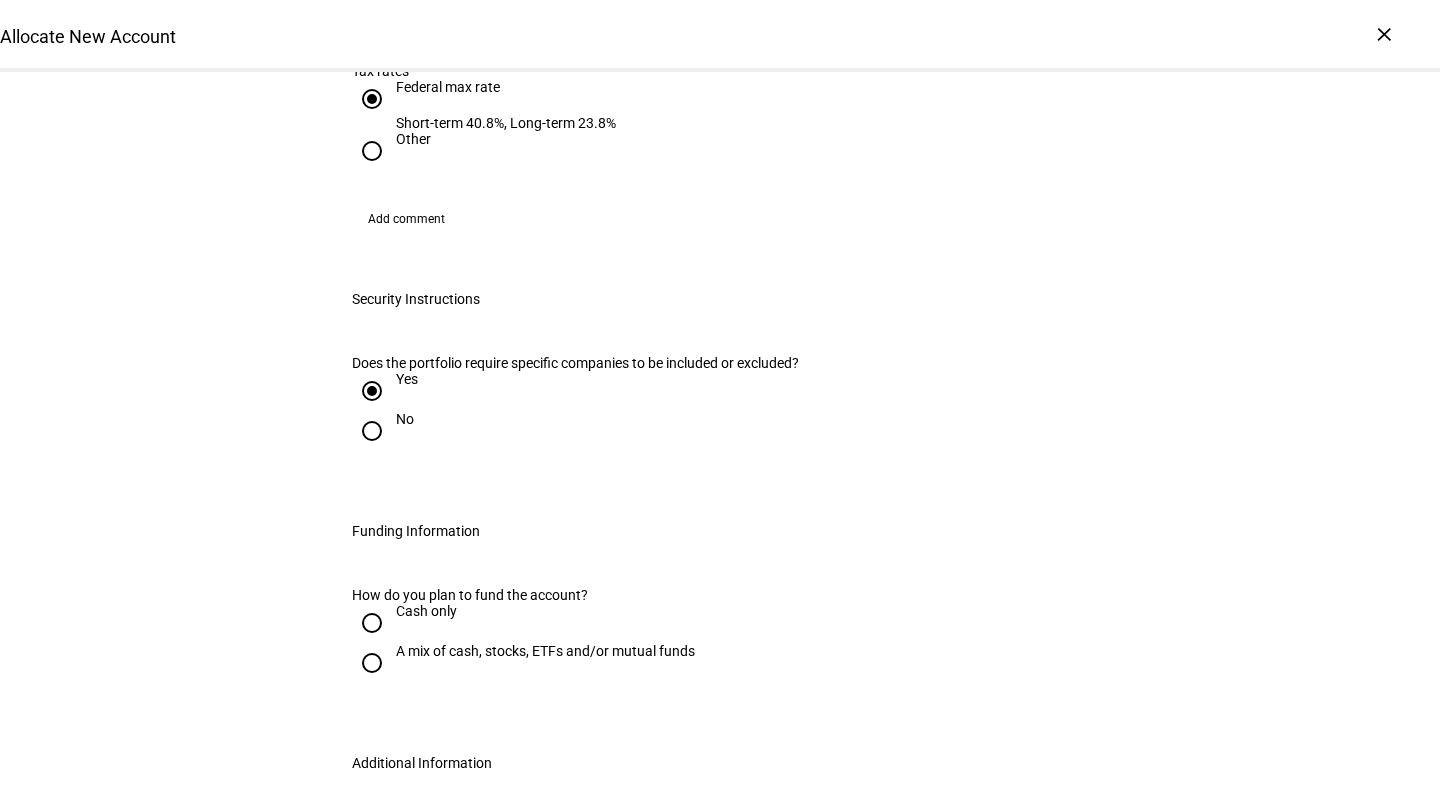 radio on "false" 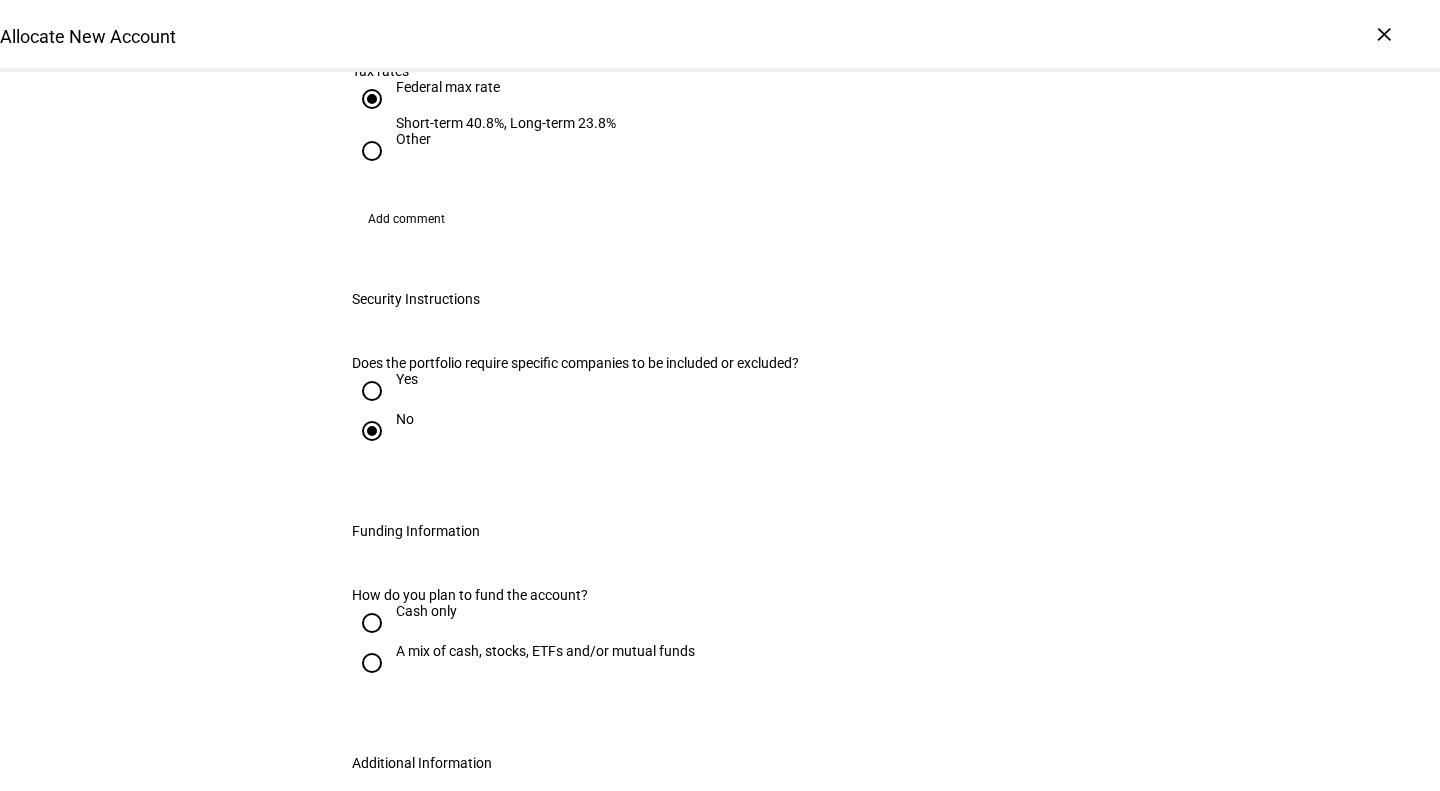 click on "Allocate New Account  Complete and submit this form to allocate a new account to an existing investment strategy.   If you'd like to create a new custom strategy, generate a tax transition analysis, or review proposals before trading then please create a prospect and submit a portfolio proposal request through  Prospect Plus .  Account & Custodian Details Custodian Schwab Name on account Jessica Droste Yagan Revocable Trust Account Number 85460940 Custodian Schwab Name on account Jessica Droste Yagan Revocable Trust Account number 85460940 info  Account number should contain exactly 8 digits. E.g. 12345678  warning Account number should contain exactly 8 digits. E.g. 12345678 Has the account been linked with Ethic at the custodian?   Note that in order to trade the portfolio, the account will need to be linked and funded at least 2 business days prior to trading (at least 3 business days if funding from mutual funds)  Yes No Investment Strategy Asset Type info_outline Equity SMA Multi asset Strategy Type All" 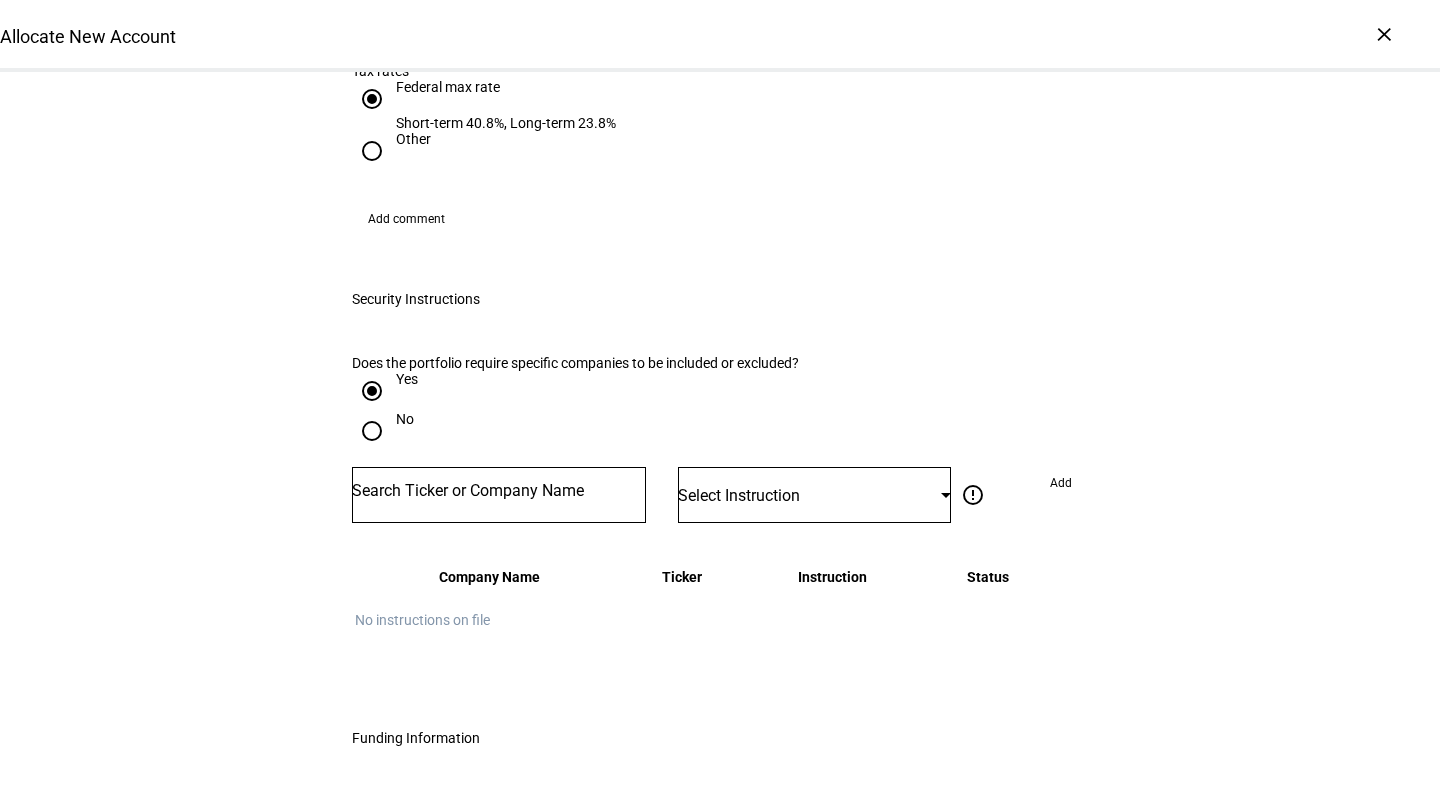 click at bounding box center (499, 491) 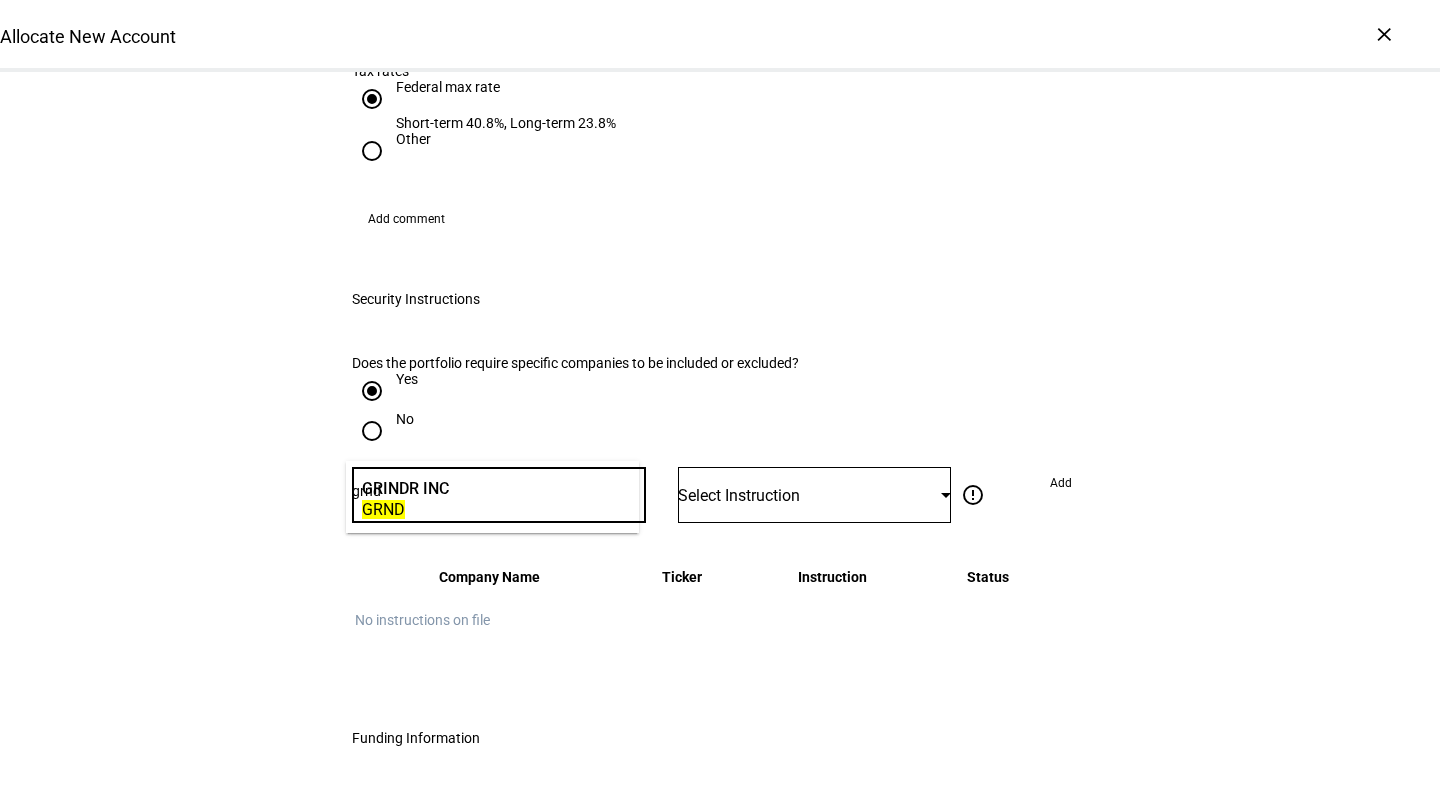 type on "[NAME]" 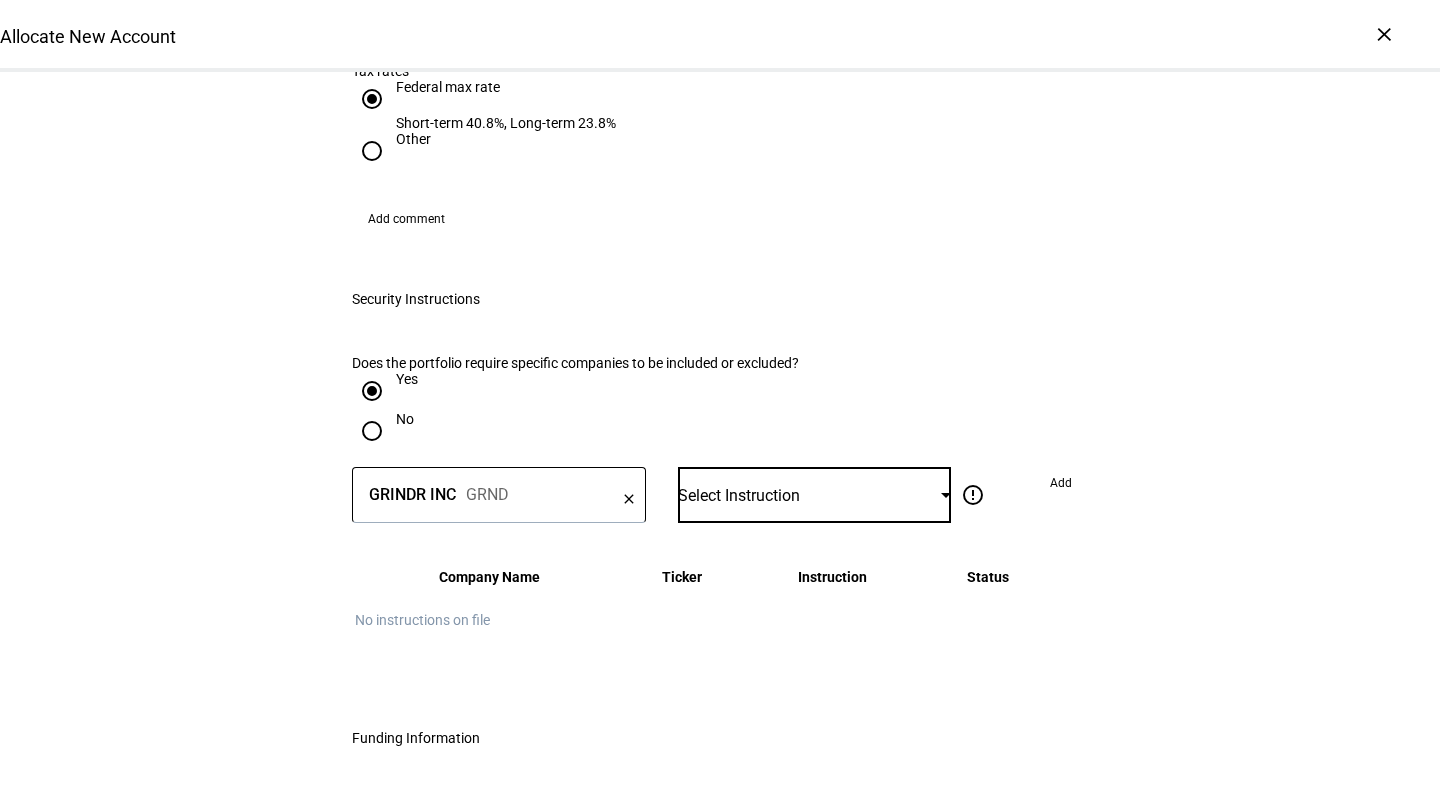click on "Select Instruction" at bounding box center [739, 495] 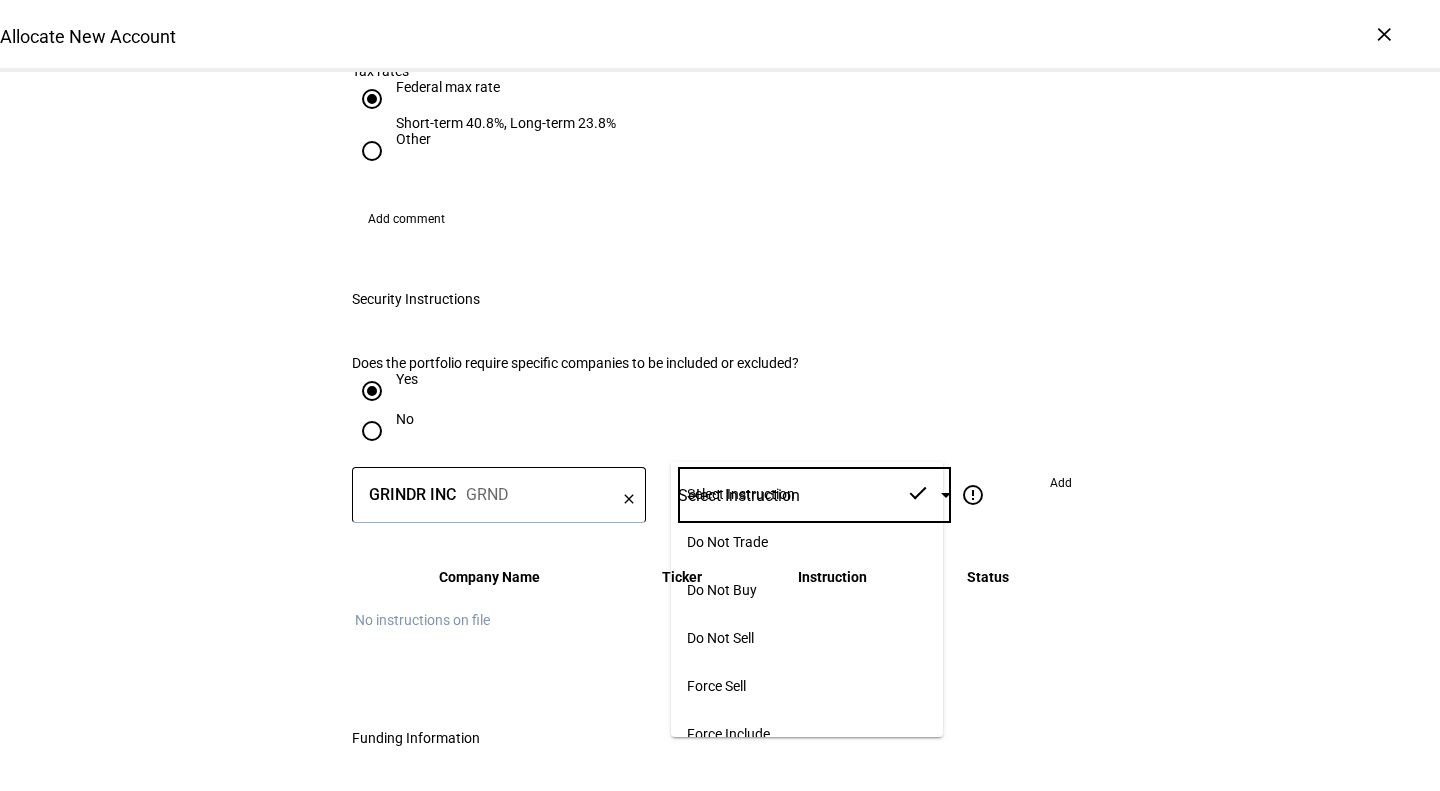 click on "Do Not Trade" at bounding box center (807, 542) 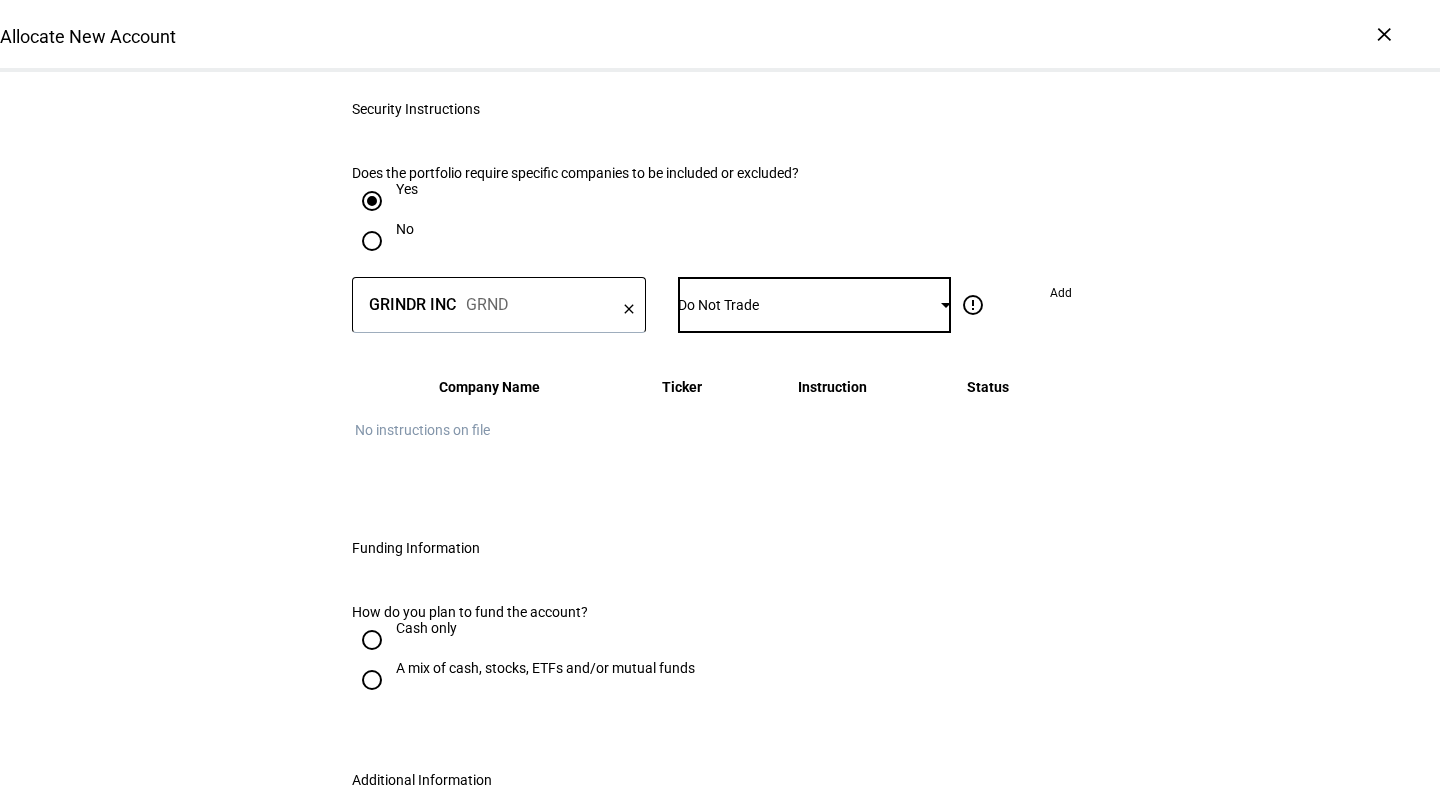 scroll, scrollTop: 2449, scrollLeft: 0, axis: vertical 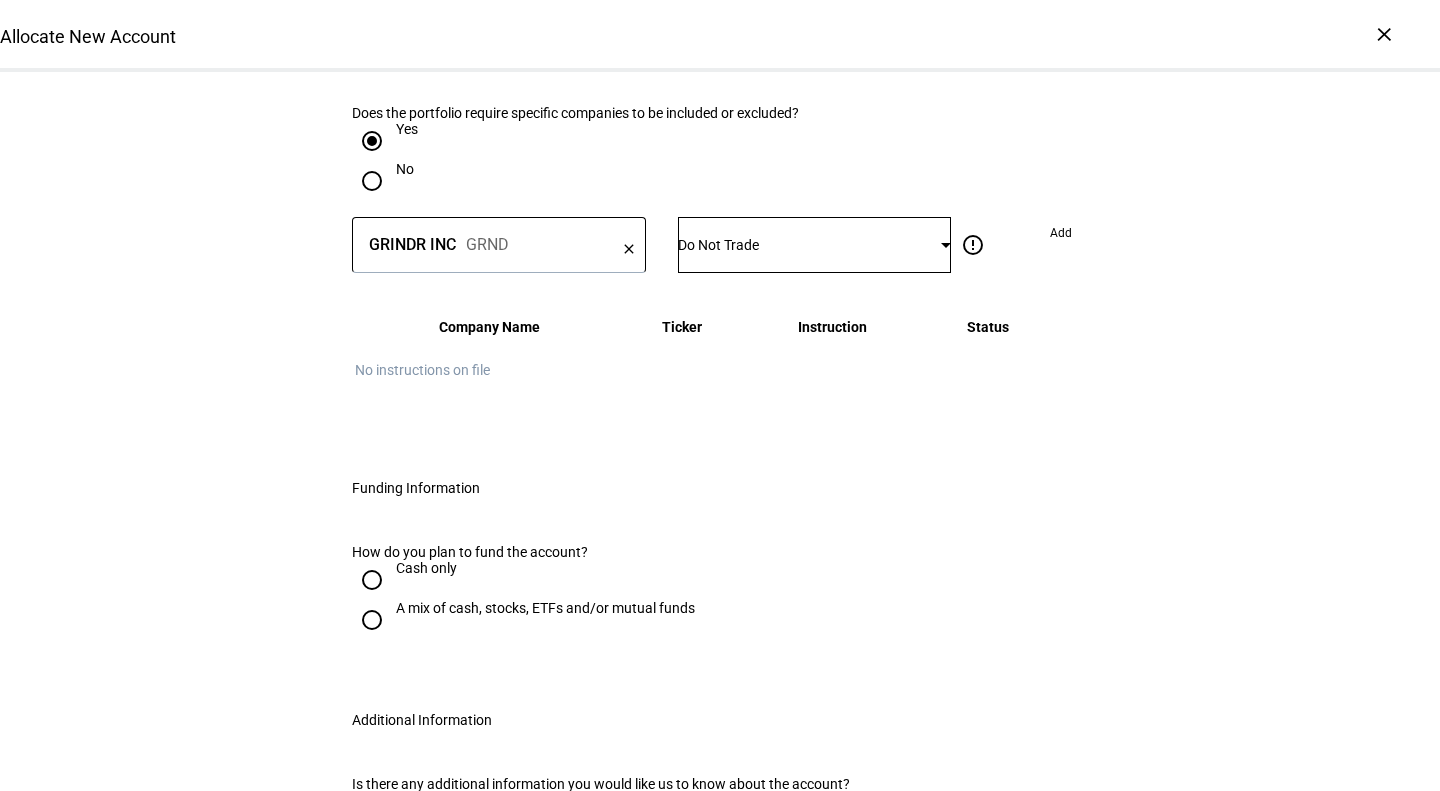 click 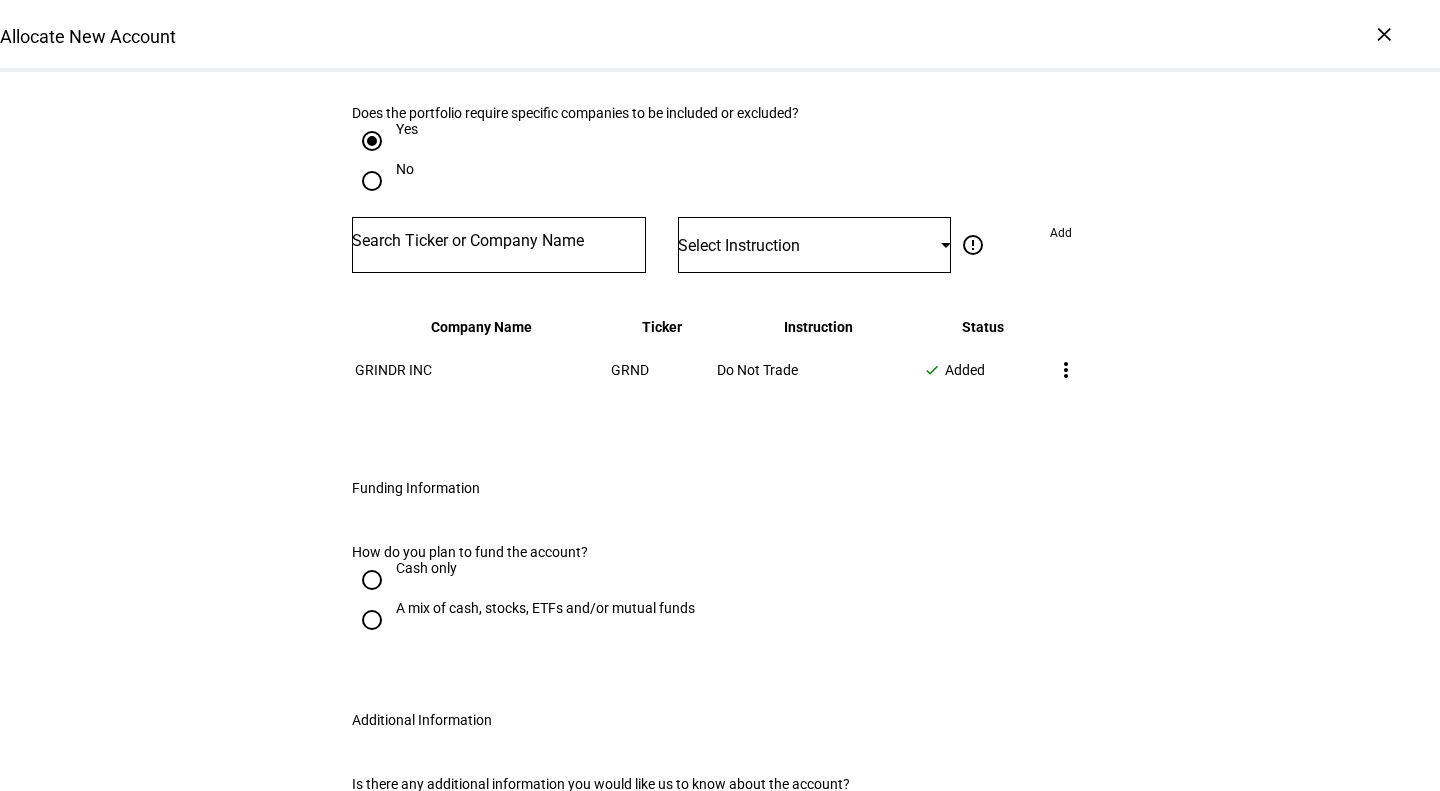 click on "Cash only" at bounding box center (426, 568) 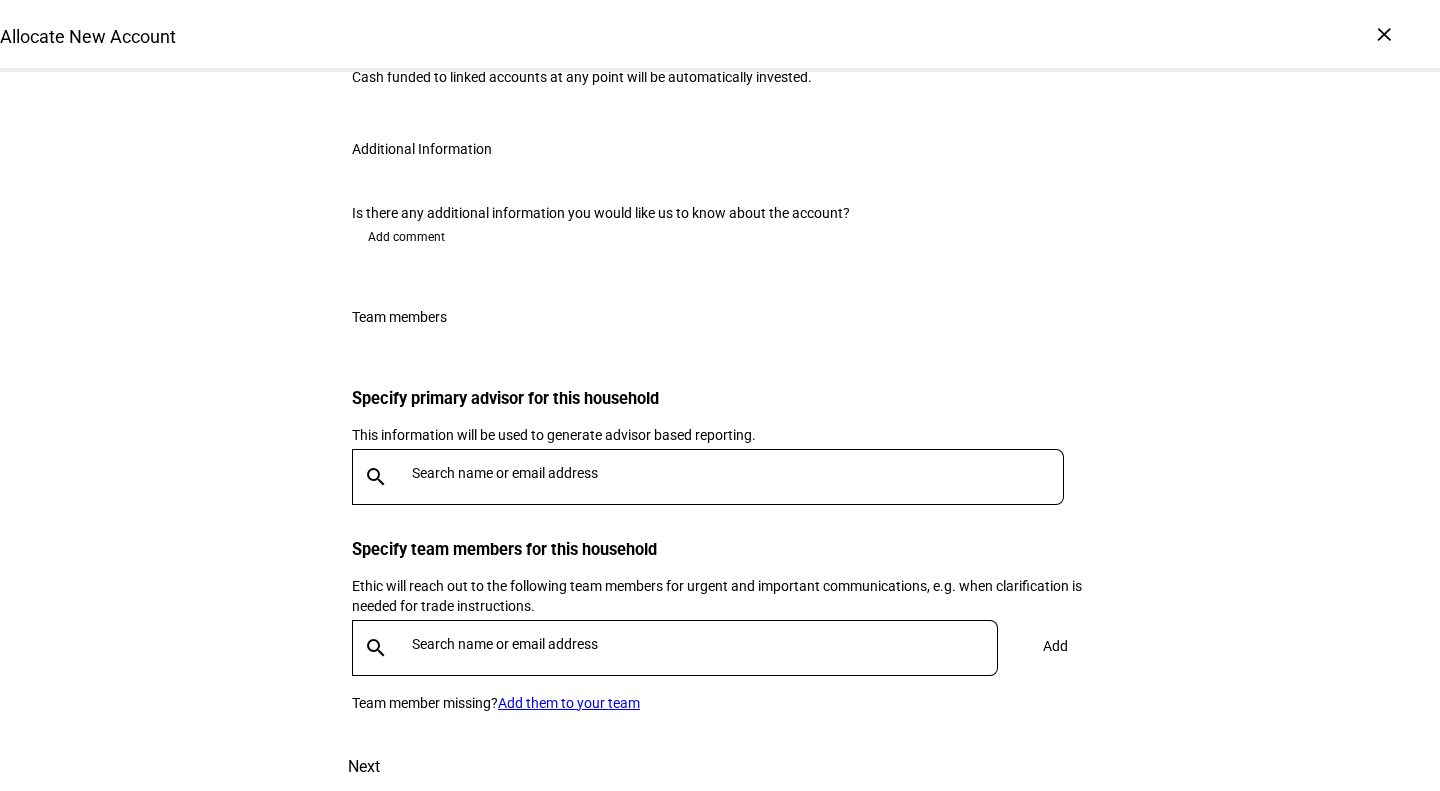 scroll, scrollTop: 3214, scrollLeft: 0, axis: vertical 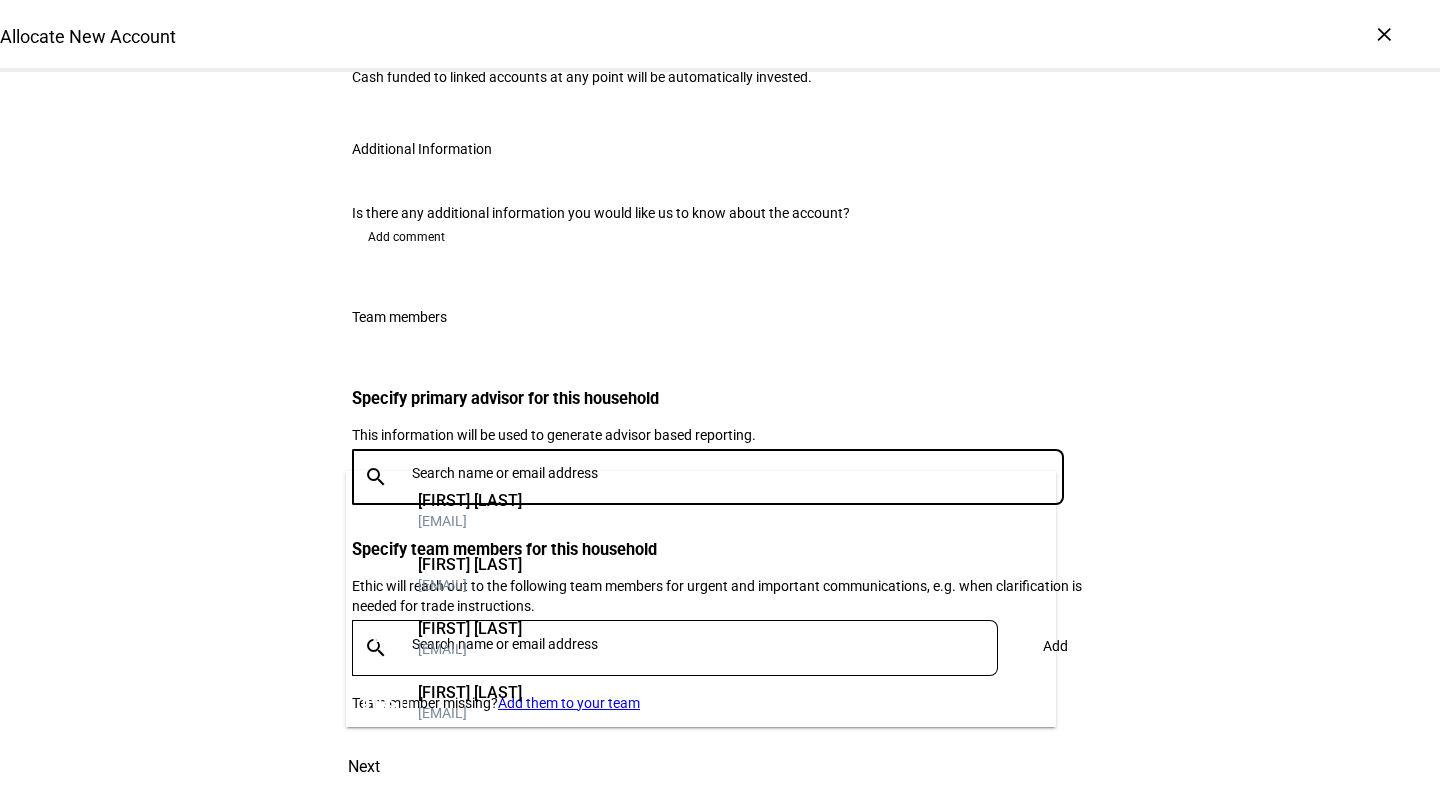 click at bounding box center [742, 473] 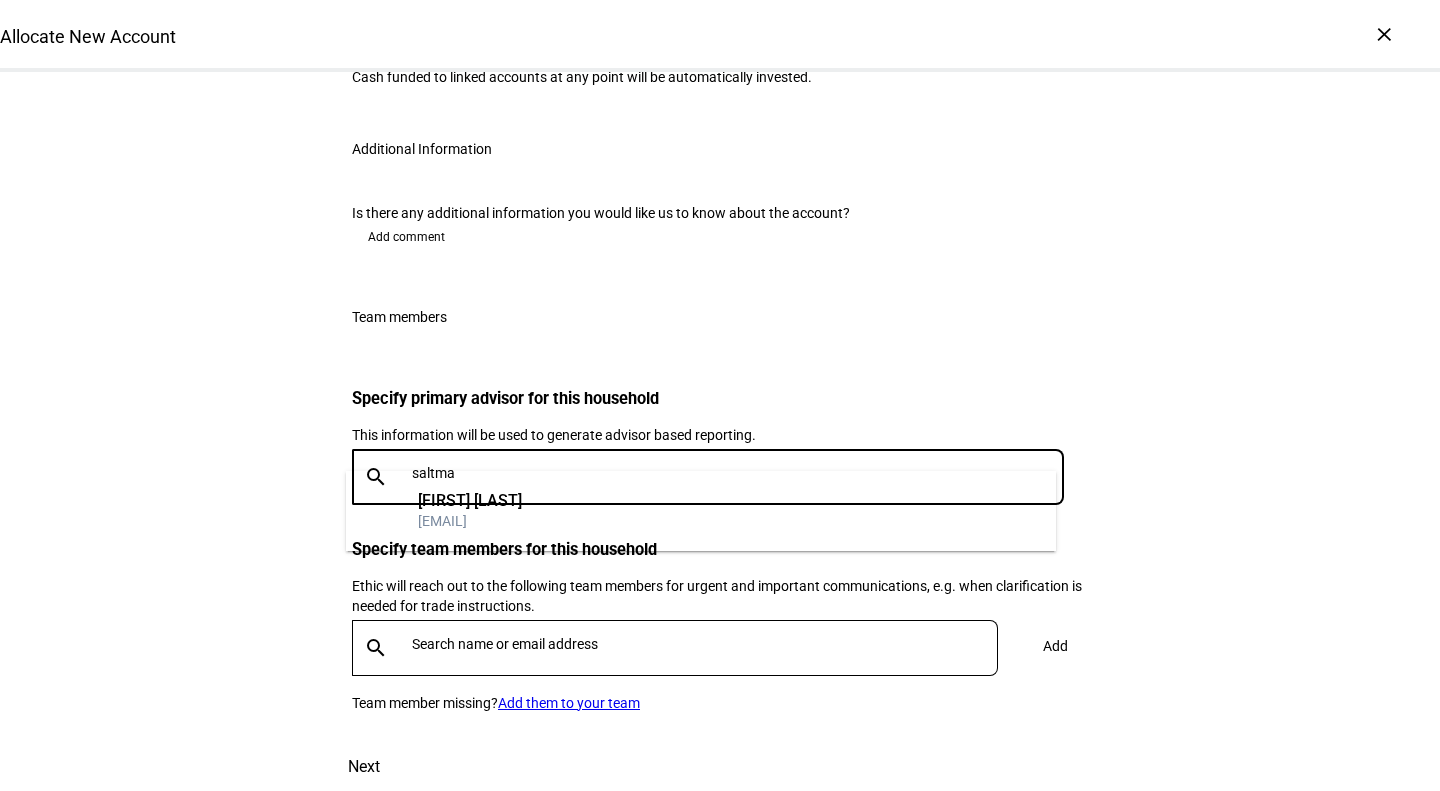 type on "saltman" 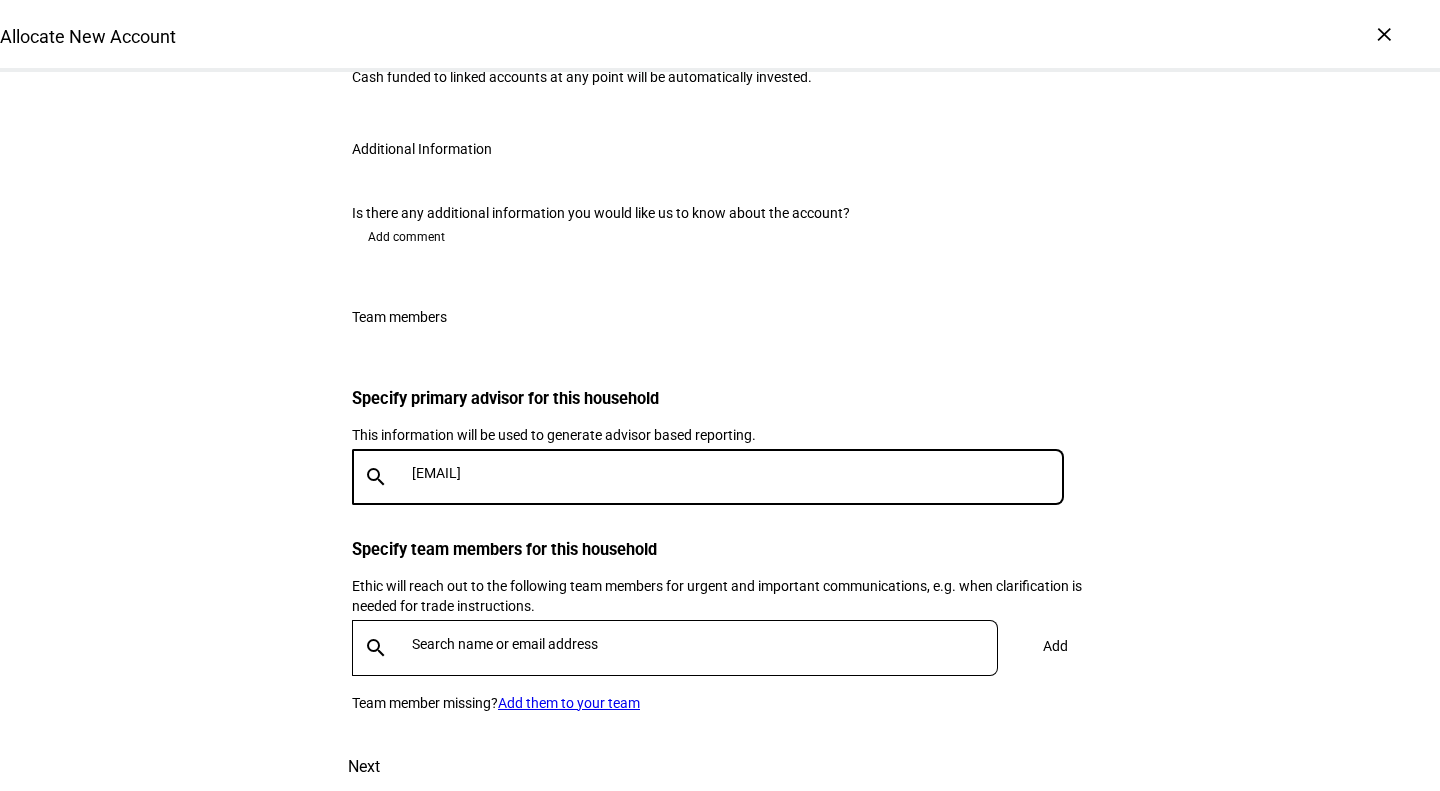 type on "yagan@lnwadvisors.com" 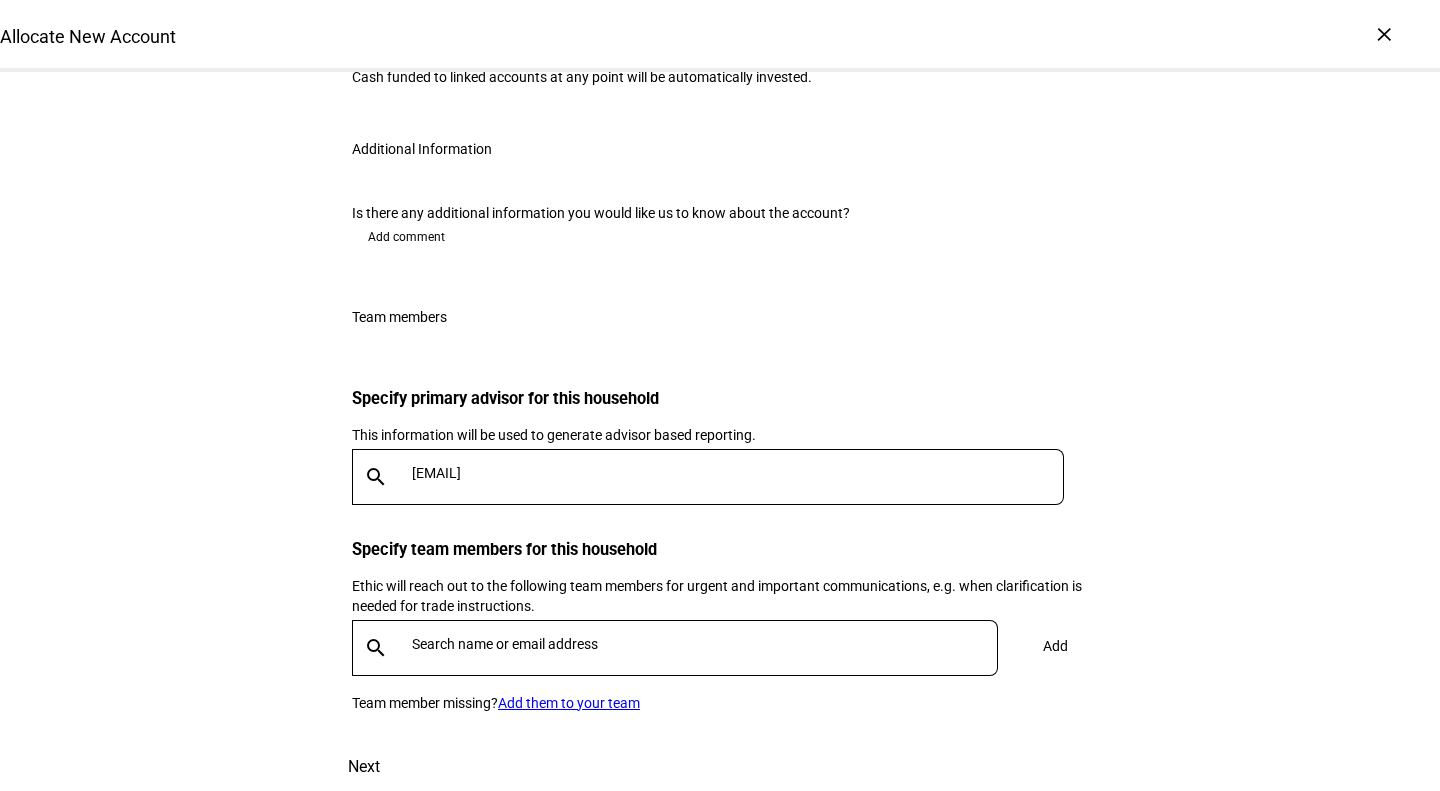 click 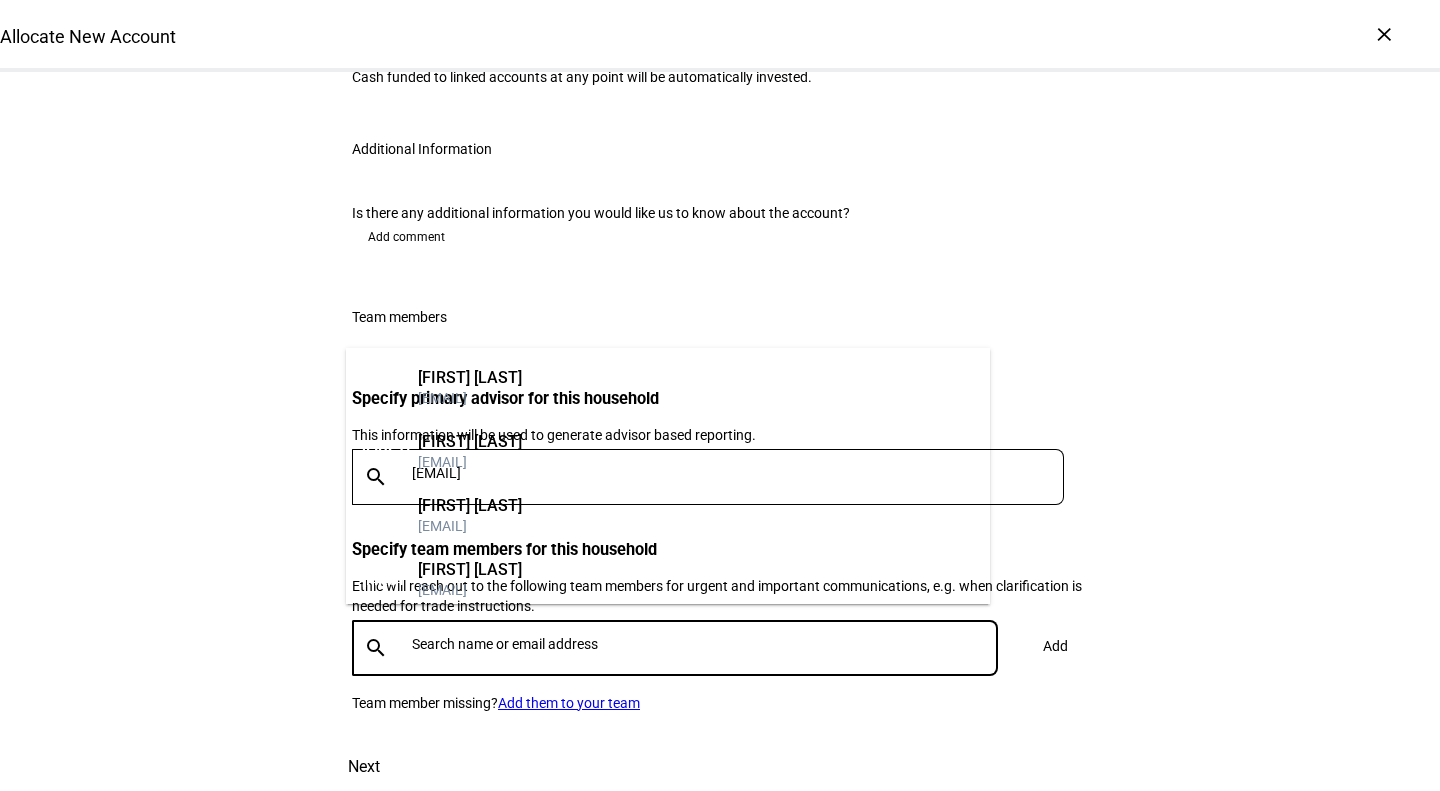 paste on "yagan@lnwadvisors.com" 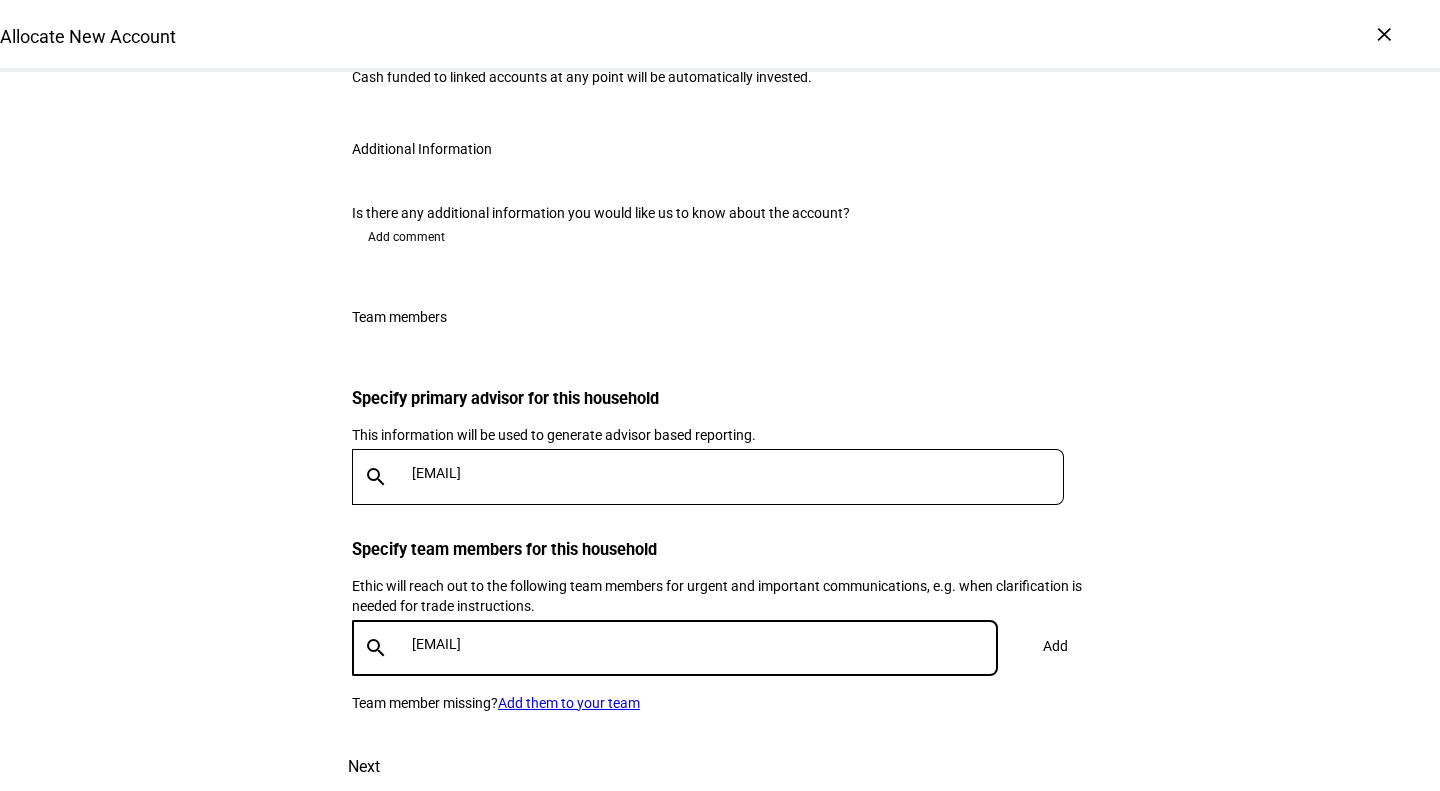 type on "yagan@lnwadvisors.com" 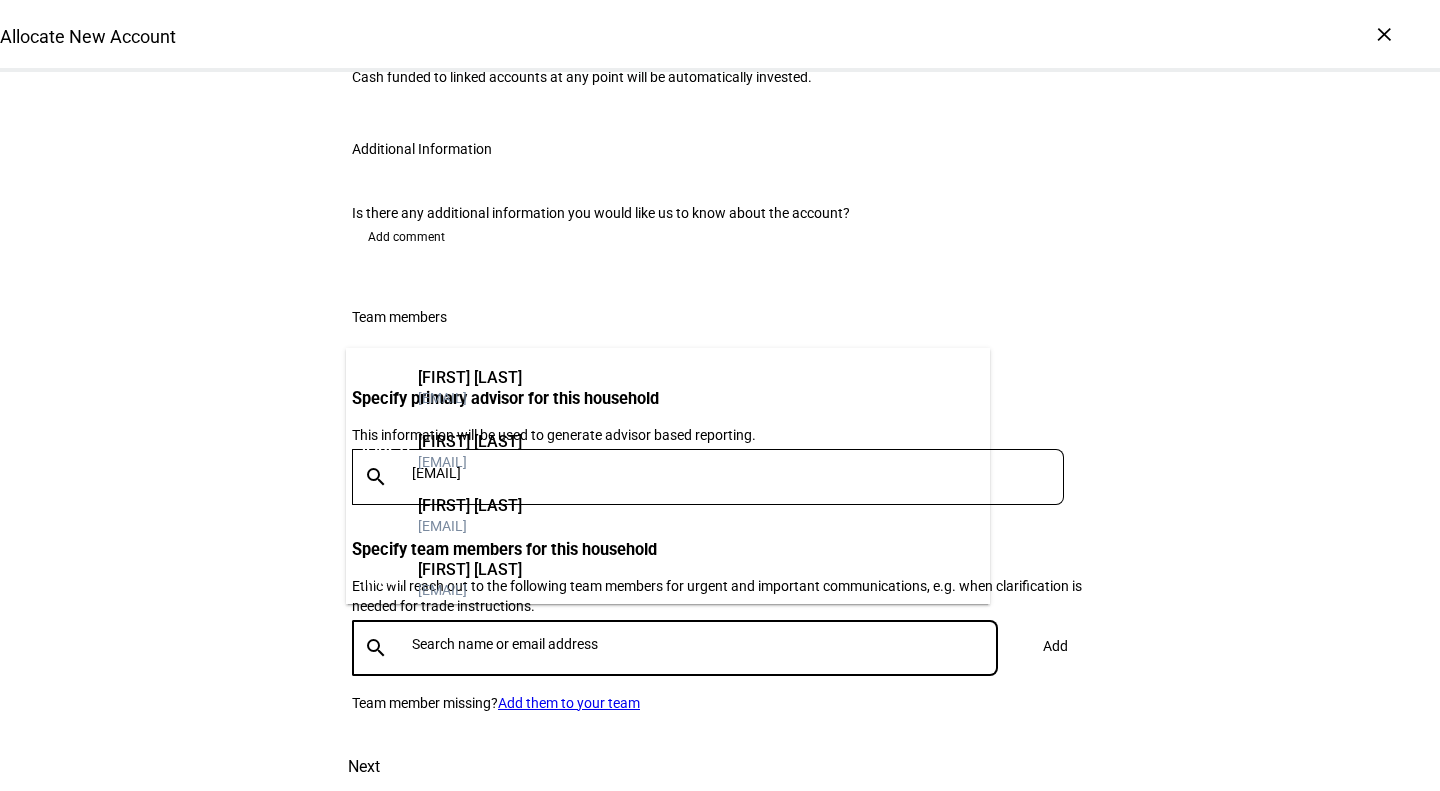type 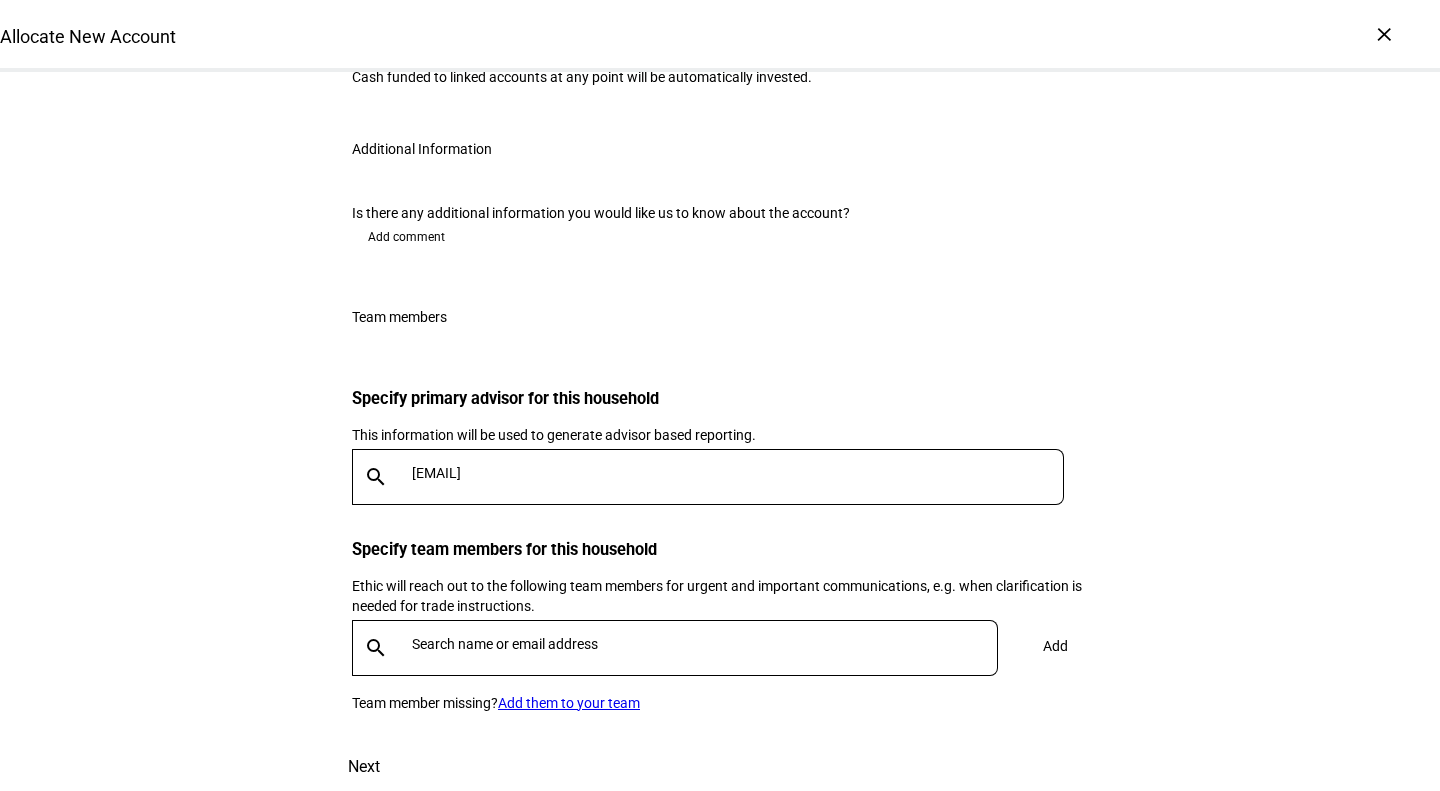scroll, scrollTop: 3288, scrollLeft: 0, axis: vertical 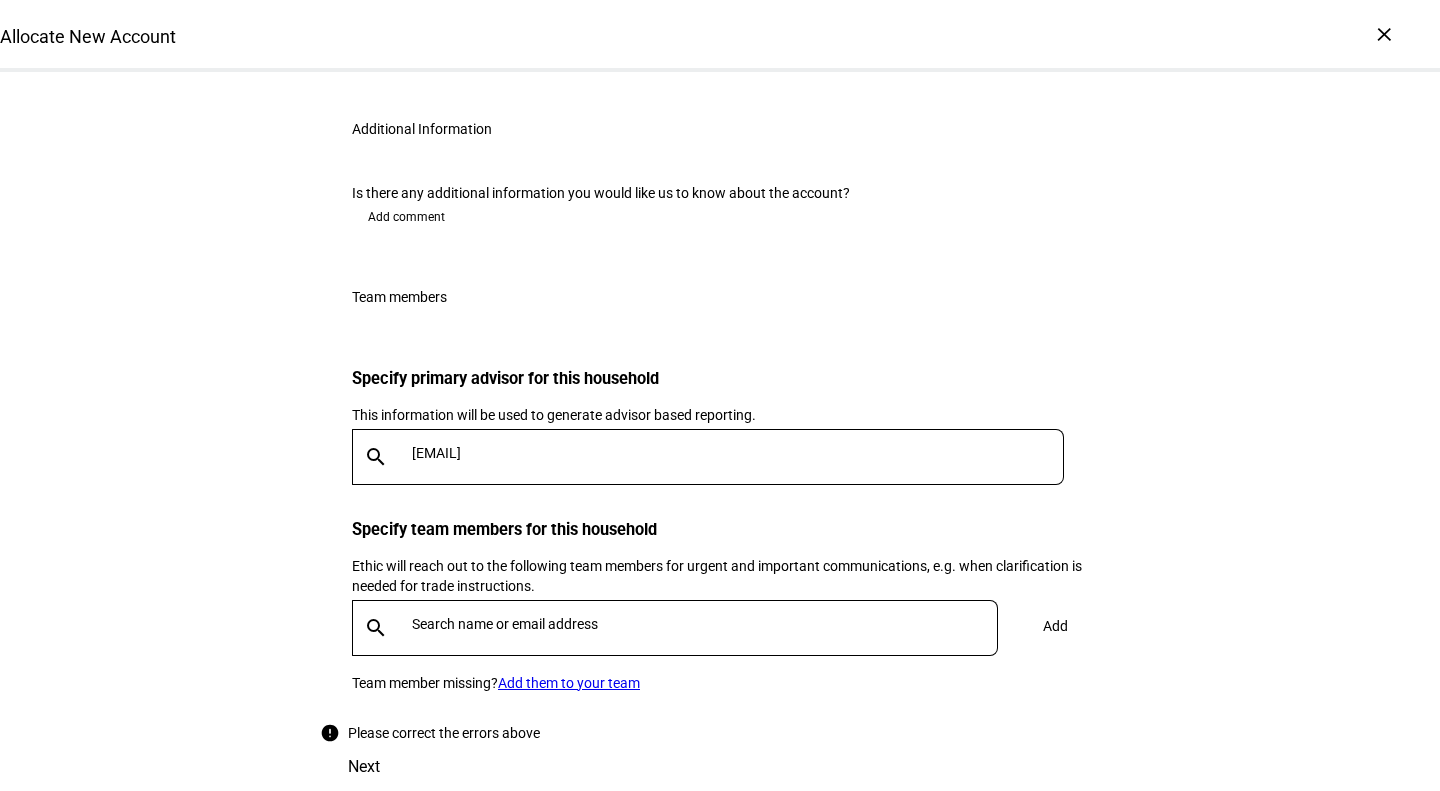 click on "yagan@lnwadvisors.com" 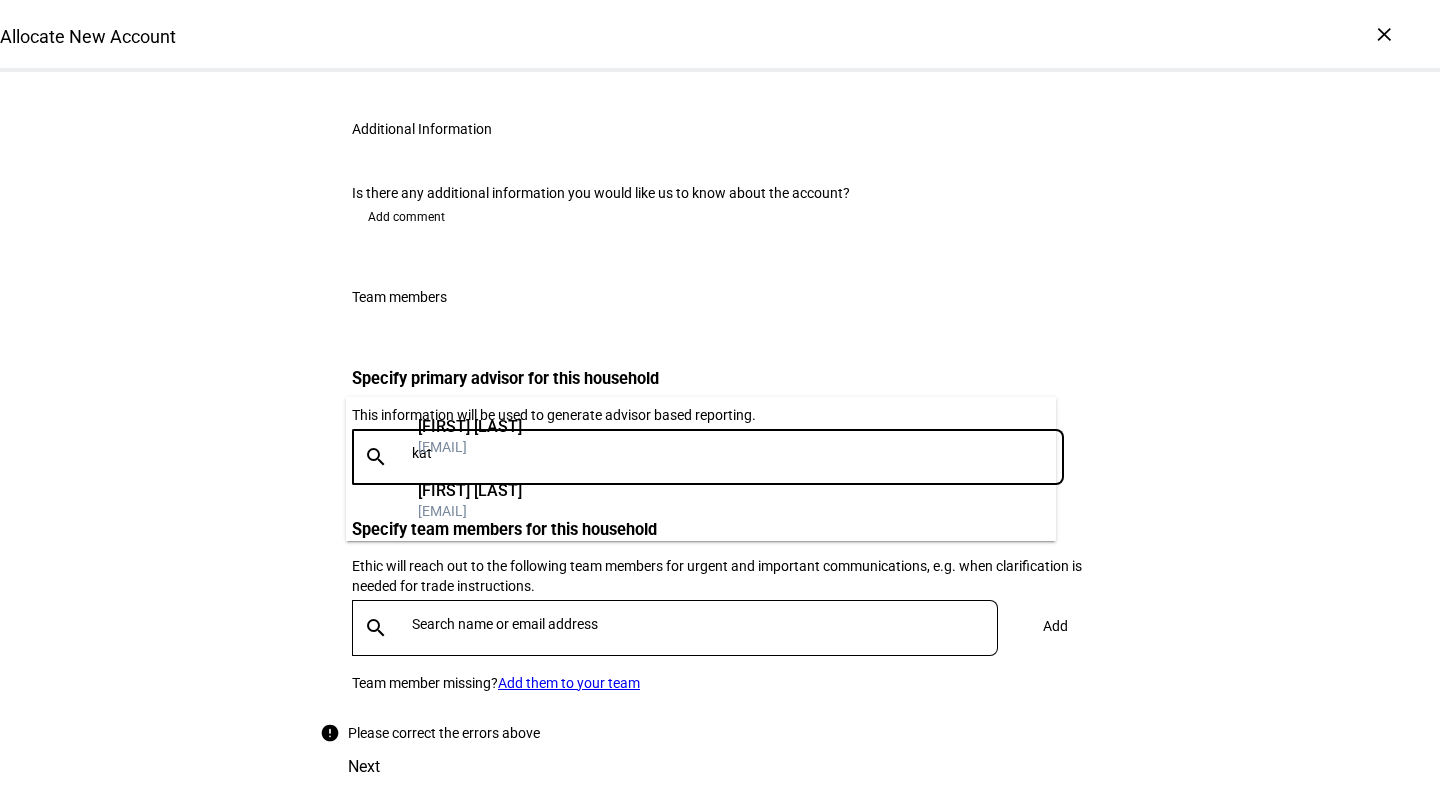 type on "[NAME]" 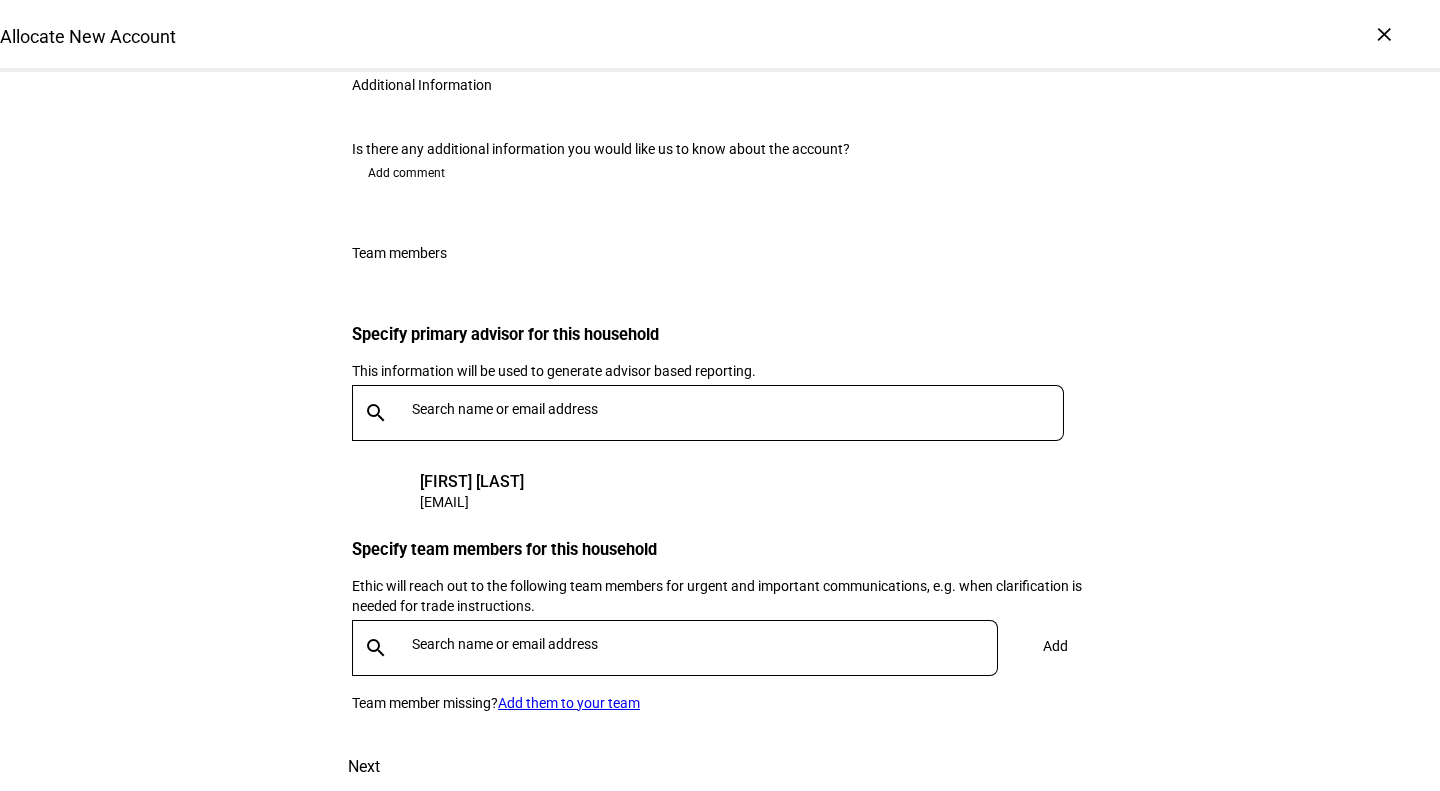 click at bounding box center (742, 409) 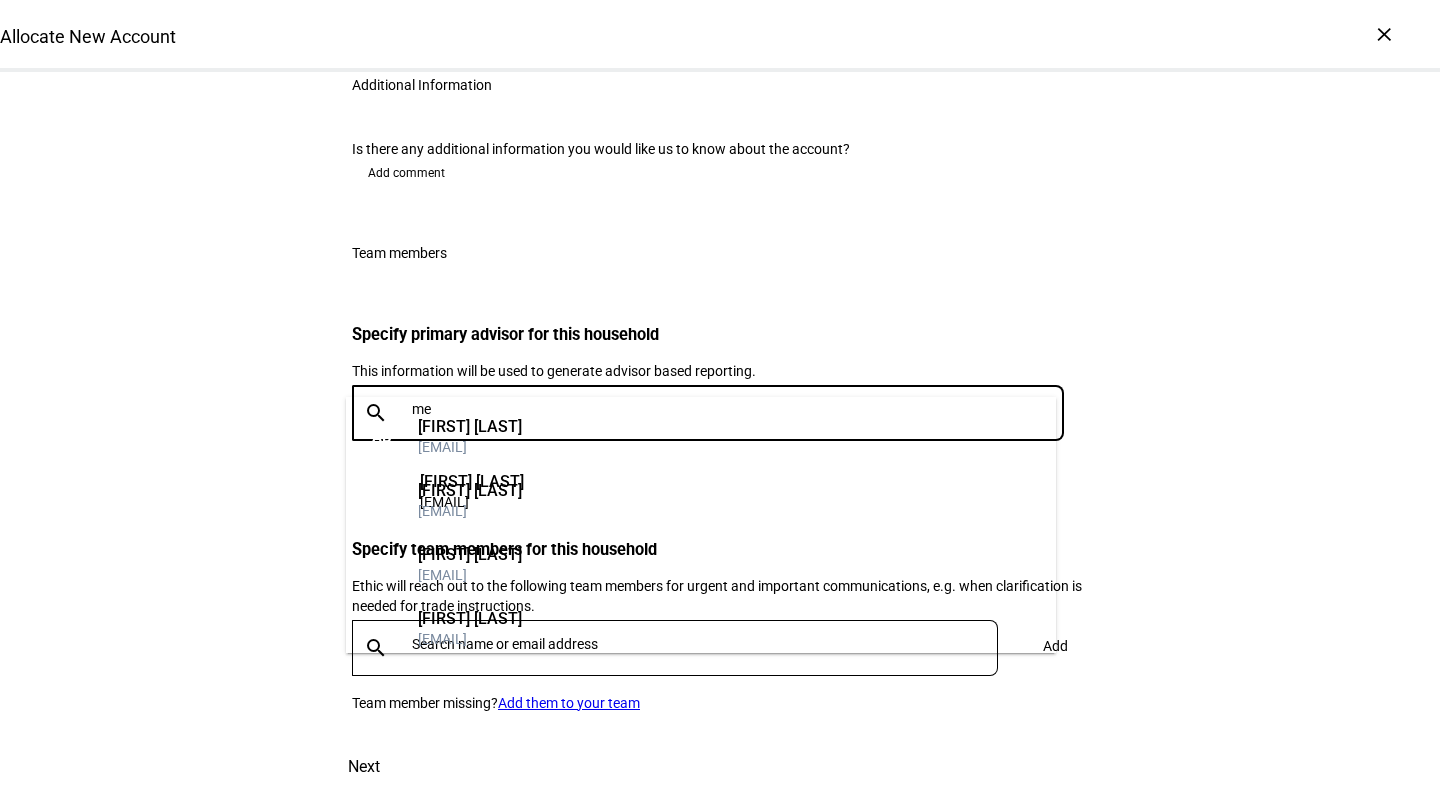type on "[NAME]" 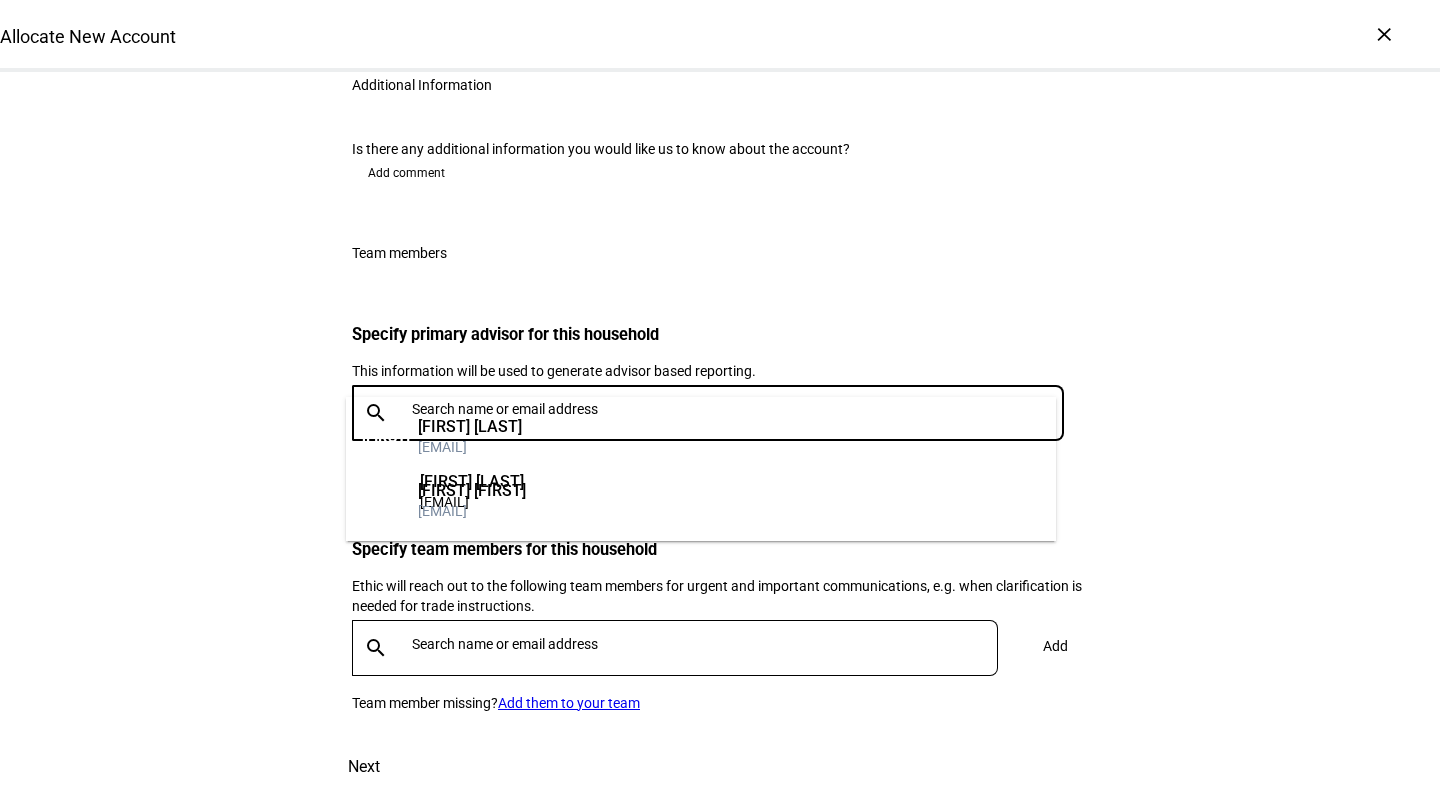 type 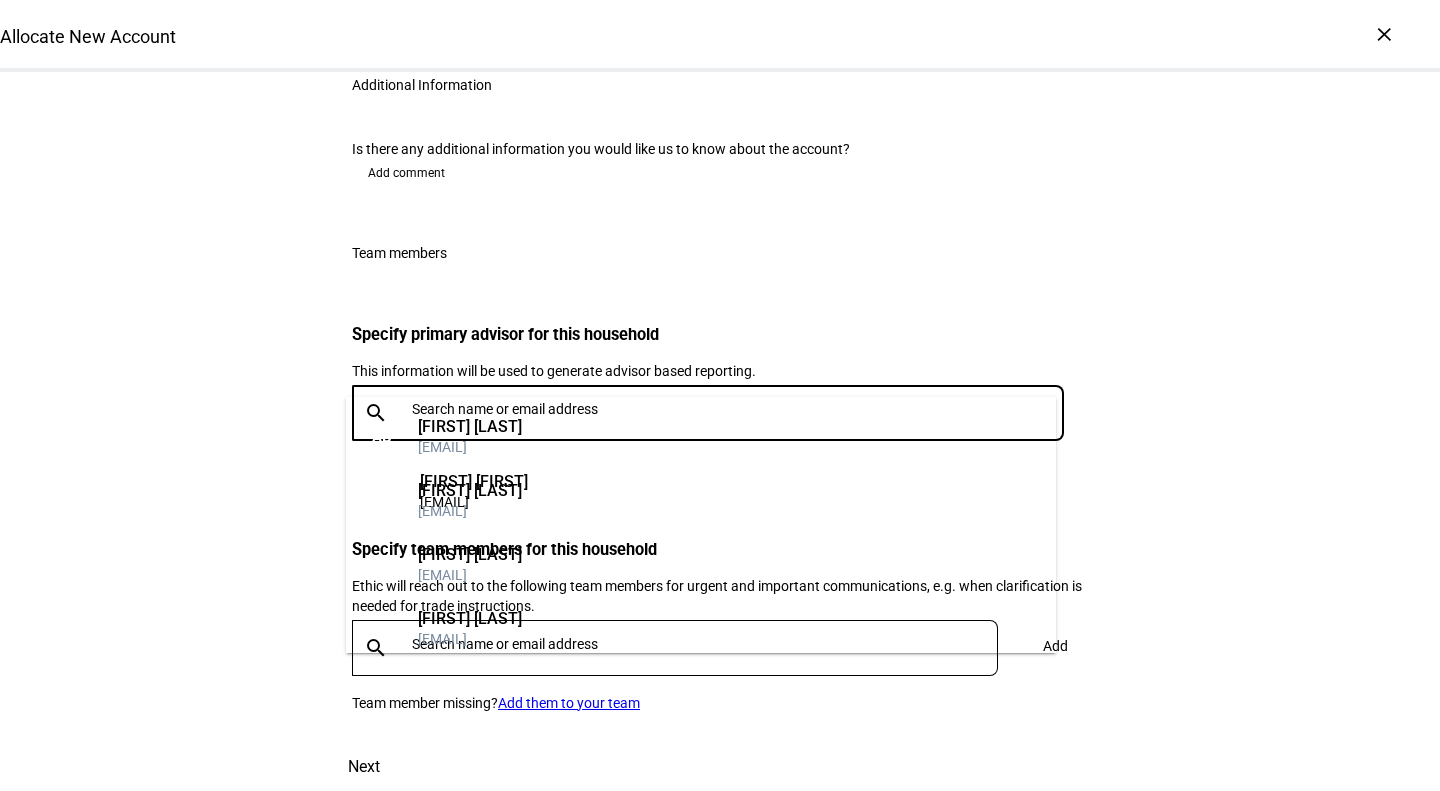 click at bounding box center (742, 409) 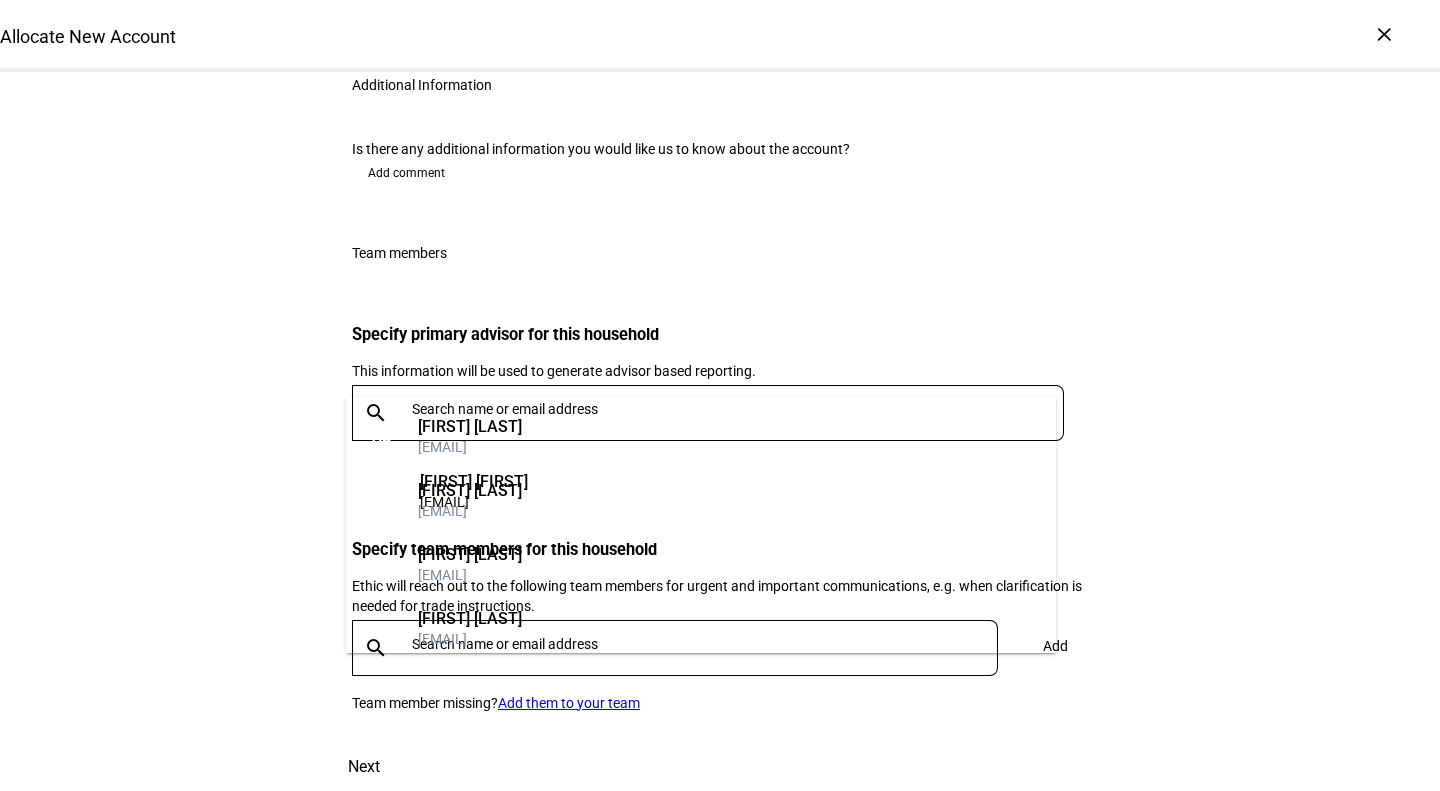 click on "Allocate New Account  Complete and submit this form to allocate a new account to an existing investment strategy.   If you'd like to create a new custom strategy, generate a tax transition analysis, or review proposals before trading then please create a prospect and submit a portfolio proposal request through  Prospect Plus .  Account & Custodian Details Custodian Schwab Name on account Jessica Droste Yagan Revocable Trust Account Number 85460940 Custodian Schwab Name on account Jessica Droste Yagan Revocable Trust Account number 85460940 info  Account number should contain exactly 8 digits. E.g. 12345678  warning Account number should contain exactly 8 digits. E.g. 12345678 Has the account been linked with Ethic at the custodian?   Note that in order to trade the portfolio, the account will need to be linked and funded at least 2 business days prior to trading (at least 3 business days if funding from mutual funds)  Yes No Investment Strategy Asset Type info_outline Equity SMA Multi asset Strategy Type All" 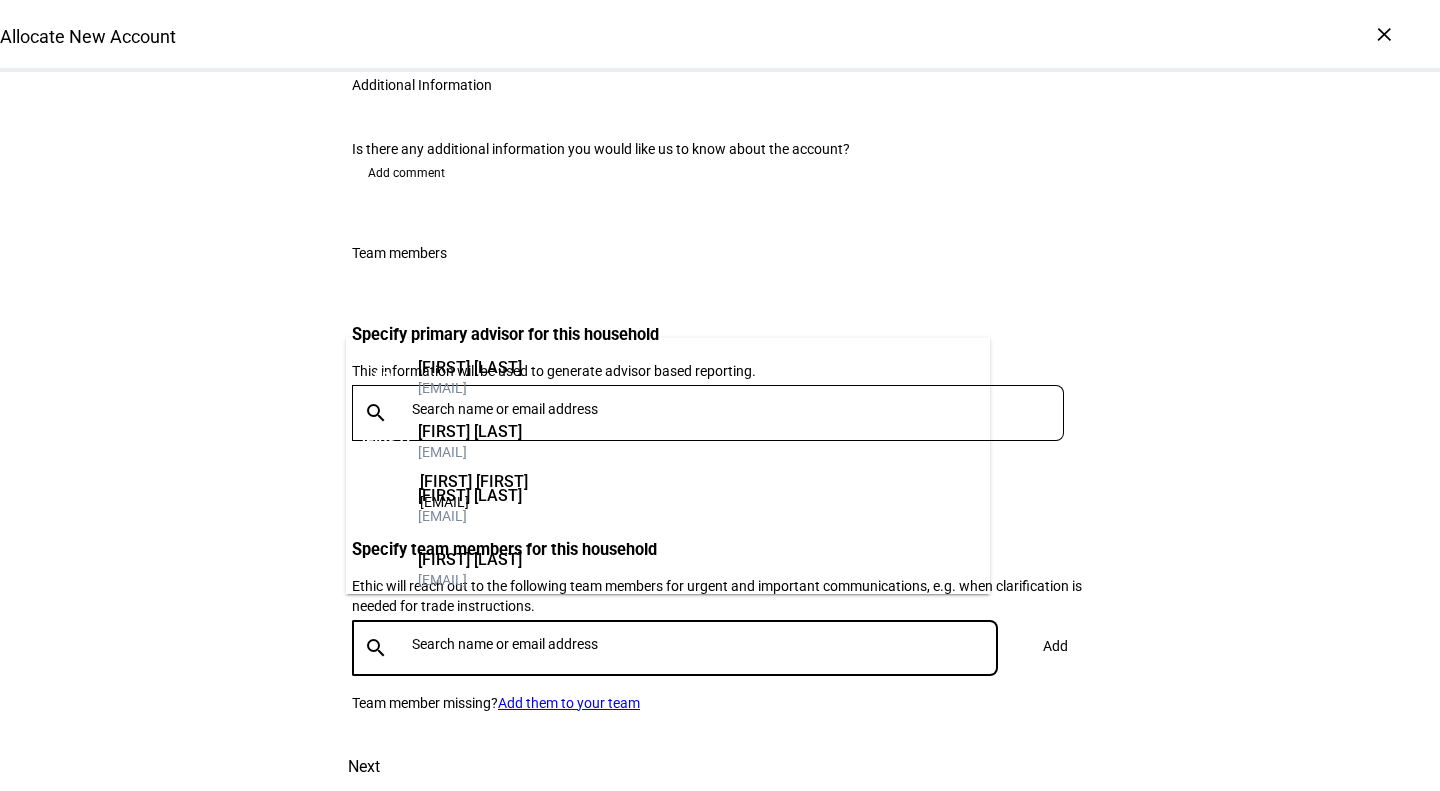 click at bounding box center (709, 644) 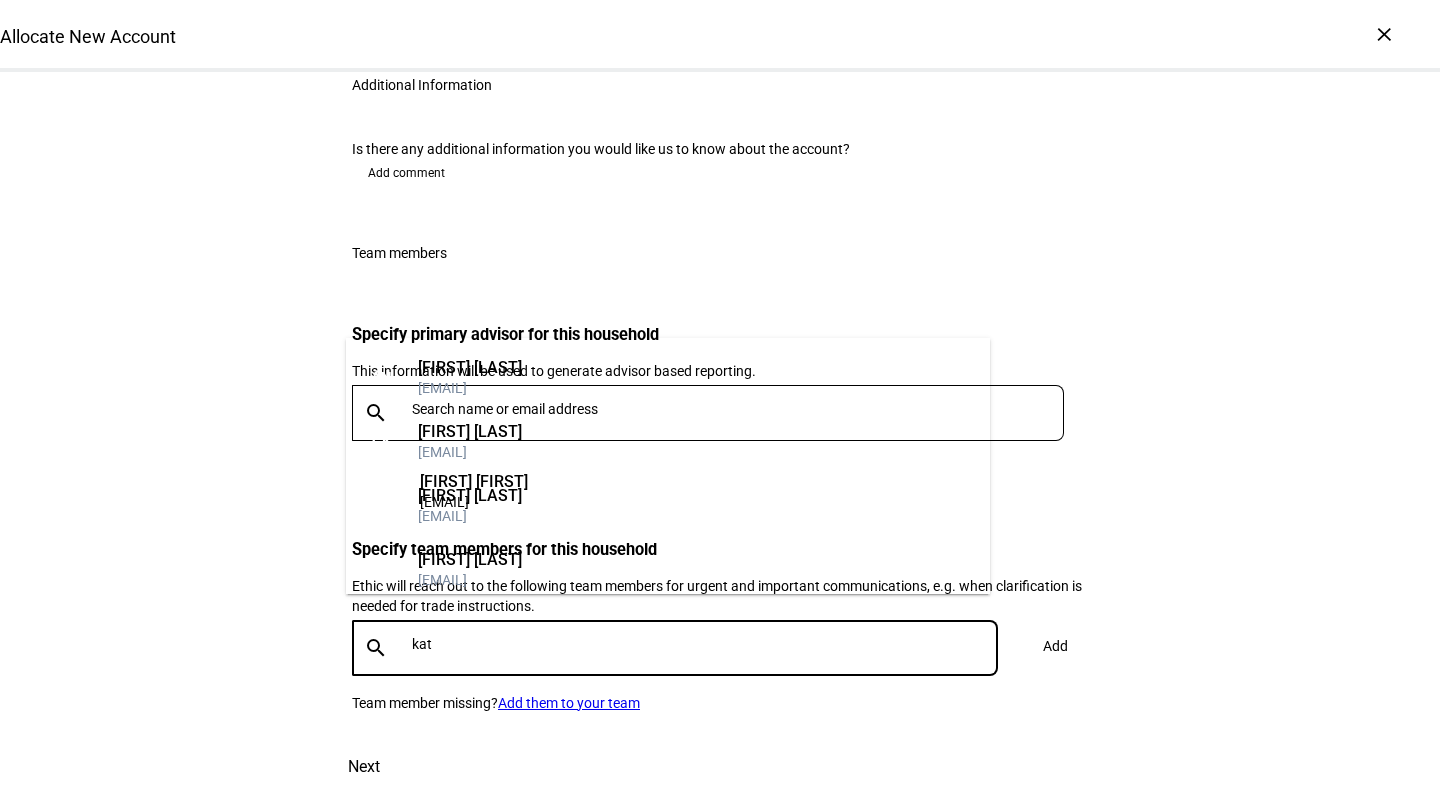 type on "[NAME]" 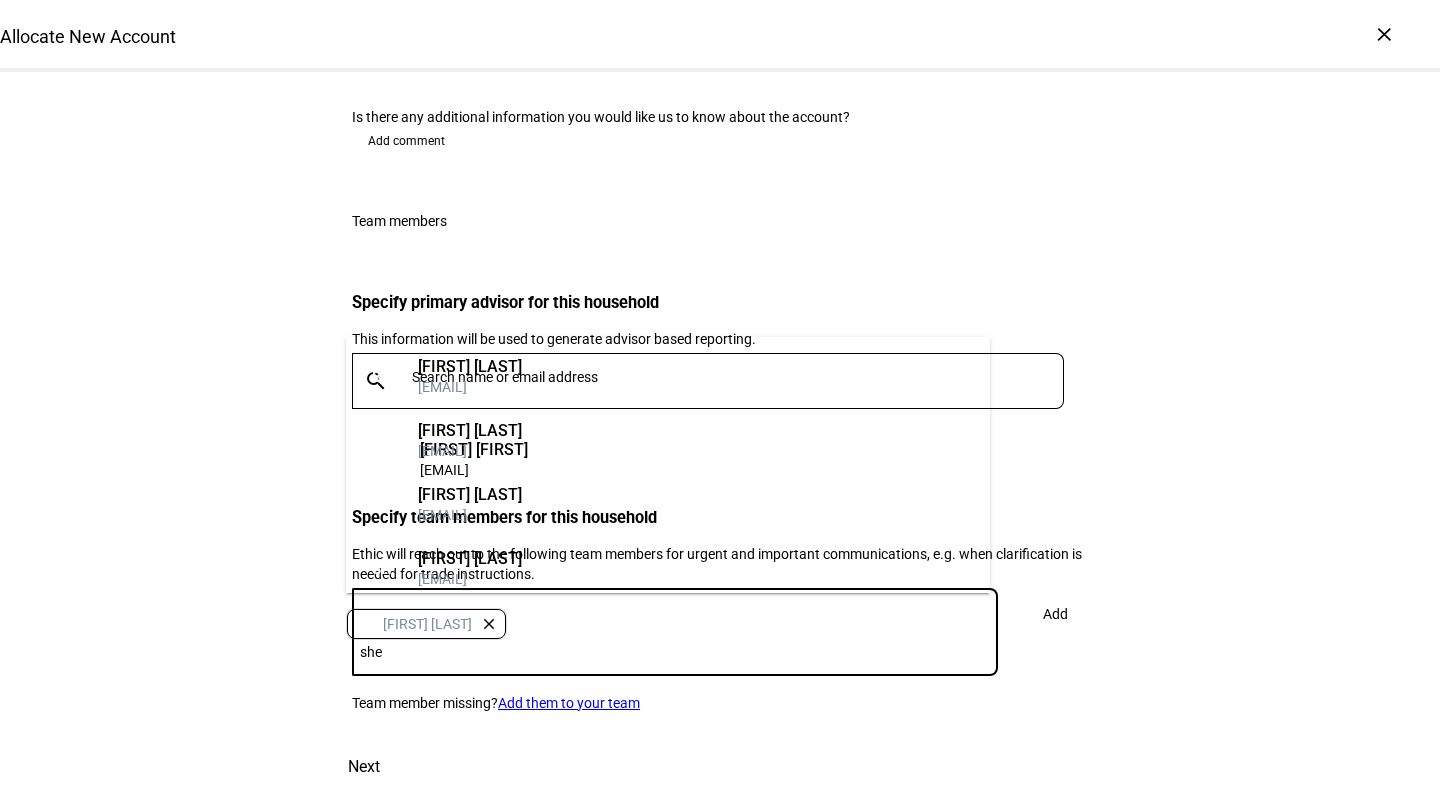 type on "[NAME]" 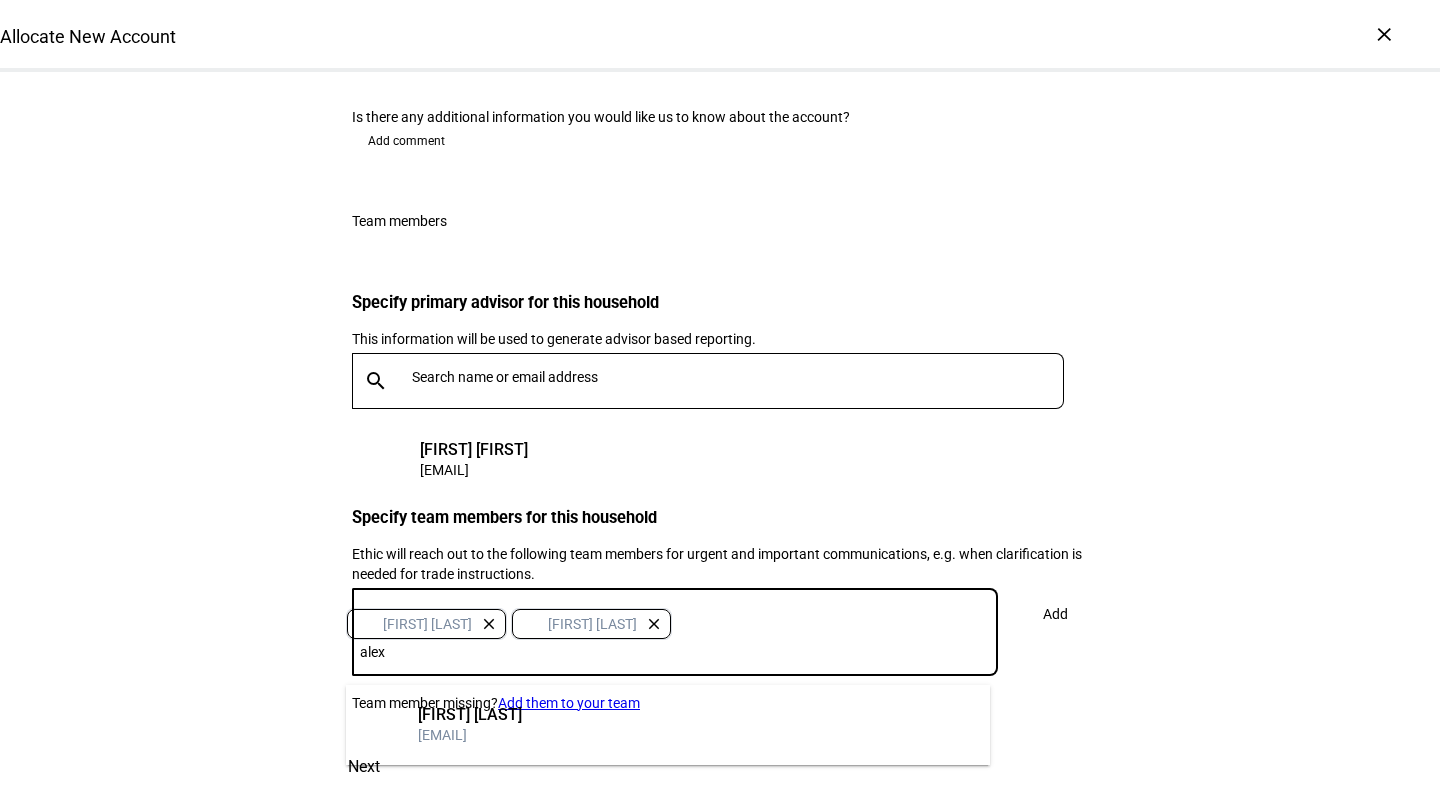 type on "[INITIAL]" 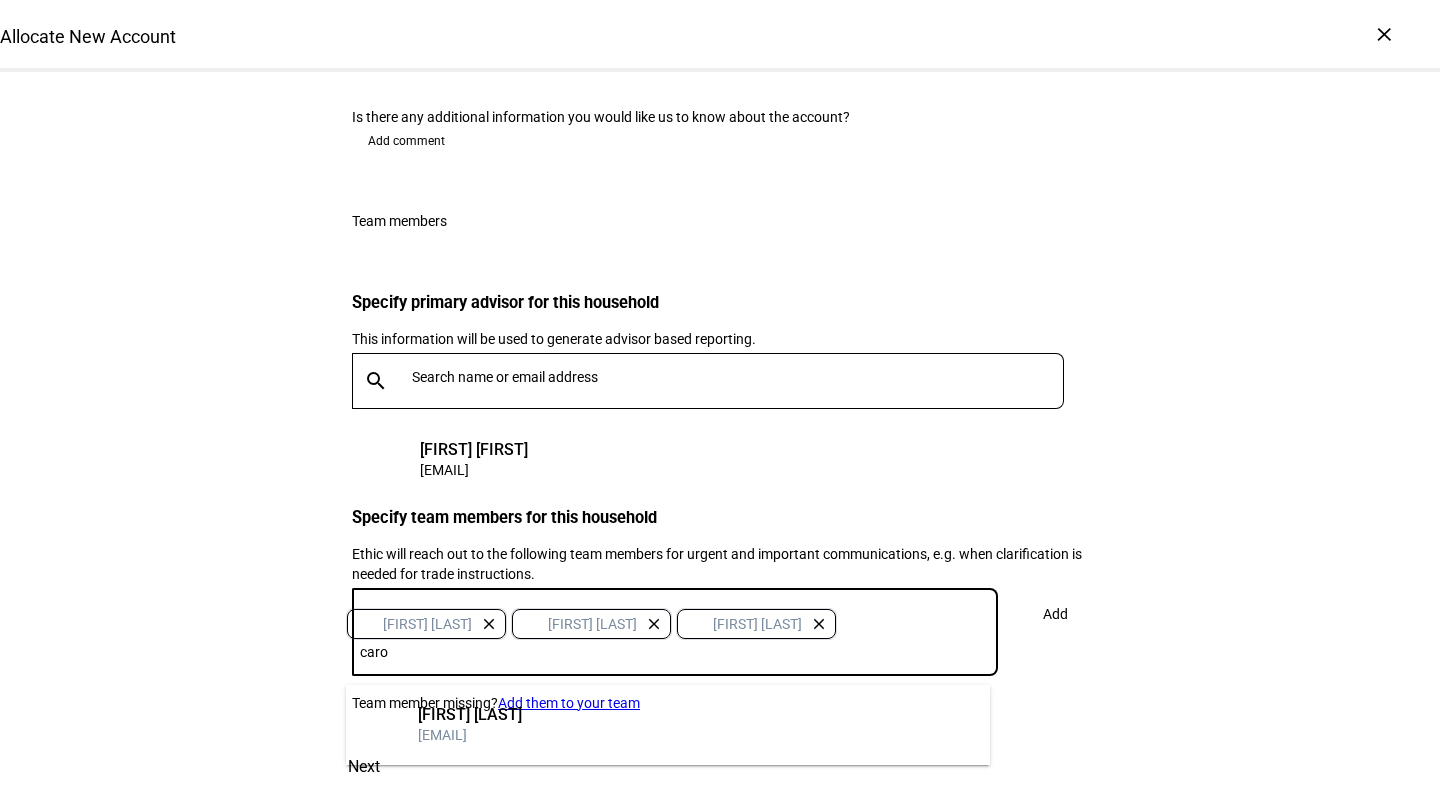 type on "[FIRST]" 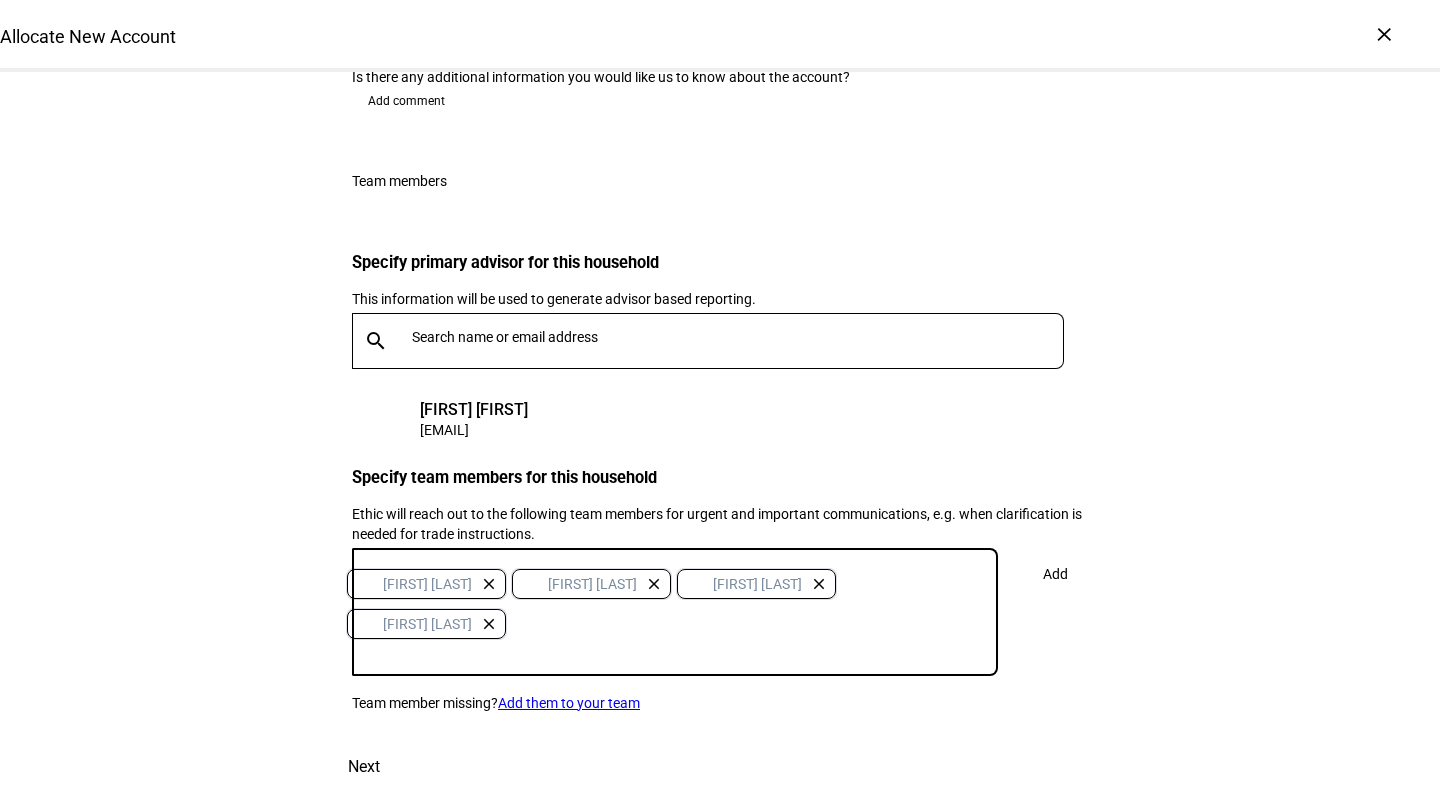 click on "Allocate New Account  Complete and submit this form to allocate a new account to an existing investment strategy.   If you'd like to create a new custom strategy, generate a tax transition analysis, or review proposals before trading then please create a prospect and submit a portfolio proposal request through  Prospect Plus .  Account & Custodian Details Custodian Schwab Name on account Jessica Droste Yagan Revocable Trust Account Number 85460940 Custodian Schwab Name on account Jessica Droste Yagan Revocable Trust Account number 85460940 info  Account number should contain exactly 8 digits. E.g. 12345678  warning Account number should contain exactly 8 digits. E.g. 12345678 Has the account been linked with Ethic at the custodian?   Note that in order to trade the portfolio, the account will need to be linked and funded at least 2 business days prior to trading (at least 3 business days if funding from mutual funds)  Yes No Investment Strategy Asset Type info_outline Equity SMA Multi asset Strategy Type All" 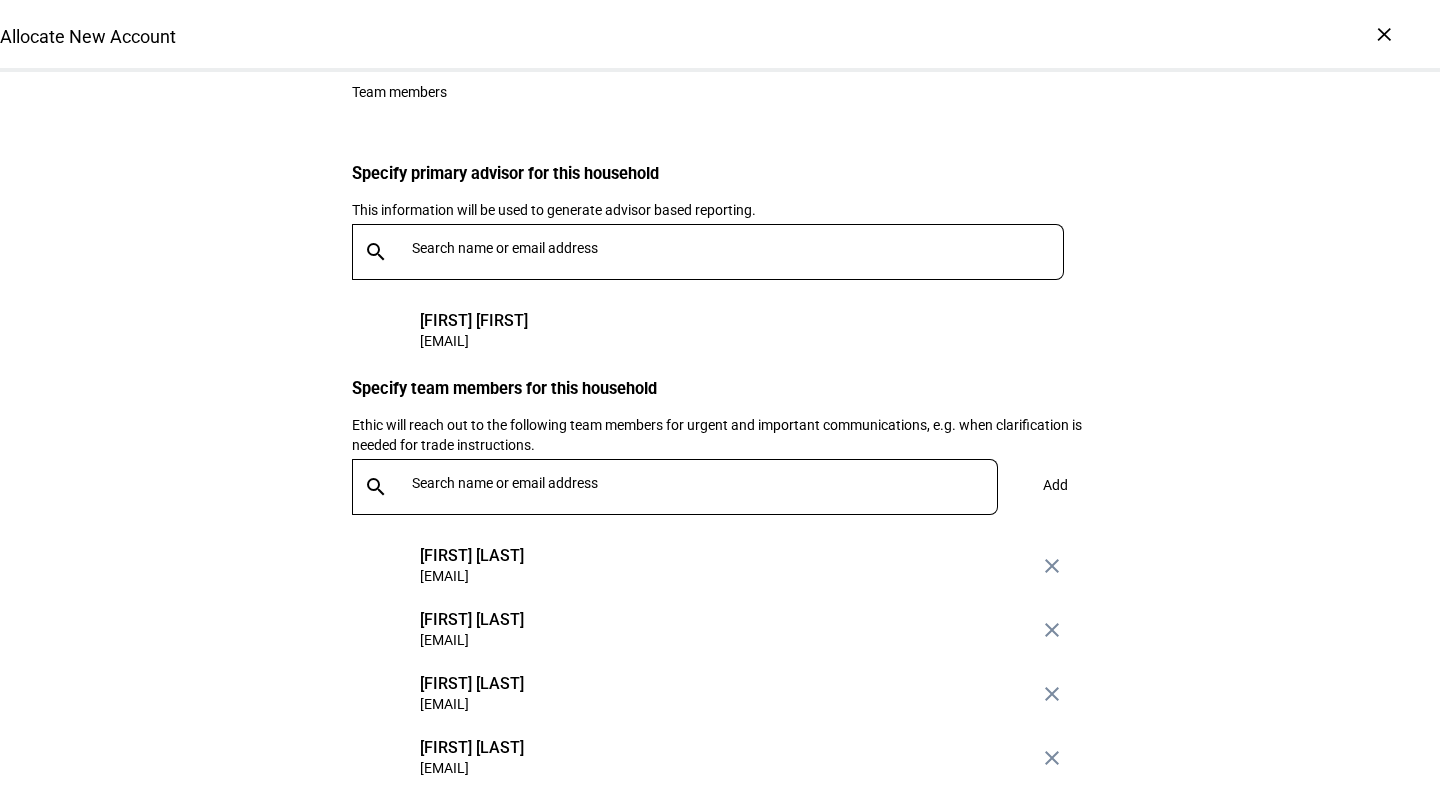 click at bounding box center (709, 483) 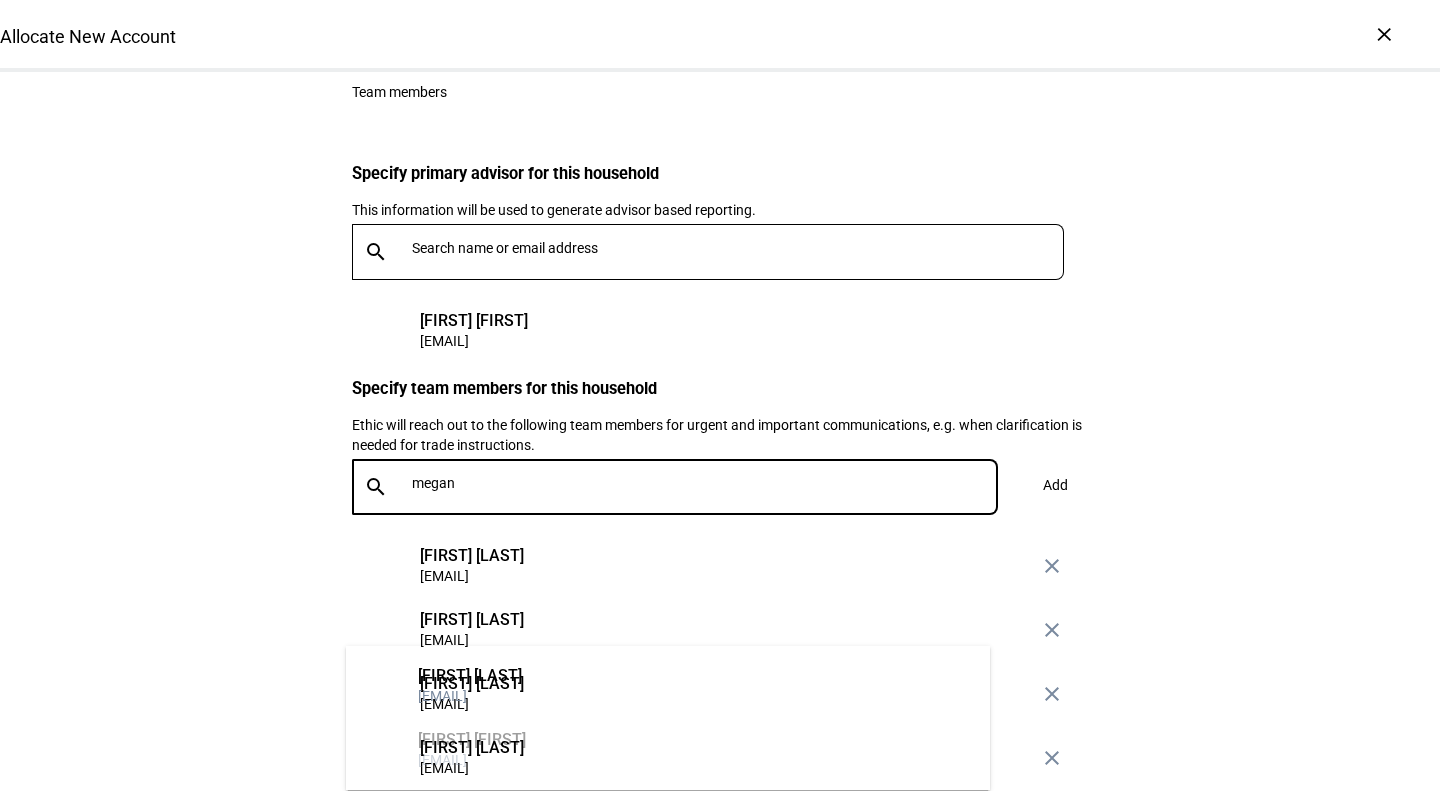 type on "[NAME]" 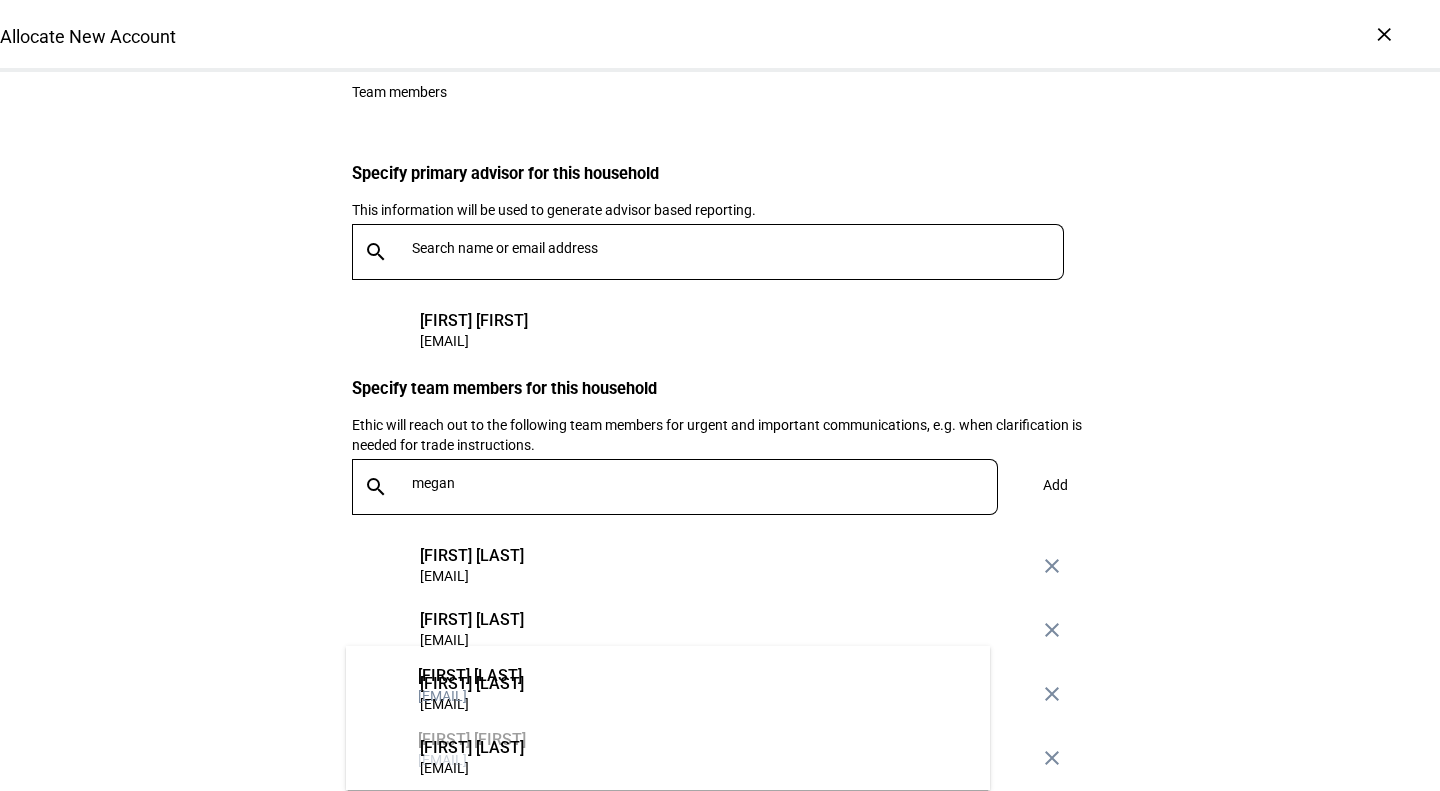 click on "Allocate New Account  Complete and submit this form to allocate a new account to an existing investment strategy.   If you'd like to create a new custom strategy, generate a tax transition analysis, or review proposals before trading then please create a prospect and submit a portfolio proposal request through  Prospect Plus .  Account & Custodian Details Custodian Schwab Name on account Jessica Droste Yagan Revocable Trust Account Number 85460940 Custodian Schwab Name on account Jessica Droste Yagan Revocable Trust Account number 85460940 info  Account number should contain exactly 8 digits. E.g. 12345678  warning Account number should contain exactly 8 digits. E.g. 12345678 Has the account been linked with Ethic at the custodian?   Note that in order to trade the portfolio, the account will need to be linked and funded at least 2 business days prior to trading (at least 3 business days if funding from mutual funds)  Yes No Investment Strategy Asset Type info_outline Equity SMA Multi asset Strategy Type All" 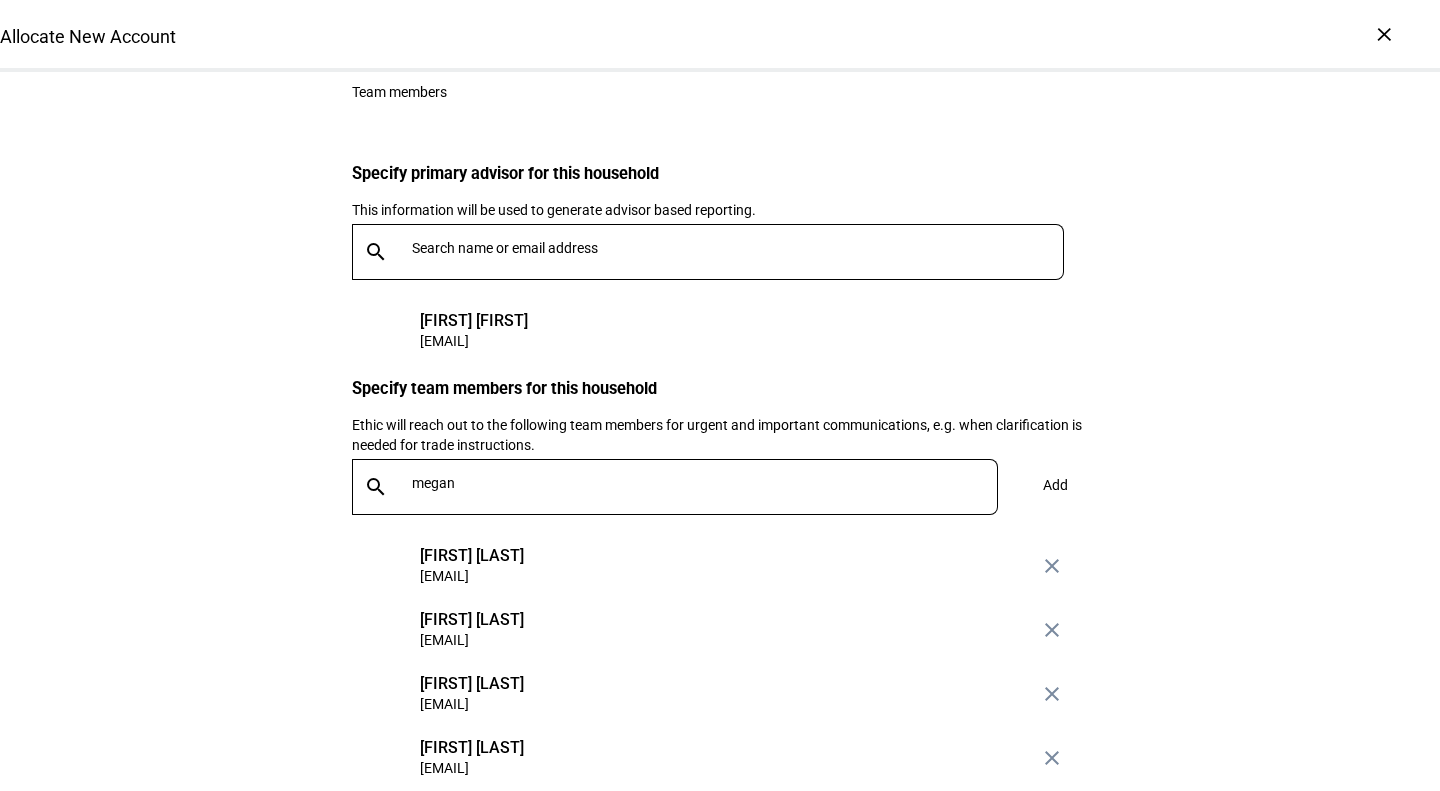 scroll, scrollTop: 3608, scrollLeft: 0, axis: vertical 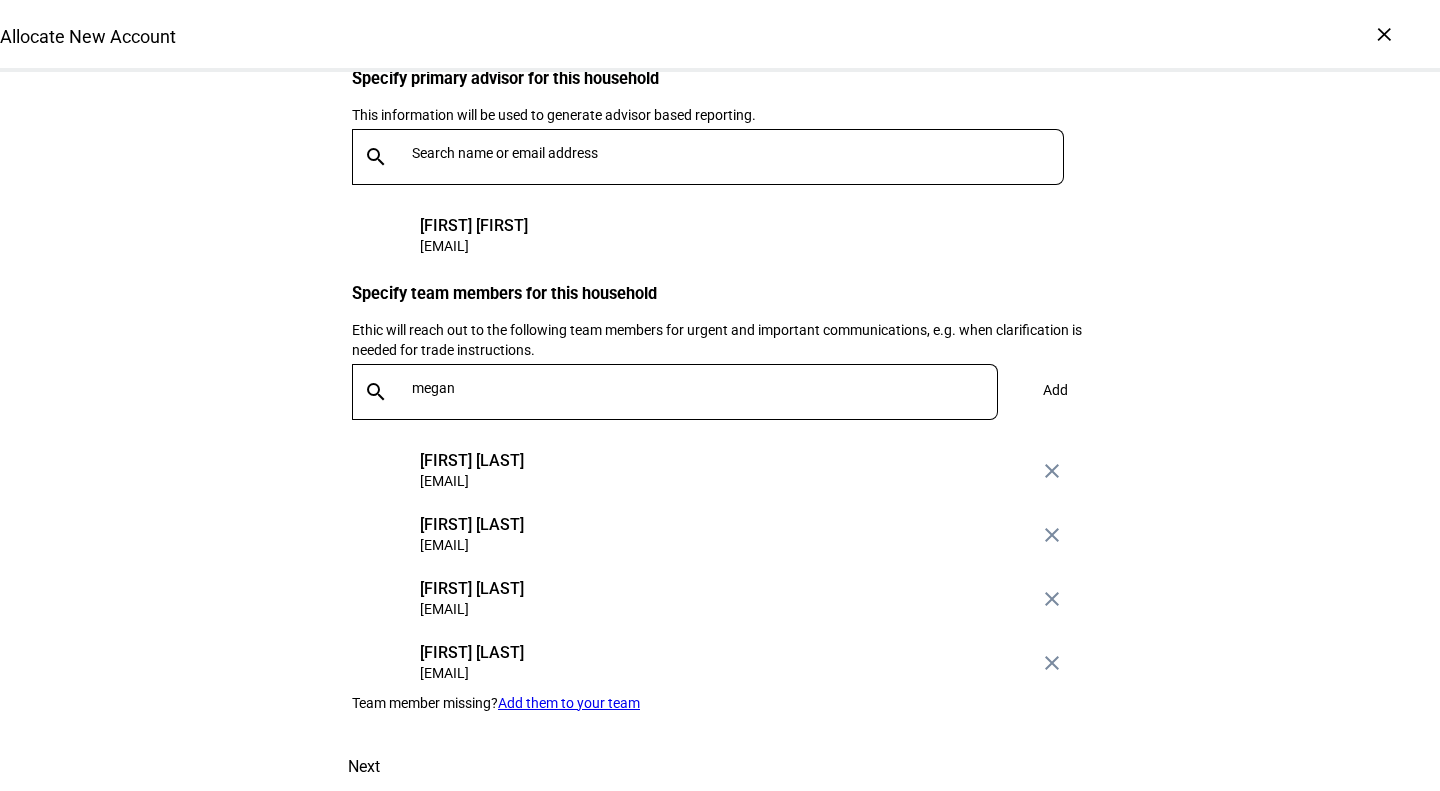click on "Next" 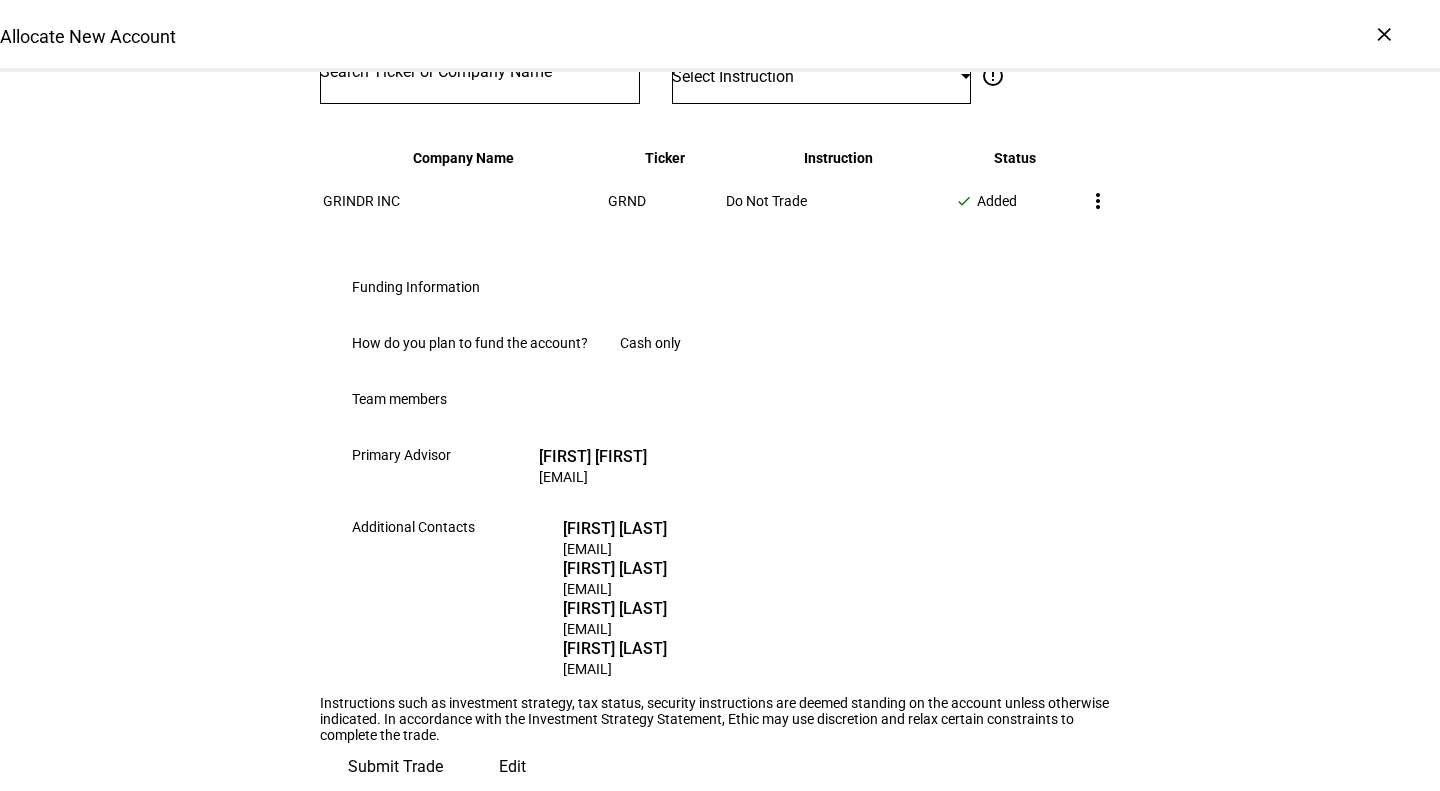 scroll, scrollTop: 0, scrollLeft: 0, axis: both 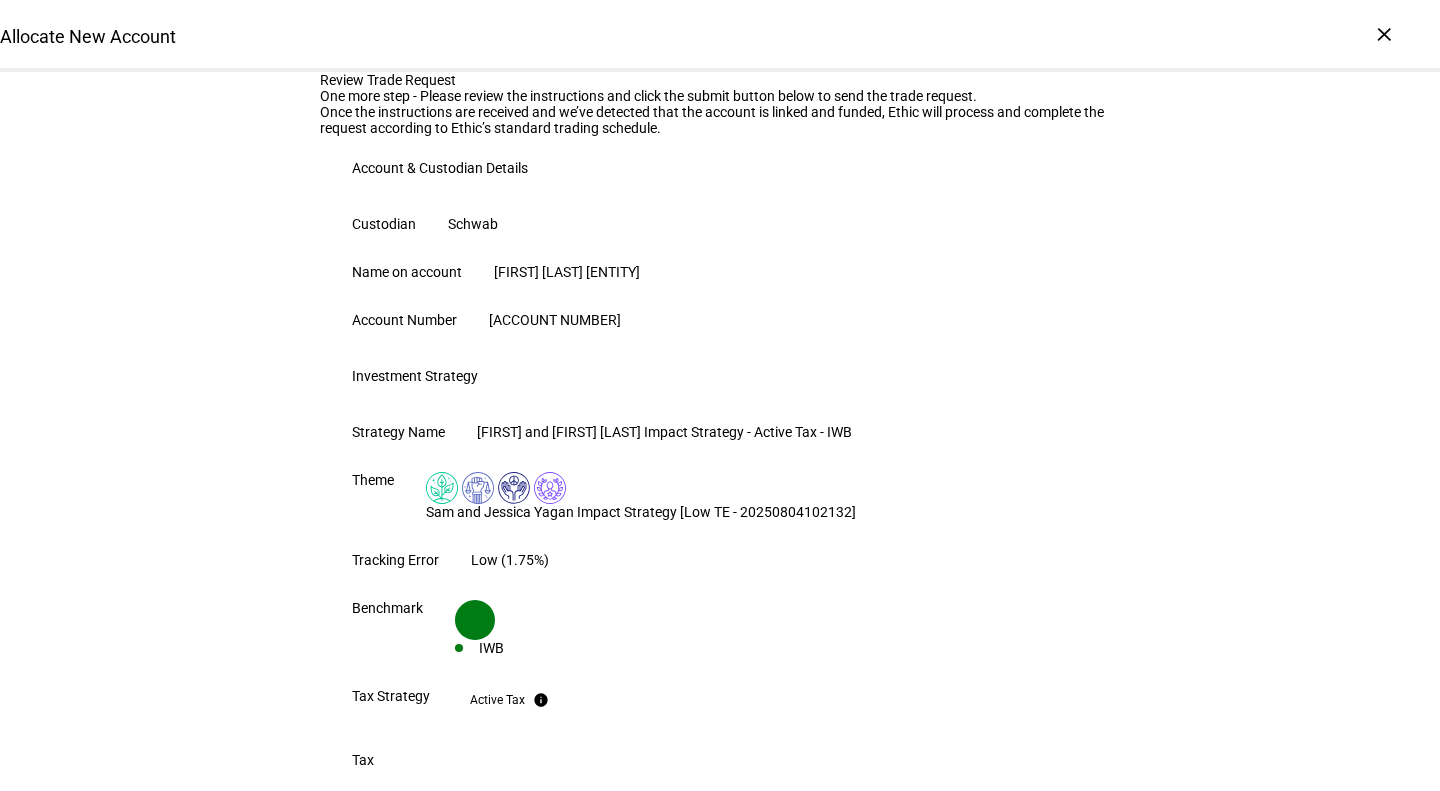 type 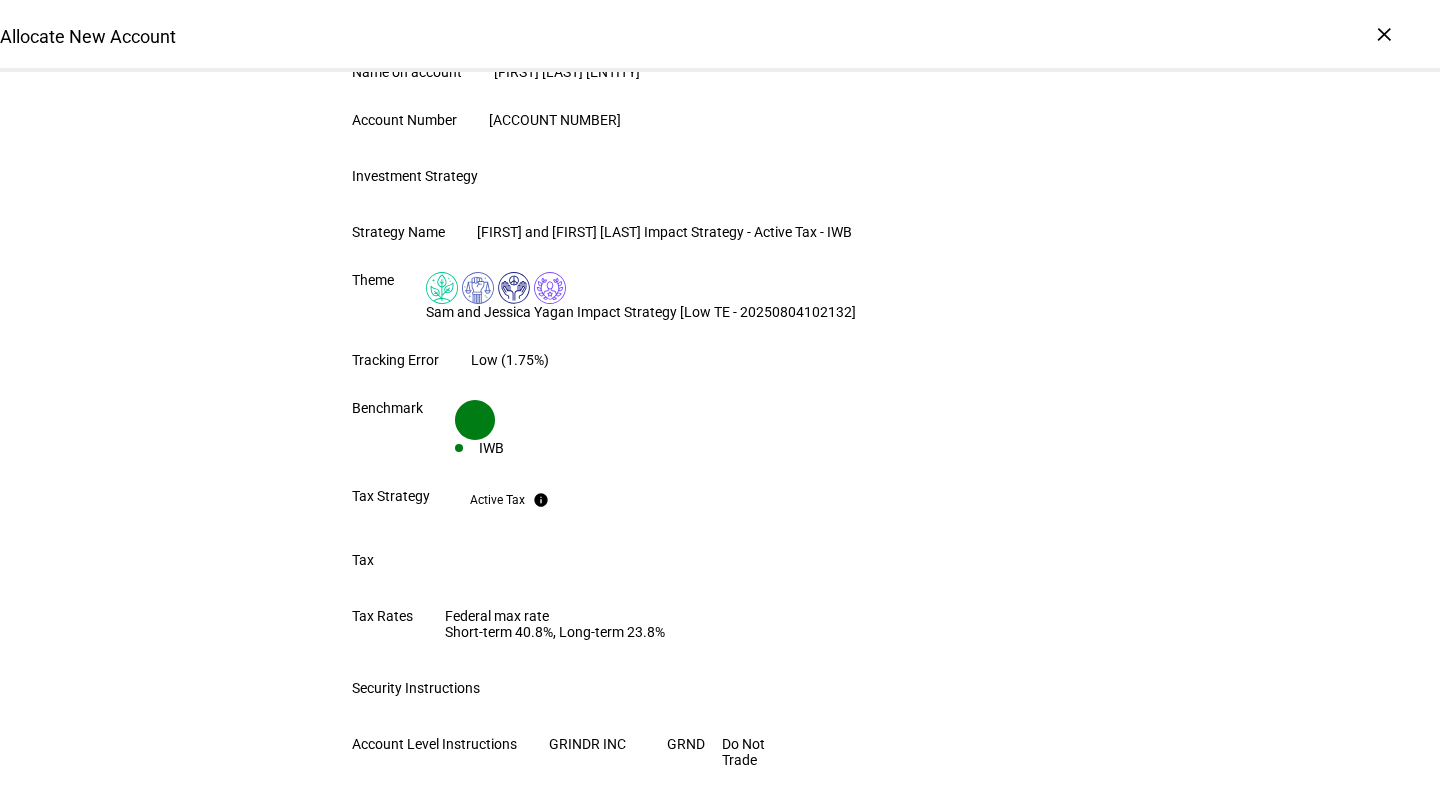 scroll, scrollTop: 201, scrollLeft: 0, axis: vertical 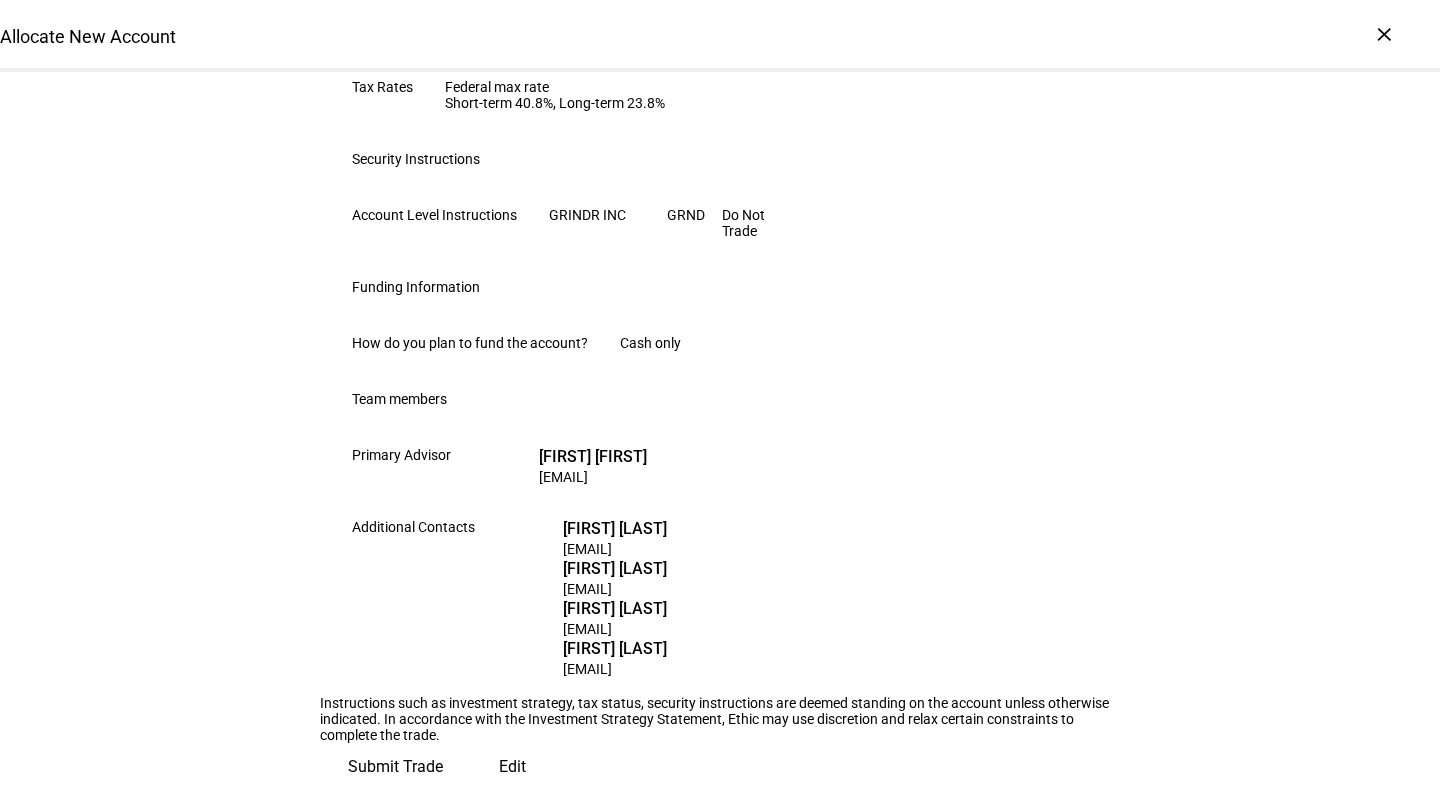 click 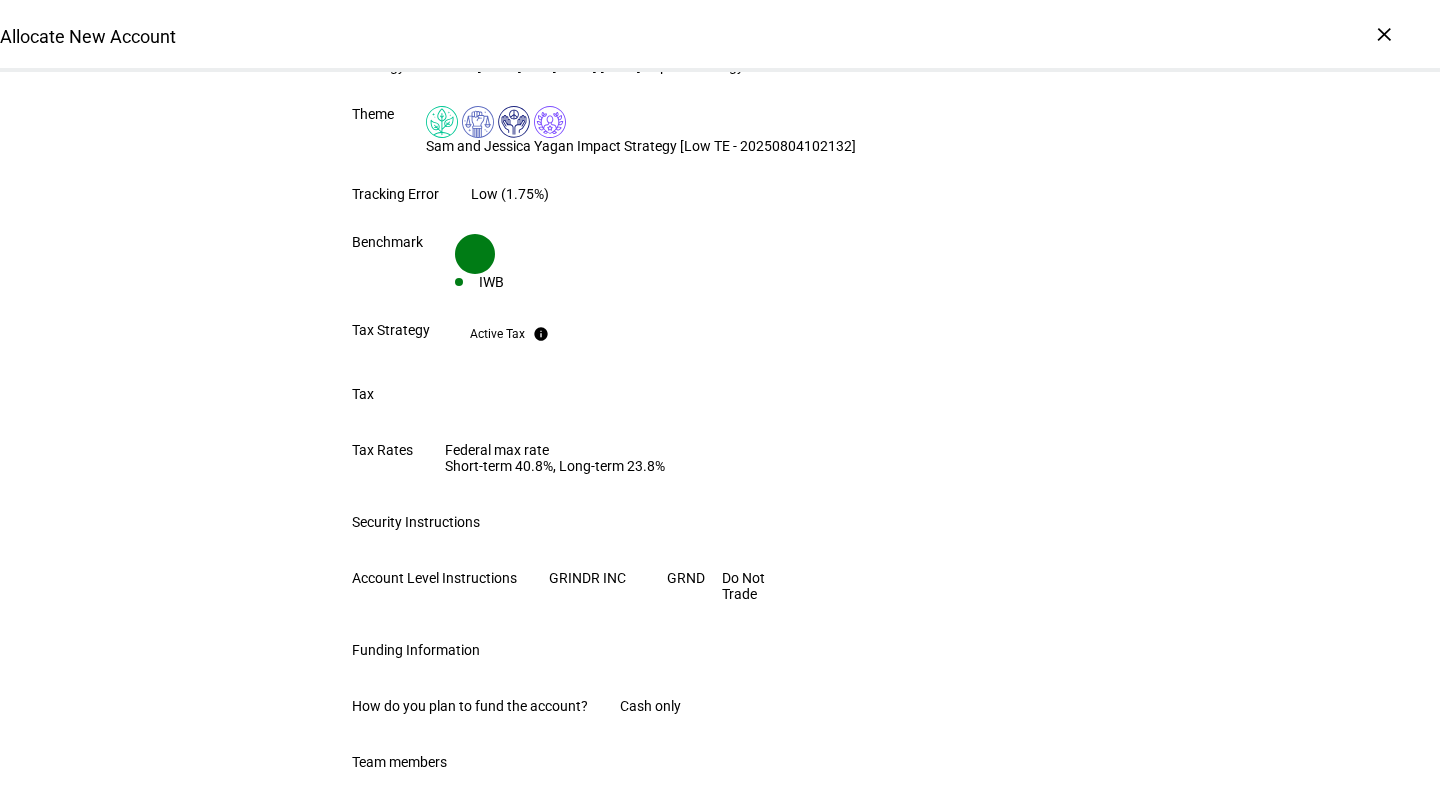 scroll, scrollTop: 0, scrollLeft: 0, axis: both 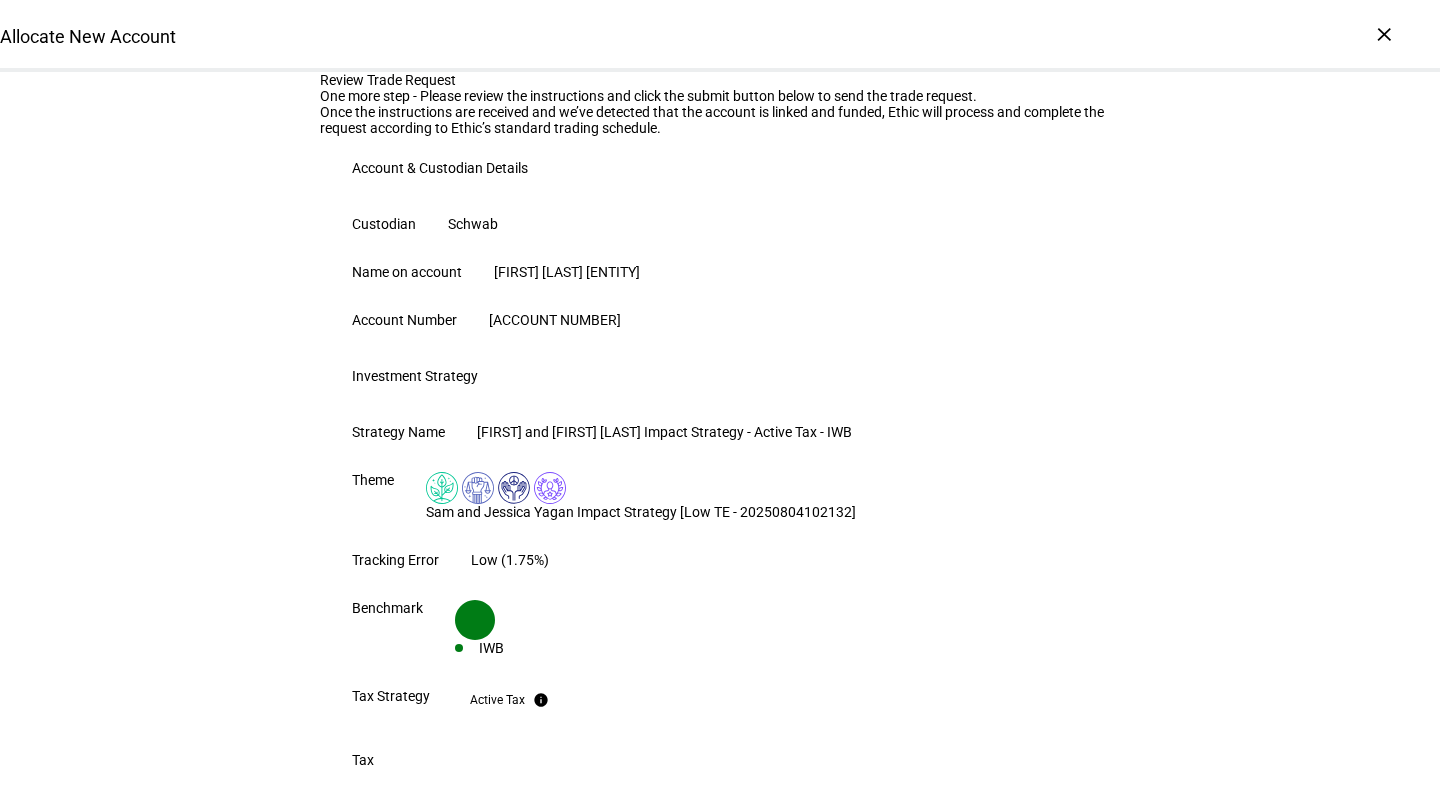 click on "Once the instructions are received and we’ve detected that the account is linked and funded, Ethic will process and complete the request according to Ethic’s standard trading schedule." 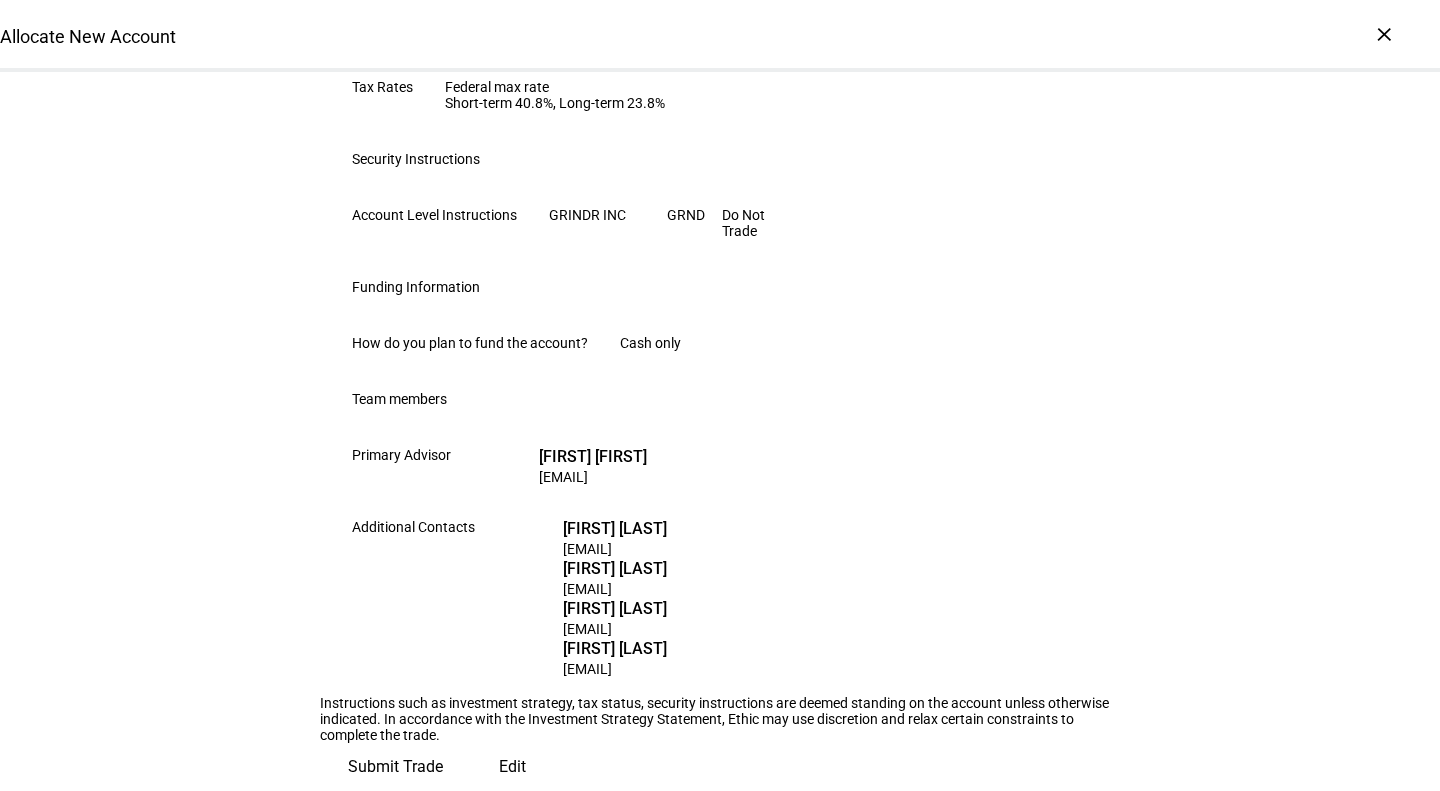 scroll, scrollTop: 1332, scrollLeft: 0, axis: vertical 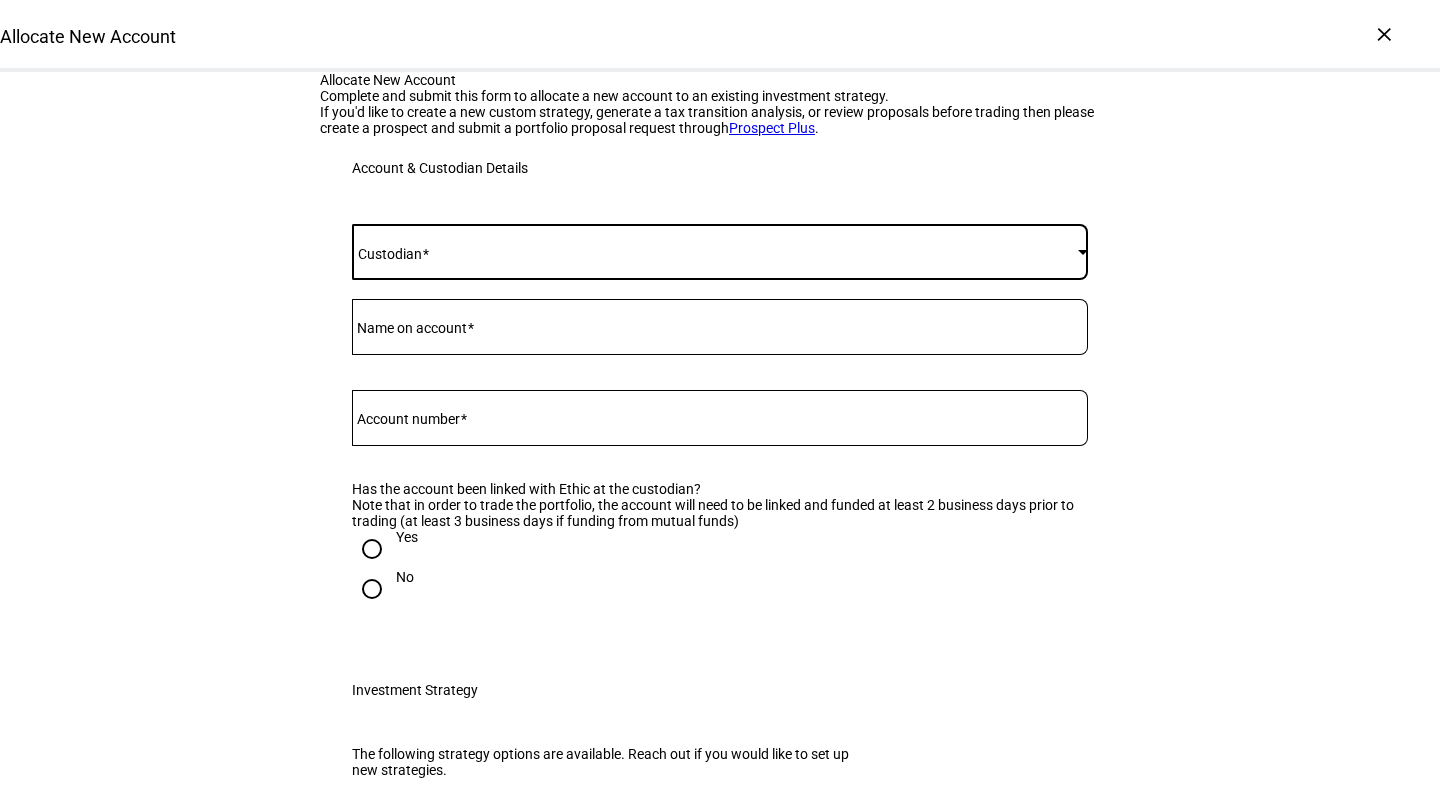 click at bounding box center [715, 252] 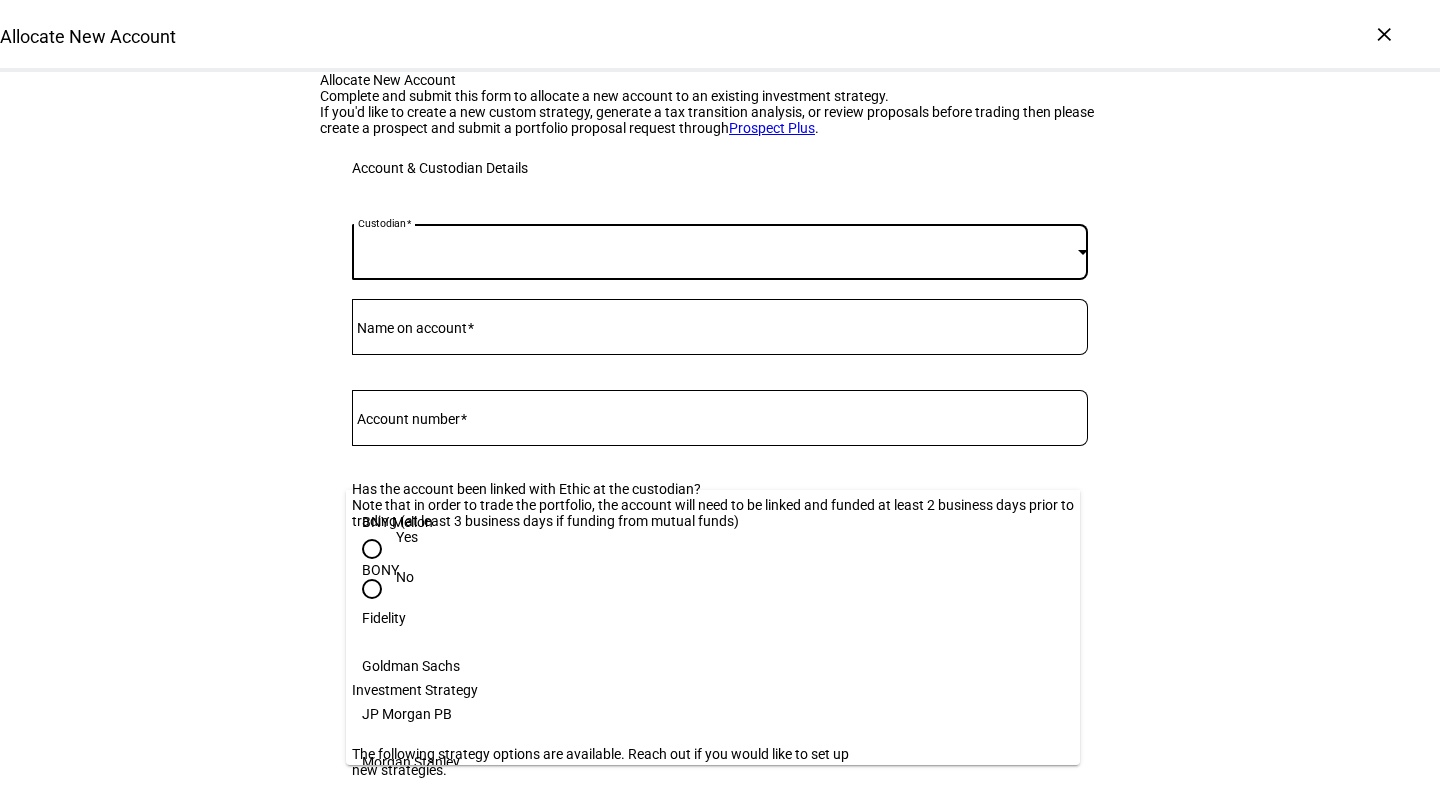 scroll, scrollTop: 205, scrollLeft: 0, axis: vertical 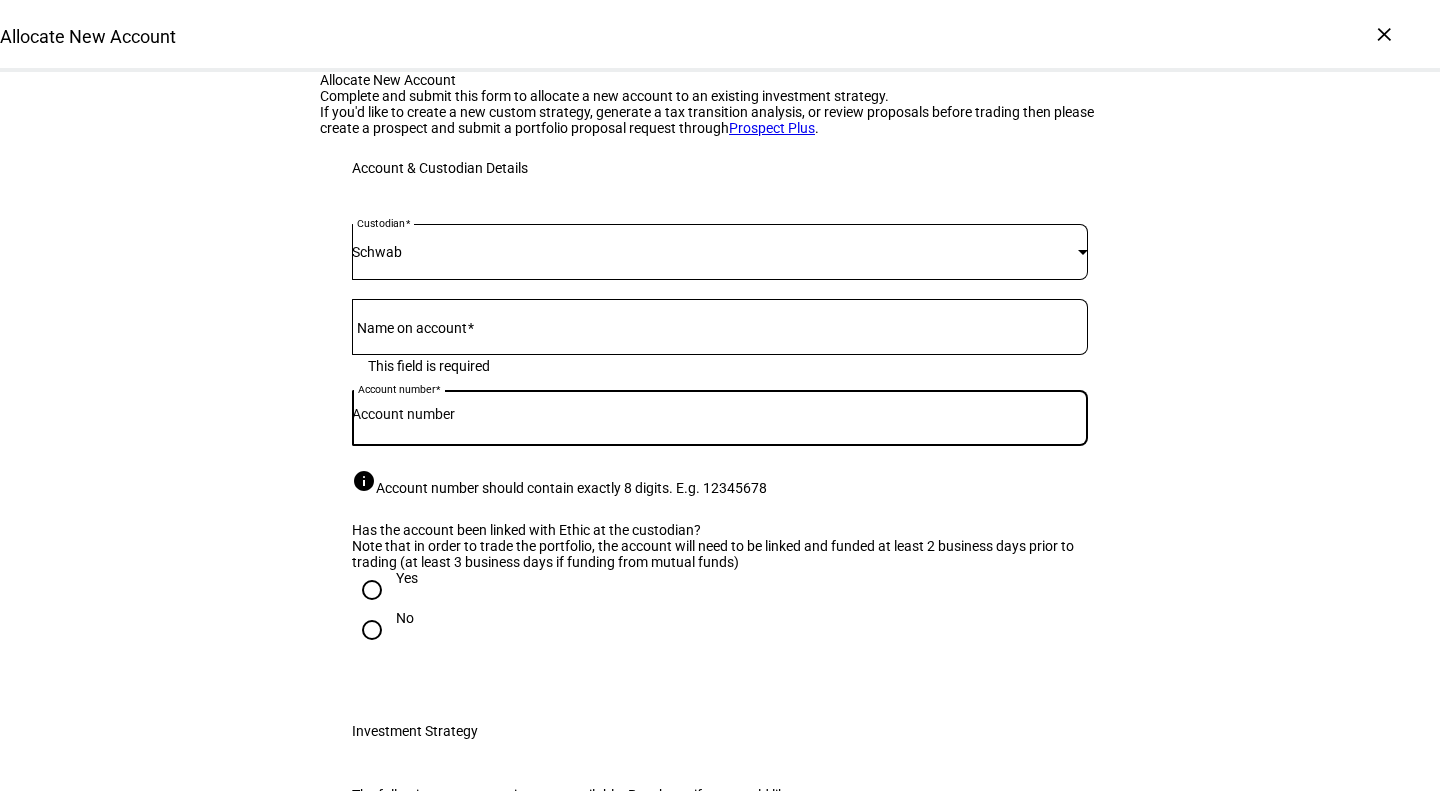 paste on "[ACCOUNT_NUMBER]" 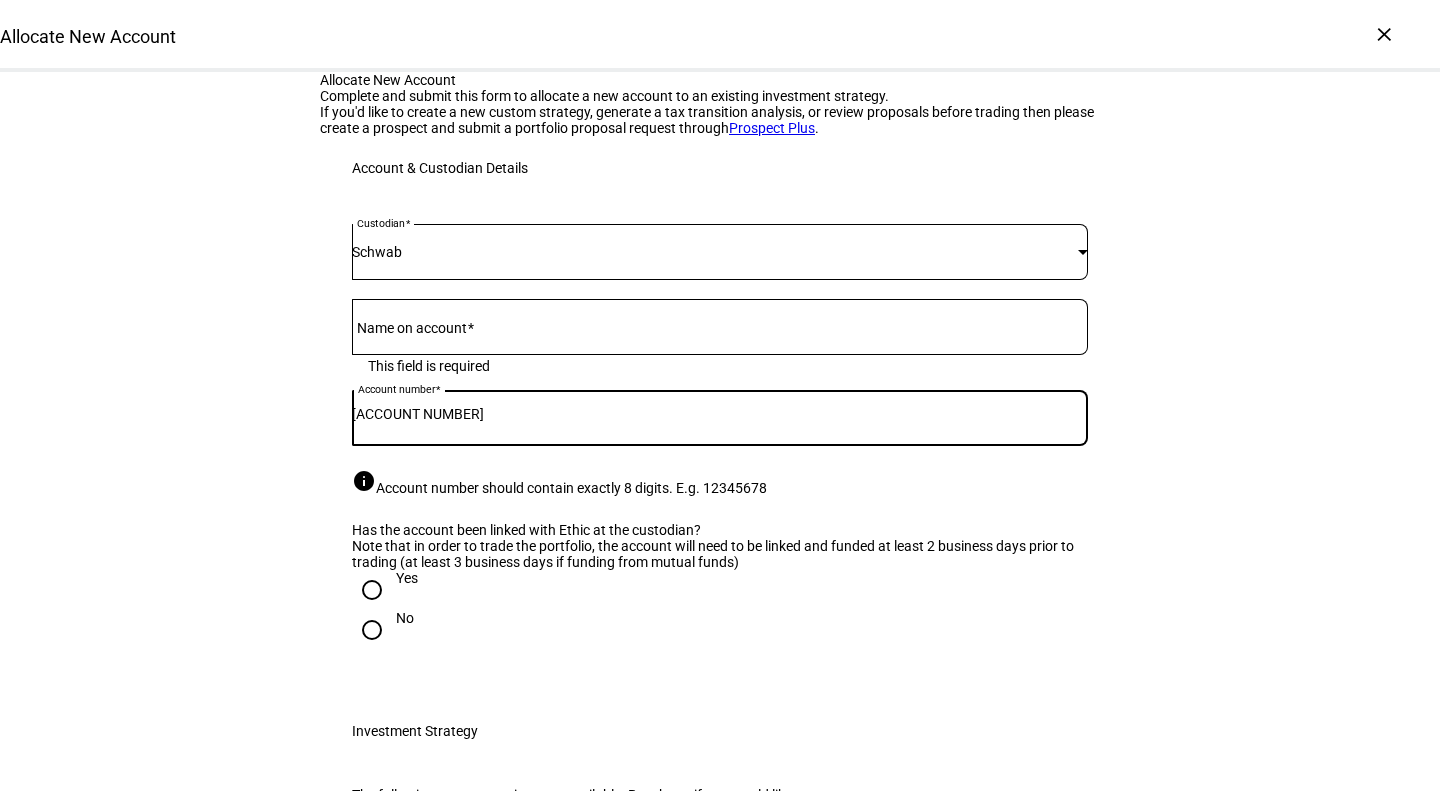 type on "[ACCOUNT NUMBER]" 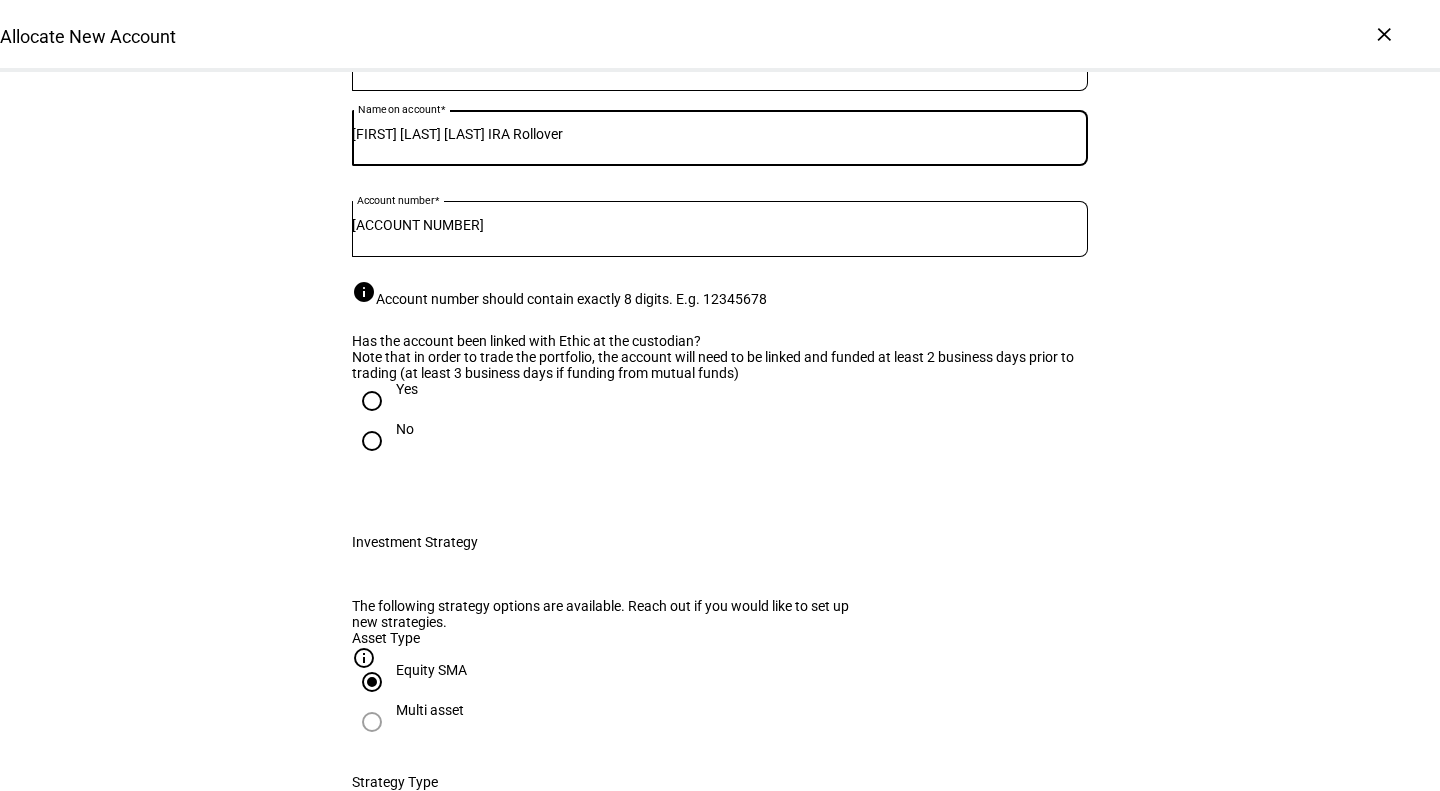 scroll, scrollTop: 388, scrollLeft: 0, axis: vertical 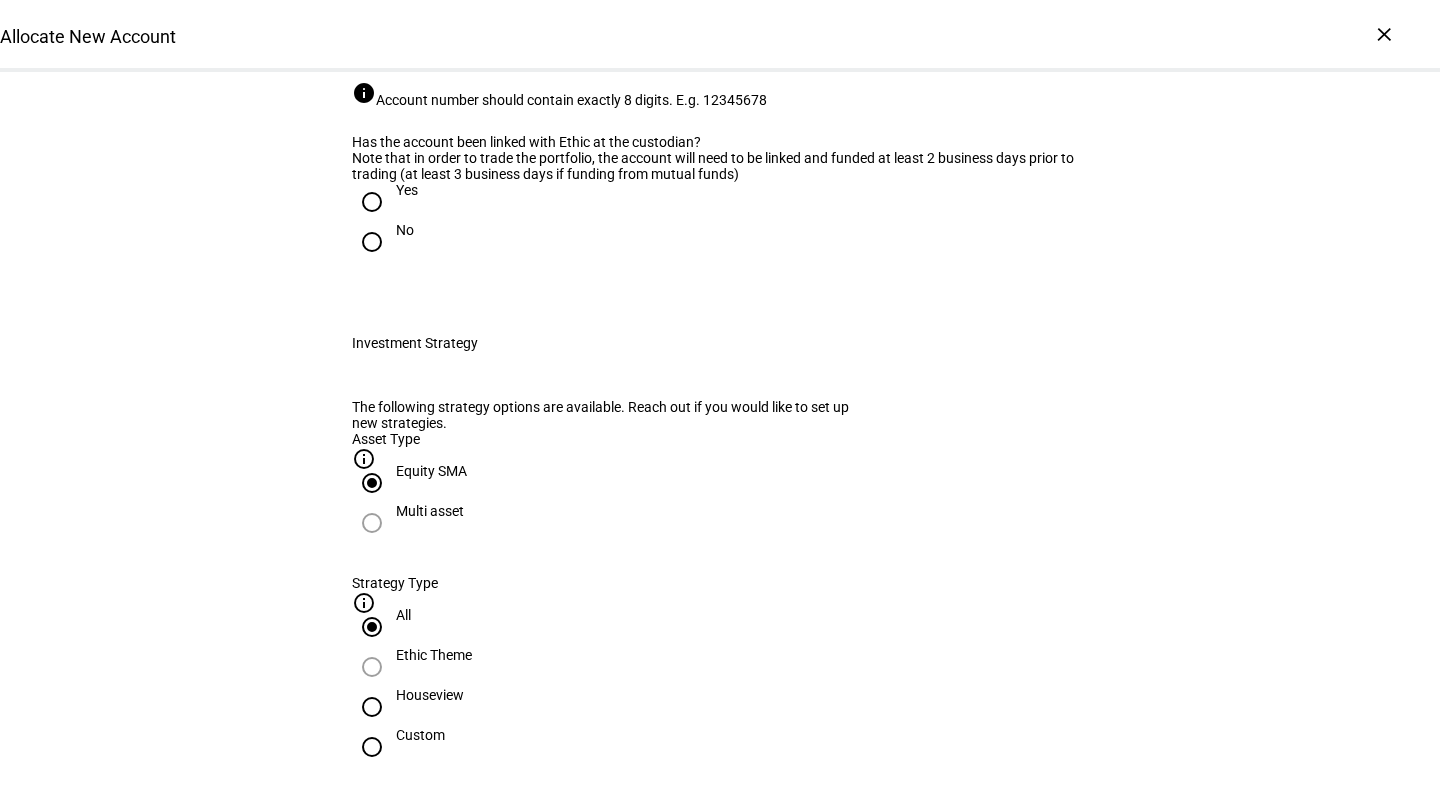type on "[FIRST] [LAST] [LAST] IRA Rollover" 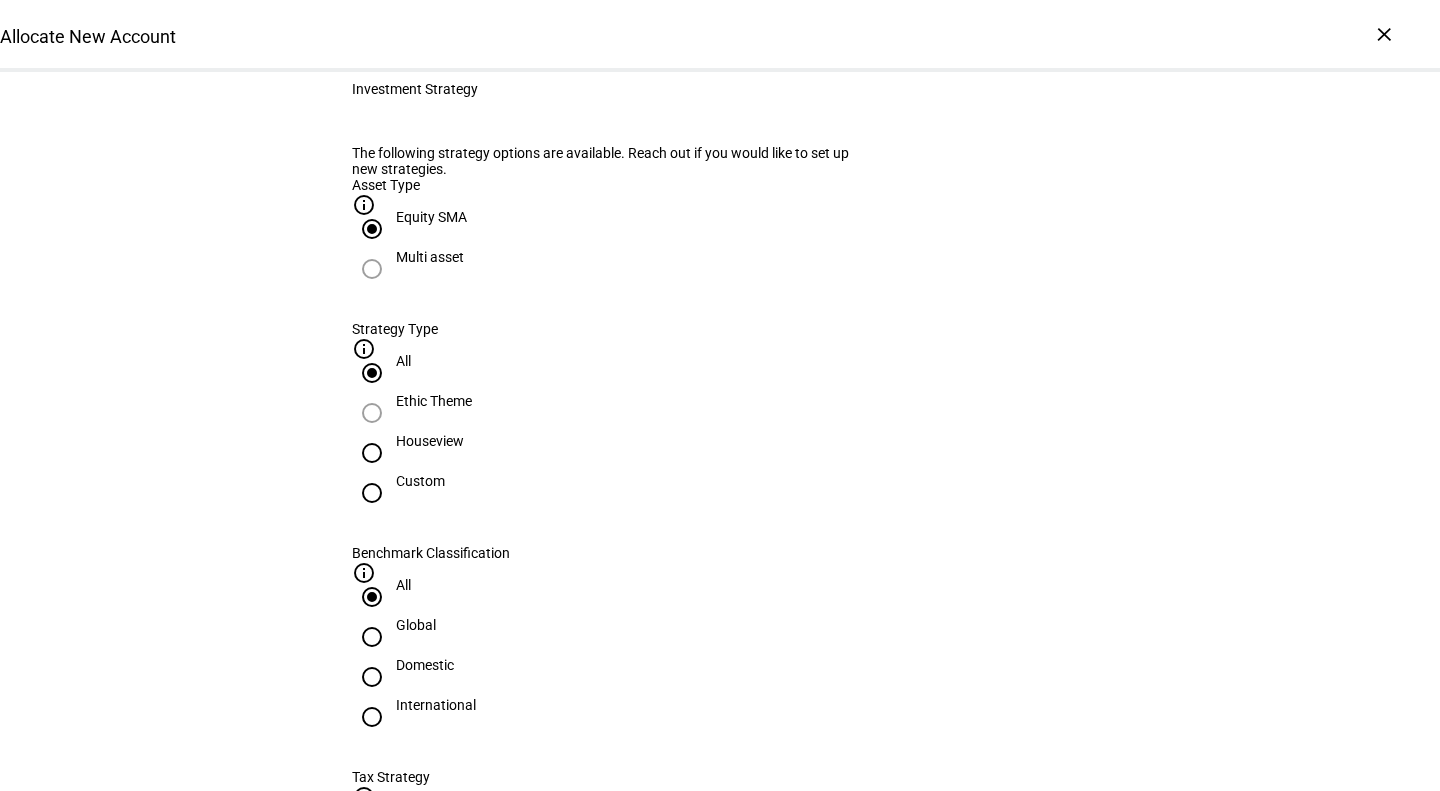 scroll, scrollTop: 643, scrollLeft: 0, axis: vertical 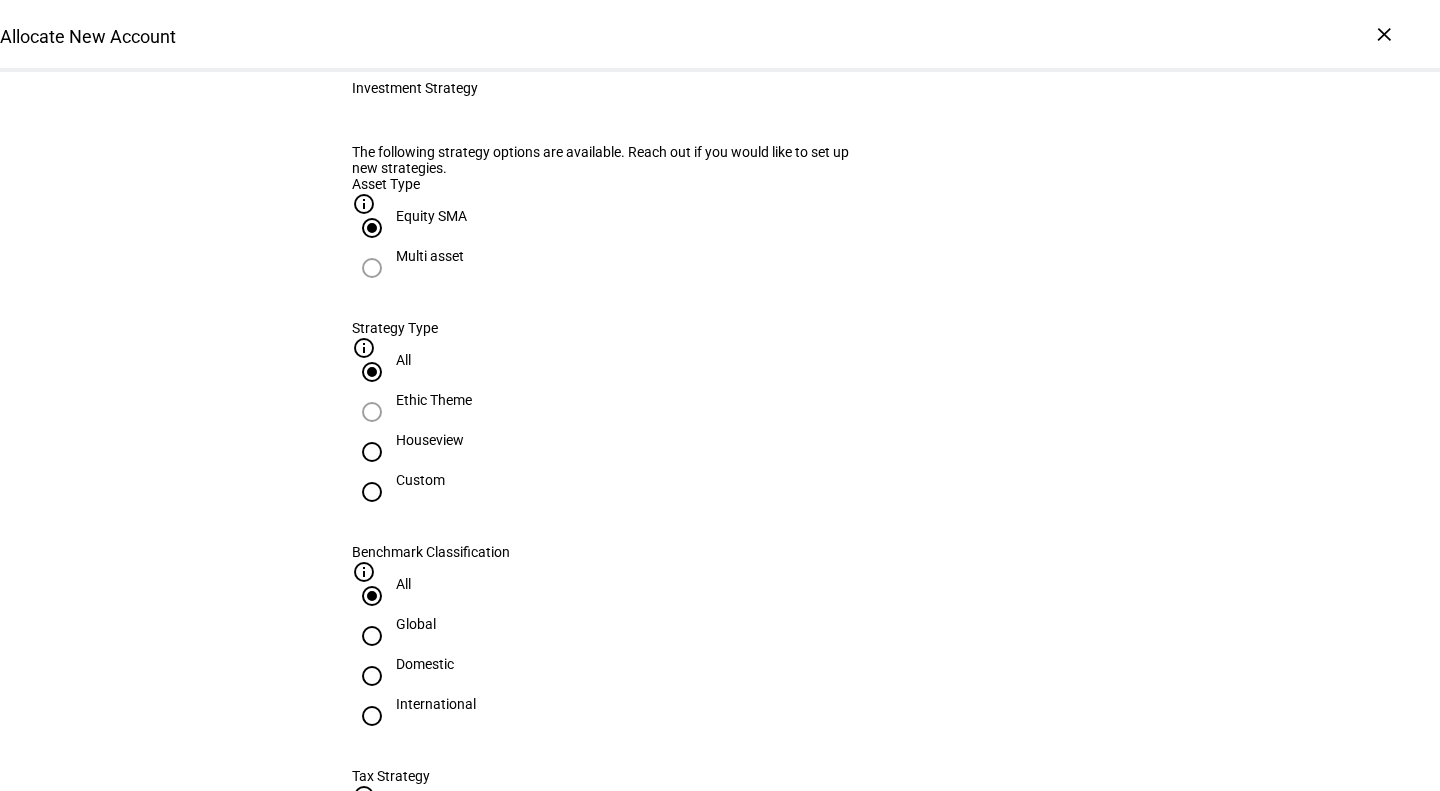 click on "International" at bounding box center (436, 704) 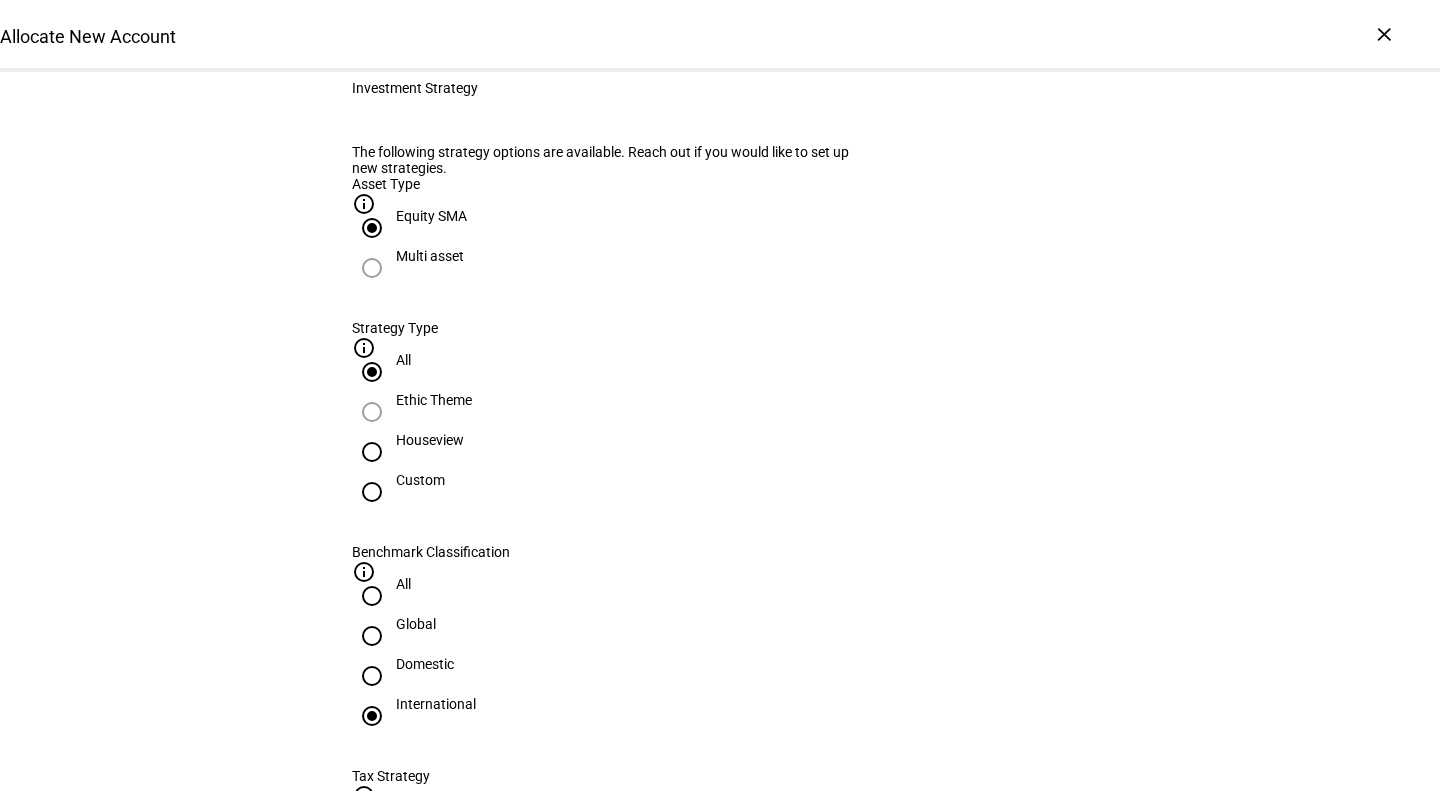 click on "Active Tax" at bounding box center [372, 900] 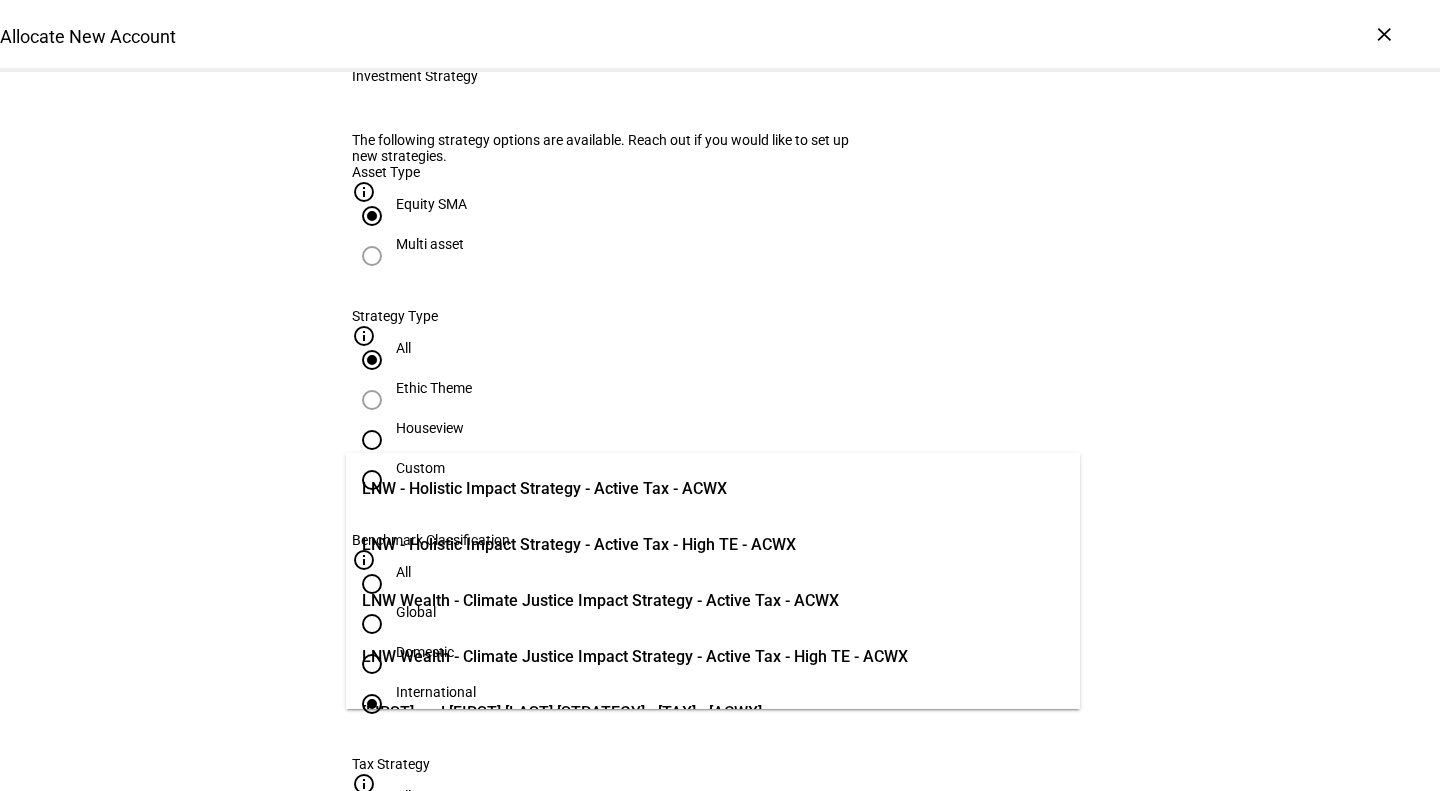 scroll, scrollTop: 656, scrollLeft: 0, axis: vertical 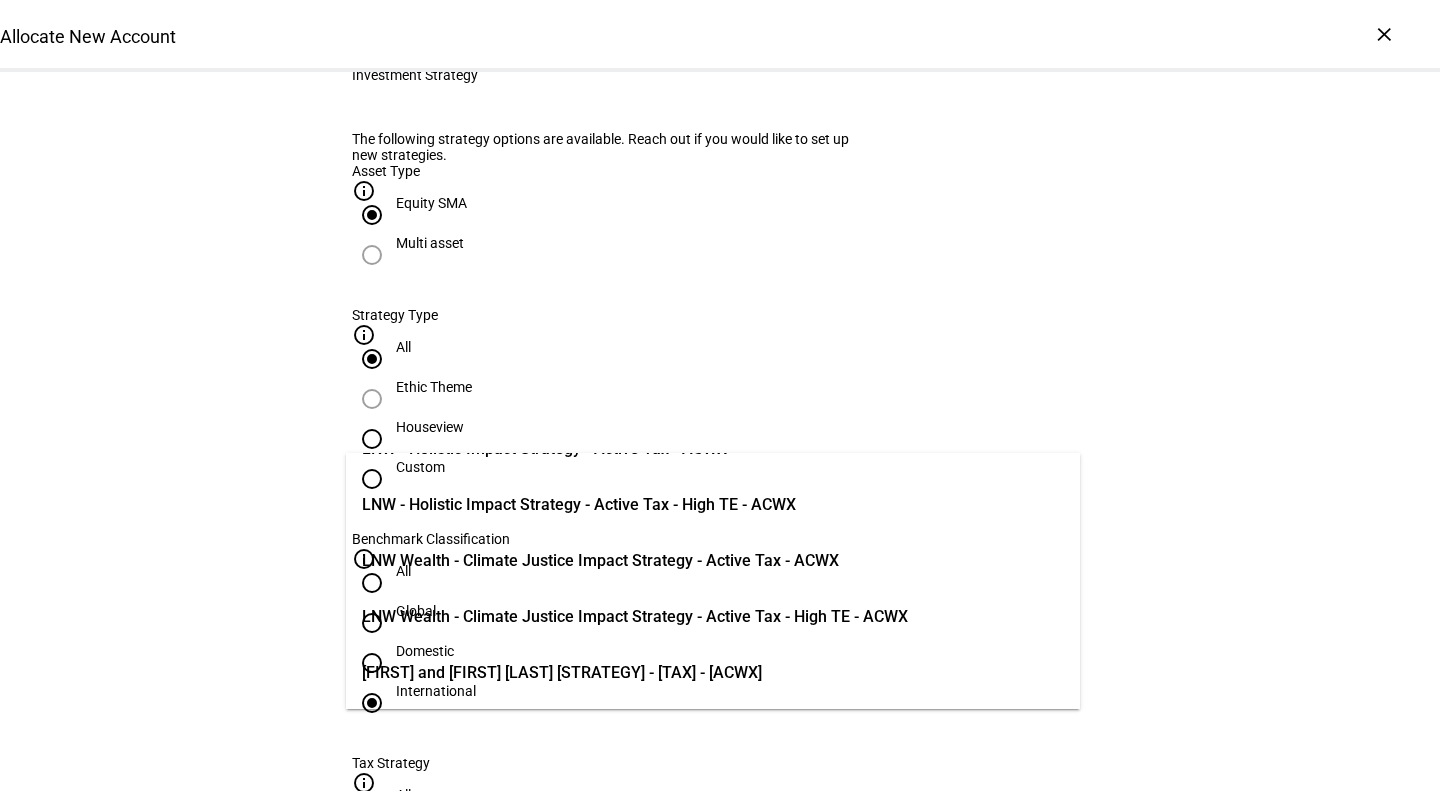 click on "Allocate New Account  Complete and submit this form to allocate a new account to an existing investment strategy.   If you'd like to create a new custom strategy, generate a tax transition analysis, or review proposals before trading then please create a prospect and submit a portfolio proposal request through  Prospect Plus .  Account & Custodian Details Custodian Schwab Name on account [NAME] [LAST] IRA Rollover Account Number 29396813 Custodian Schwab Name on account [NAME] [LAST] IRA Rollover Account number 29396813 info  Account number should contain exactly 8 digits. E.g. 12345678  warning Account number should contain exactly 8 digits. E.g. 12345678 Has the account been linked with Ethic at the custodian?   Note that in order to trade the portfolio, the account will need to be linked and funded at least 2 business days prior to trading (at least 3 business days if funding from mutual funds)  Yes No Investment Strategy Asset Type info_outline Equity SMA Multi asset Strategy Type All Custom" 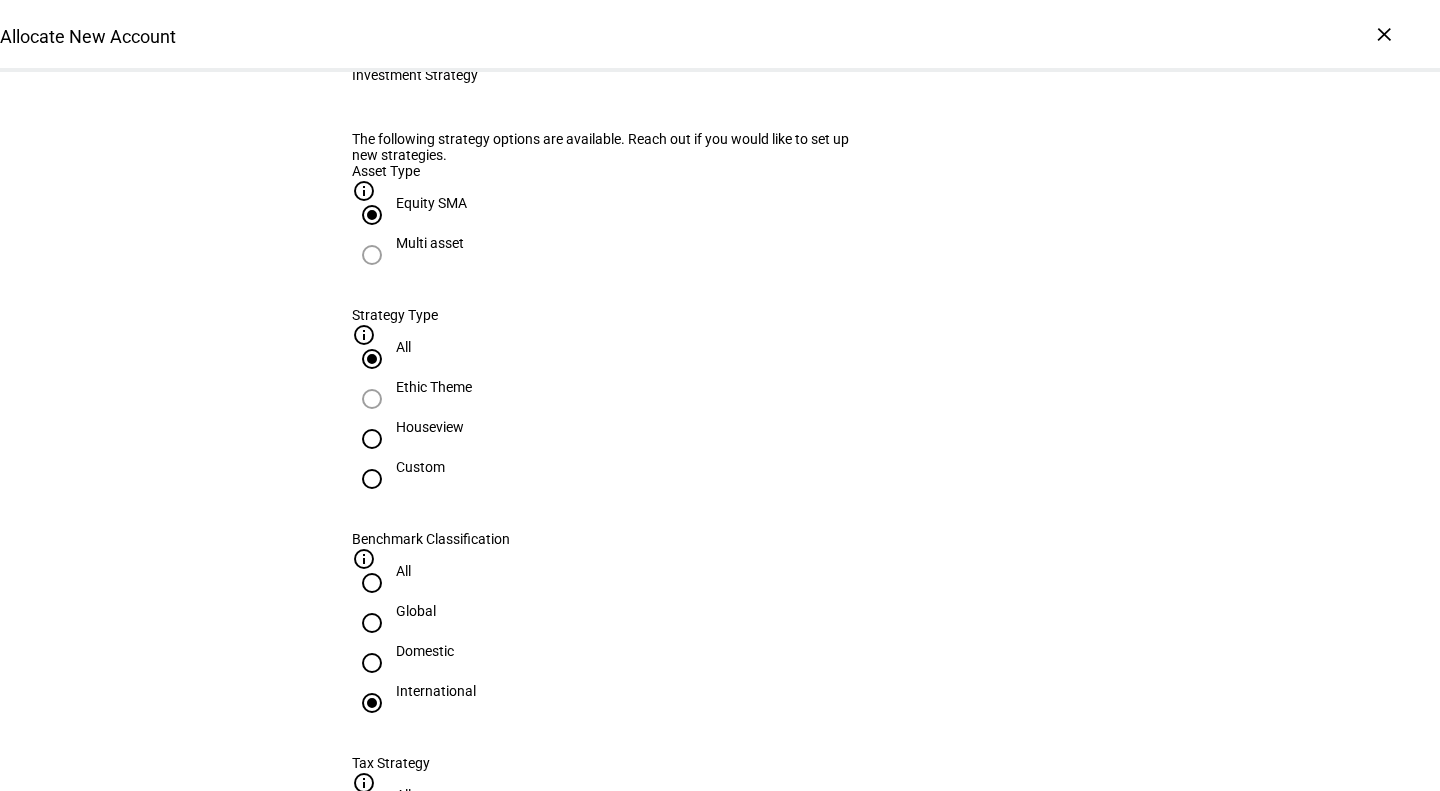 click on "All" at bounding box center (403, 795) 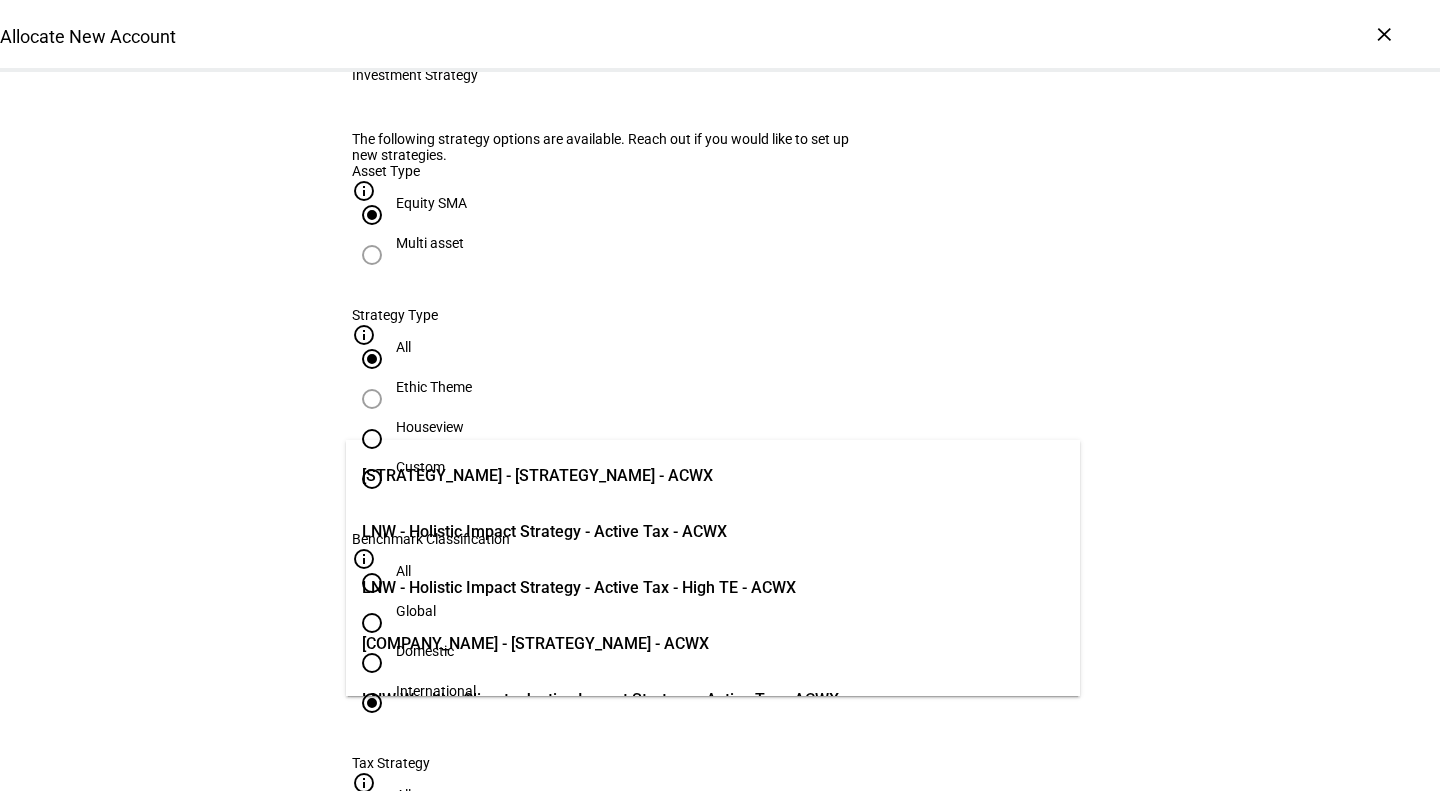 click on "Allocate New Account  Complete and submit this form to allocate a new account to an existing investment strategy.   If you'd like to create a new custom strategy, generate a tax transition analysis, or review proposals before trading then please create a prospect and submit a portfolio proposal request through  Prospect Plus .  Account & Custodian Details Custodian Schwab Name on account [NAME] [LAST] IRA Rollover Account Number 29396813 Custodian Schwab Name on account [NAME] [LAST] IRA Rollover Account number 29396813 info  Account number should contain exactly 8 digits. E.g. 12345678  warning Account number should contain exactly 8 digits. E.g. 12345678 Has the account been linked with Ethic at the custodian?   Note that in order to trade the portfolio, the account will need to be linked and funded at least 2 business days prior to trading (at least 3 business days if funding from mutual funds)  Yes No Investment Strategy Asset Type info_outline Equity SMA Multi asset Strategy Type All Custom" 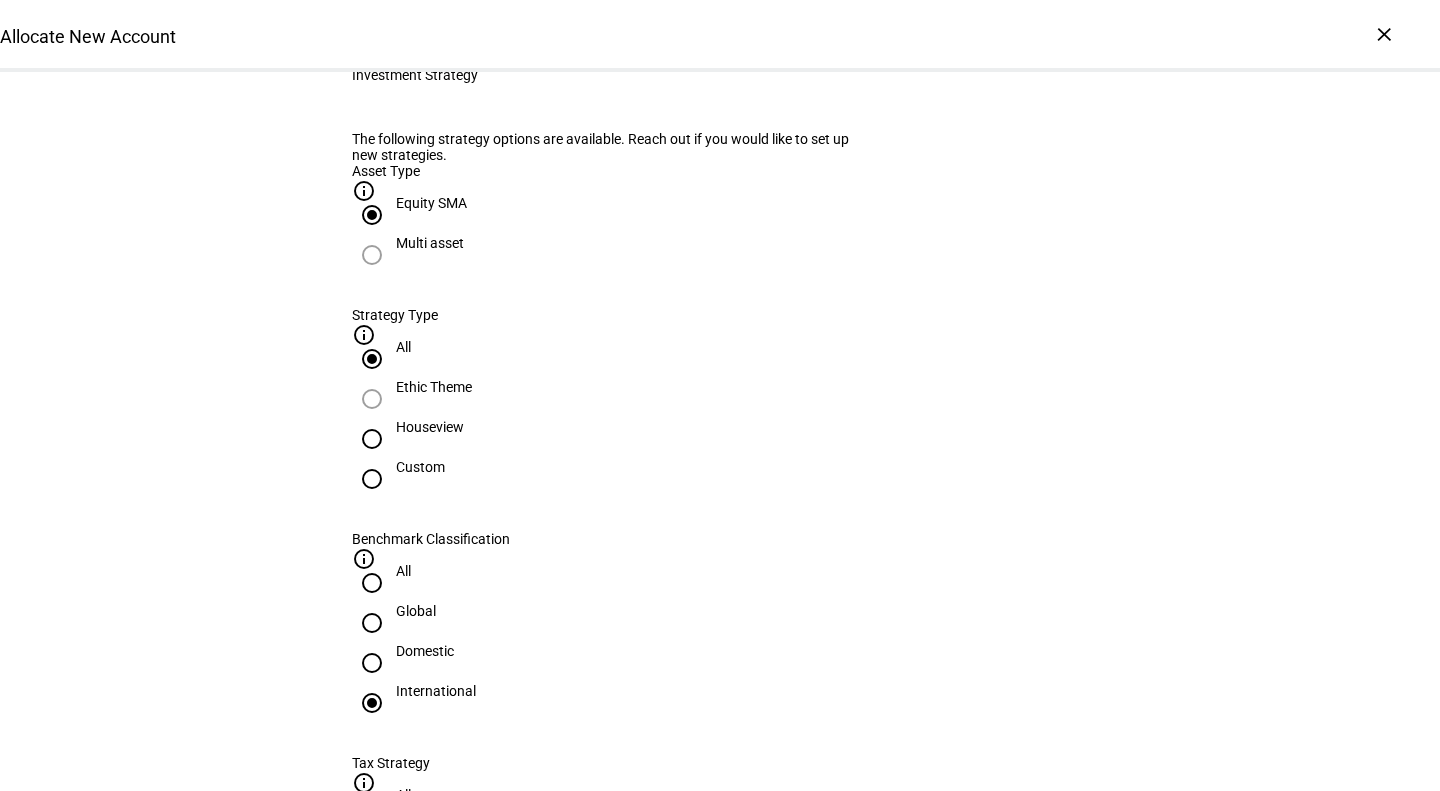 click on "Tax Aware" at bounding box center (428, 845) 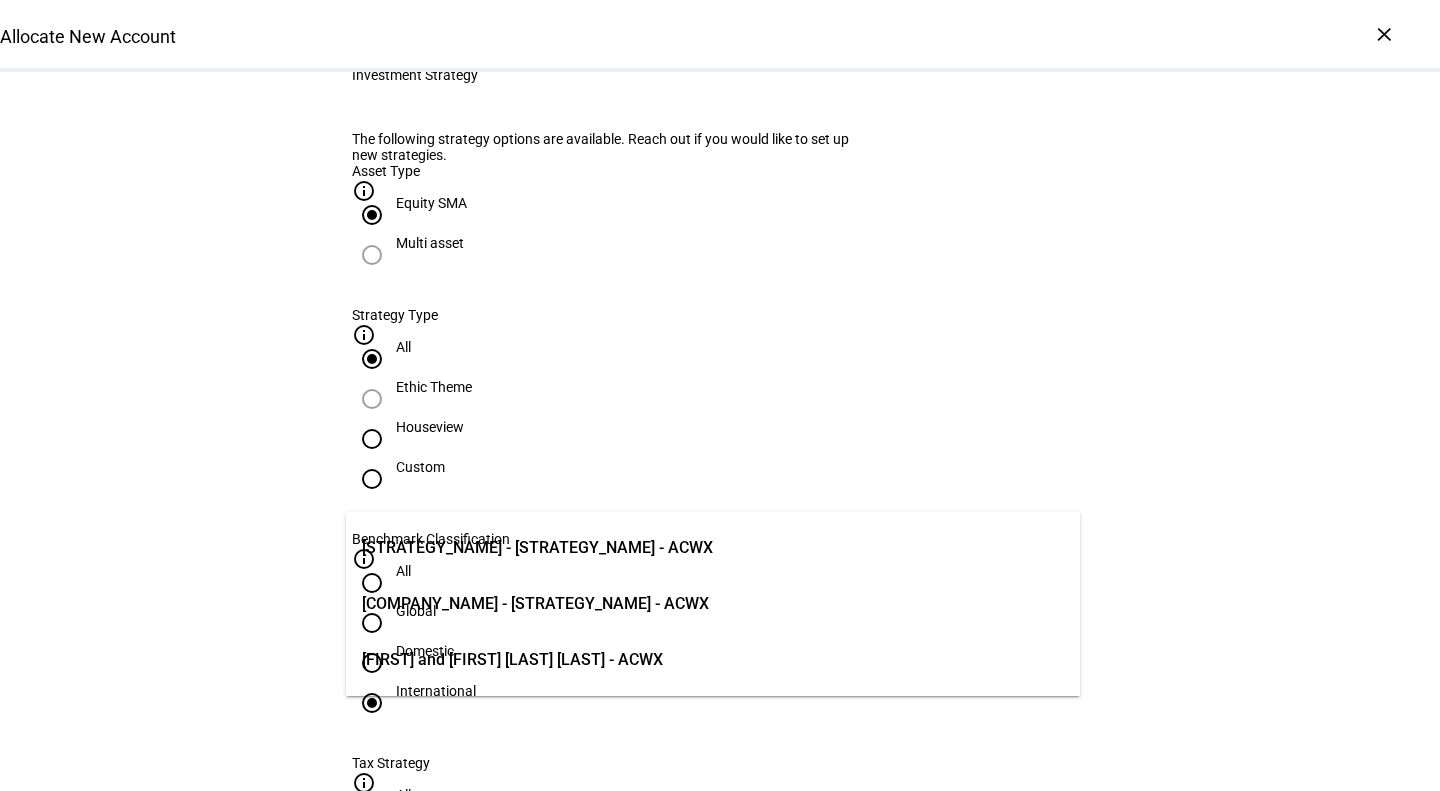 click at bounding box center [720, 963] 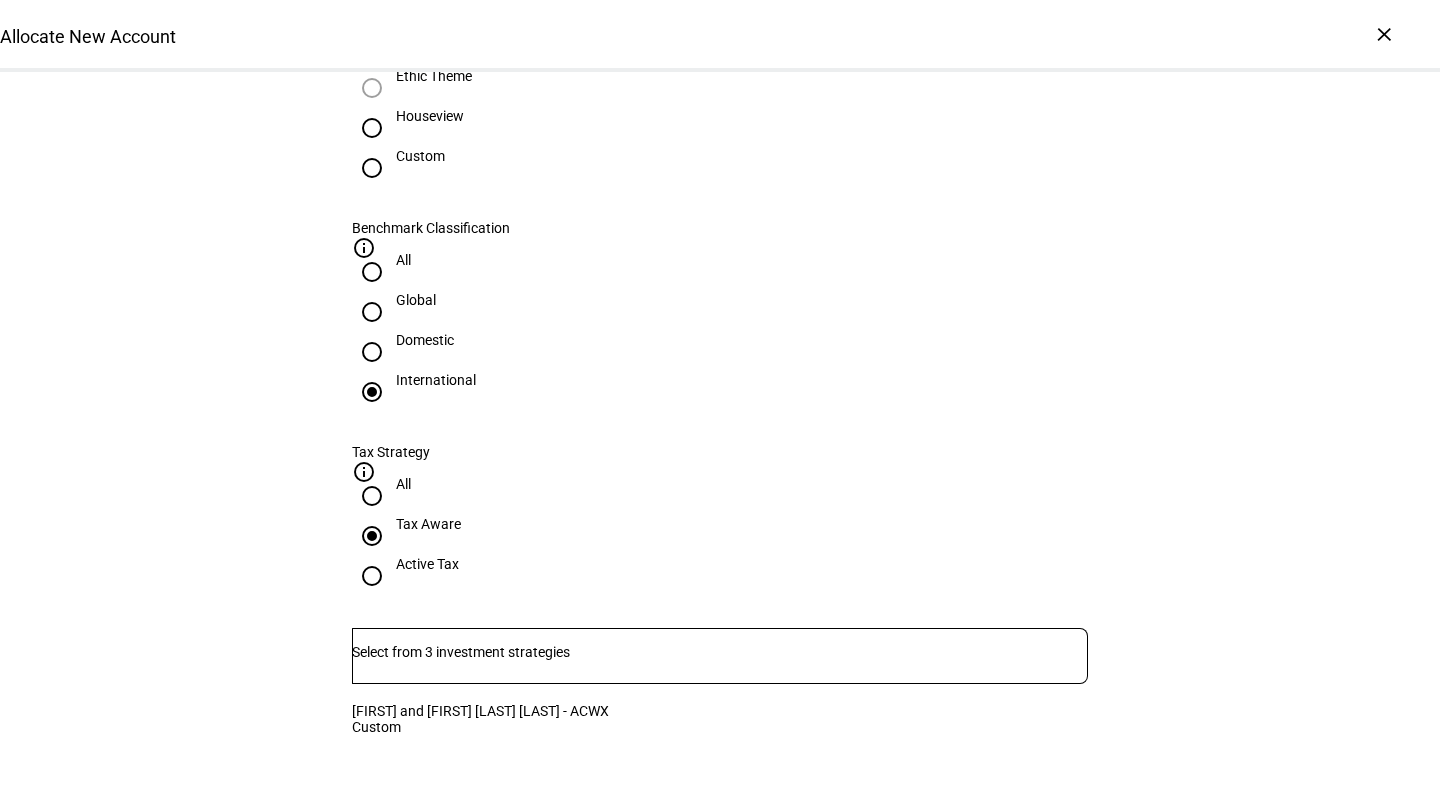 scroll, scrollTop: 1216, scrollLeft: 0, axis: vertical 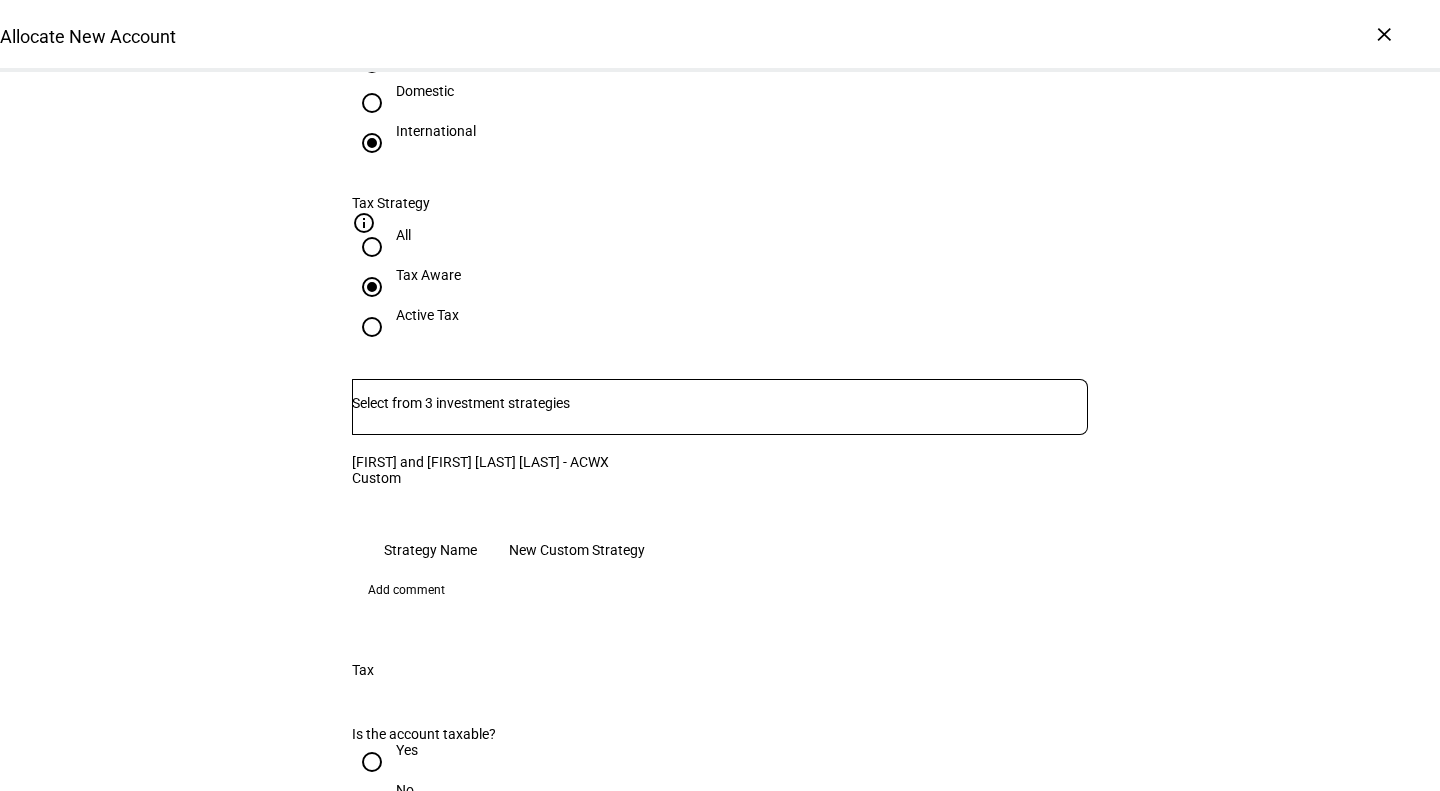 click on "No" at bounding box center [405, 790] 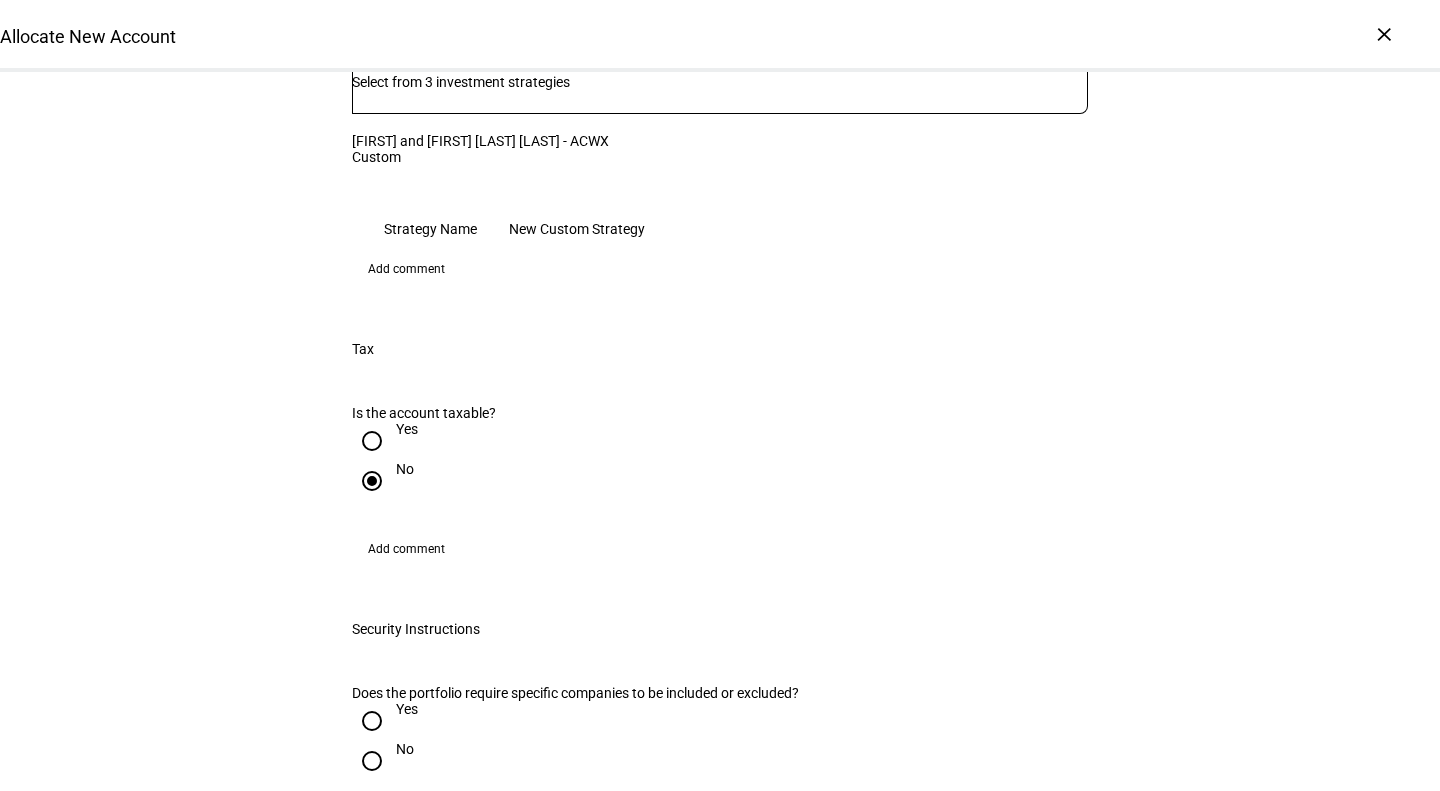 scroll, scrollTop: 1705, scrollLeft: 0, axis: vertical 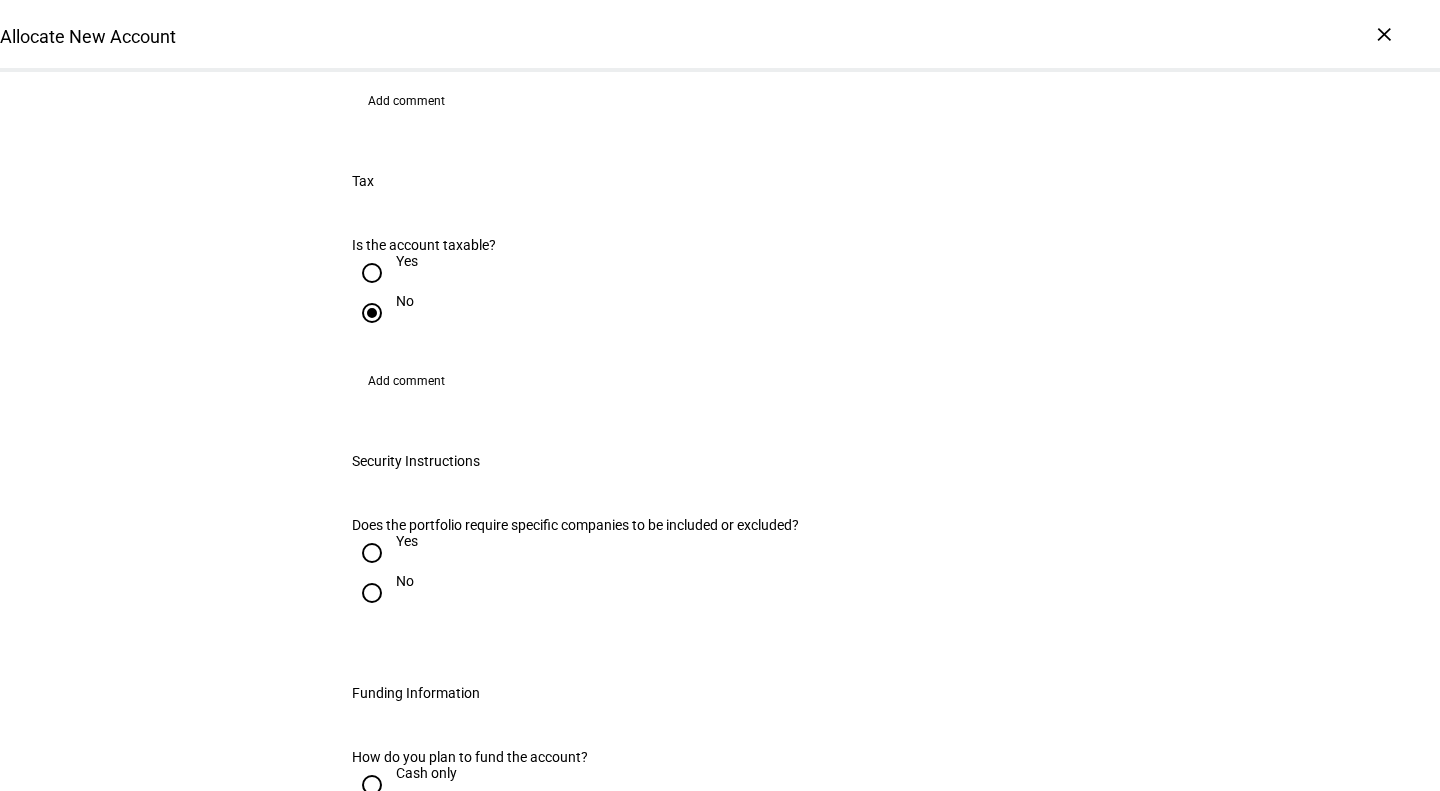 click on "Yes" at bounding box center (372, 553) 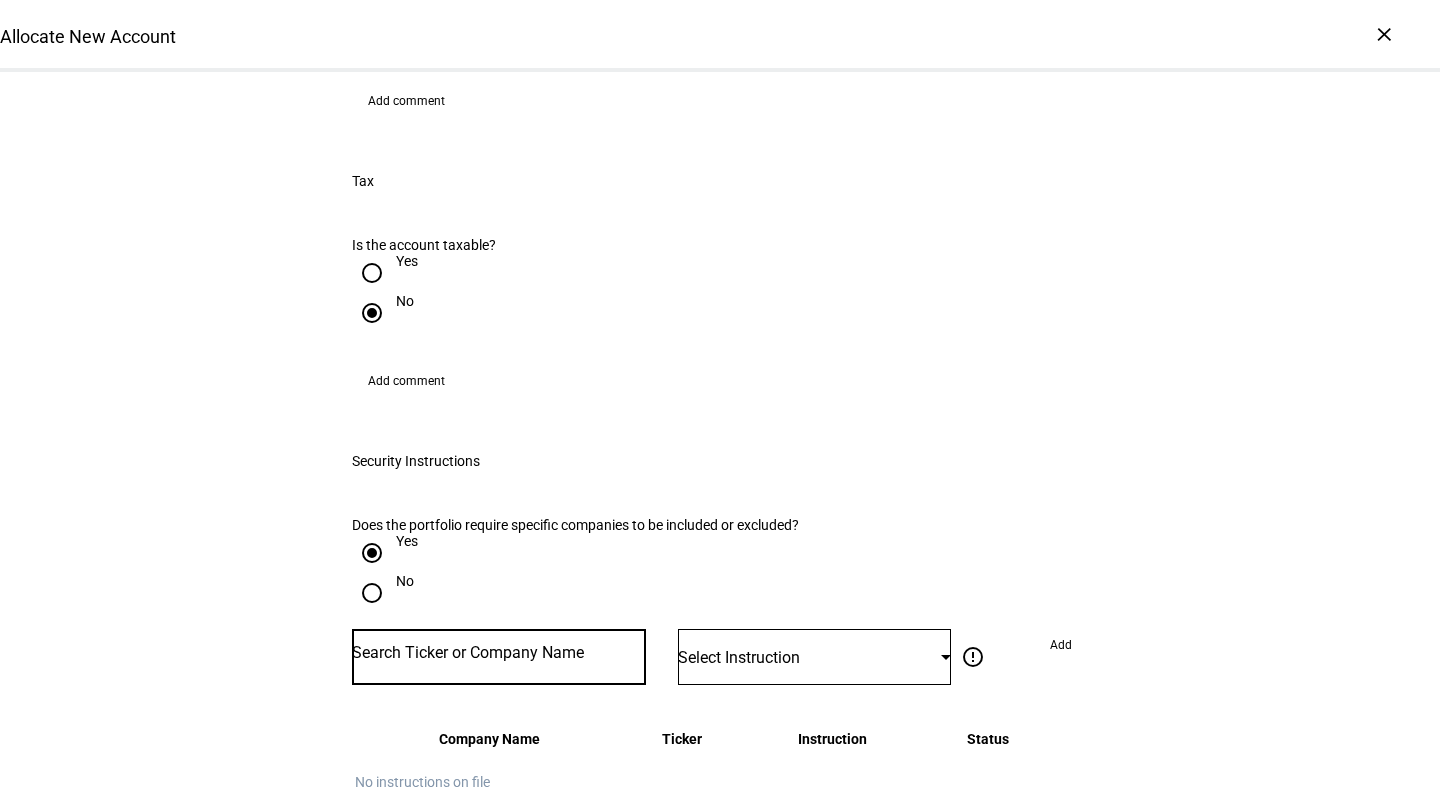 click at bounding box center [499, 653] 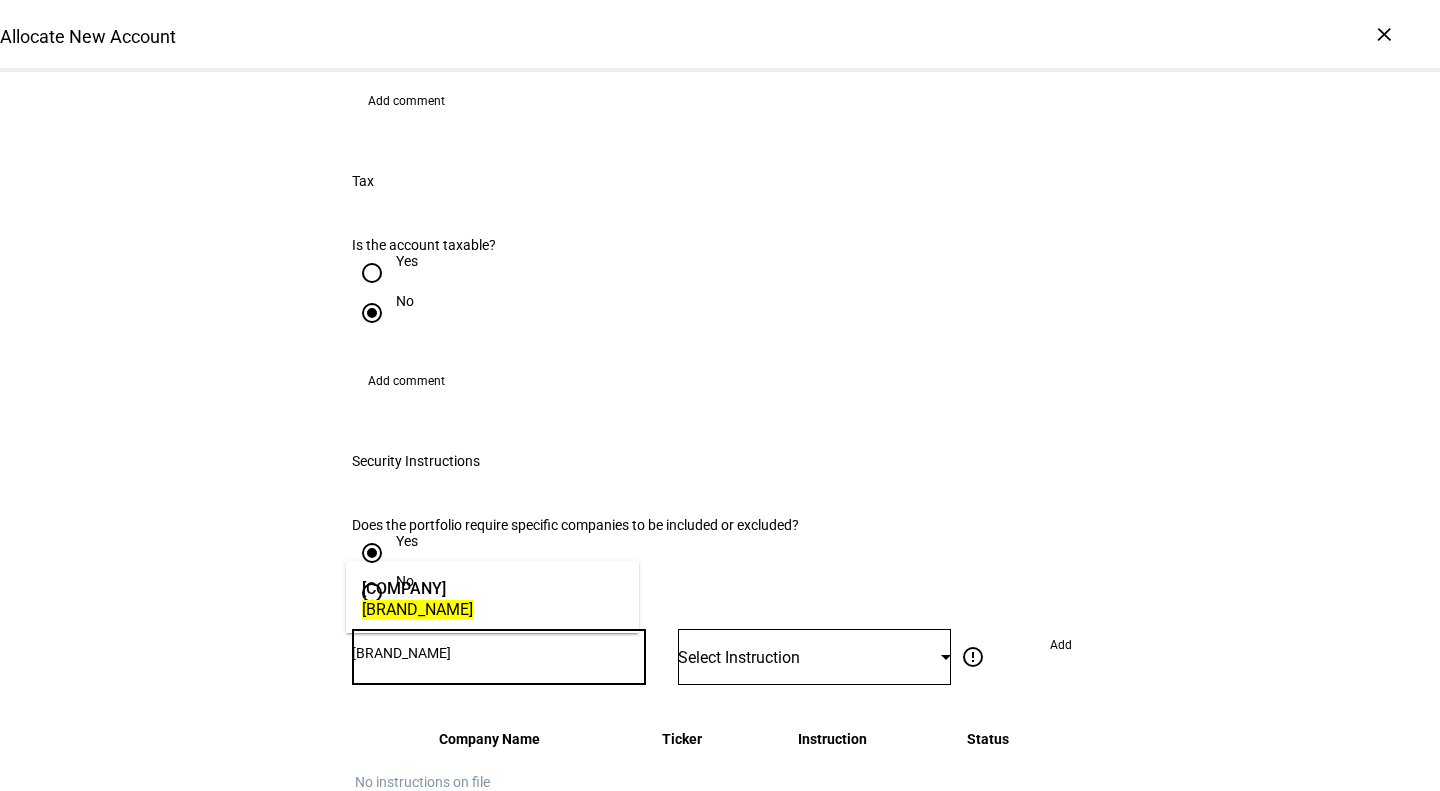 type on "[BRAND_NAME]" 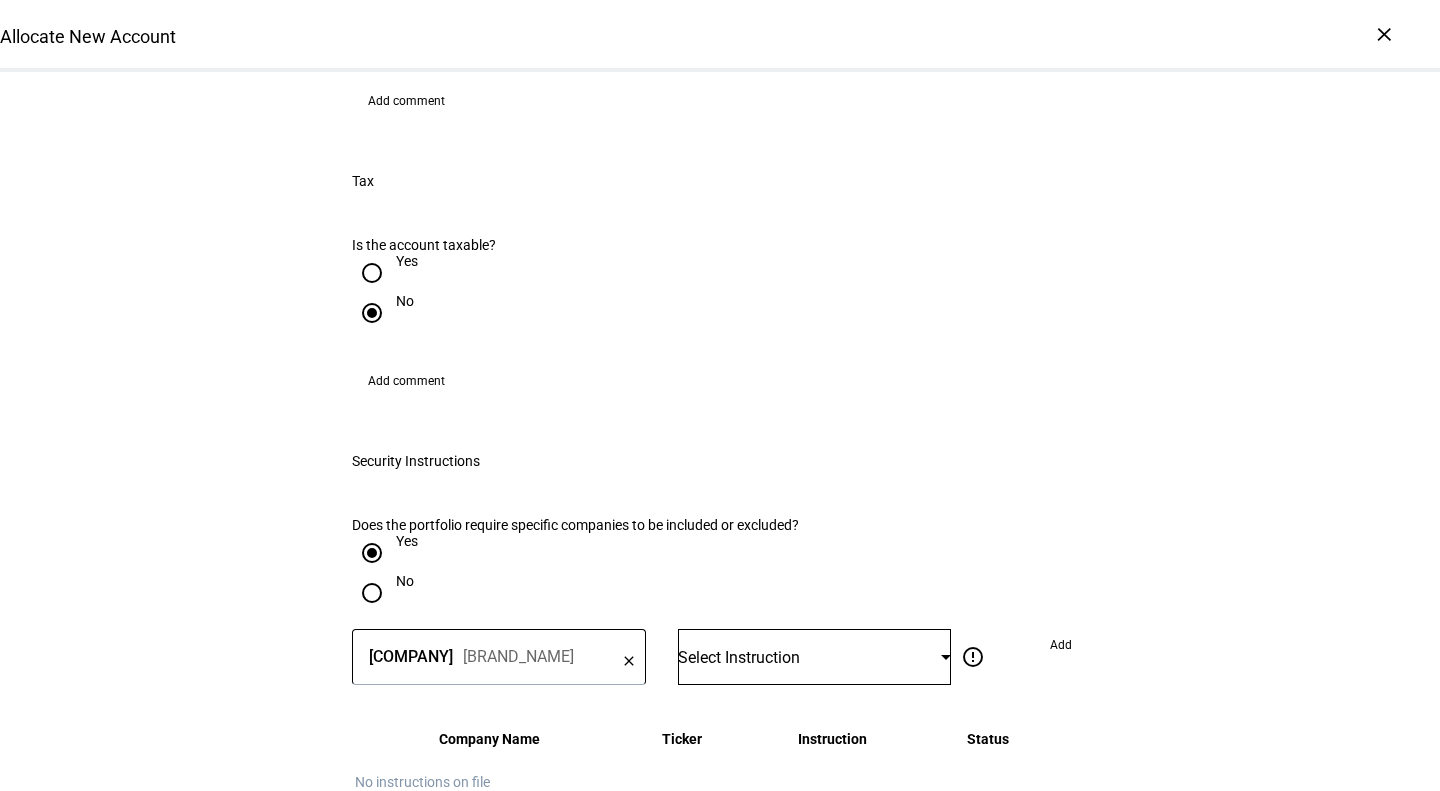 click on "Select Instruction" 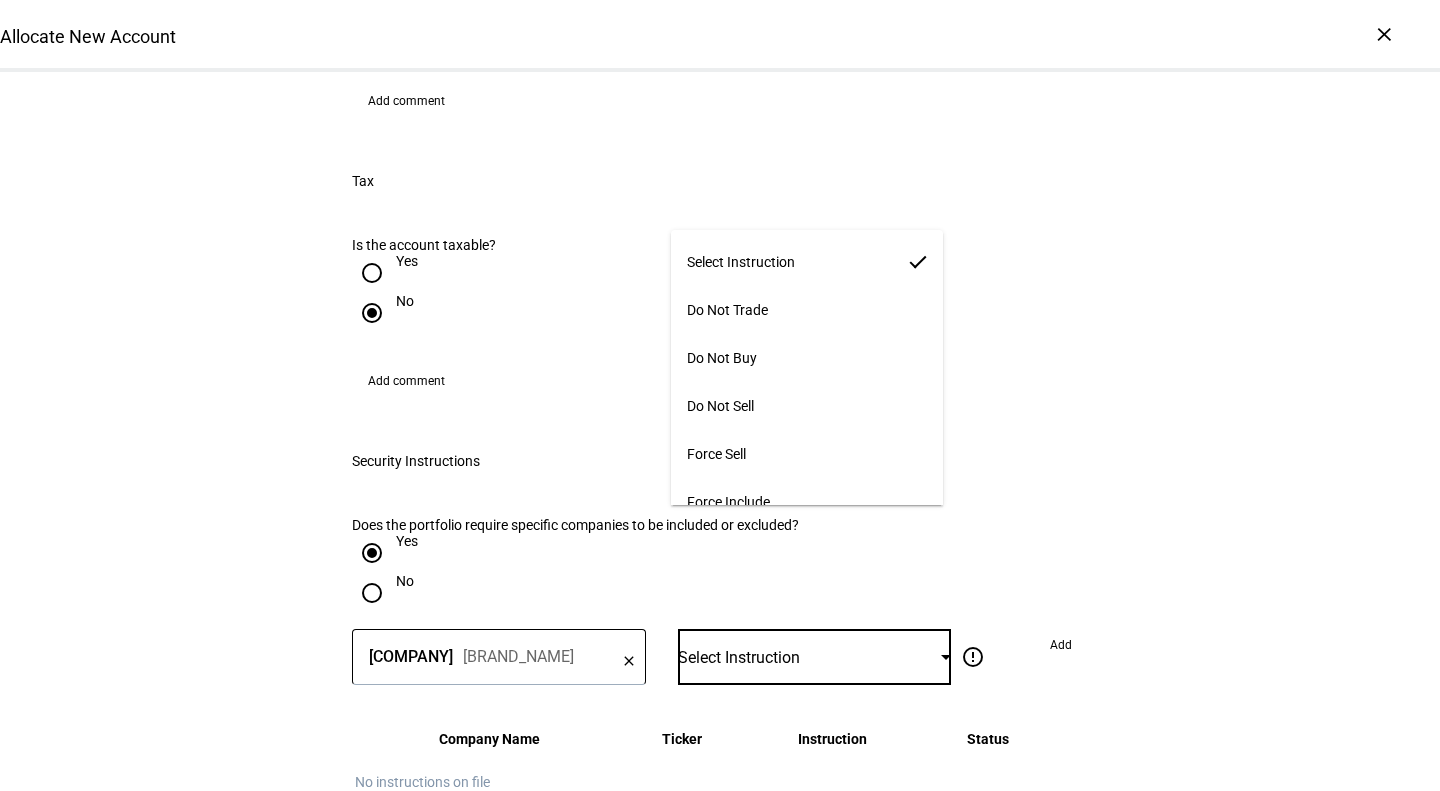 click on "Do Not Trade" at bounding box center (727, 310) 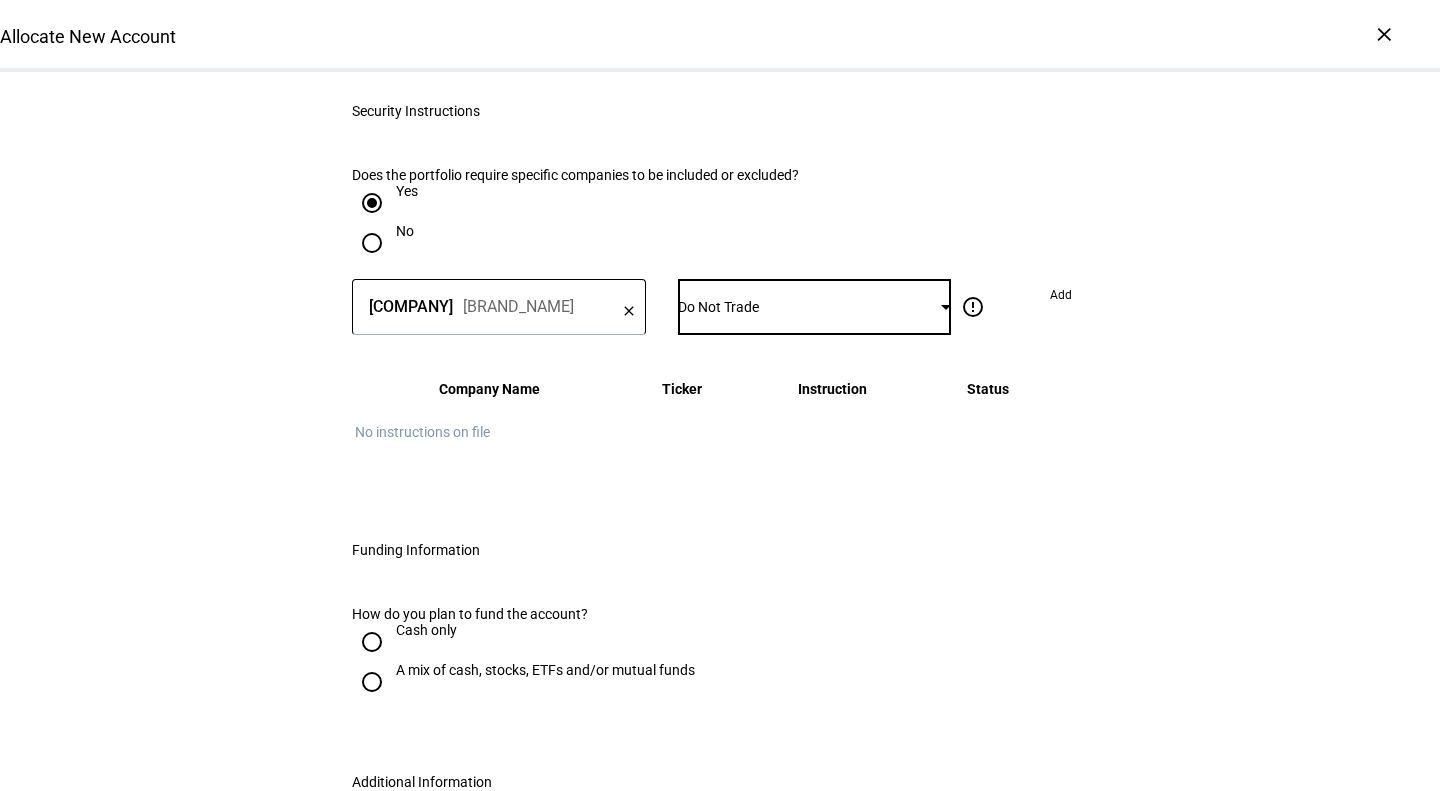 scroll, scrollTop: 2056, scrollLeft: 0, axis: vertical 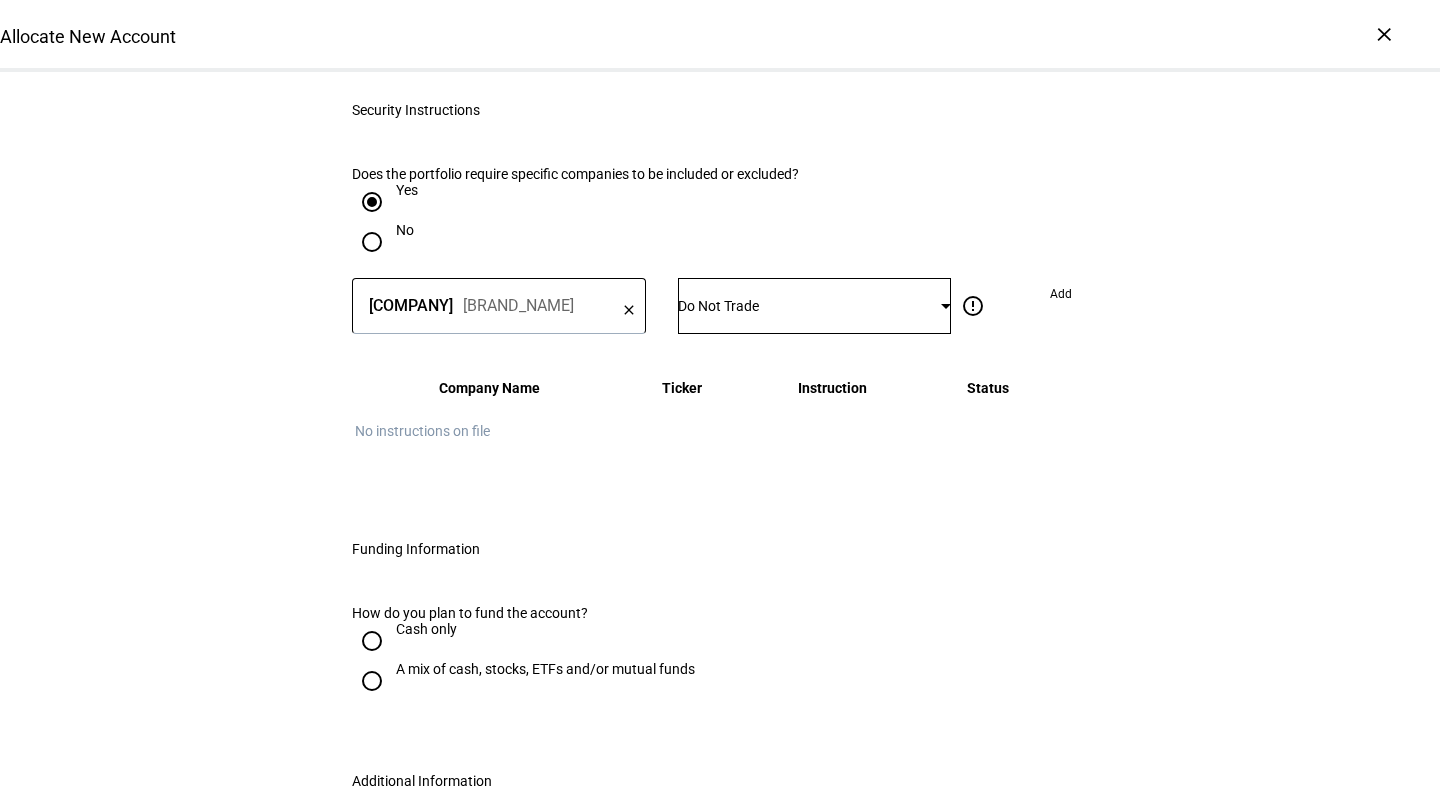 click 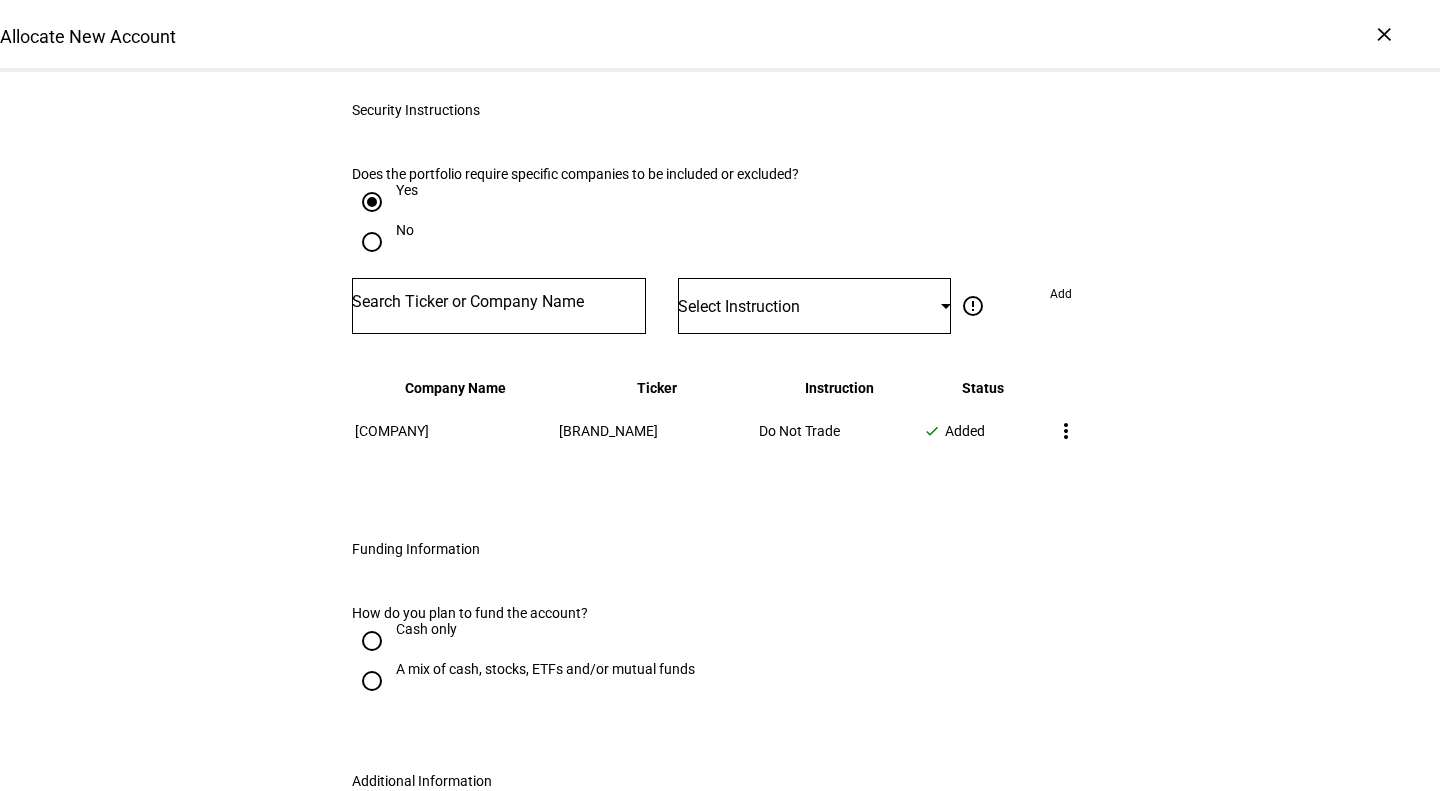 click on "Cash only" at bounding box center (426, 629) 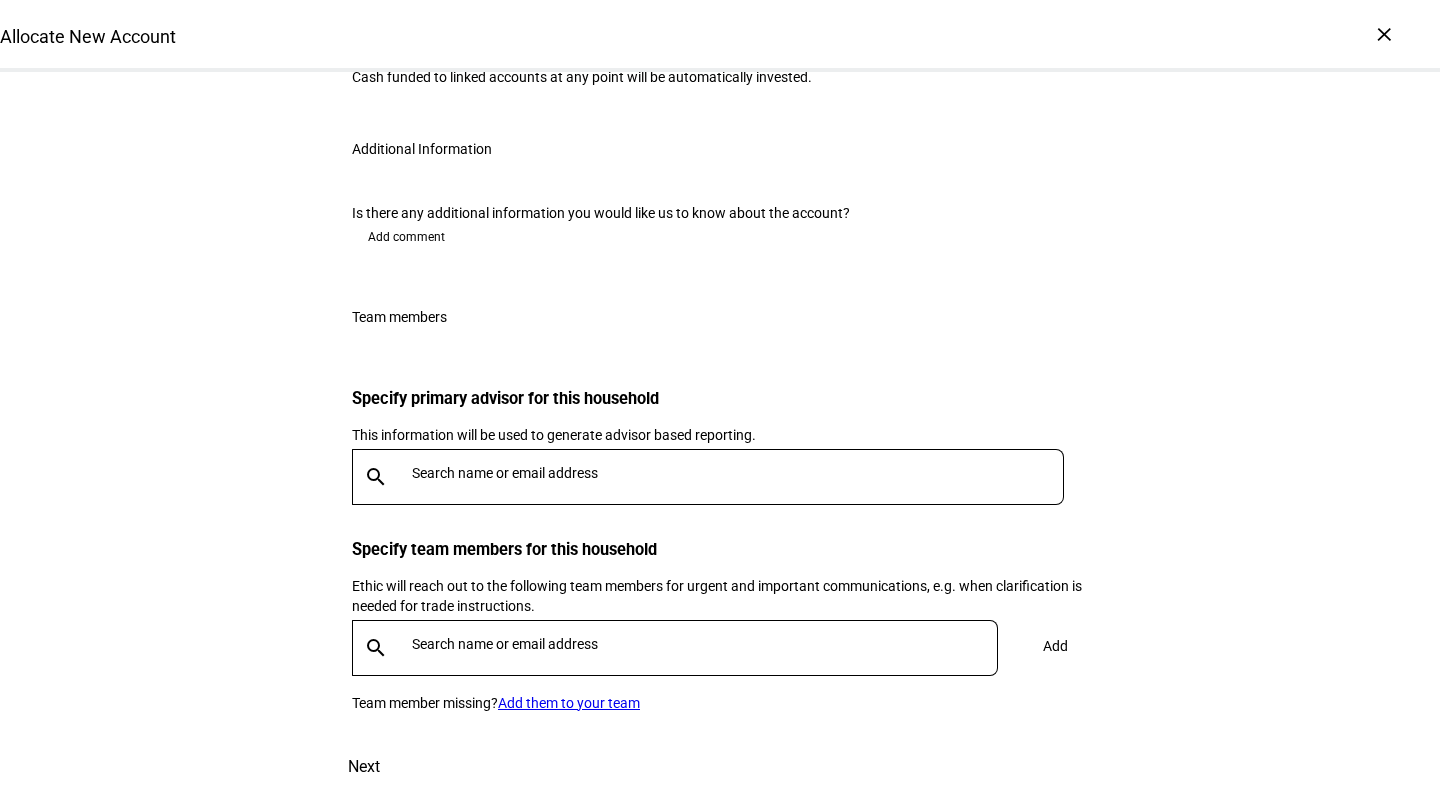 scroll, scrollTop: 2894, scrollLeft: 0, axis: vertical 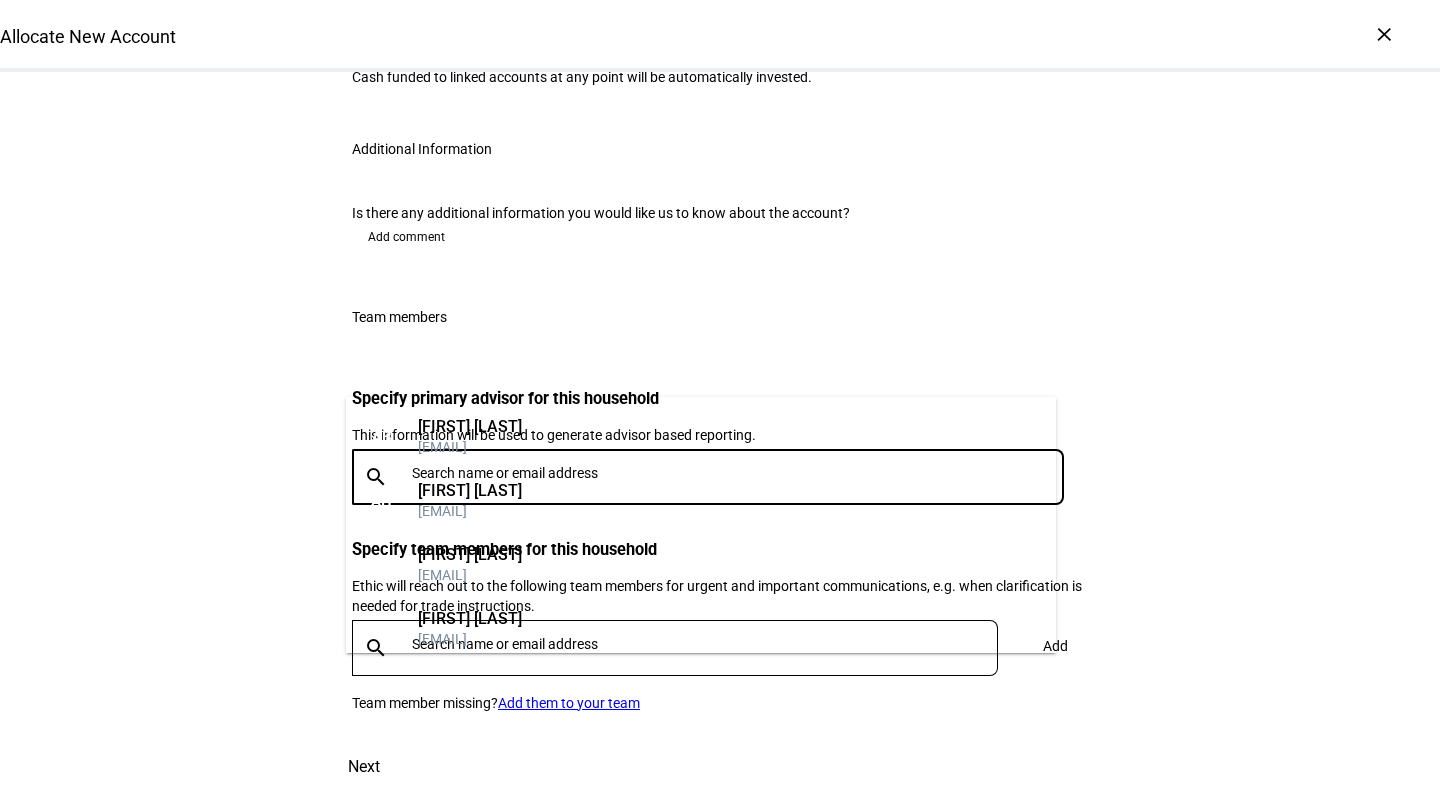 click at bounding box center (742, 473) 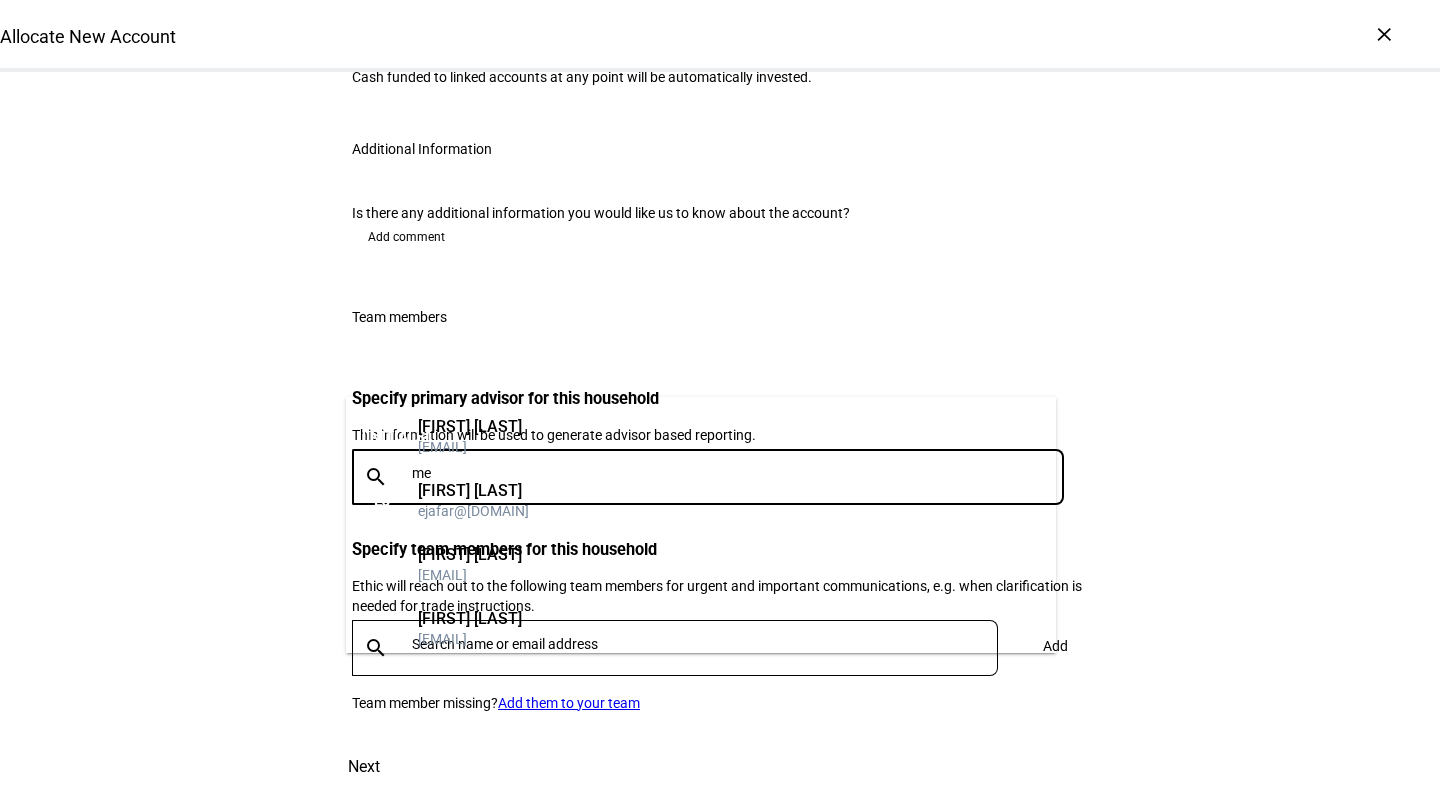 type on "[NAME]" 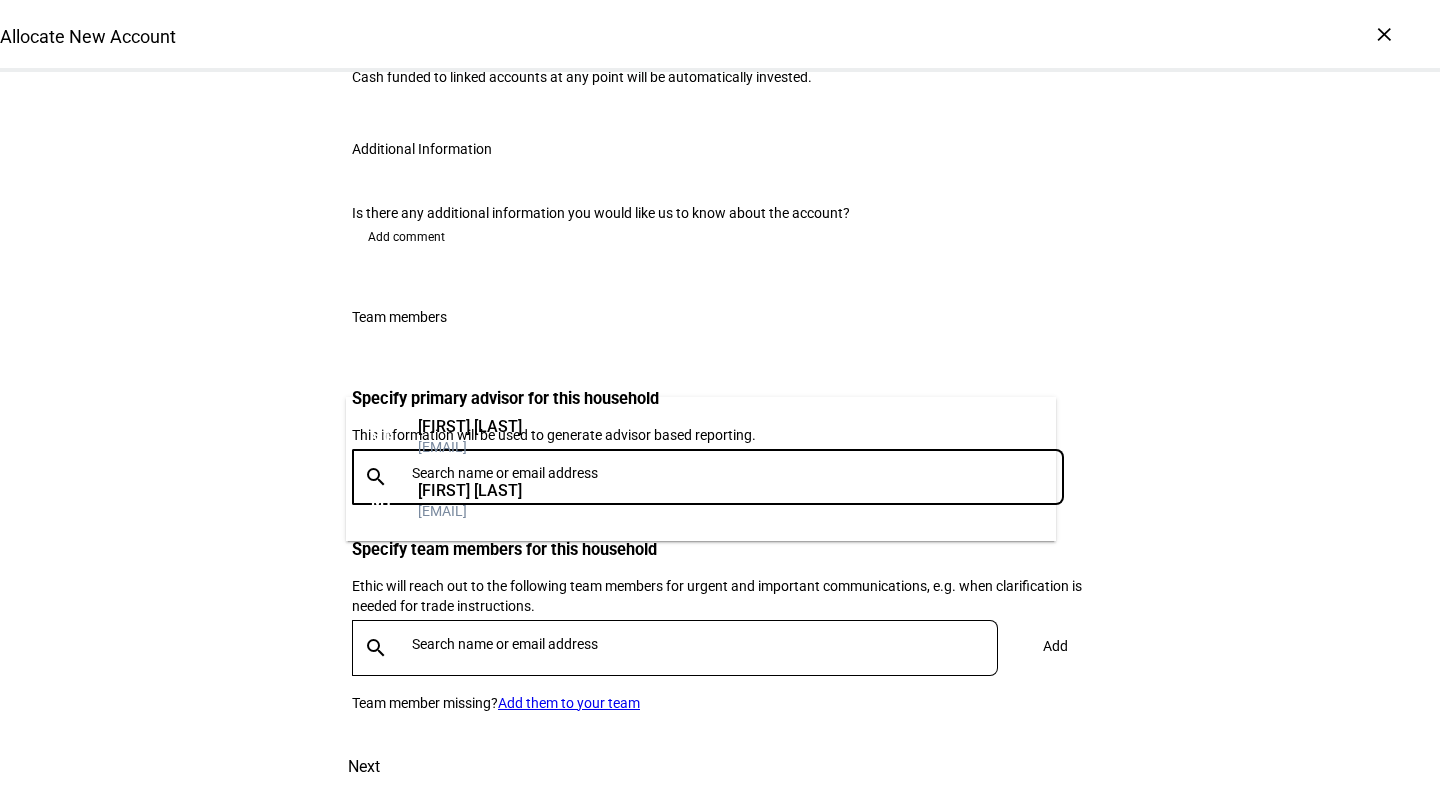 type 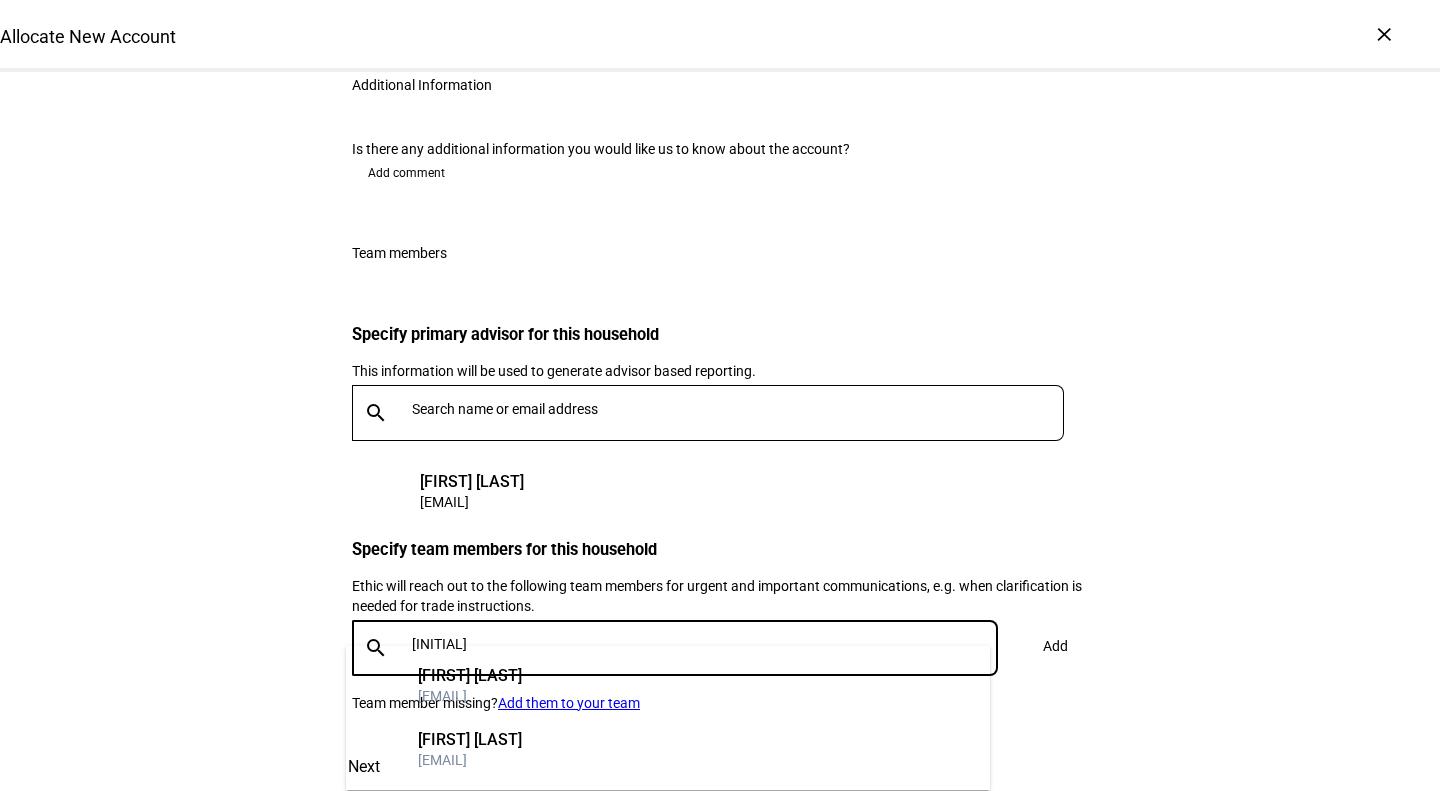 type on "[NAME]" 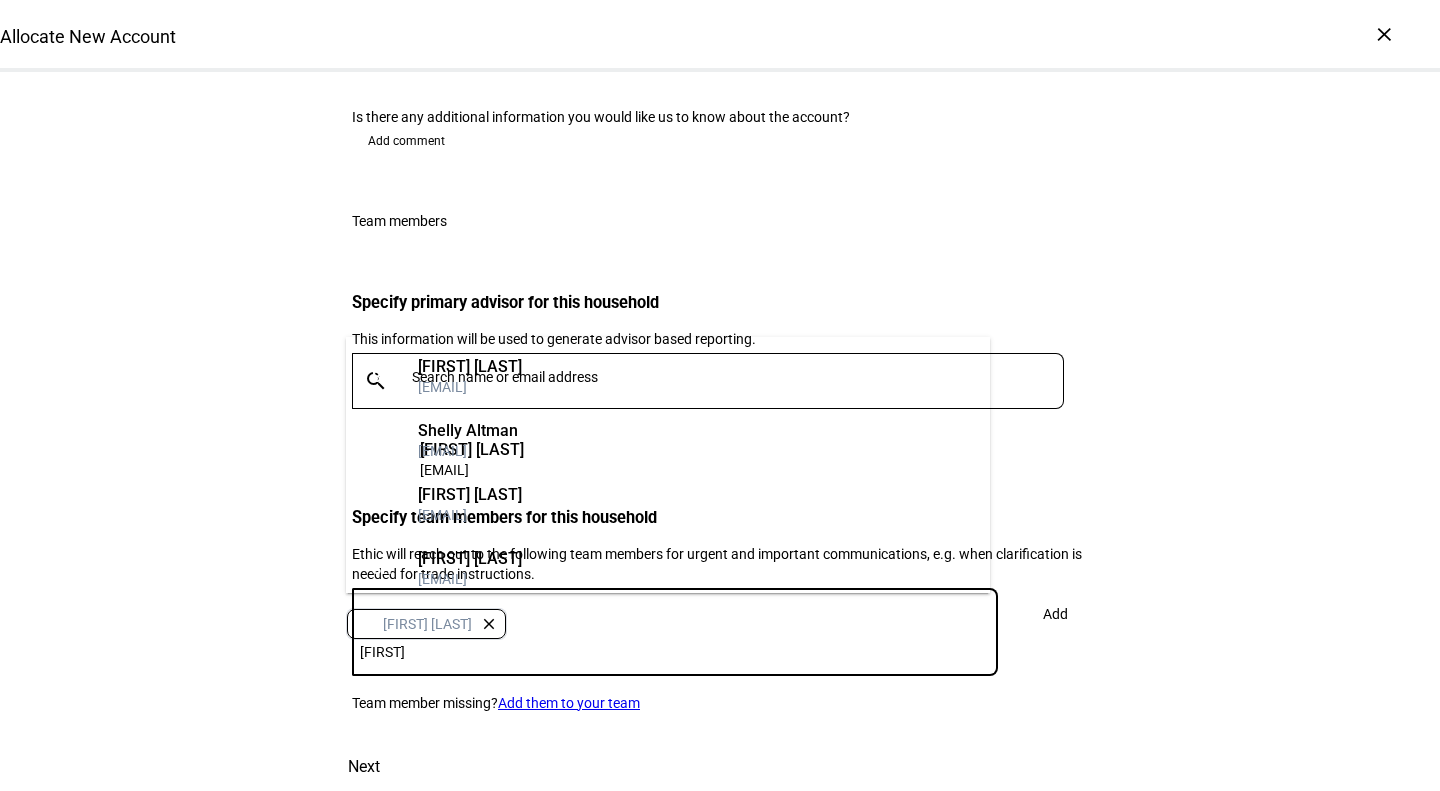 type on "[FIRST]" 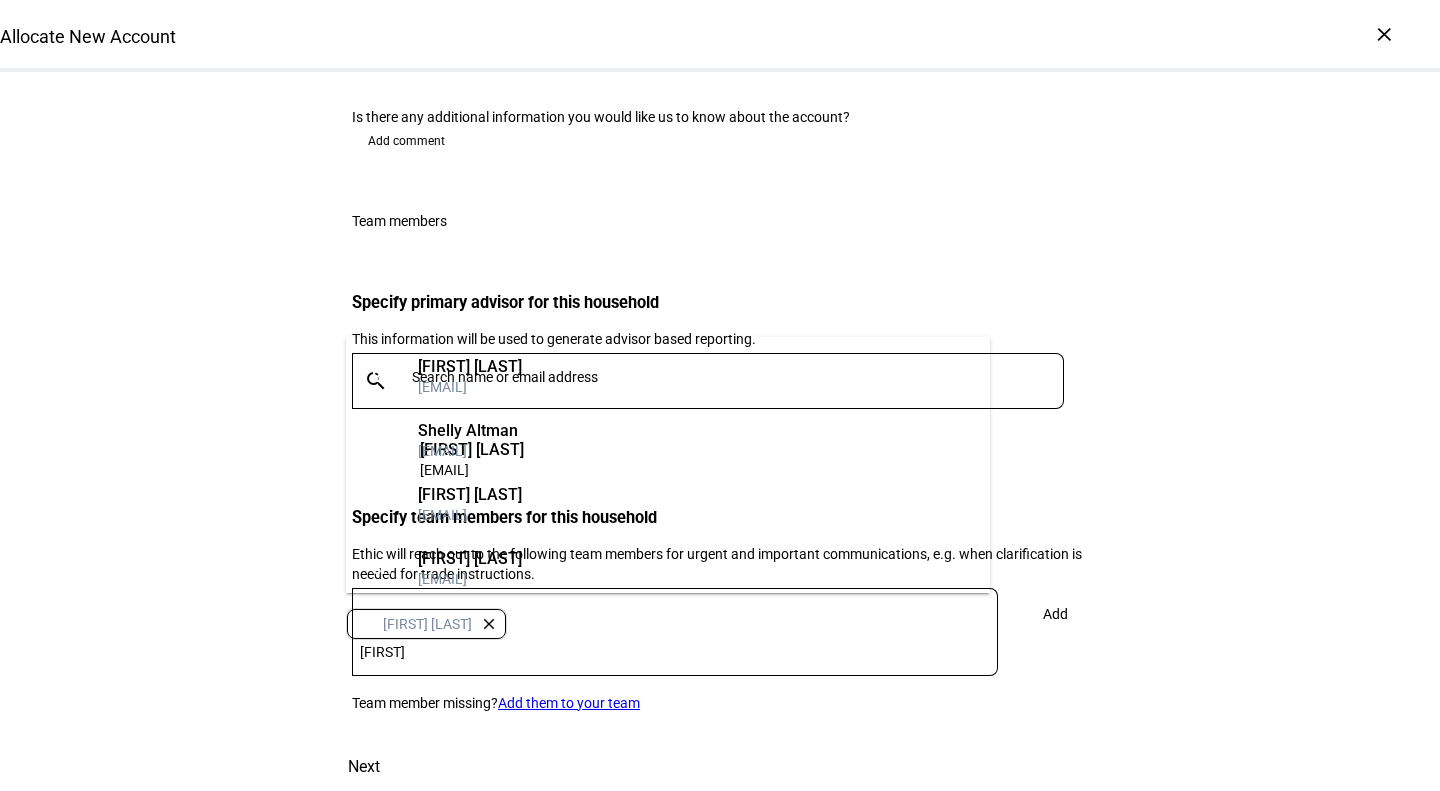 click on "Shelly Altman" at bounding box center (468, 431) 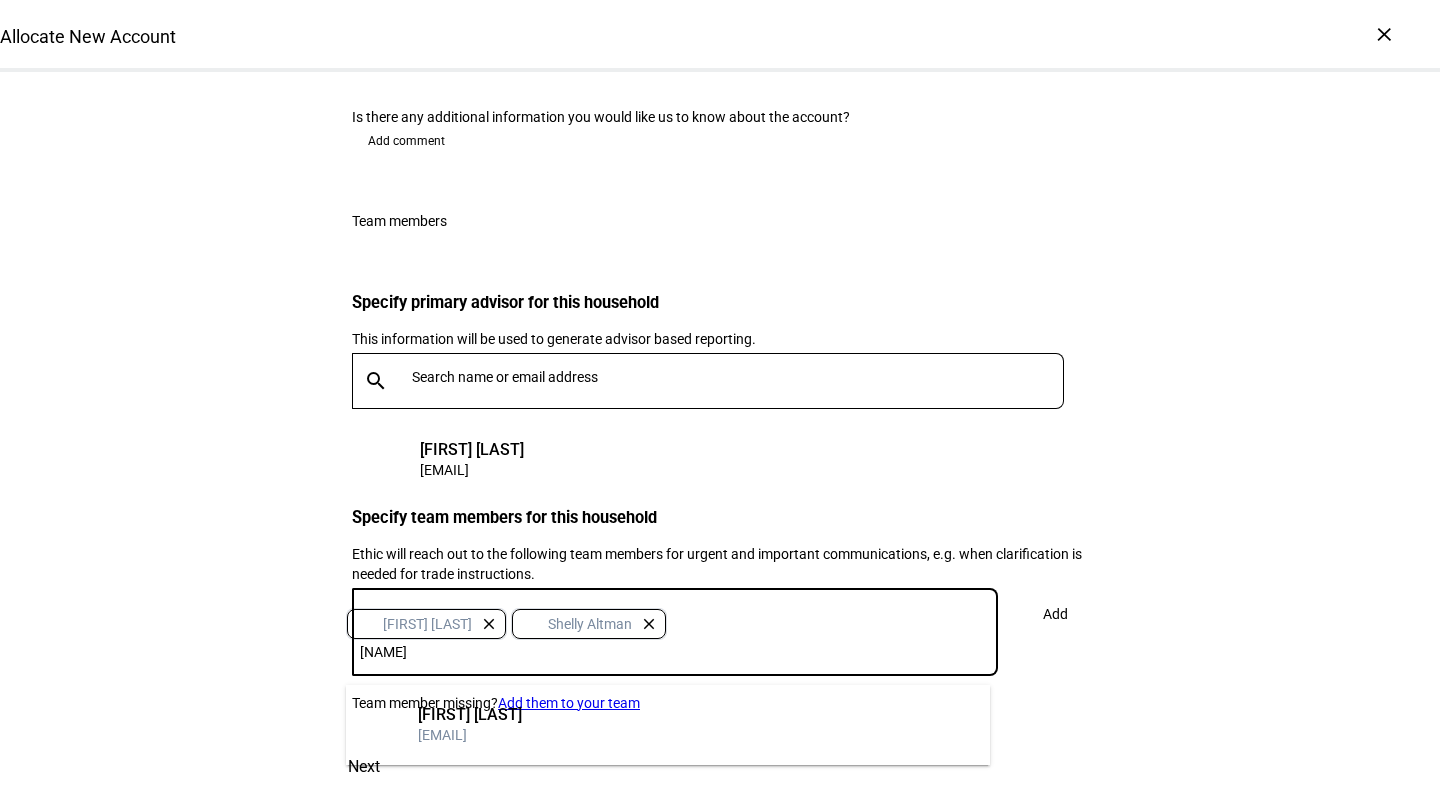 type on "[FIRST] [LAST]" 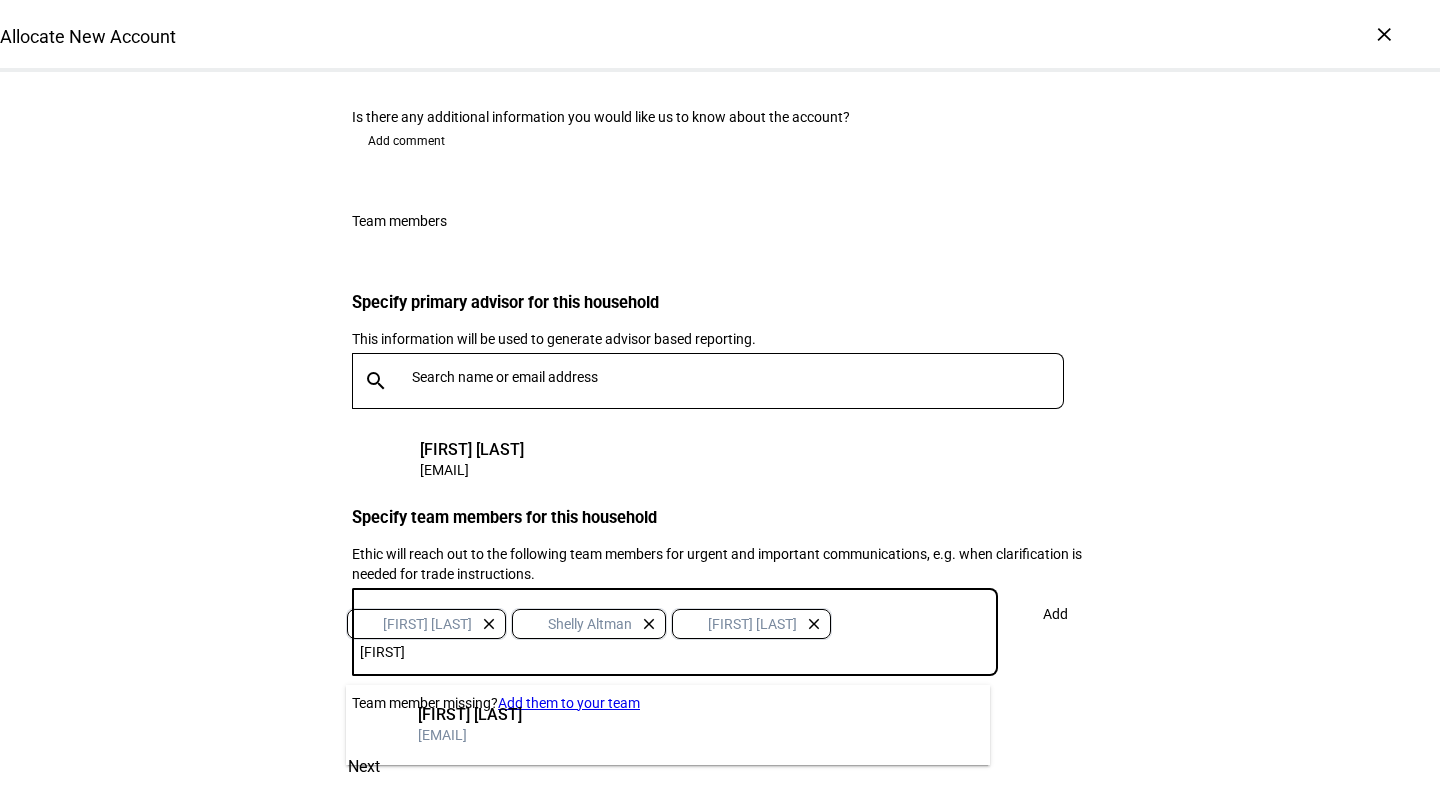 type on "[FIRST]" 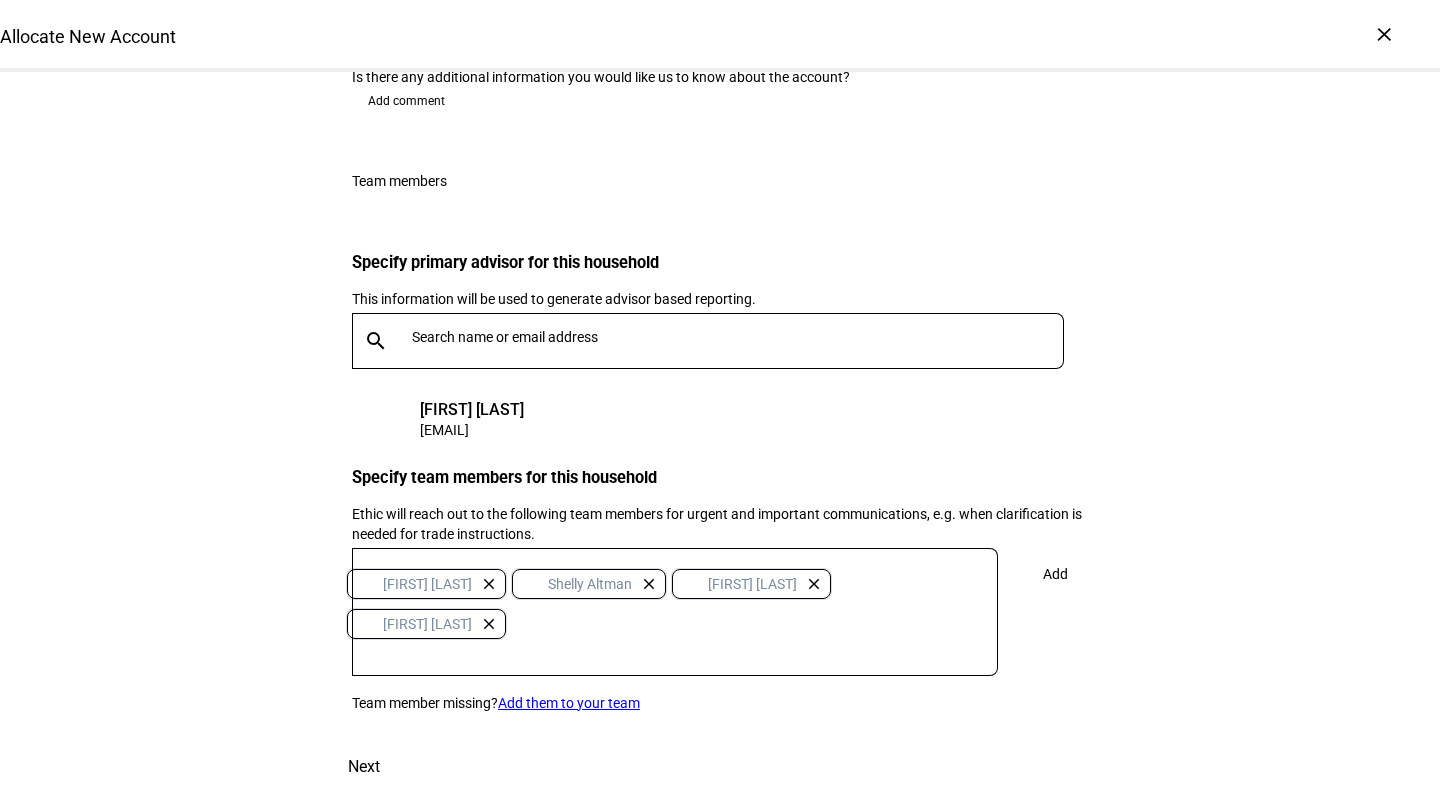 click on "Add" 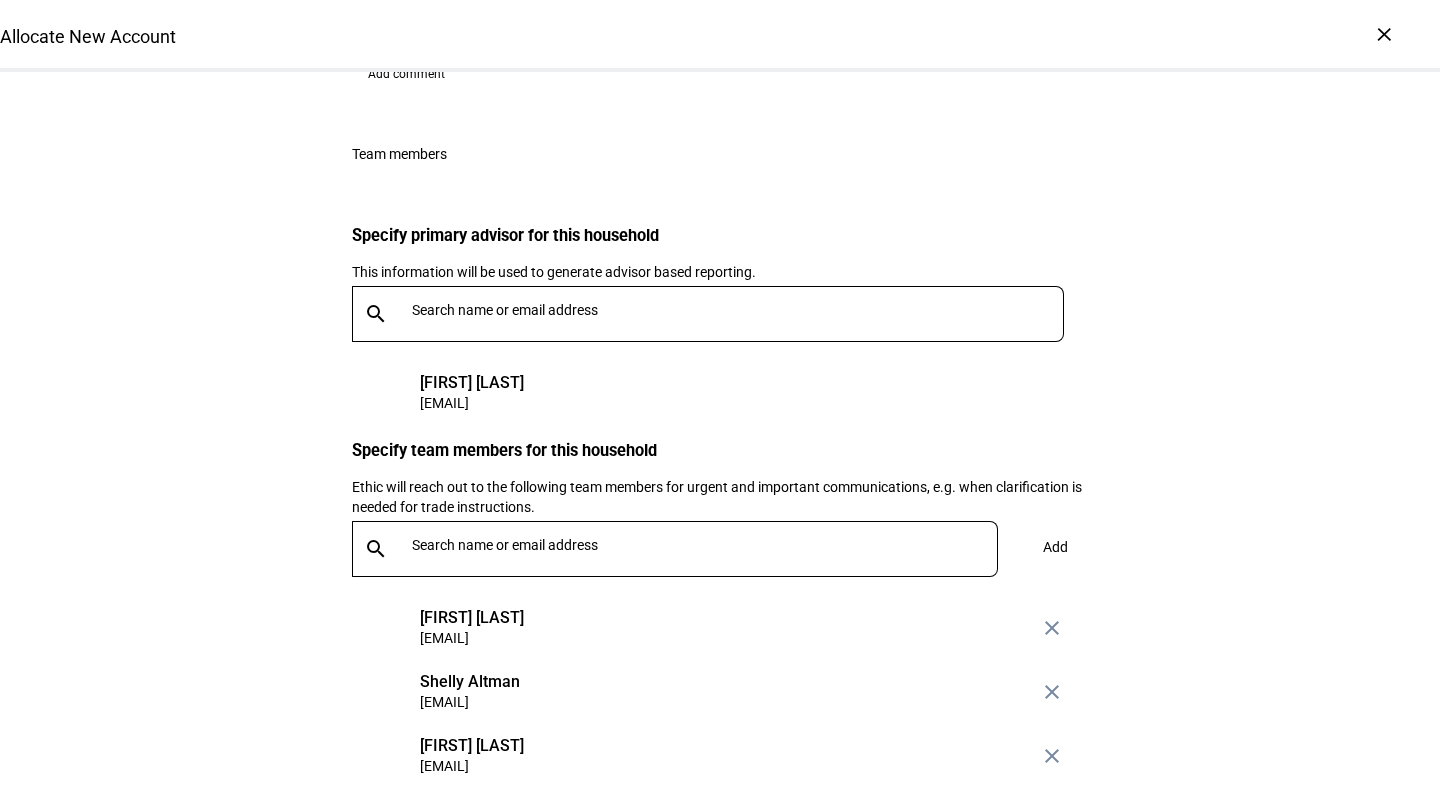 scroll, scrollTop: 3214, scrollLeft: 0, axis: vertical 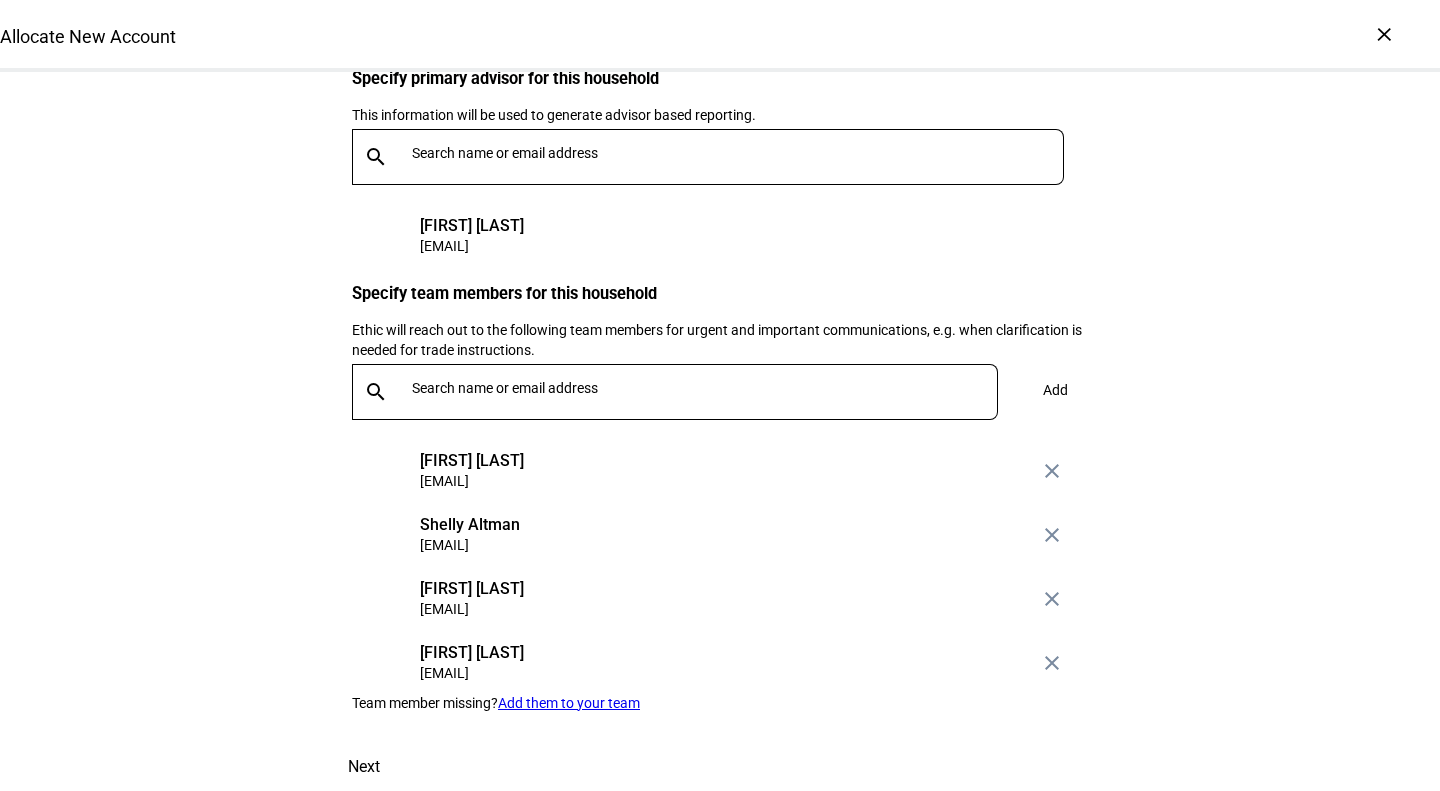 click 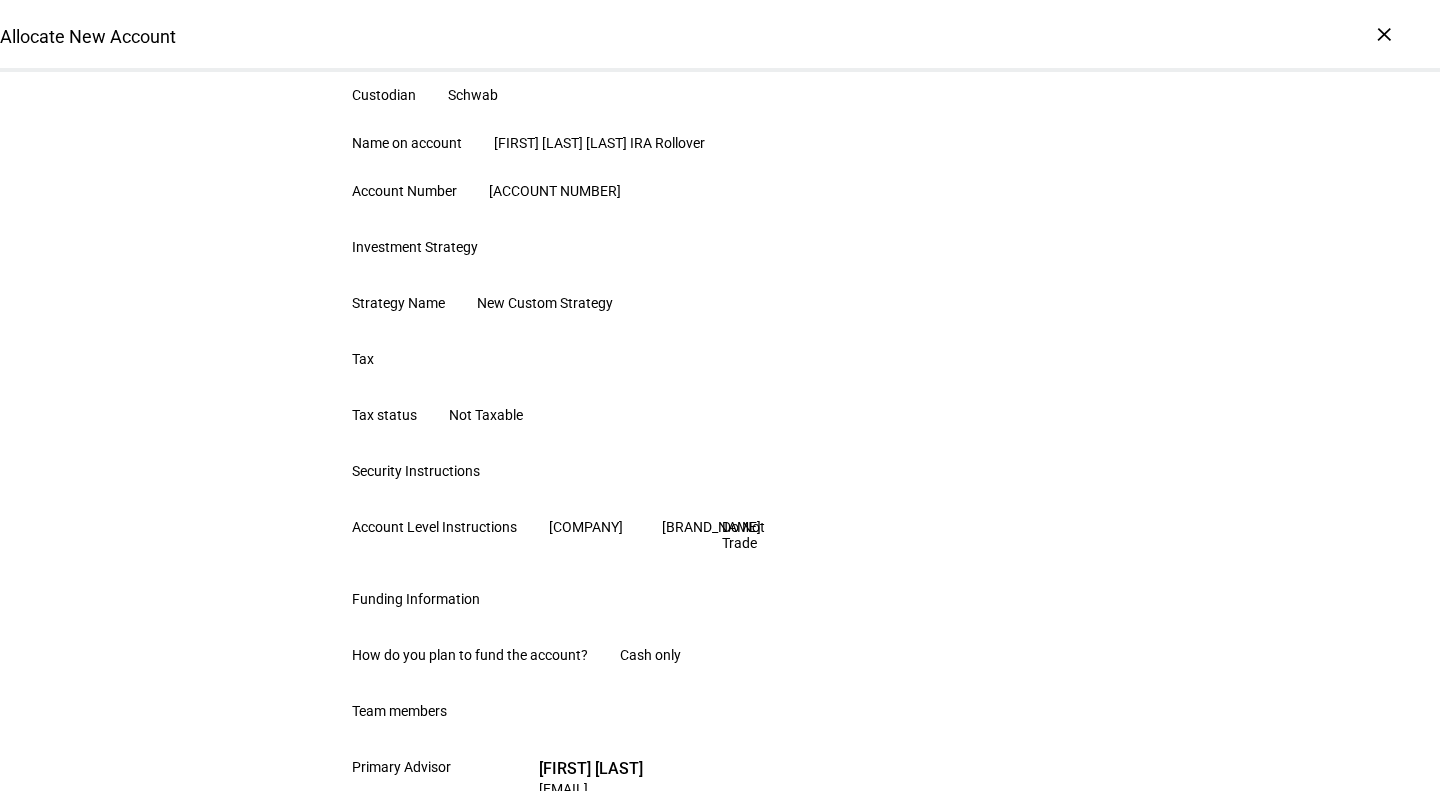 scroll, scrollTop: 130, scrollLeft: 0, axis: vertical 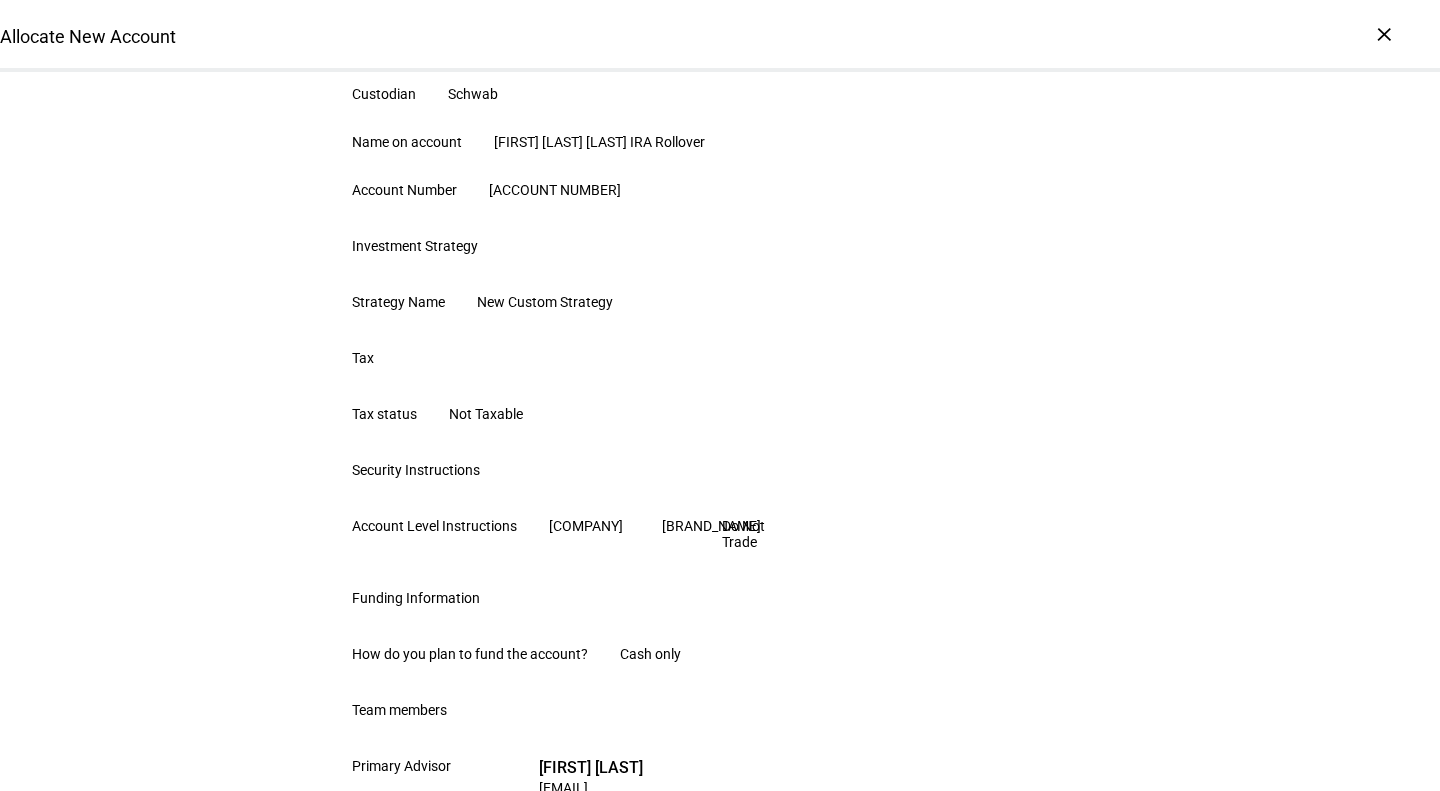 type 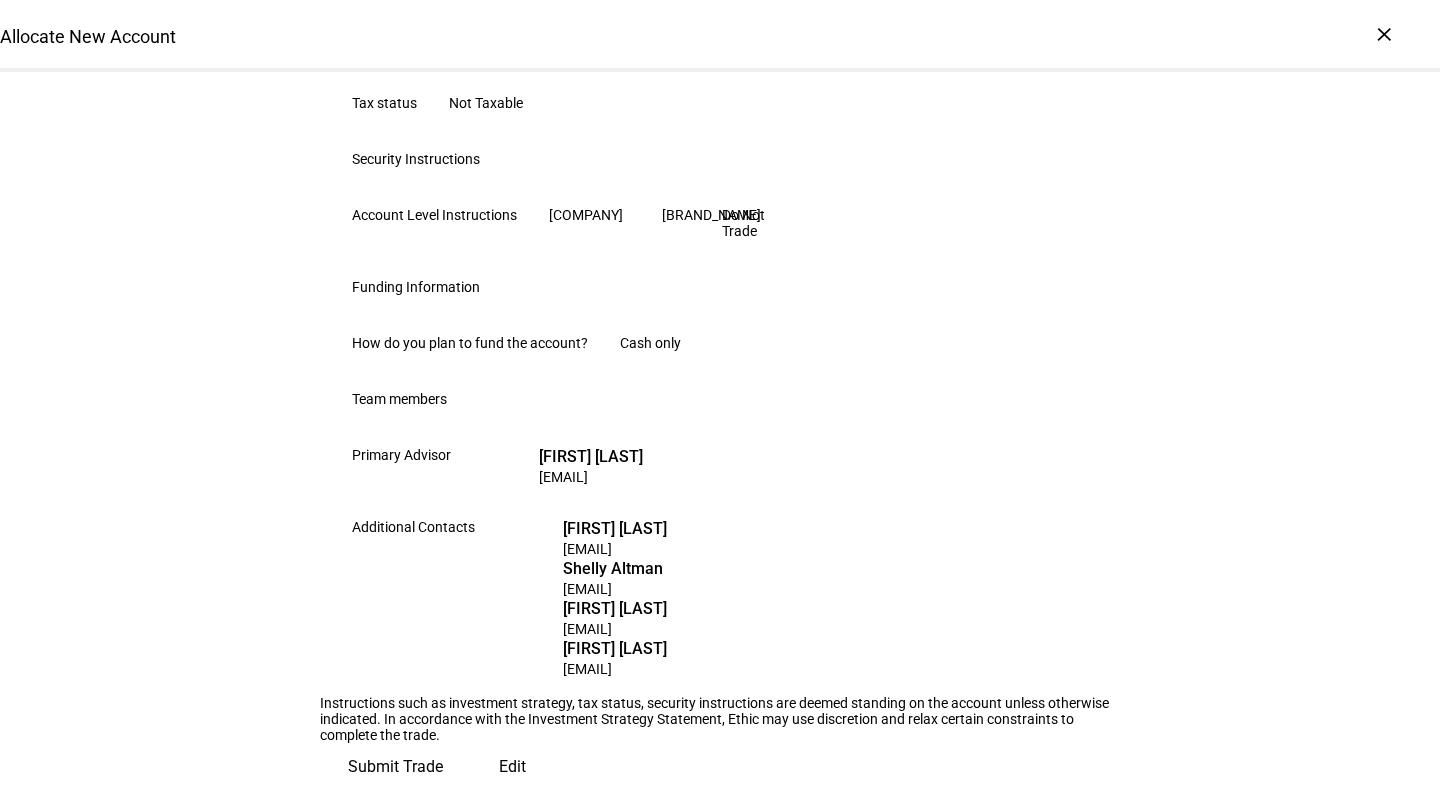 scroll, scrollTop: 998, scrollLeft: 0, axis: vertical 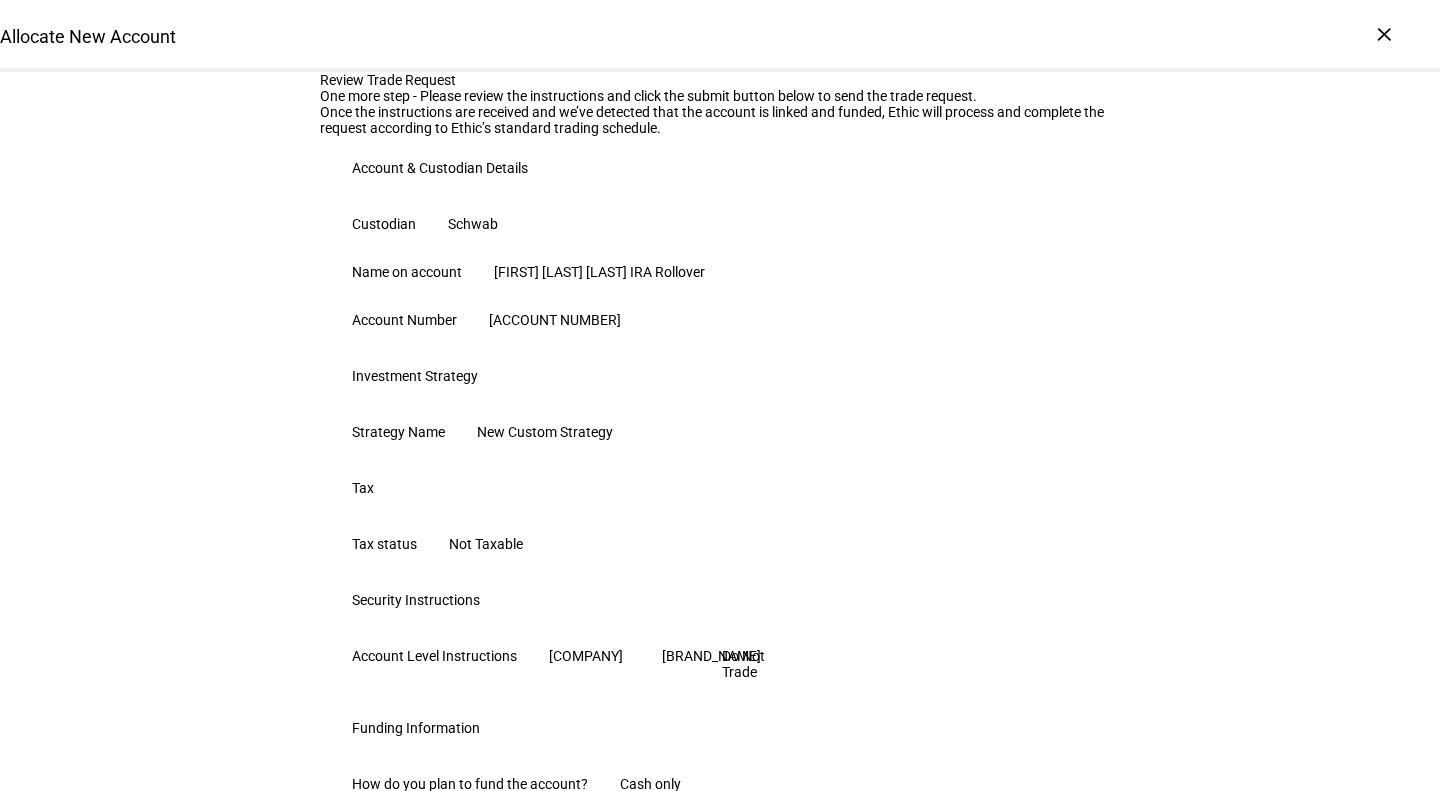 click on "×" 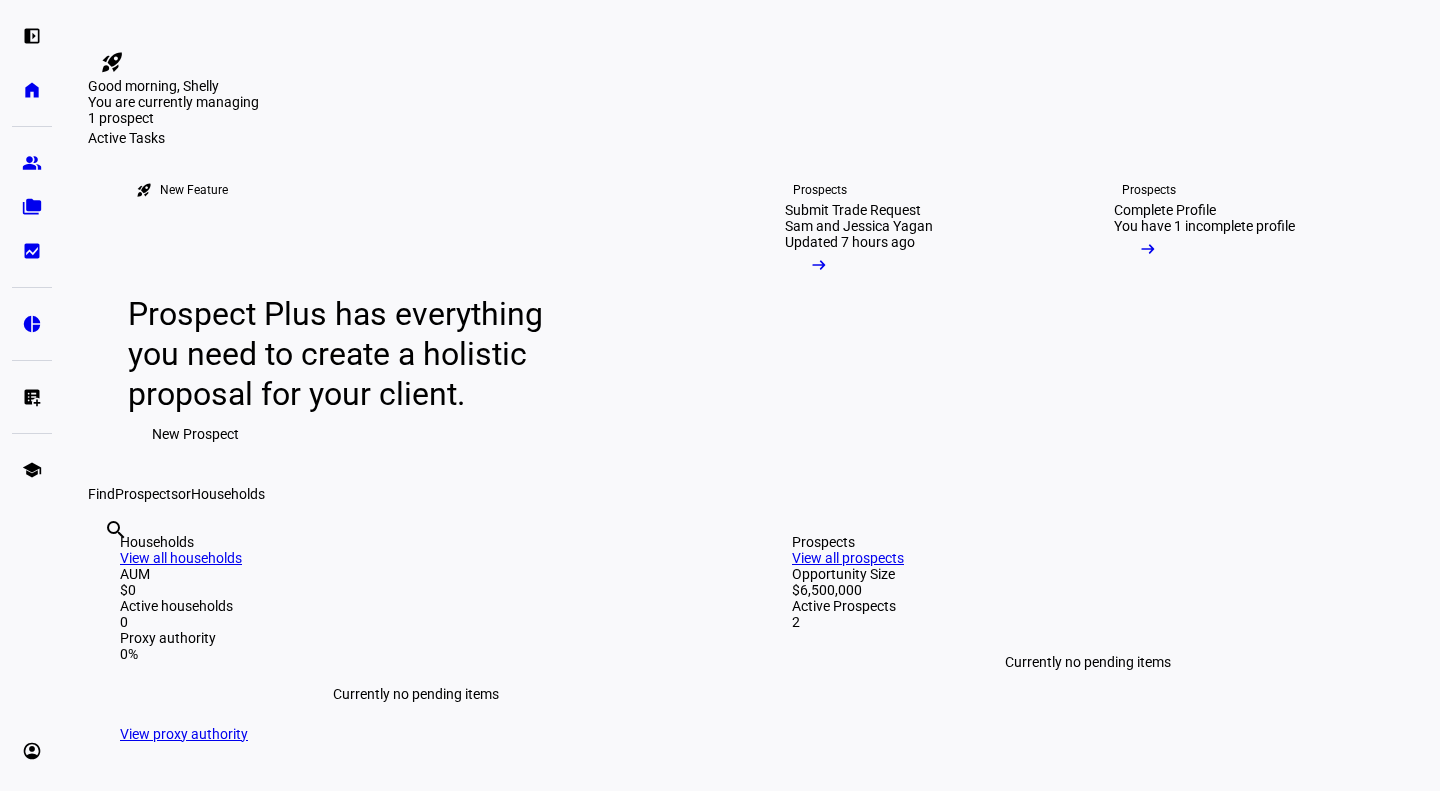 click 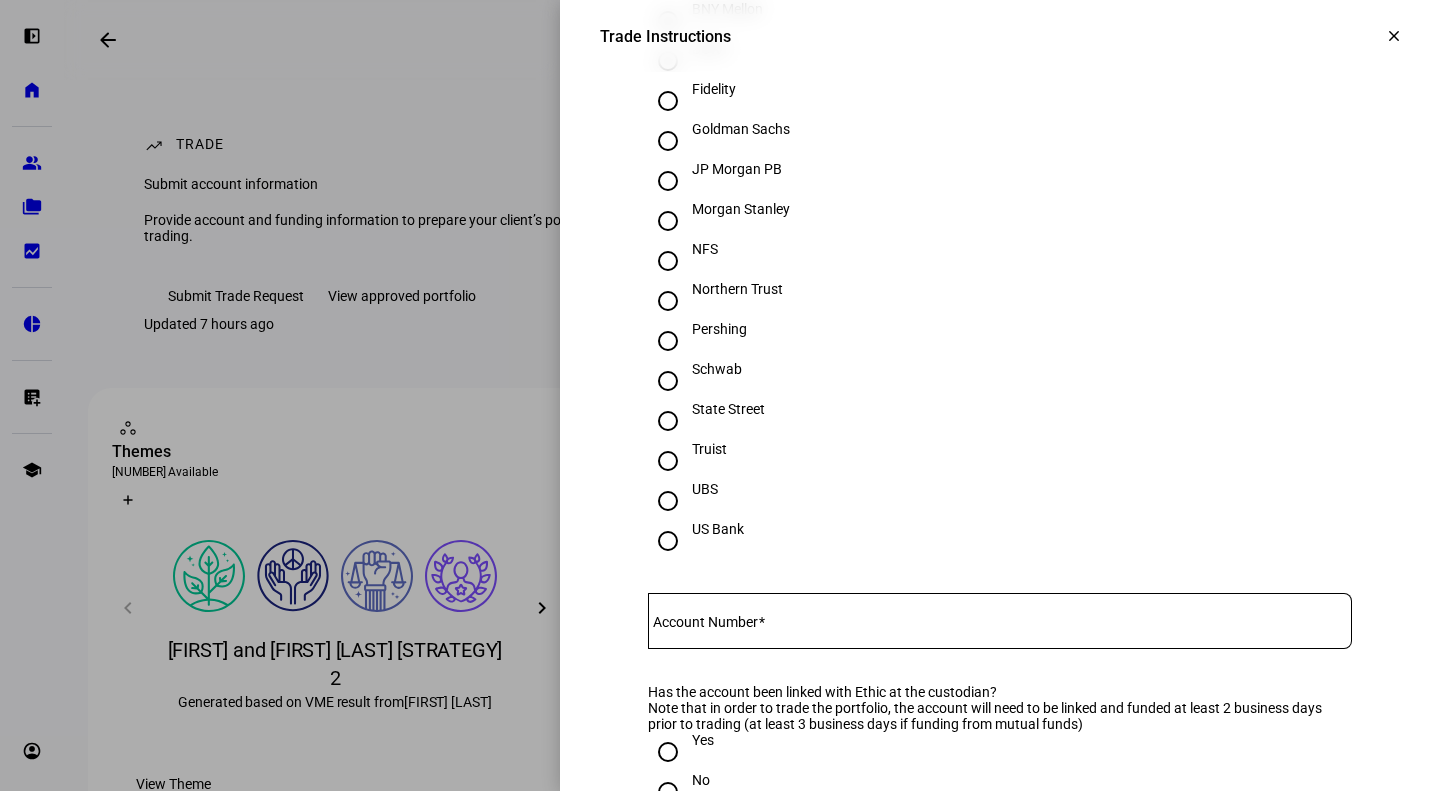 scroll, scrollTop: 637, scrollLeft: 0, axis: vertical 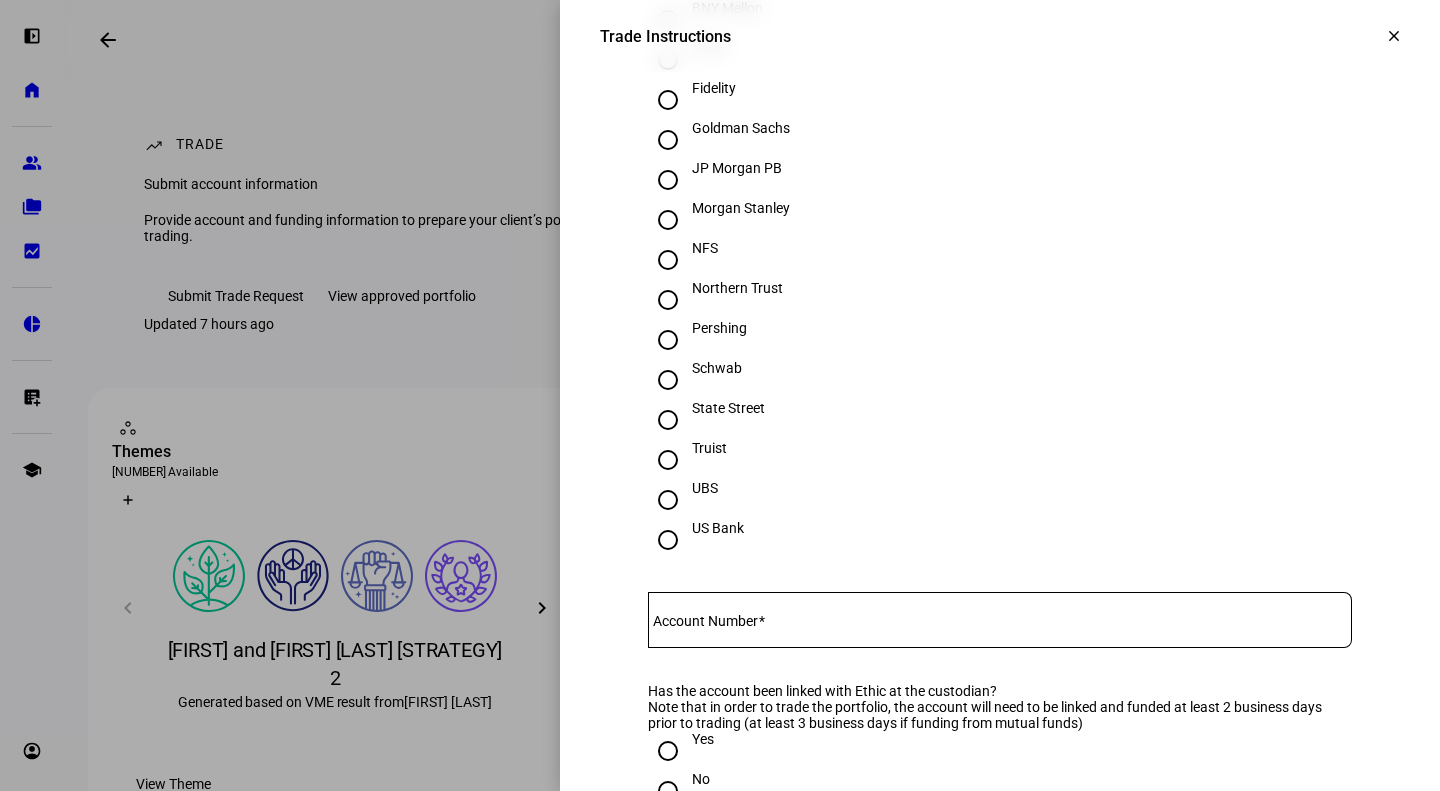click on "Schwab" at bounding box center [717, 368] 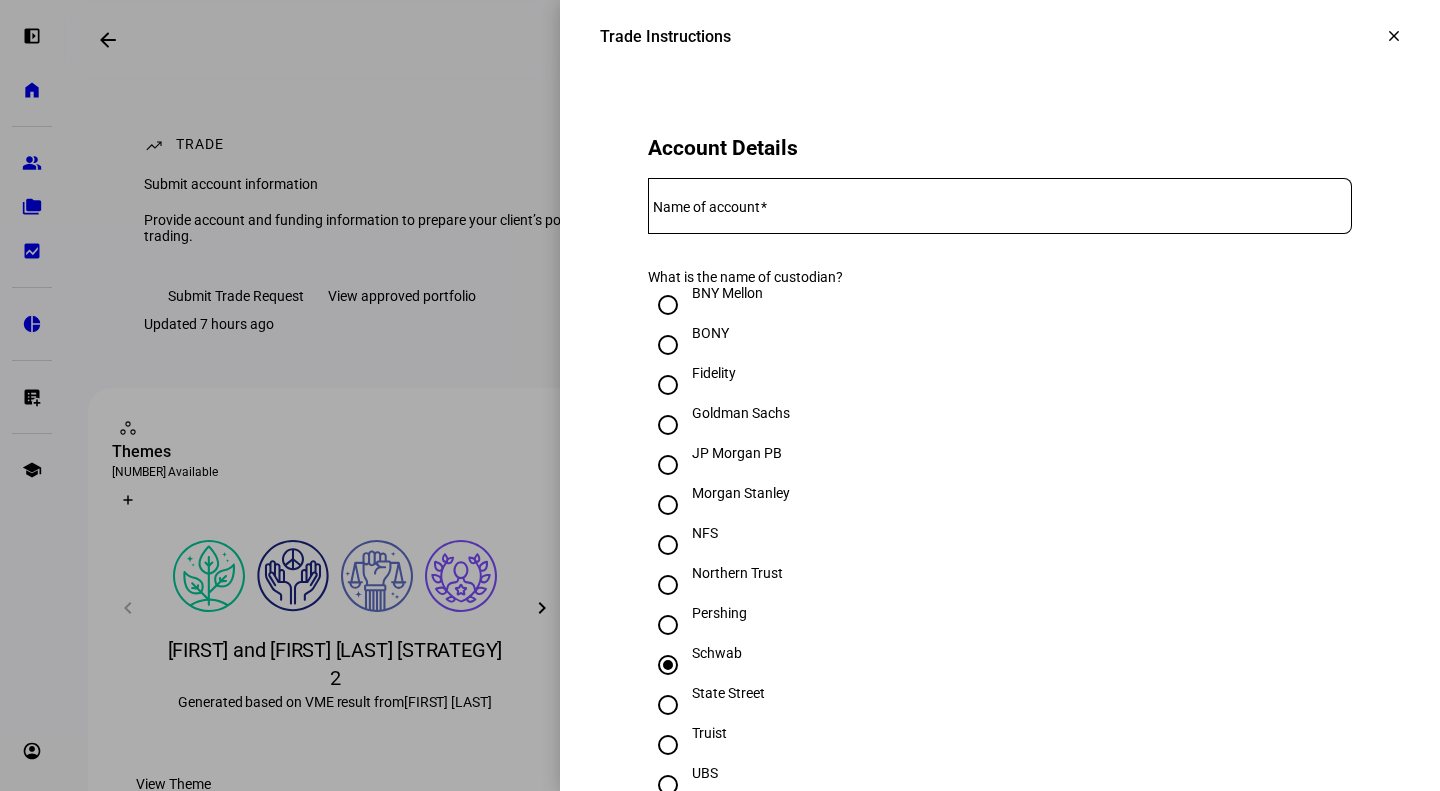 scroll, scrollTop: 333, scrollLeft: 0, axis: vertical 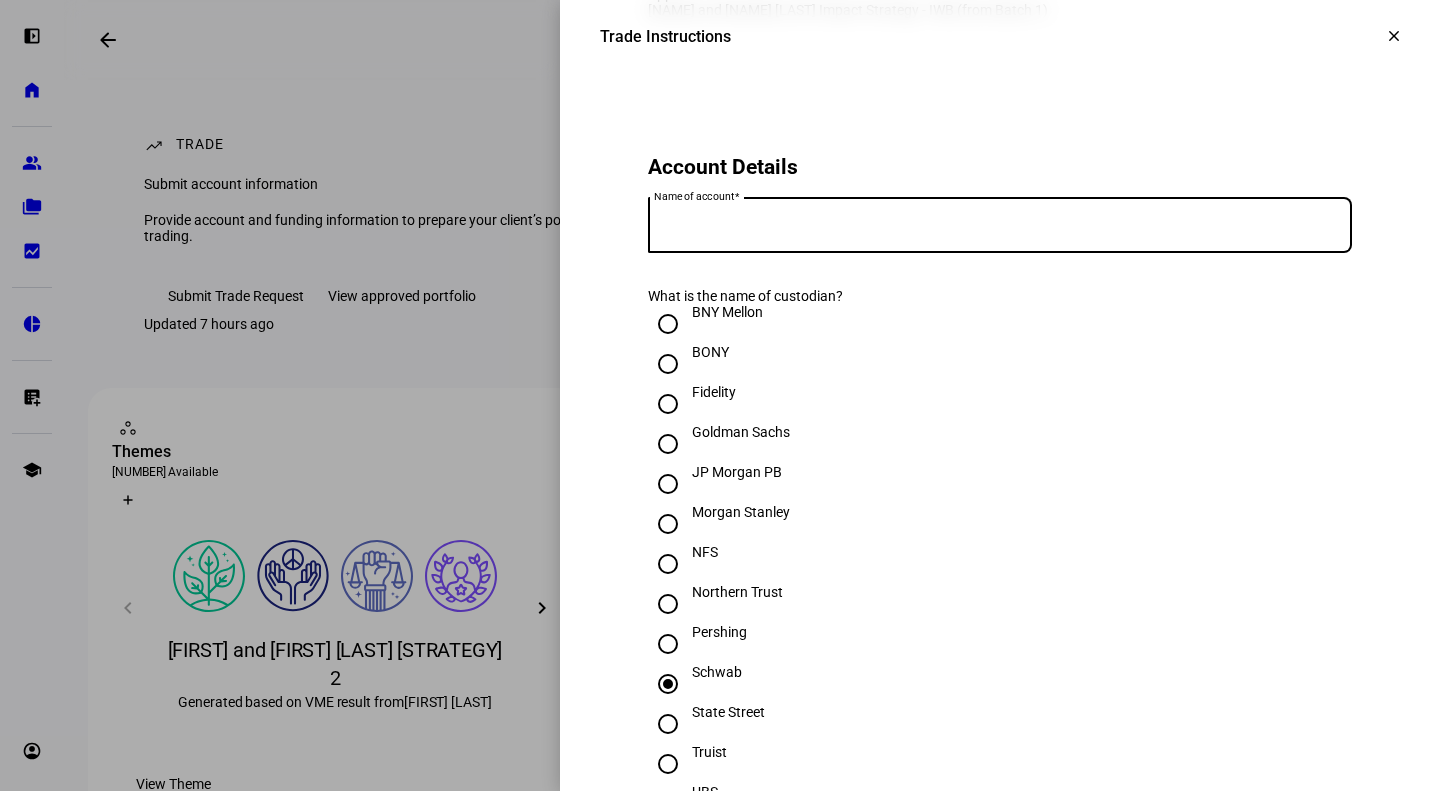 click on "Name of account" at bounding box center [1000, 221] 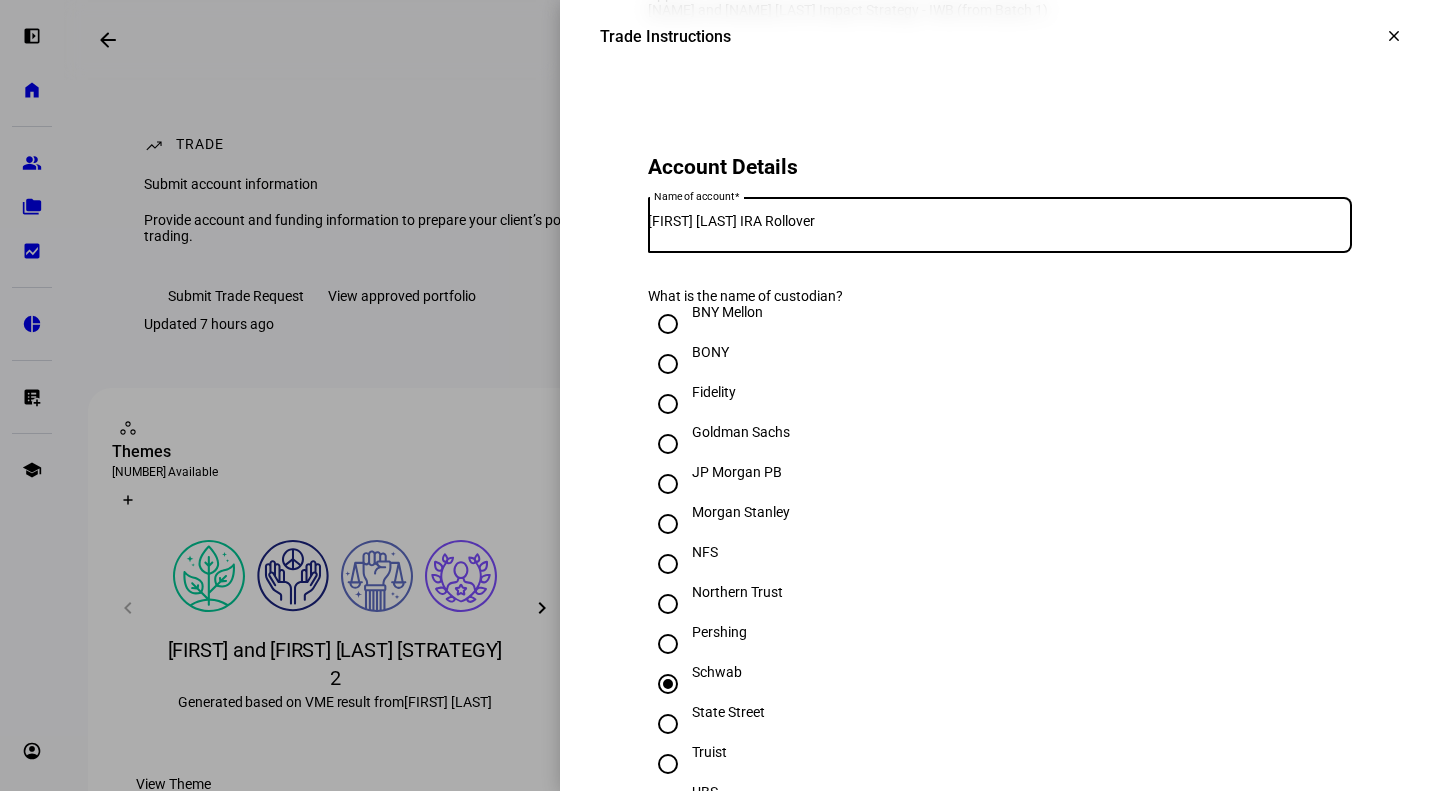 scroll, scrollTop: 674, scrollLeft: 0, axis: vertical 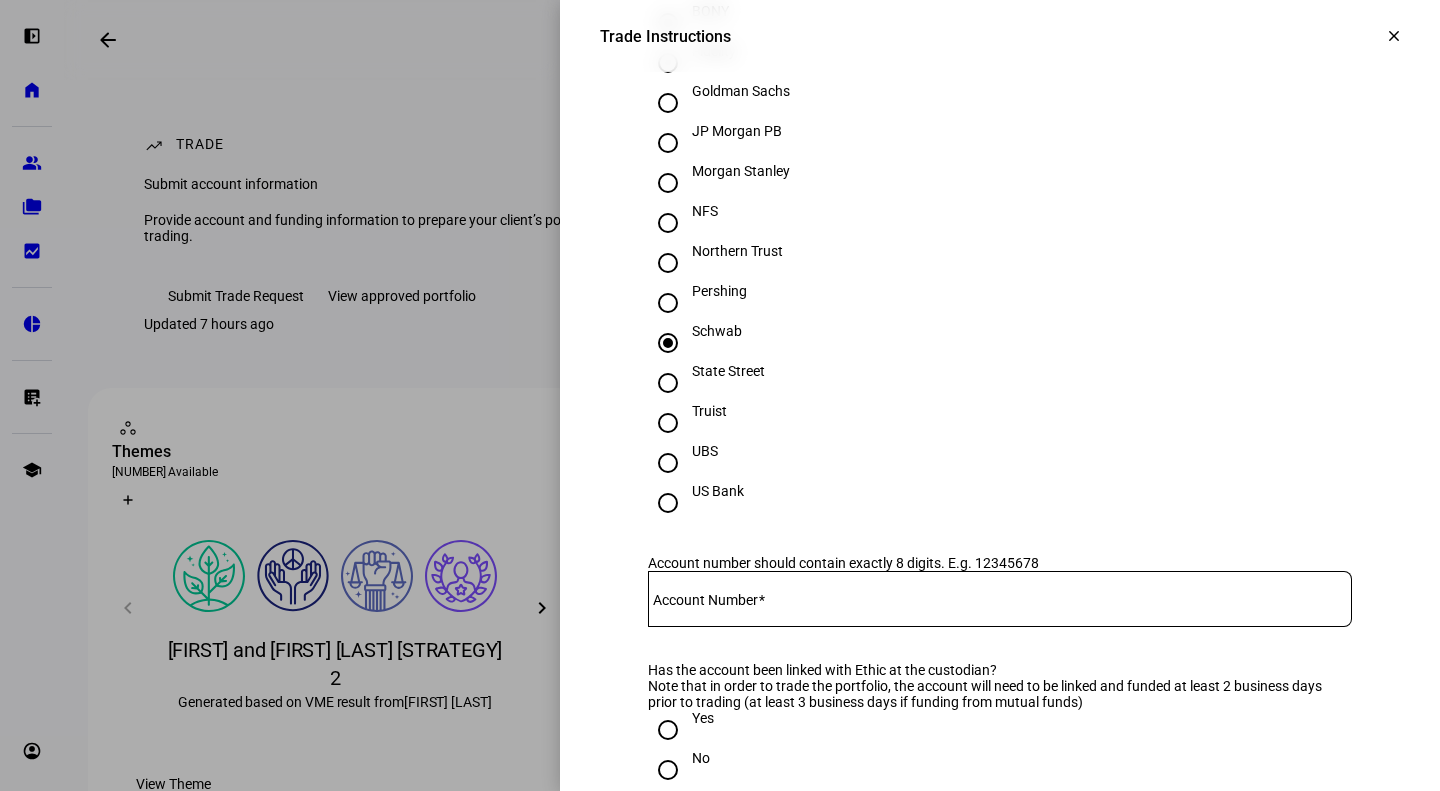type on "[FIRST] [LAST] IRA Rollover" 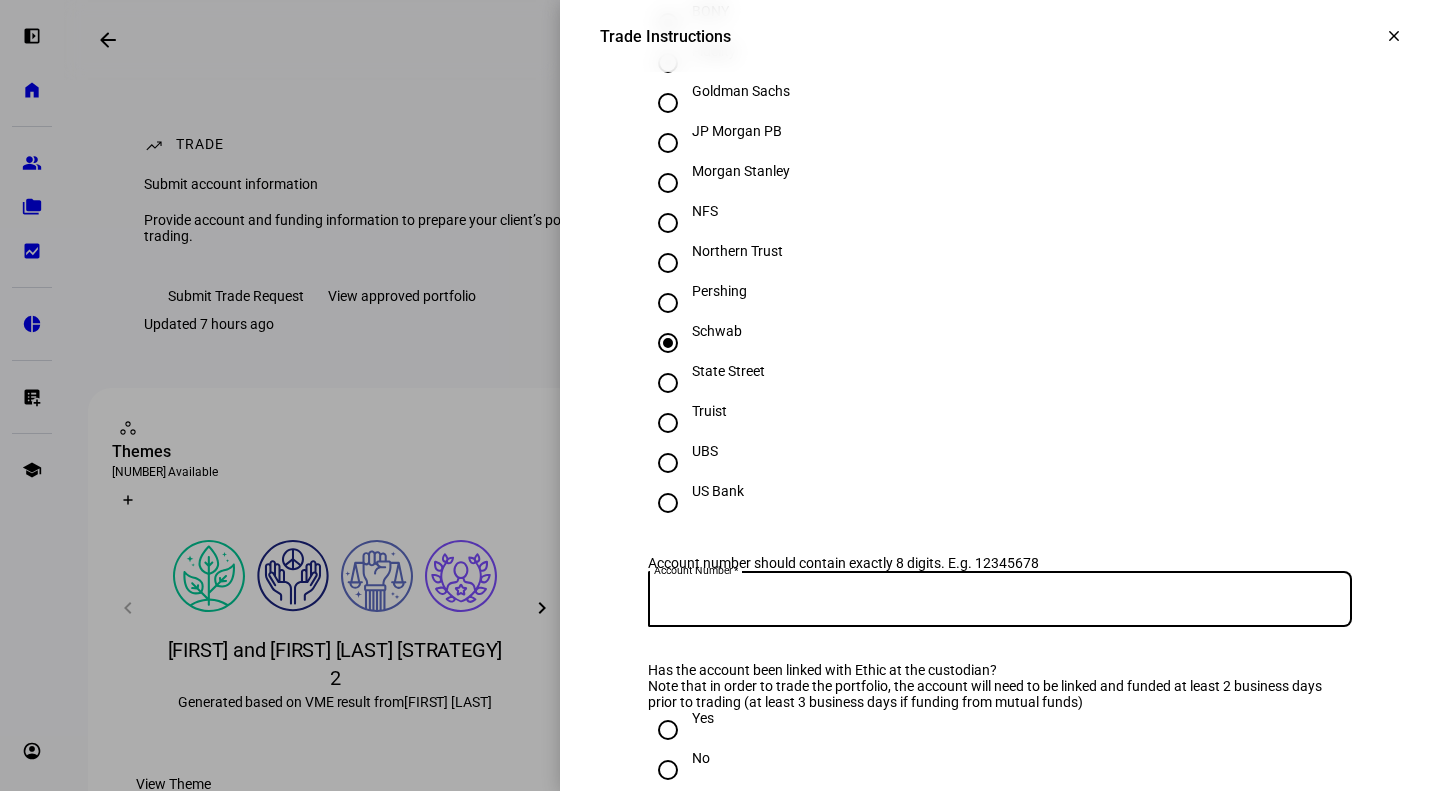 paste on "[NUMBER]" 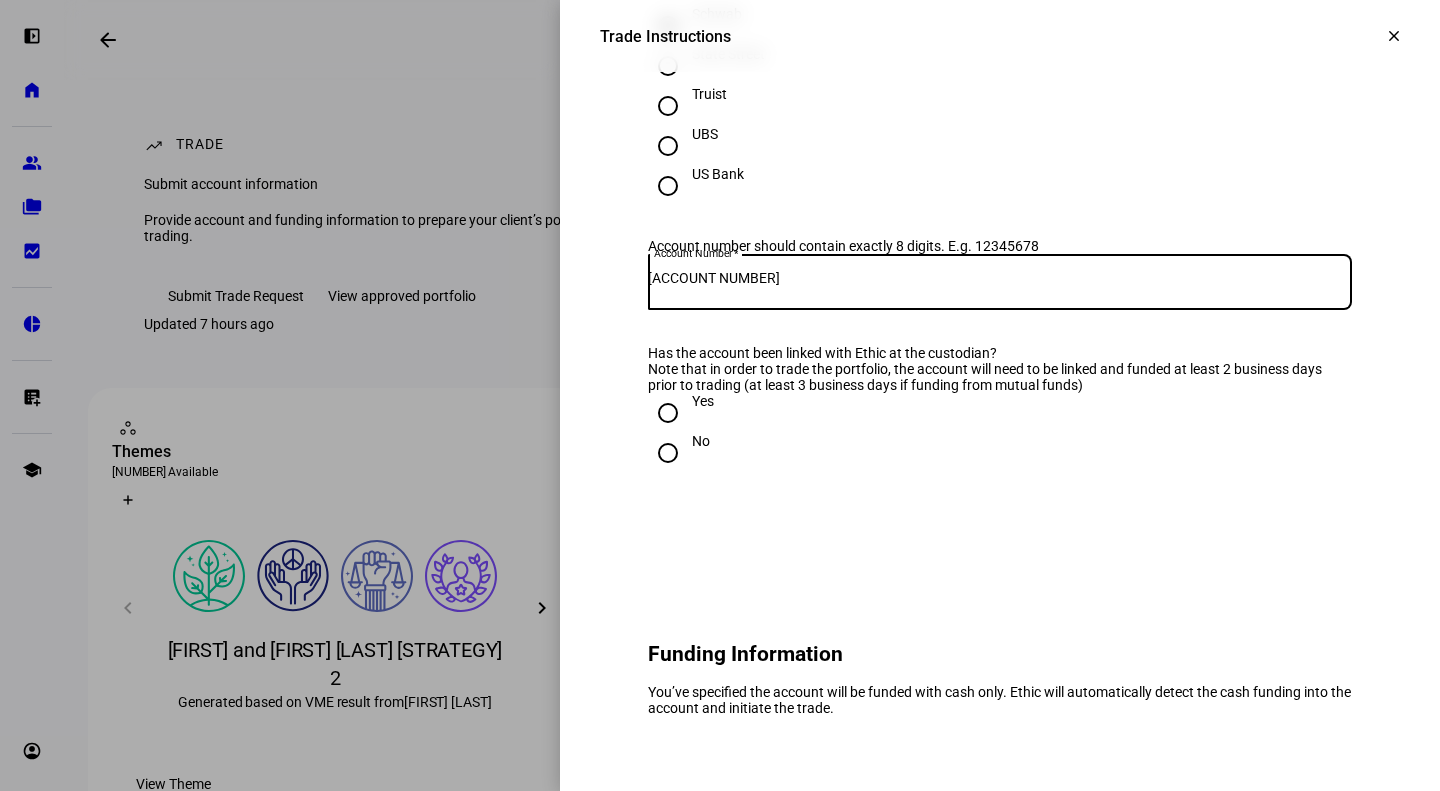 scroll, scrollTop: 1007, scrollLeft: 0, axis: vertical 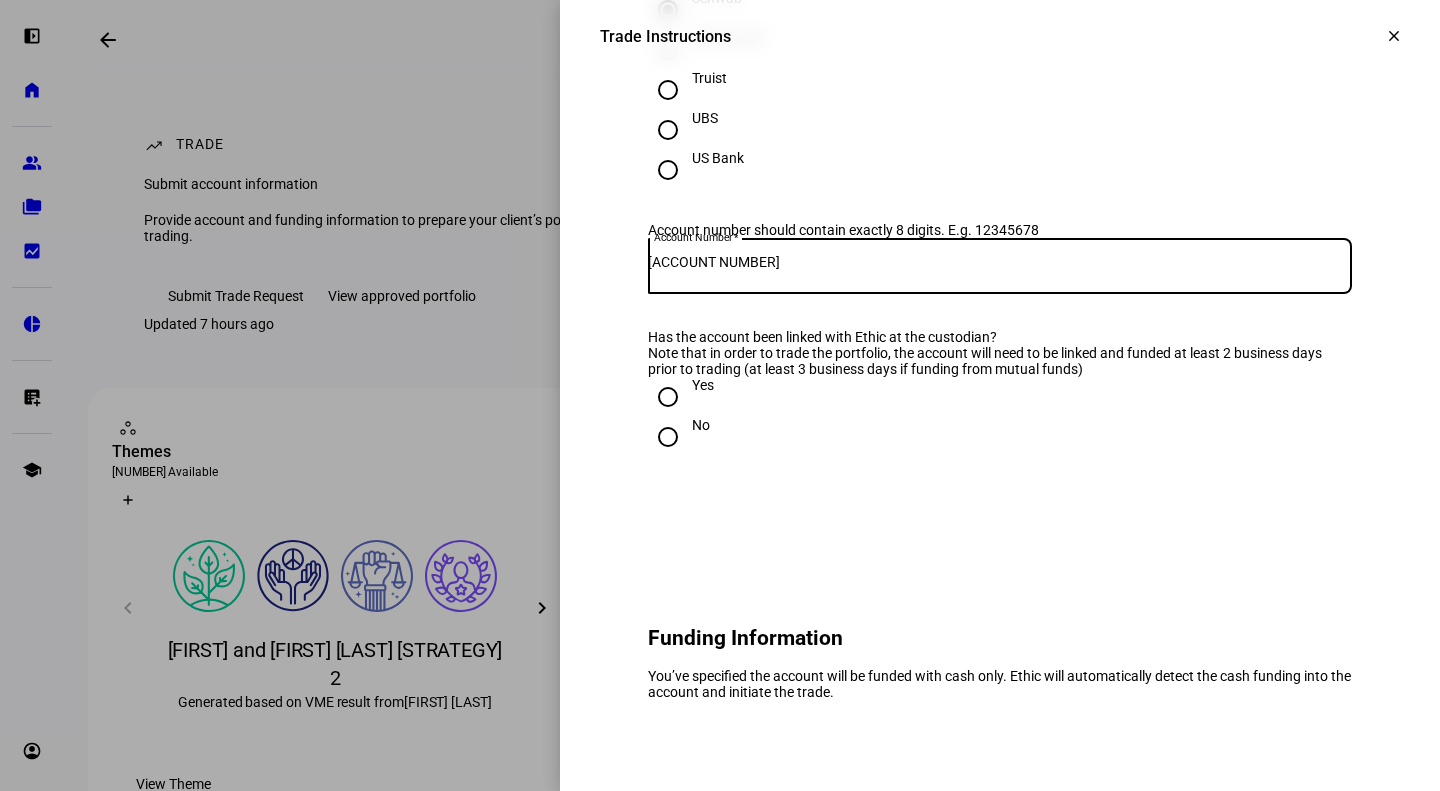 type on "[ACCOUNT NUMBER]" 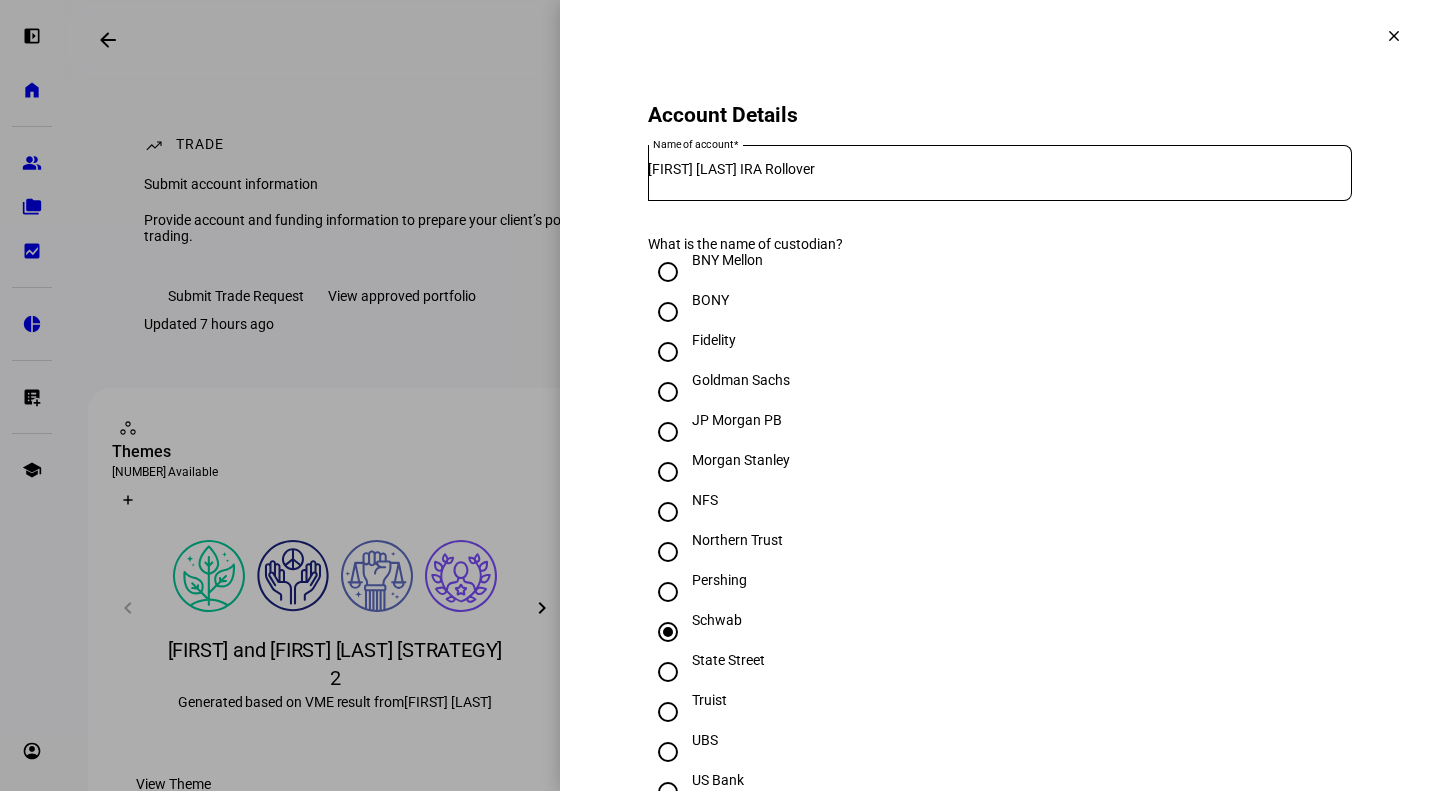 scroll, scrollTop: 0, scrollLeft: 0, axis: both 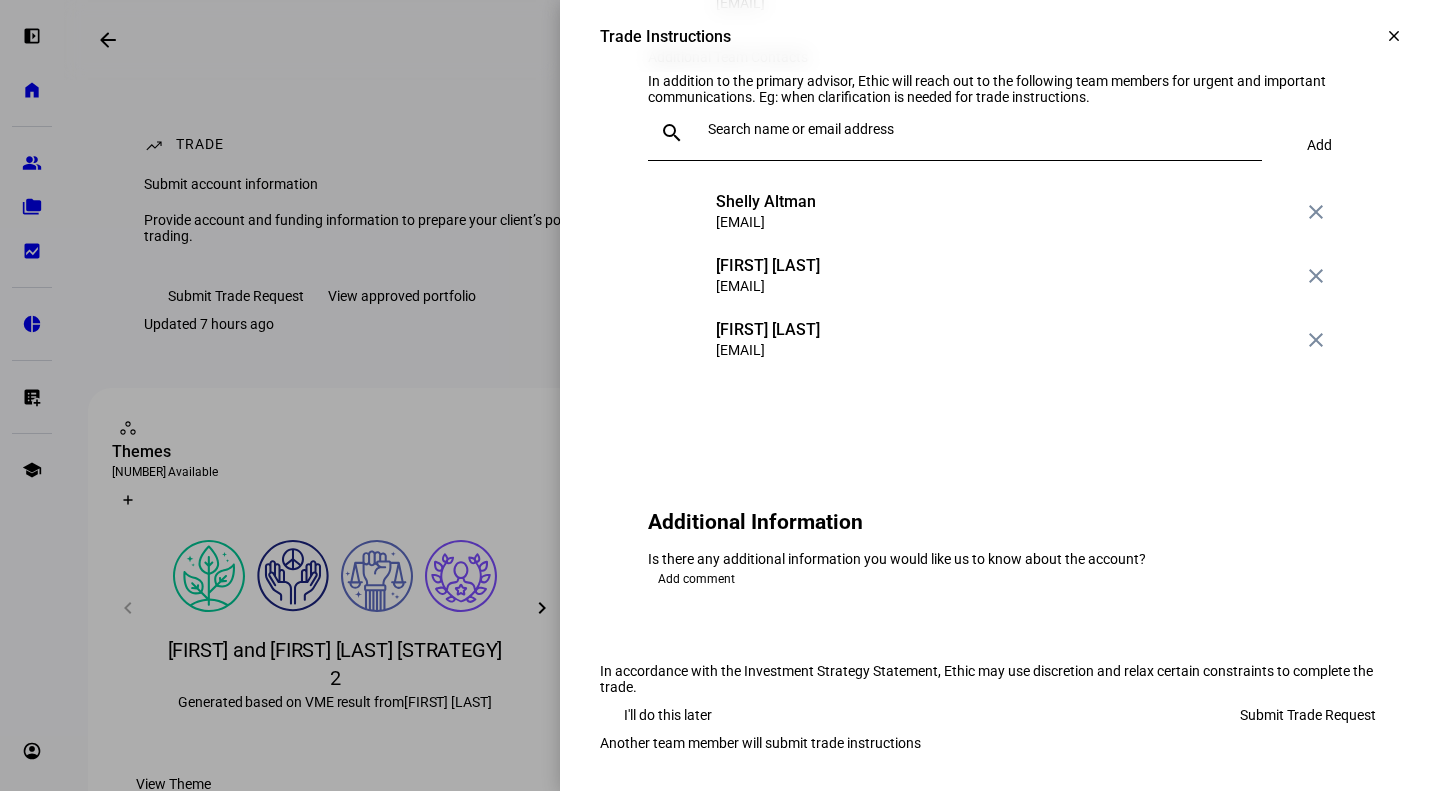 click on "Submit Trade Request" at bounding box center [1308, 715] 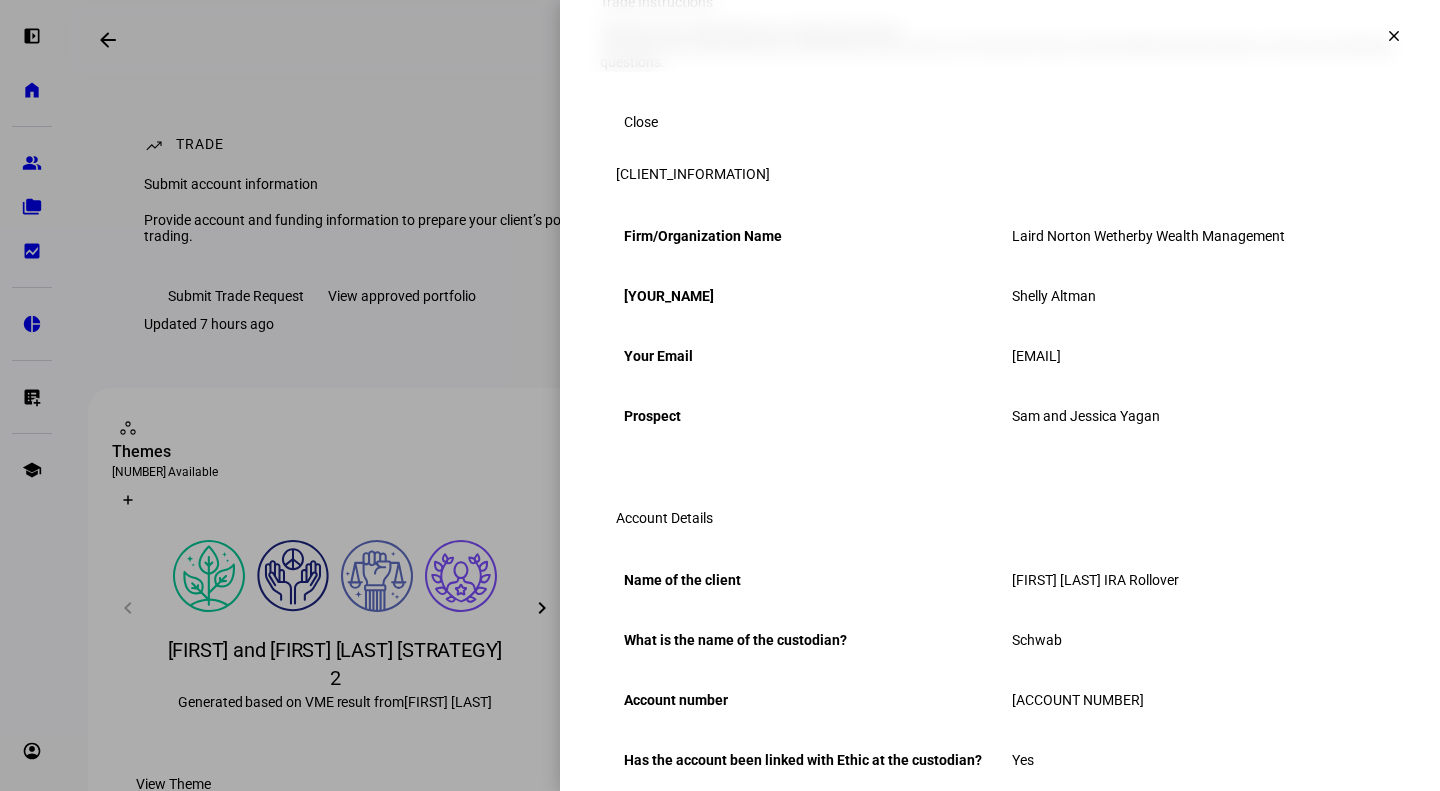scroll, scrollTop: 0, scrollLeft: 0, axis: both 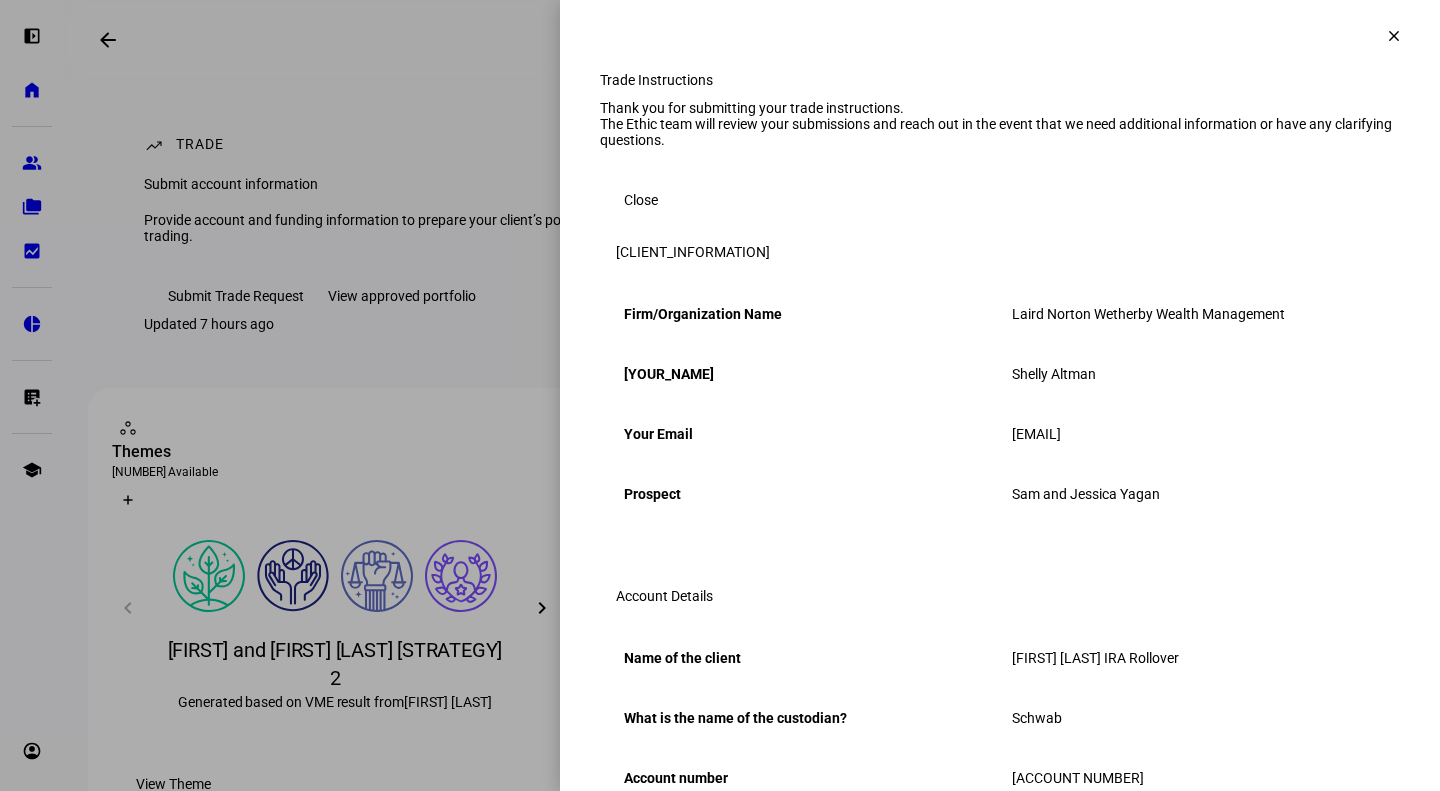 click on "Close" at bounding box center (641, 200) 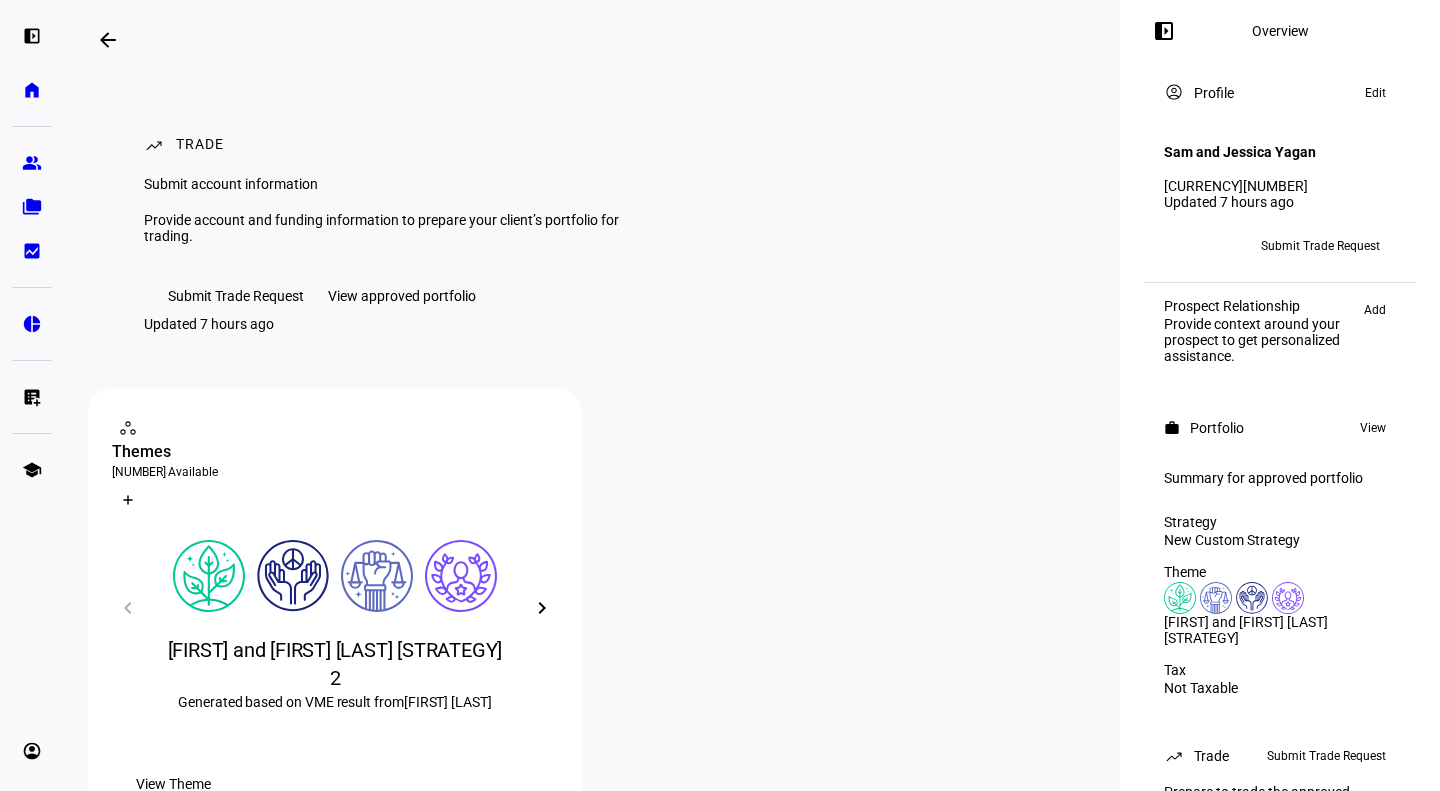 click on "Submit Trade Request" 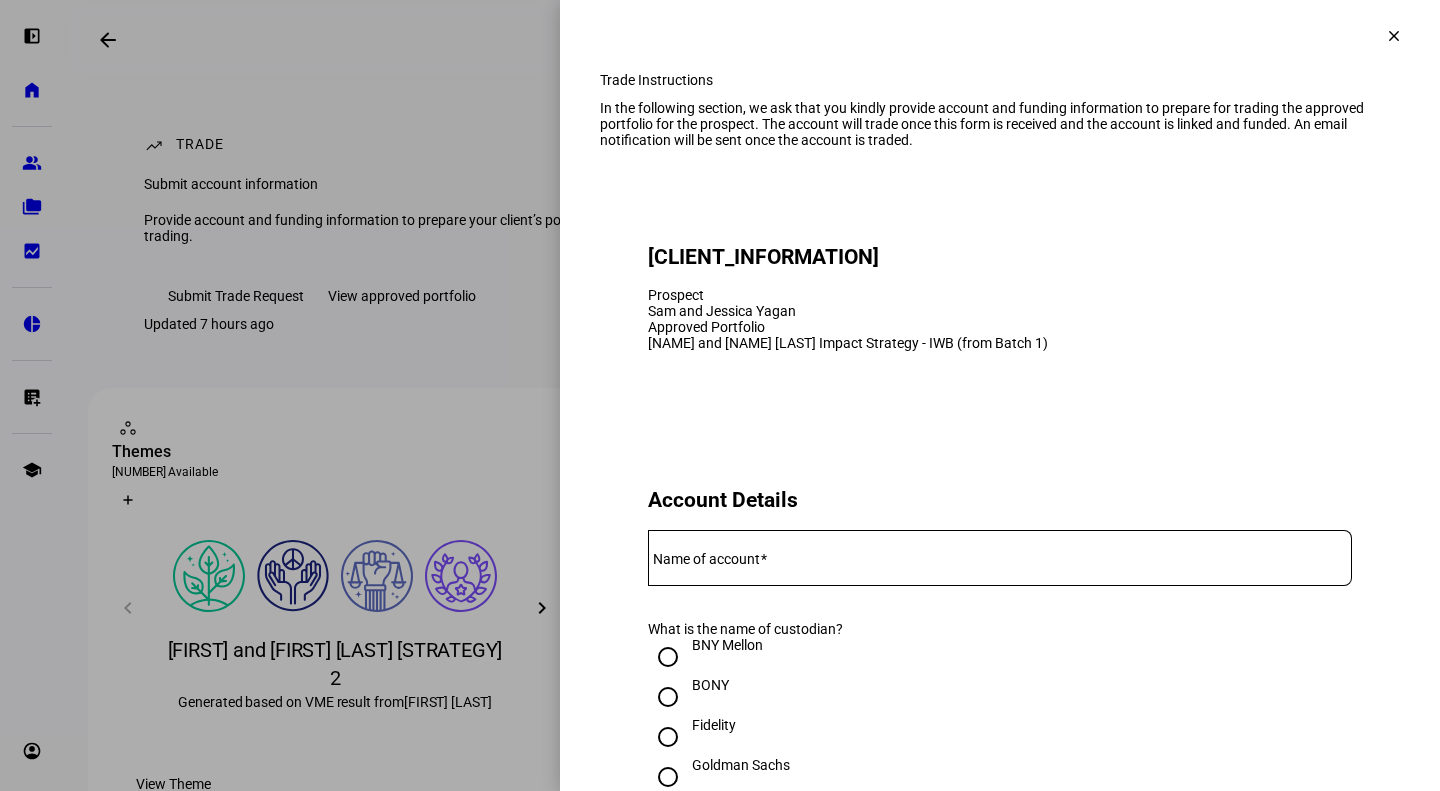 click on "clear" at bounding box center [1394, 36] 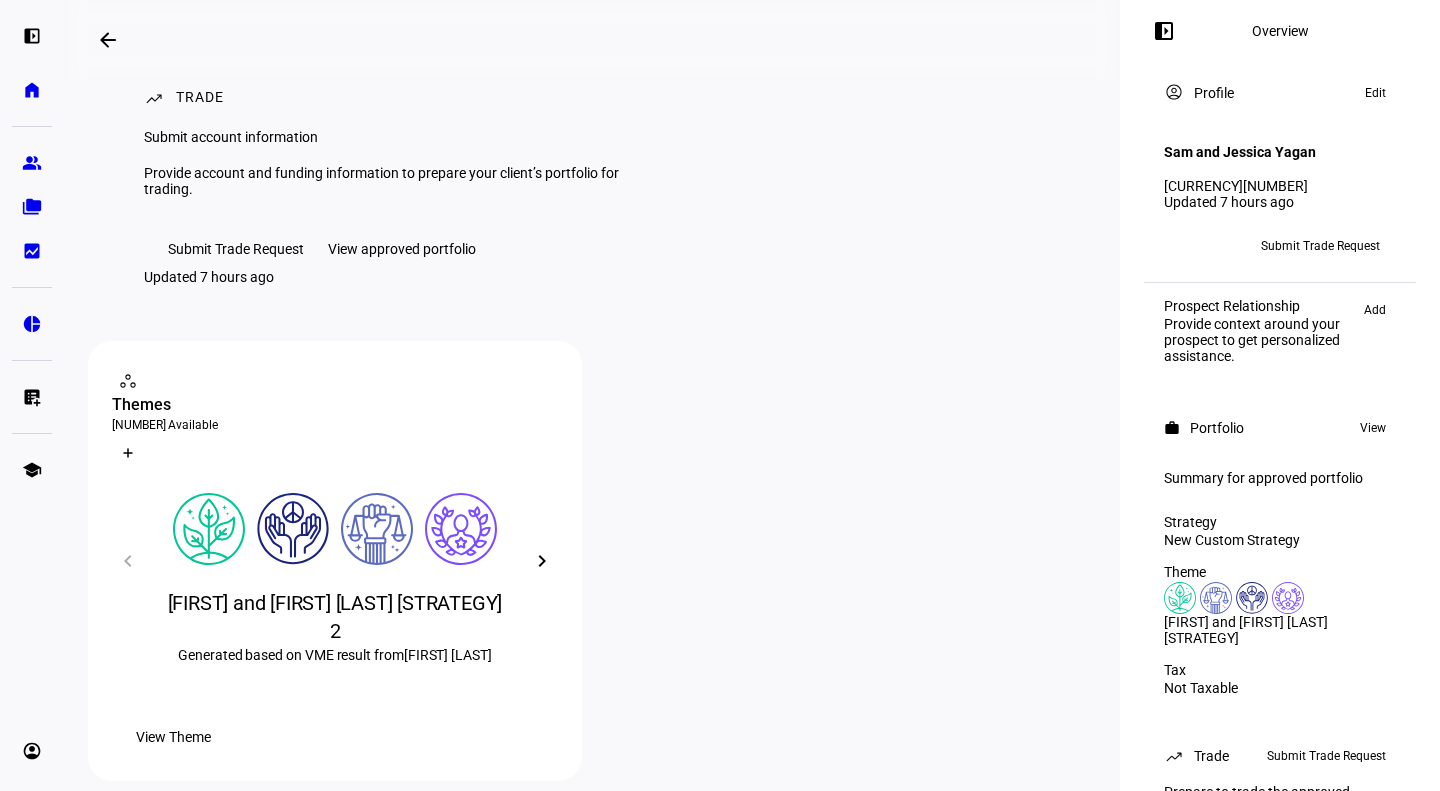 scroll, scrollTop: 0, scrollLeft: 0, axis: both 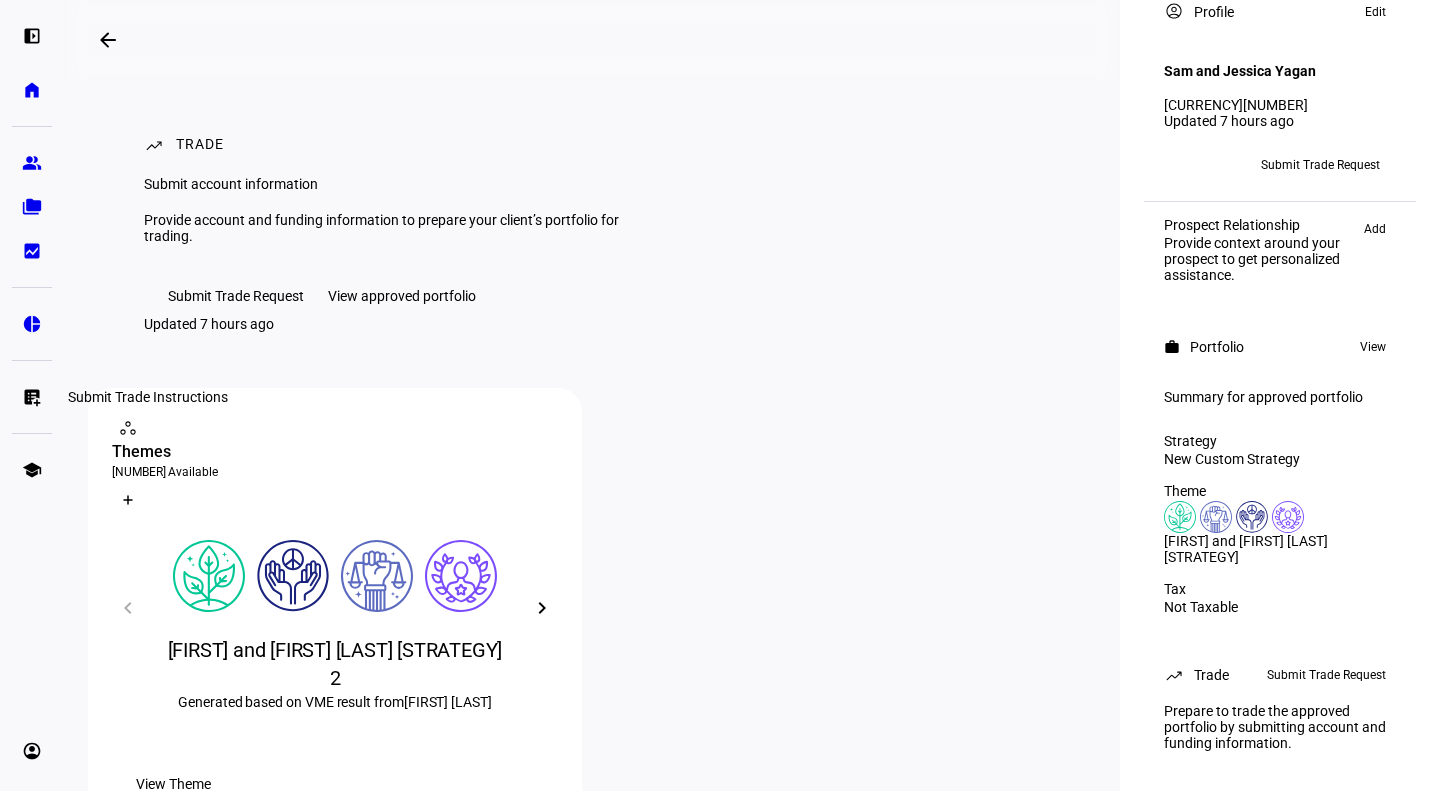 click on "list_alt_add Submit Trade Instructions" at bounding box center [32, 397] 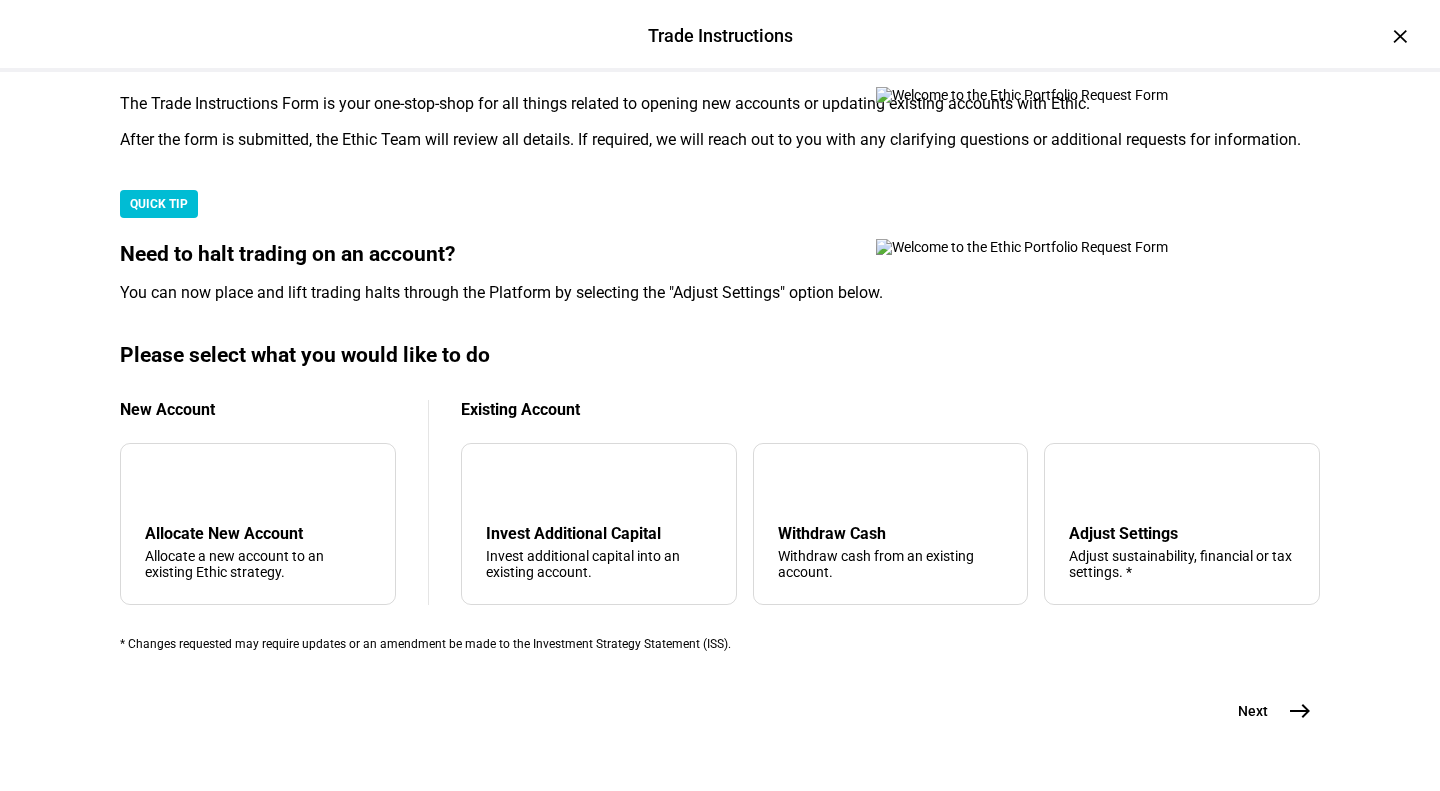 scroll, scrollTop: 604, scrollLeft: 0, axis: vertical 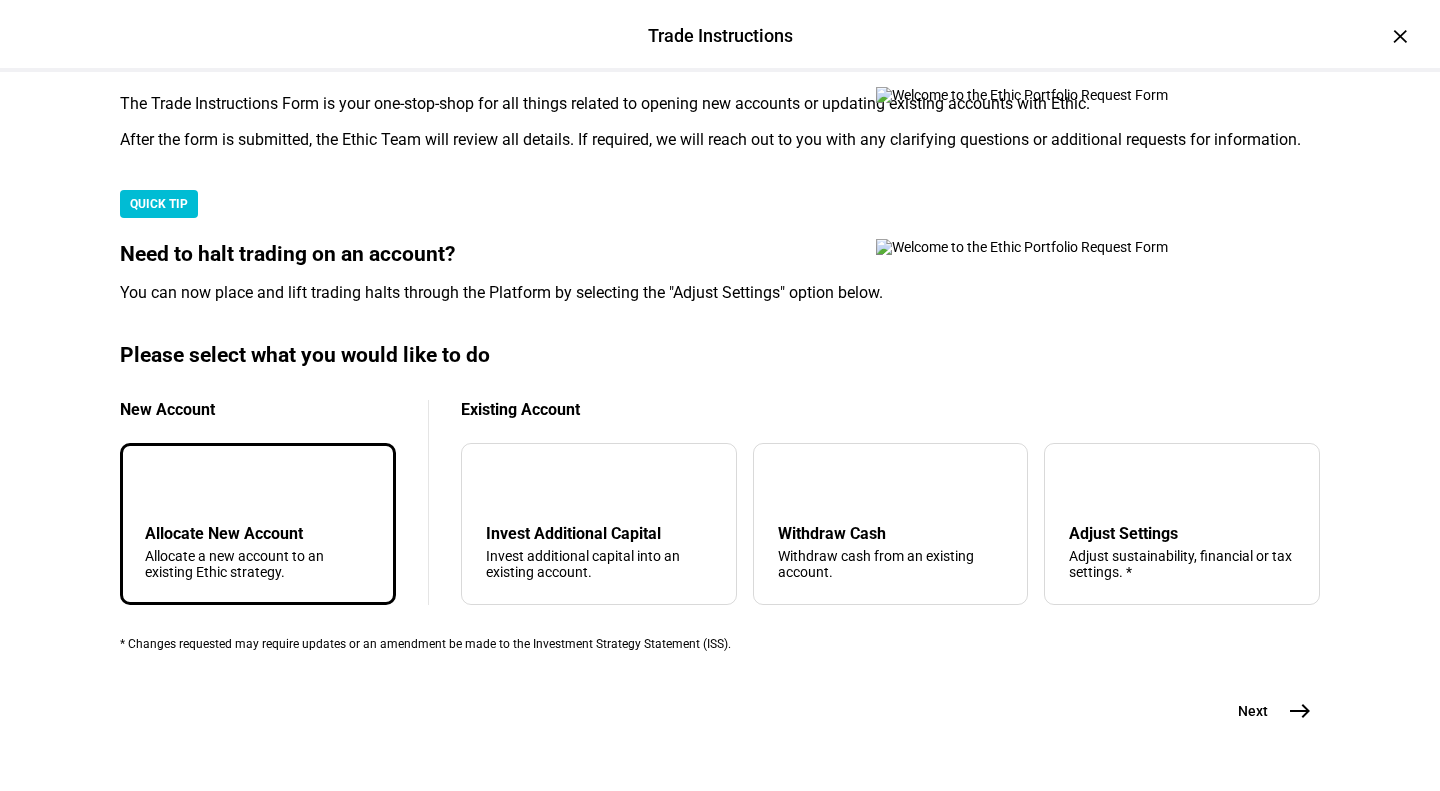 click on "east" at bounding box center (1300, 711) 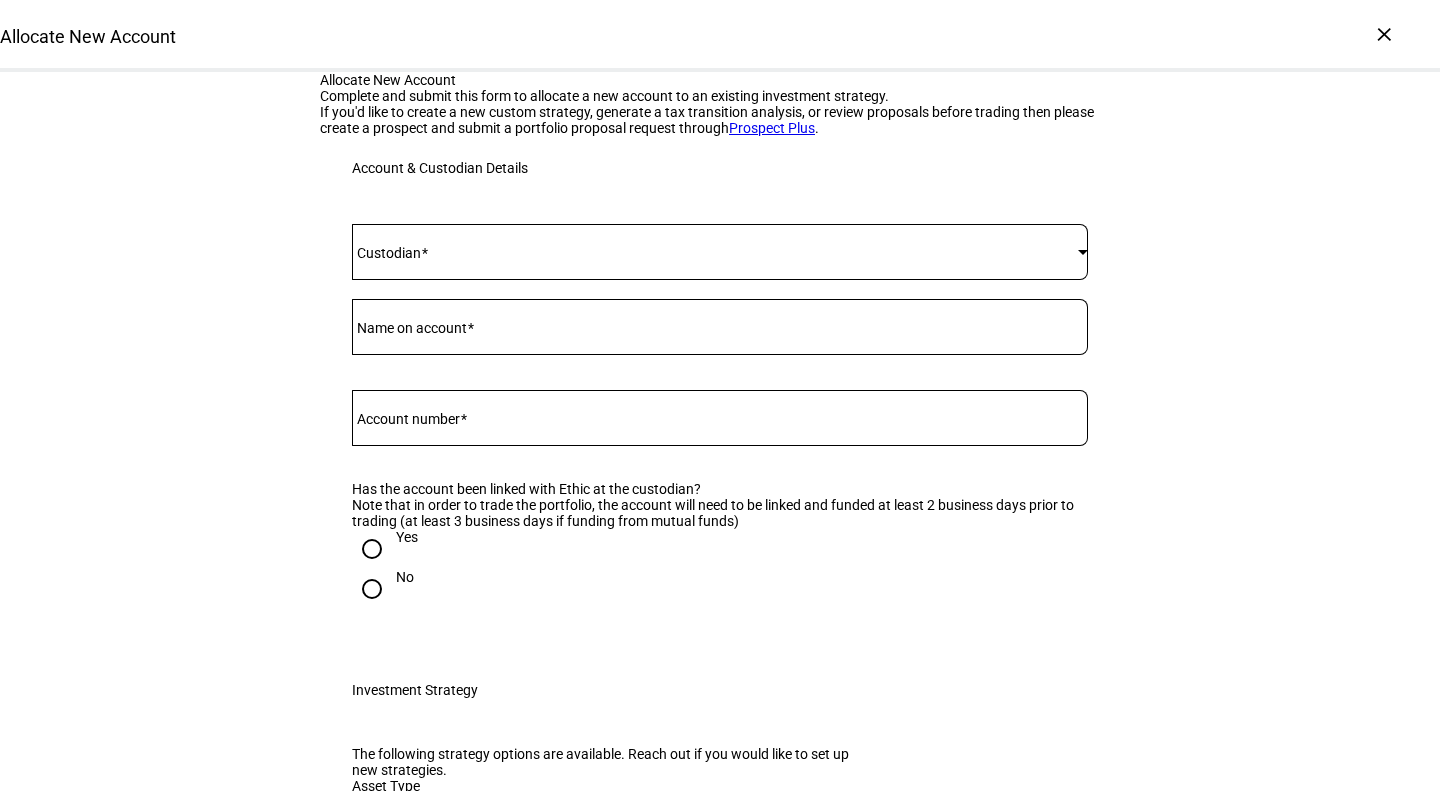 click at bounding box center (715, 252) 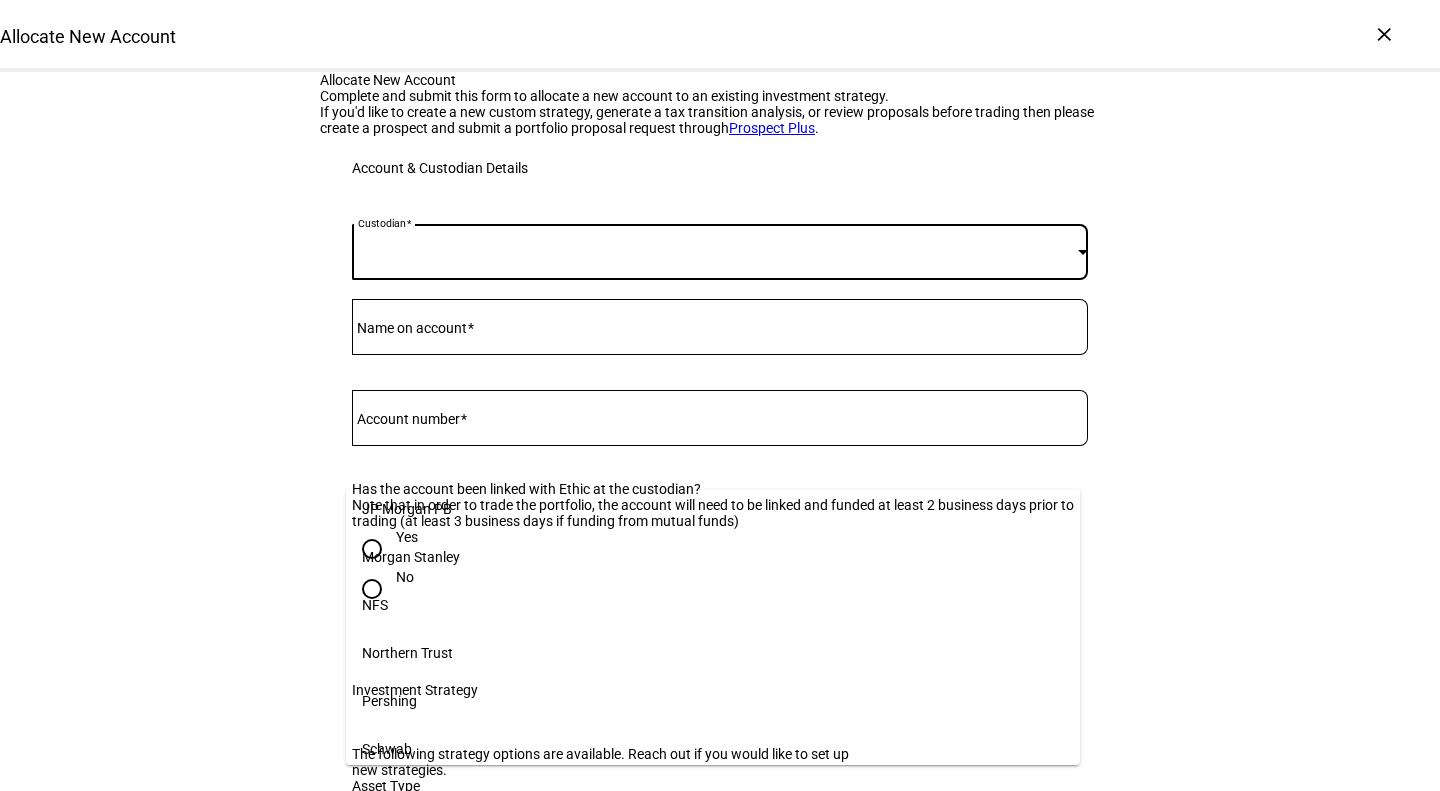 scroll, scrollTop: 253, scrollLeft: 0, axis: vertical 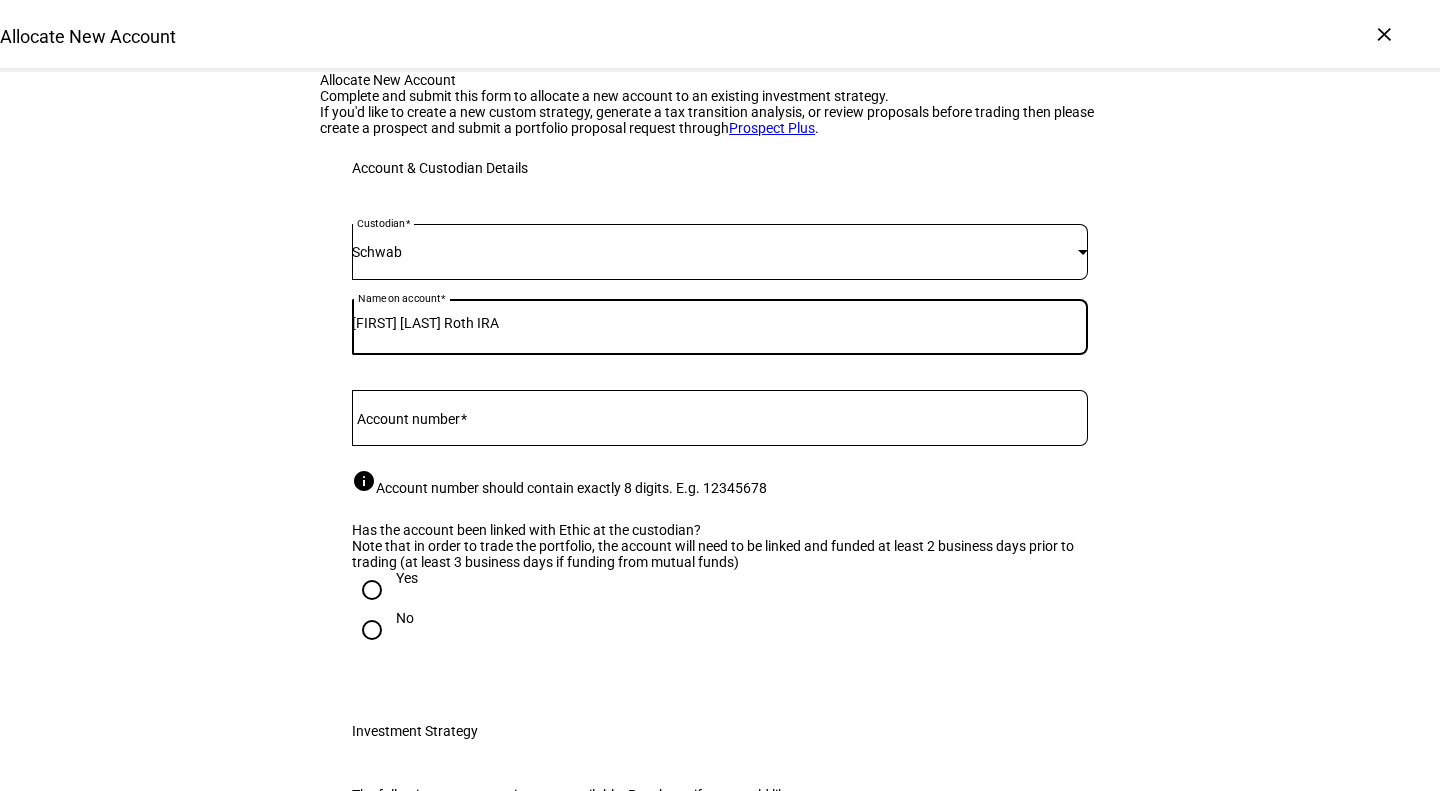 type on "[FIRST] [LAST] Roth IRA" 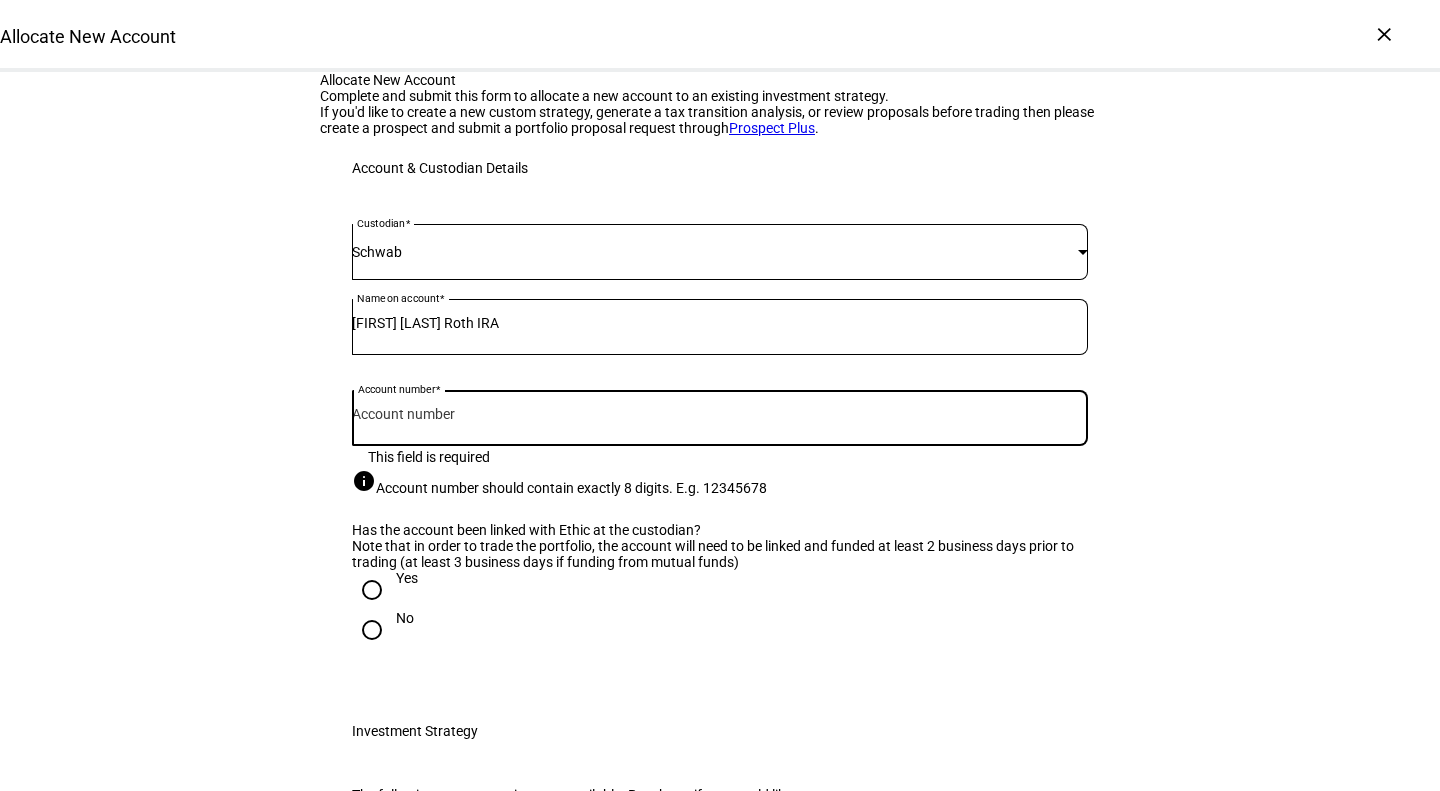 paste on "[PHONE]" 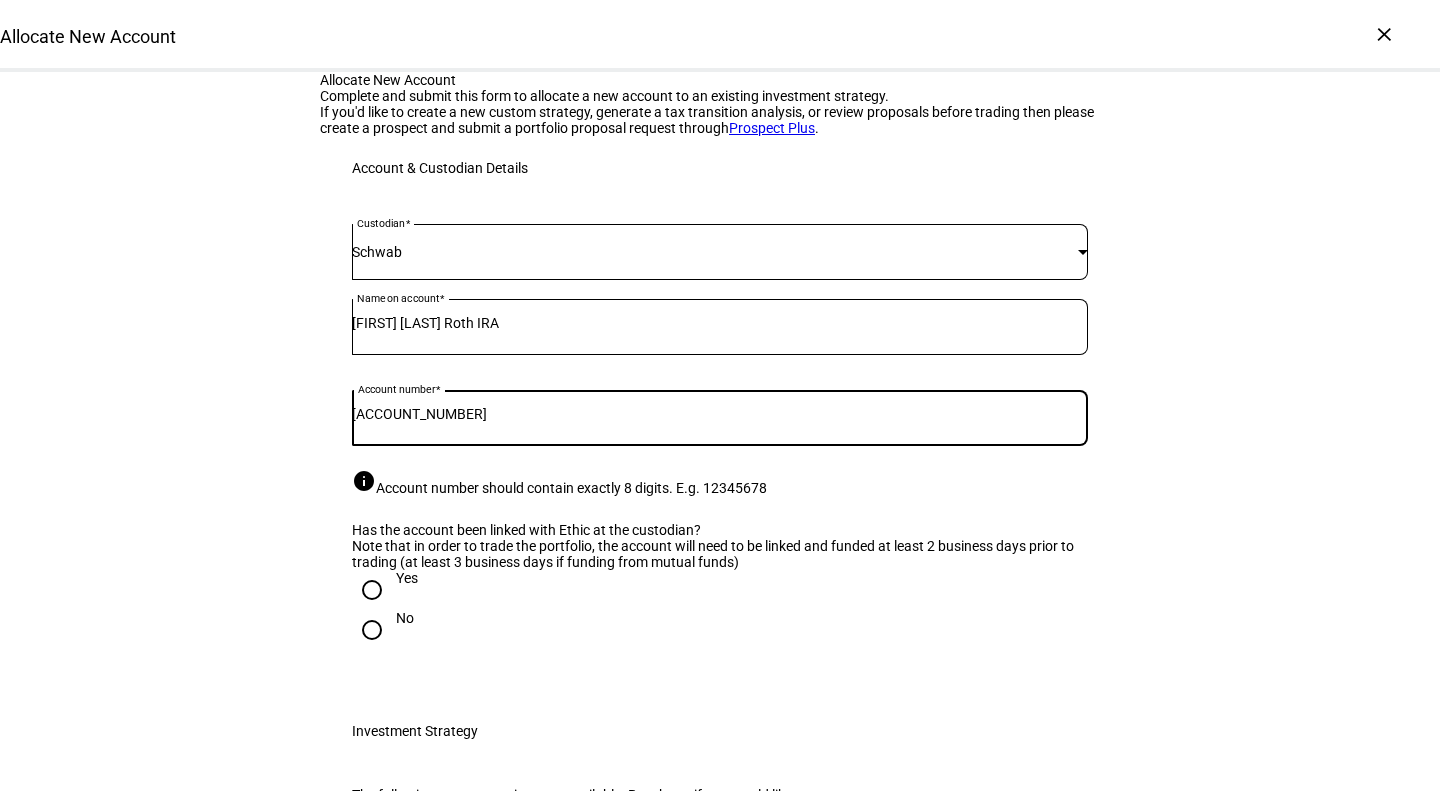 type on "[ACCOUNT_NUMBER]" 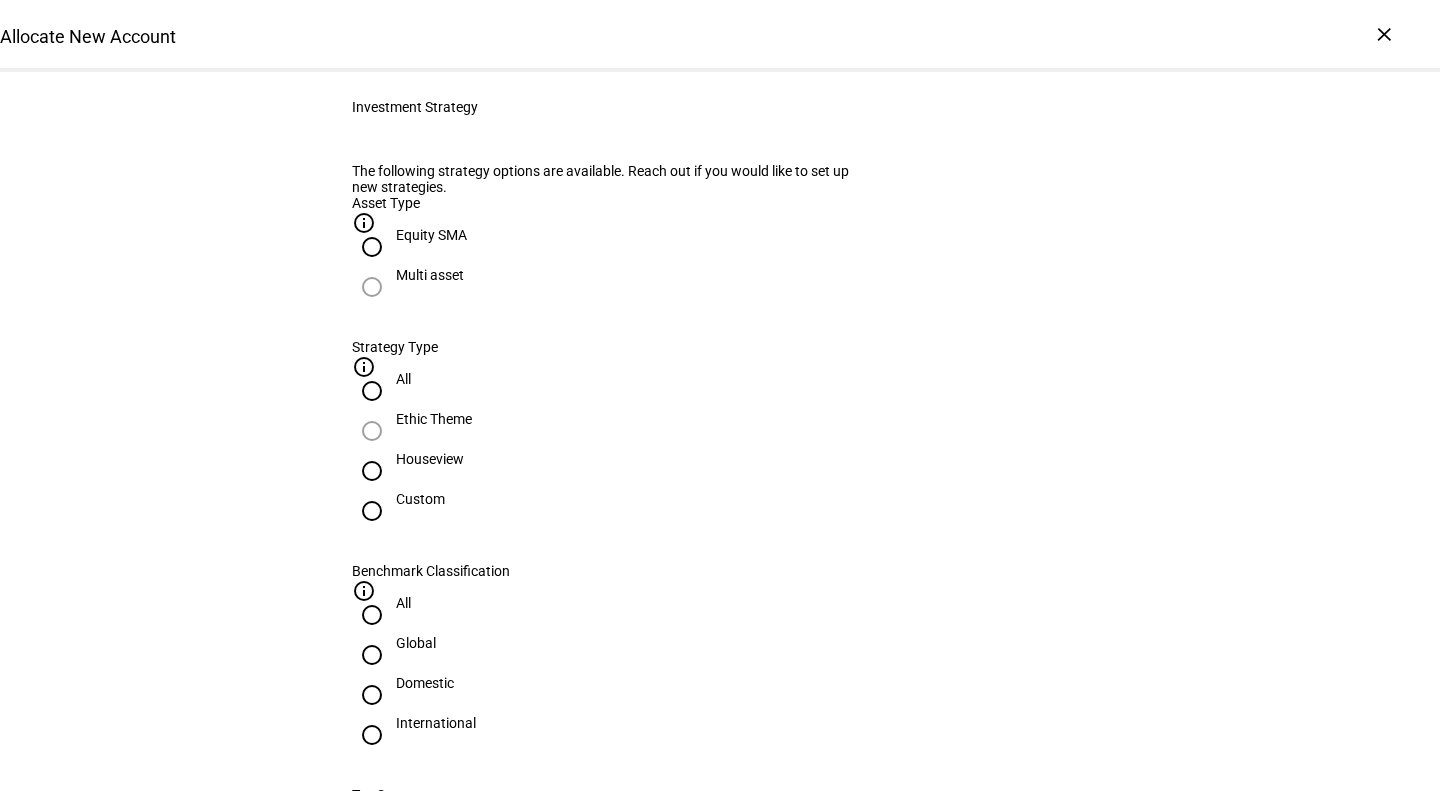 scroll, scrollTop: 644, scrollLeft: 0, axis: vertical 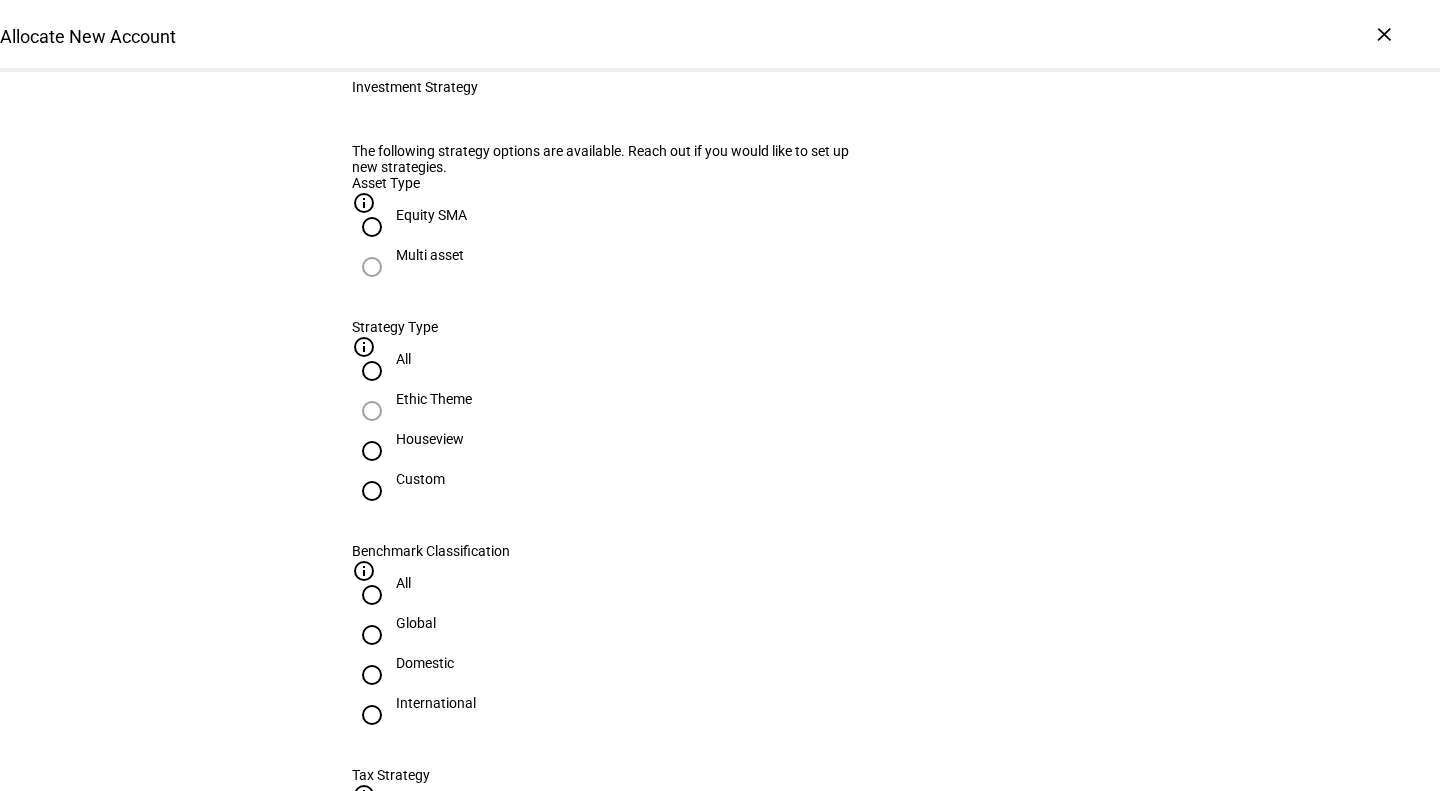 click at bounding box center (372, -14) 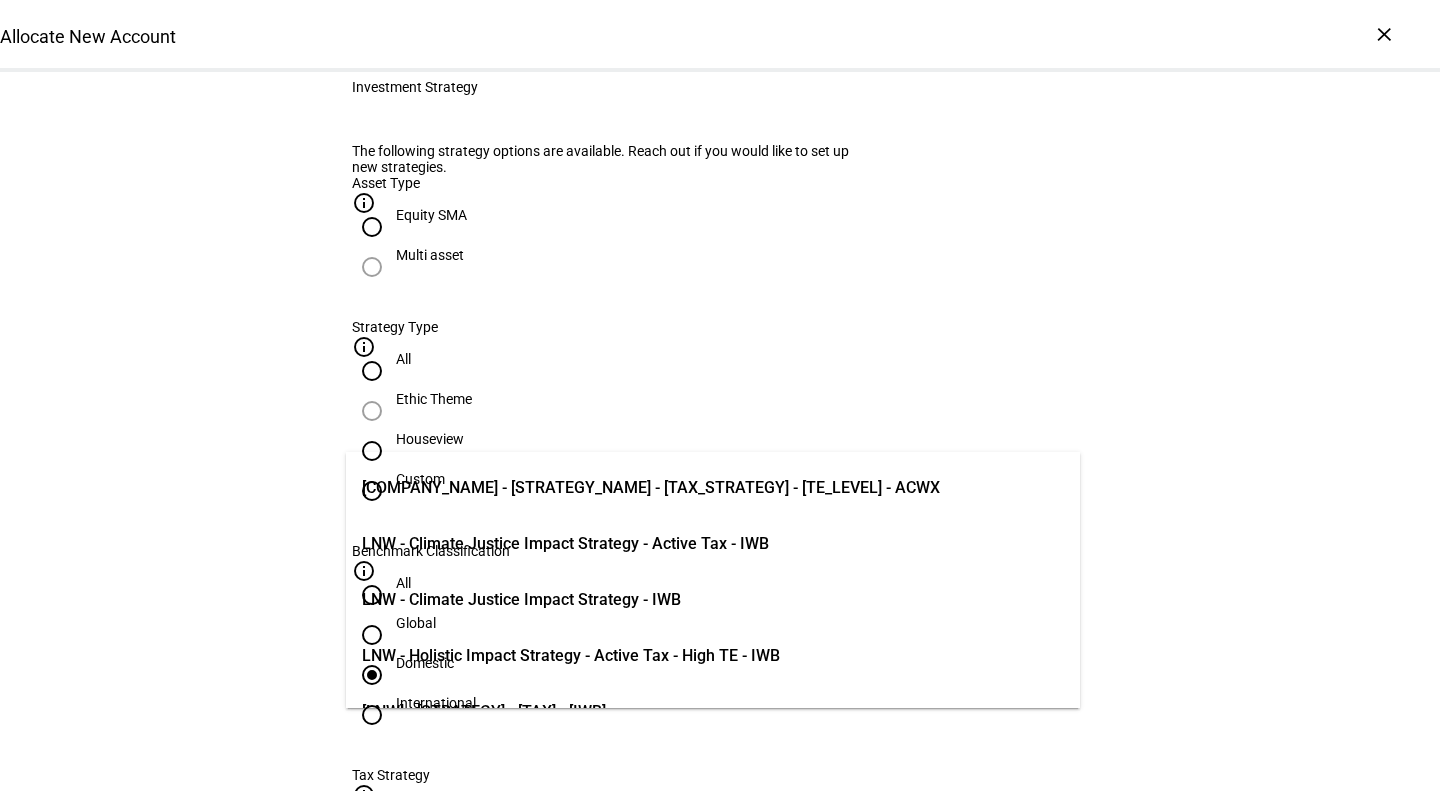 click at bounding box center [720, 975] 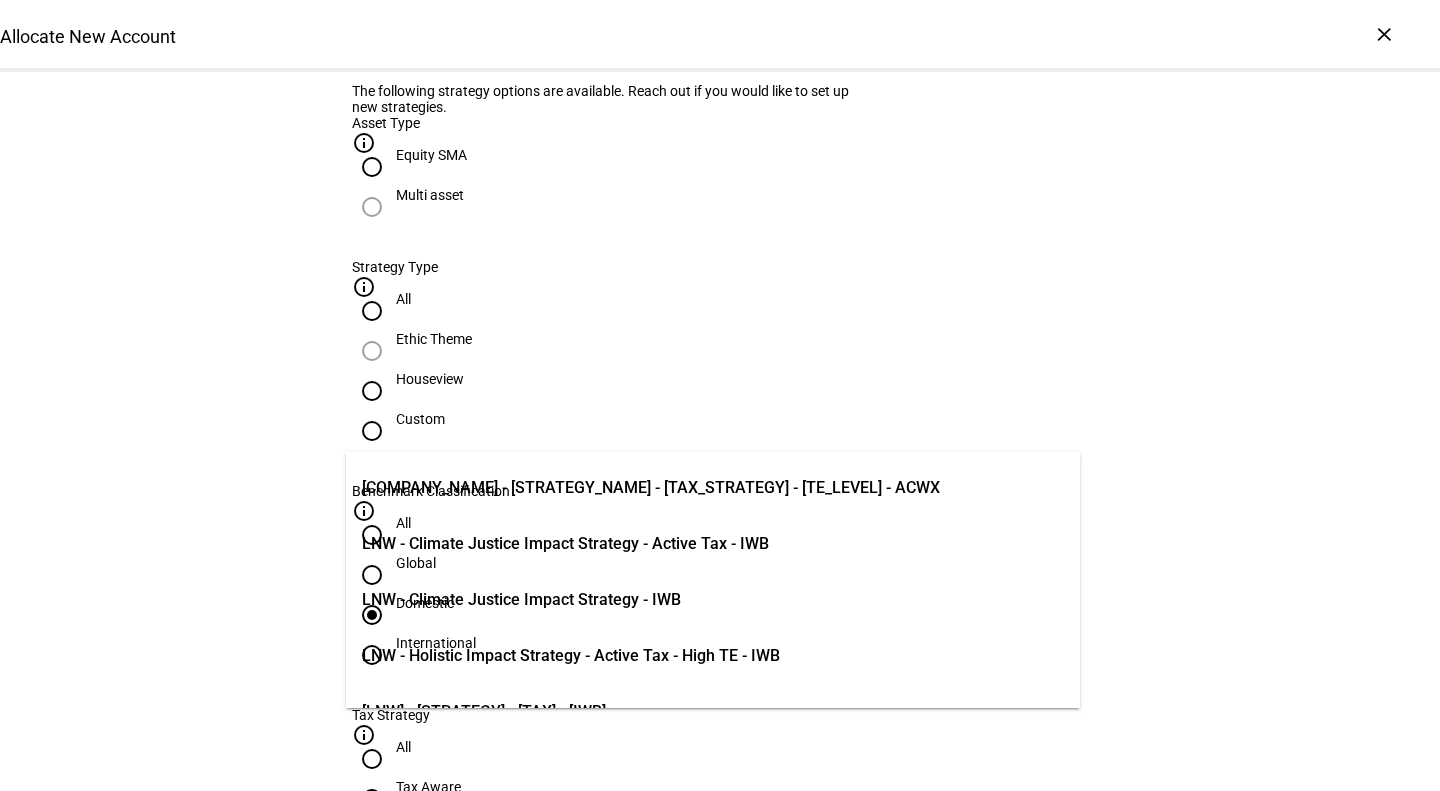scroll, scrollTop: 726, scrollLeft: 0, axis: vertical 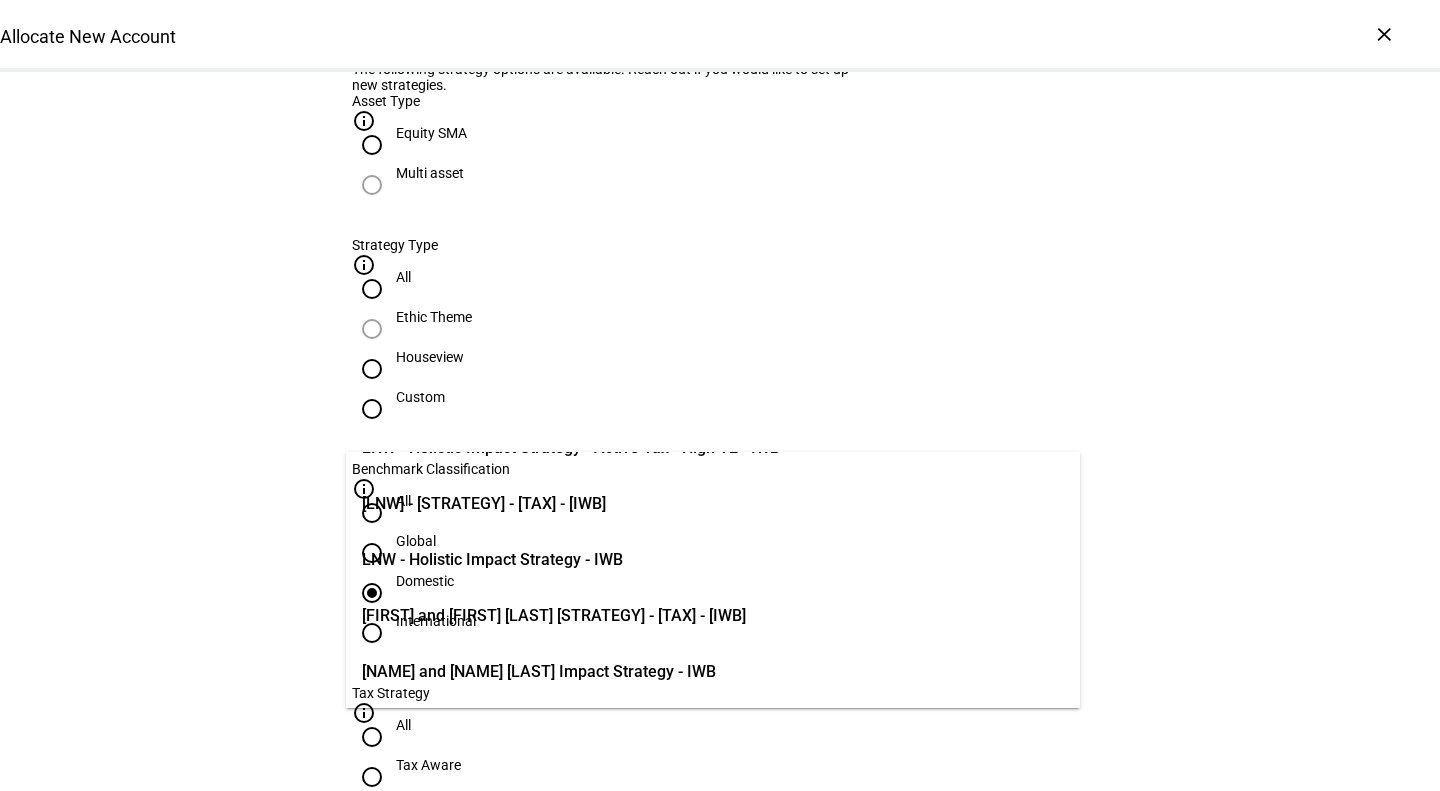 click on "[NAME] and [NAME] [LAST] Impact Strategy - IWB" at bounding box center (539, 672) 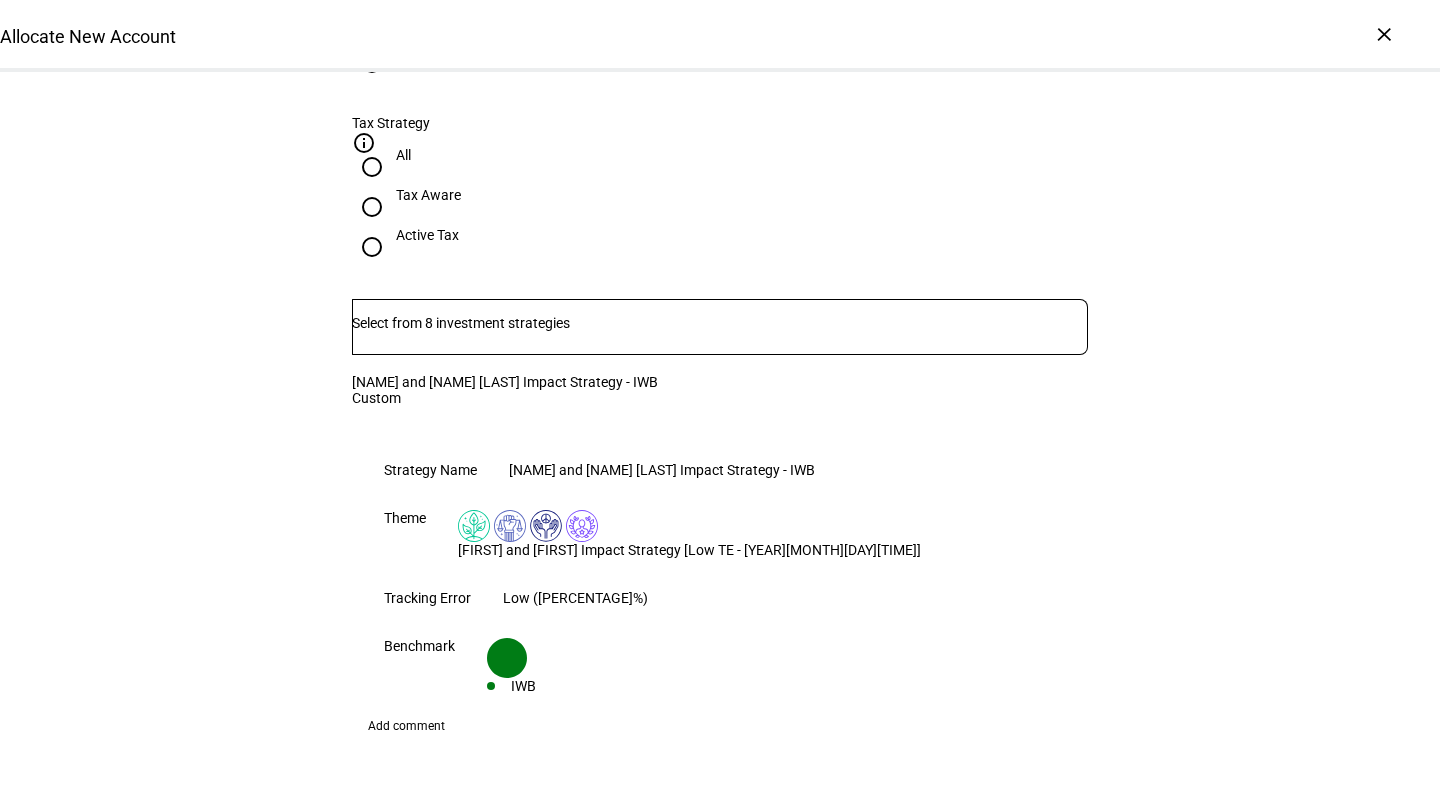 scroll, scrollTop: 1555, scrollLeft: 0, axis: vertical 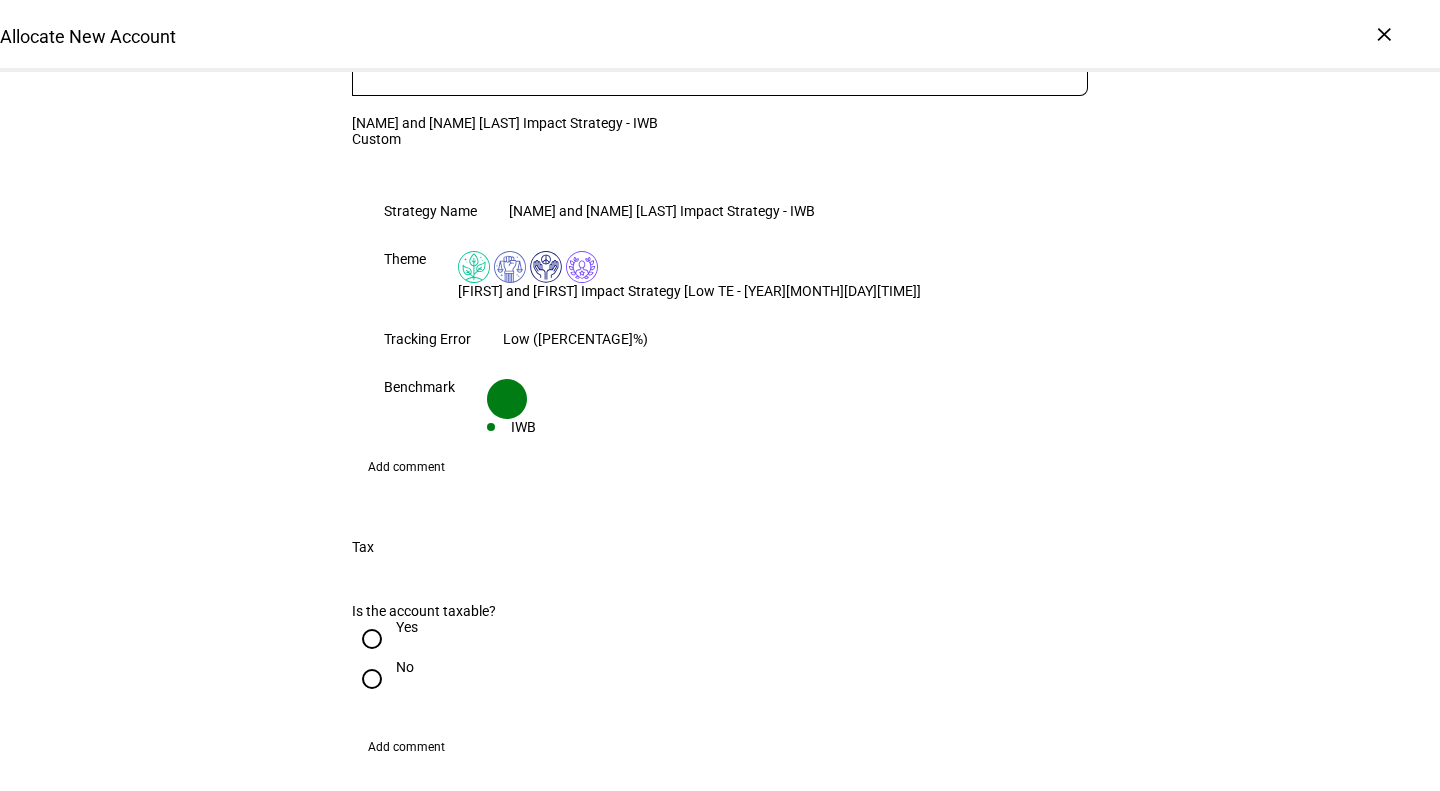 click on "Yes" at bounding box center (407, 627) 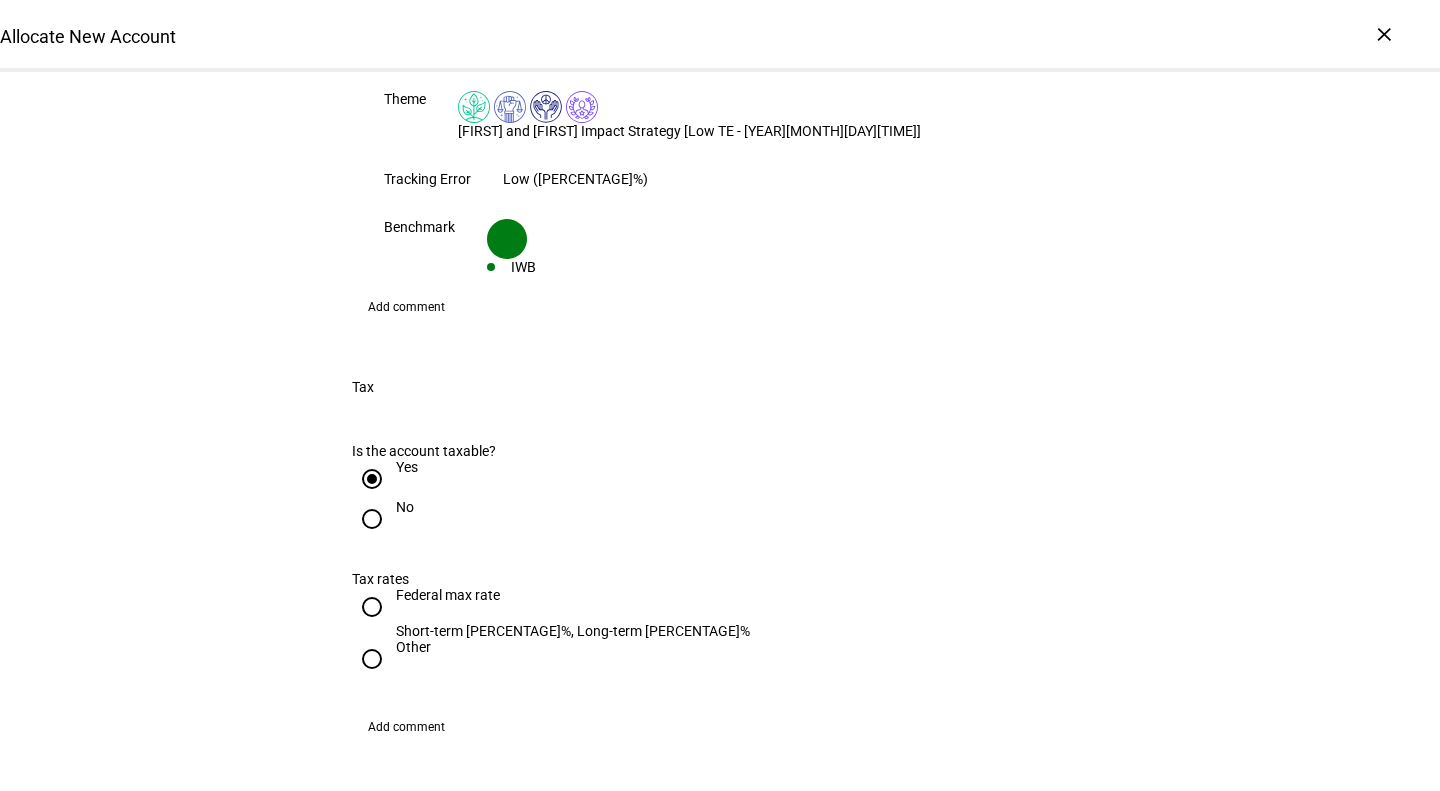 scroll, scrollTop: 1725, scrollLeft: 0, axis: vertical 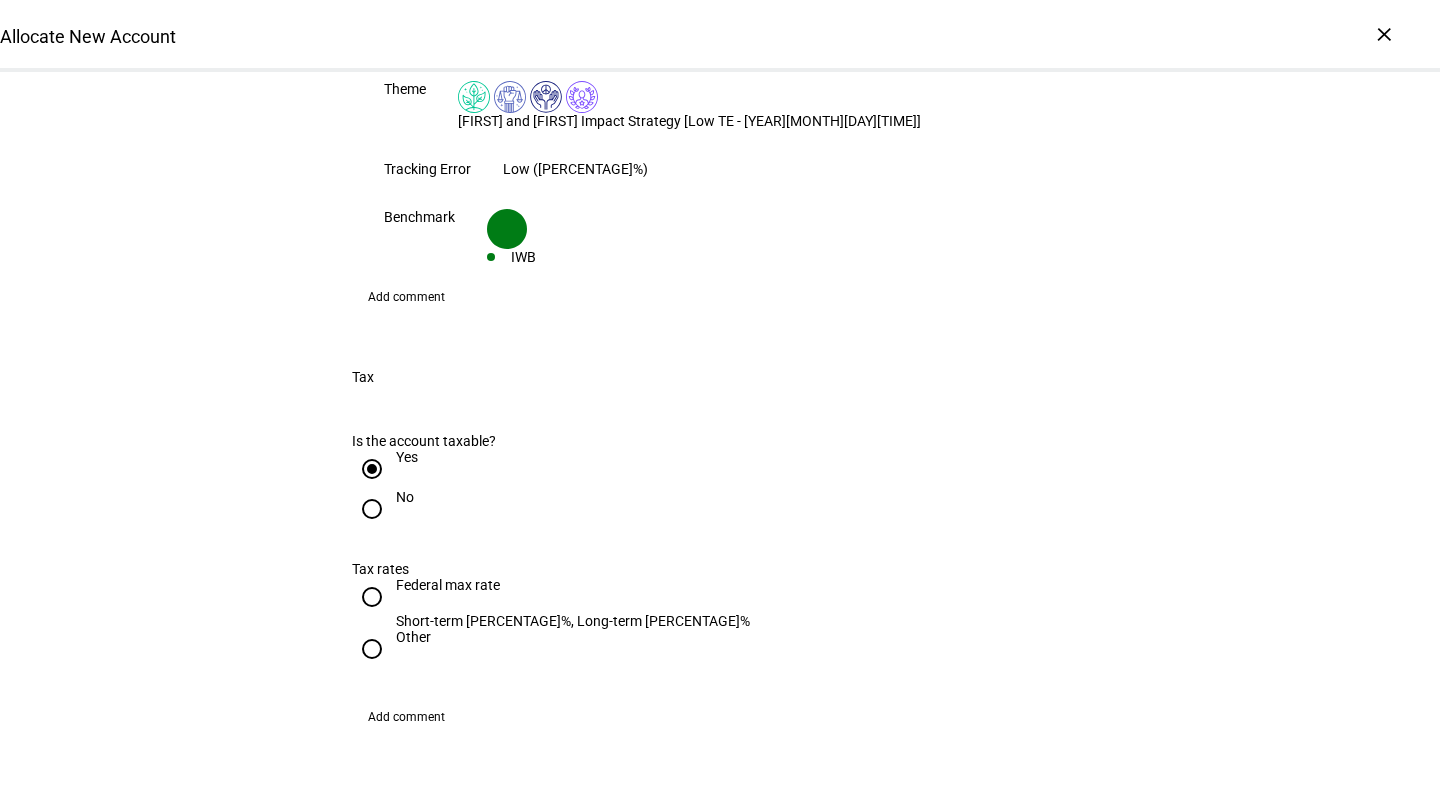 click at bounding box center (372, 509) 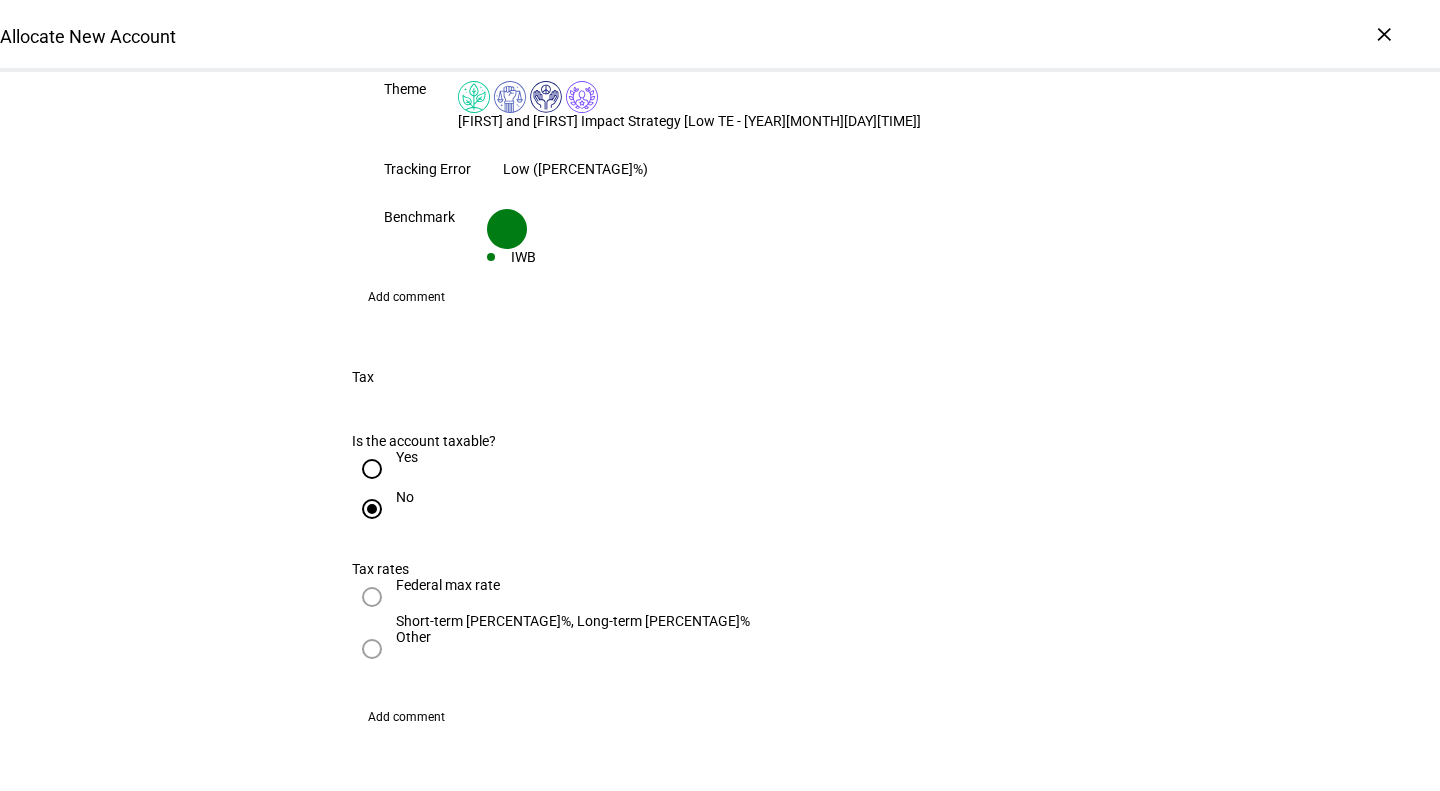 radio on "false" 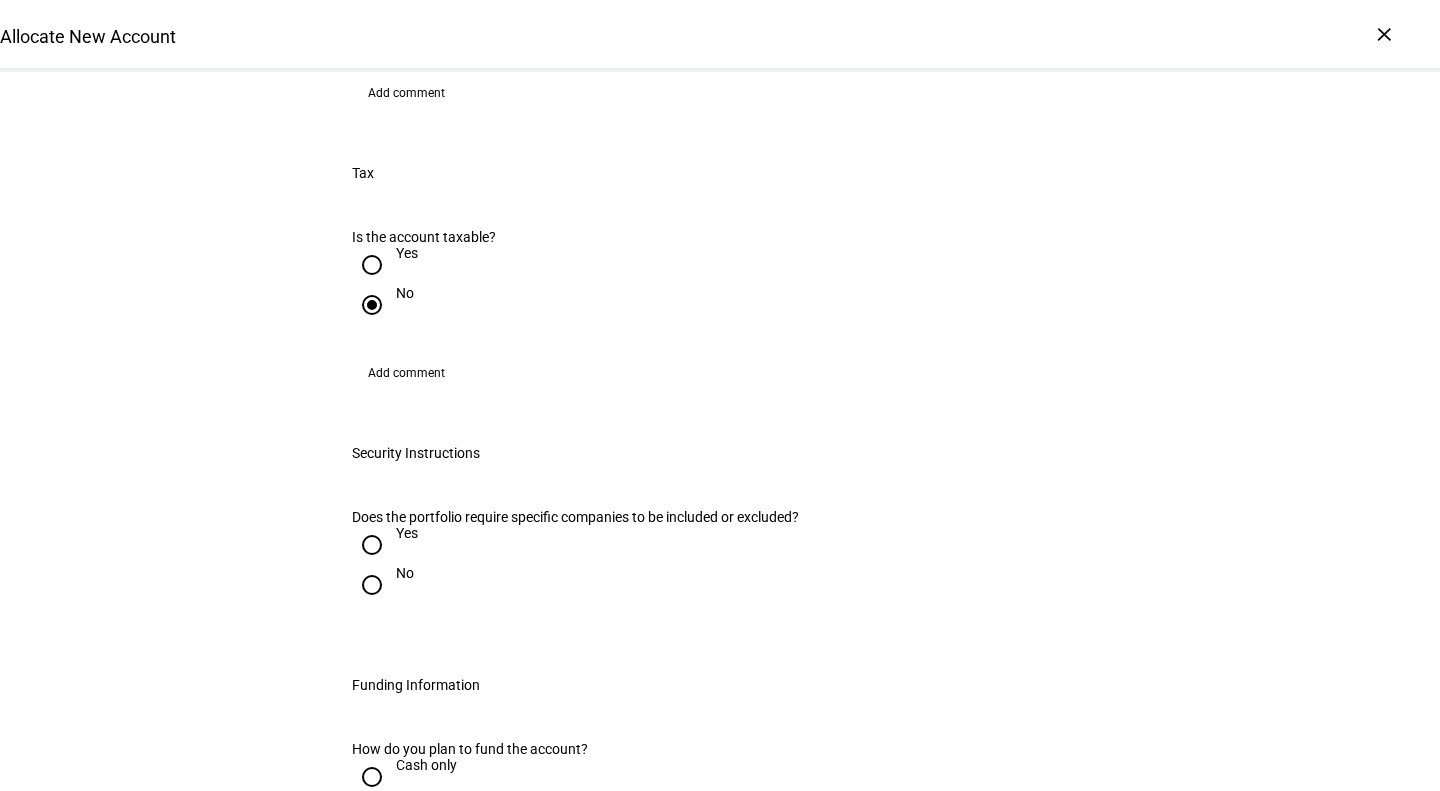scroll, scrollTop: 1930, scrollLeft: 0, axis: vertical 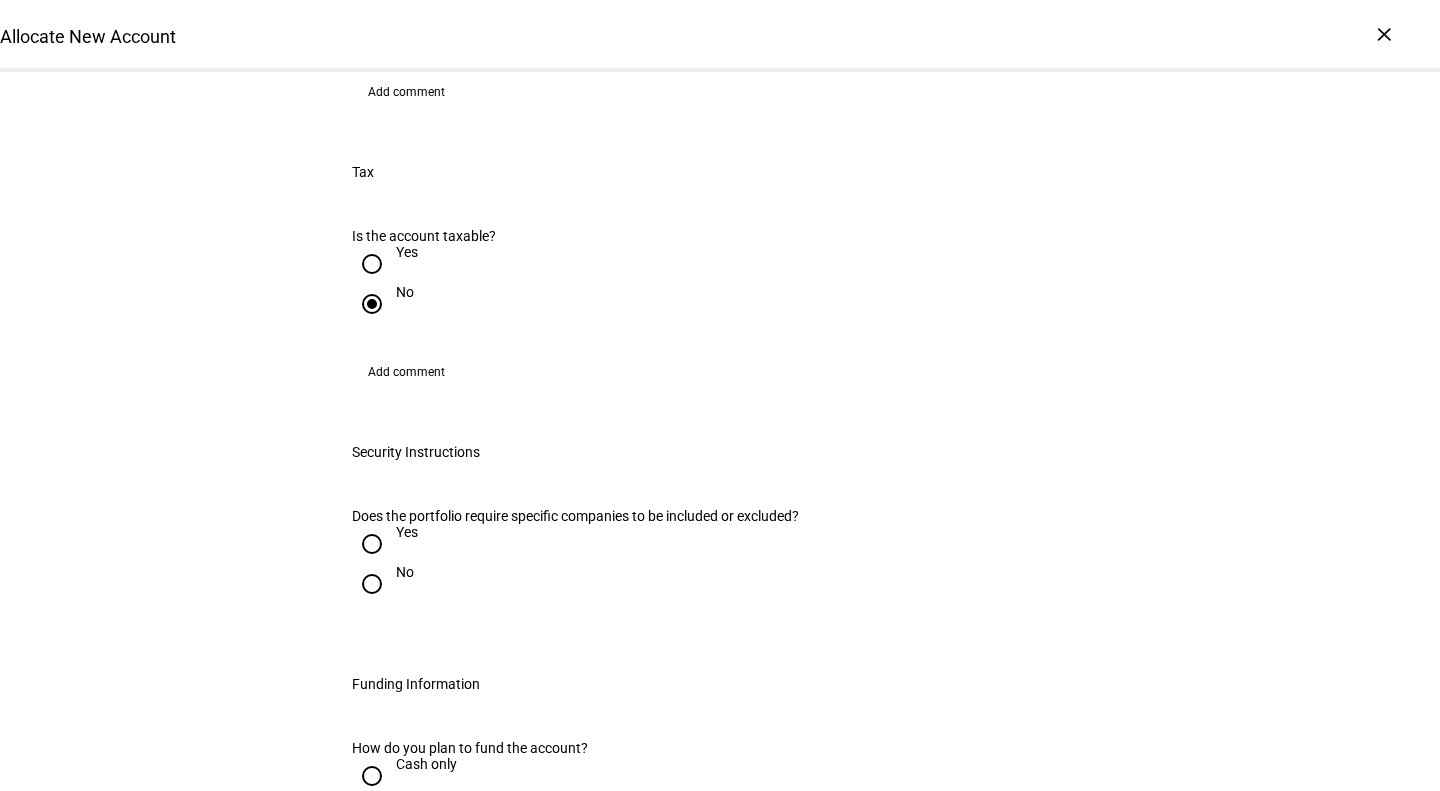 click on "Yes" at bounding box center [407, 532] 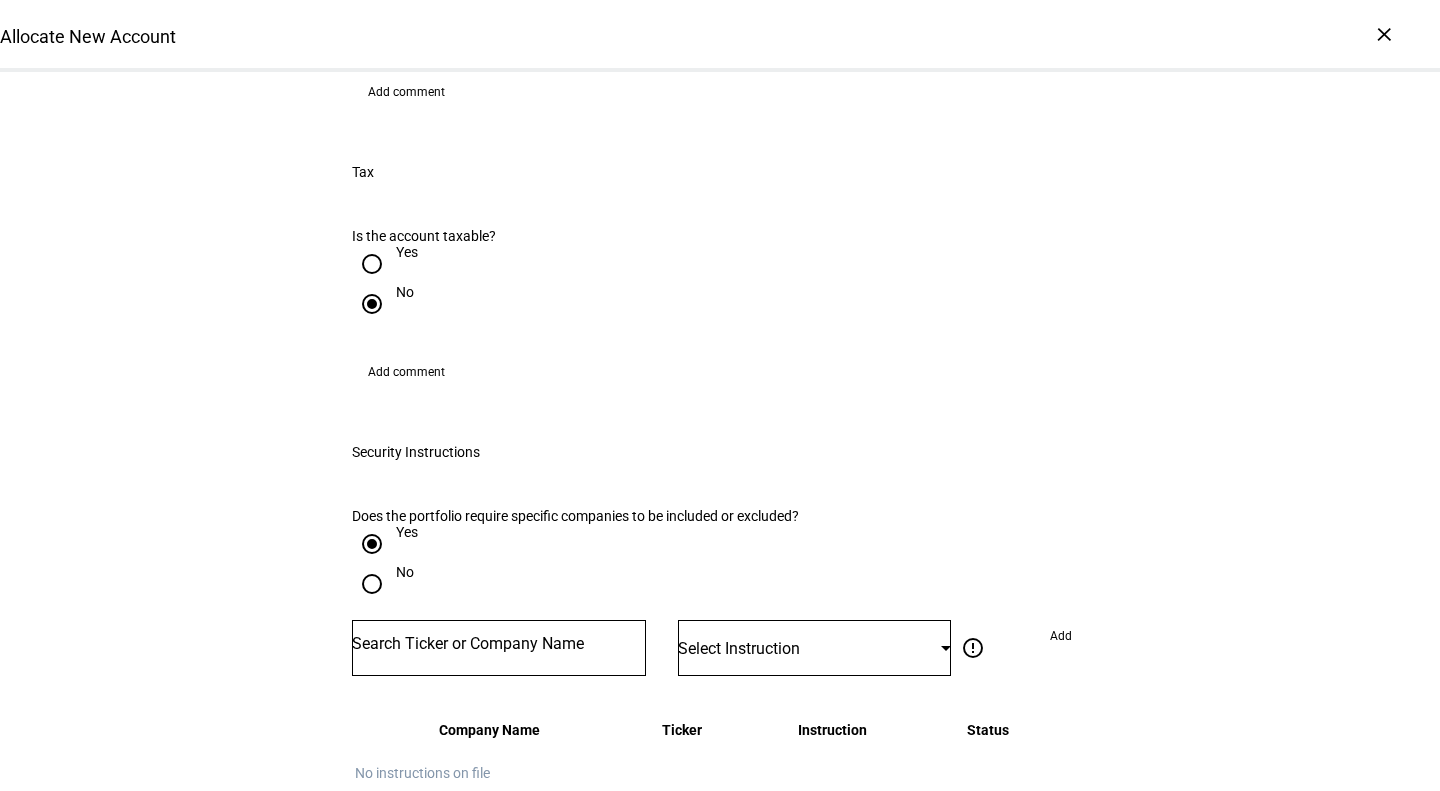 click at bounding box center [499, 644] 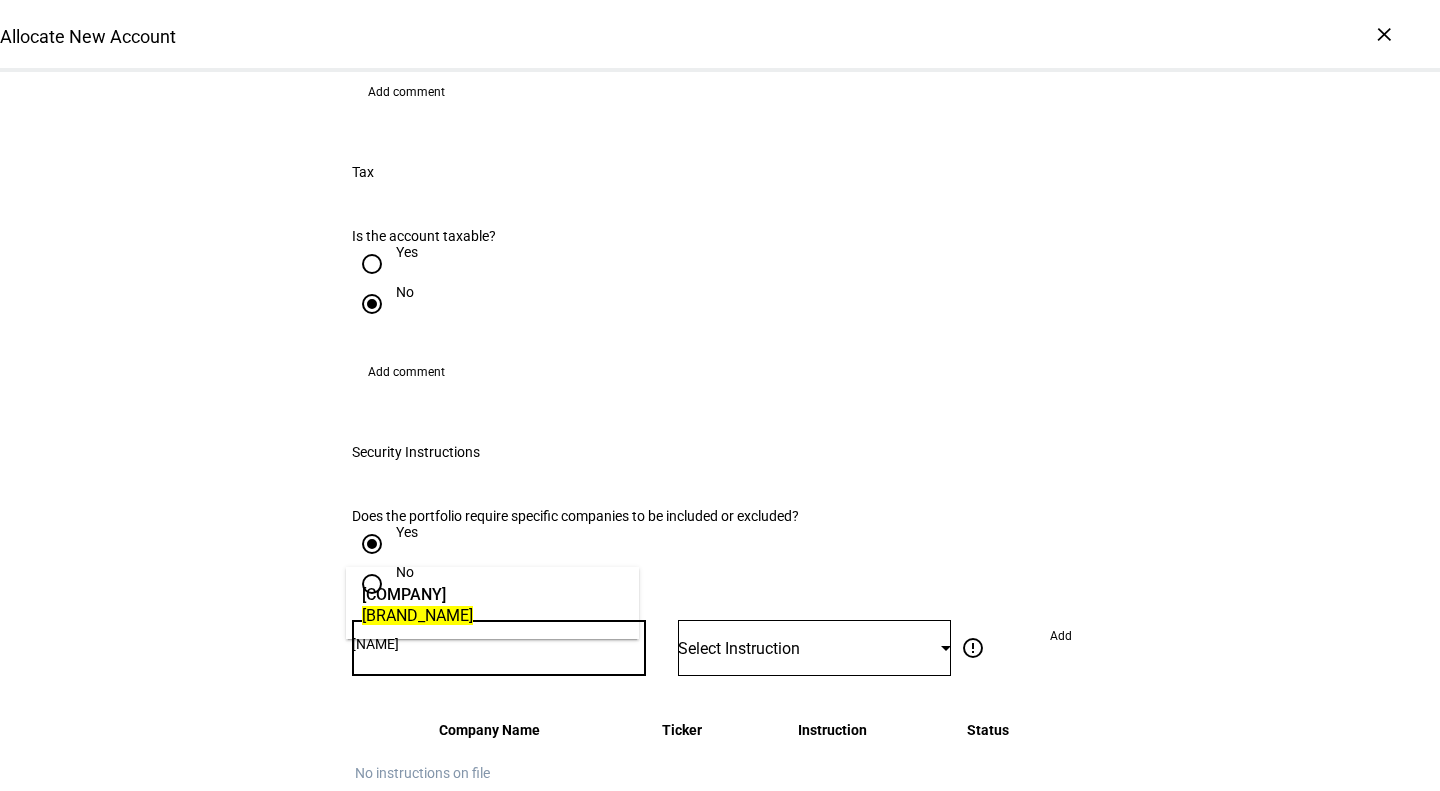 type on "[NAME]" 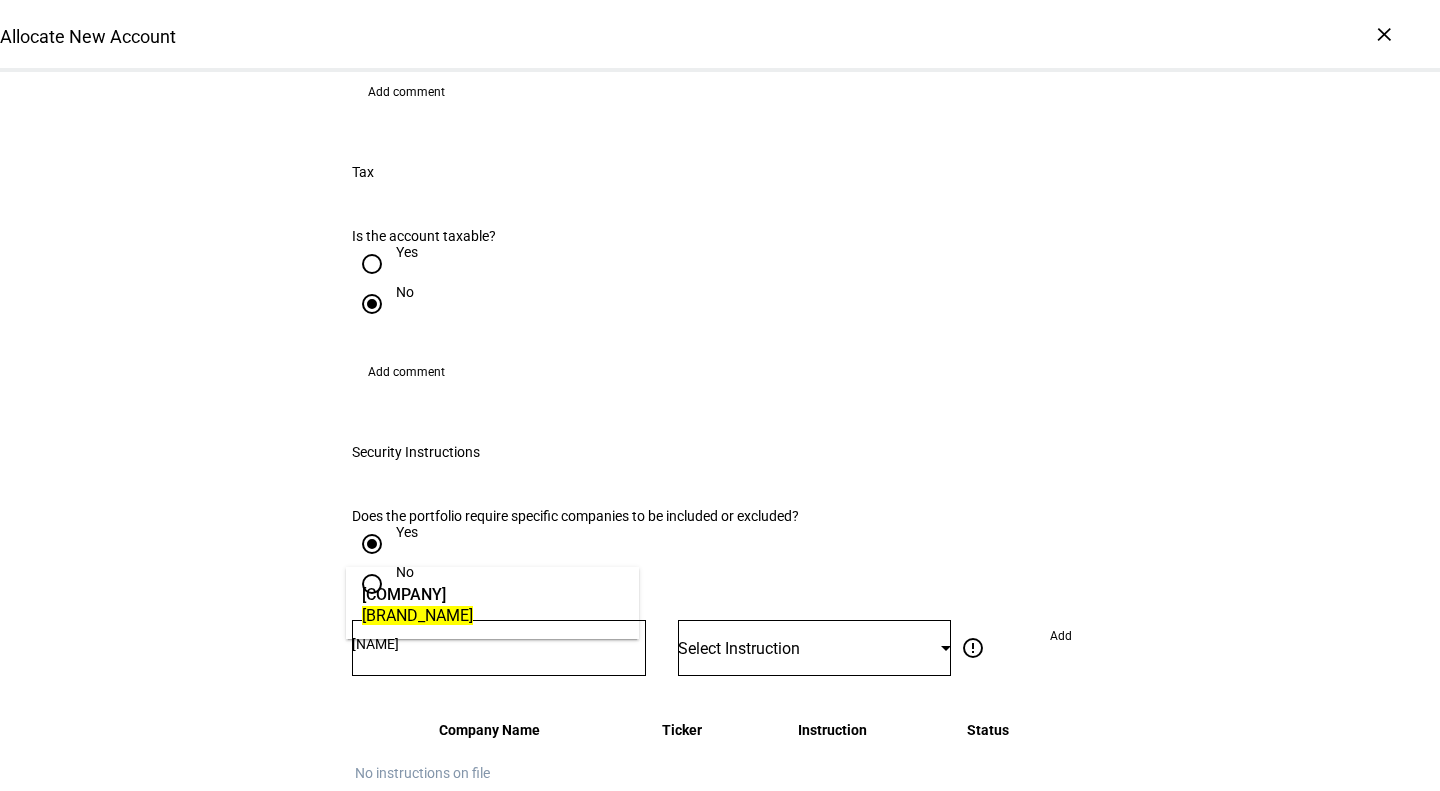 click on "[BRAND_NAME] [BRAND_NAME]" at bounding box center (493, 603) 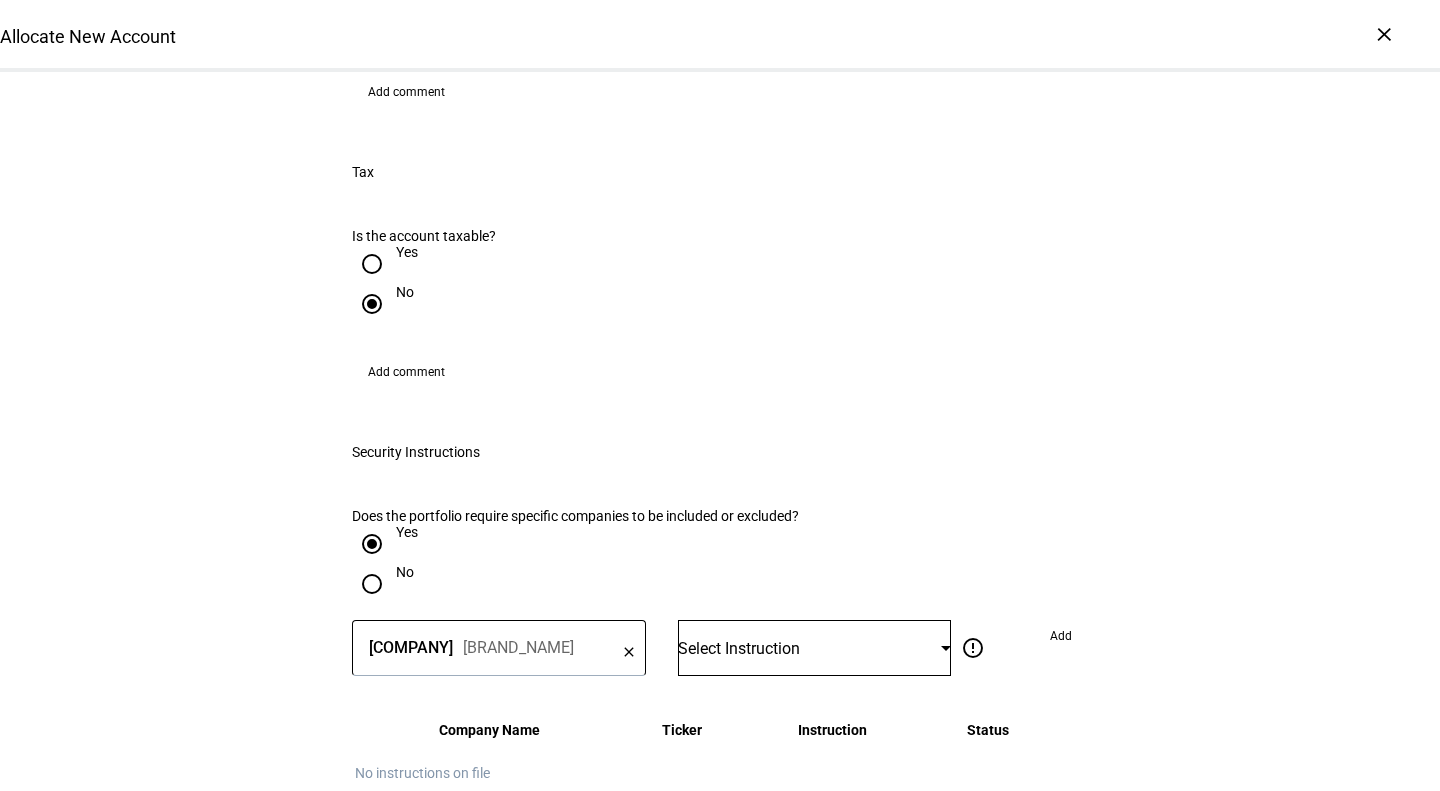 click on "Select Instruction" 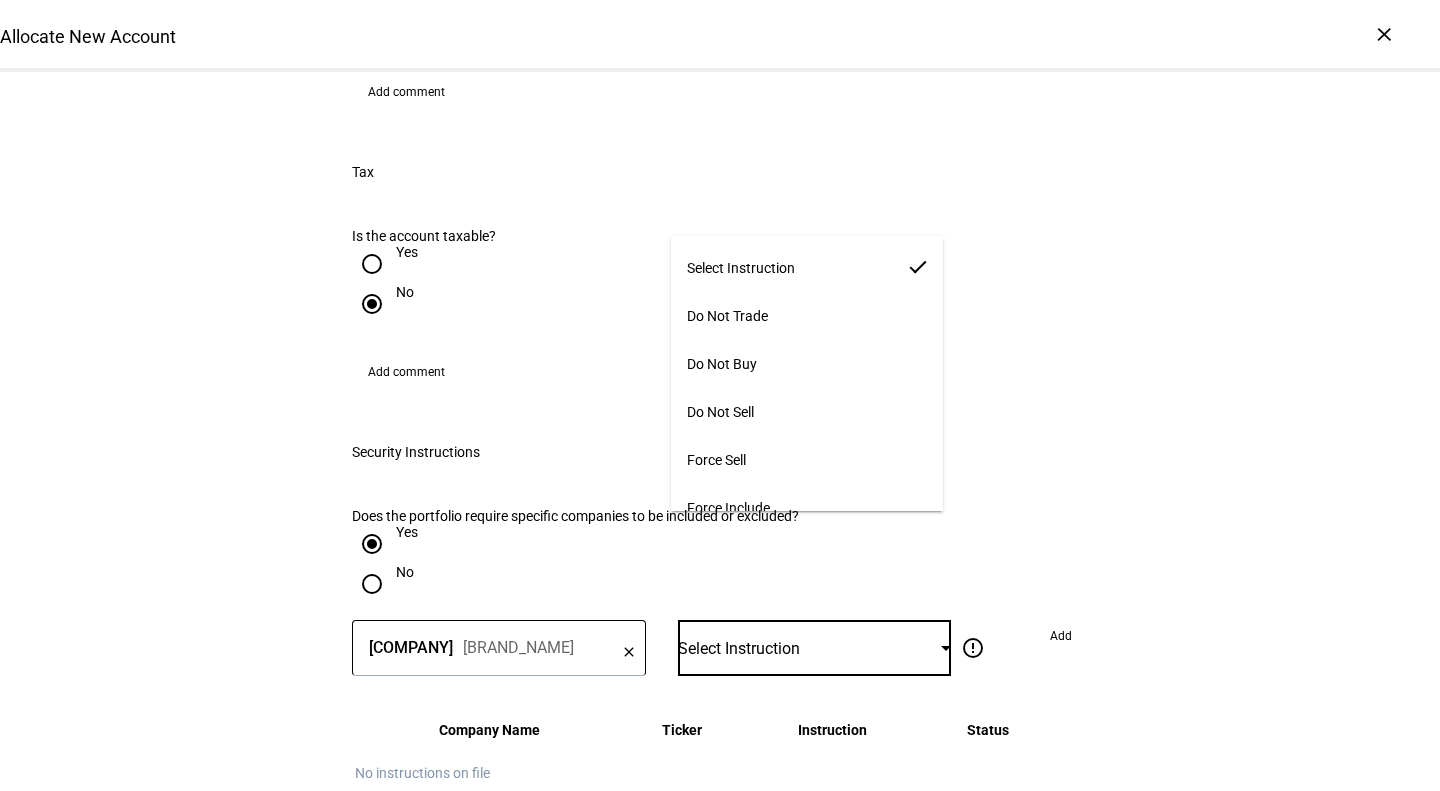 click on "Do Not Trade" at bounding box center (807, 316) 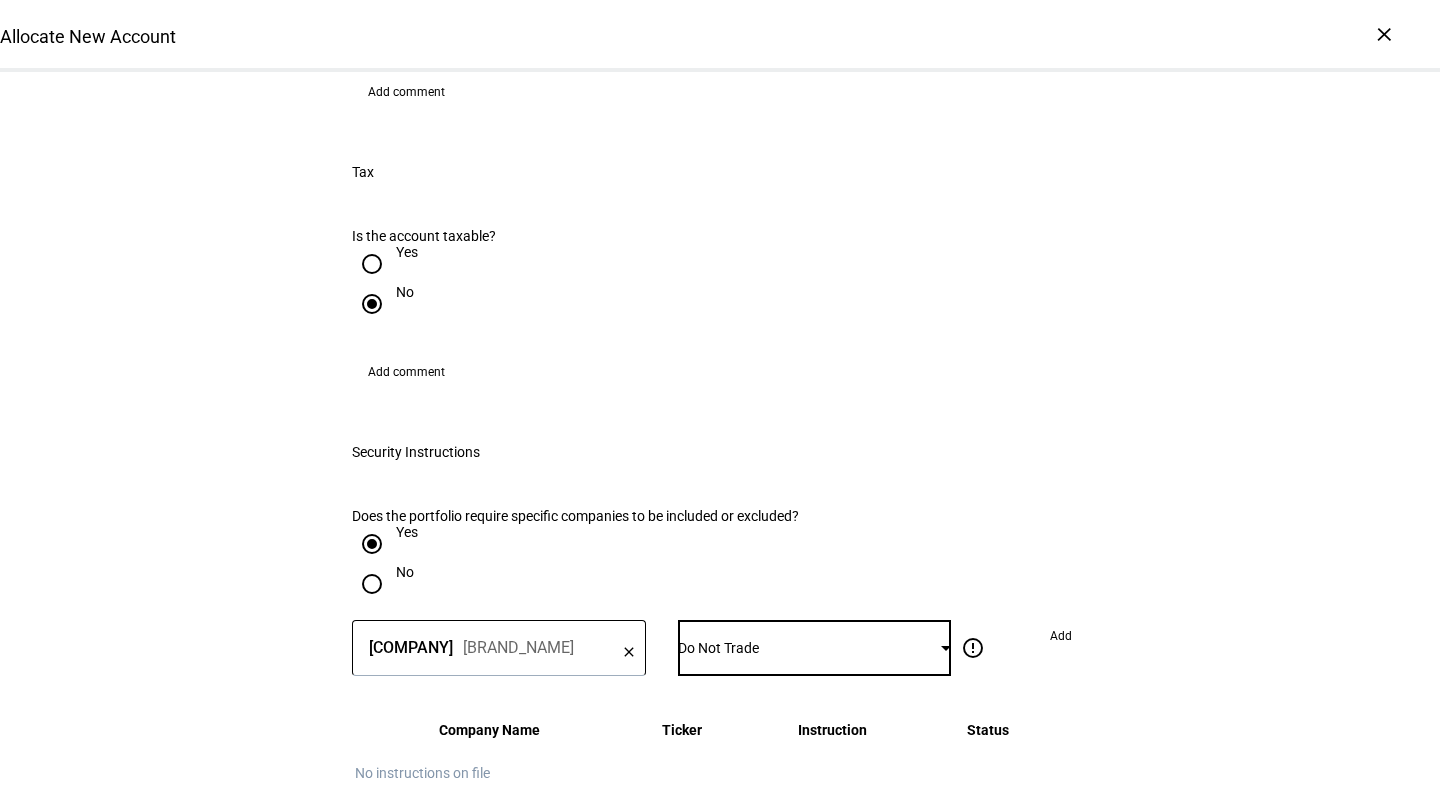 click 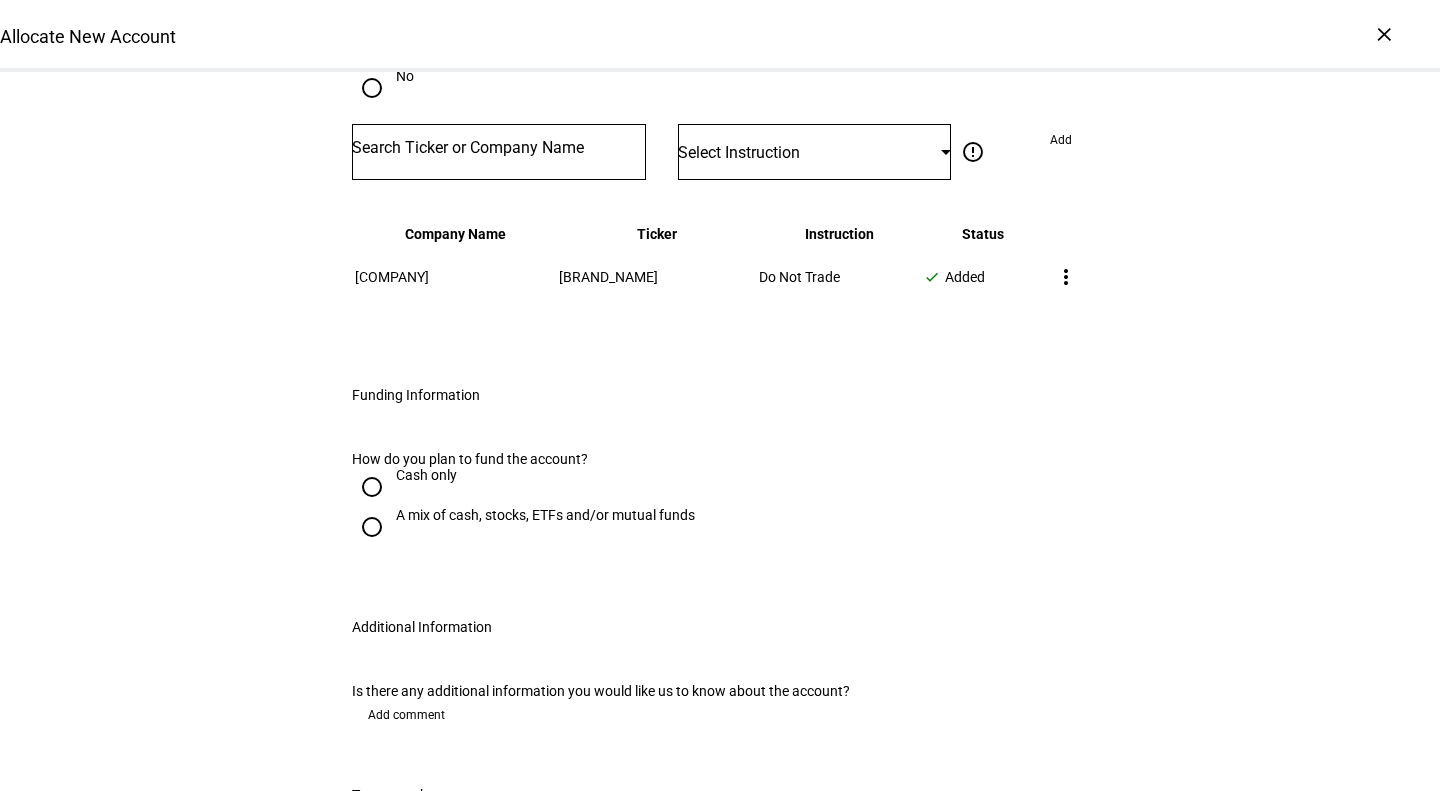 scroll, scrollTop: 2428, scrollLeft: 0, axis: vertical 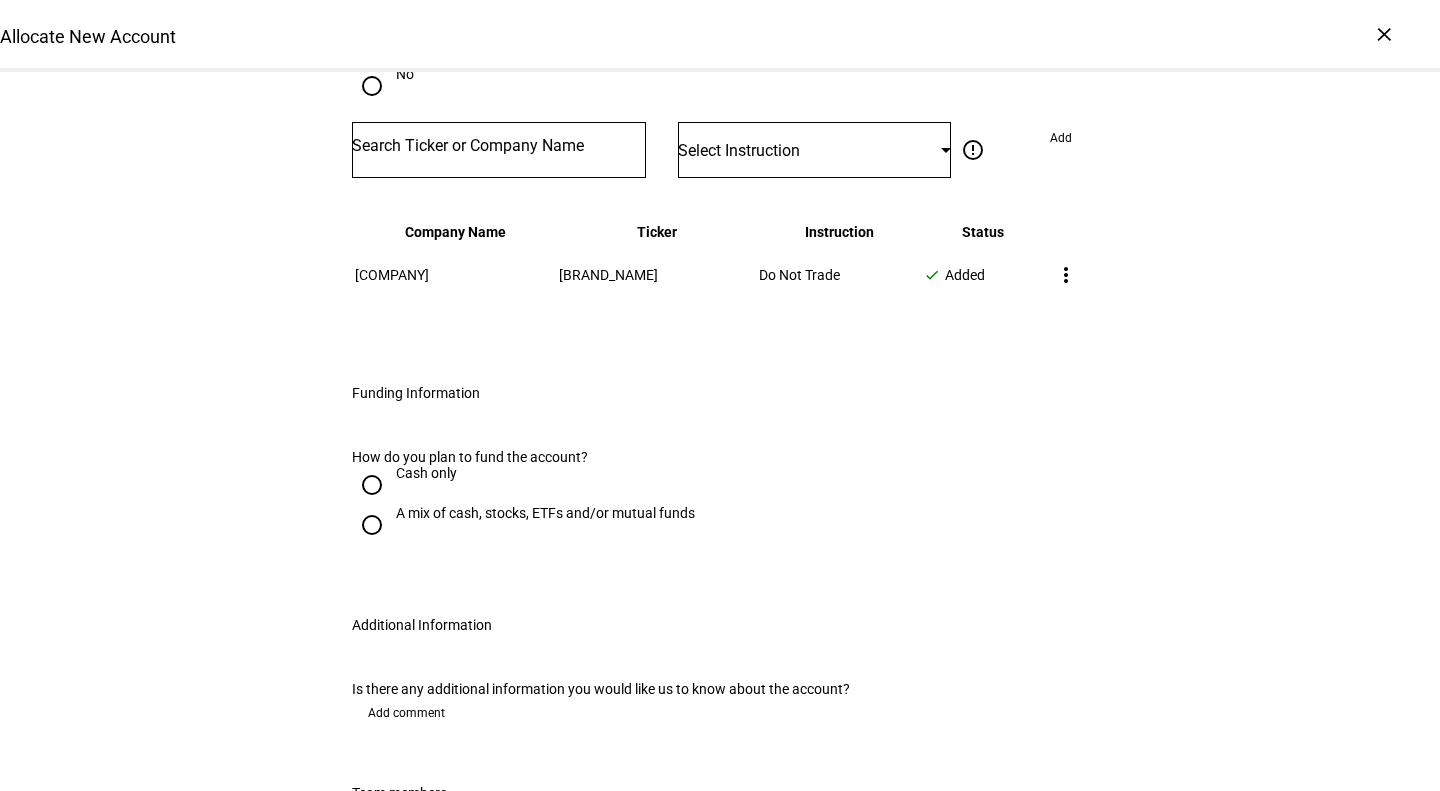 click on "Cash only" at bounding box center [426, 473] 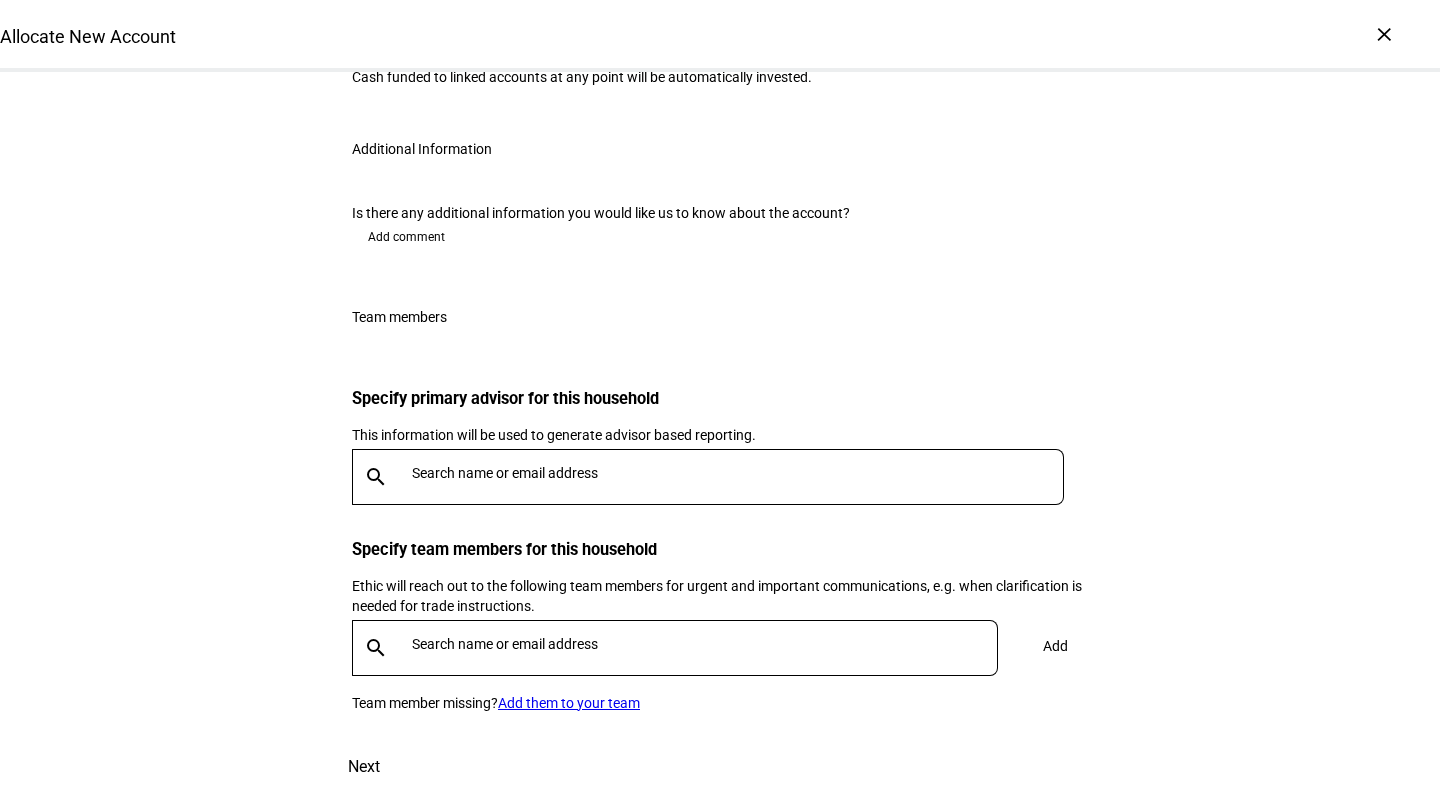 scroll, scrollTop: 2952, scrollLeft: 0, axis: vertical 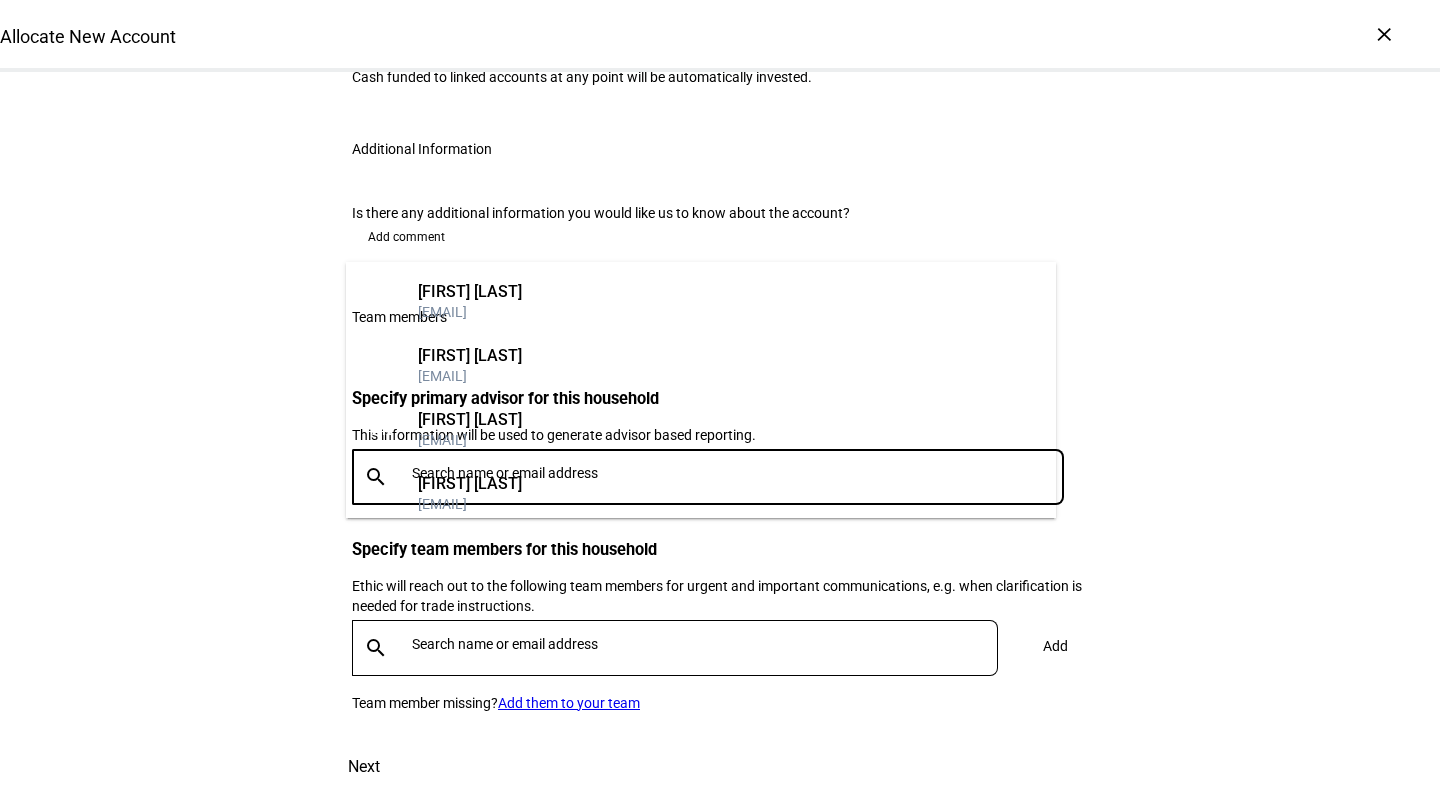 click at bounding box center [742, 473] 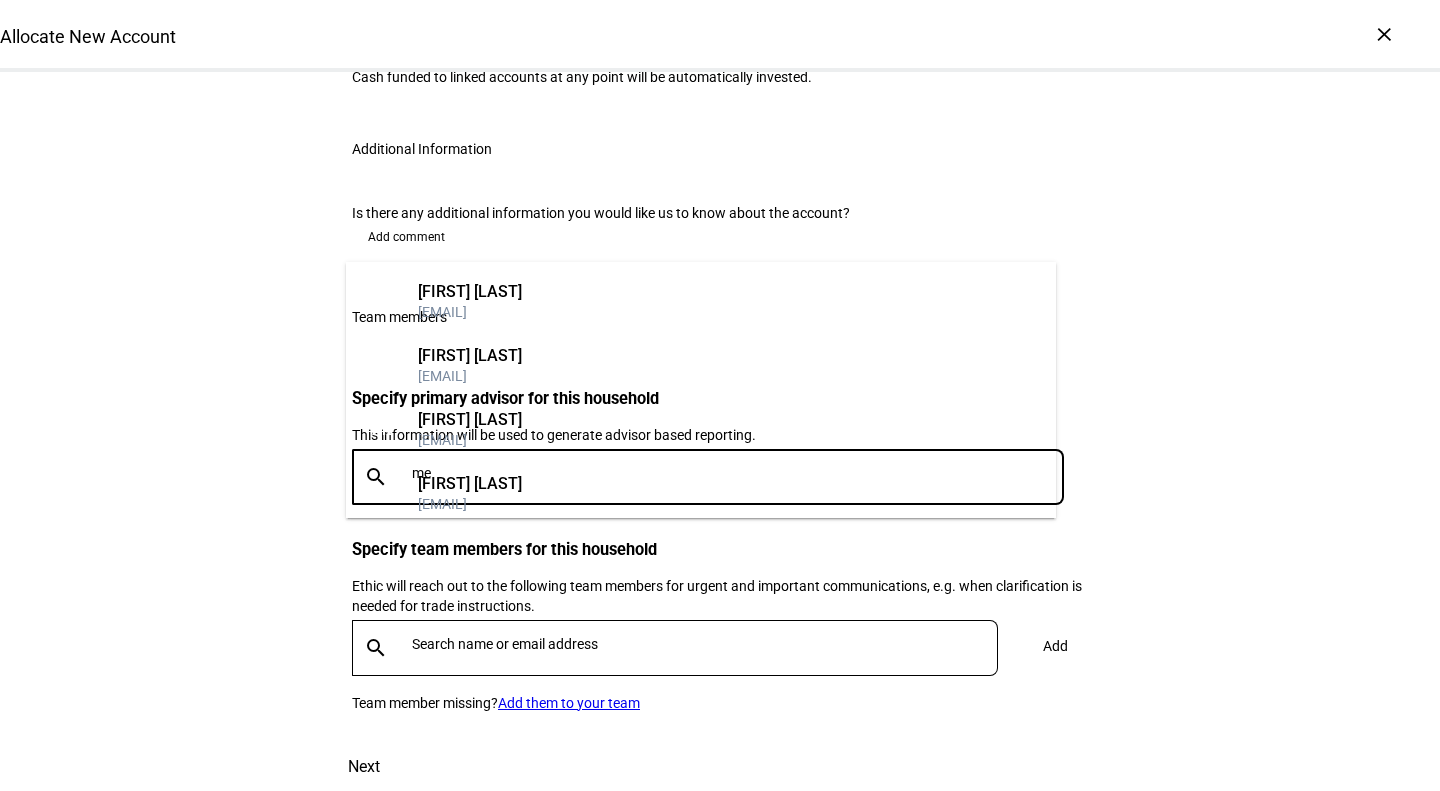 type on "[NAME]" 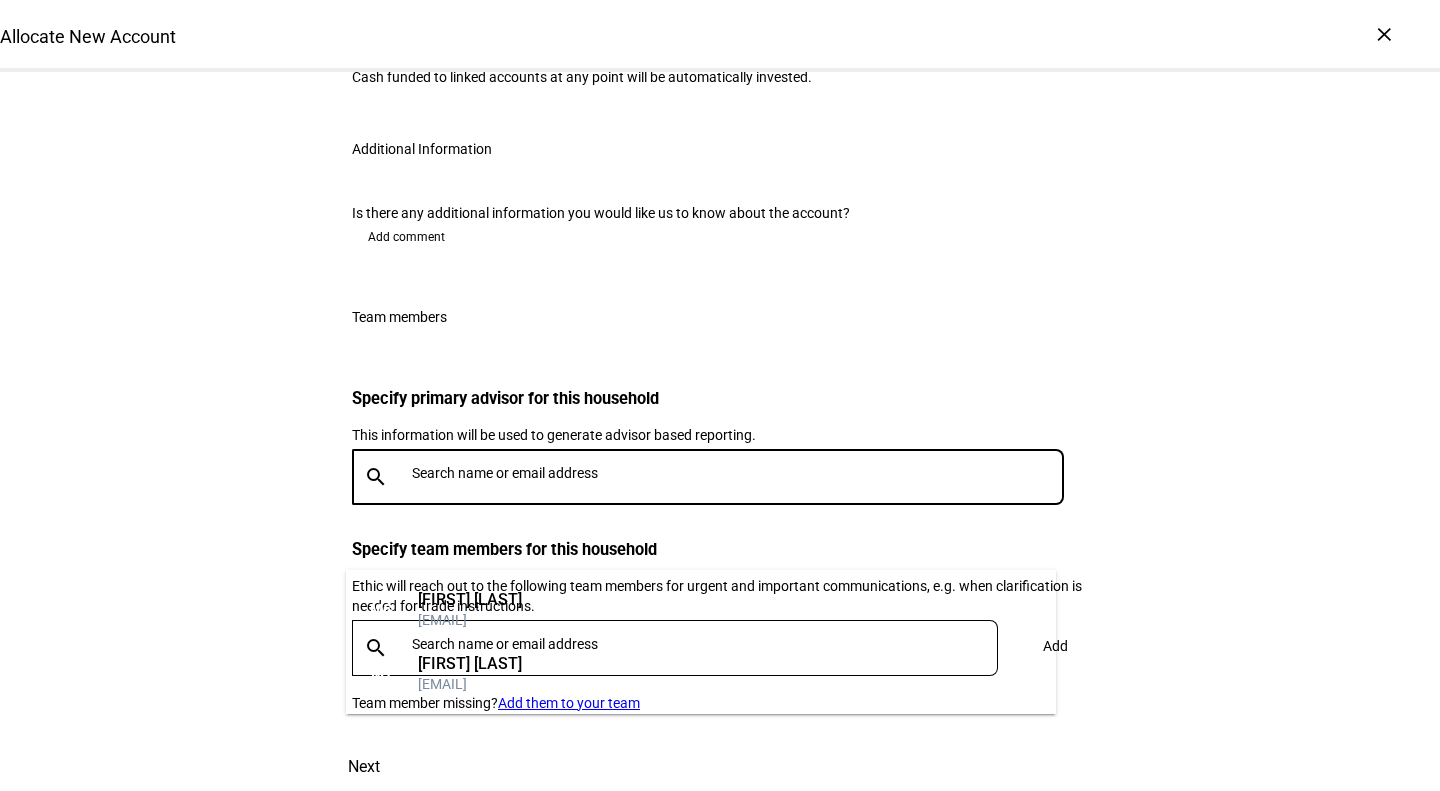 type 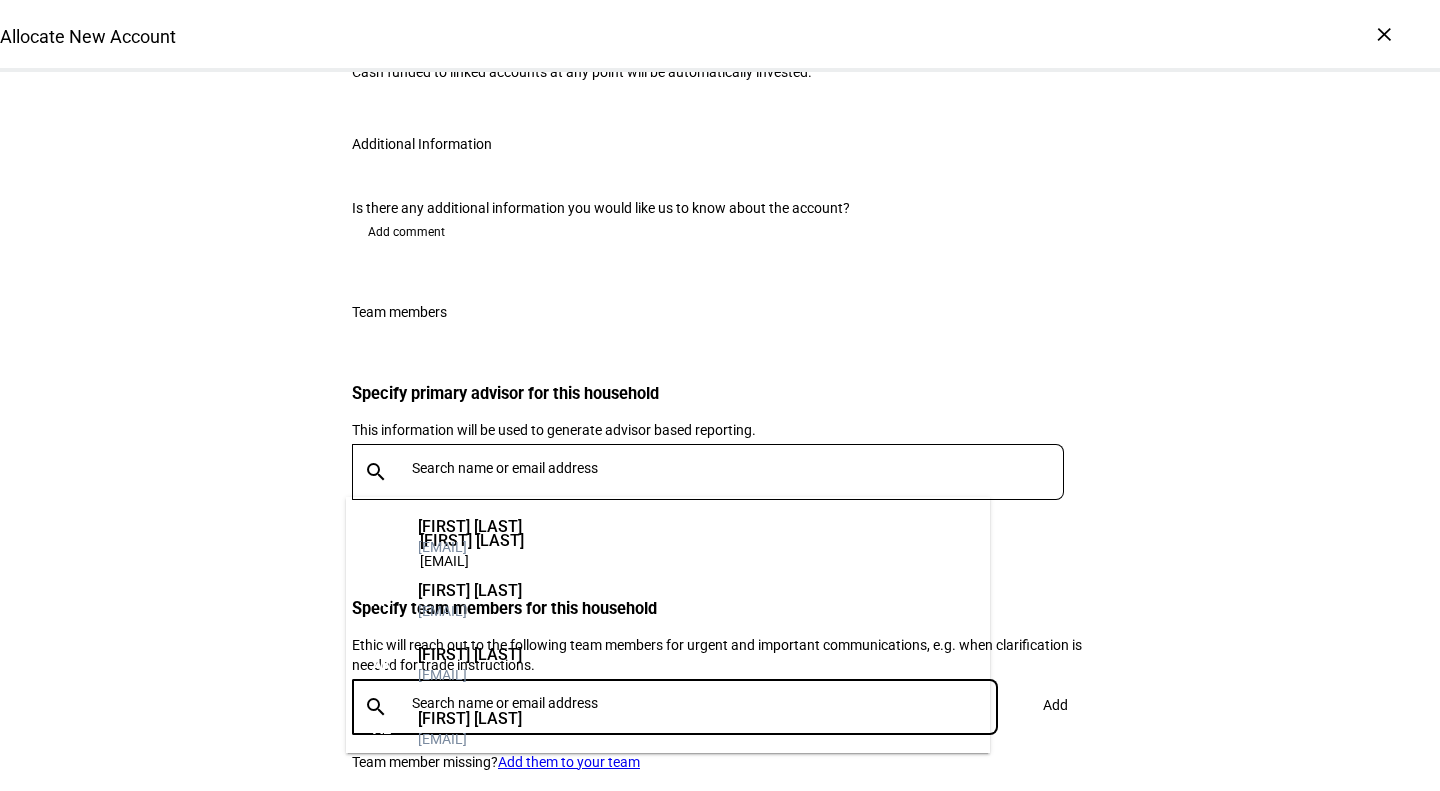 scroll, scrollTop: 2966, scrollLeft: 0, axis: vertical 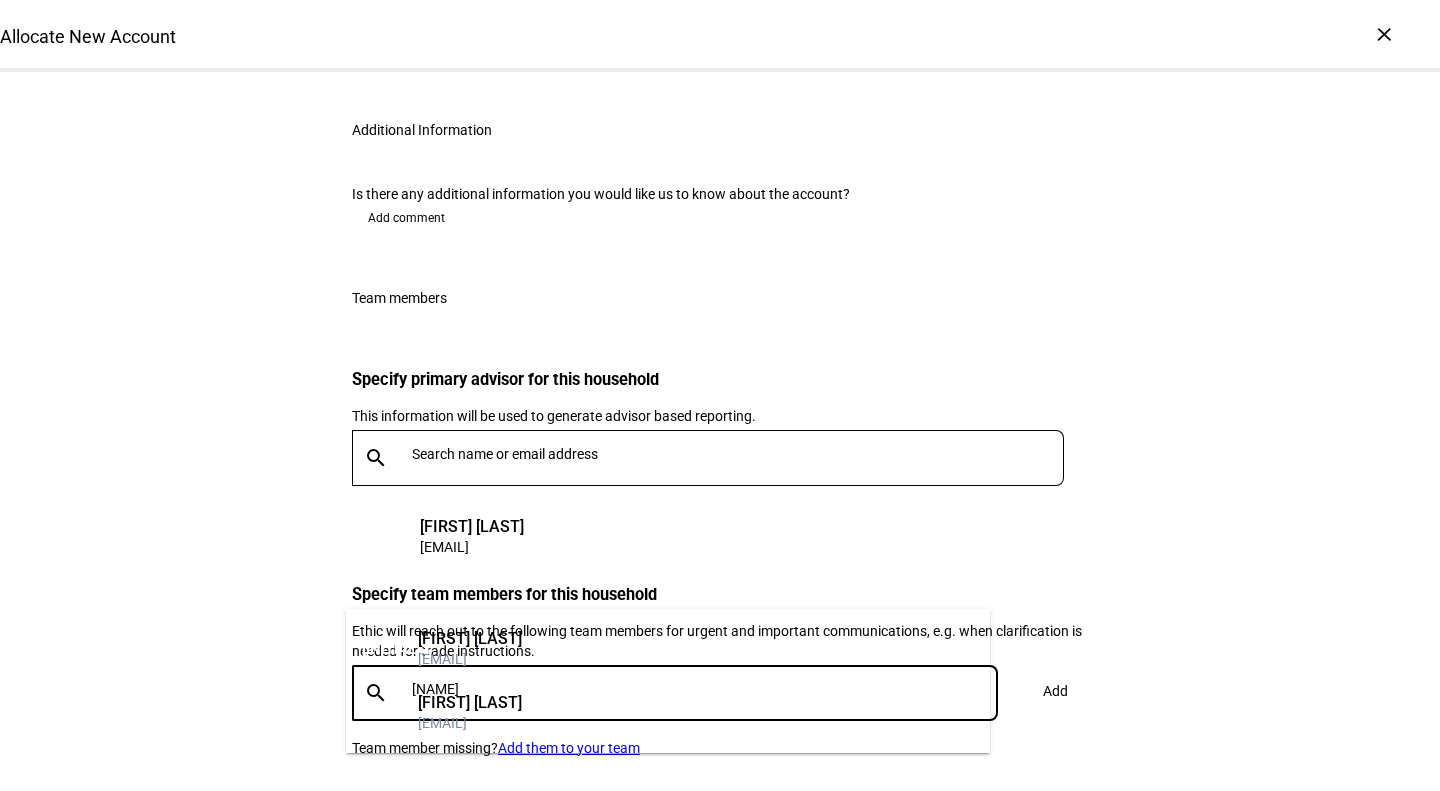 type on "[NAME]" 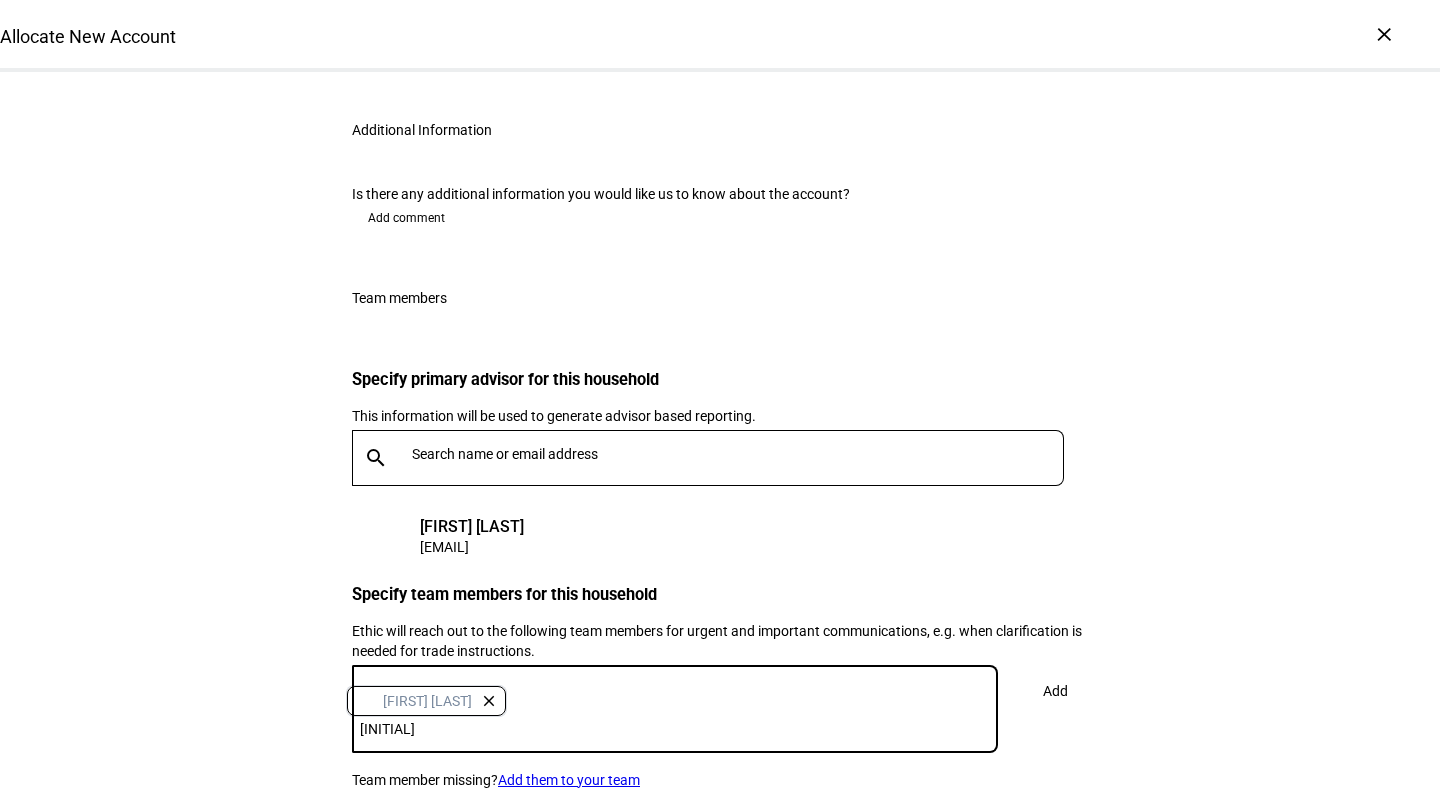 scroll, scrollTop: 3001, scrollLeft: 0, axis: vertical 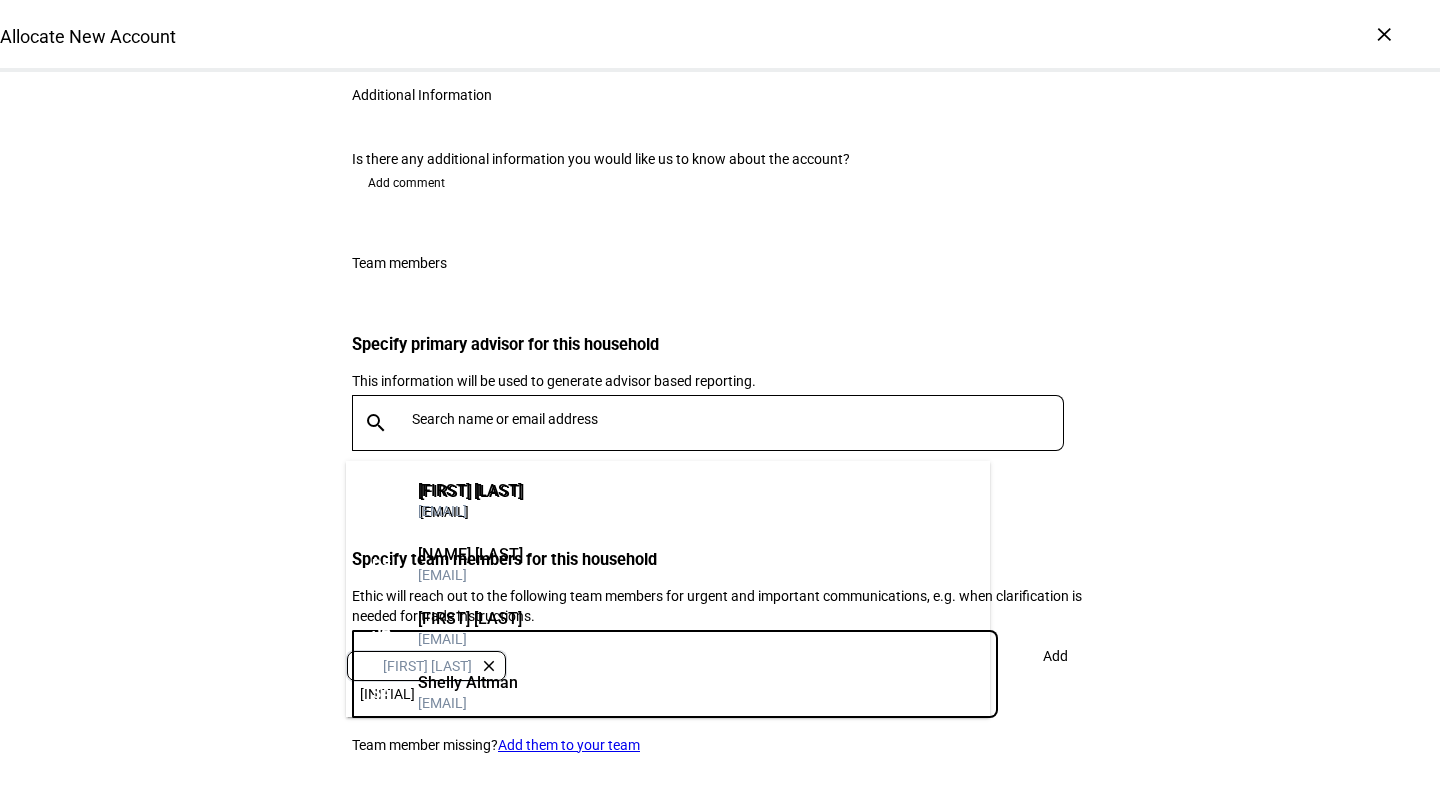 type on "[INITIAL]" 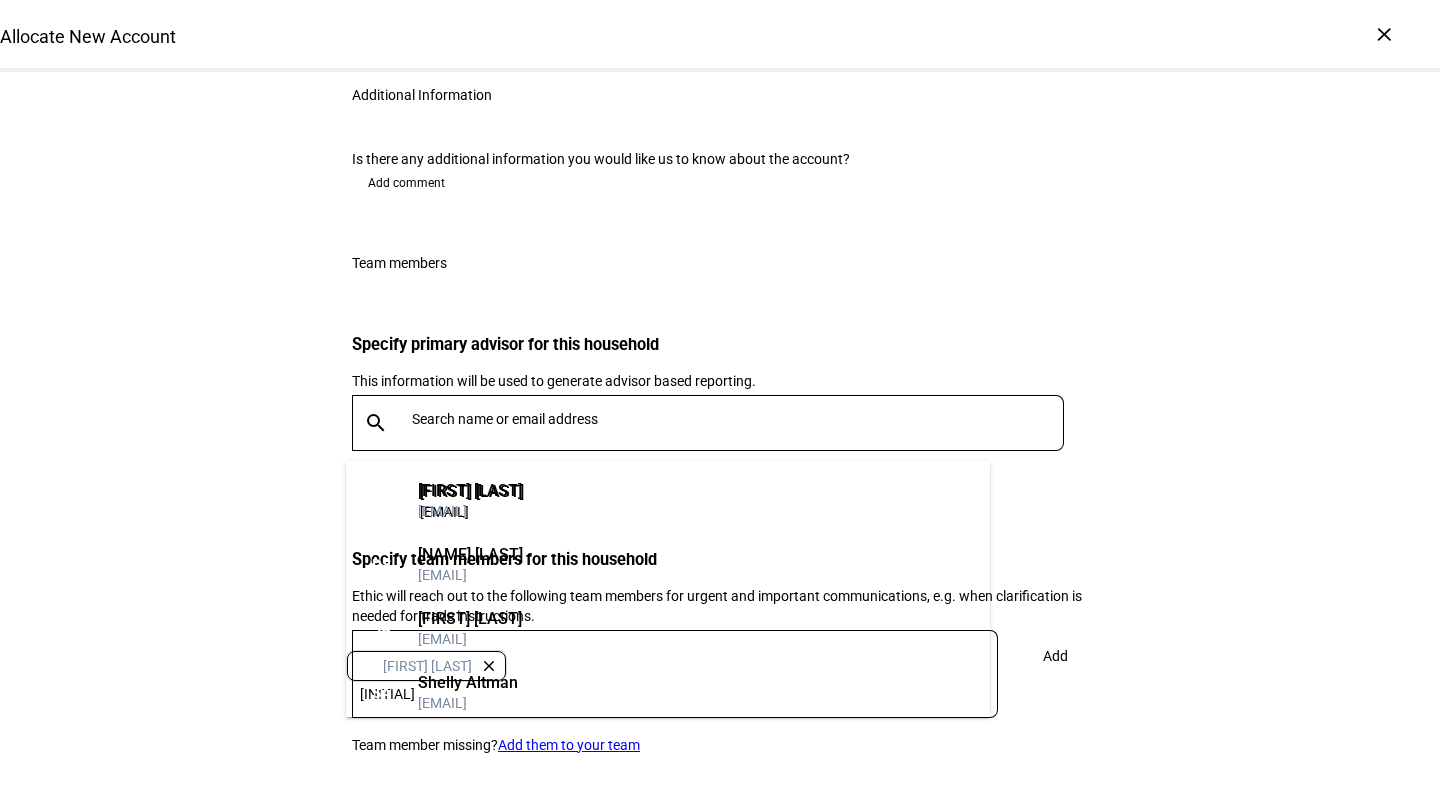 click on "[EMAIL]" at bounding box center [468, 703] 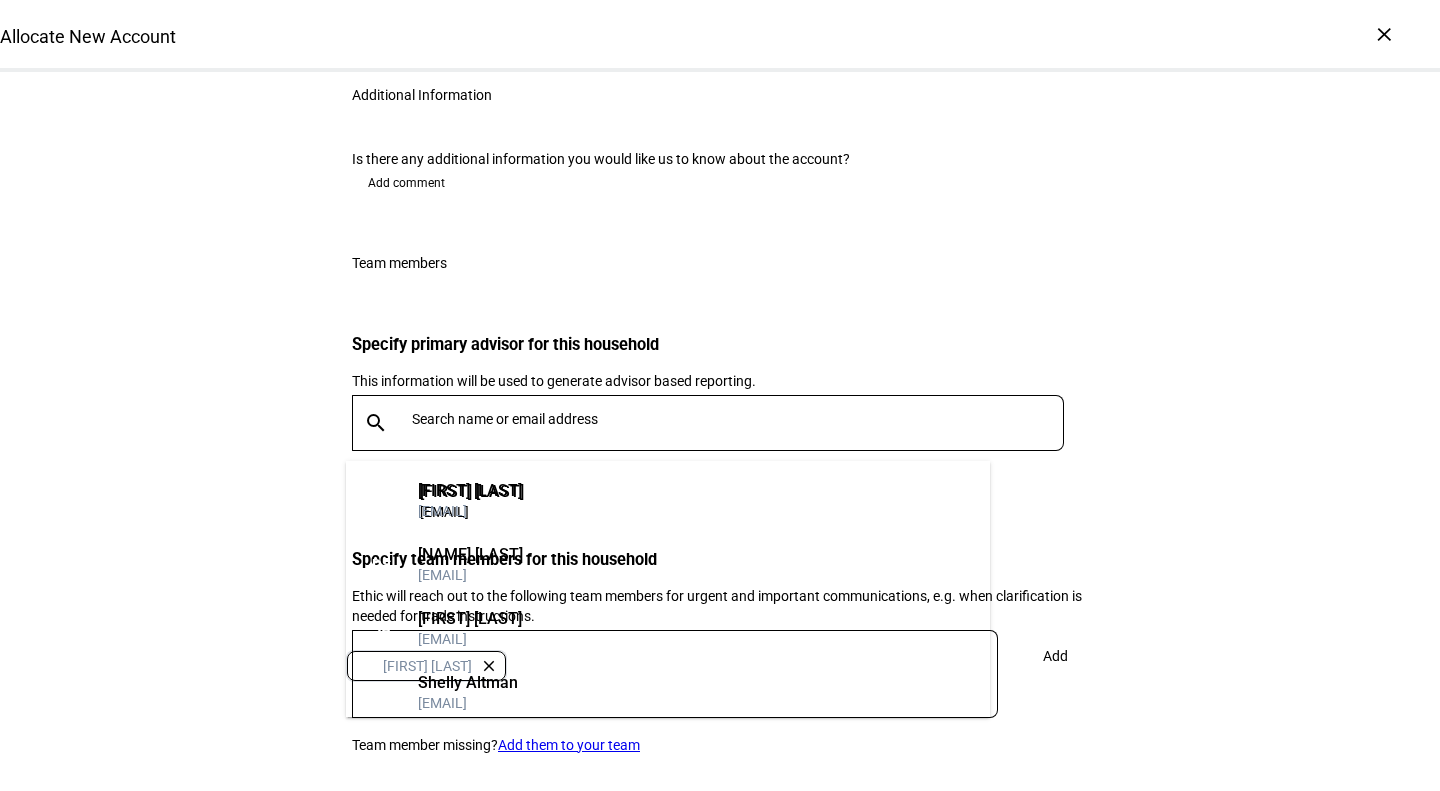 scroll, scrollTop: 3005, scrollLeft: 0, axis: vertical 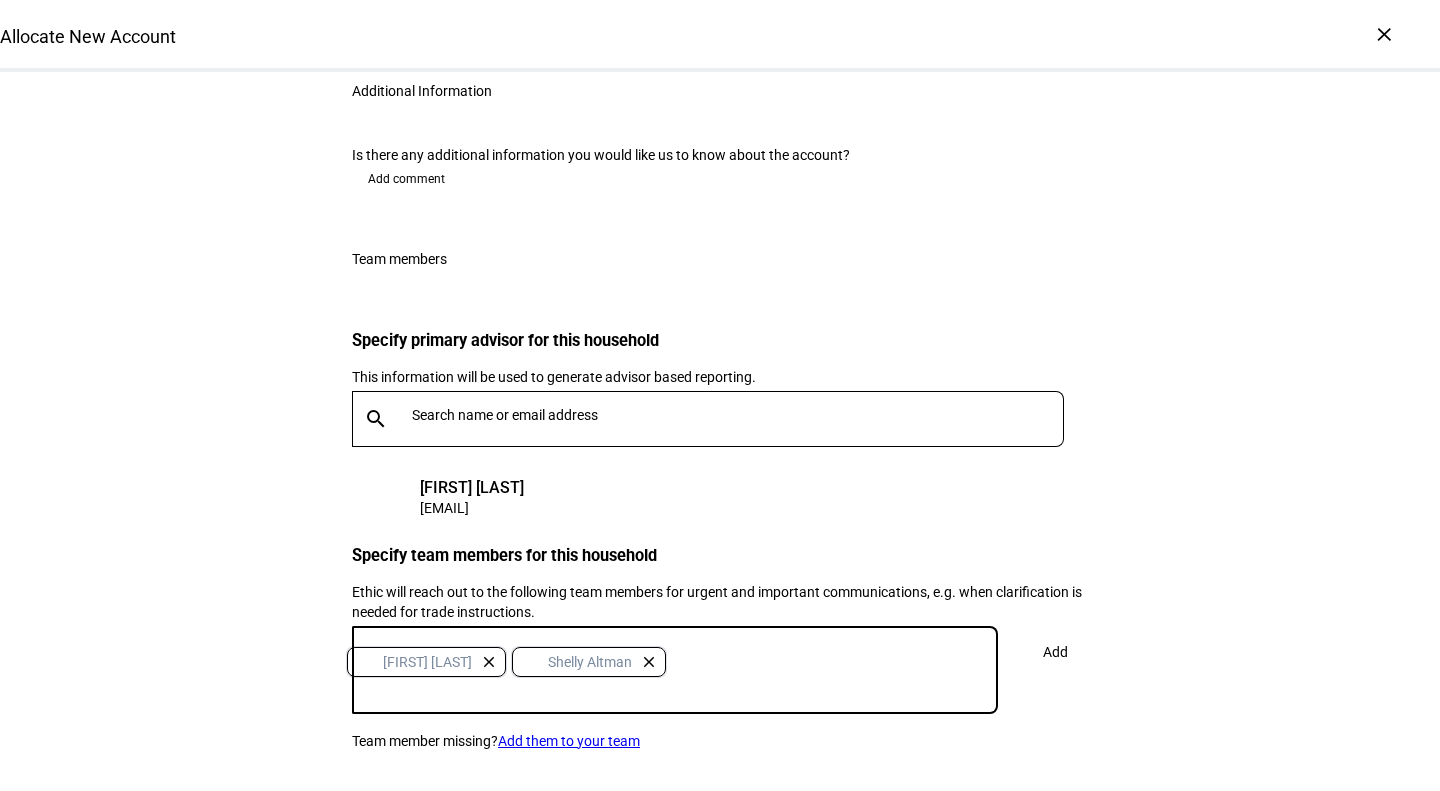 type on "[INITIAL]" 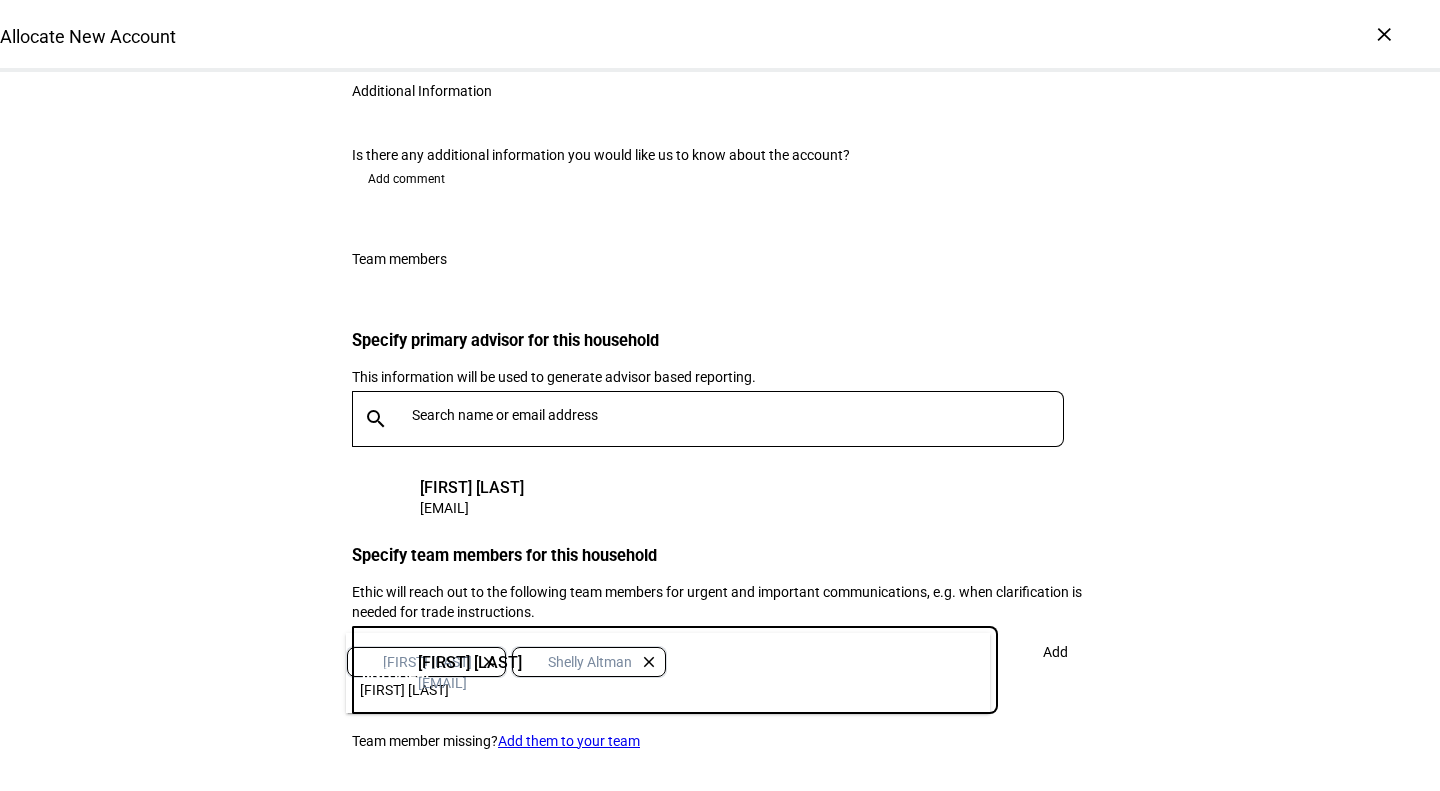 type on "[FIRST] [LAST]" 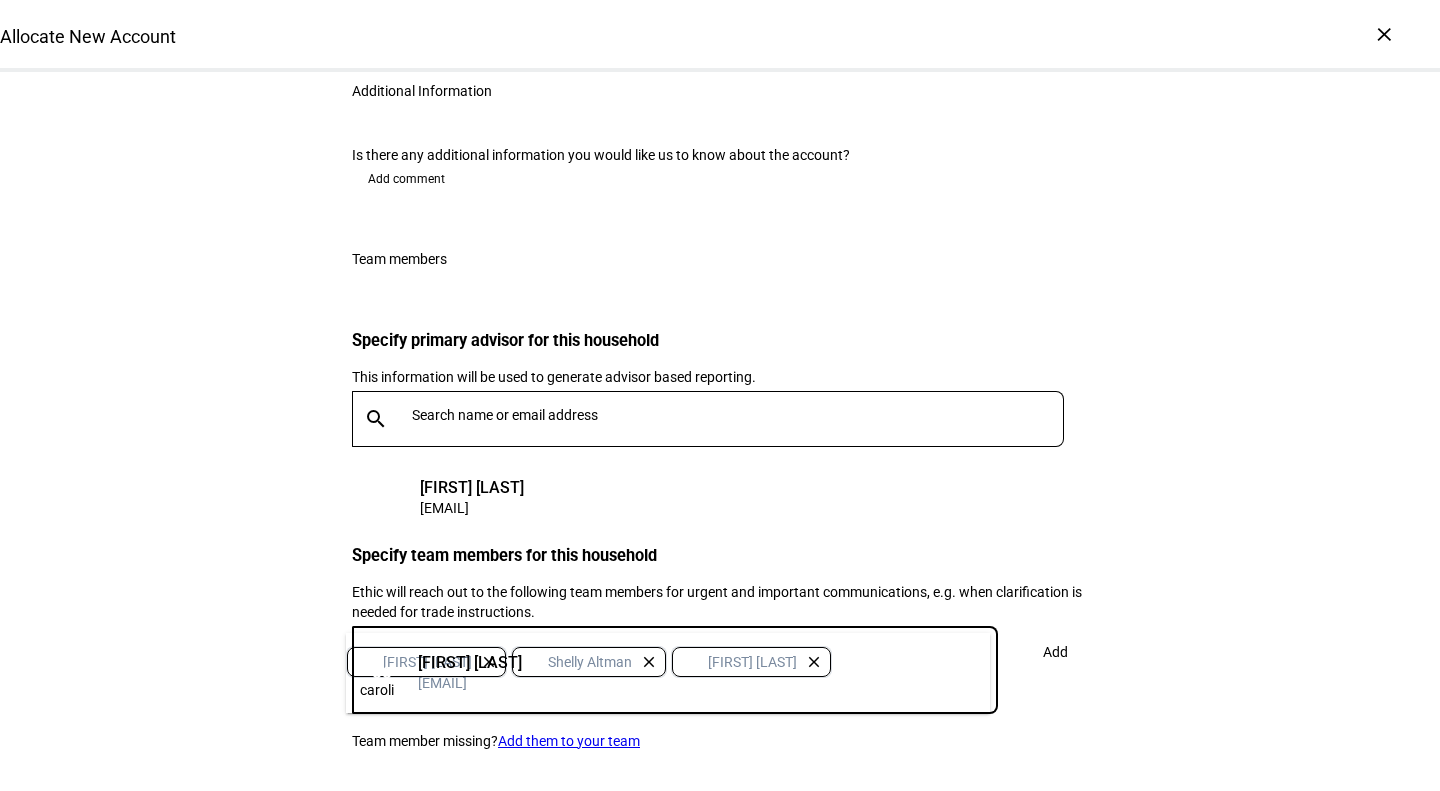 type on "caroli" 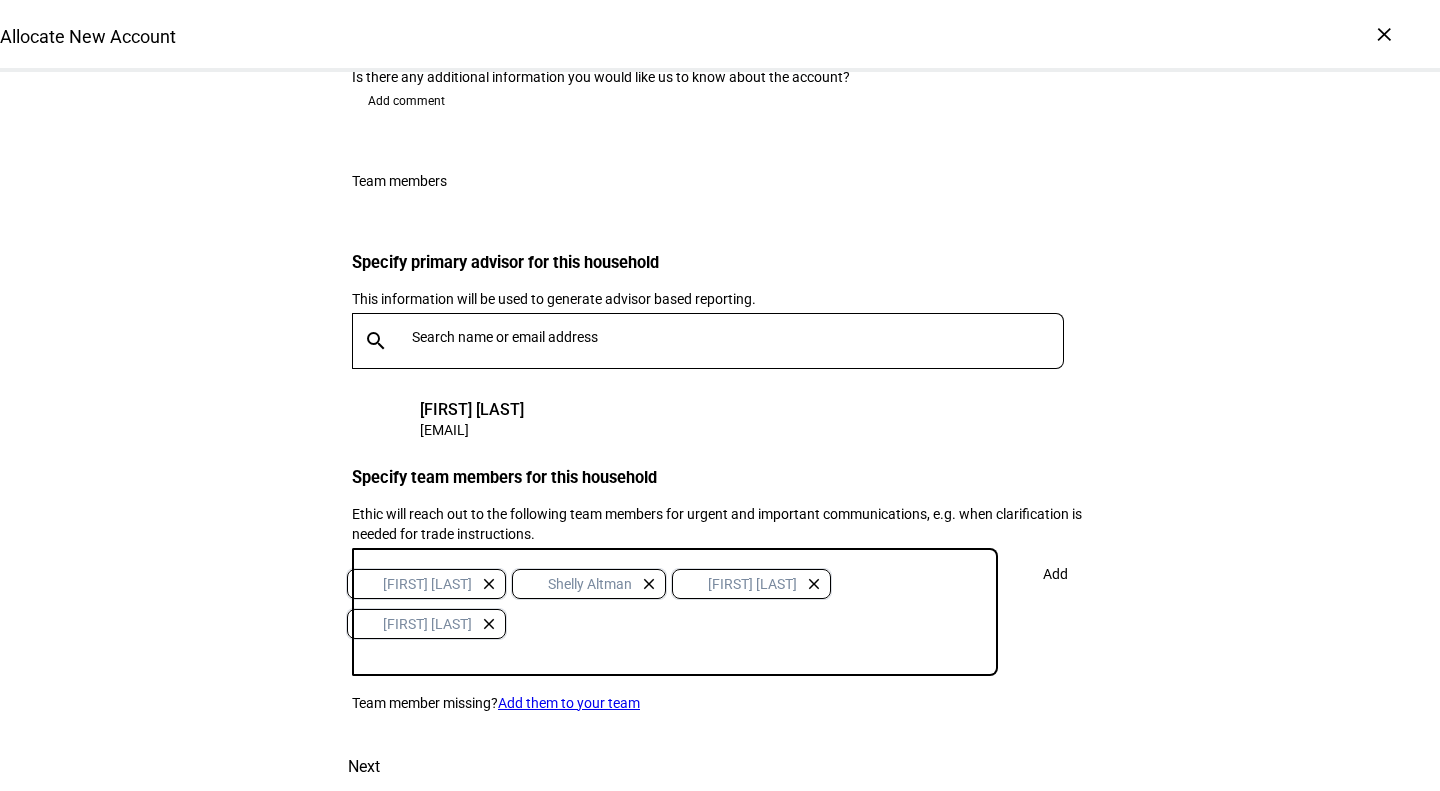 scroll, scrollTop: 3190, scrollLeft: 0, axis: vertical 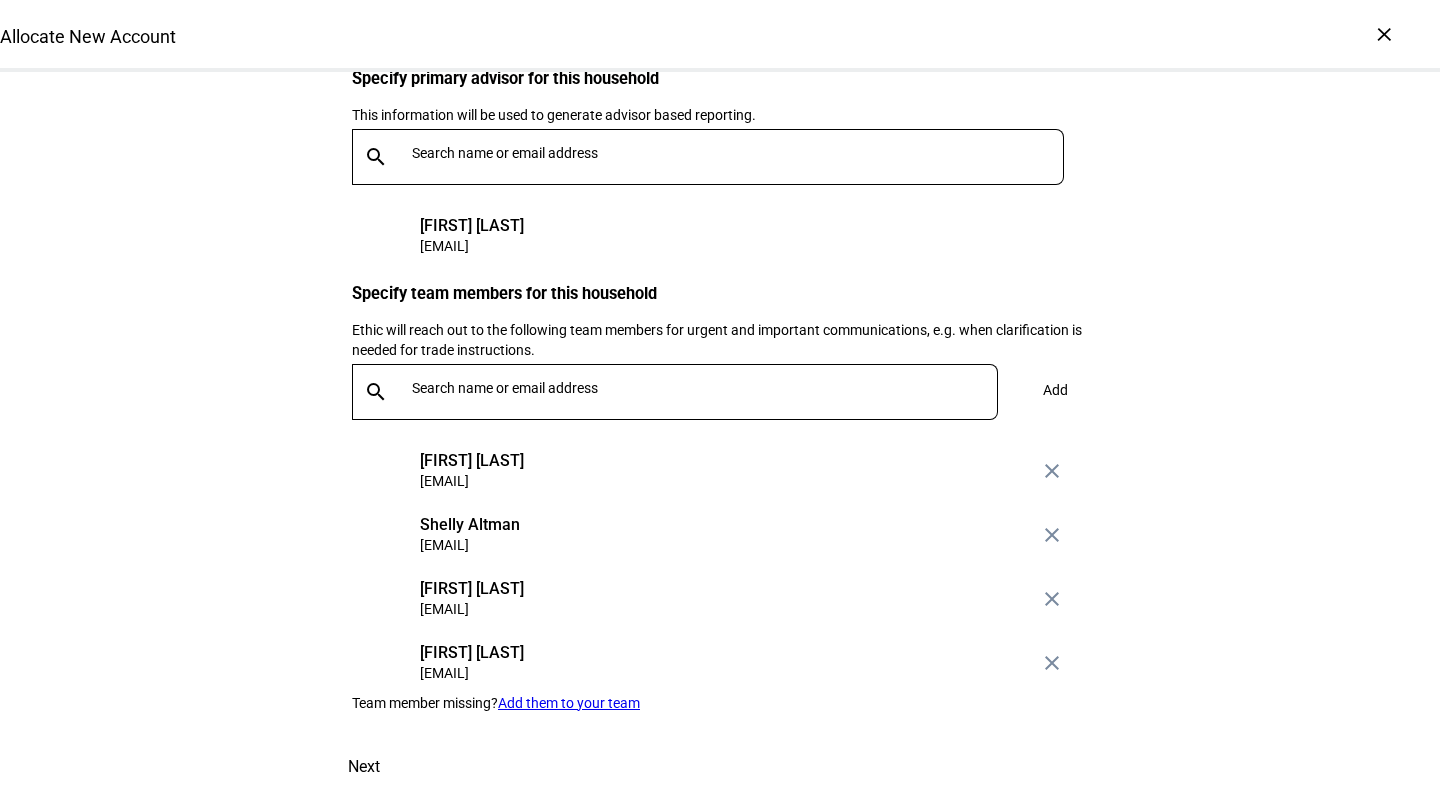 click on "Next" 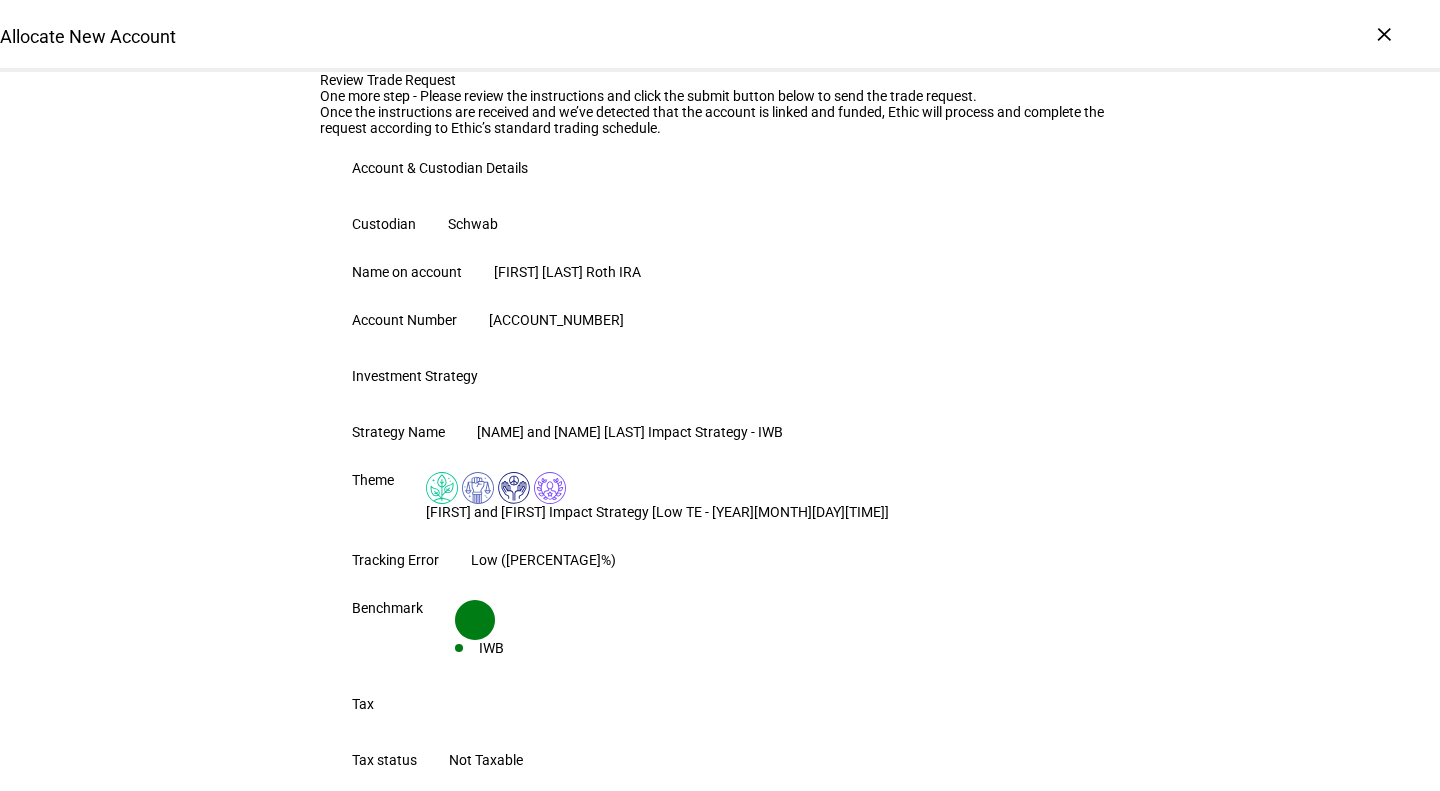 scroll, scrollTop: 85, scrollLeft: 0, axis: vertical 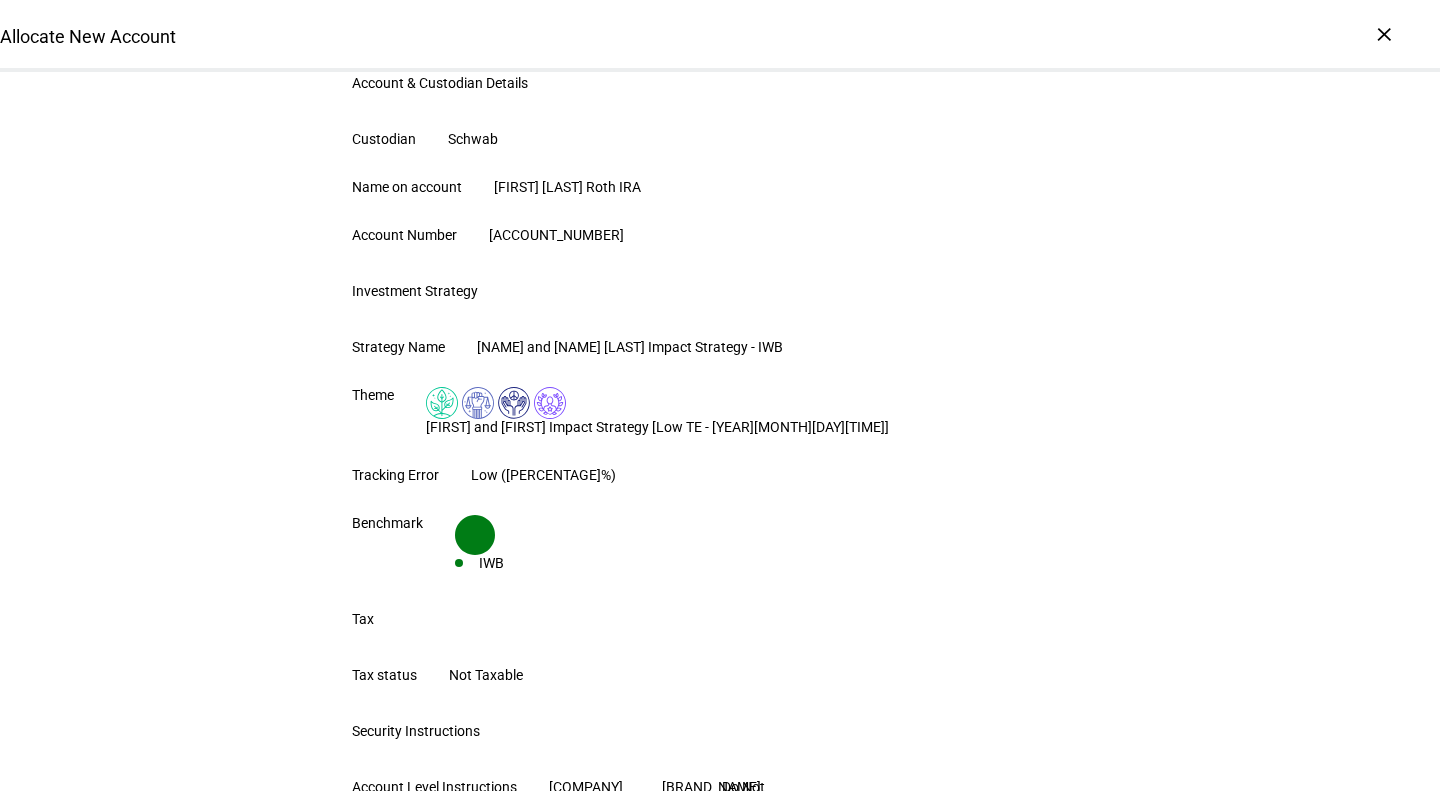 type 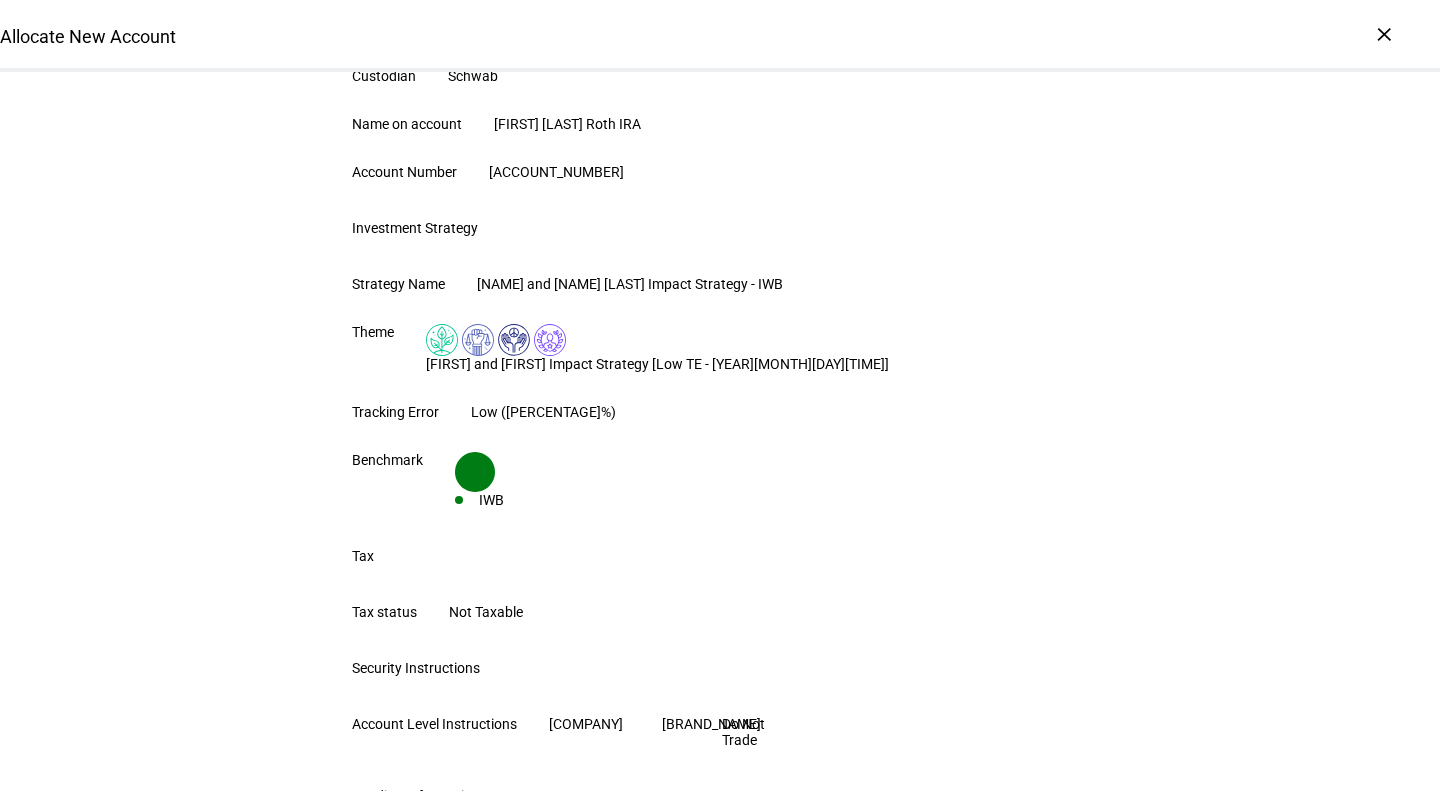 scroll, scrollTop: 161, scrollLeft: 0, axis: vertical 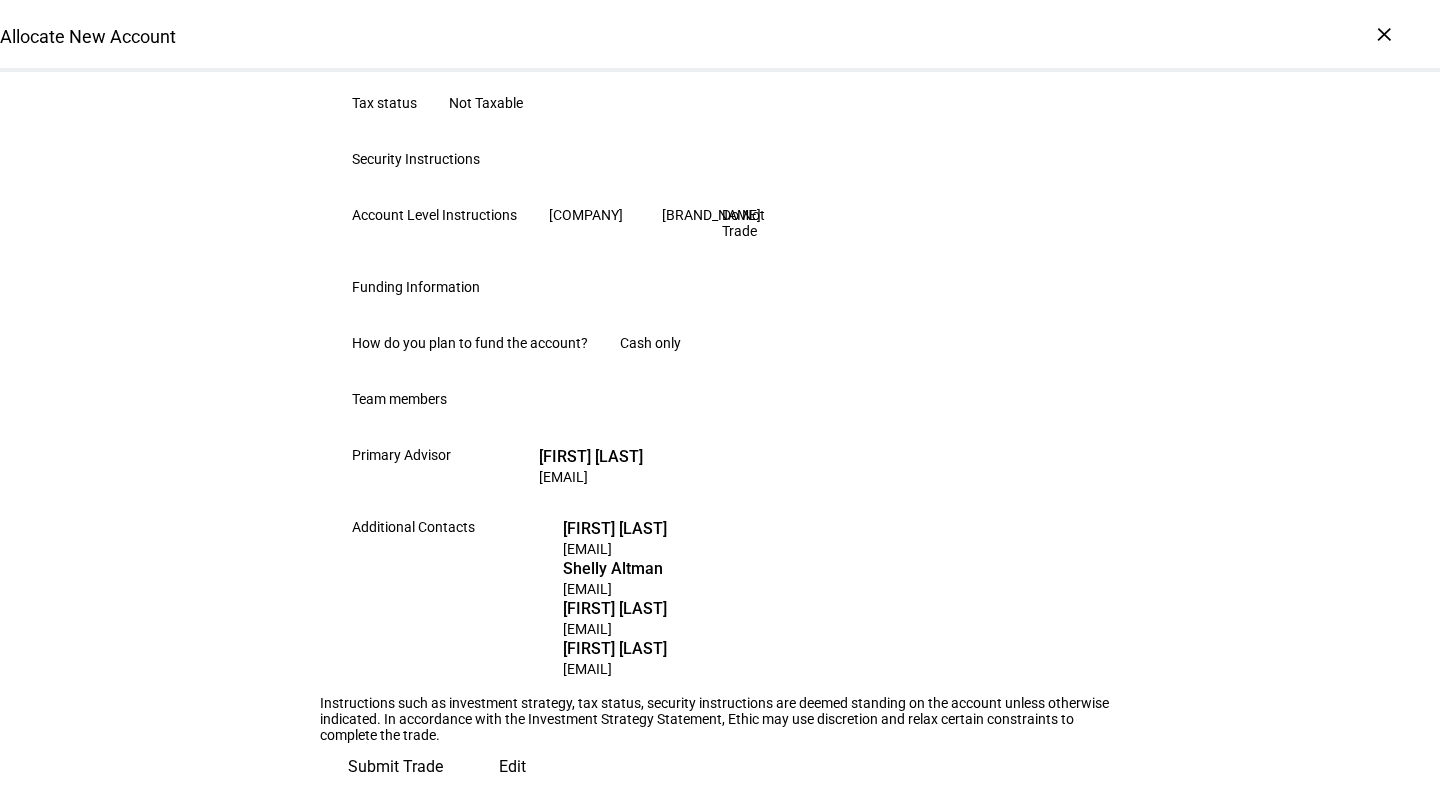 click on "Submit Trade" 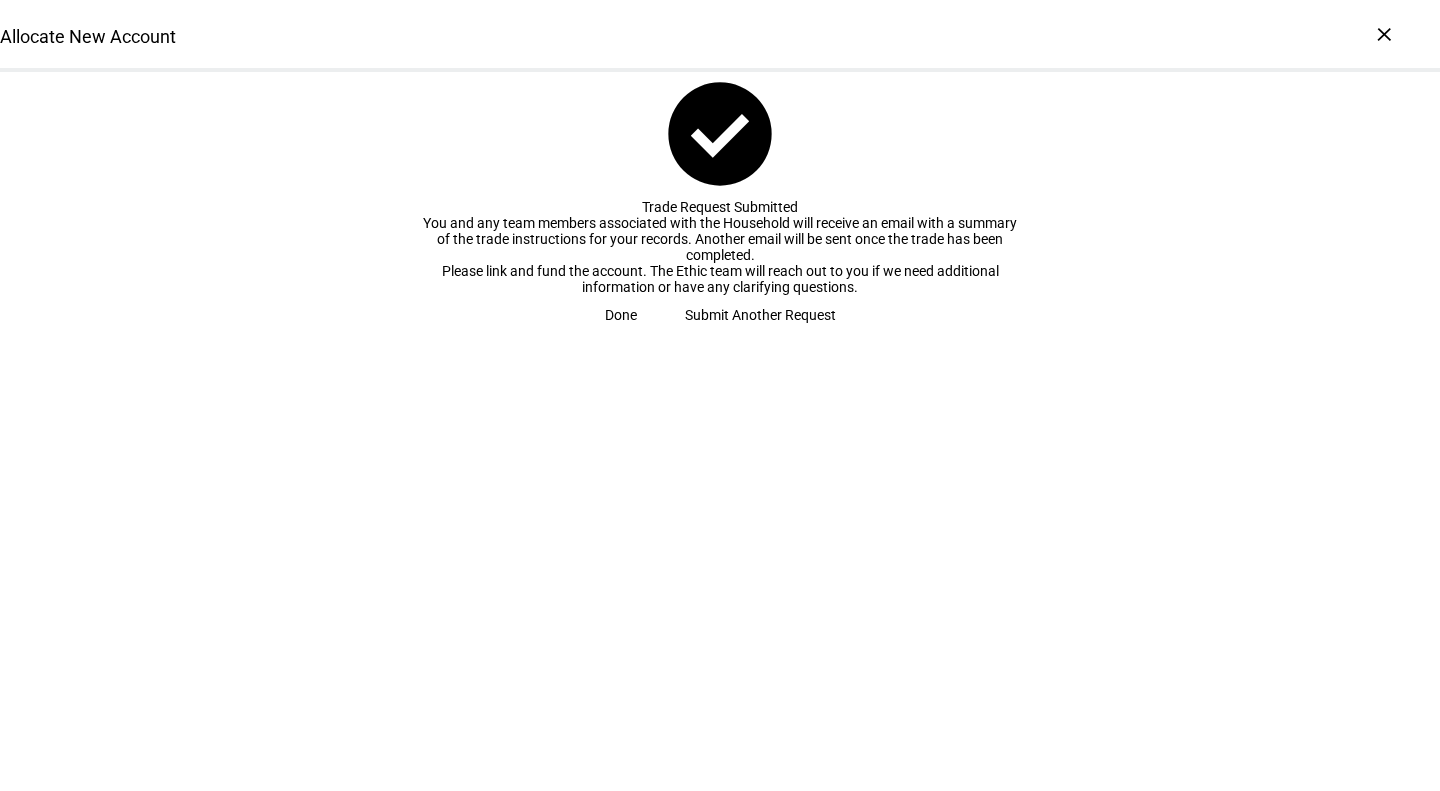 click on "Submit Another Request" 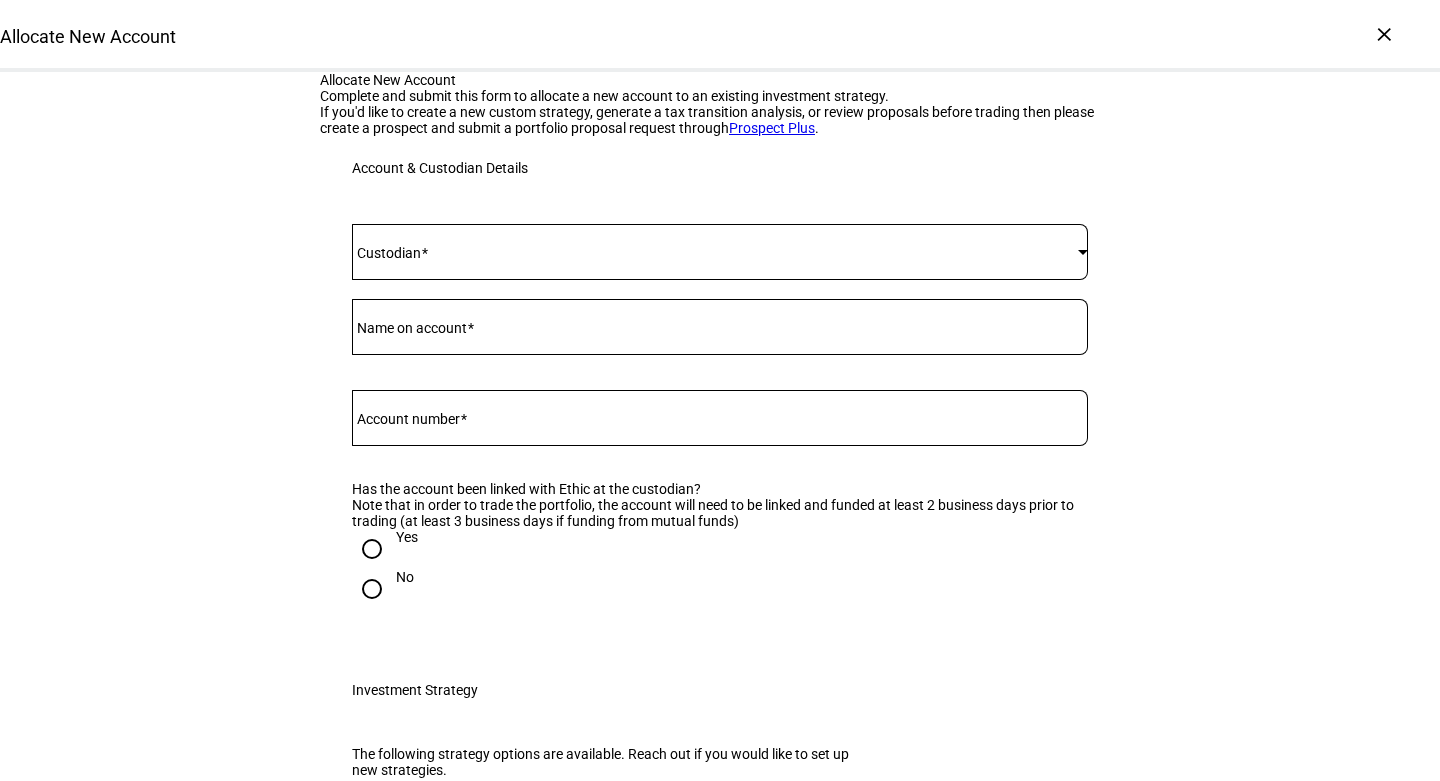 click at bounding box center [715, 252] 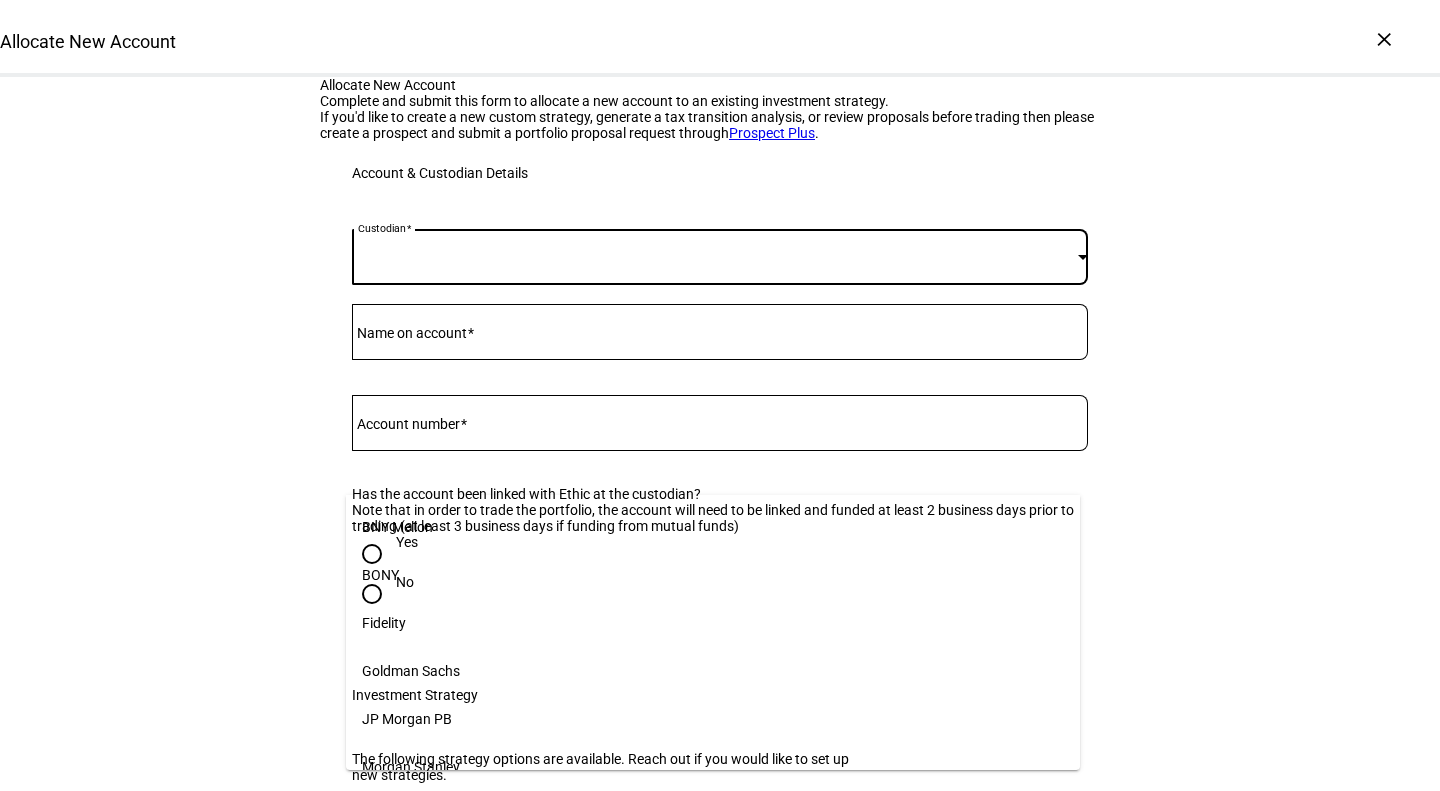 scroll, scrollTop: 205, scrollLeft: 0, axis: vertical 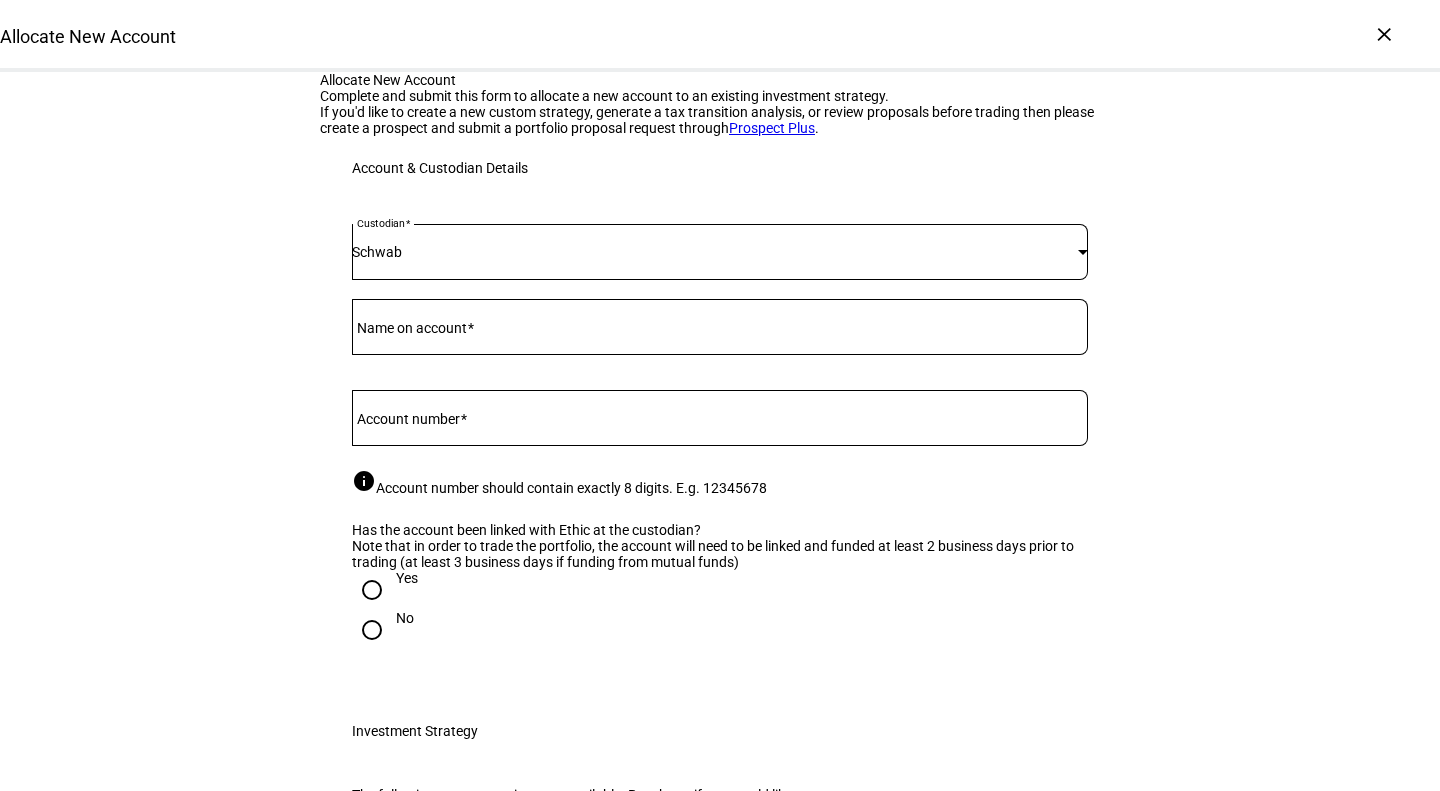 click 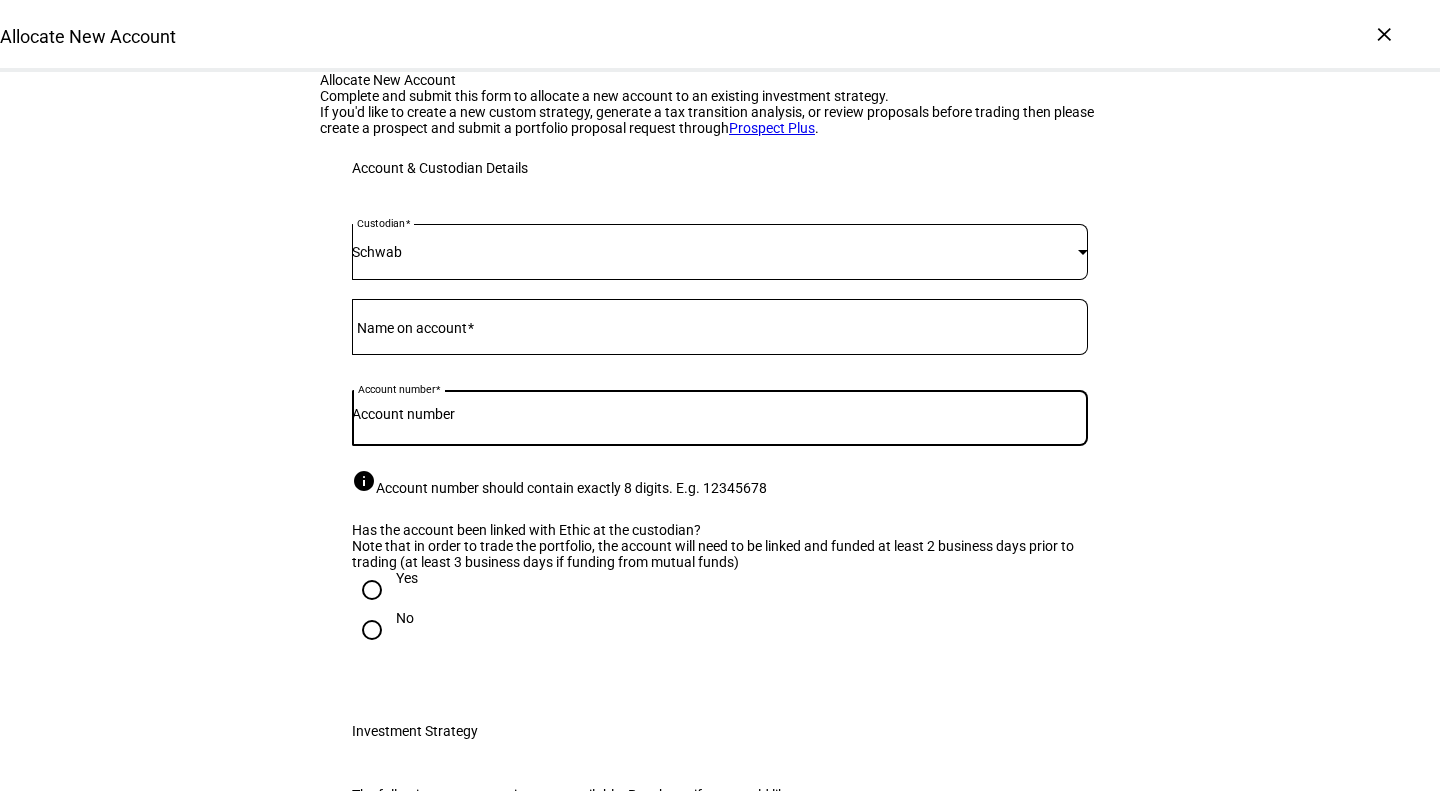 paste on "[NUMBER]-[NUMBER]" 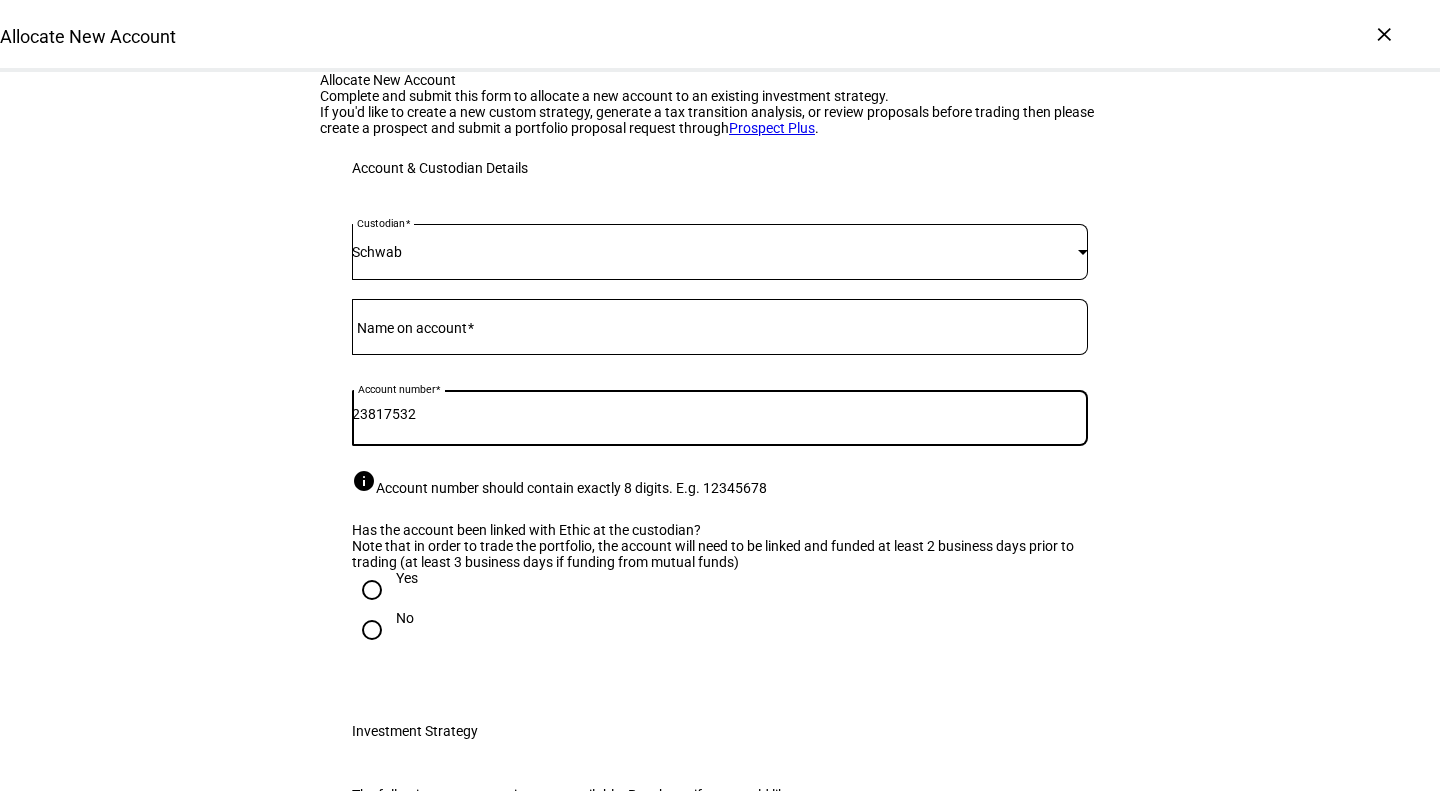 type on "23817532" 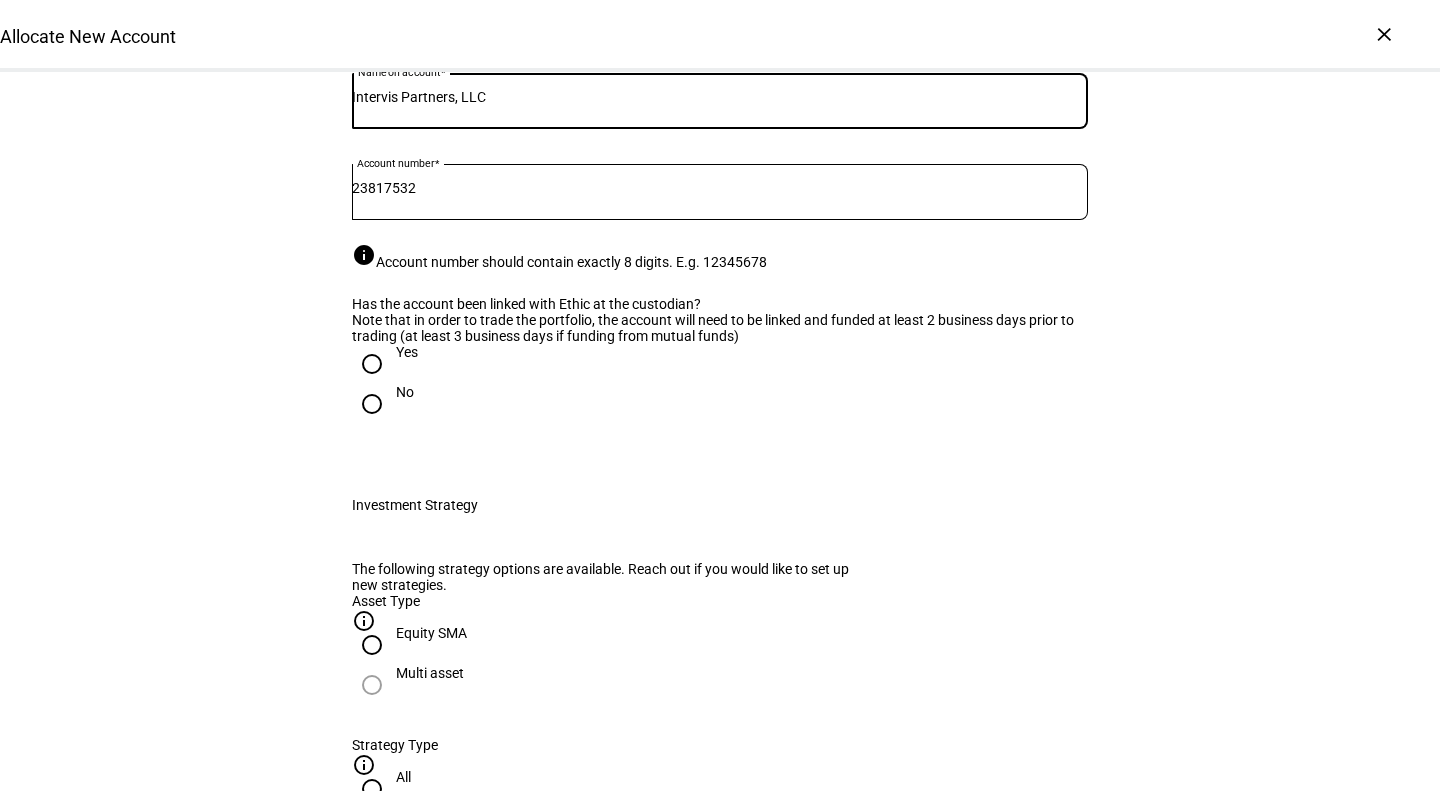 scroll, scrollTop: 297, scrollLeft: 0, axis: vertical 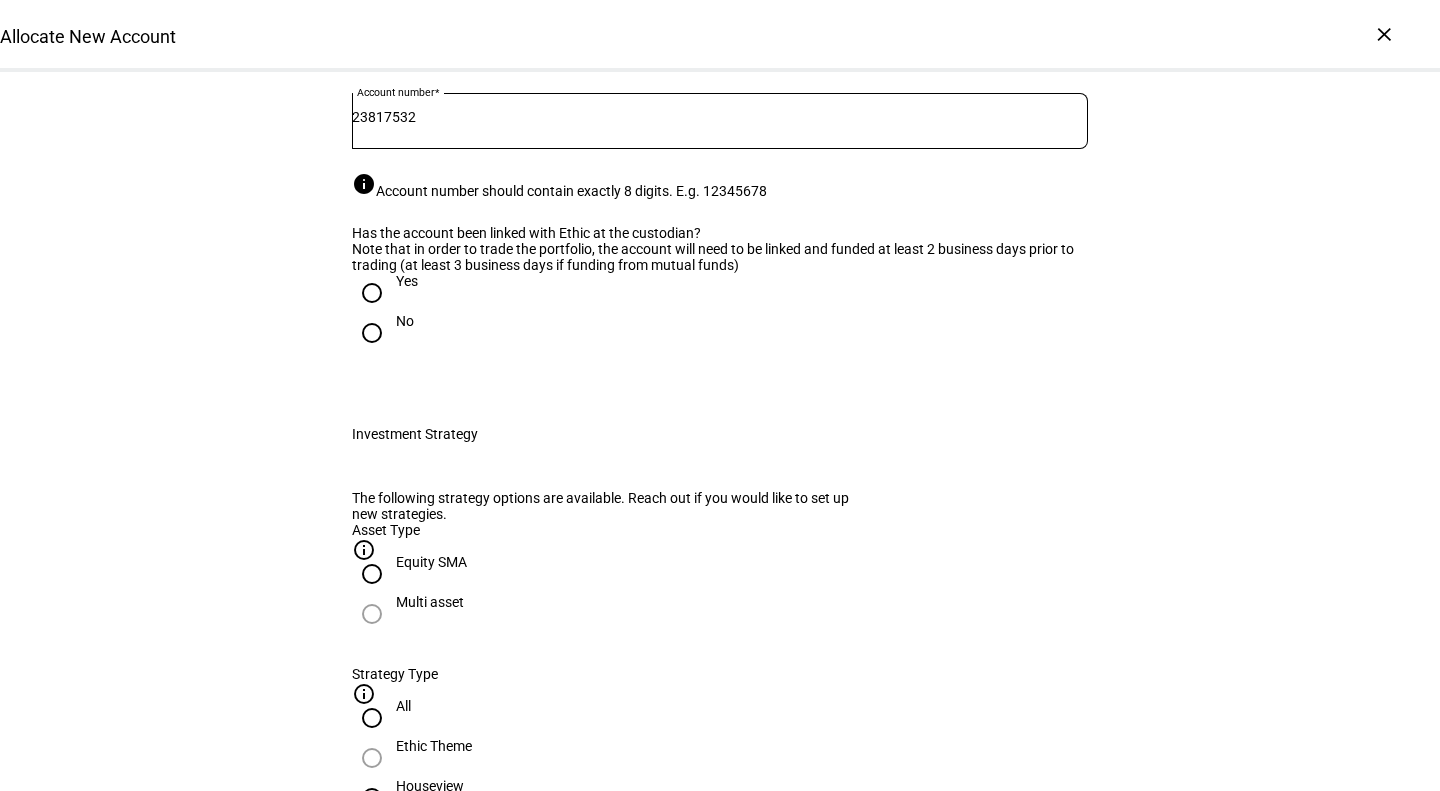 type on "Intervis Partners, LLC" 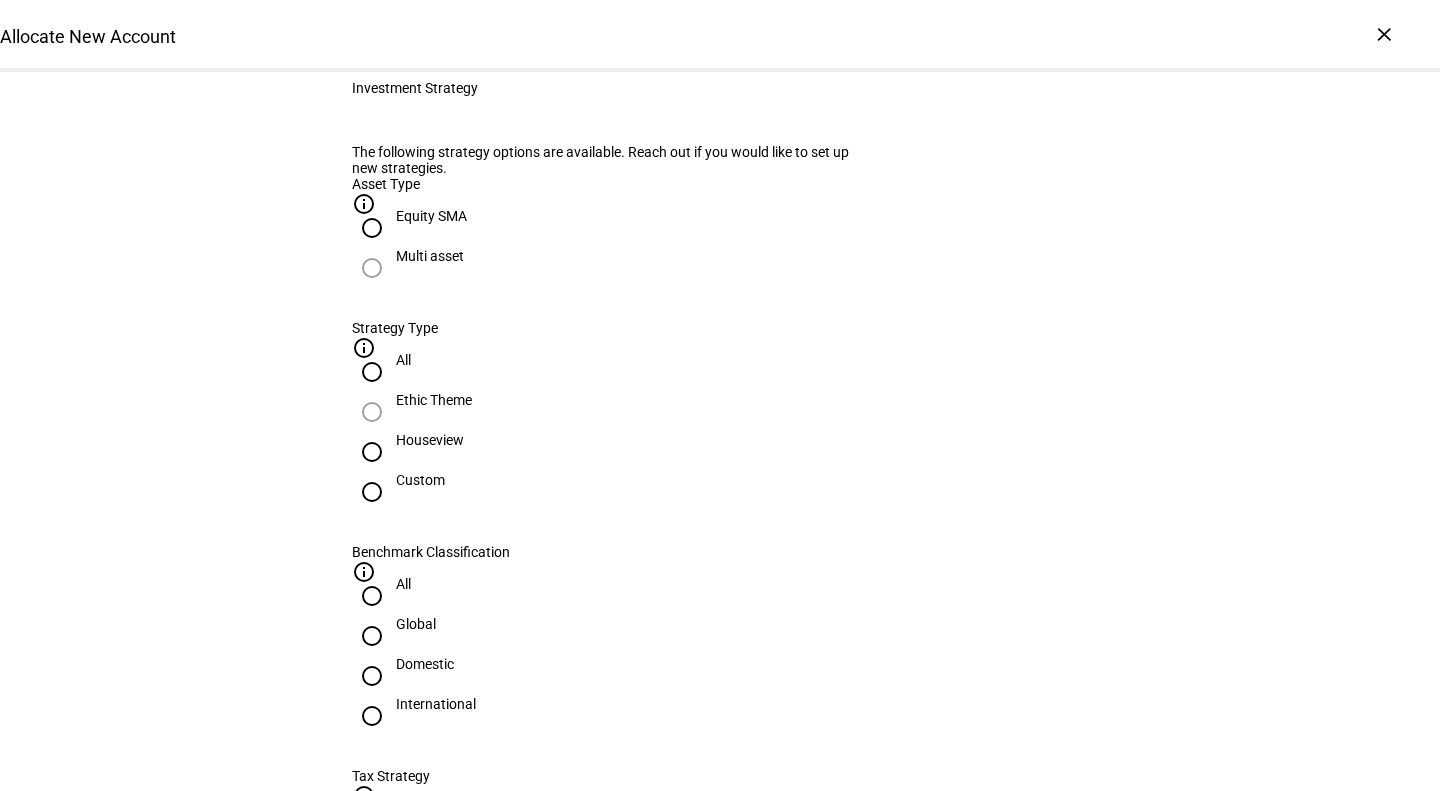 scroll, scrollTop: 644, scrollLeft: 0, axis: vertical 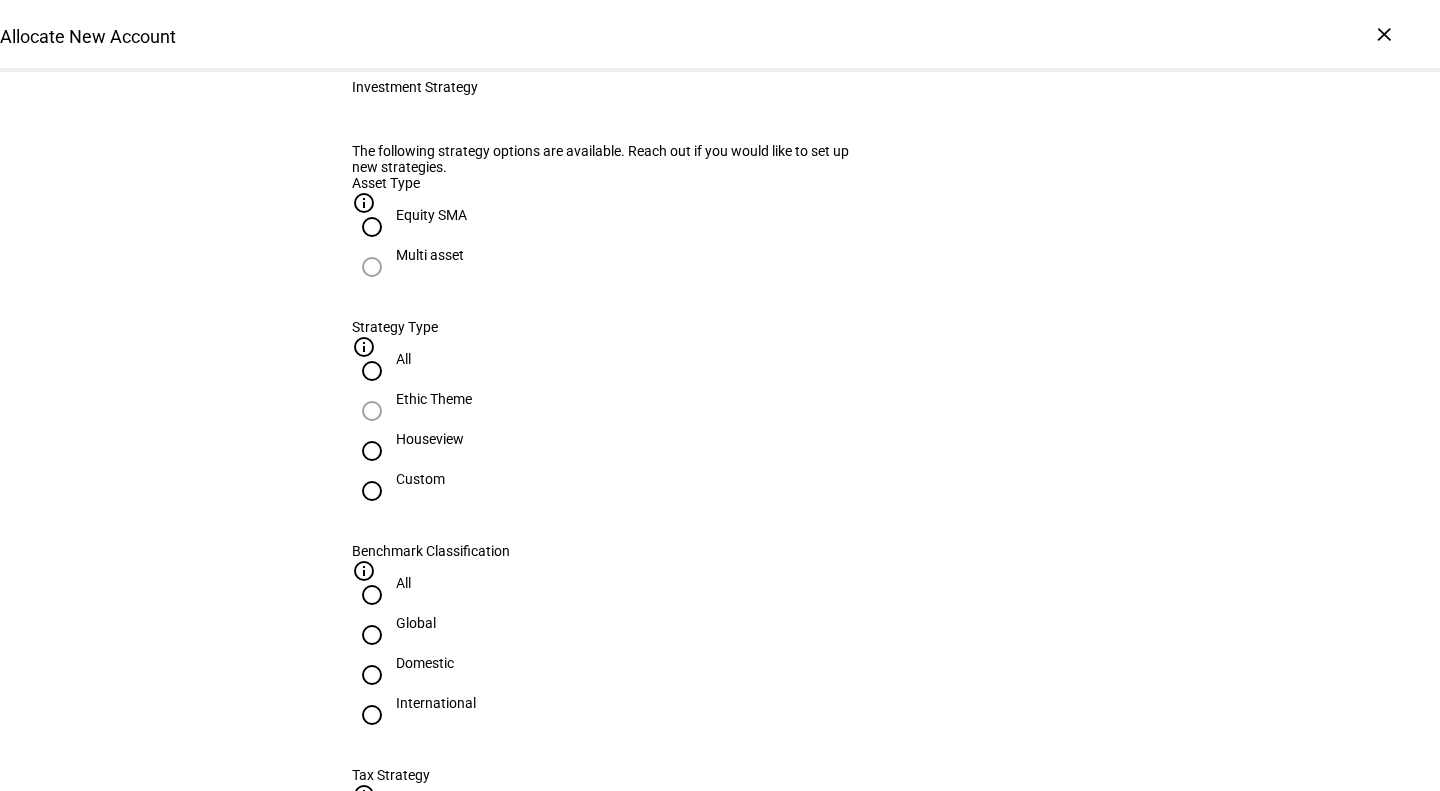 click on "Custom" at bounding box center (420, 479) 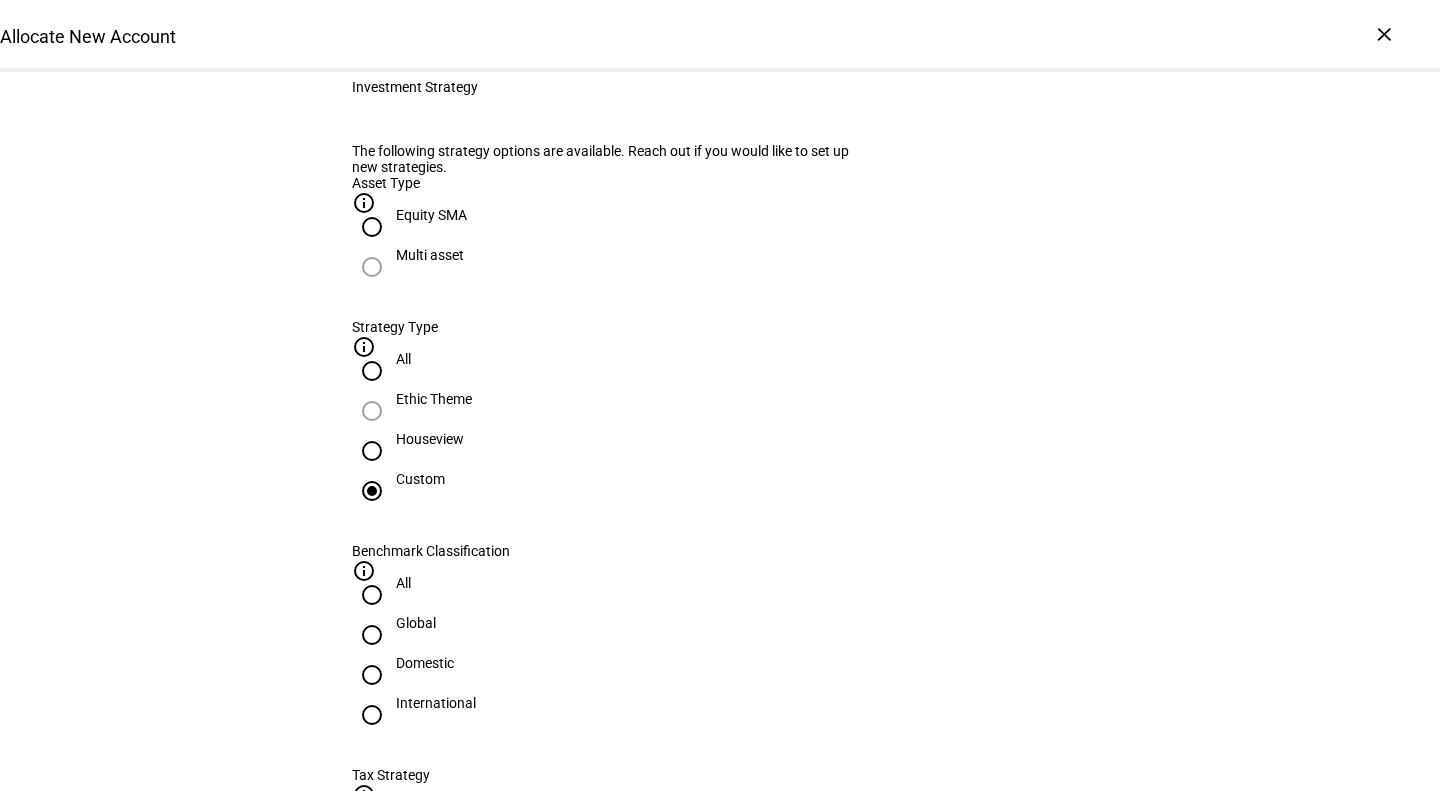 click on "Domestic" at bounding box center [425, 663] 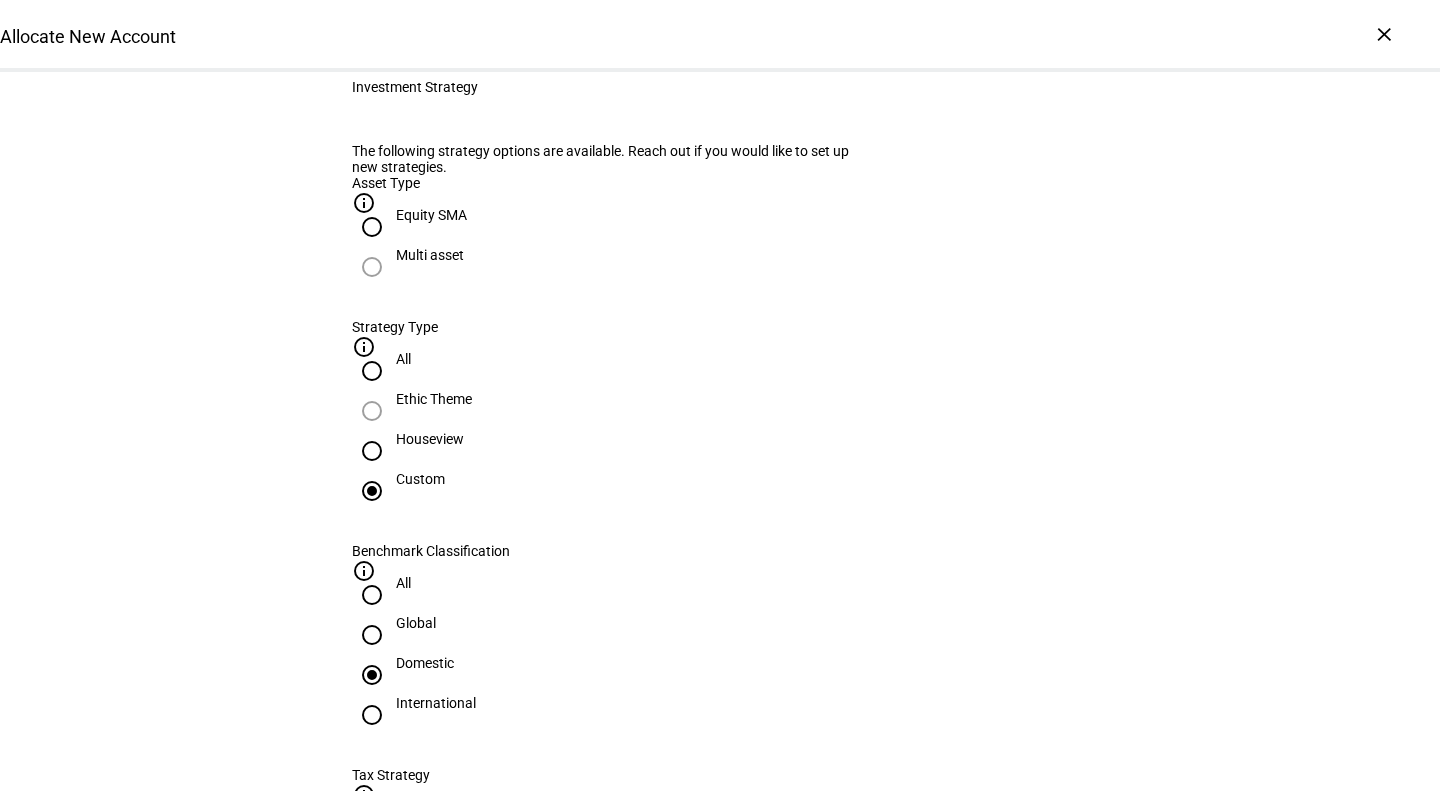 click on "Active Tax" at bounding box center (427, 887) 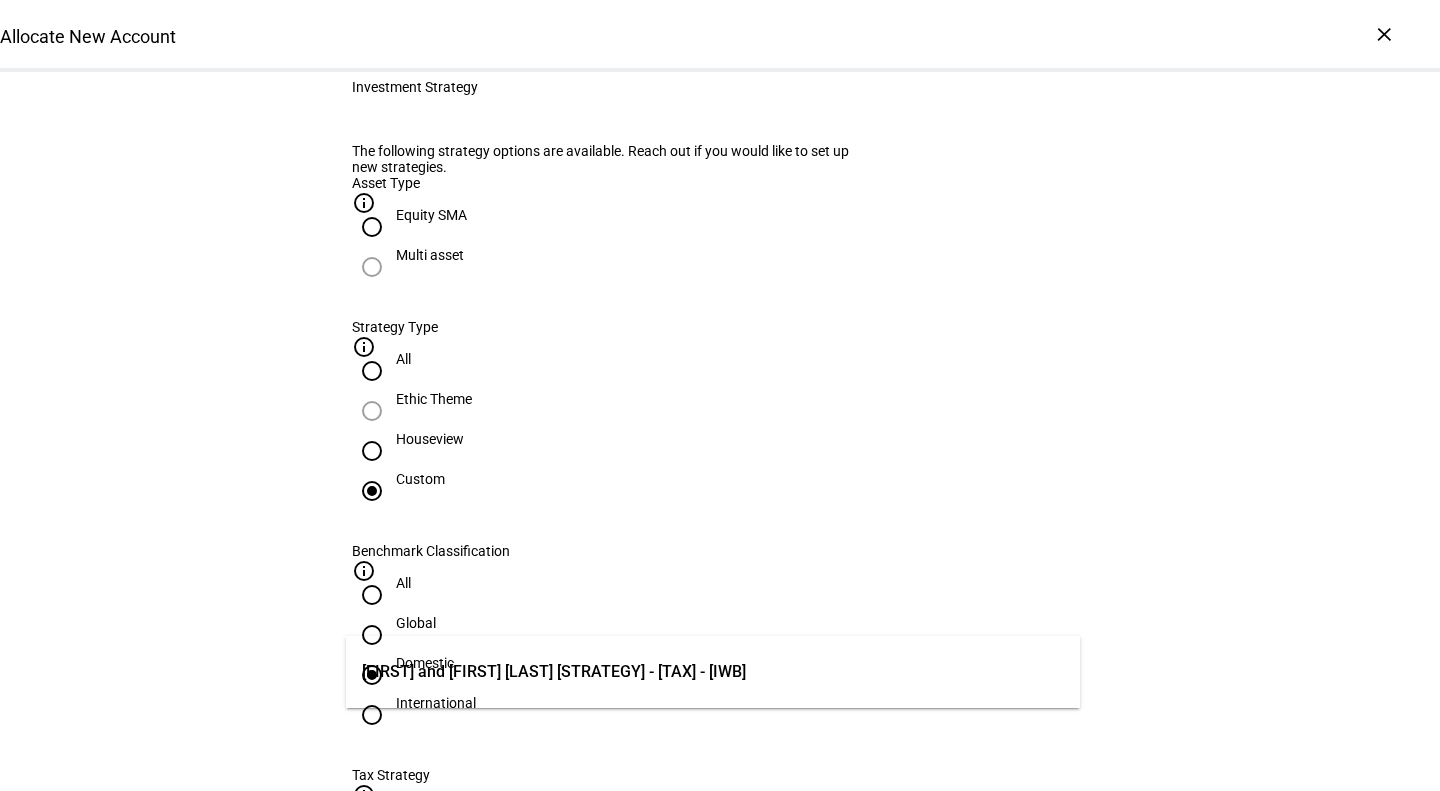 click on "[FIRST] and [FIRST] [LAST] [STRATEGY] - [TAX] - [IWB]" at bounding box center (554, 672) 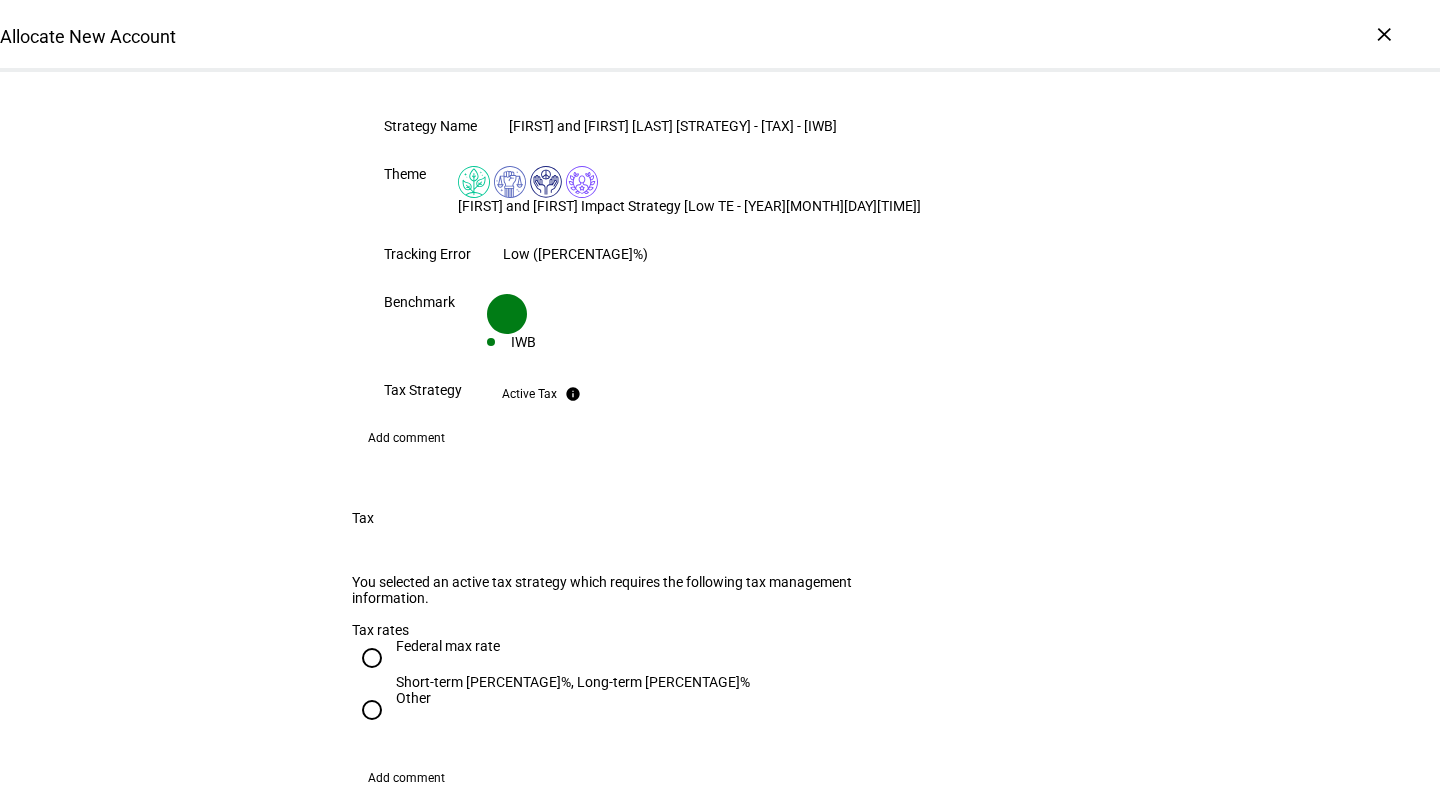 scroll, scrollTop: 1642, scrollLeft: 0, axis: vertical 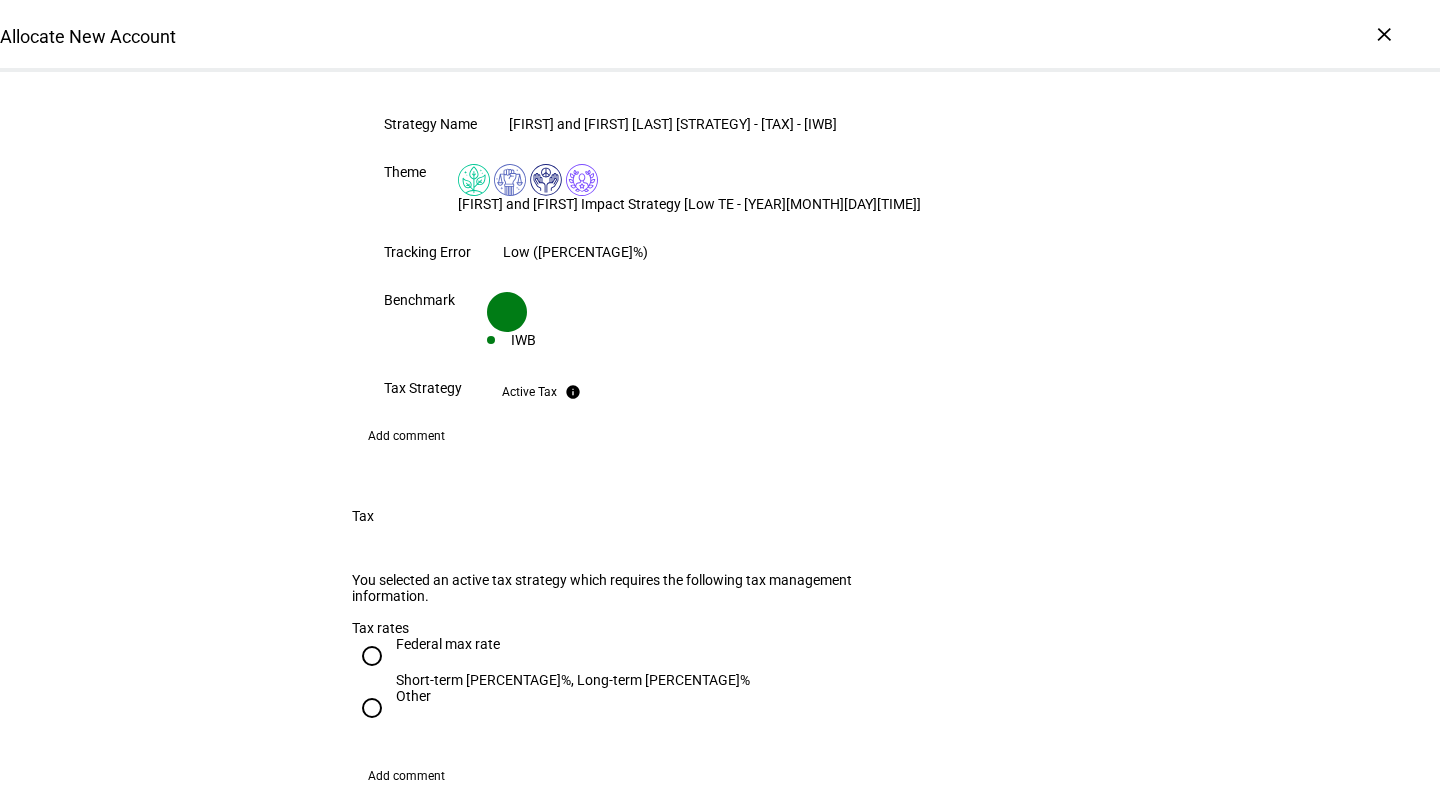 click on "Federal max rate" at bounding box center (573, 644) 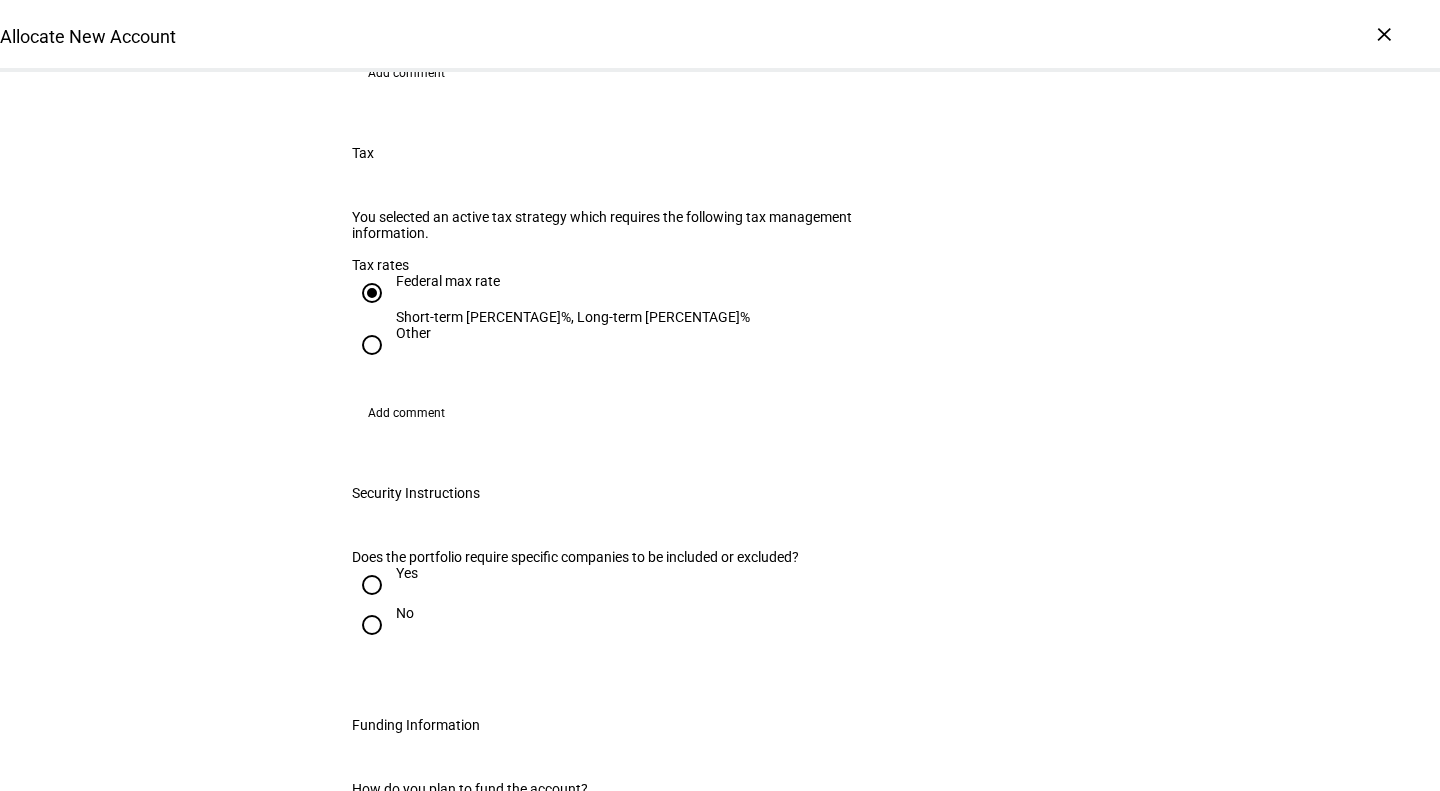 scroll, scrollTop: 2005, scrollLeft: 0, axis: vertical 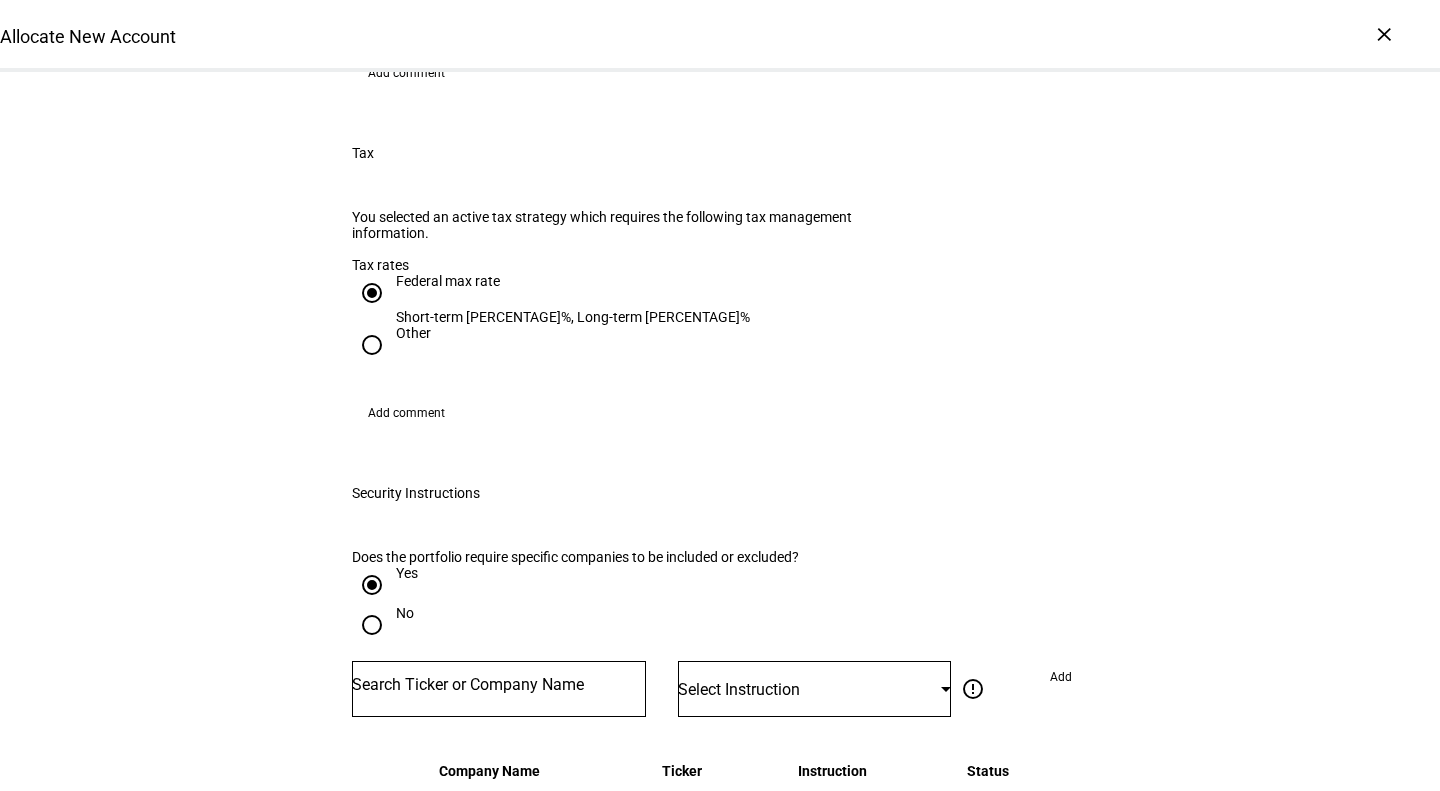 click at bounding box center (499, 685) 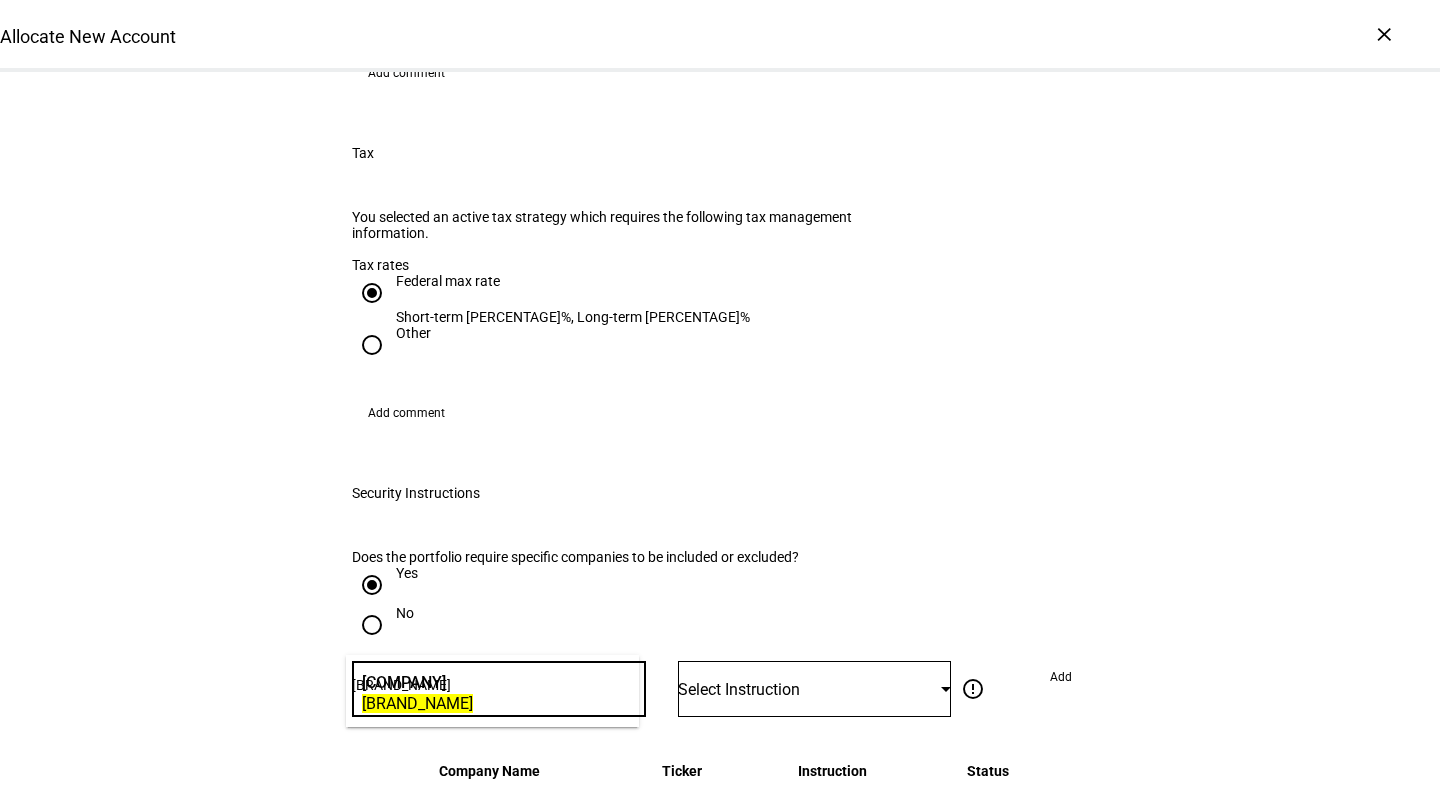 type on "[BRAND_NAME]" 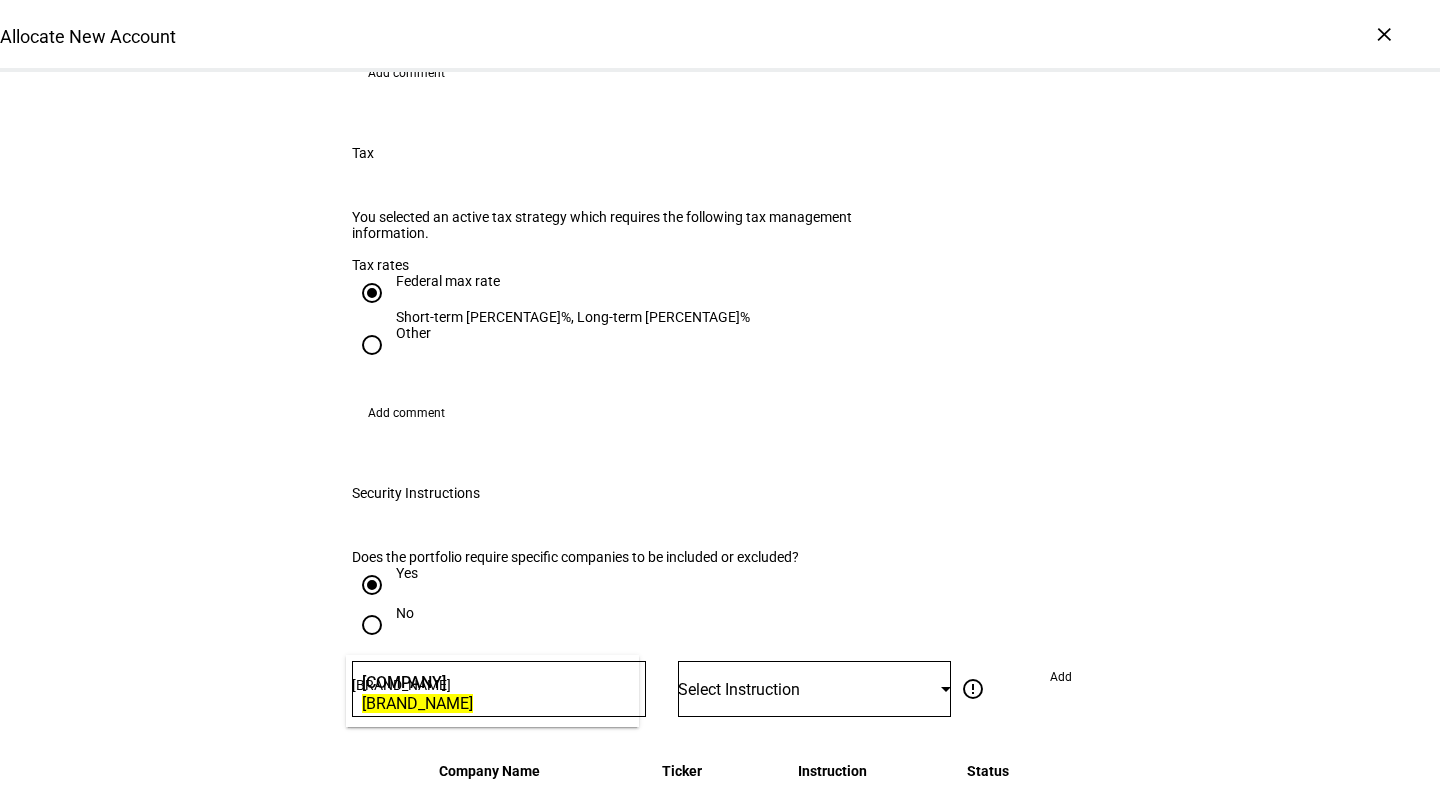 click on "[BRAND_NAME] [BRAND_NAME]" at bounding box center (493, 691) 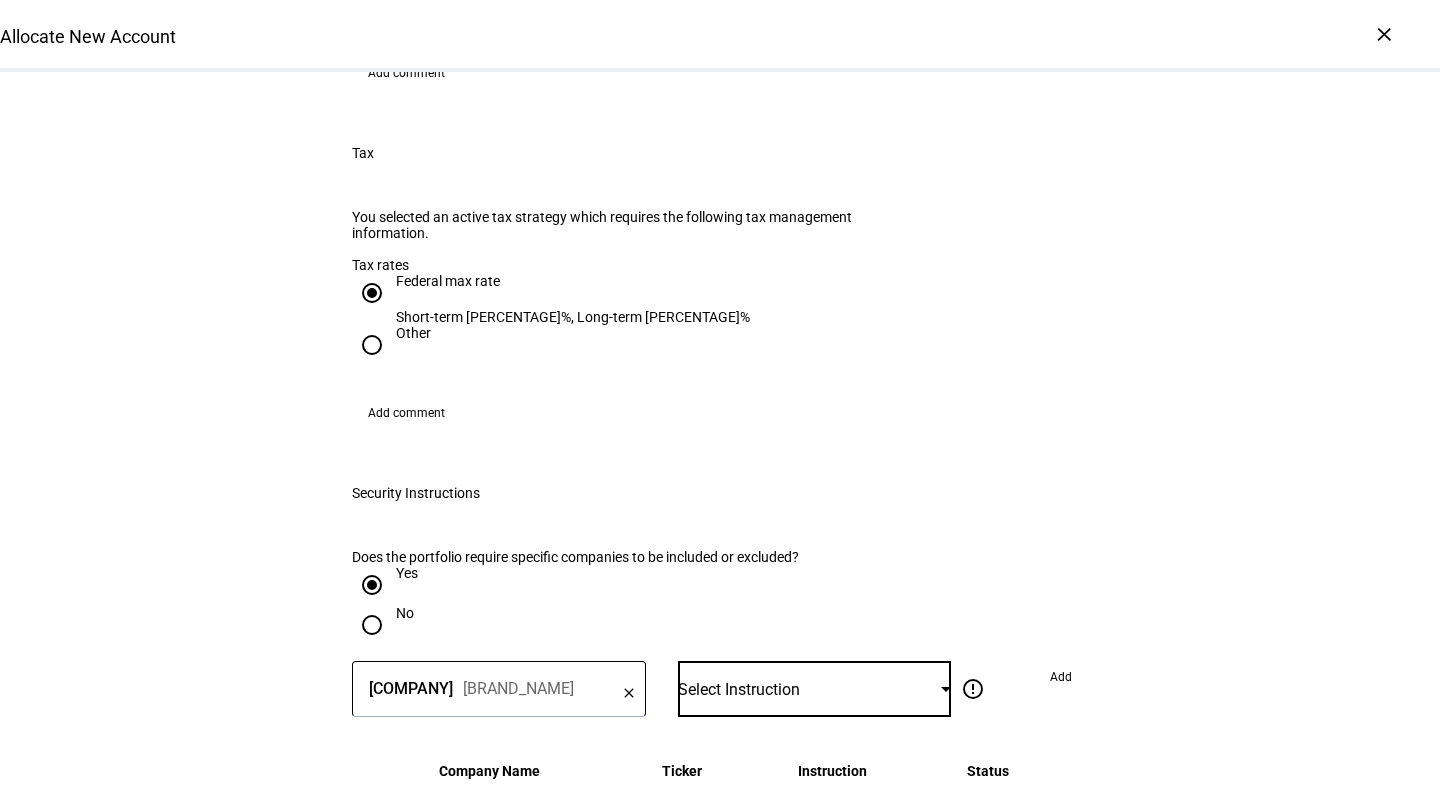 click on "Select Instruction" at bounding box center [739, 689] 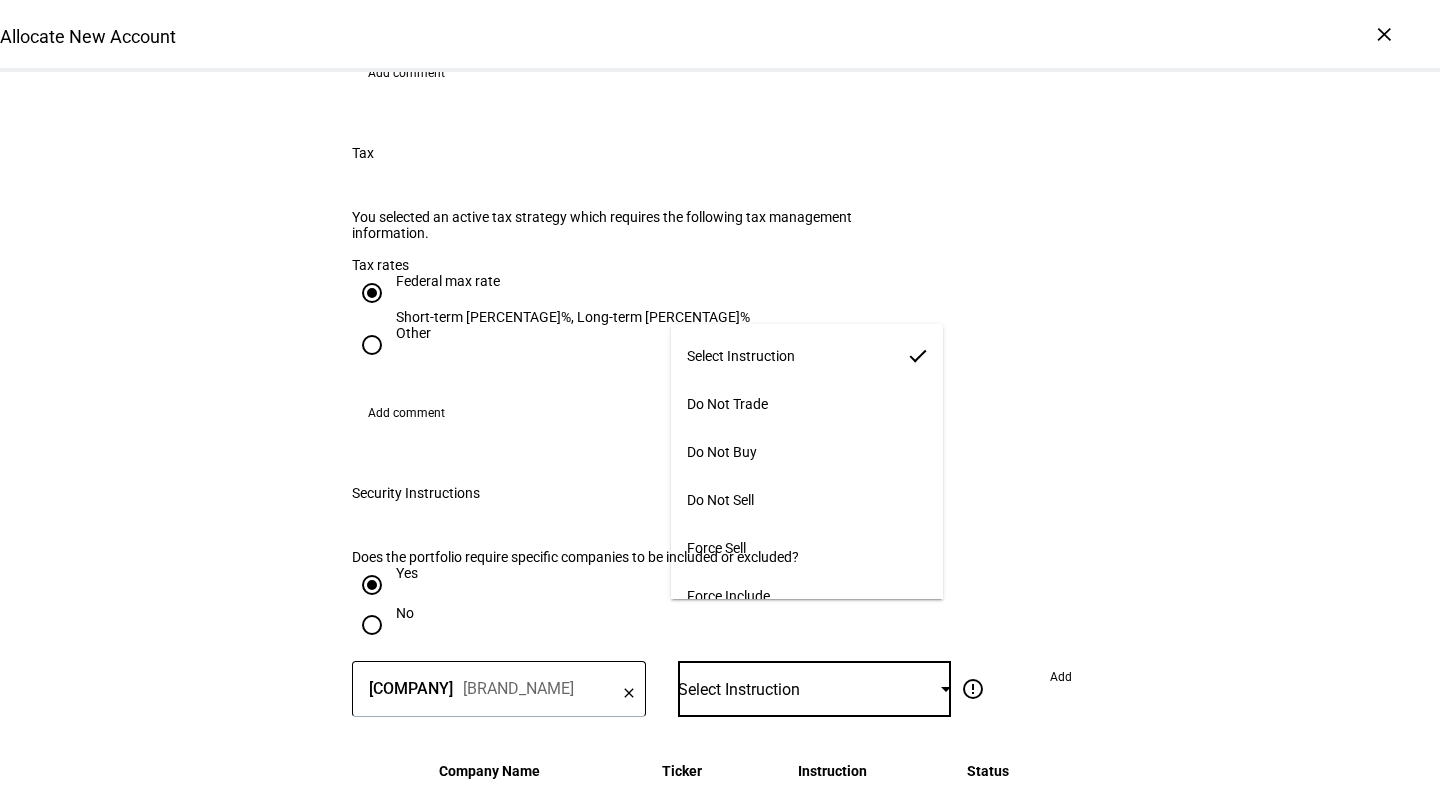 click on "Do Not Trade" at bounding box center (727, 404) 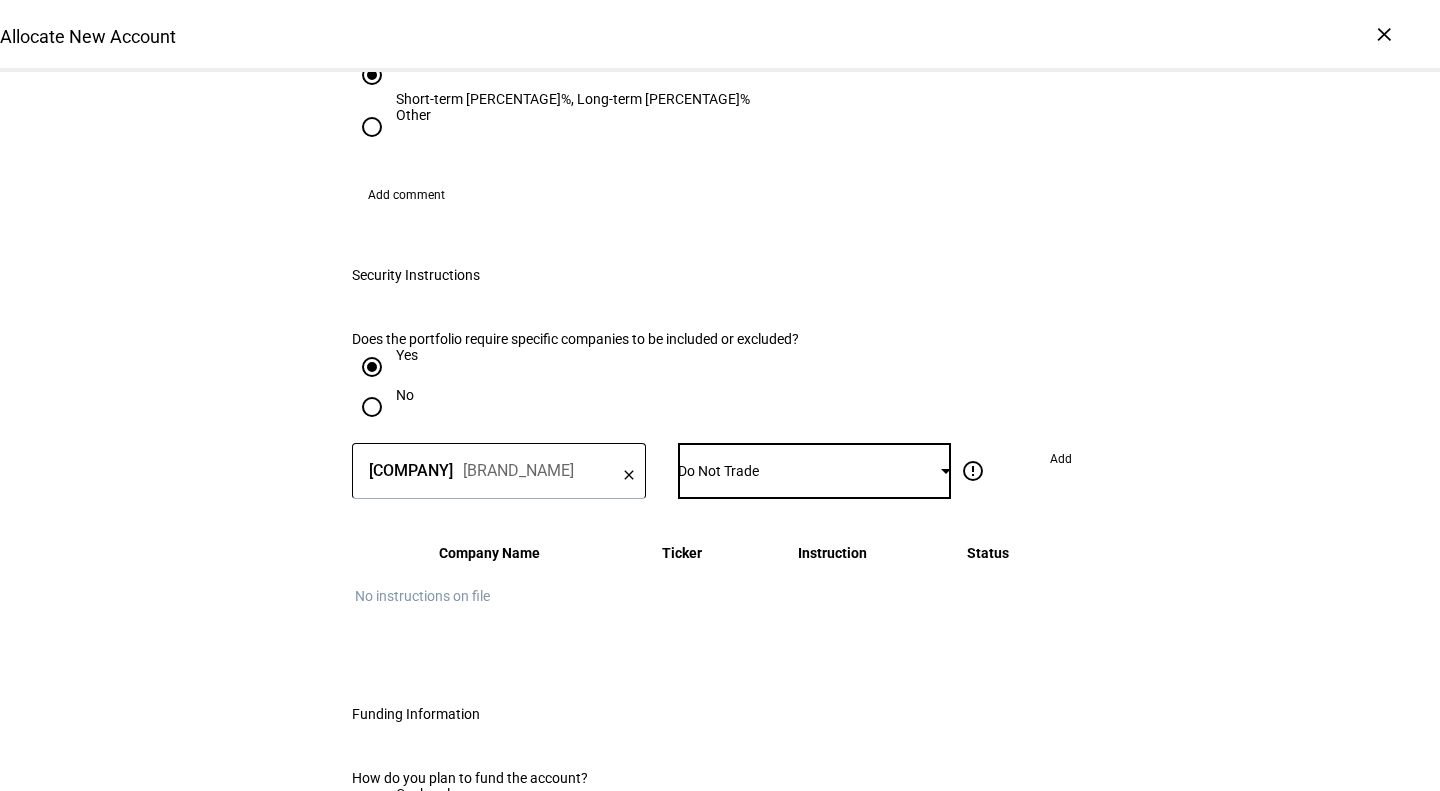 scroll, scrollTop: 2237, scrollLeft: 0, axis: vertical 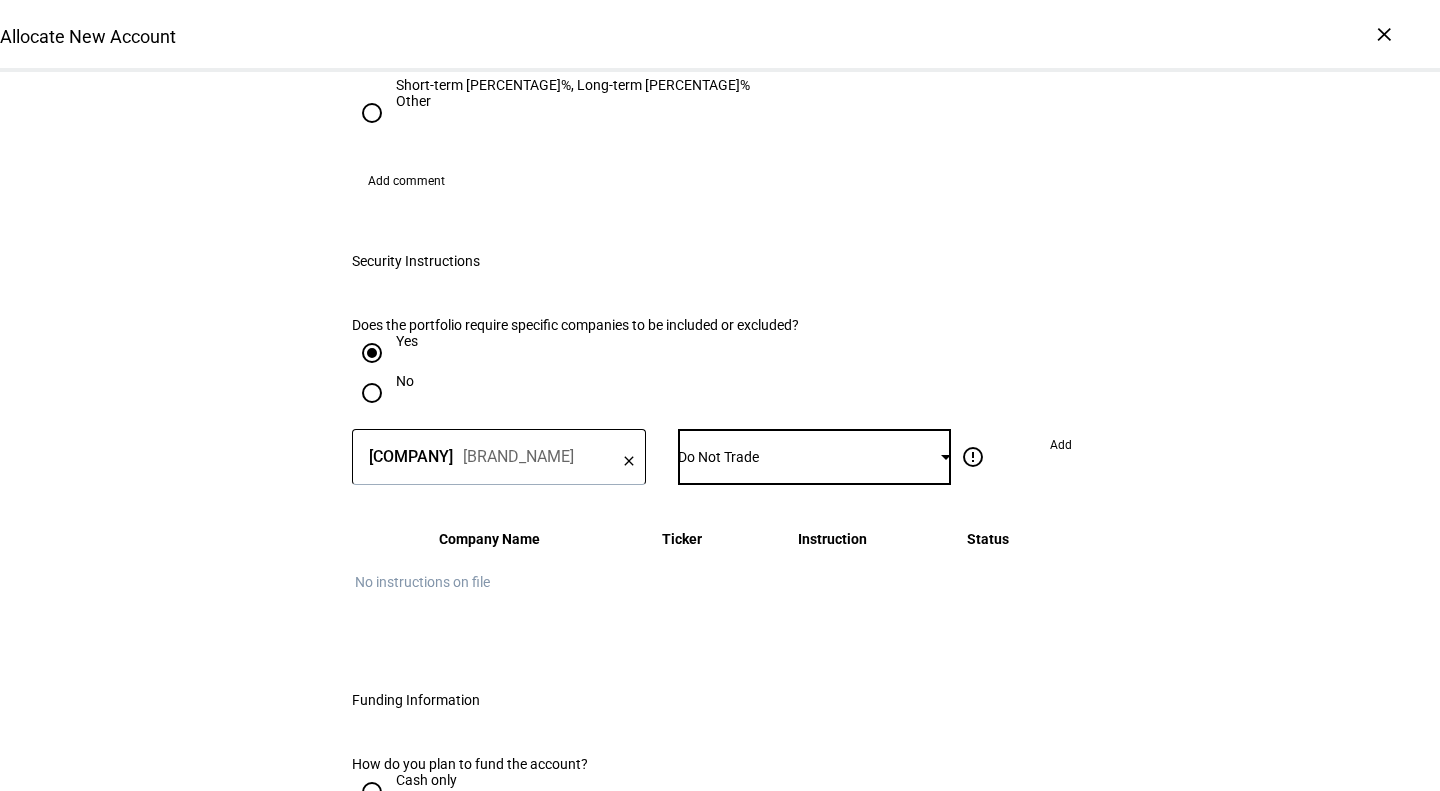 click 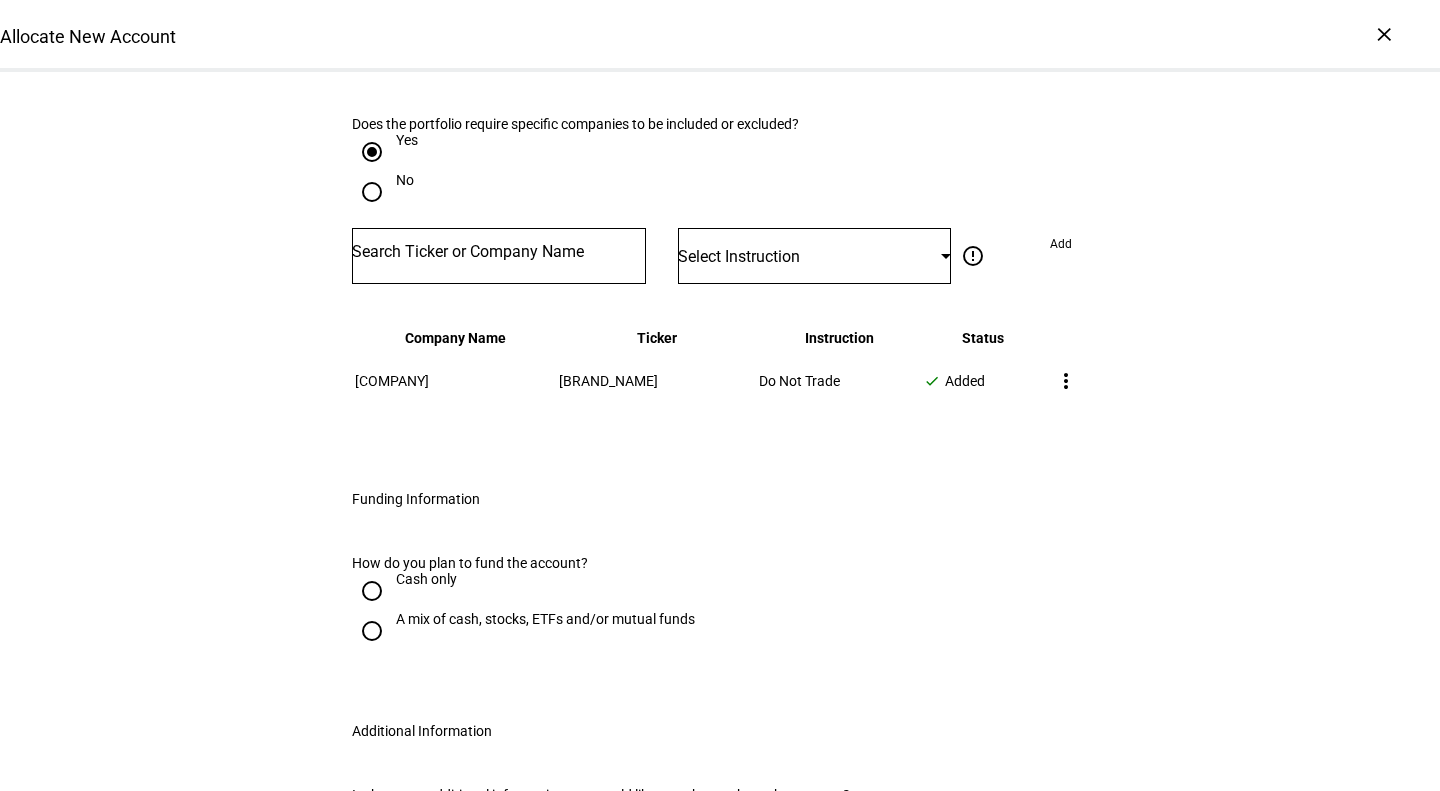scroll, scrollTop: 2585, scrollLeft: 0, axis: vertical 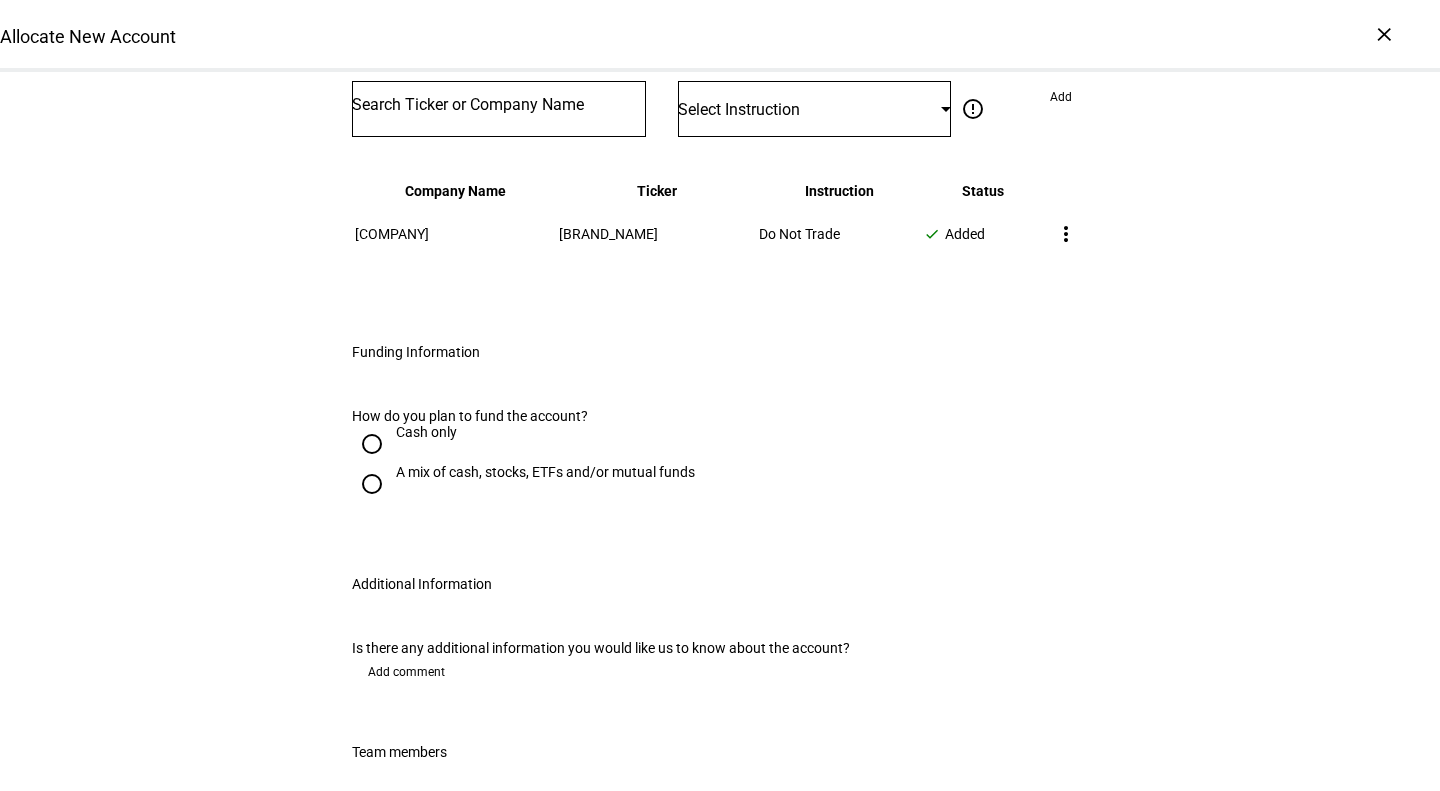click on "Cash only" at bounding box center (426, 432) 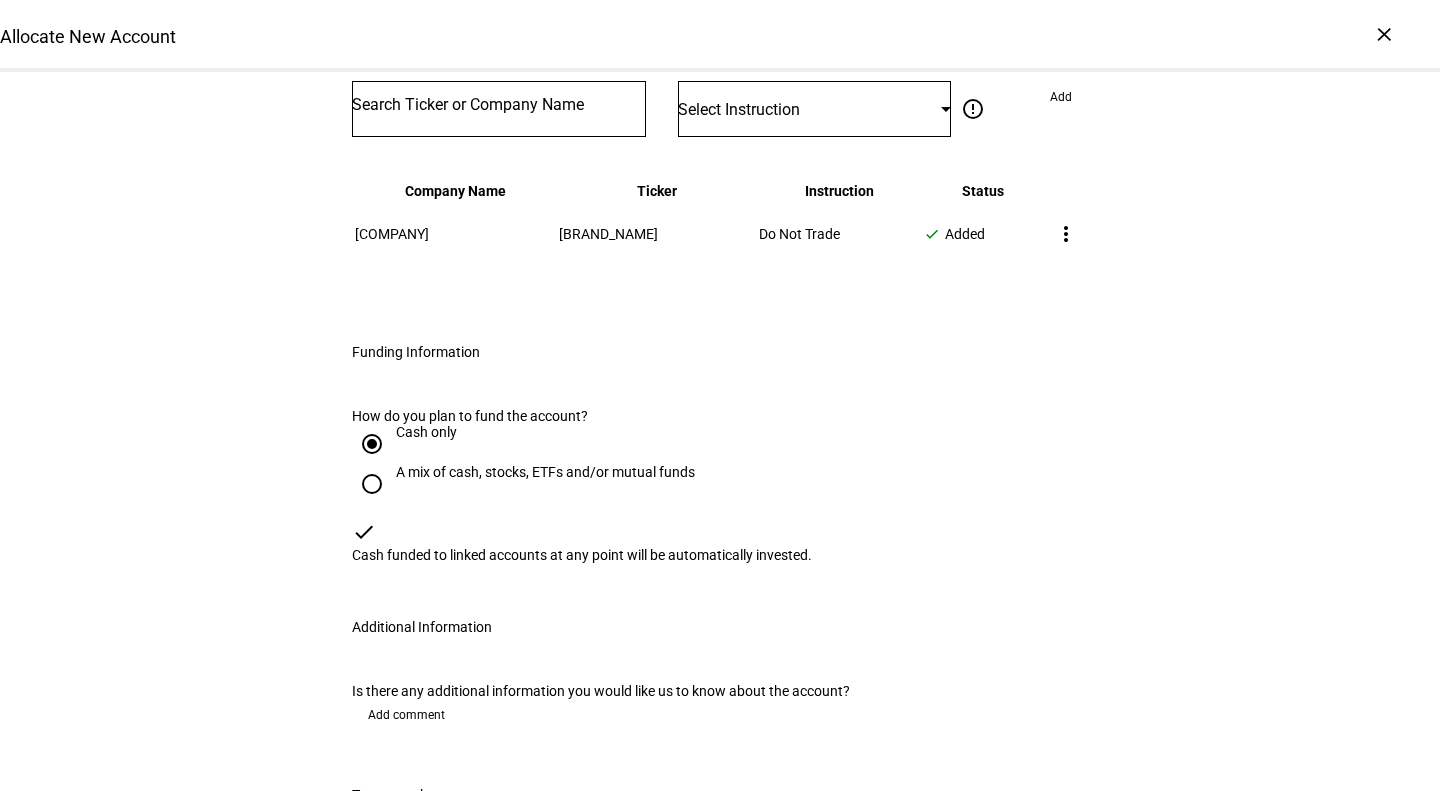 scroll, scrollTop: 2702, scrollLeft: 0, axis: vertical 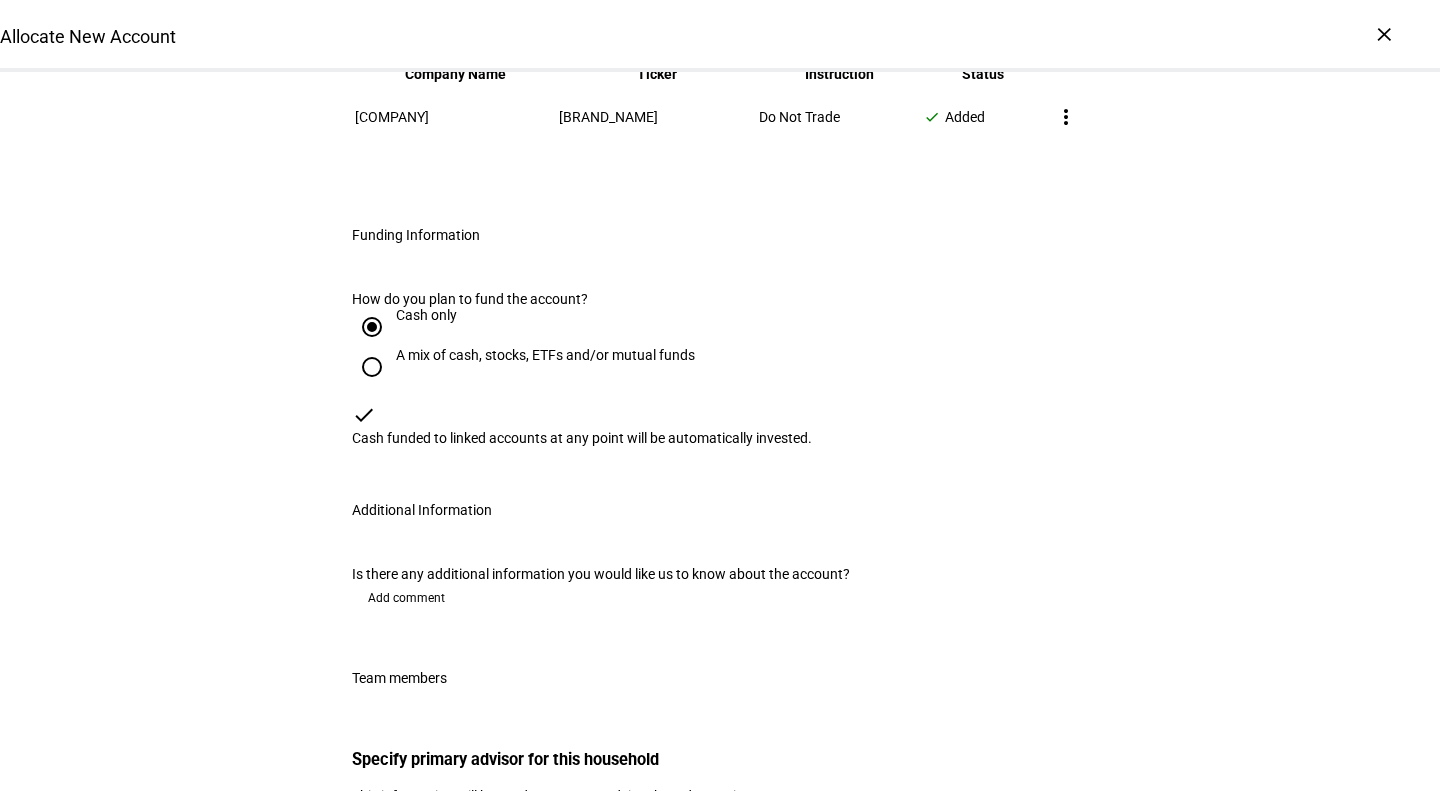 click on "A mix of cash, stocks, ETFs and/or mutual funds" at bounding box center [545, 355] 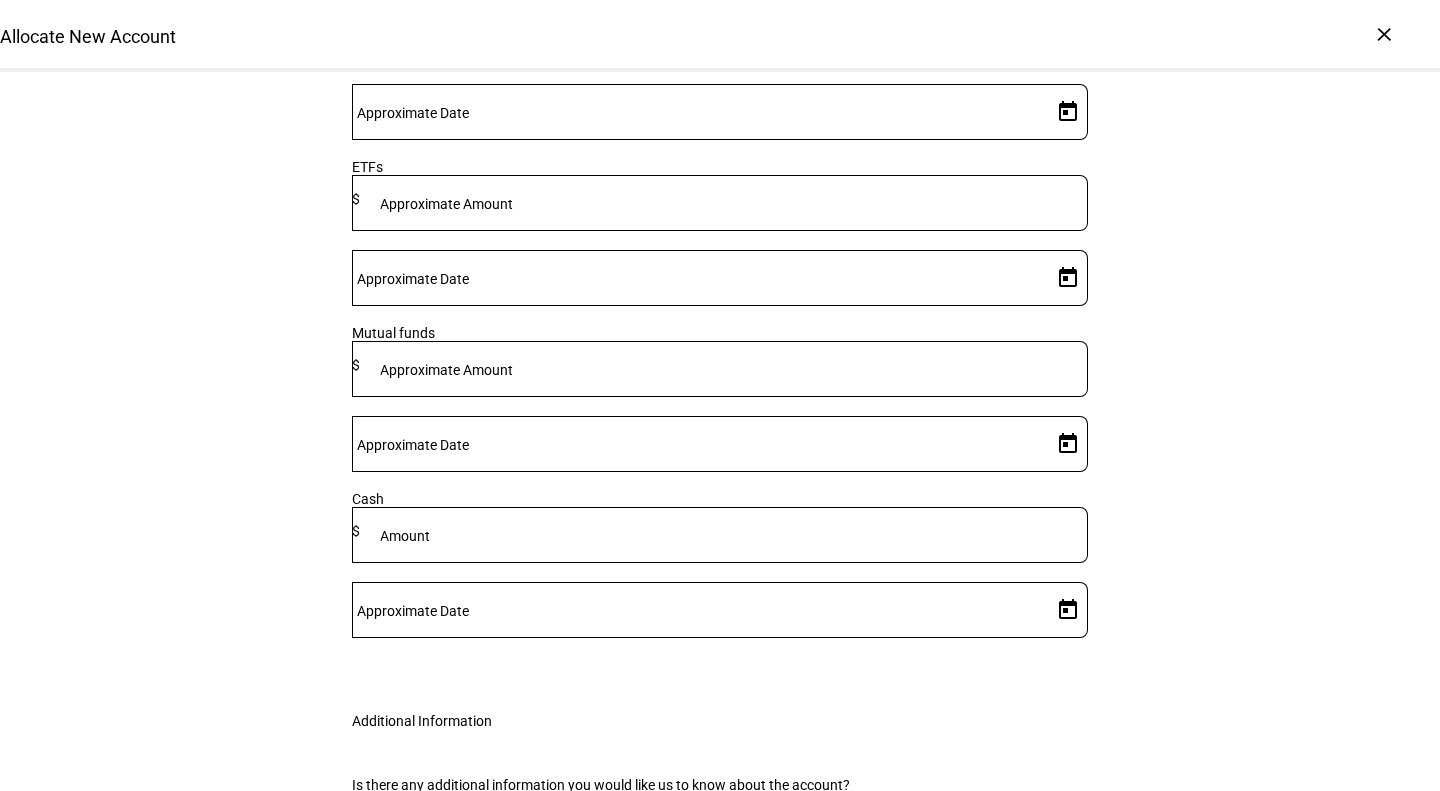 scroll, scrollTop: 3375, scrollLeft: 0, axis: vertical 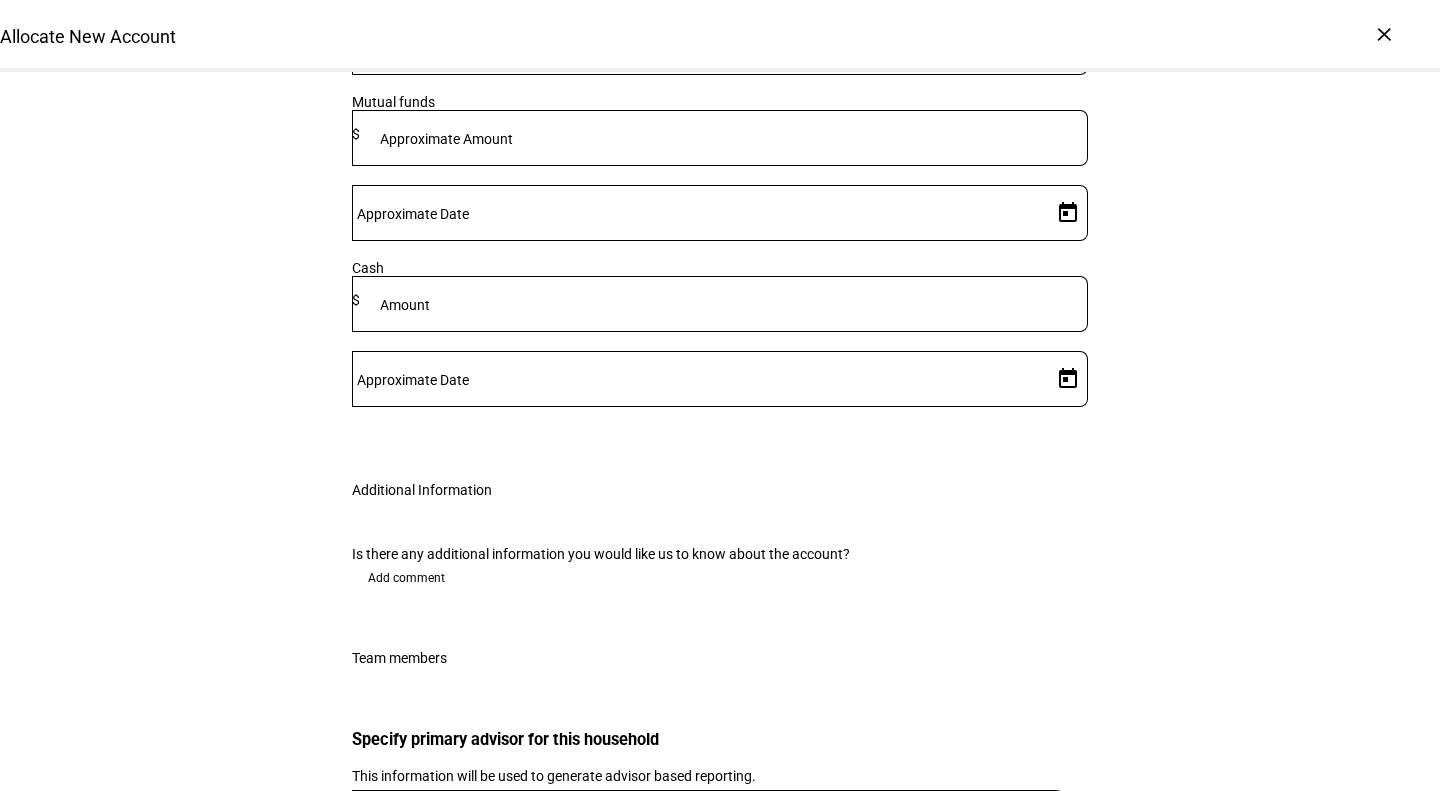 click 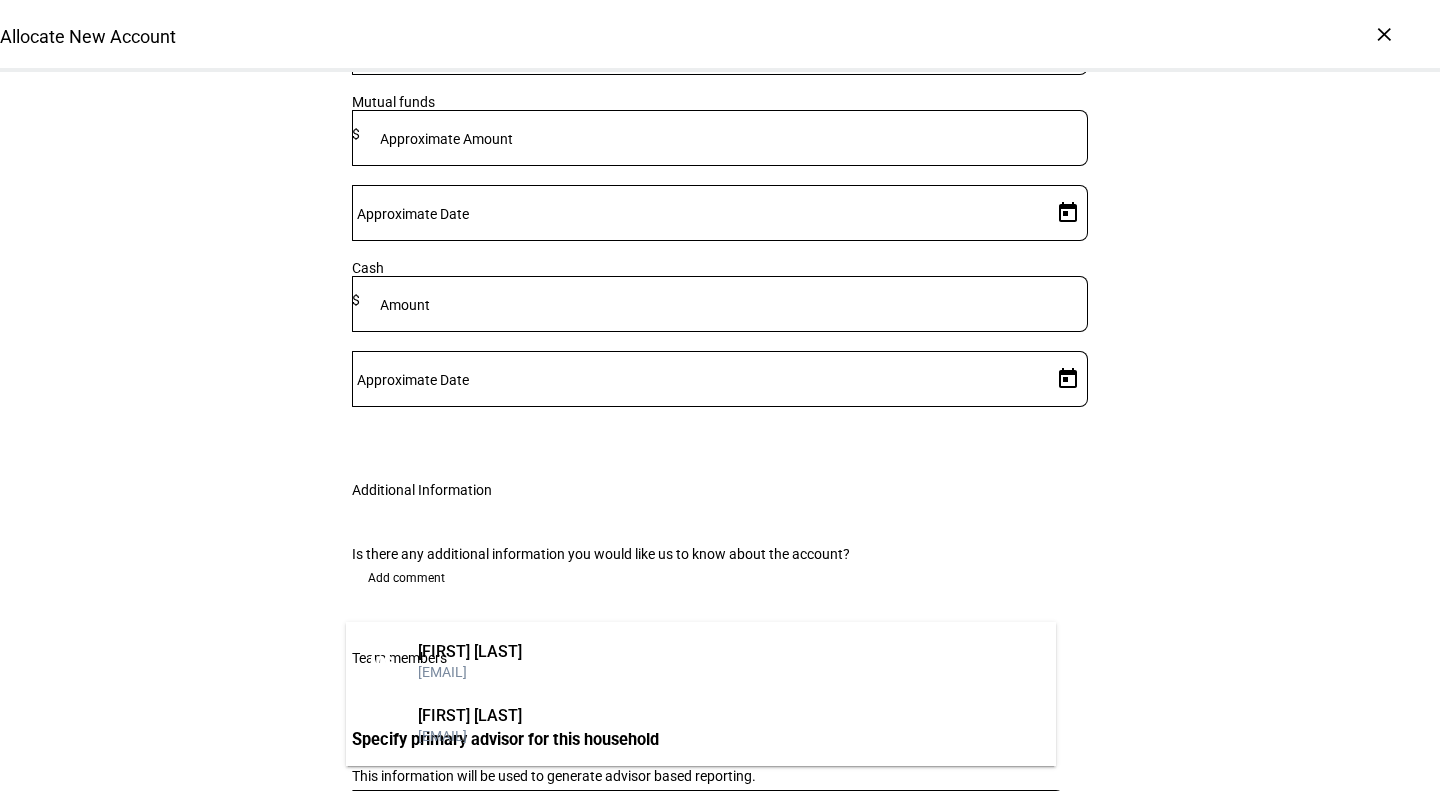 type on "[NAME]" 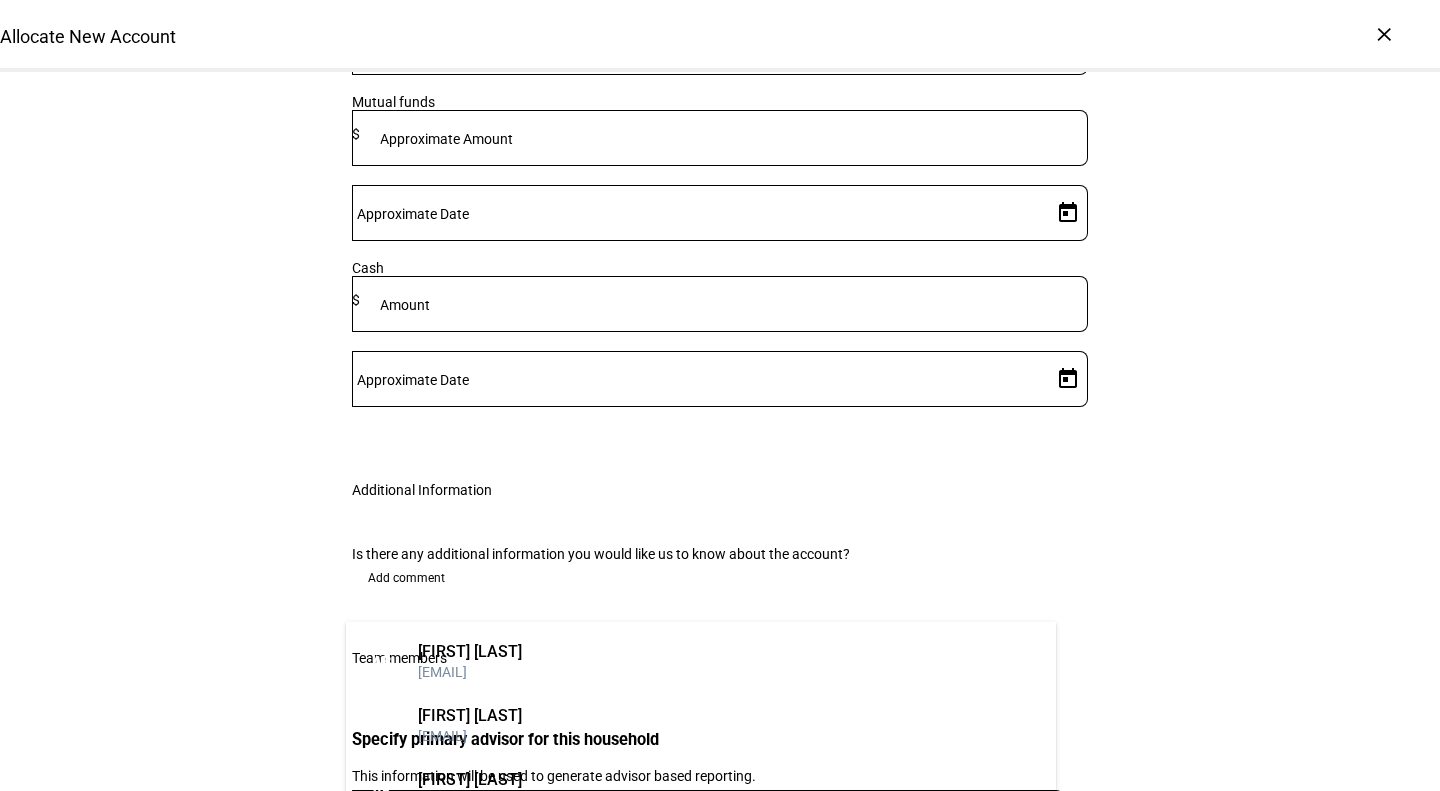 scroll, scrollTop: 3664, scrollLeft: 0, axis: vertical 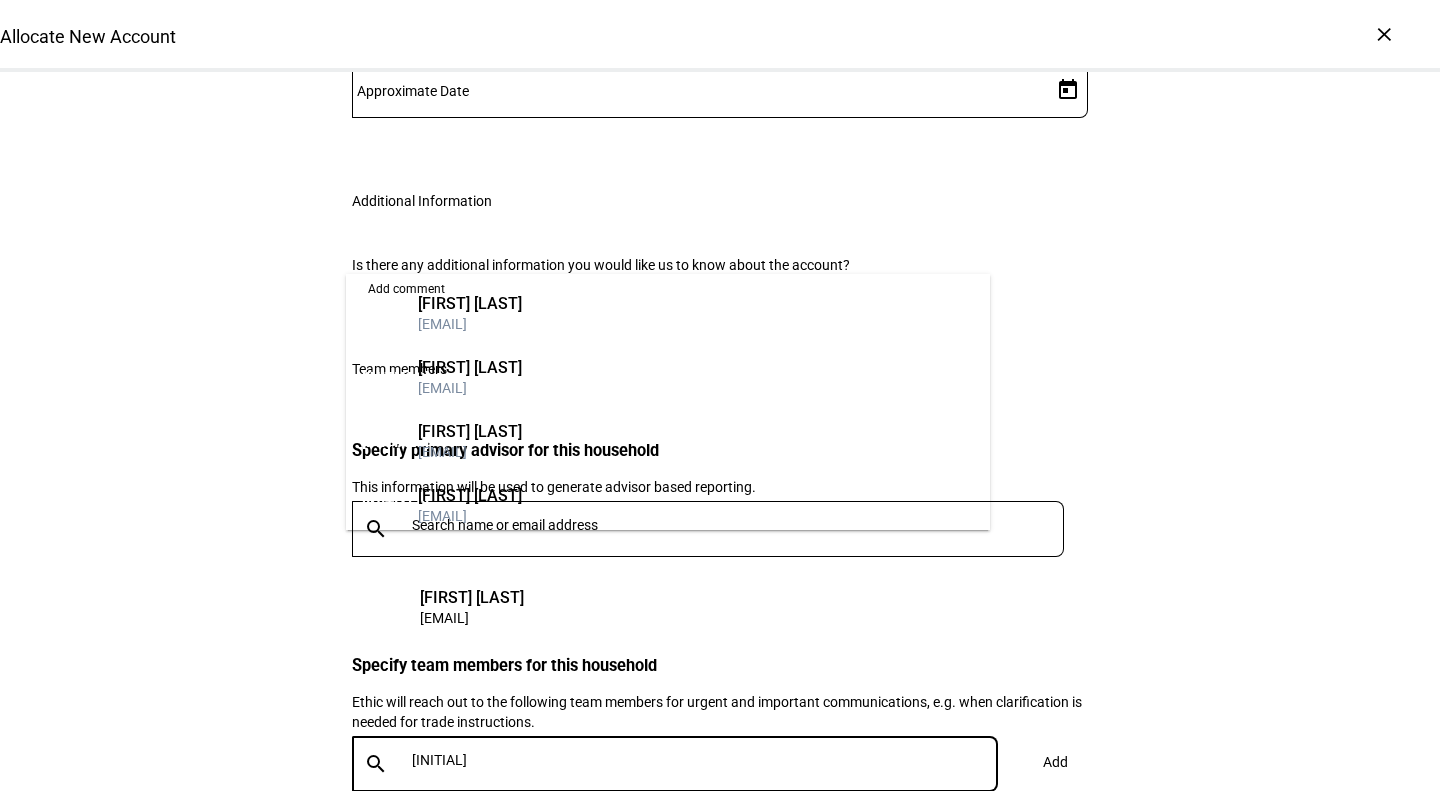 type on "[NAME]" 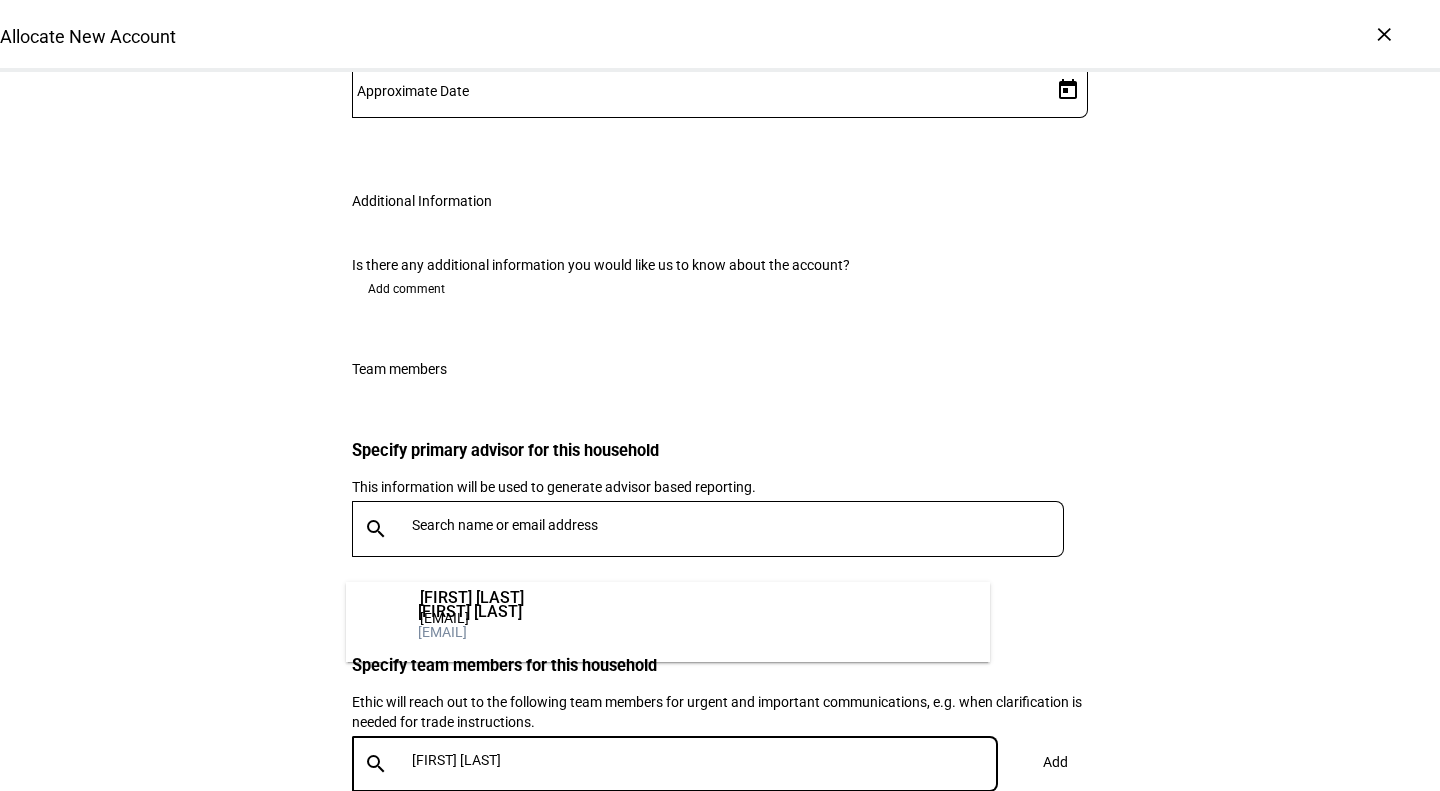type on "[FIRST] [LAST]" 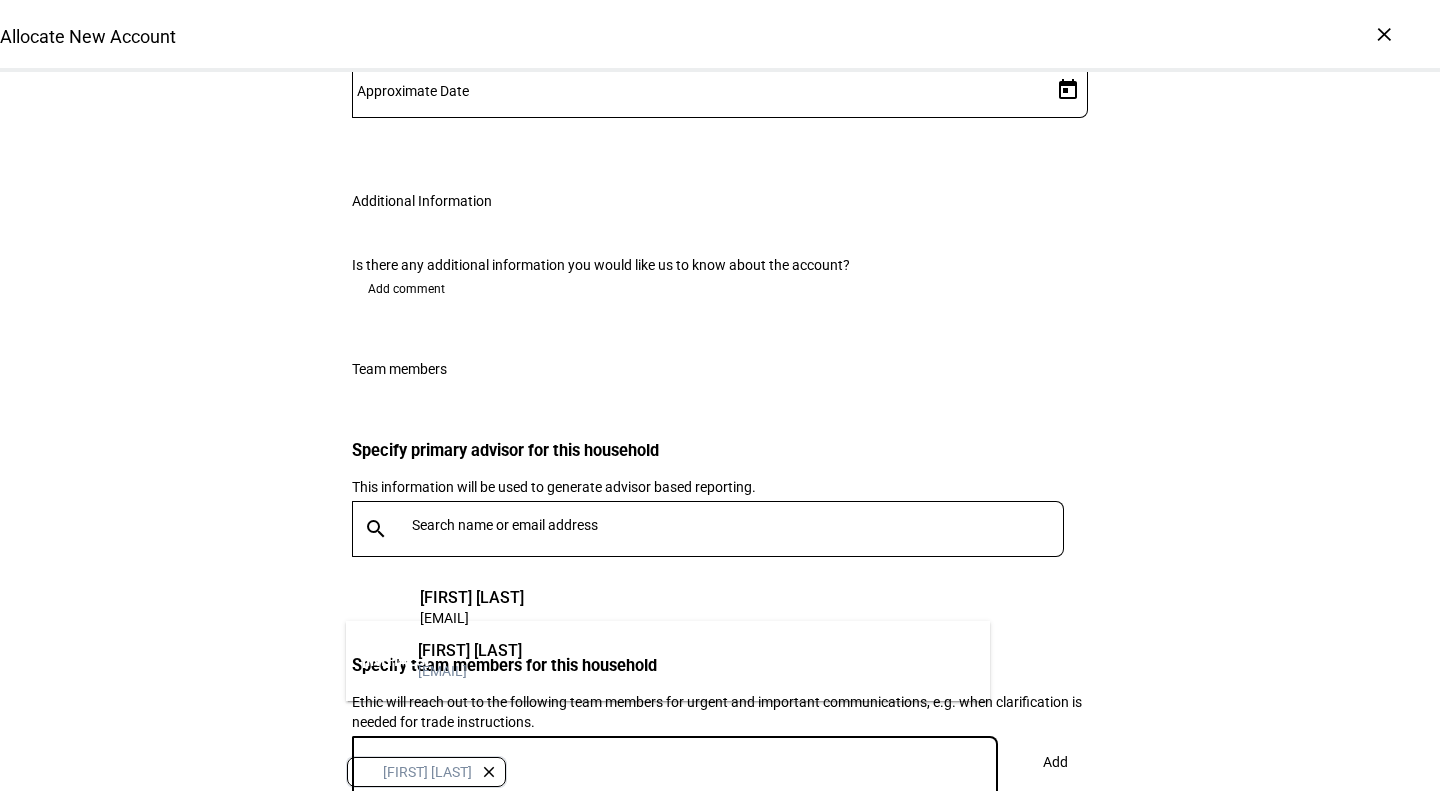 type on "[FIRST] [LAST]" 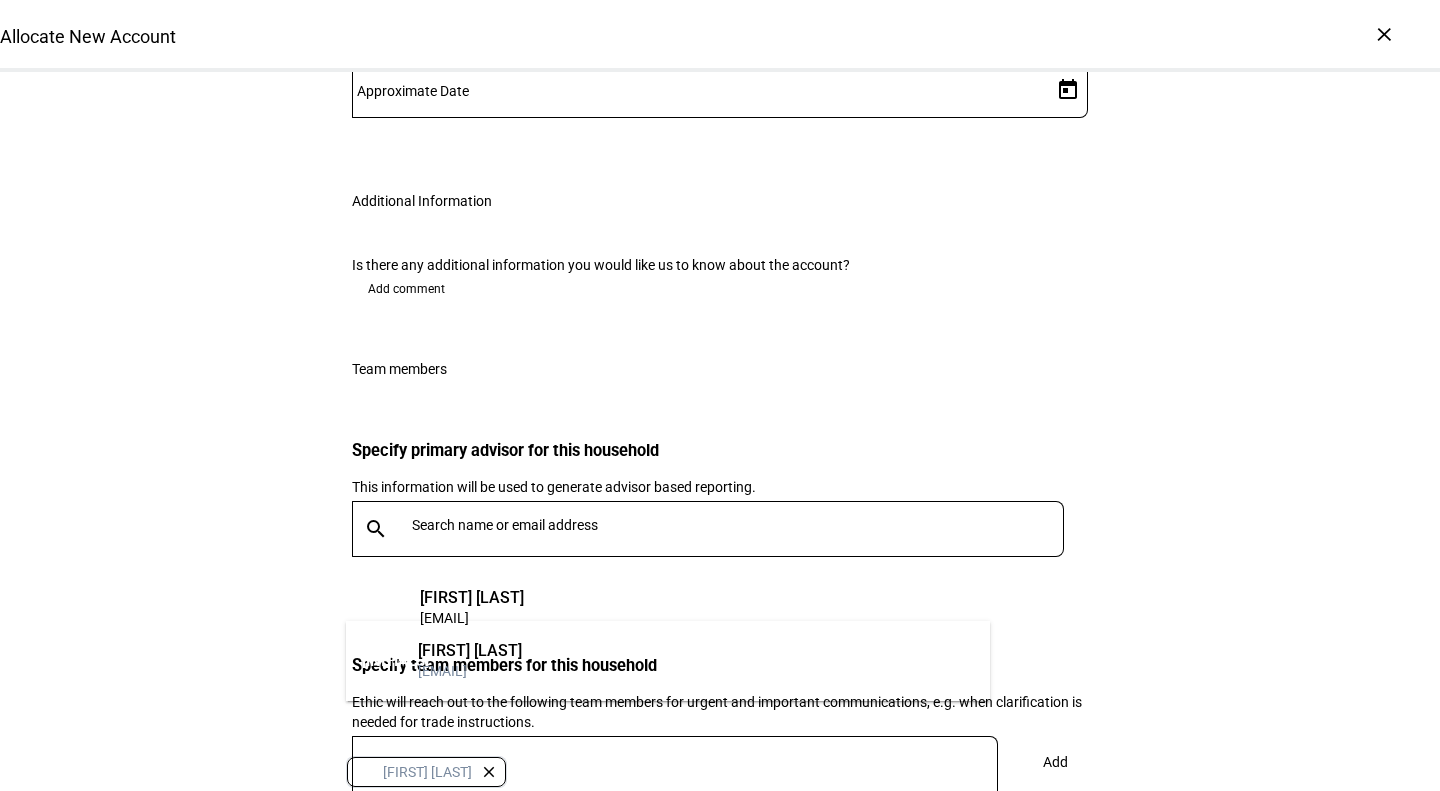 click on "[EMAIL]" at bounding box center (470, 671) 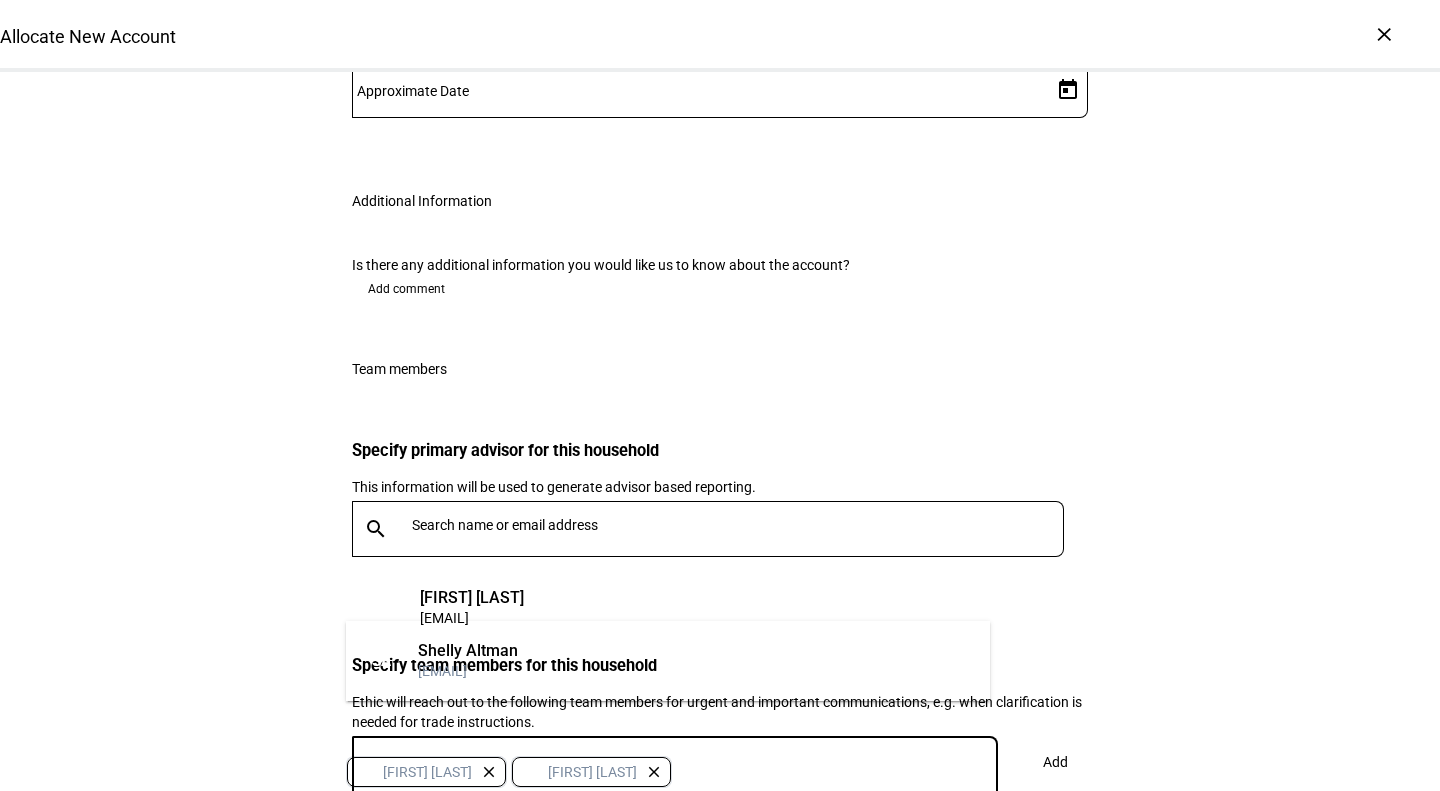 type on "[FIRST]" 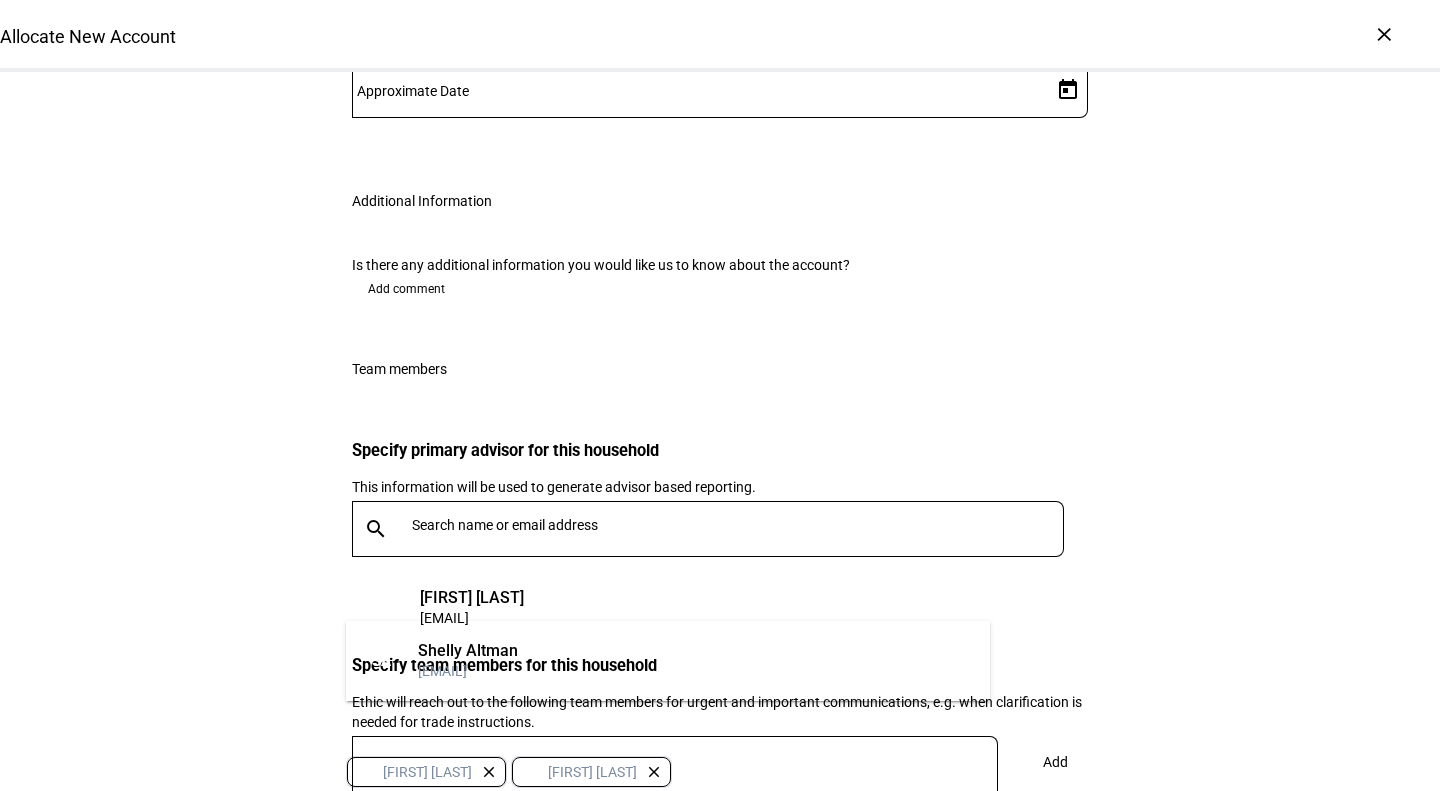click on "[EMAIL]" at bounding box center (468, 671) 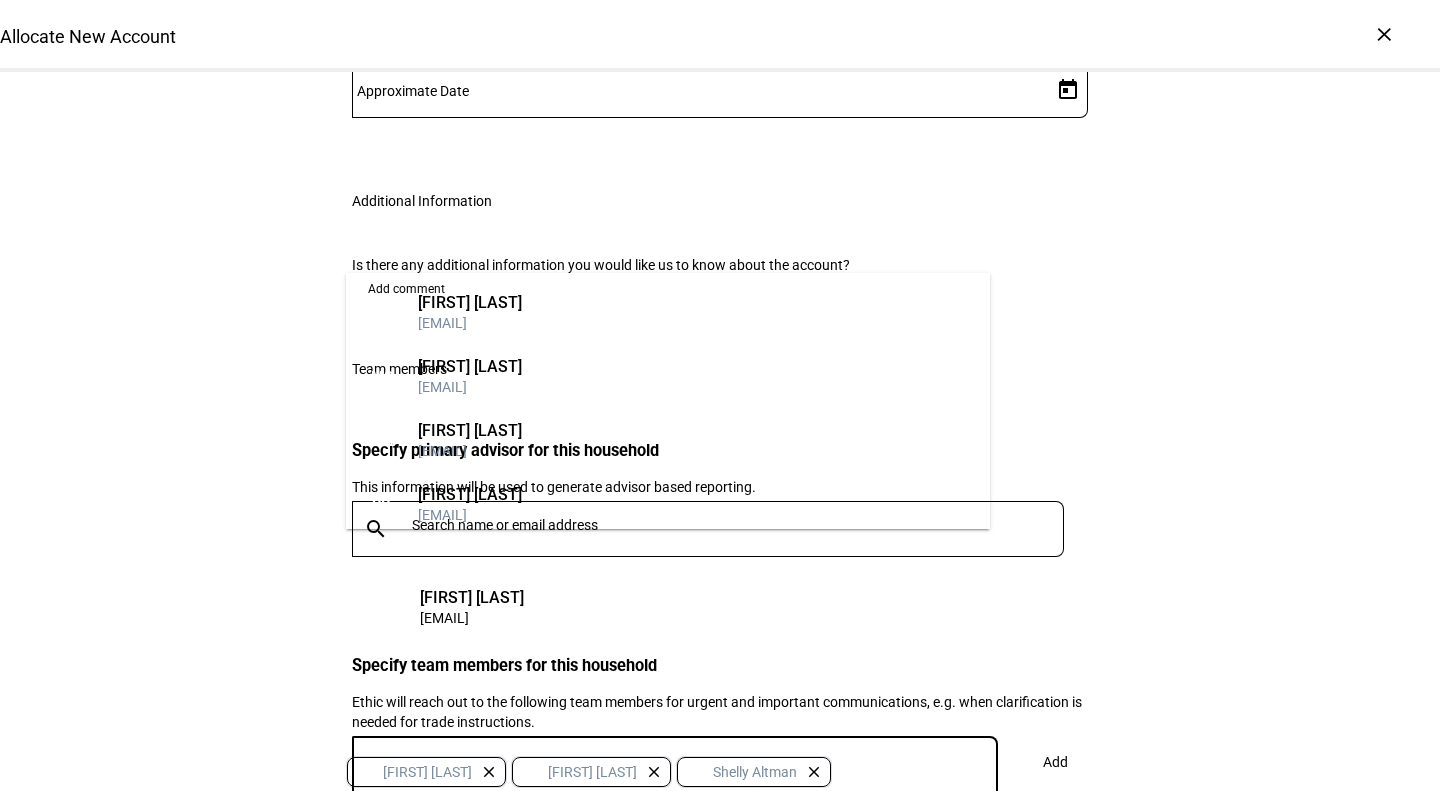 type on "s" 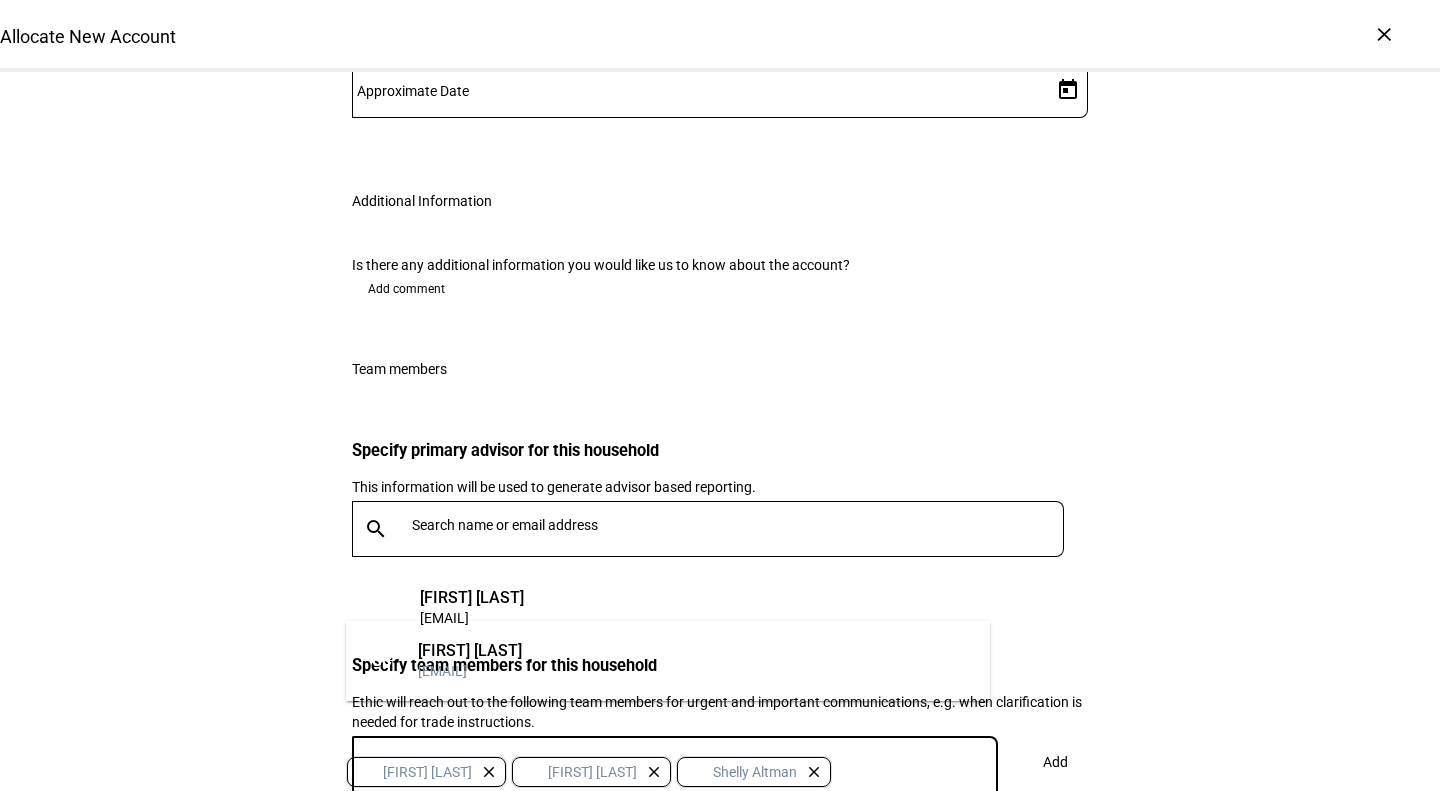 type on "caroli" 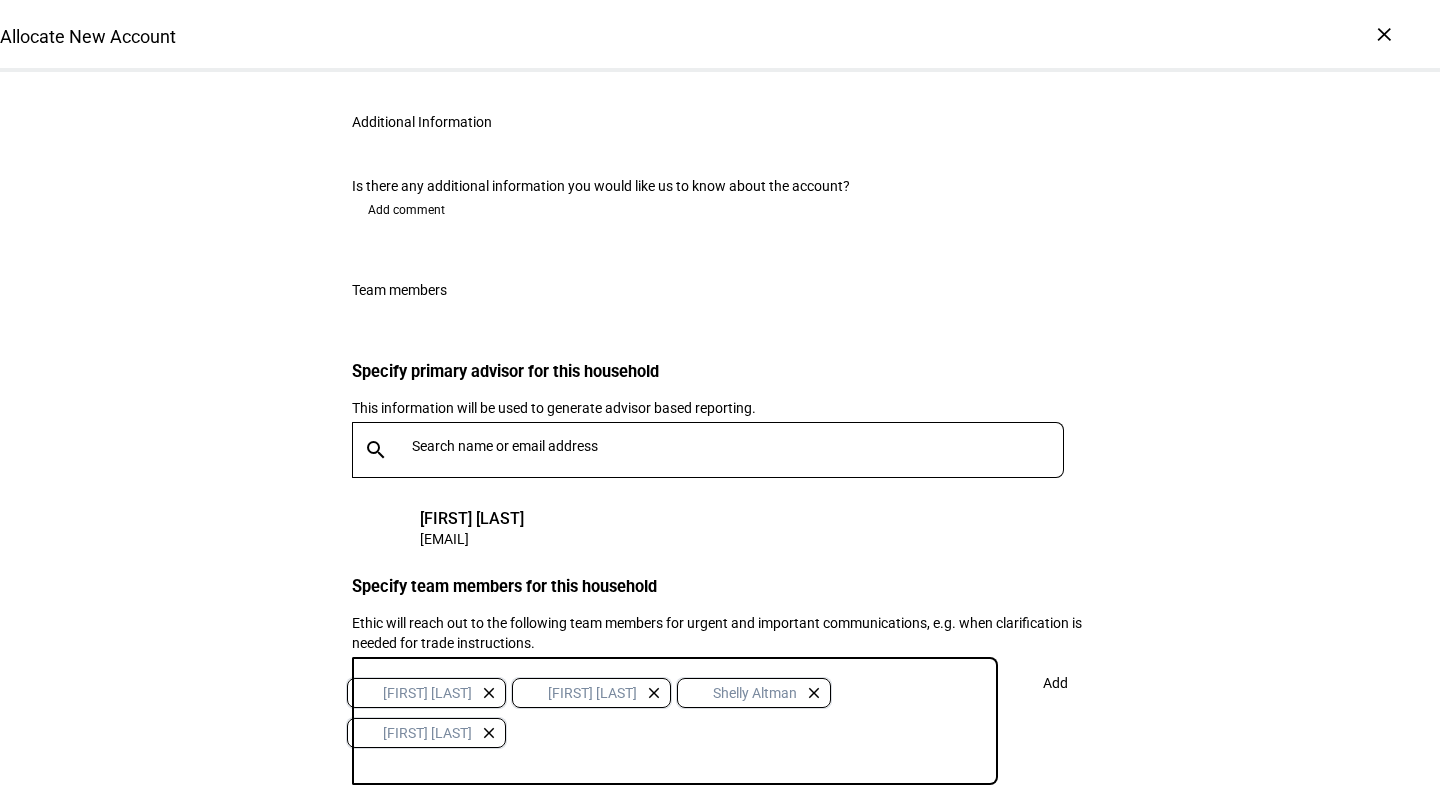click on "Next" 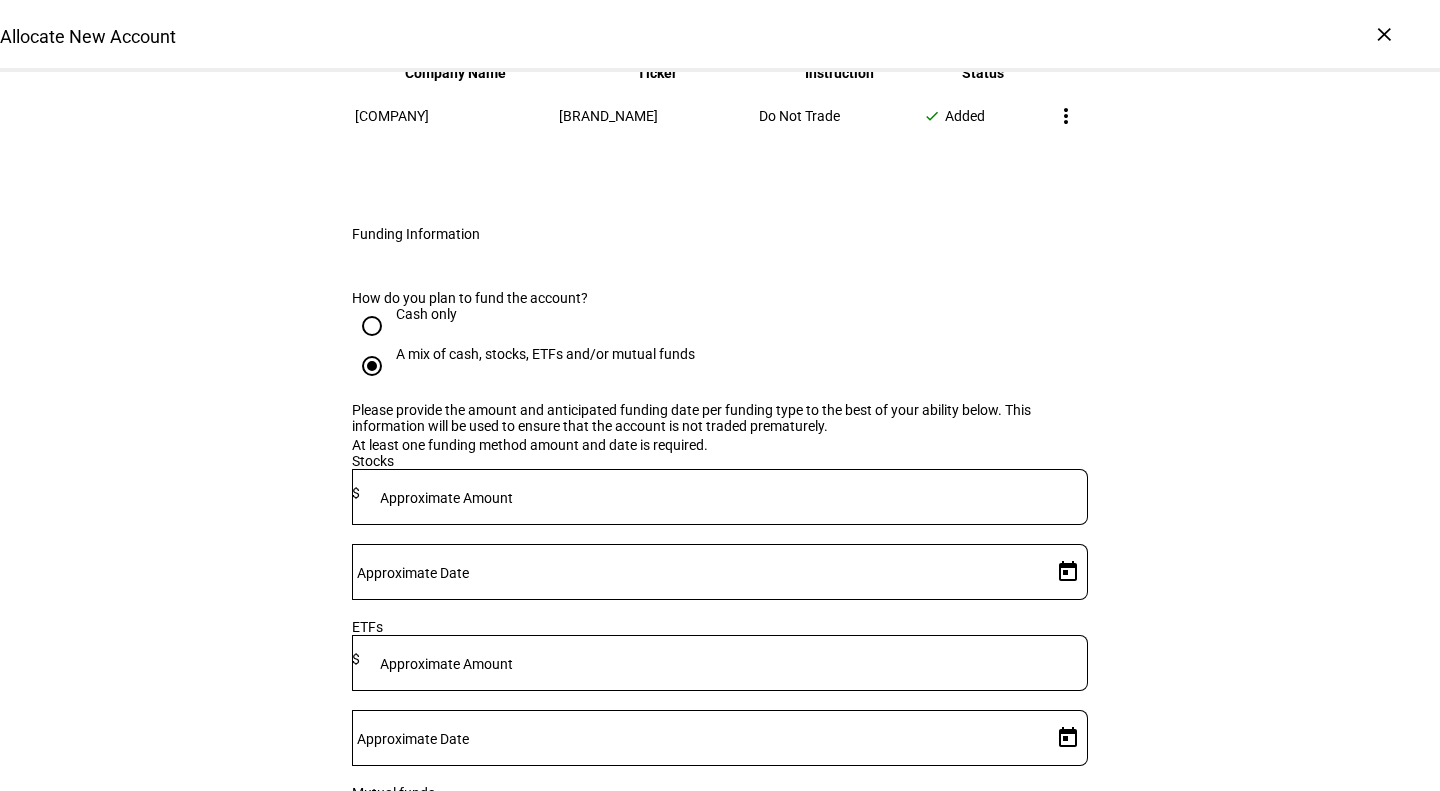 scroll, scrollTop: 2701, scrollLeft: 0, axis: vertical 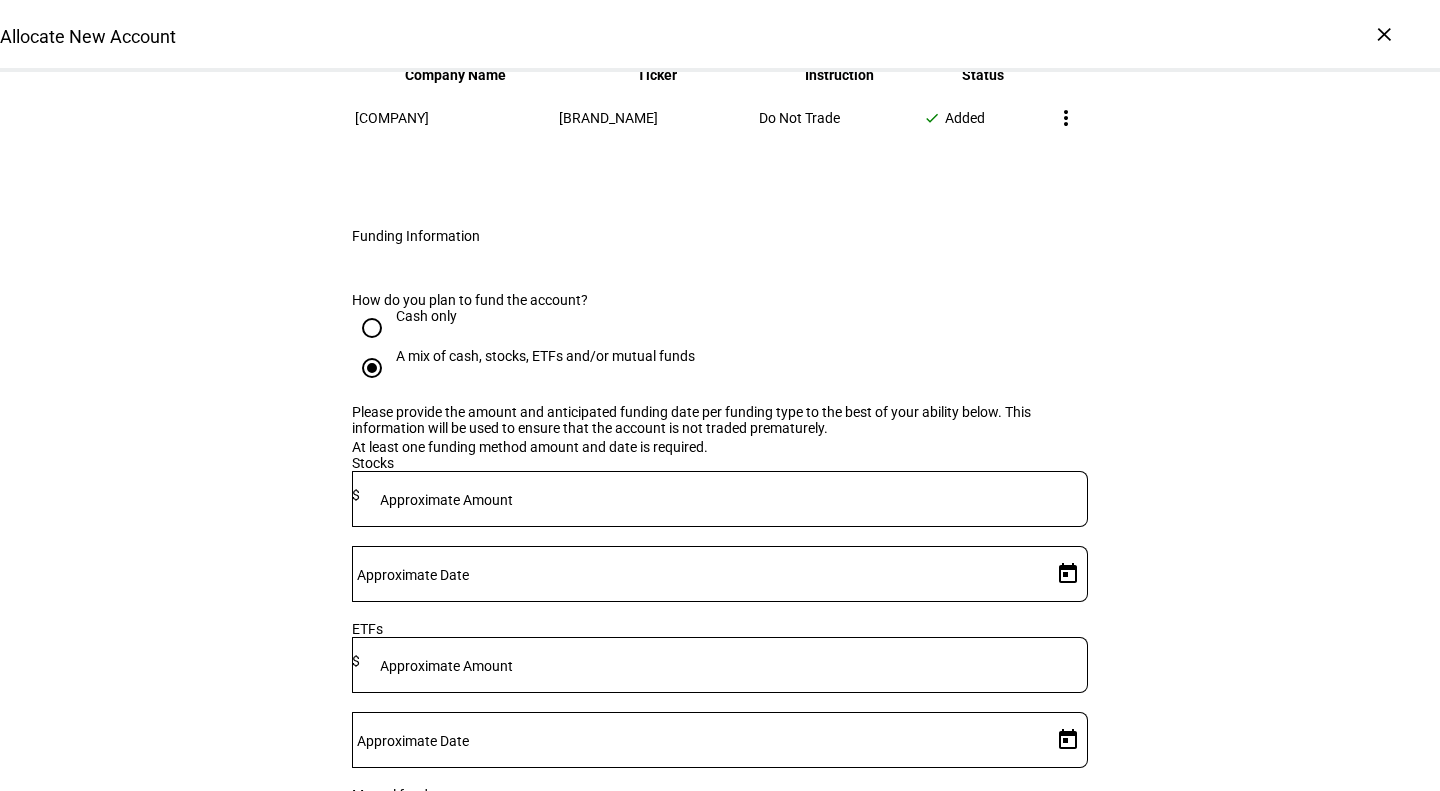 click on "Approximate Amount" at bounding box center [446, 500] 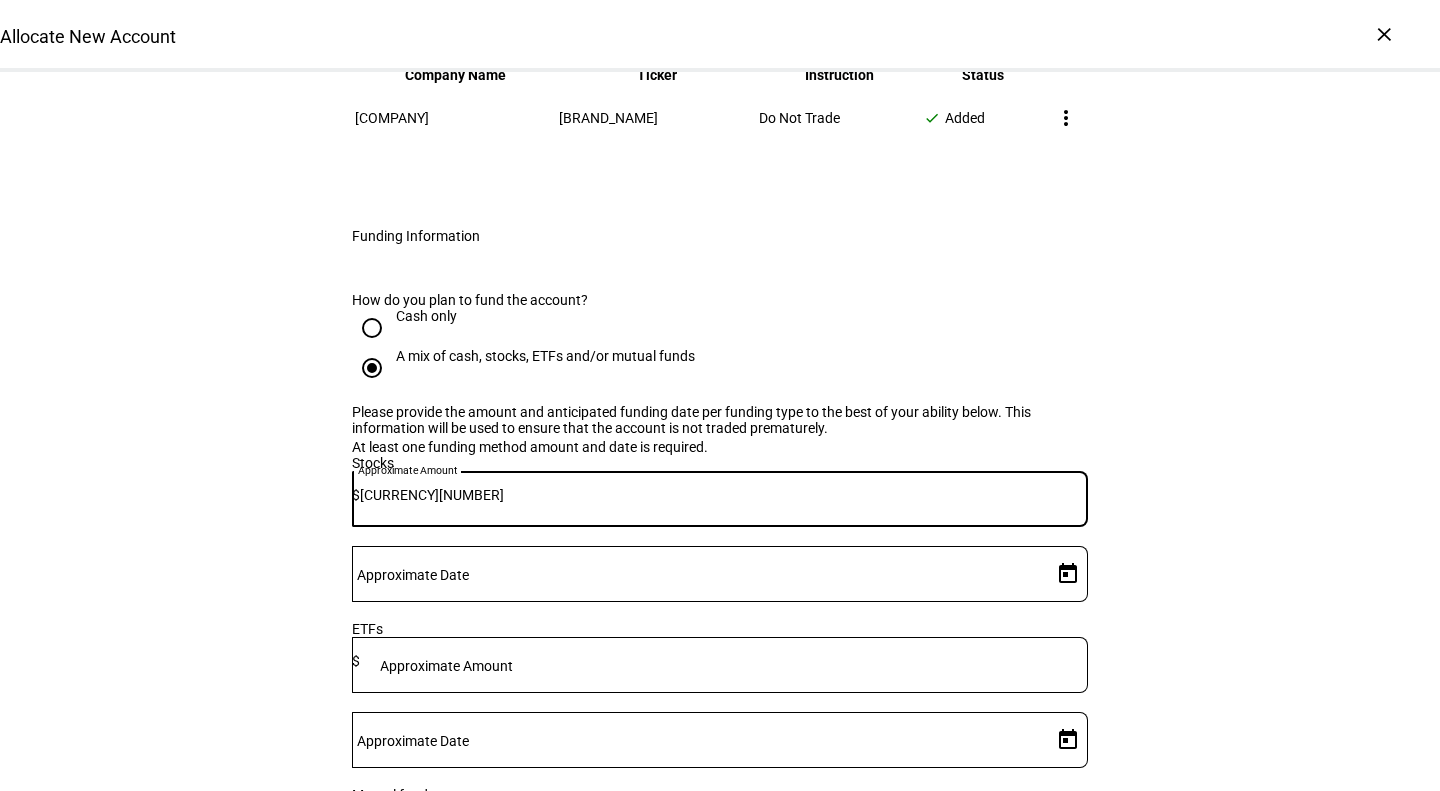 type on "[CURRENCY][NUMBER]" 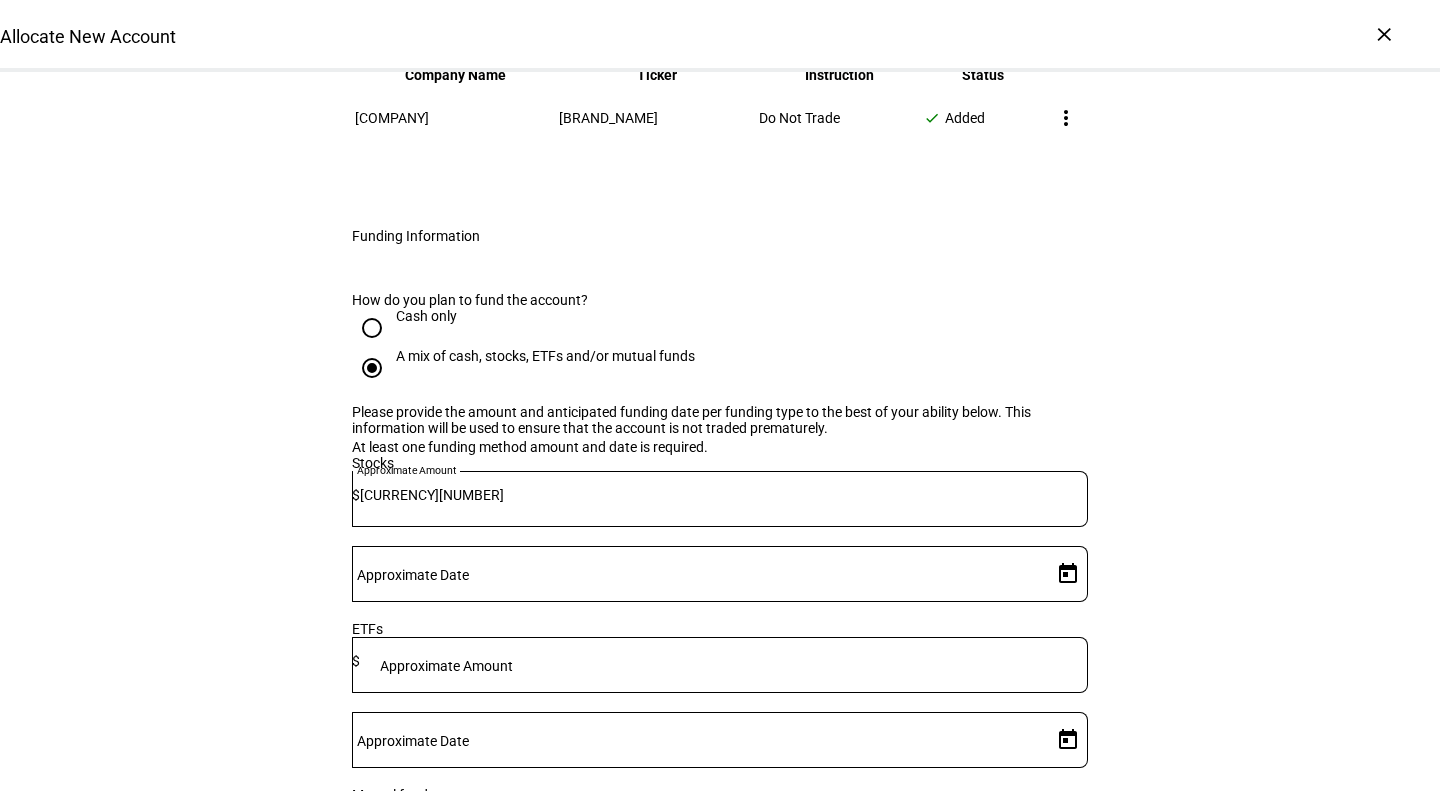 click 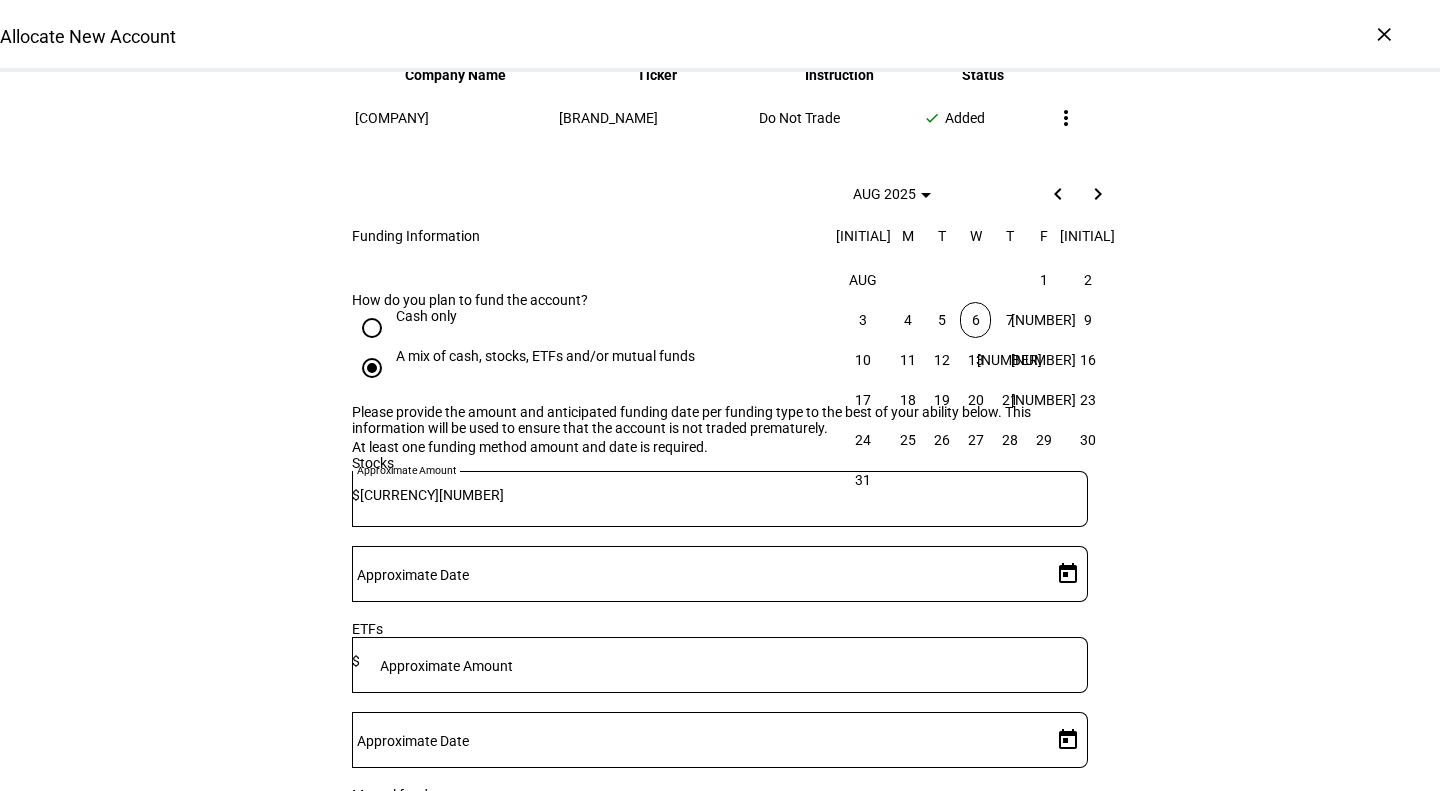 click on "6" at bounding box center (975, 320) 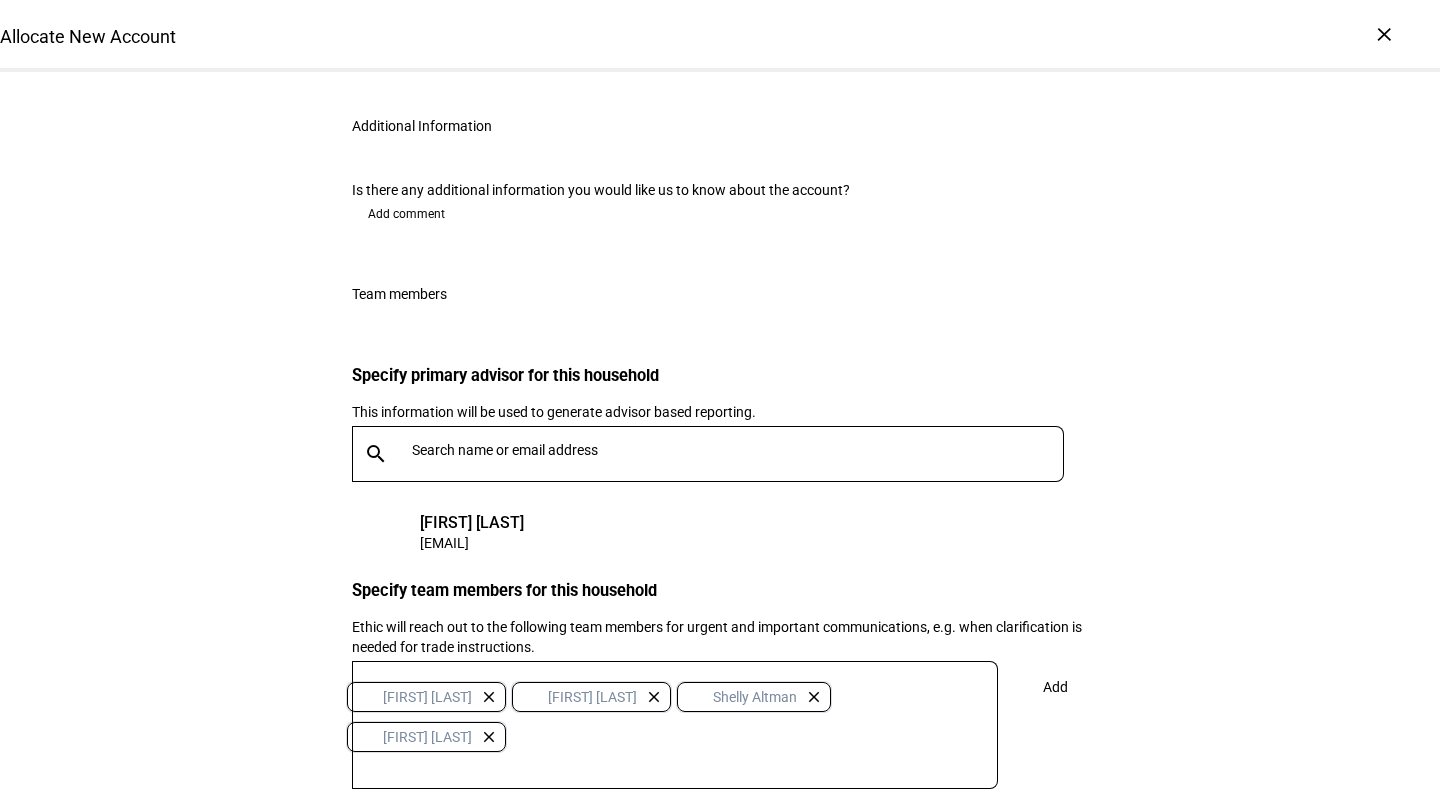 scroll, scrollTop: 3771, scrollLeft: 0, axis: vertical 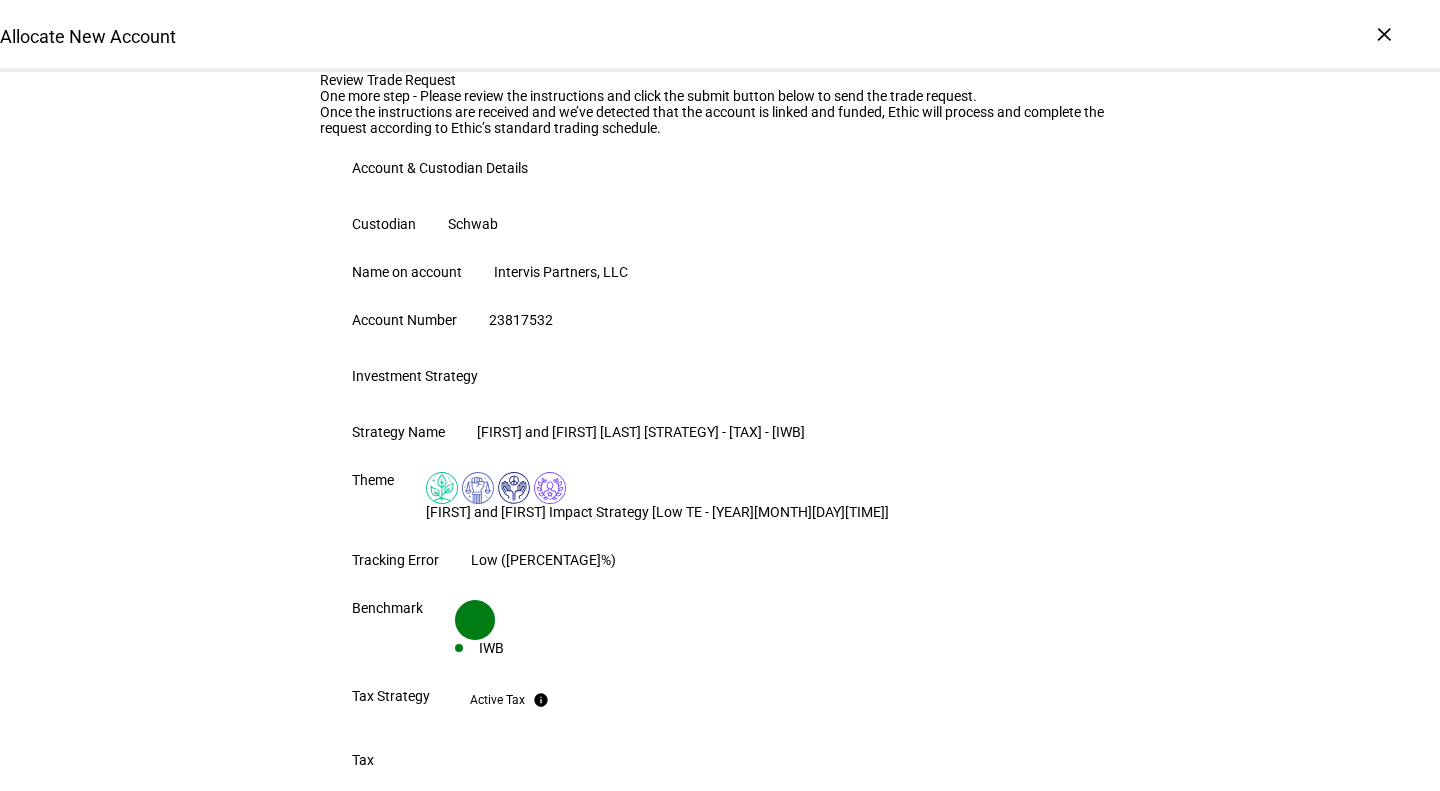 type 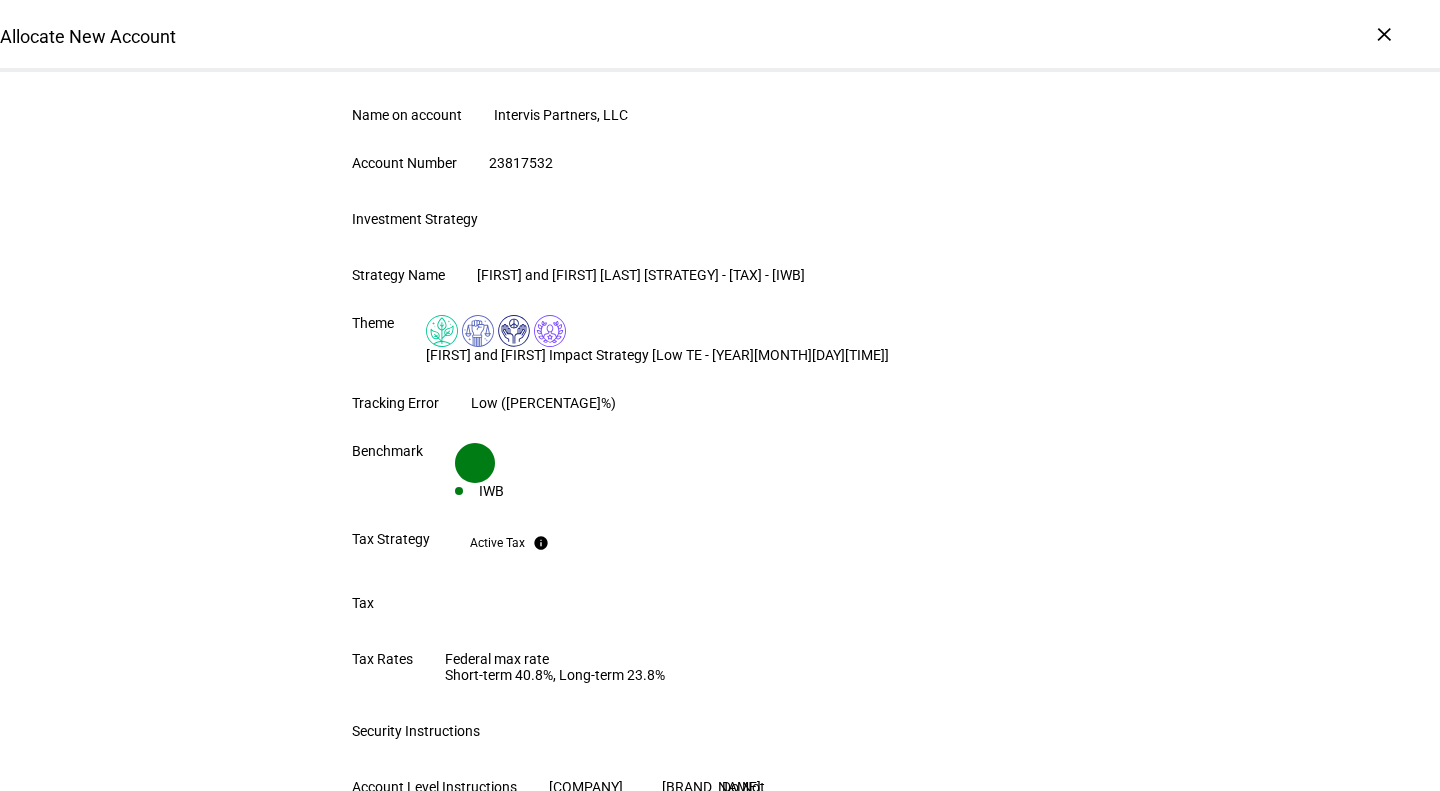 scroll, scrollTop: 160, scrollLeft: 0, axis: vertical 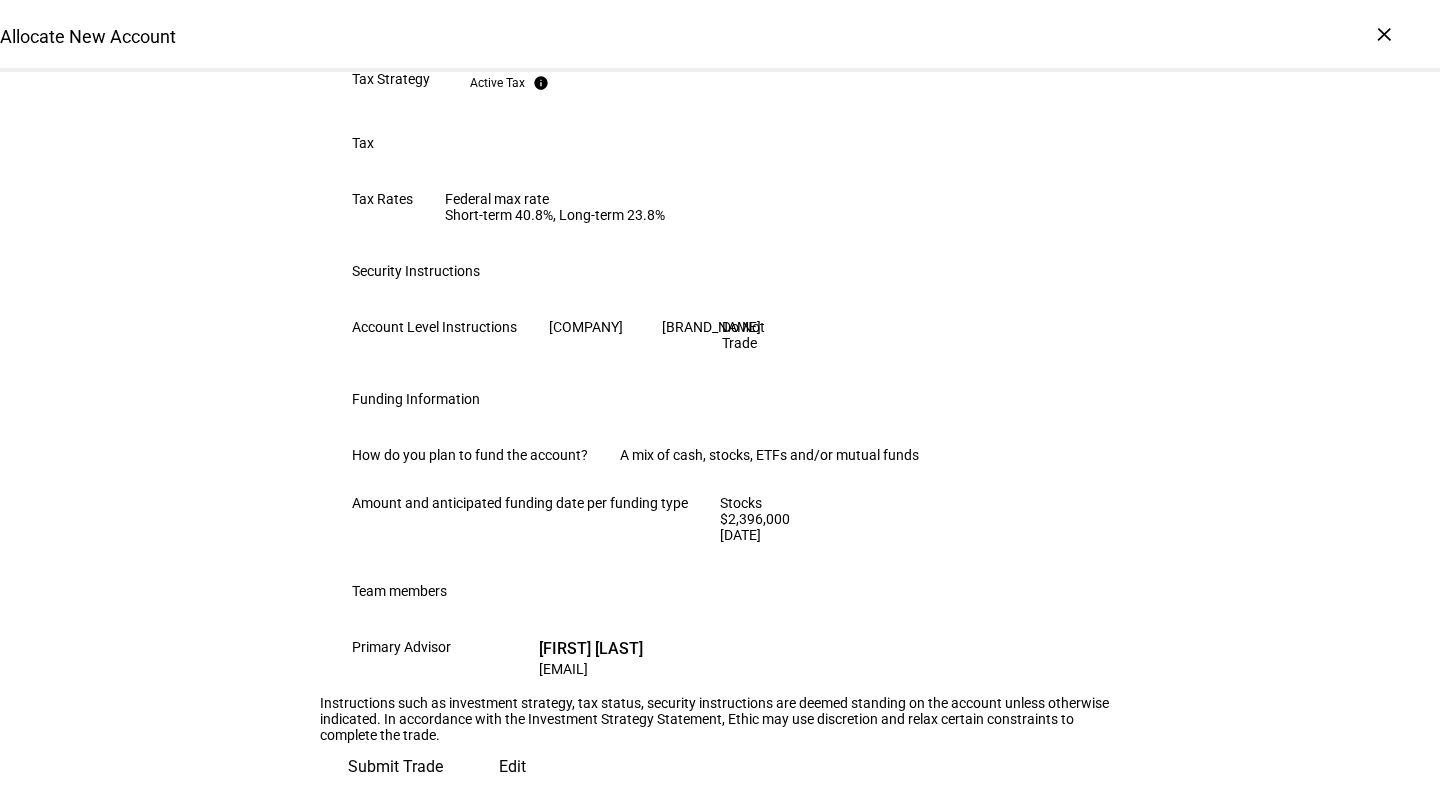 click on "Submit Trade" 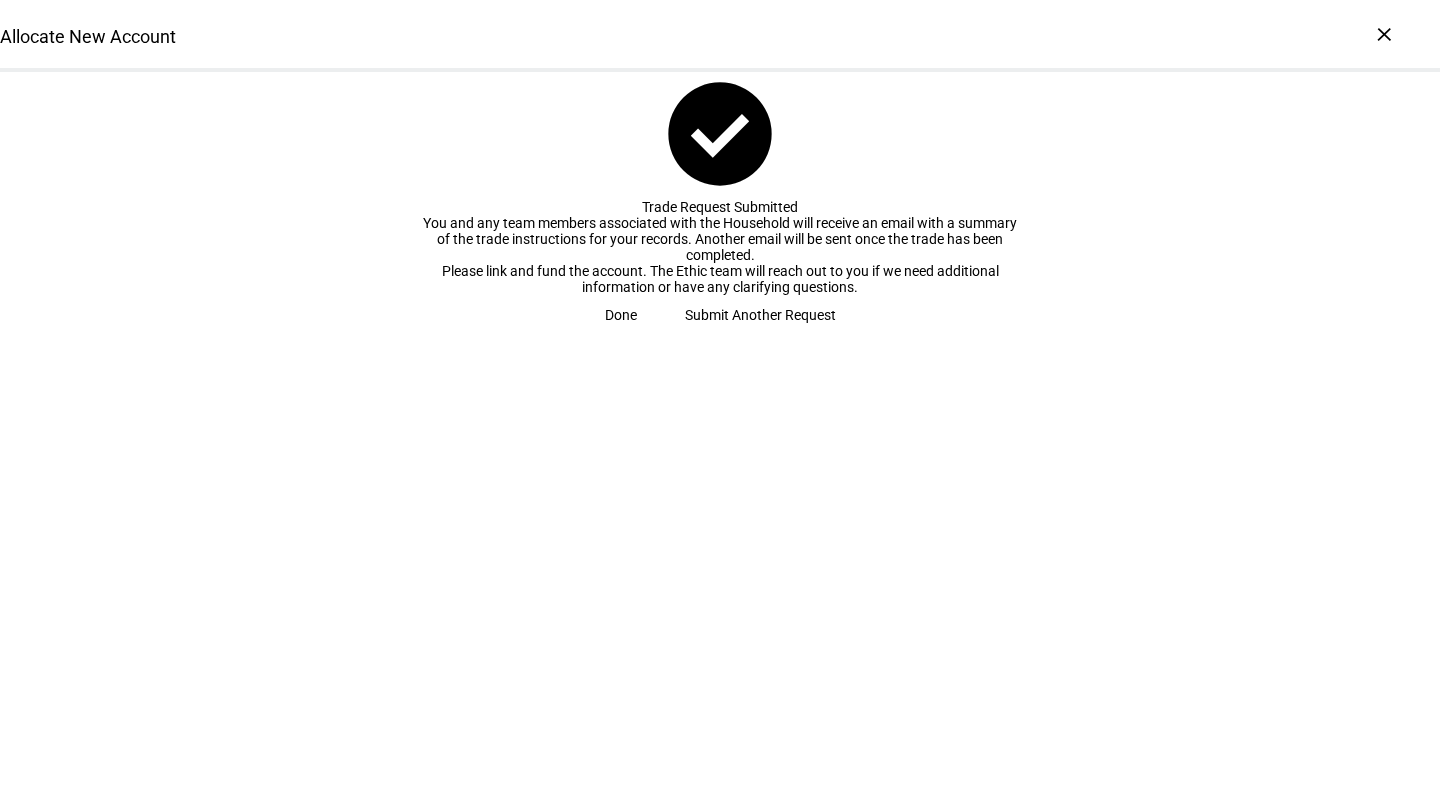 click on "Submit Another Request" 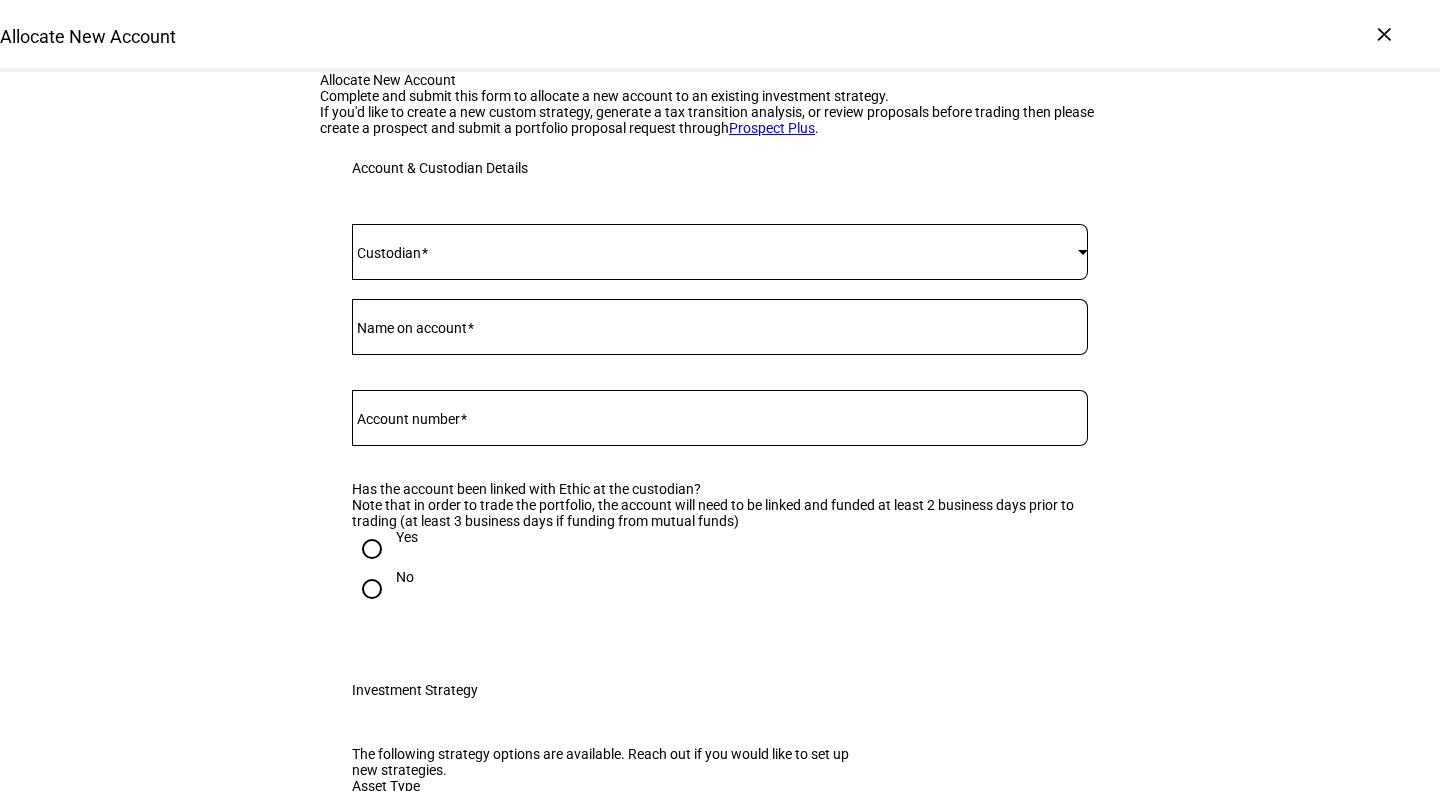 click on "Account number" at bounding box center (408, 419) 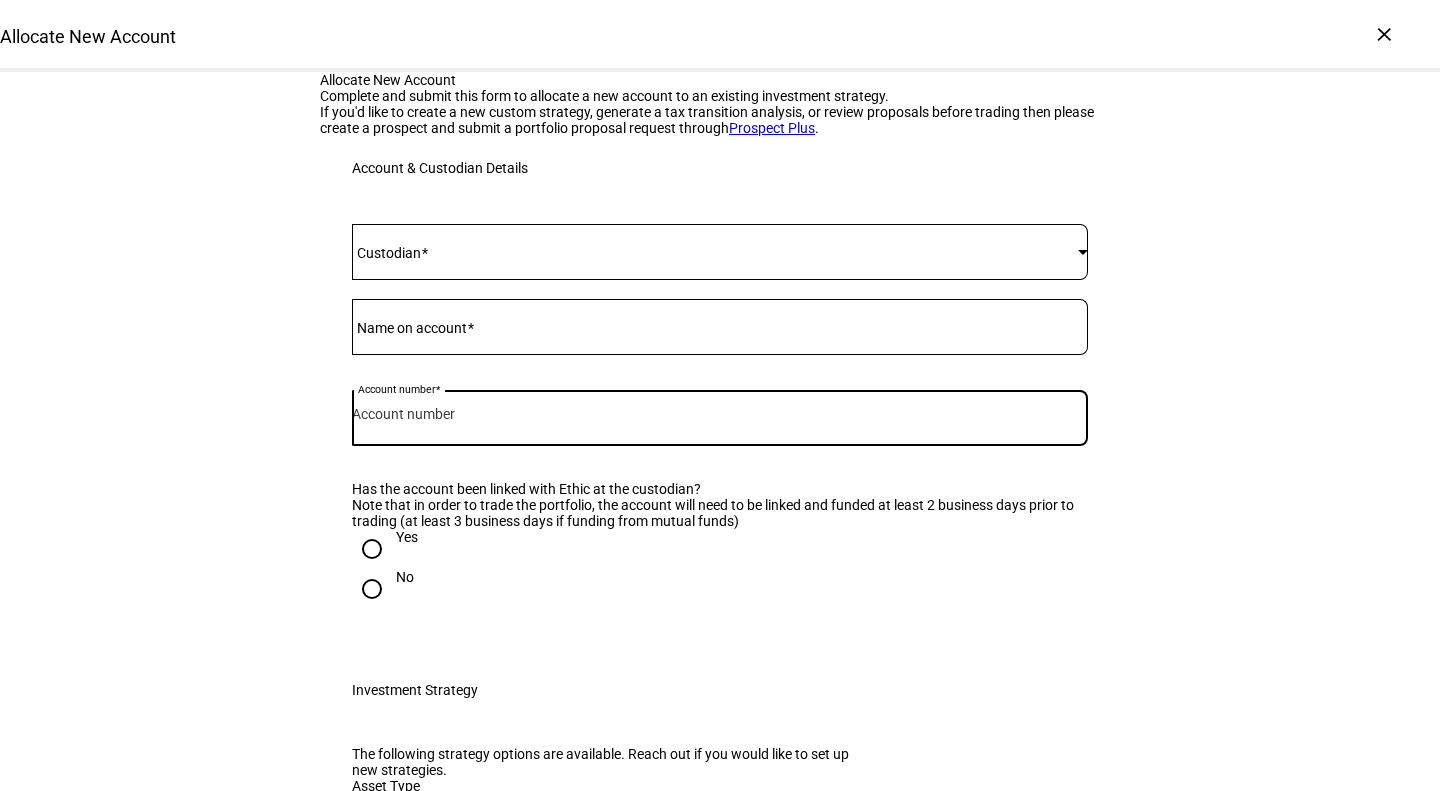 paste on "[PHONE]" 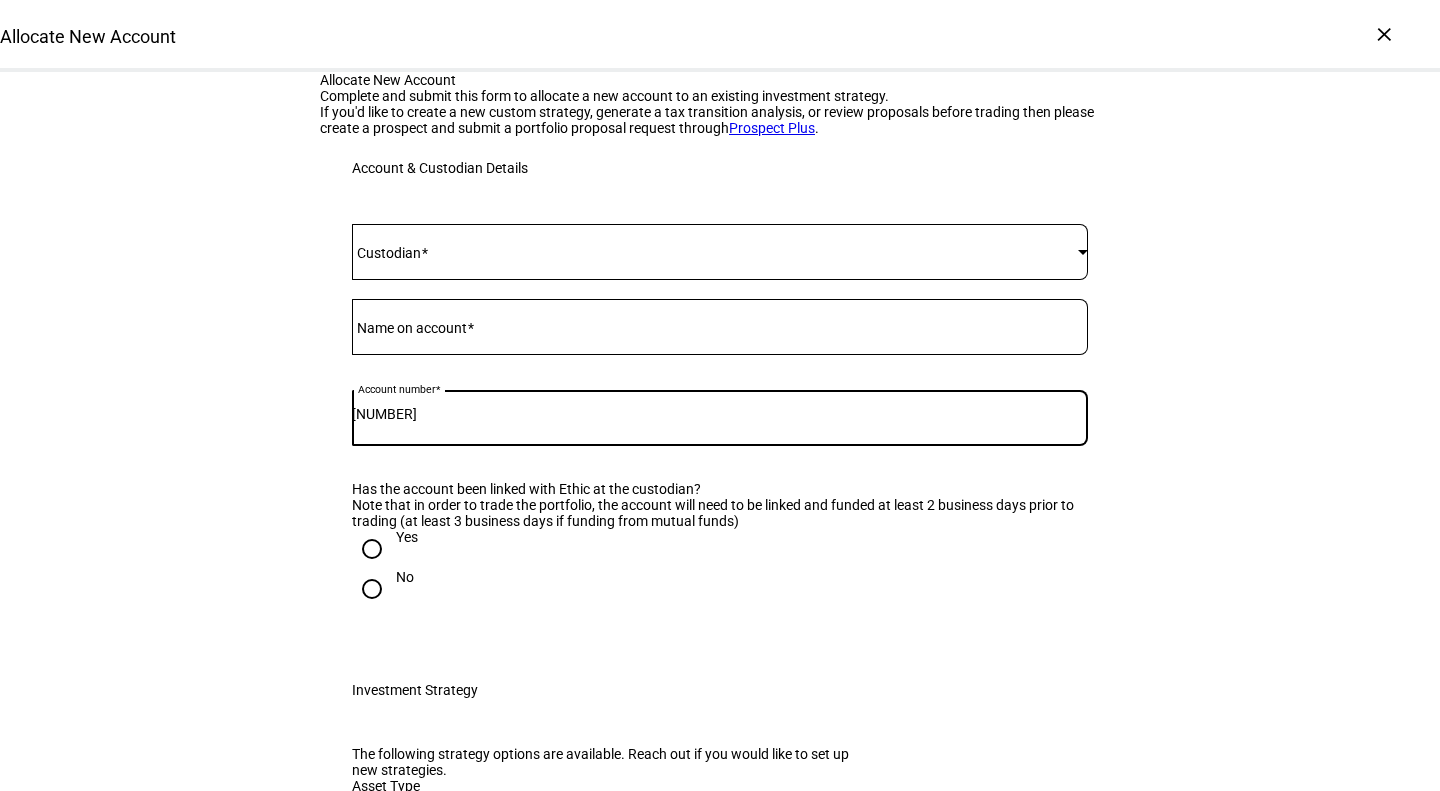 type on "[NUMBER]" 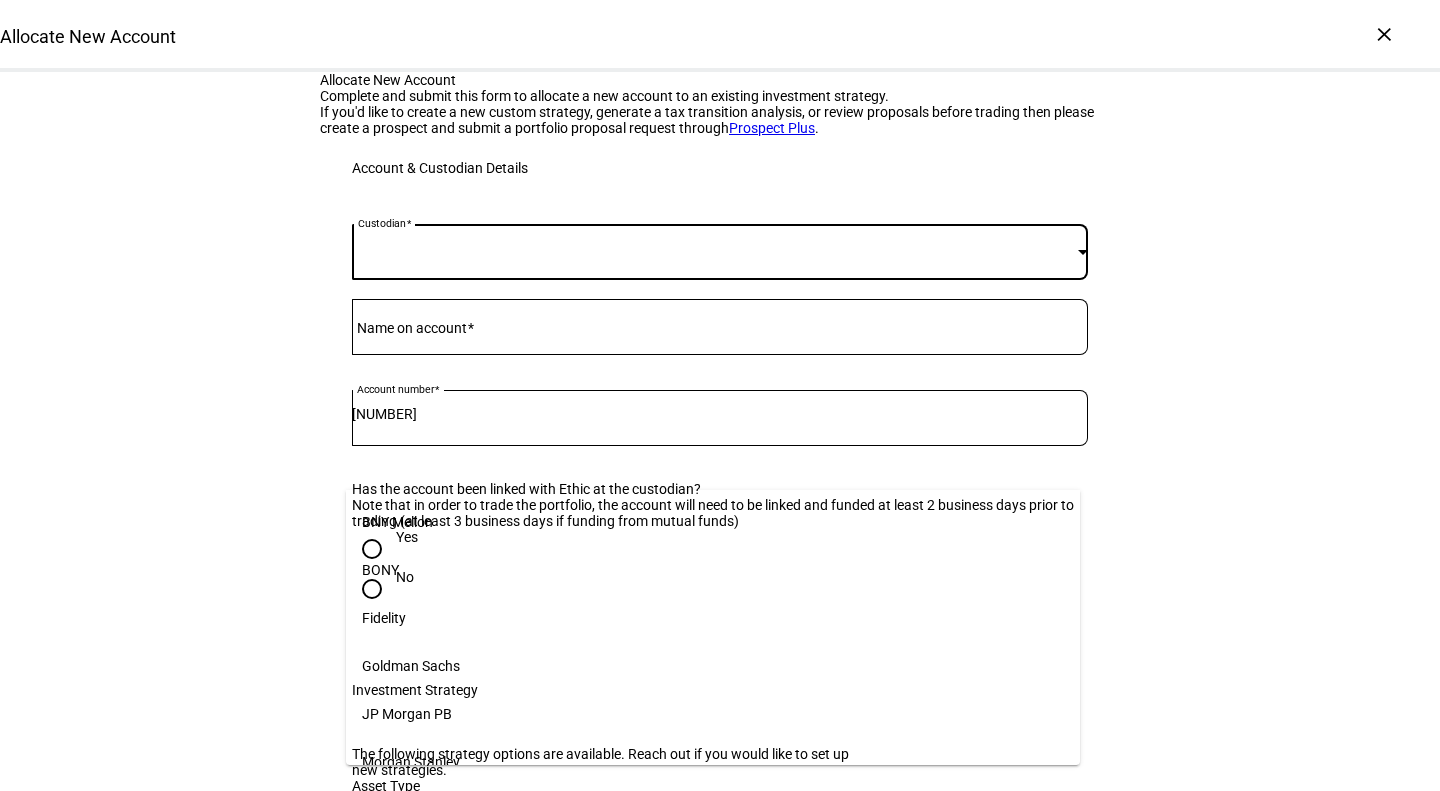 scroll, scrollTop: 205, scrollLeft: 0, axis: vertical 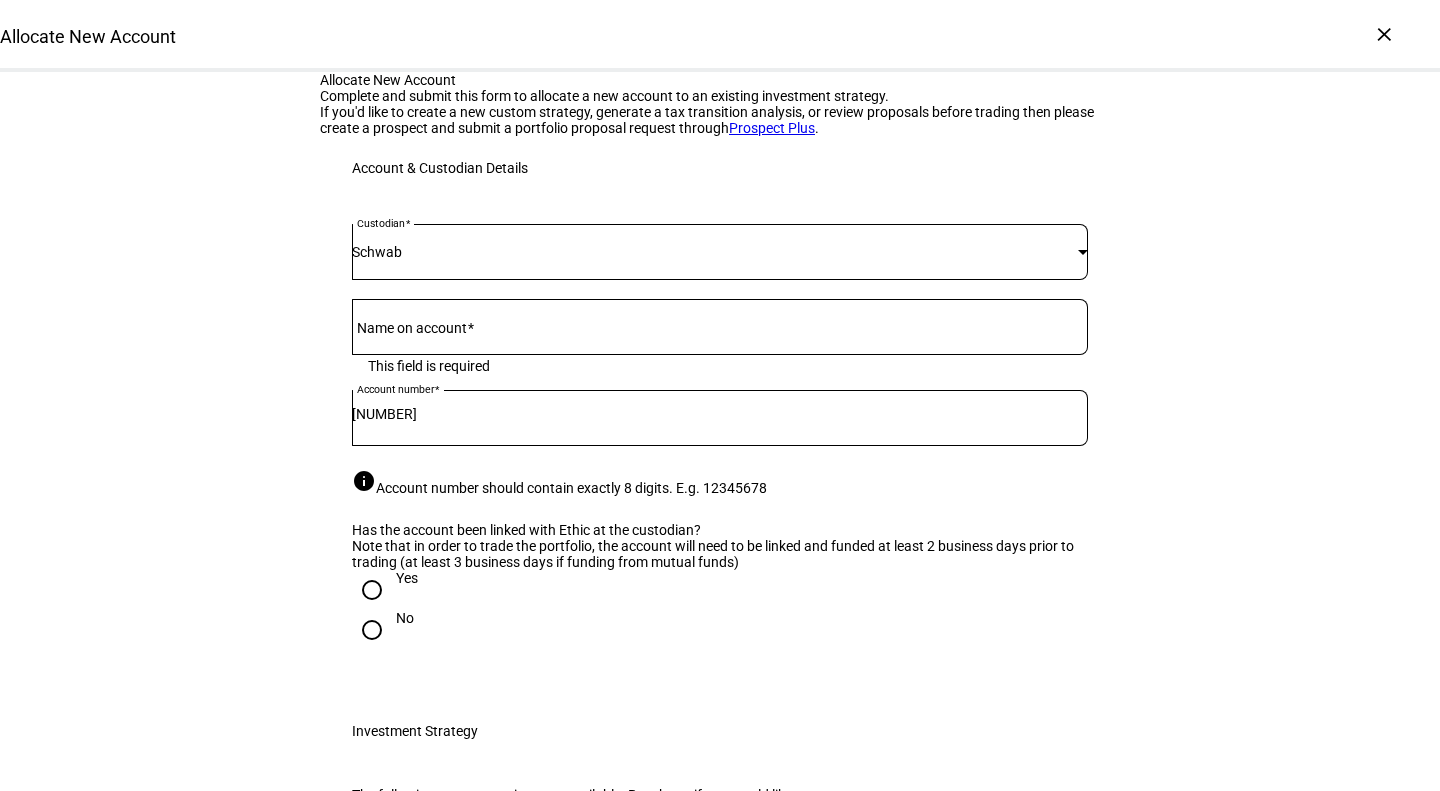 click 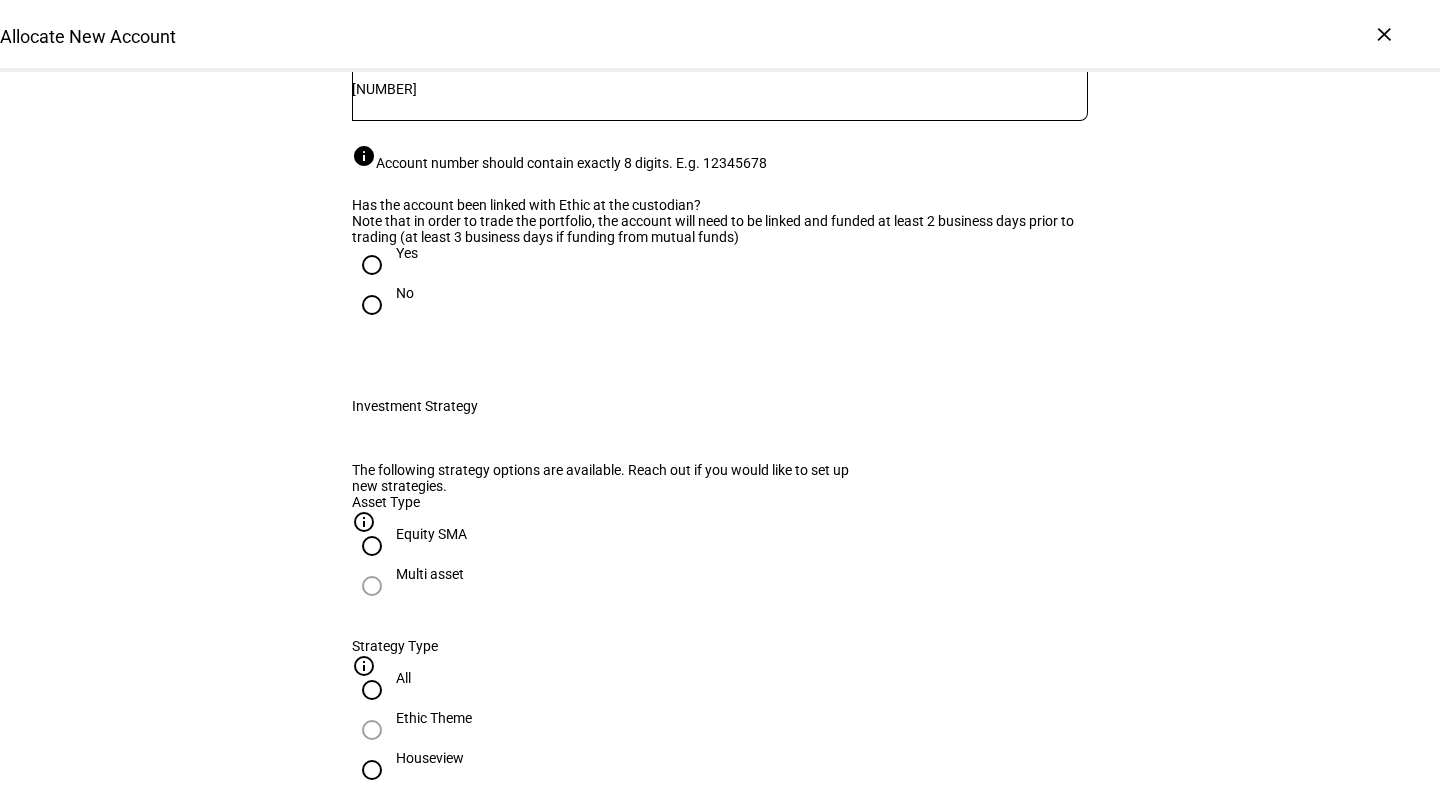 scroll, scrollTop: 327, scrollLeft: 0, axis: vertical 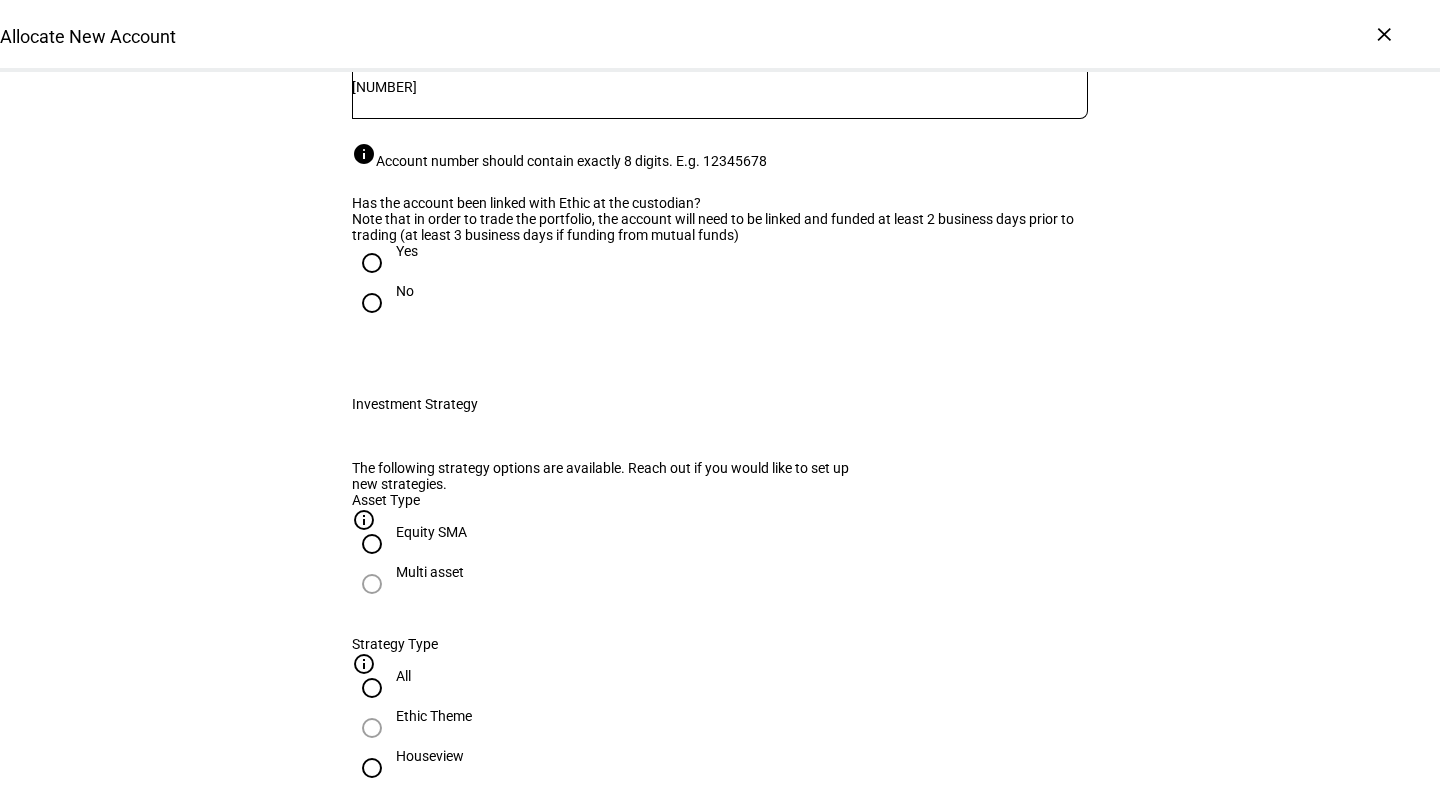 type on "Intervis Partners, LLC" 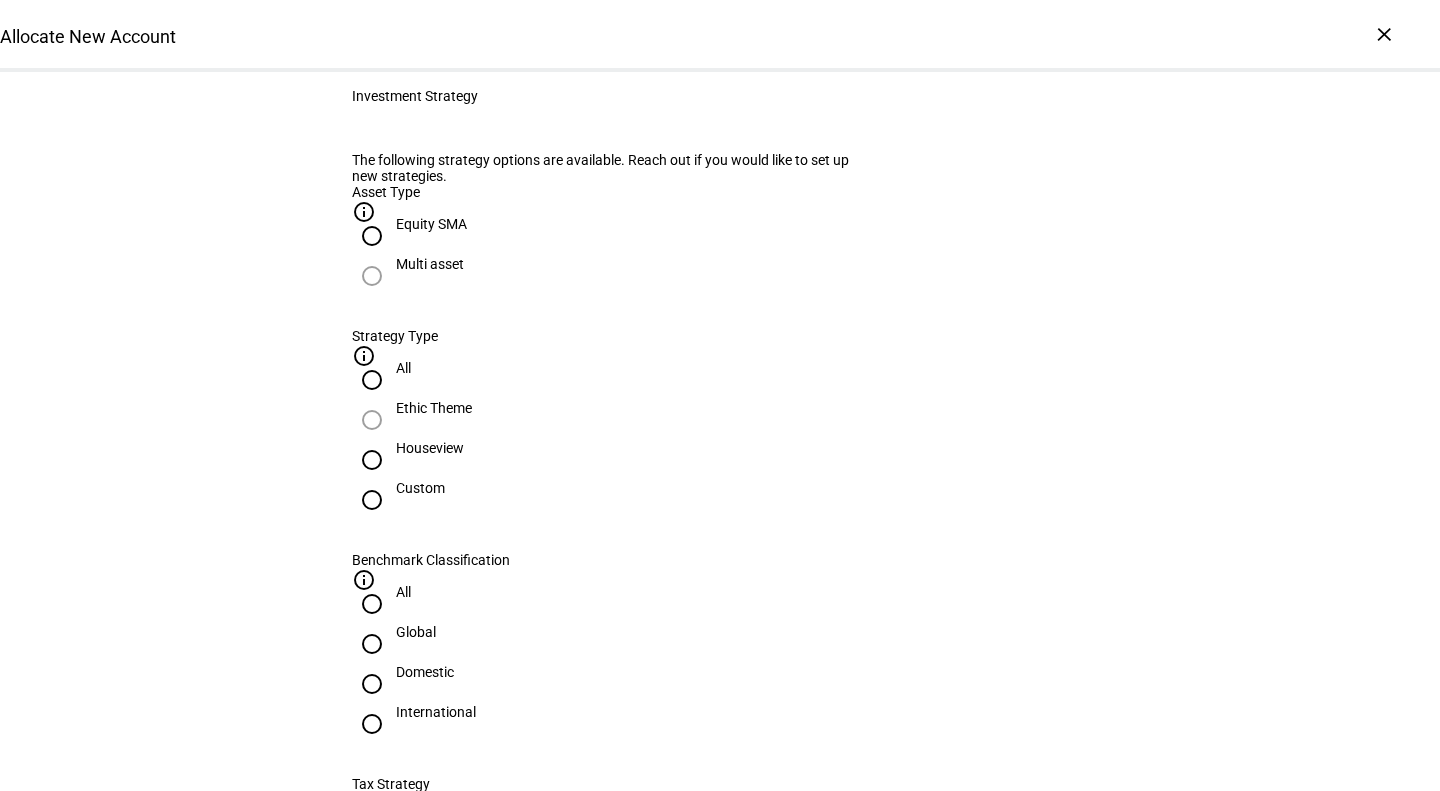 scroll, scrollTop: 636, scrollLeft: 0, axis: vertical 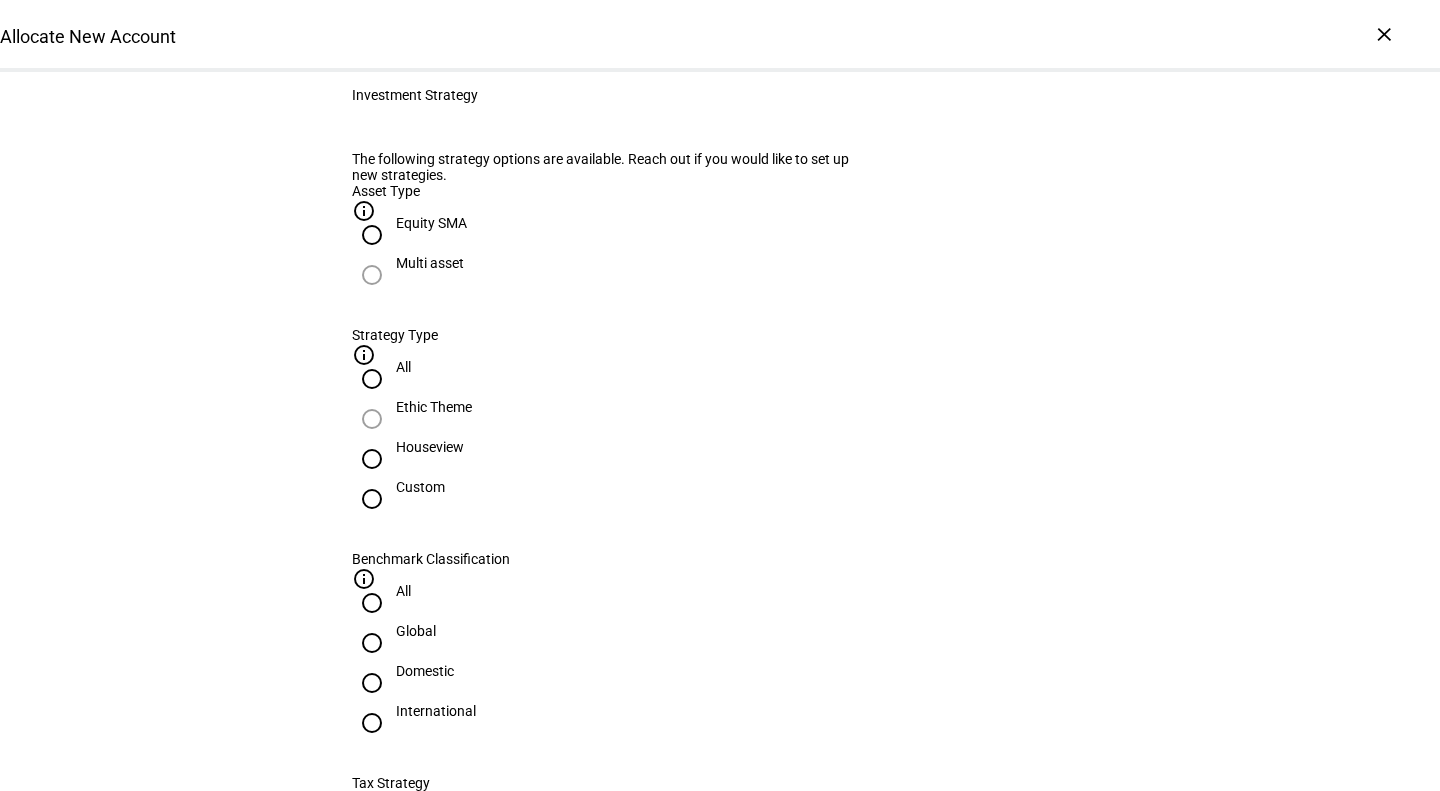 click on "Custom" at bounding box center [420, 487] 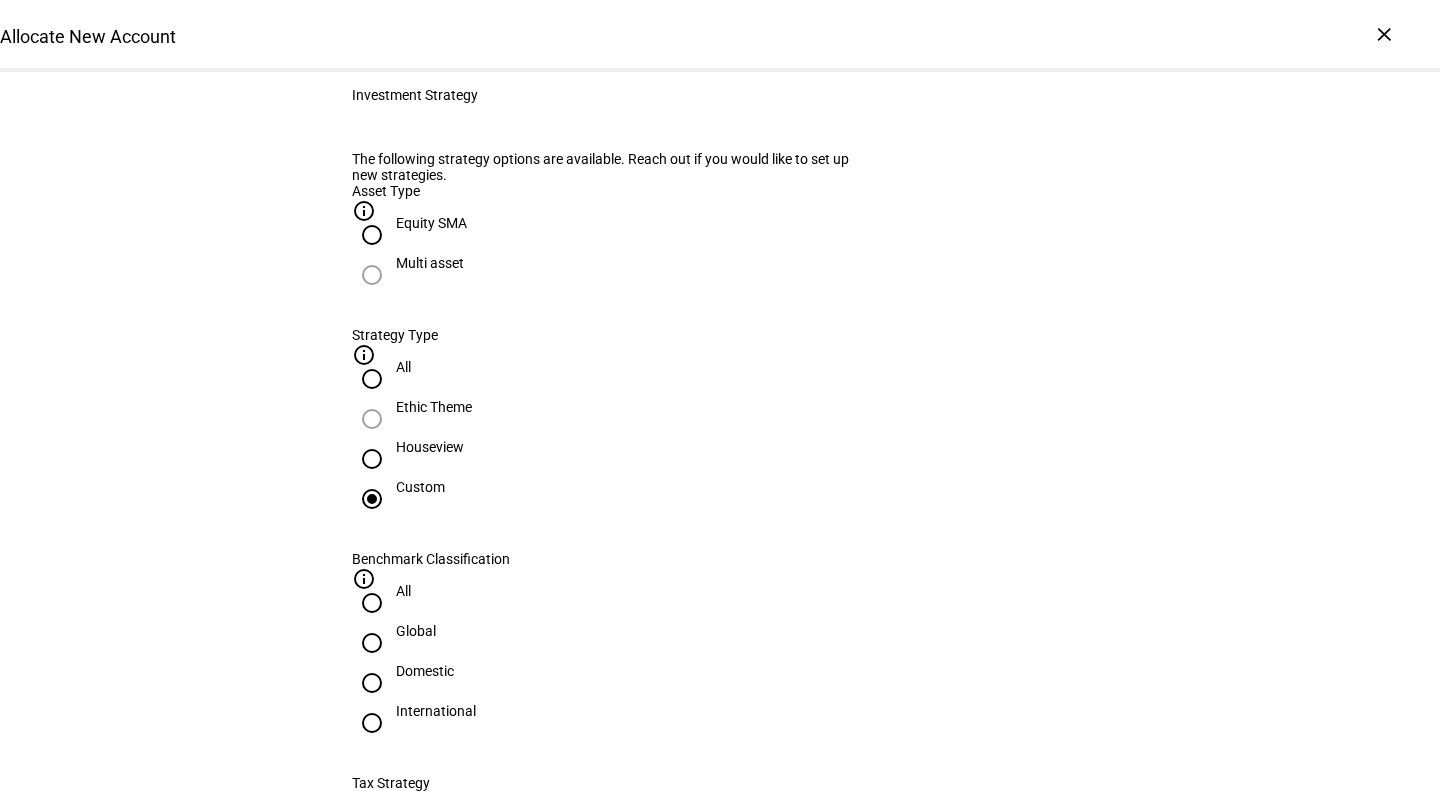 click on "International" at bounding box center [436, 711] 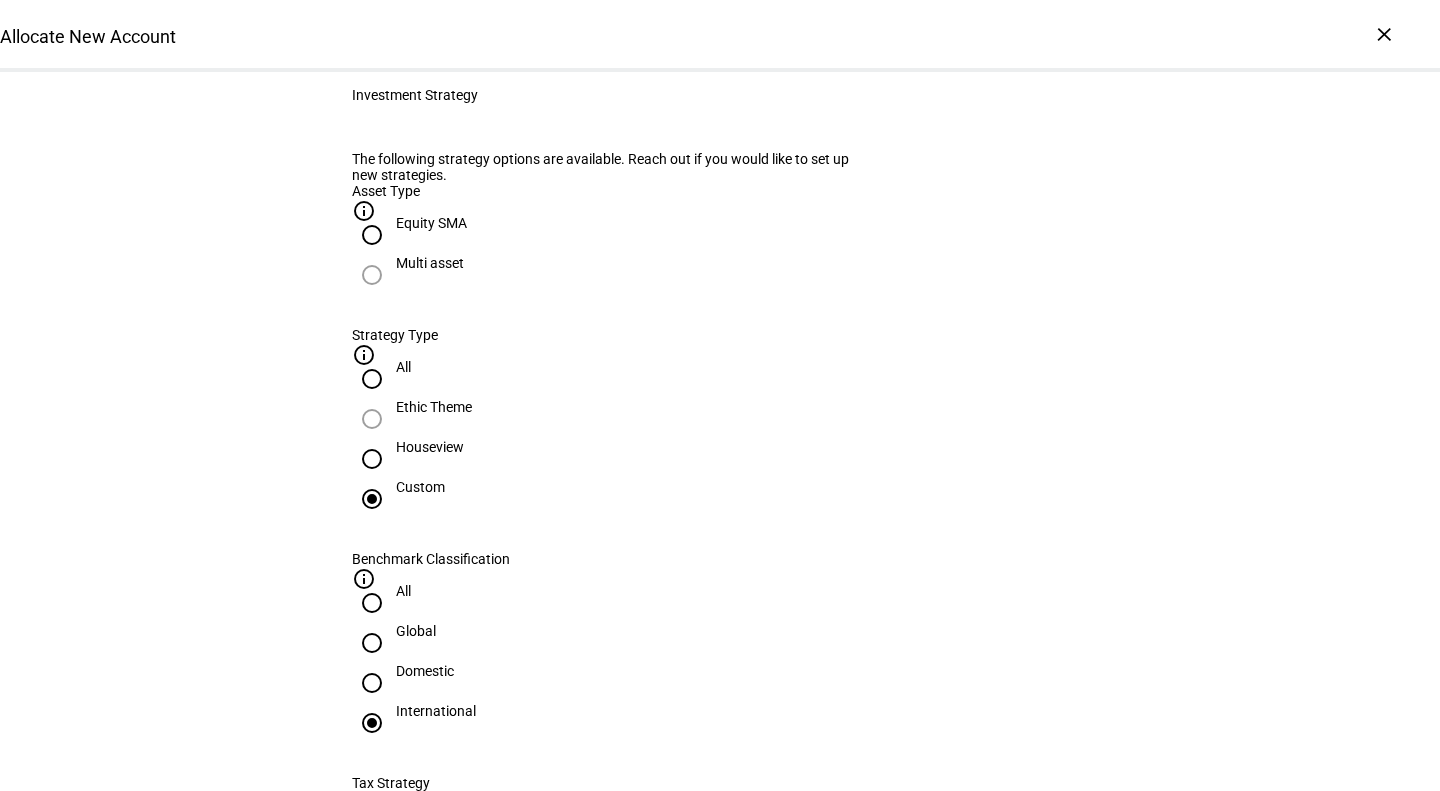 click on "Active Tax" at bounding box center (427, 895) 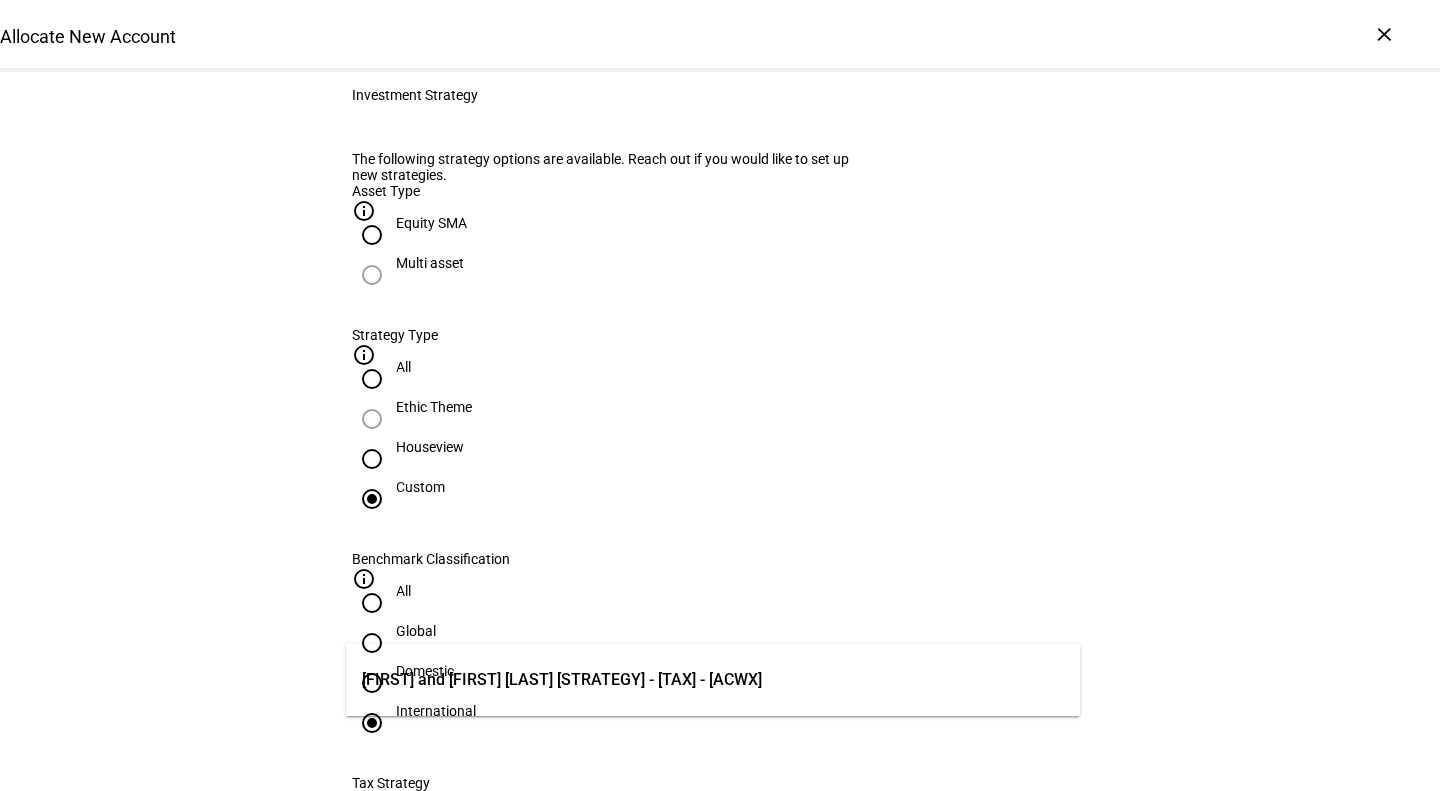 click at bounding box center [720, 983] 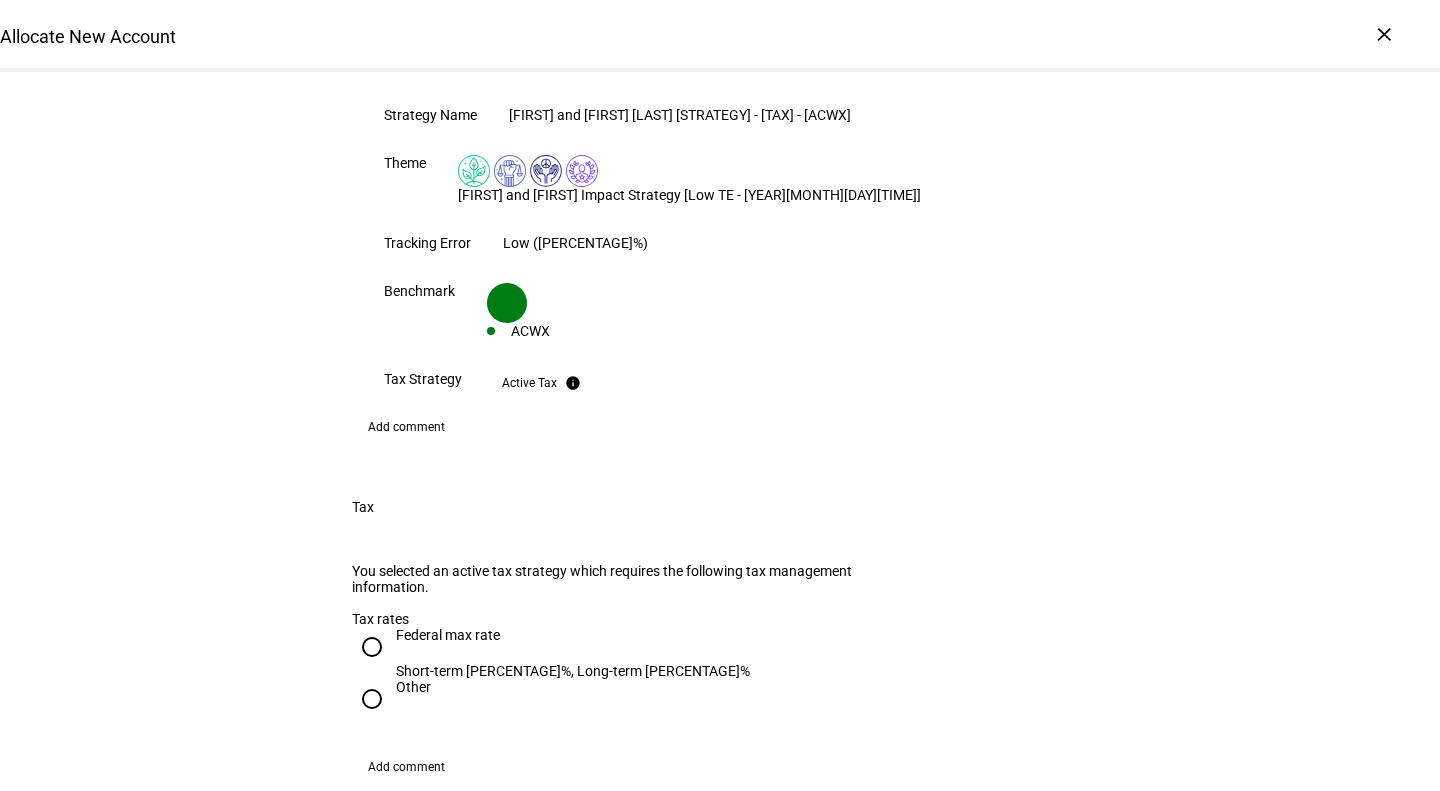 scroll, scrollTop: 1674, scrollLeft: 0, axis: vertical 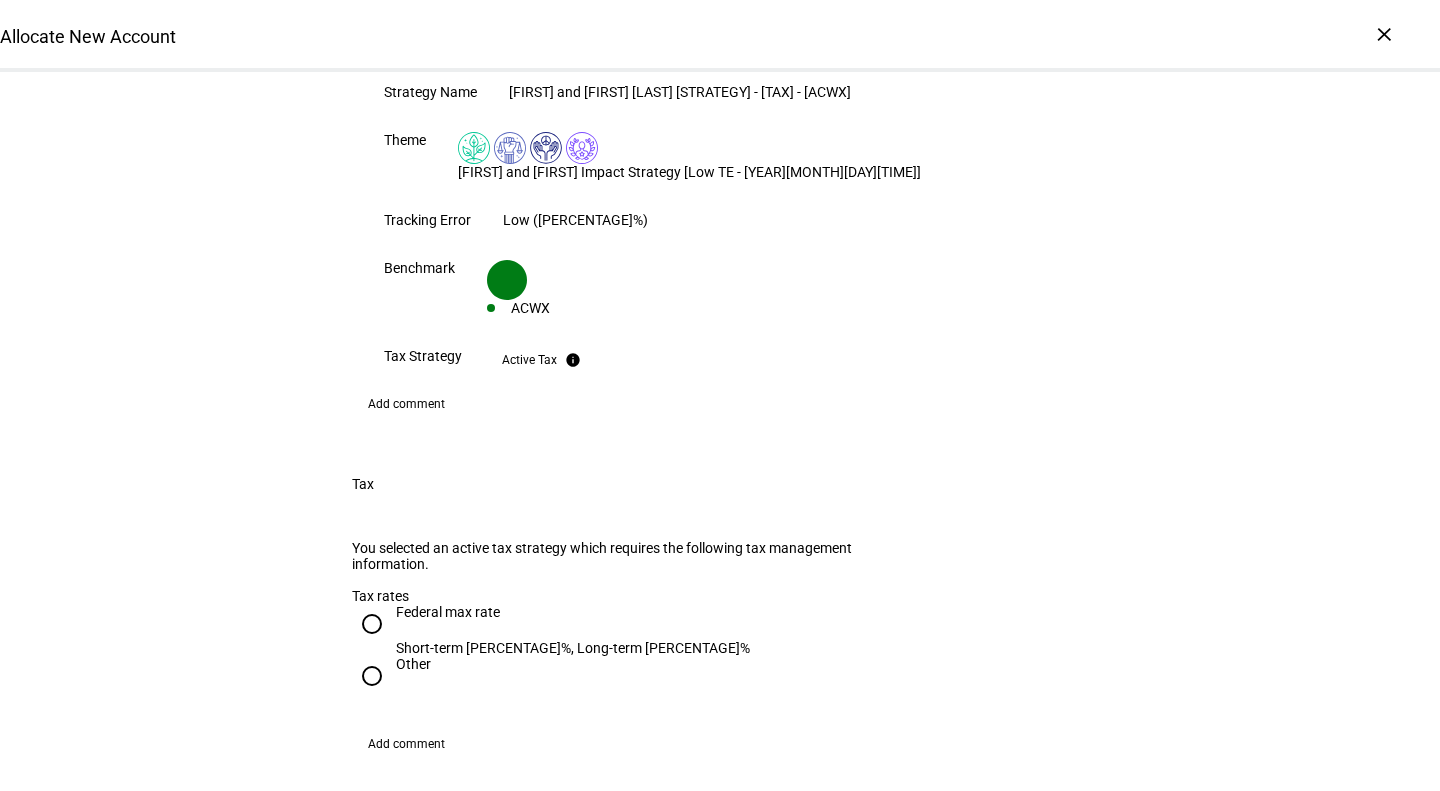 click on "Federal max rate" at bounding box center (573, 612) 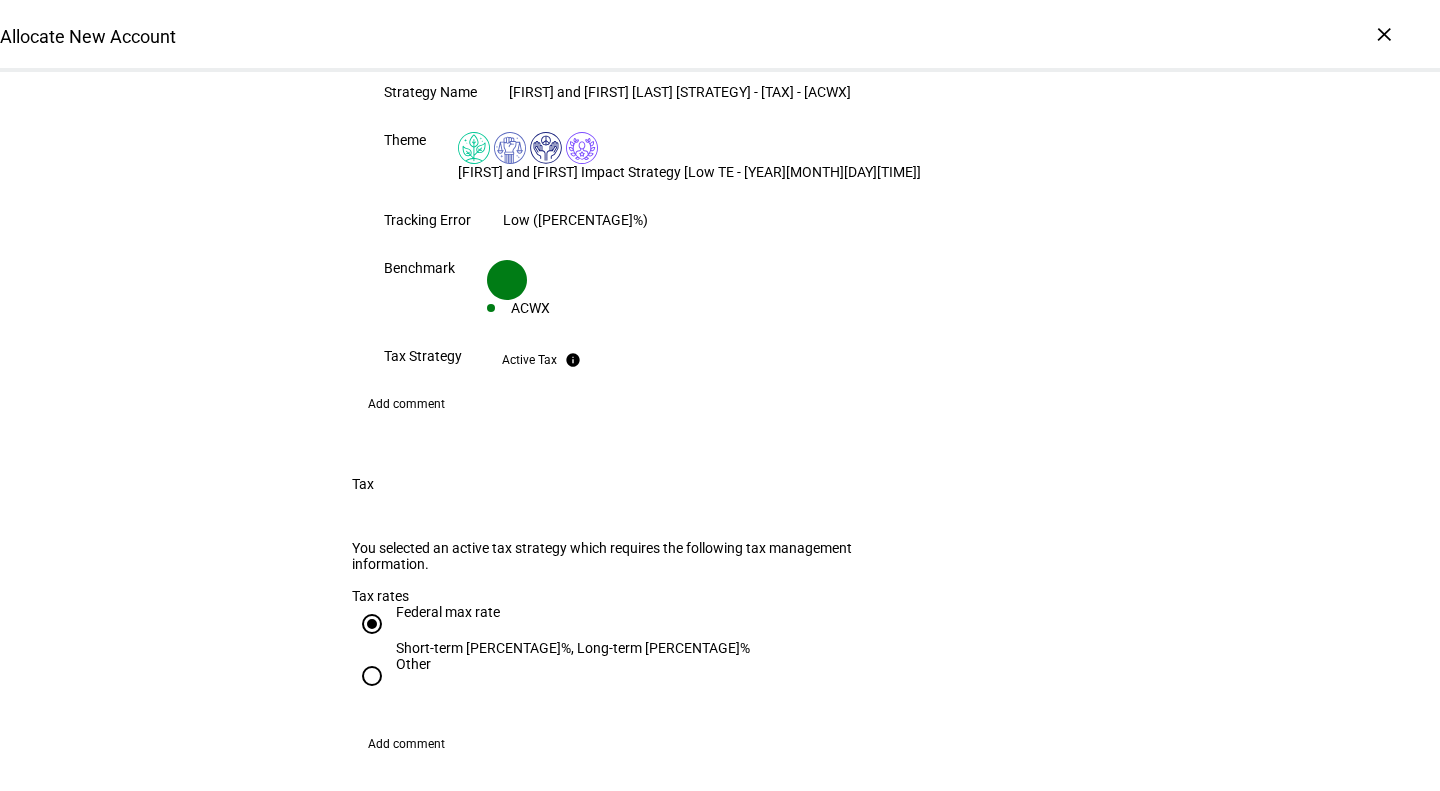 scroll, scrollTop: 1937, scrollLeft: 0, axis: vertical 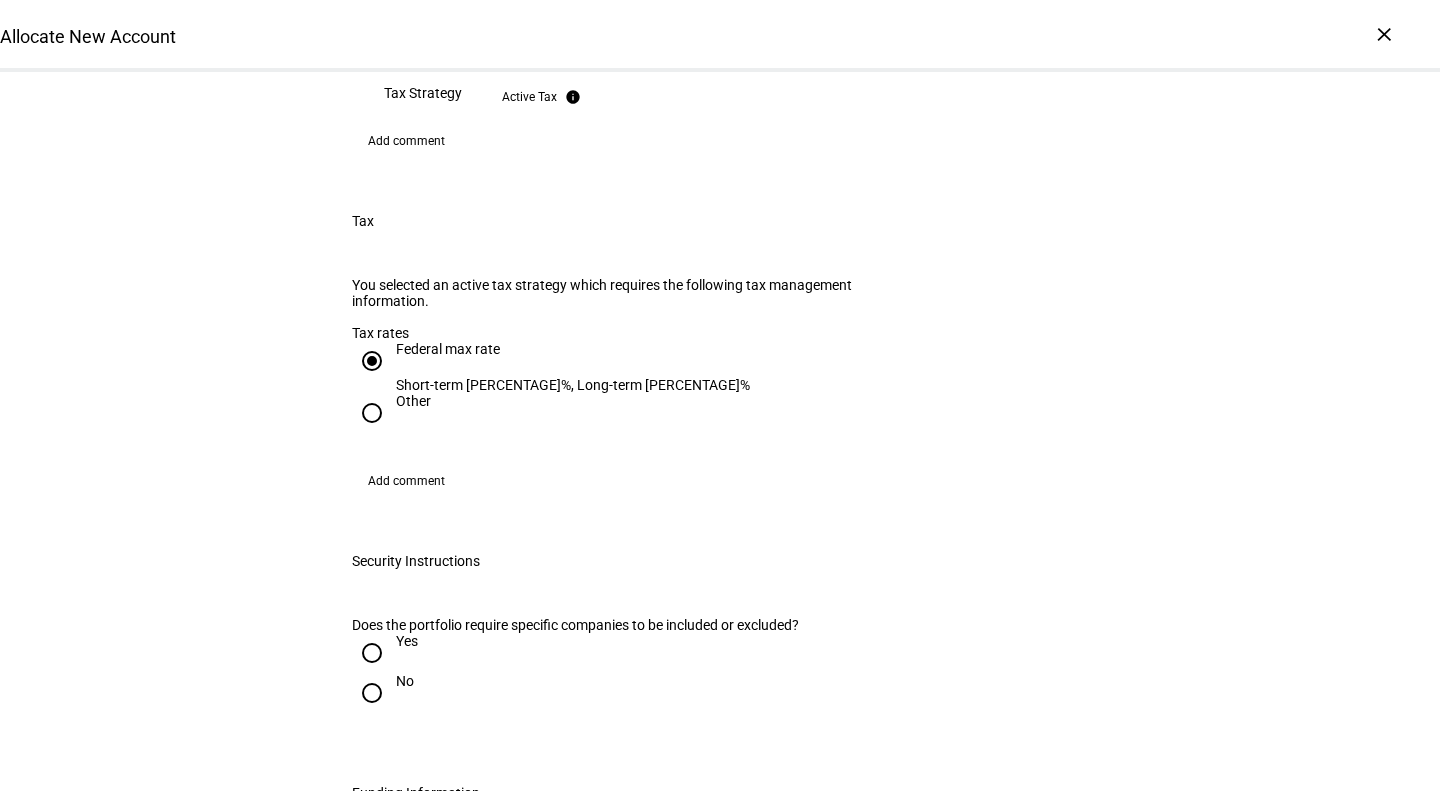 drag, startPoint x: 373, startPoint y: 637, endPoint x: 385, endPoint y: 606, distance: 33.24154 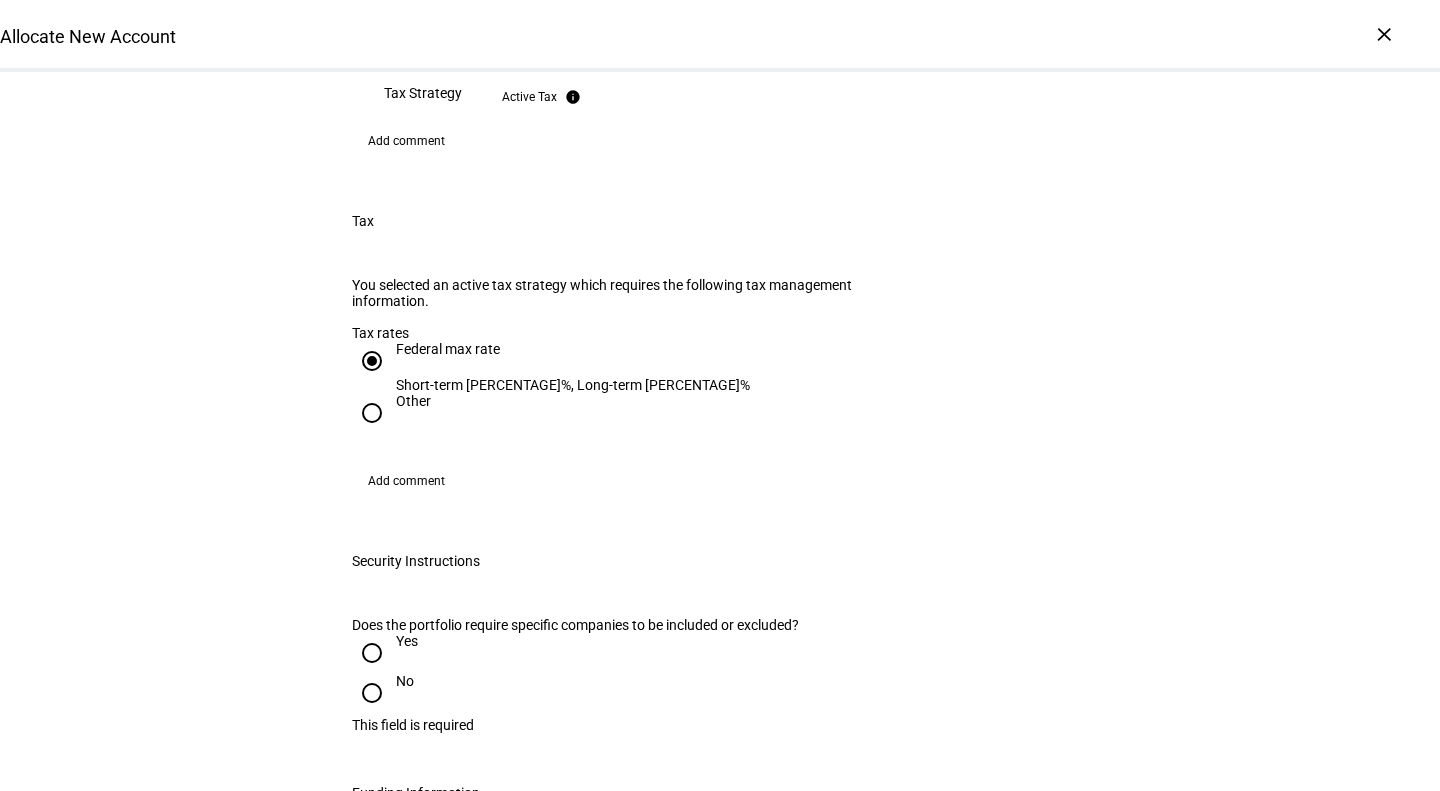 click at bounding box center [372, 653] 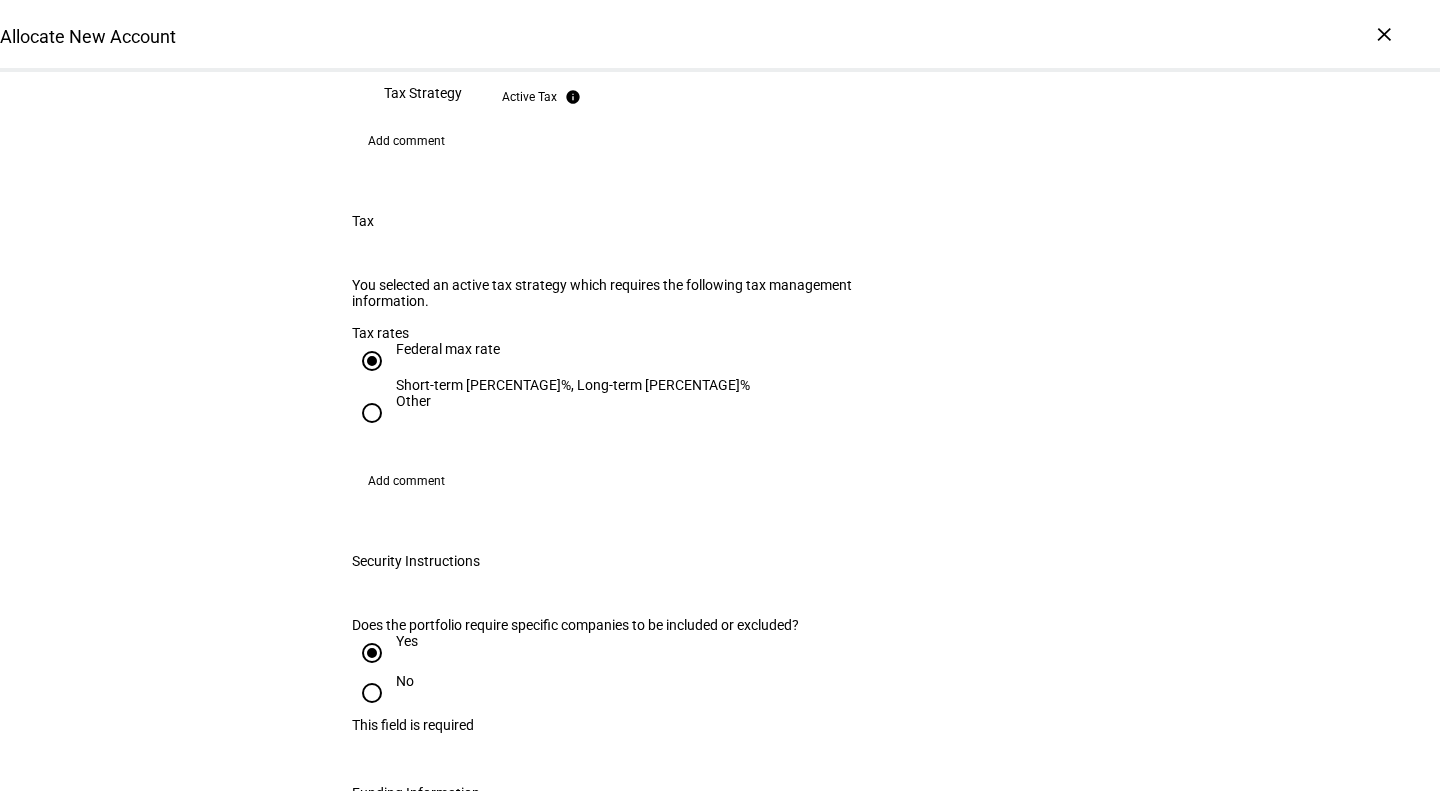 radio on "true" 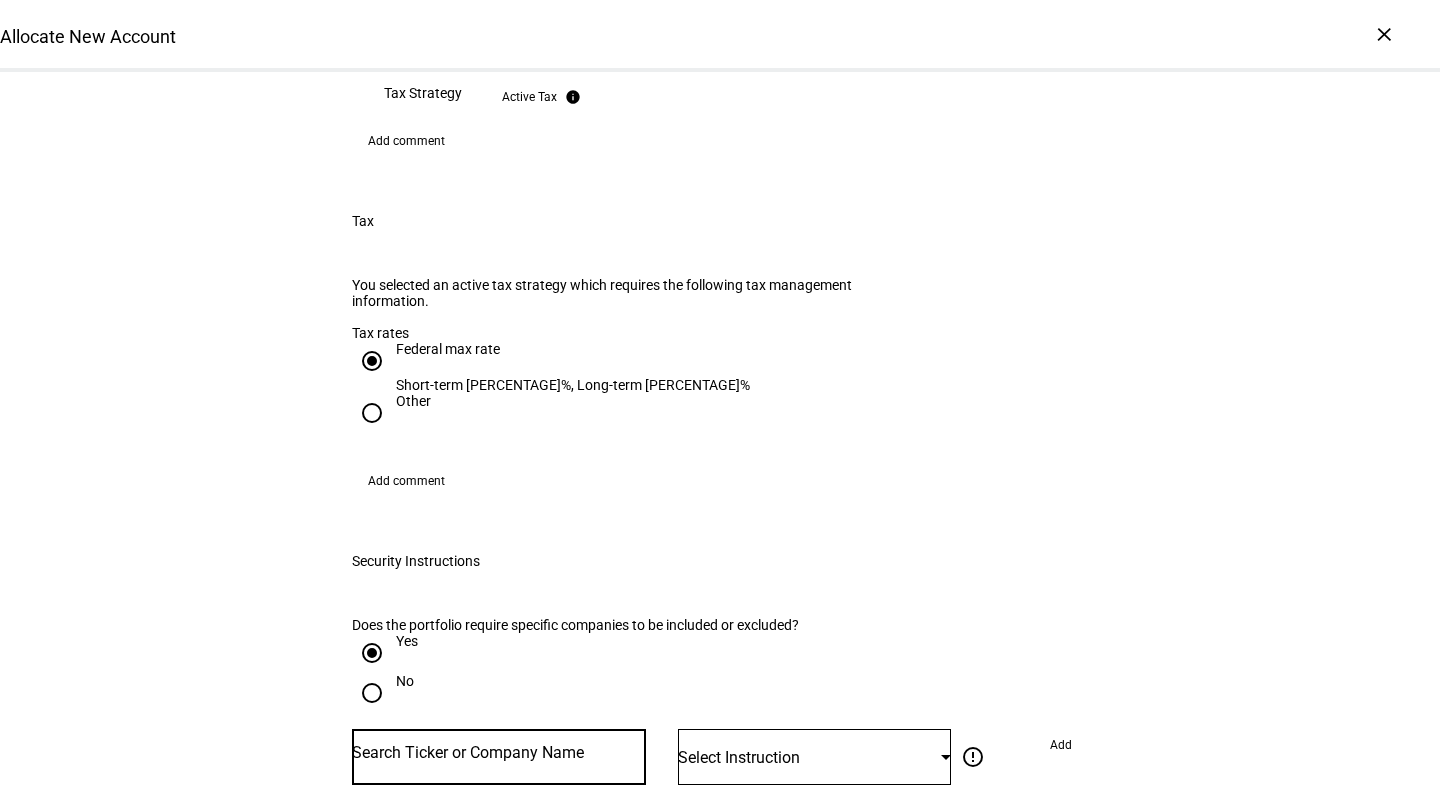 click at bounding box center (499, 753) 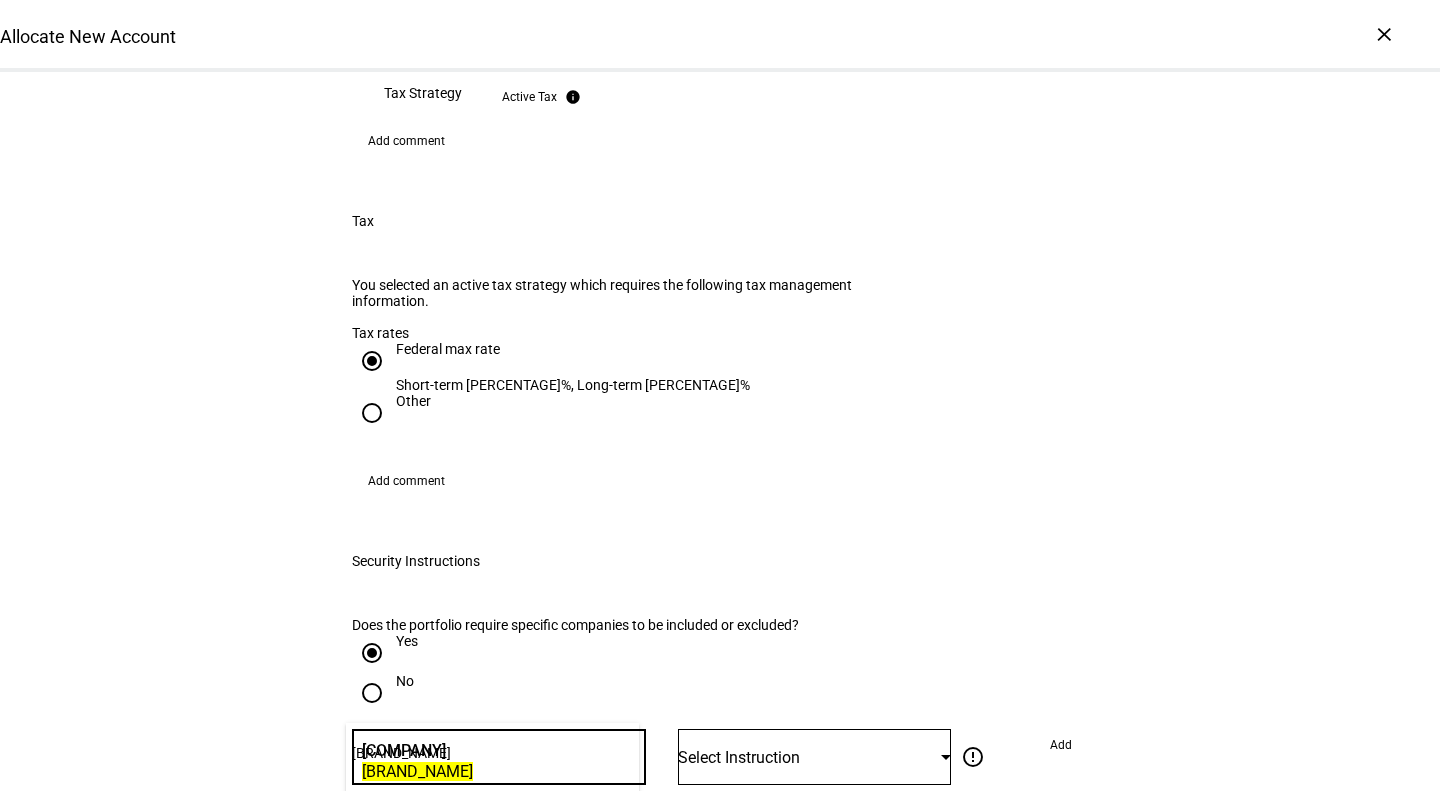 type on "[BRAND_NAME]" 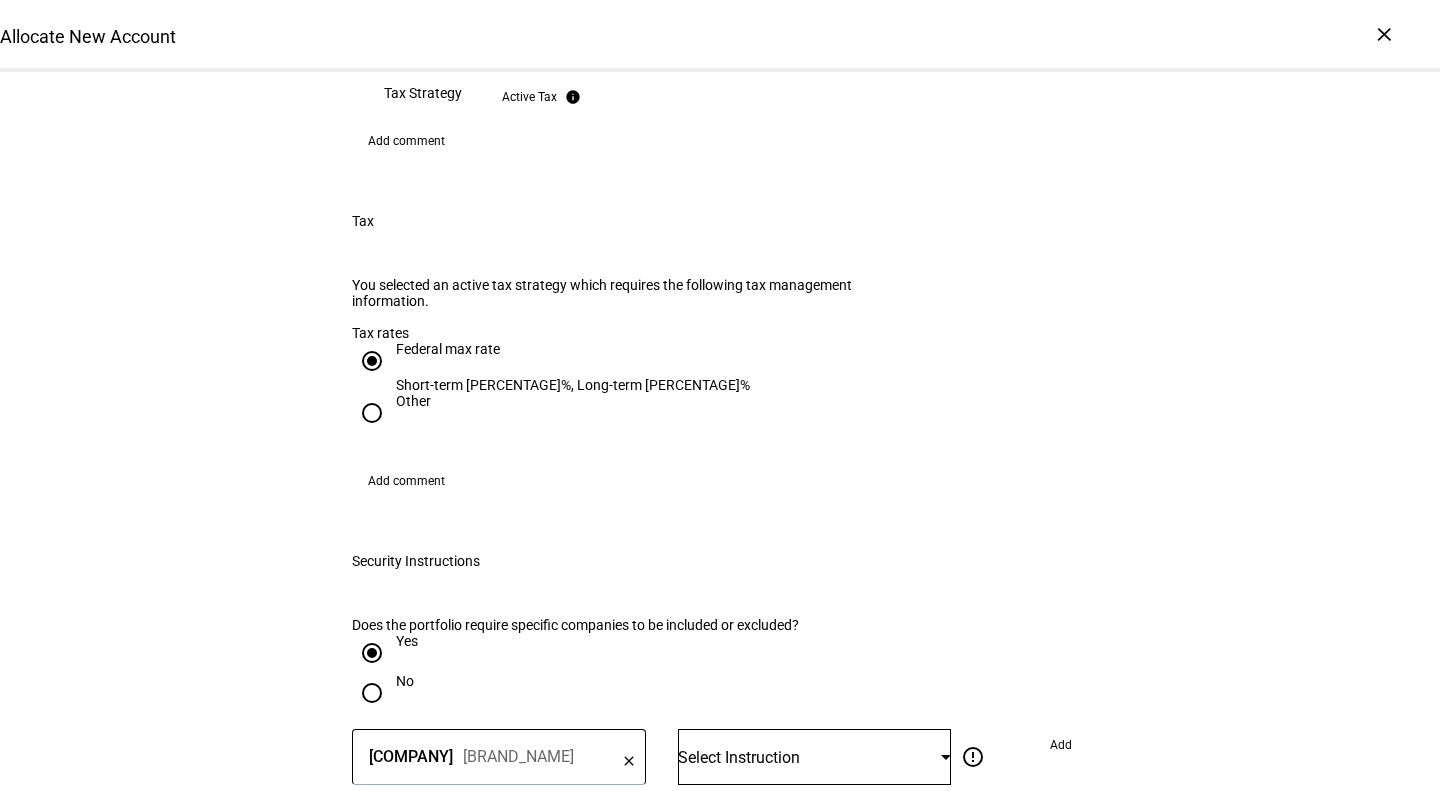 click on "Select Instruction" at bounding box center [739, 757] 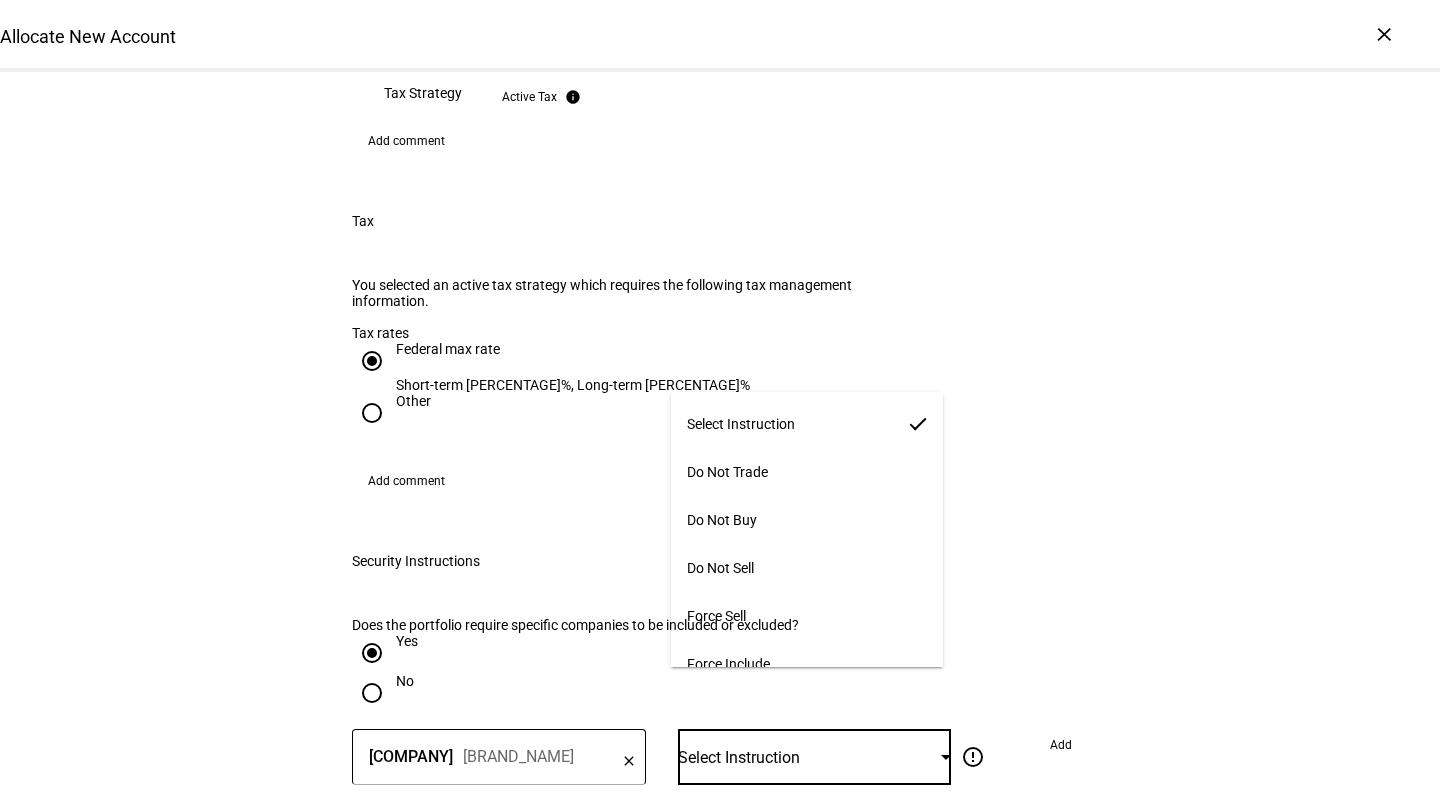 click on "Do Not Trade" at bounding box center (727, 472) 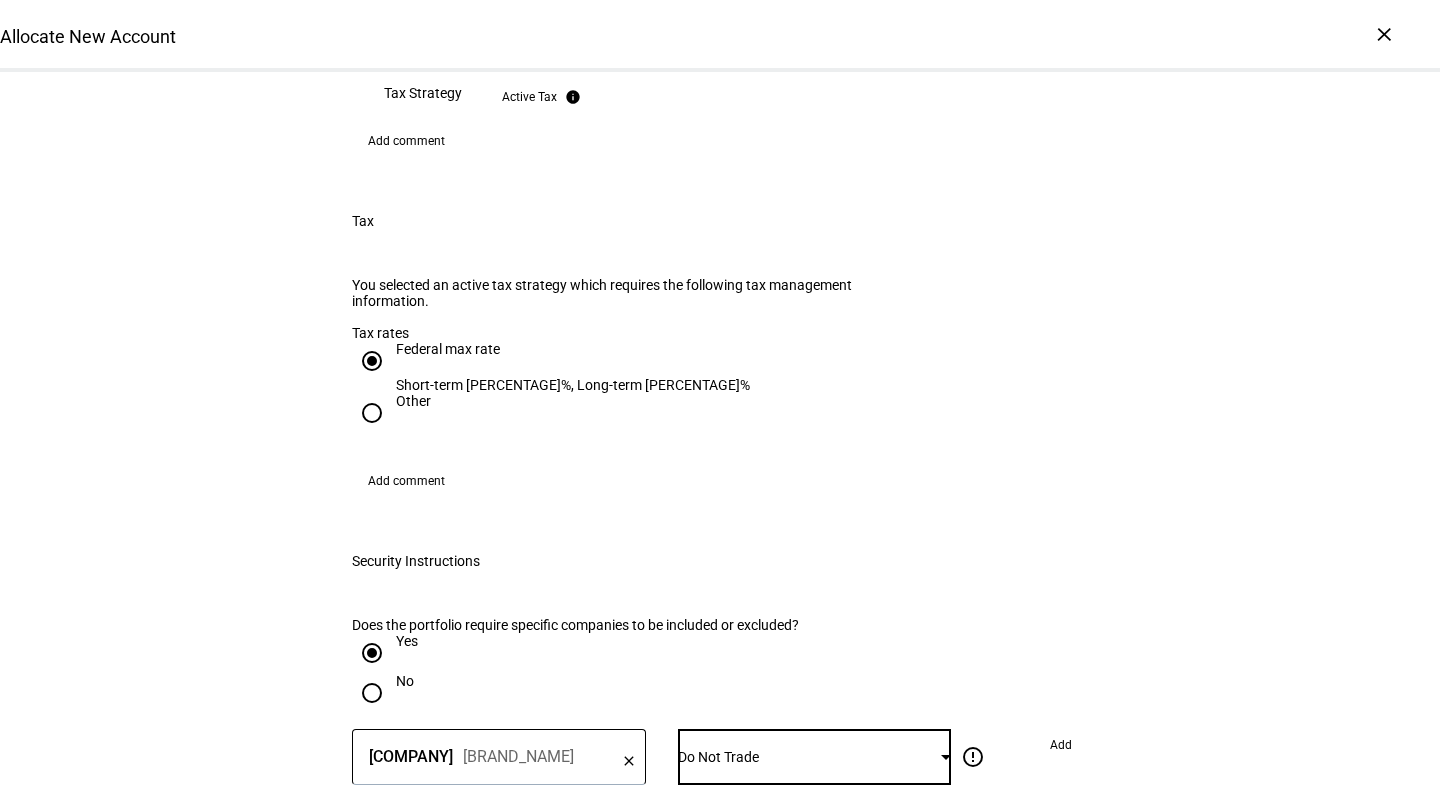click on "Add" 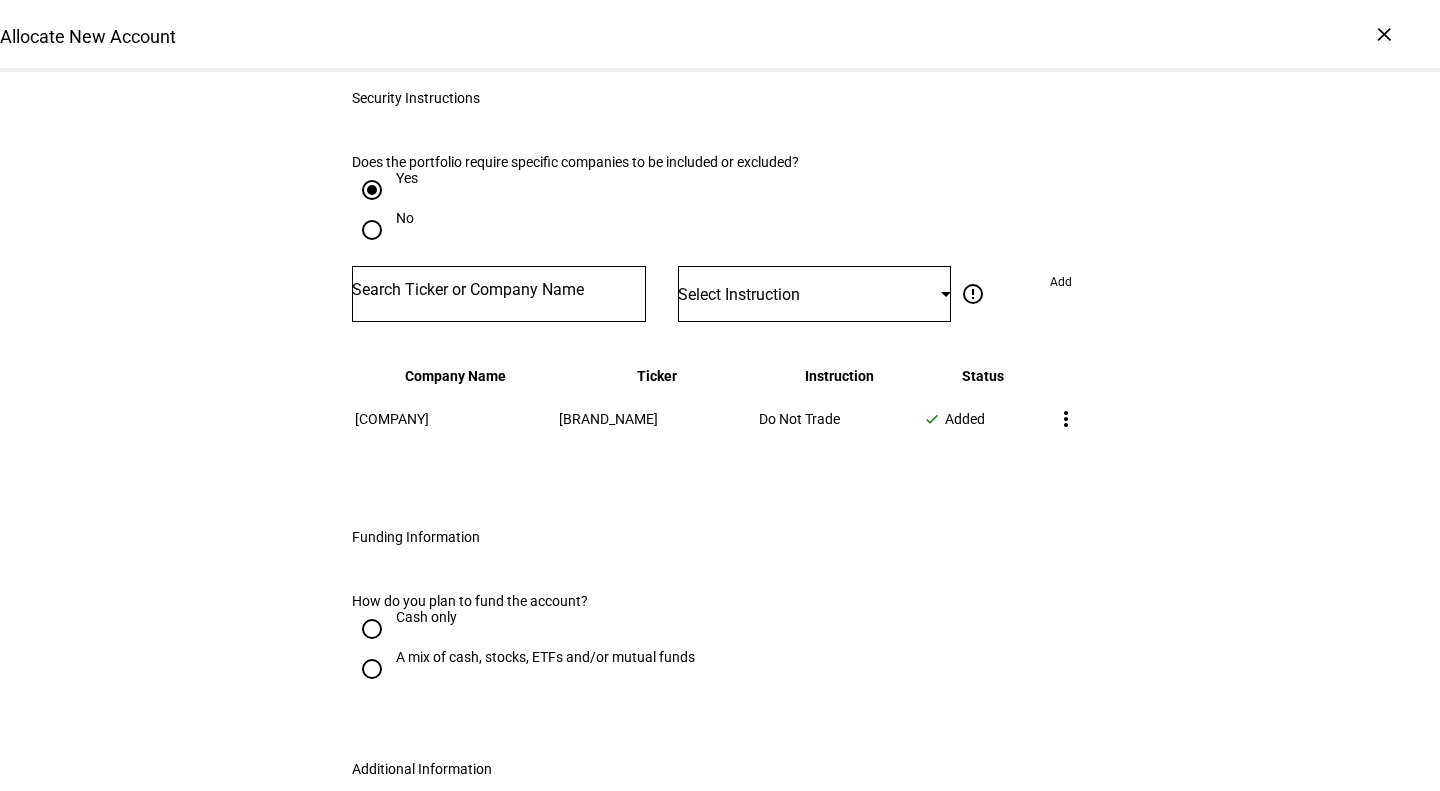 scroll, scrollTop: 2401, scrollLeft: 0, axis: vertical 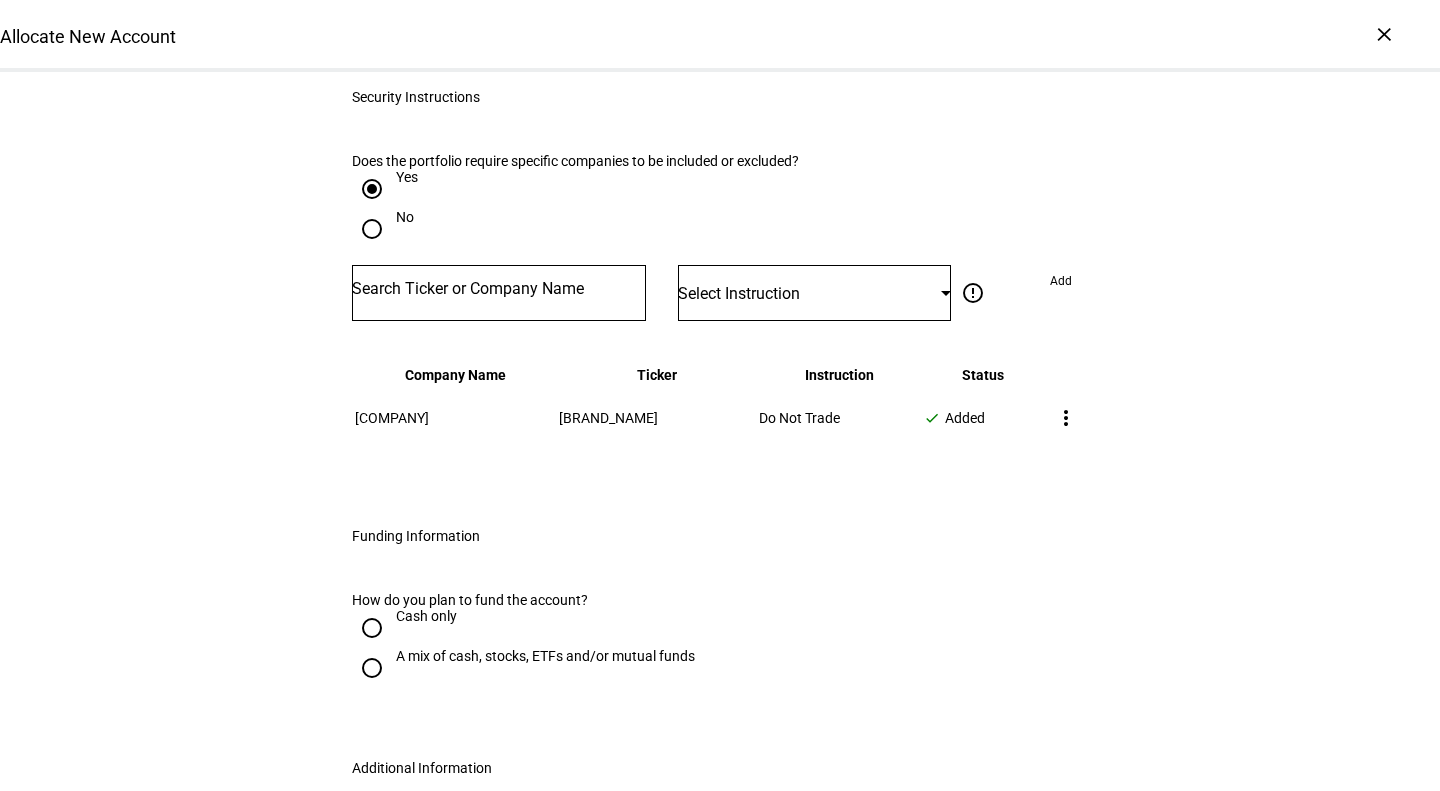 click on "A mix of cash, stocks, ETFs and/or mutual funds" at bounding box center [545, 656] 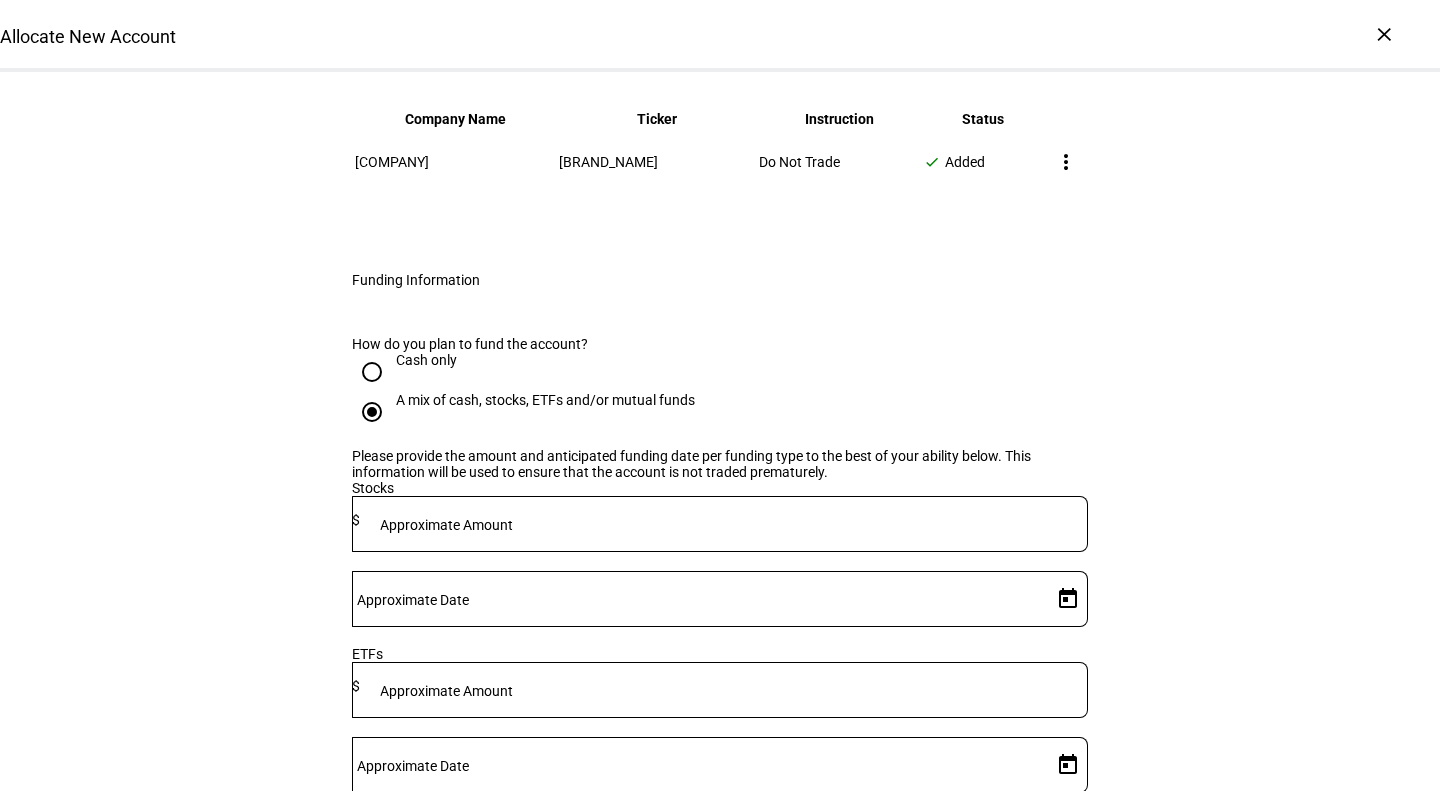 scroll, scrollTop: 2661, scrollLeft: 0, axis: vertical 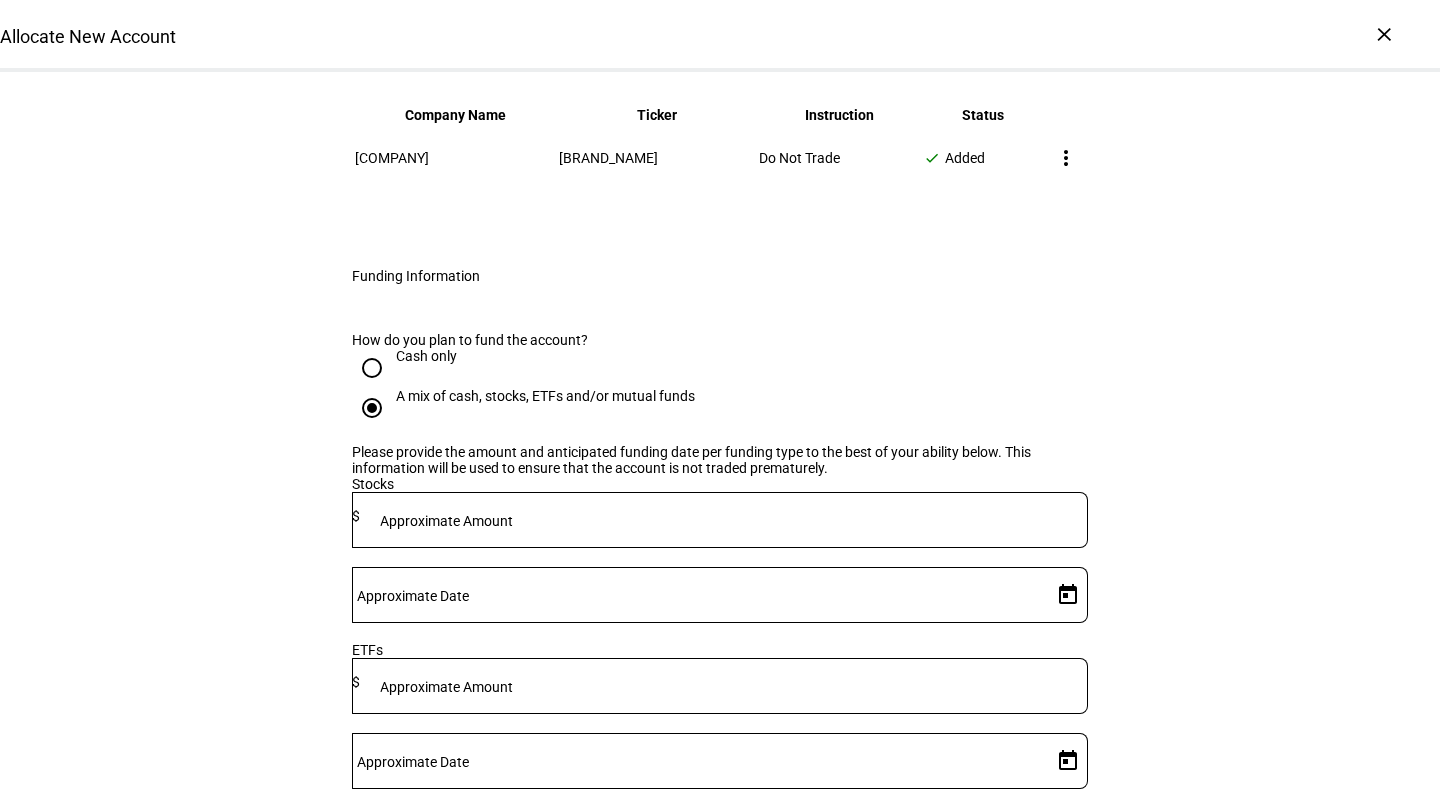 click on "Approximate Amount" at bounding box center (446, 521) 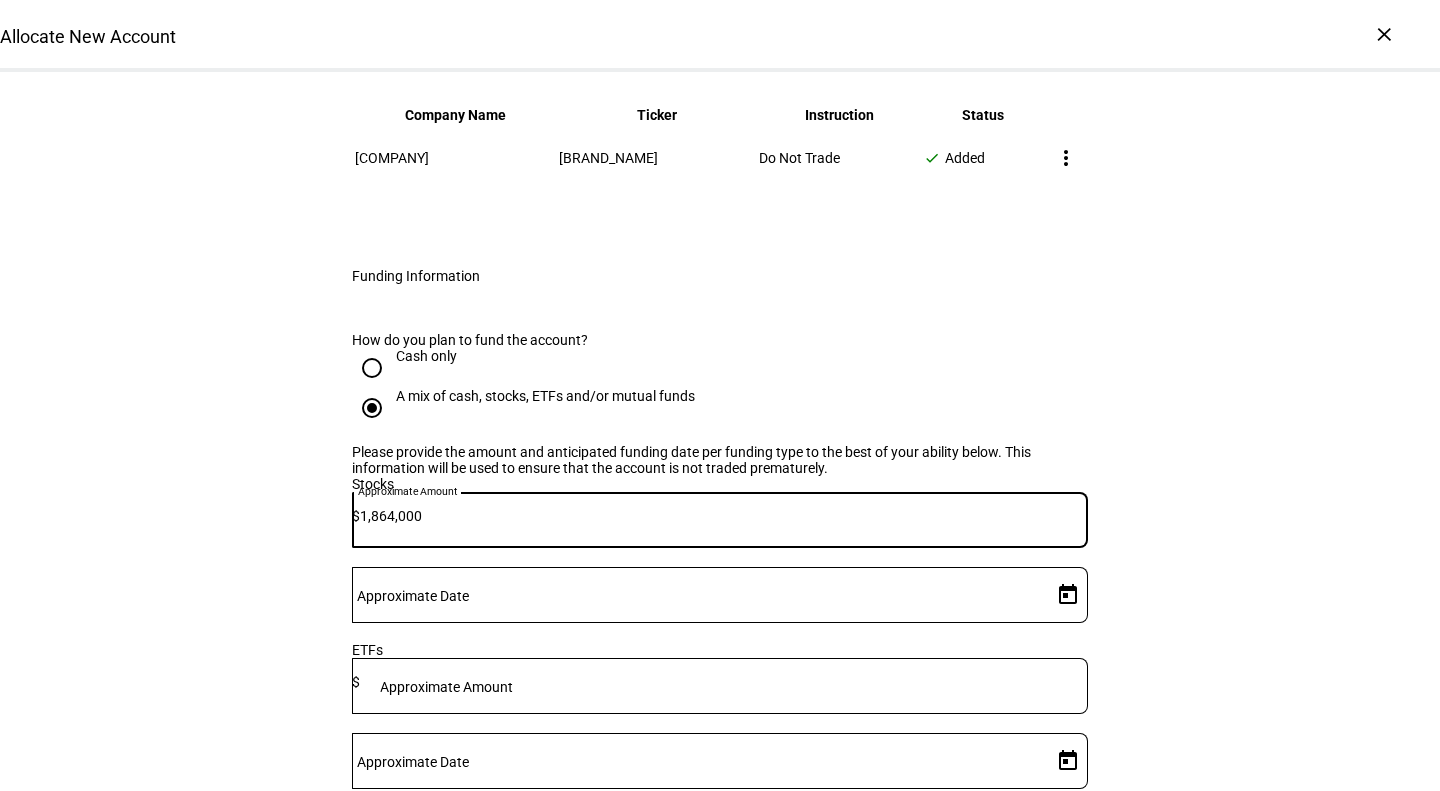 type on "1,864,000" 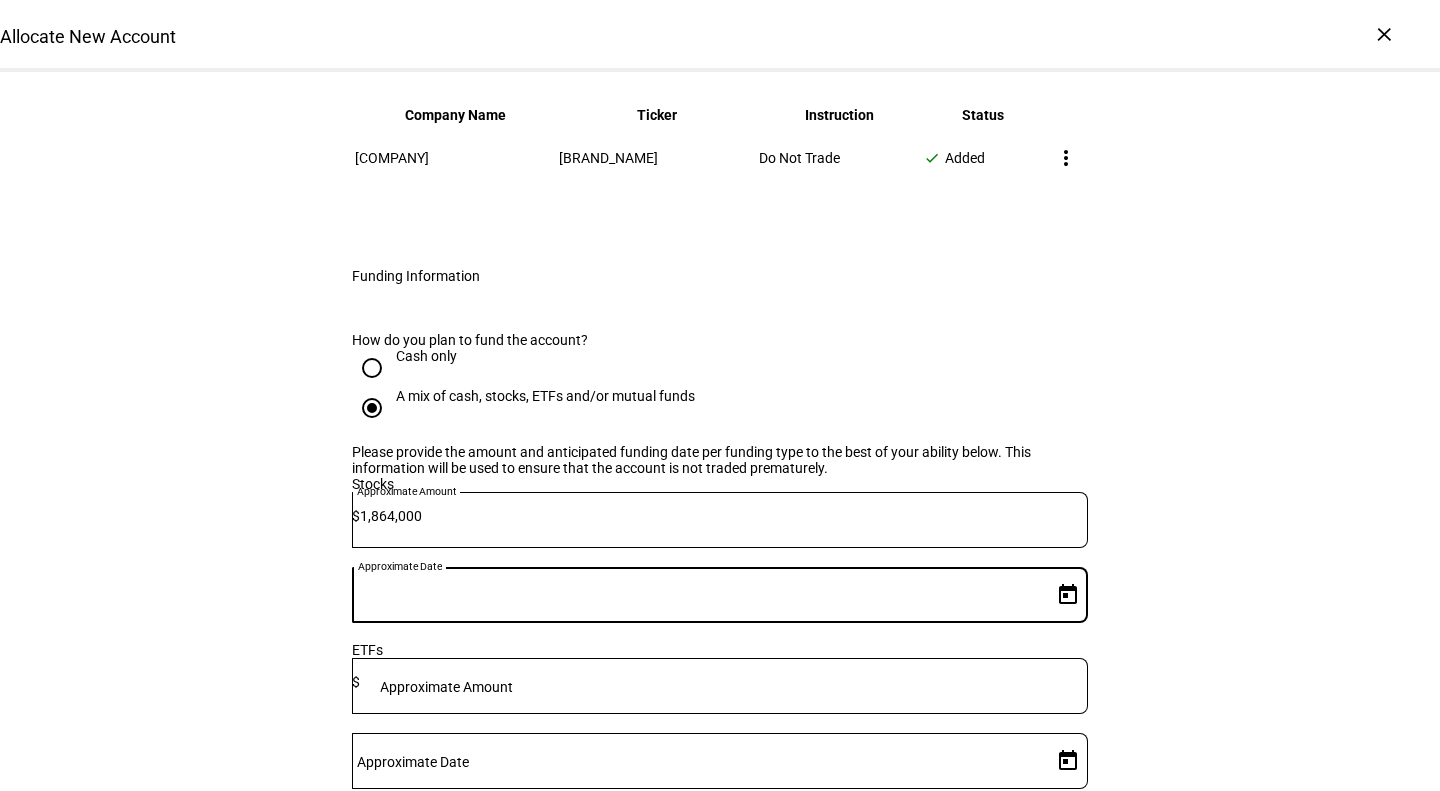 click on "Approximate Date" at bounding box center [698, 591] 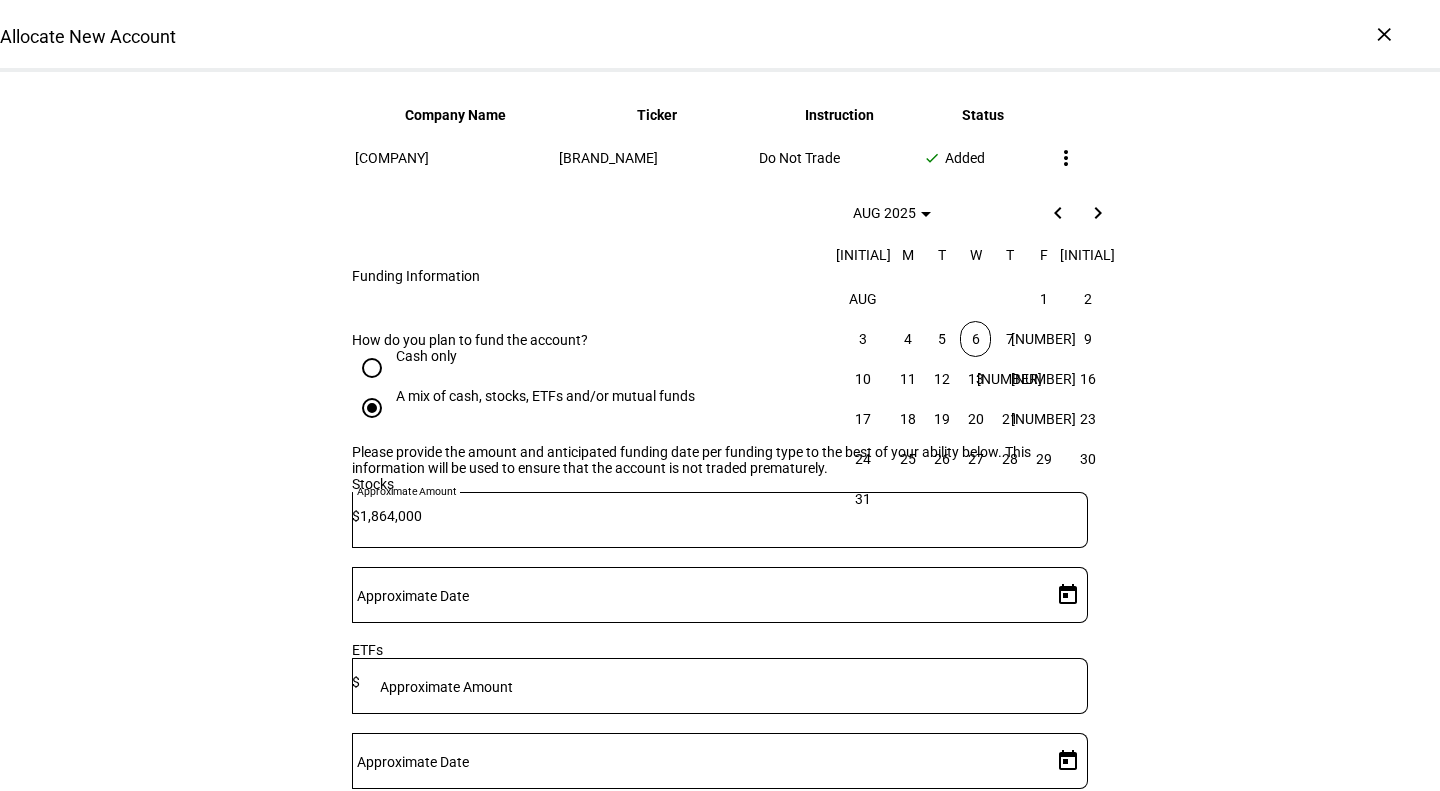 click on "6" at bounding box center (975, 339) 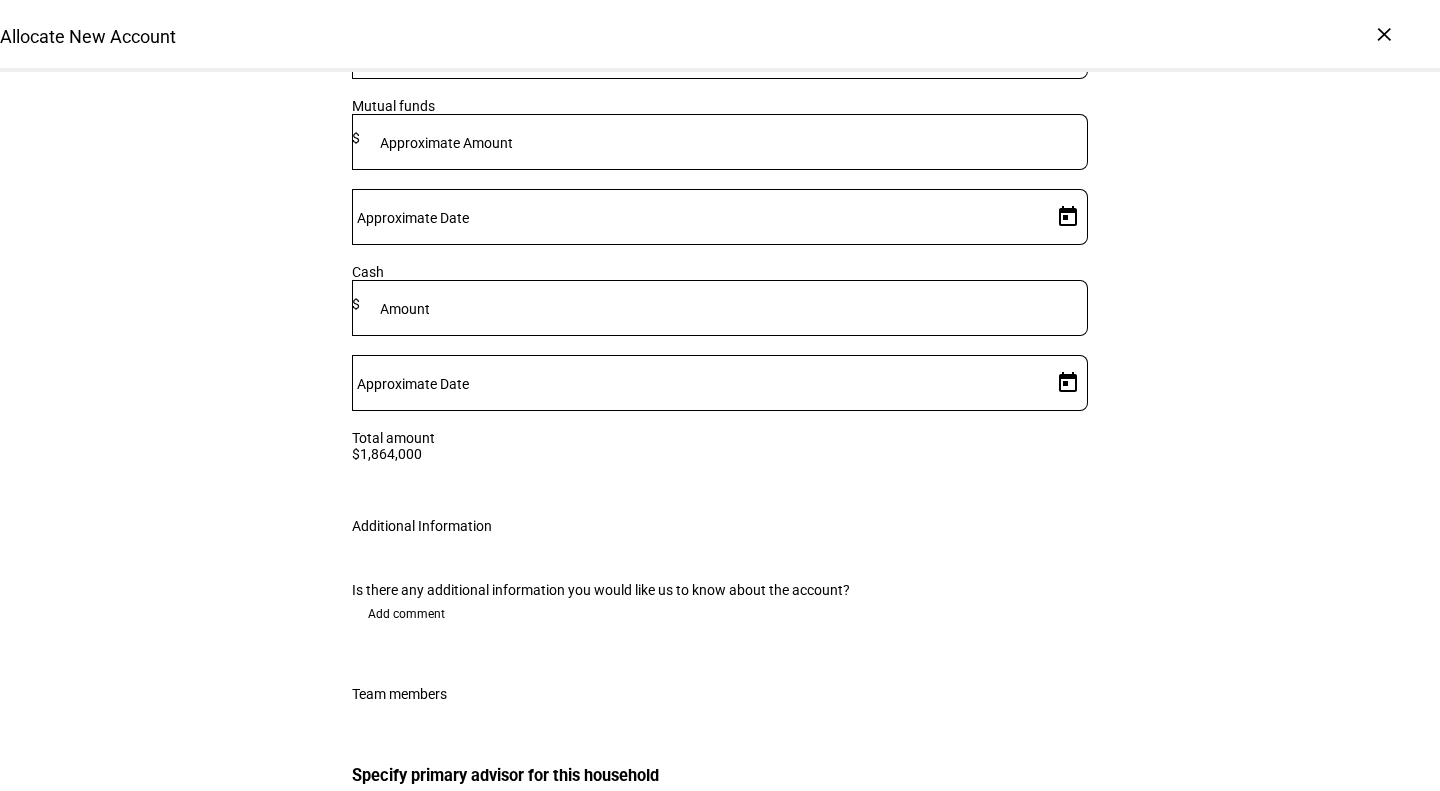 scroll, scrollTop: 3383, scrollLeft: 0, axis: vertical 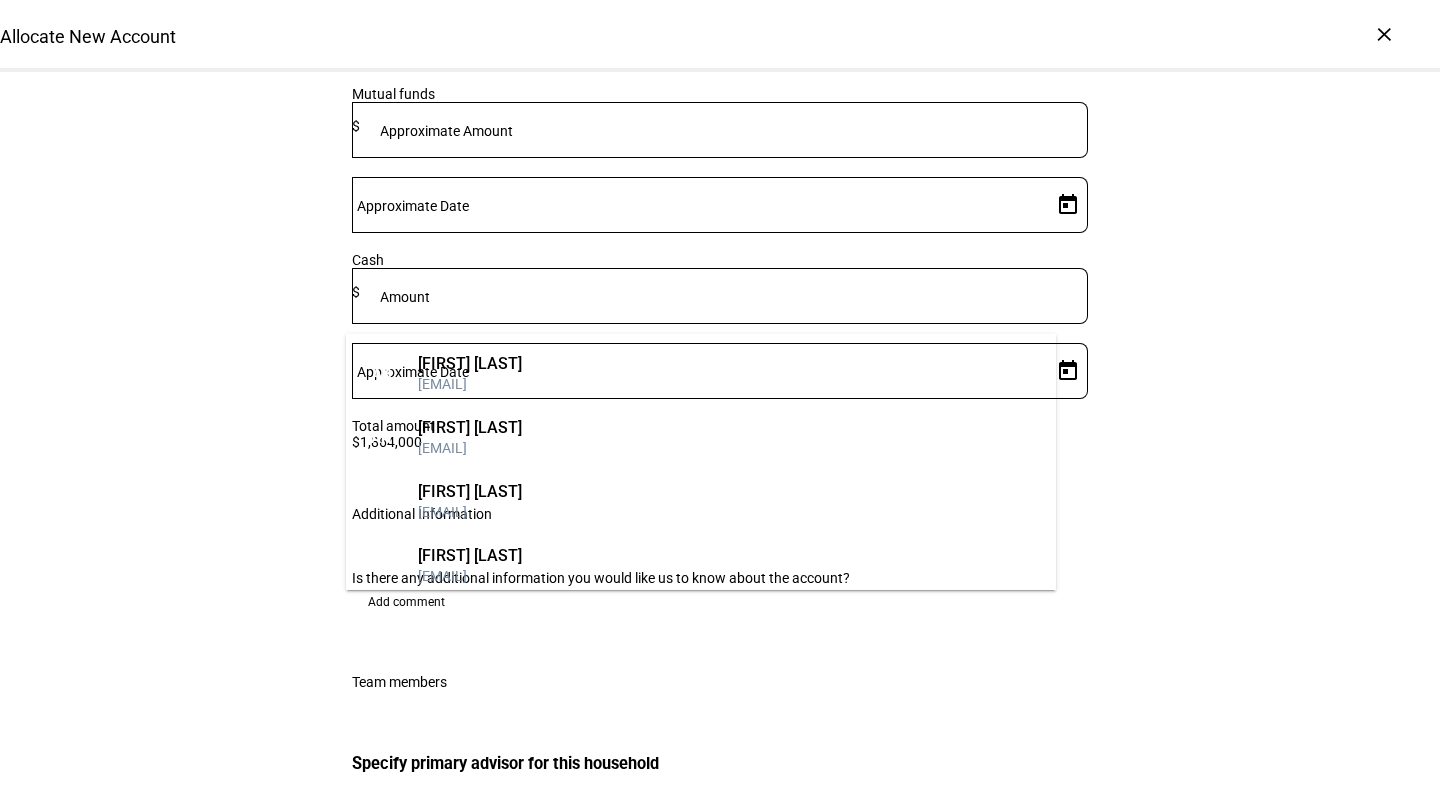 click at bounding box center [742, 838] 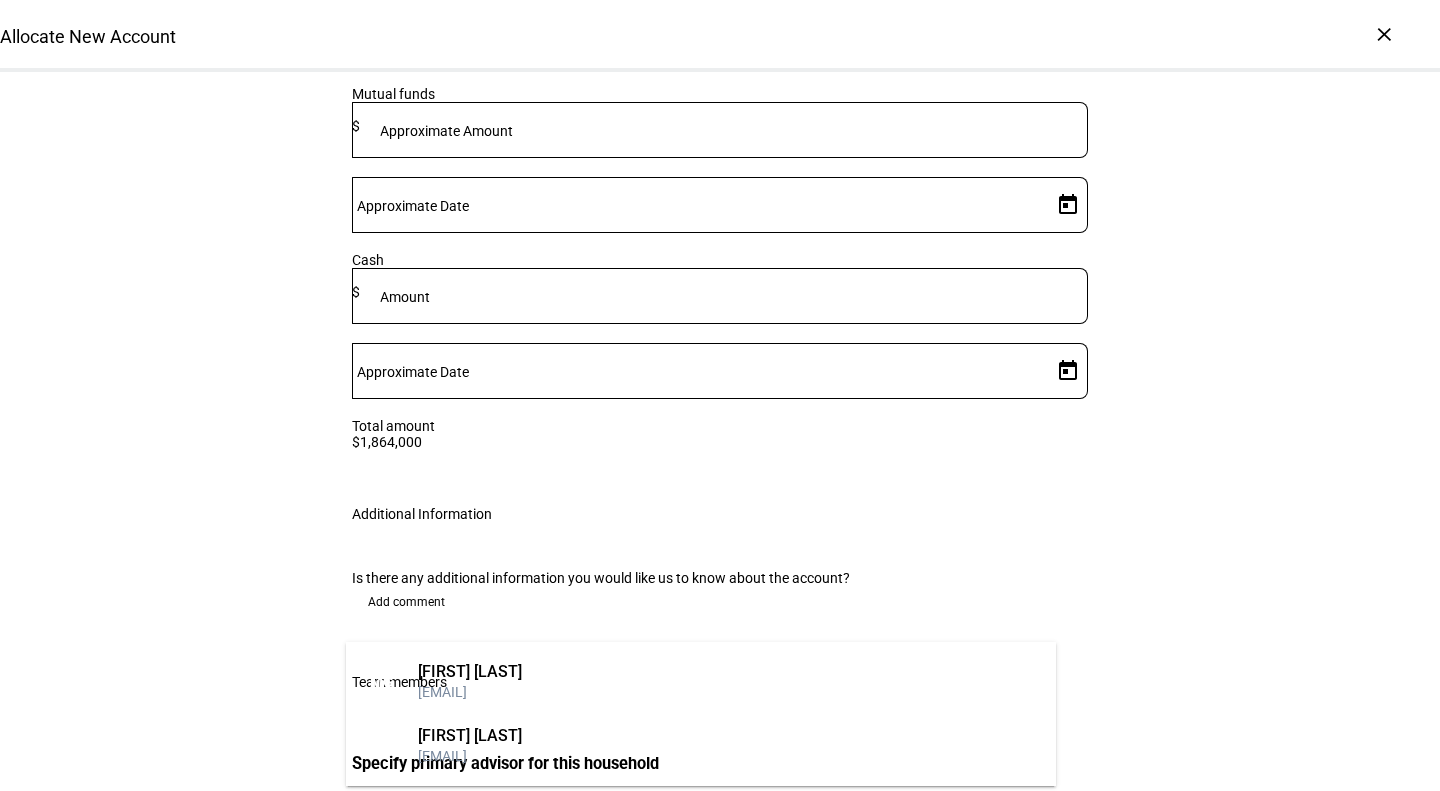 type on "[NAME]" 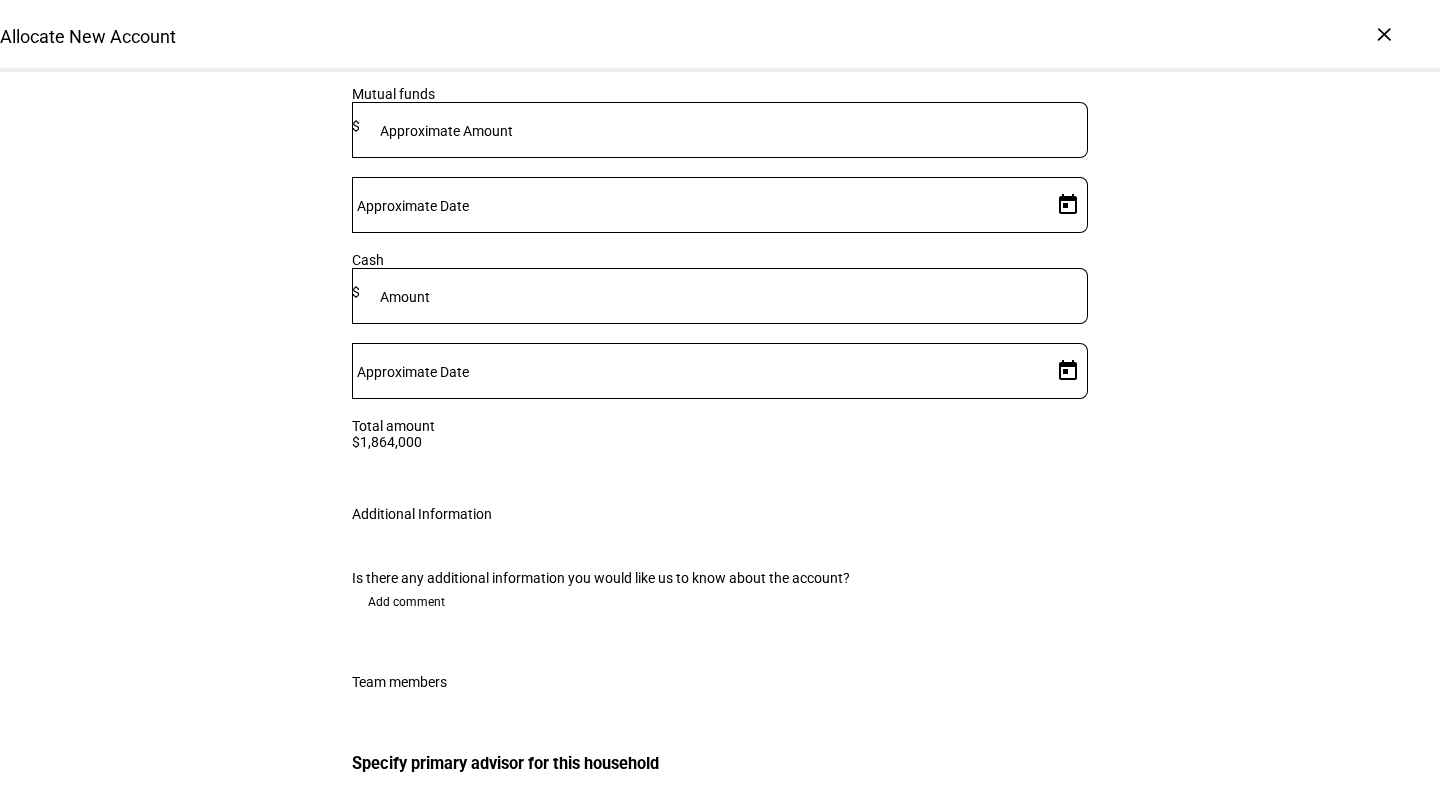 scroll, scrollTop: 3671, scrollLeft: 0, axis: vertical 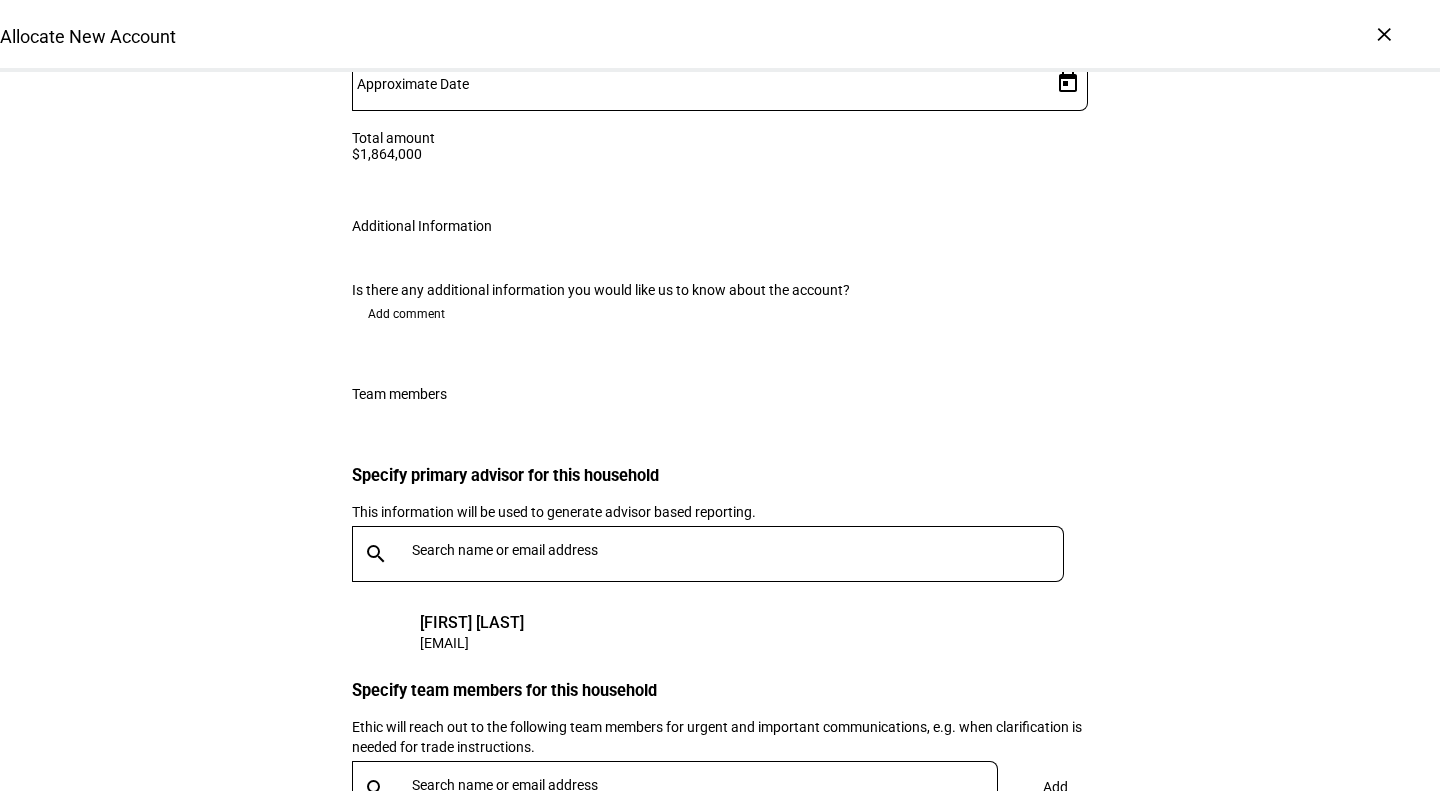 click at bounding box center (709, 785) 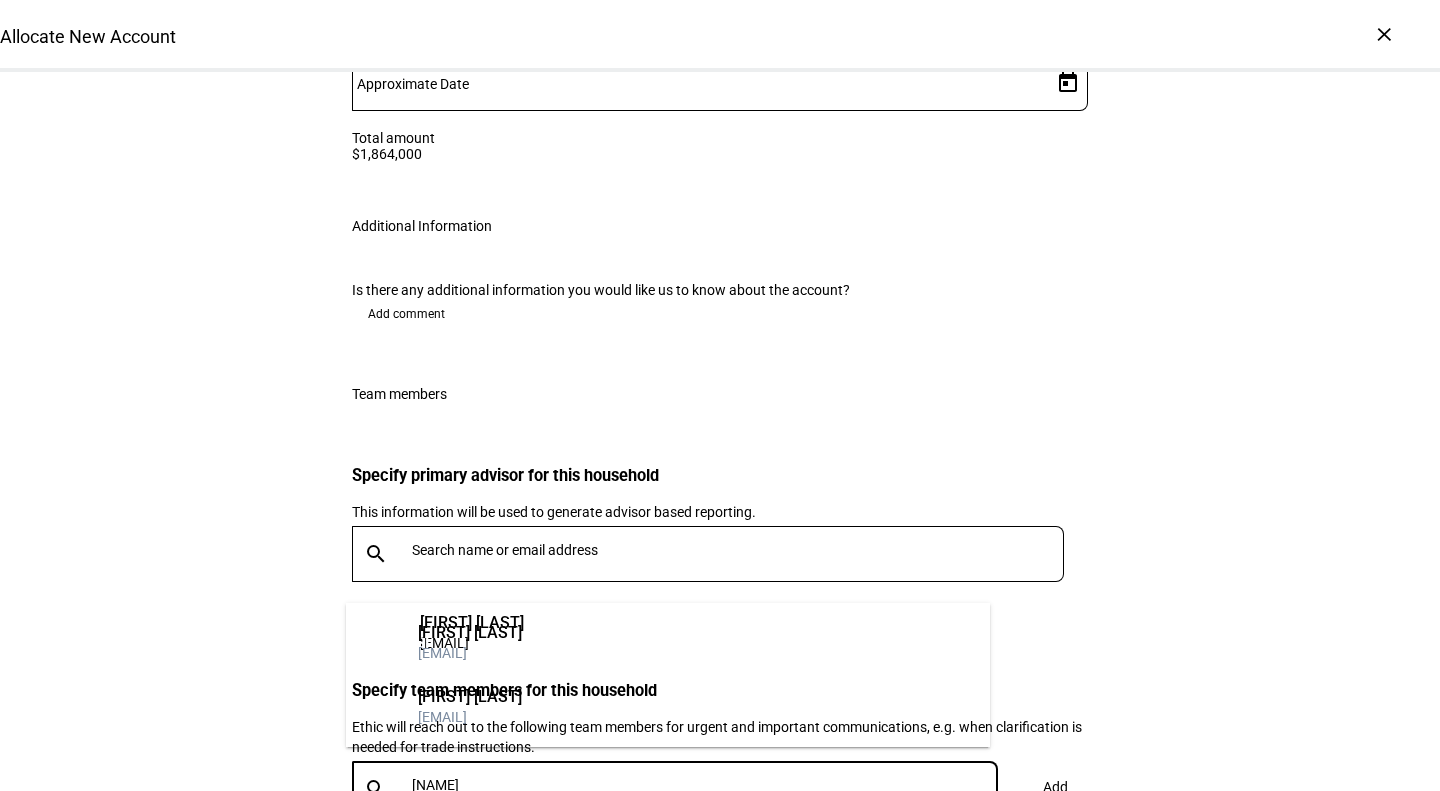 type on "[NAME]" 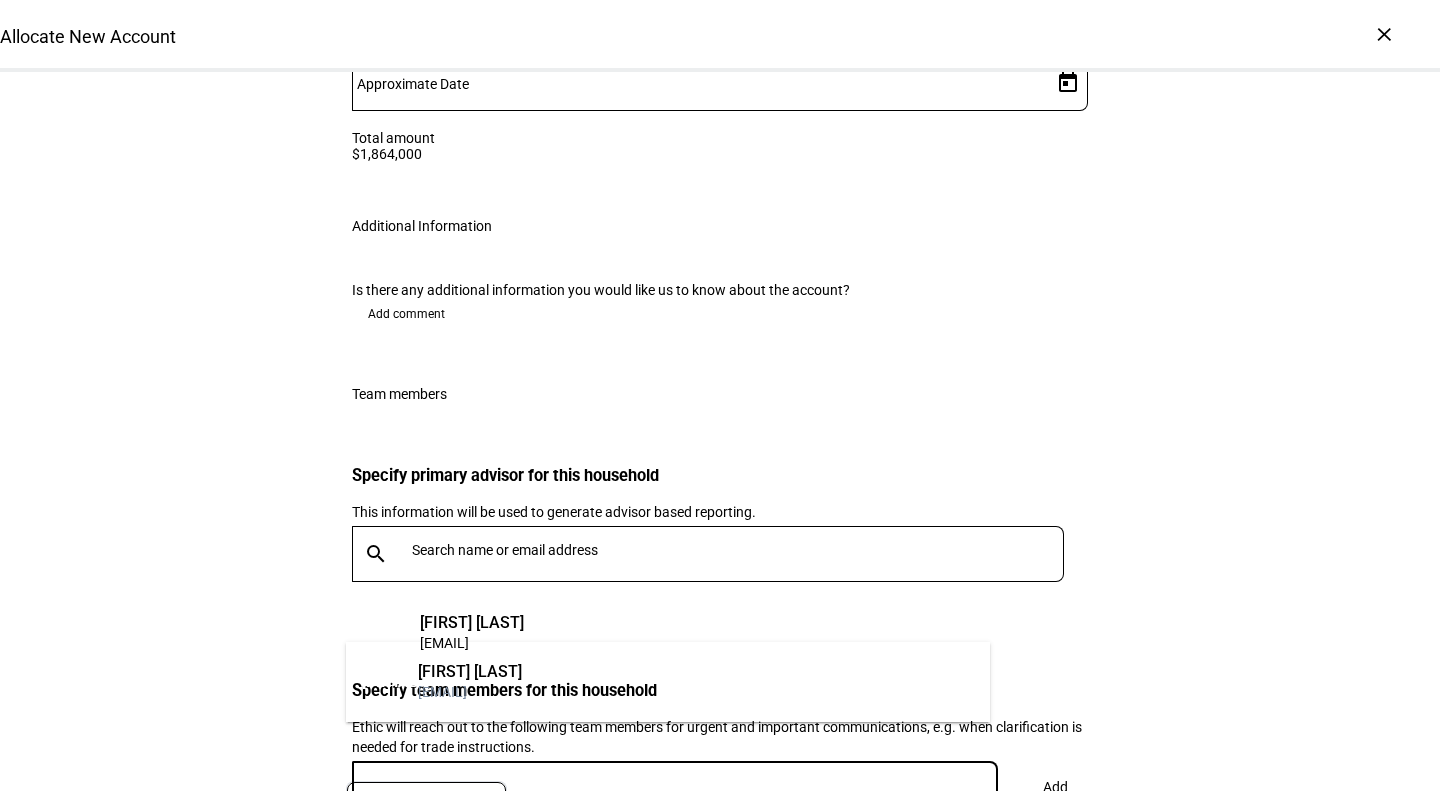 type on "[FIRST] [LAST]" 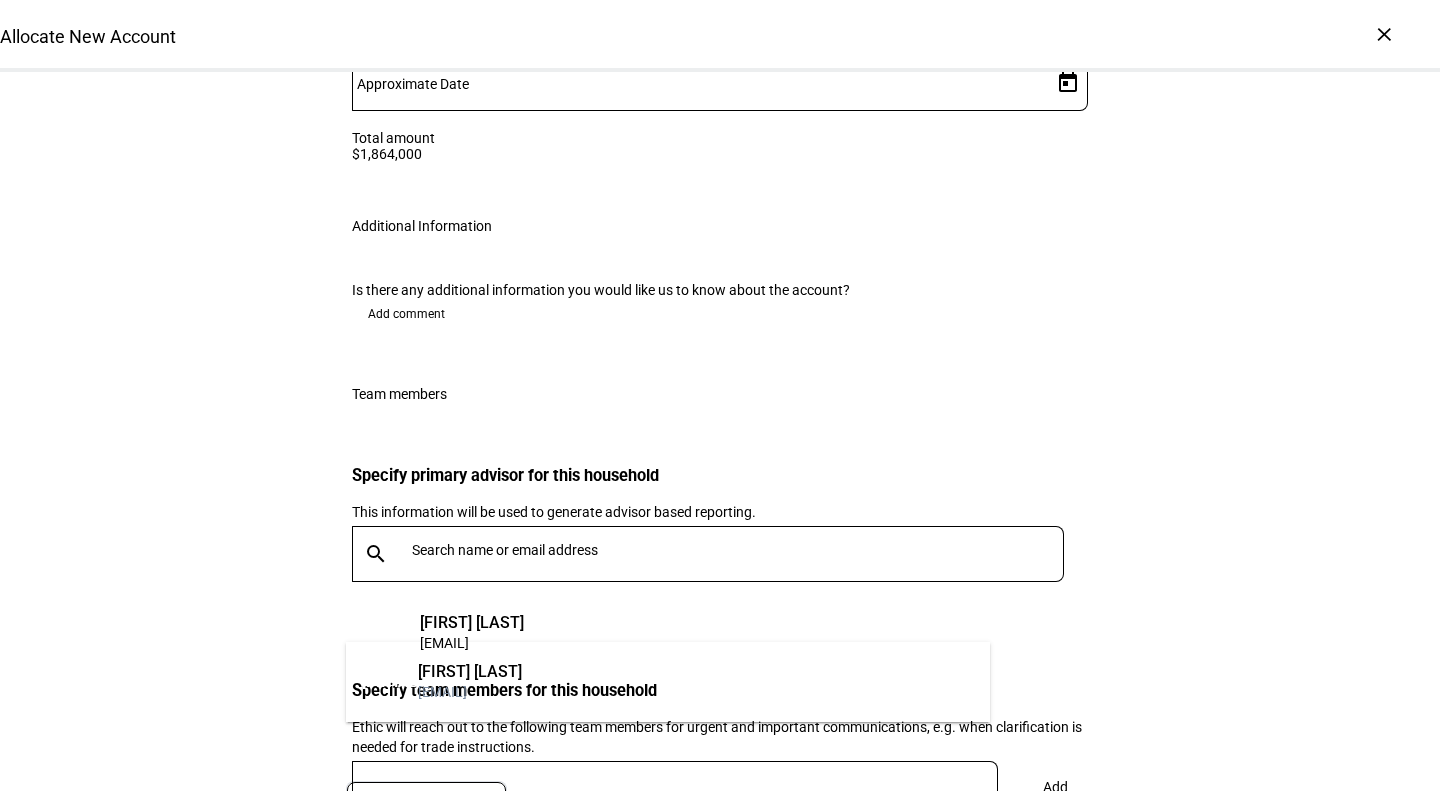 click on "[FIRST] [LAST]" at bounding box center [470, 672] 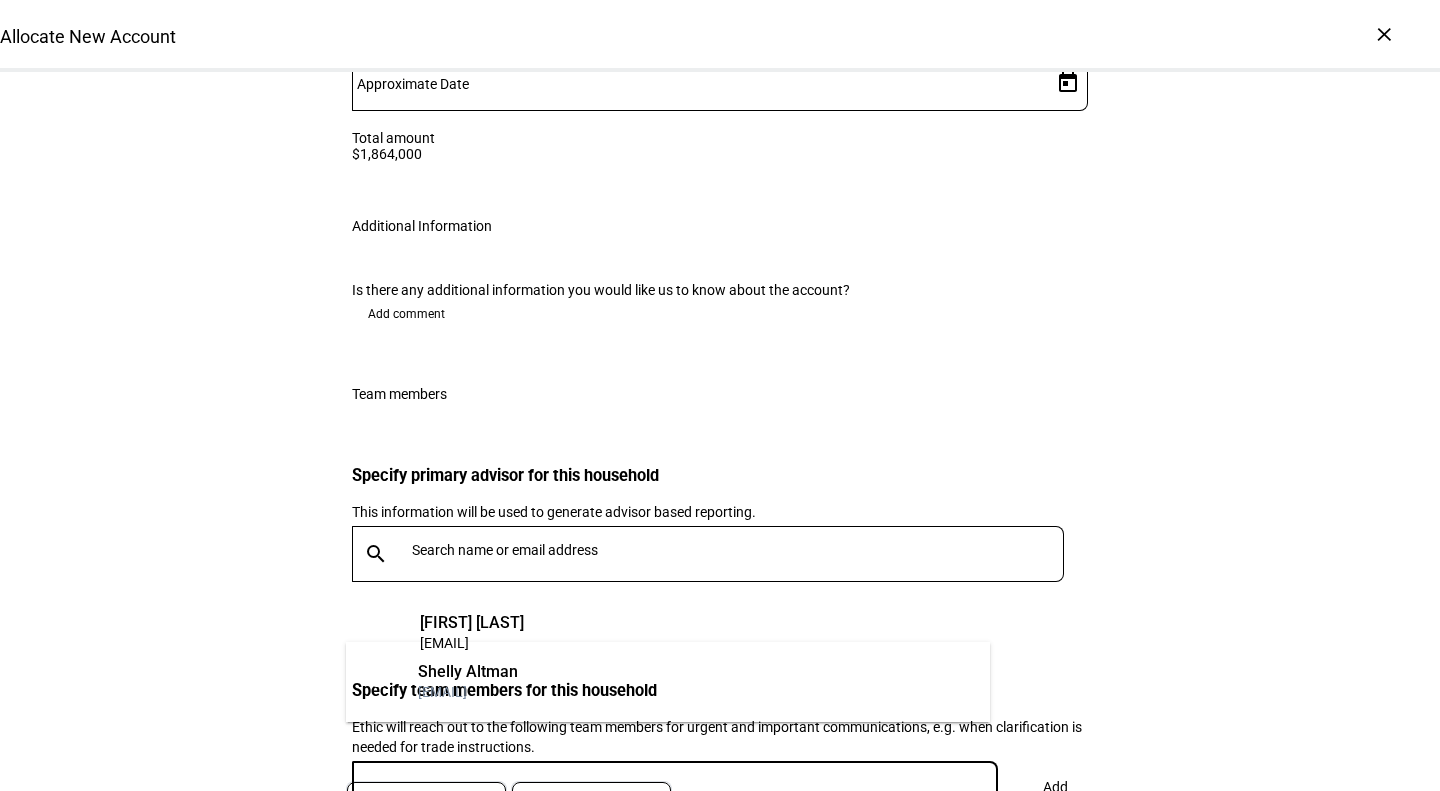 type on "[FIRST]" 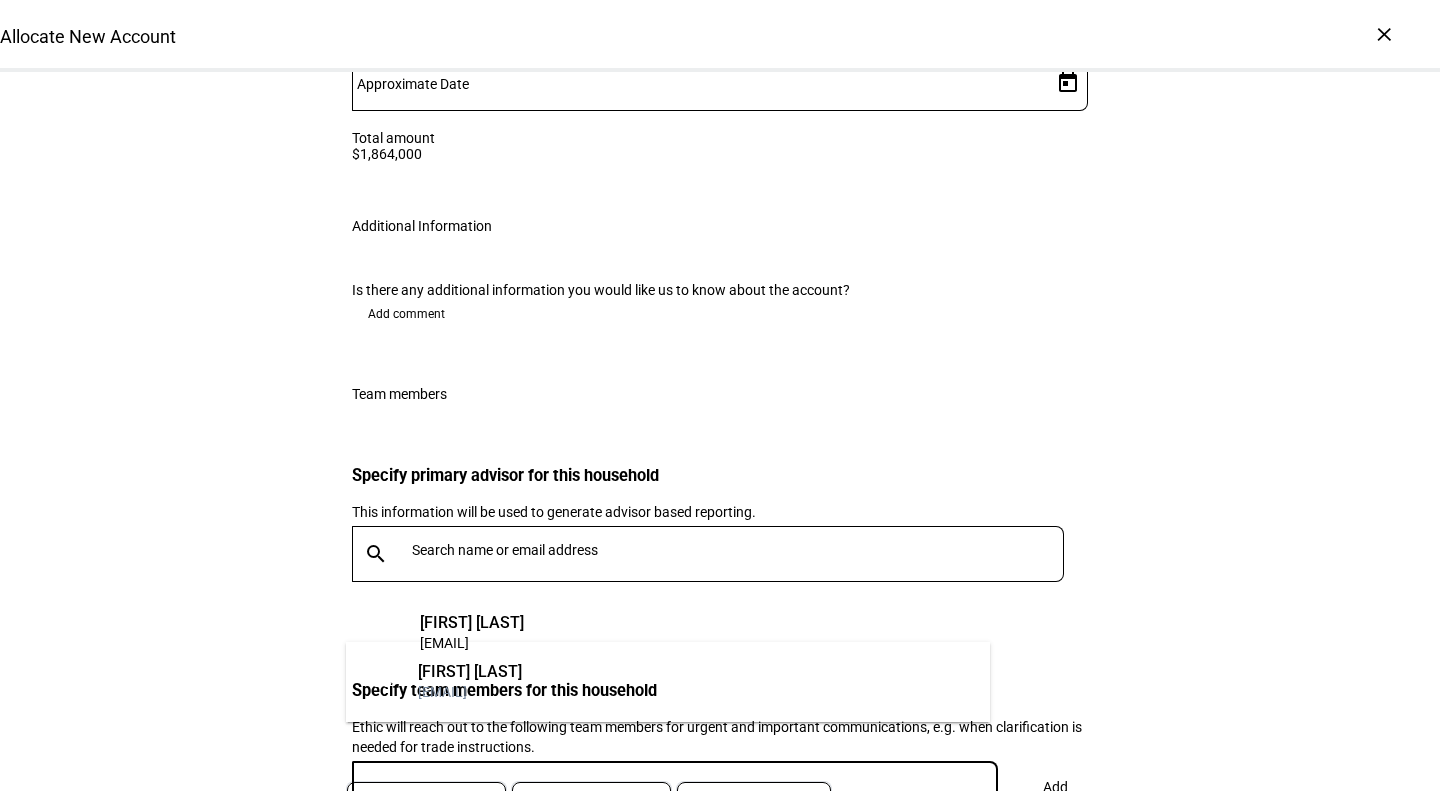 type on "caroli" 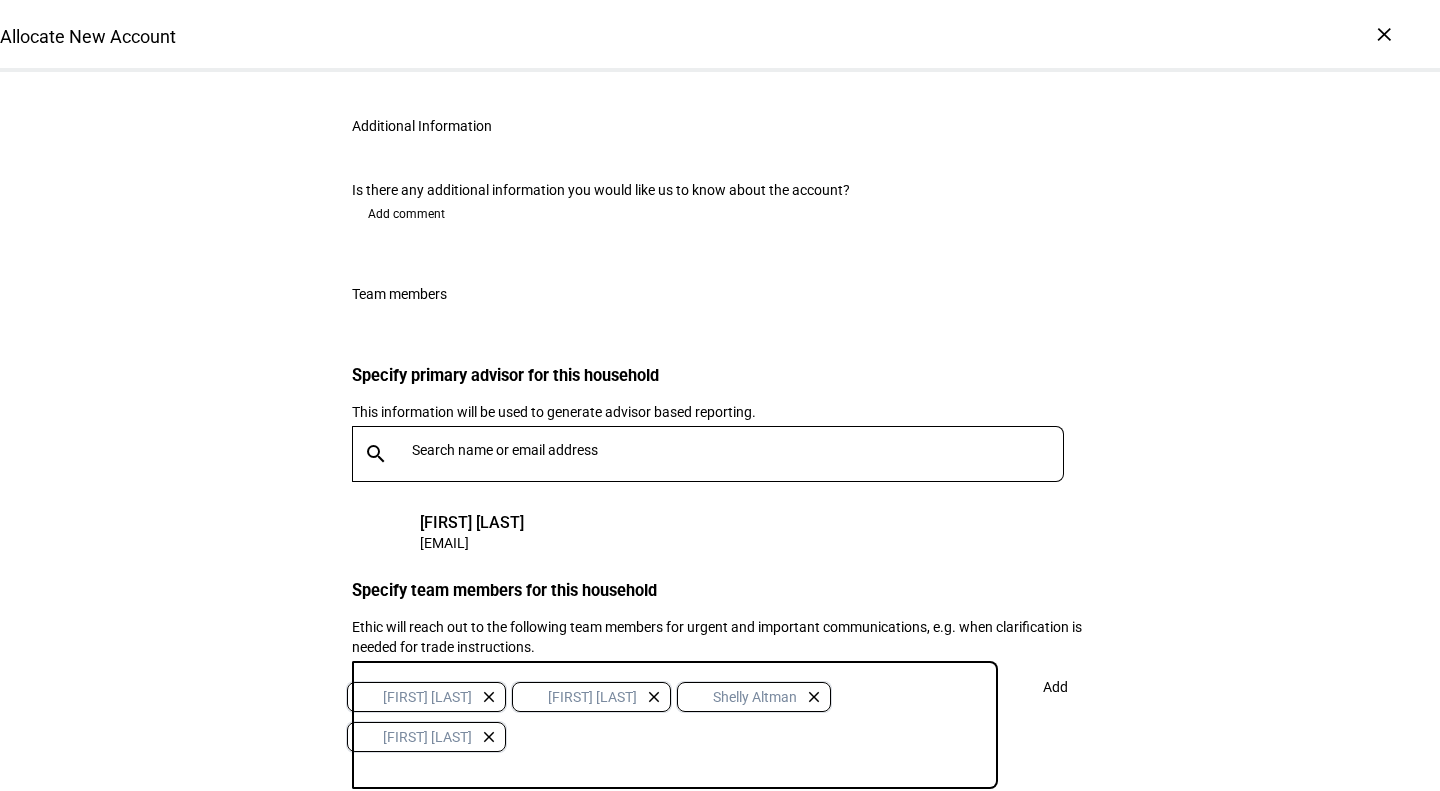 scroll, scrollTop: 3770, scrollLeft: 0, axis: vertical 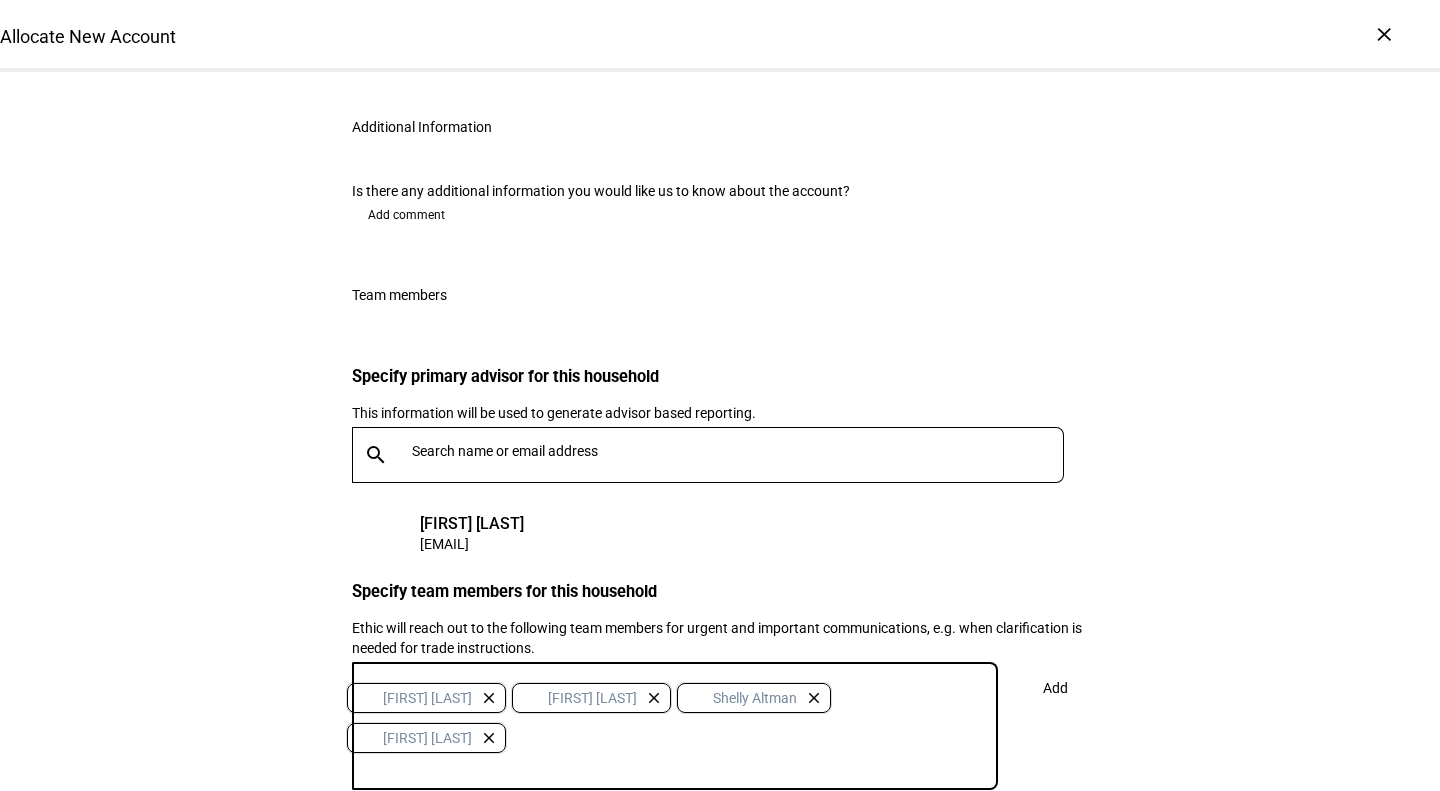 click 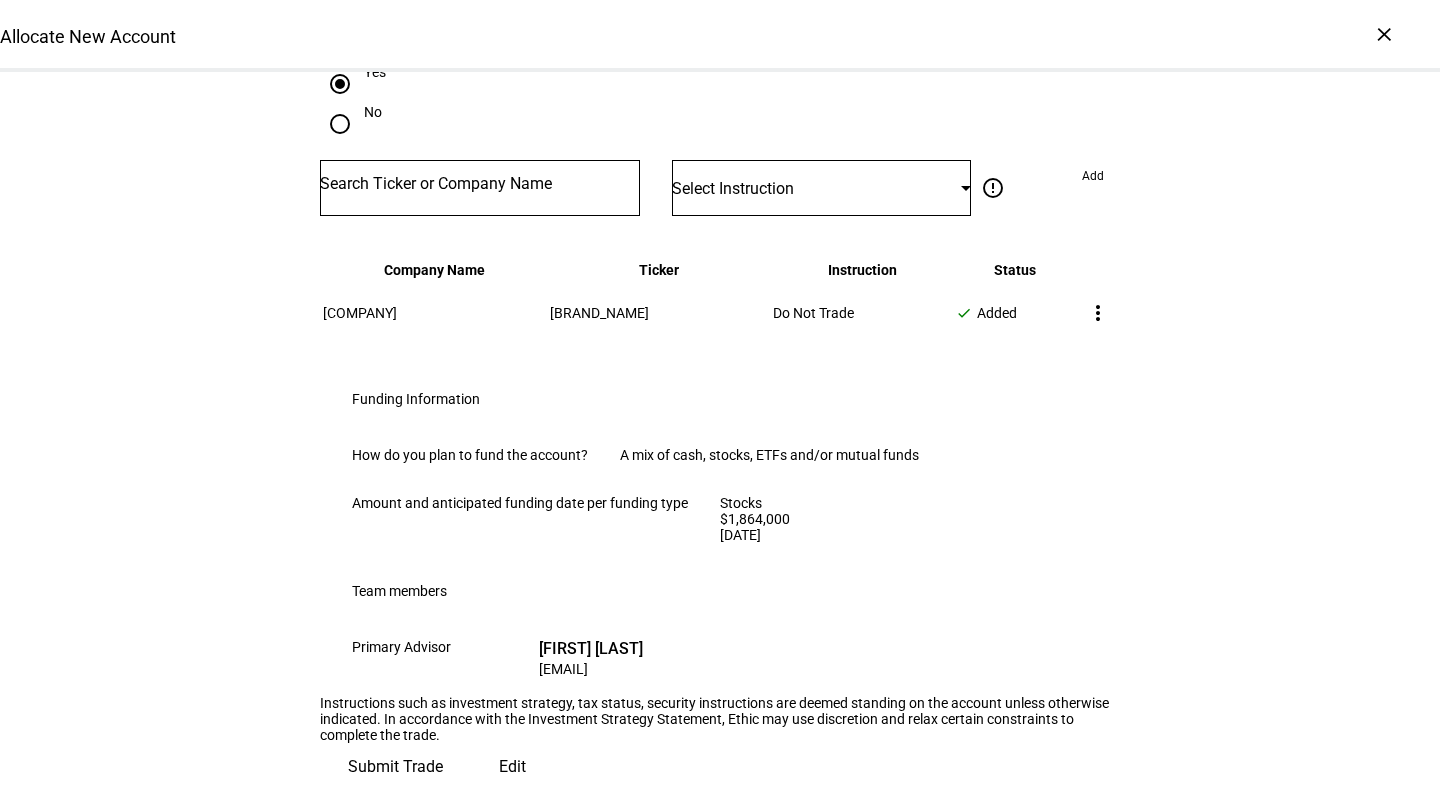 scroll, scrollTop: 0, scrollLeft: 0, axis: both 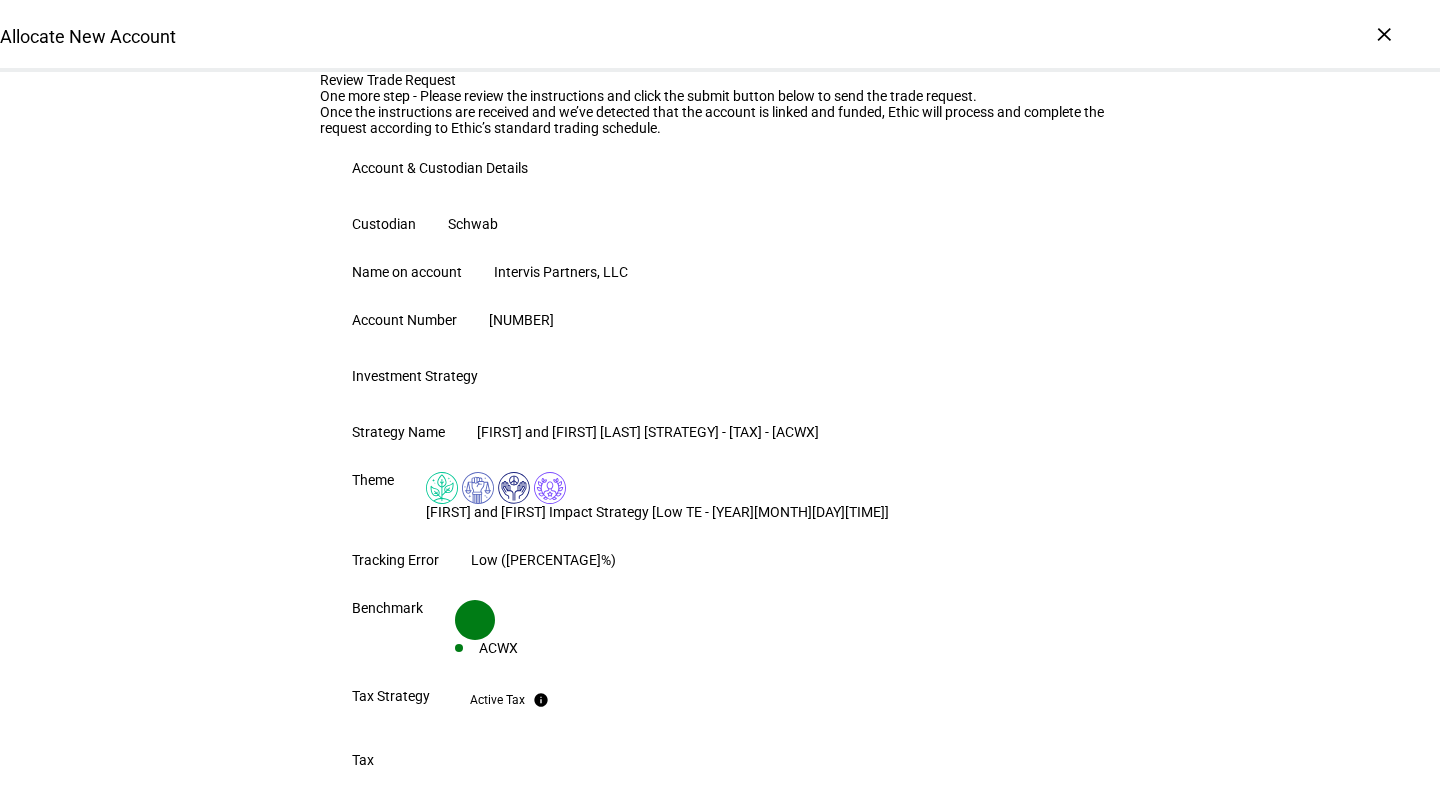 type 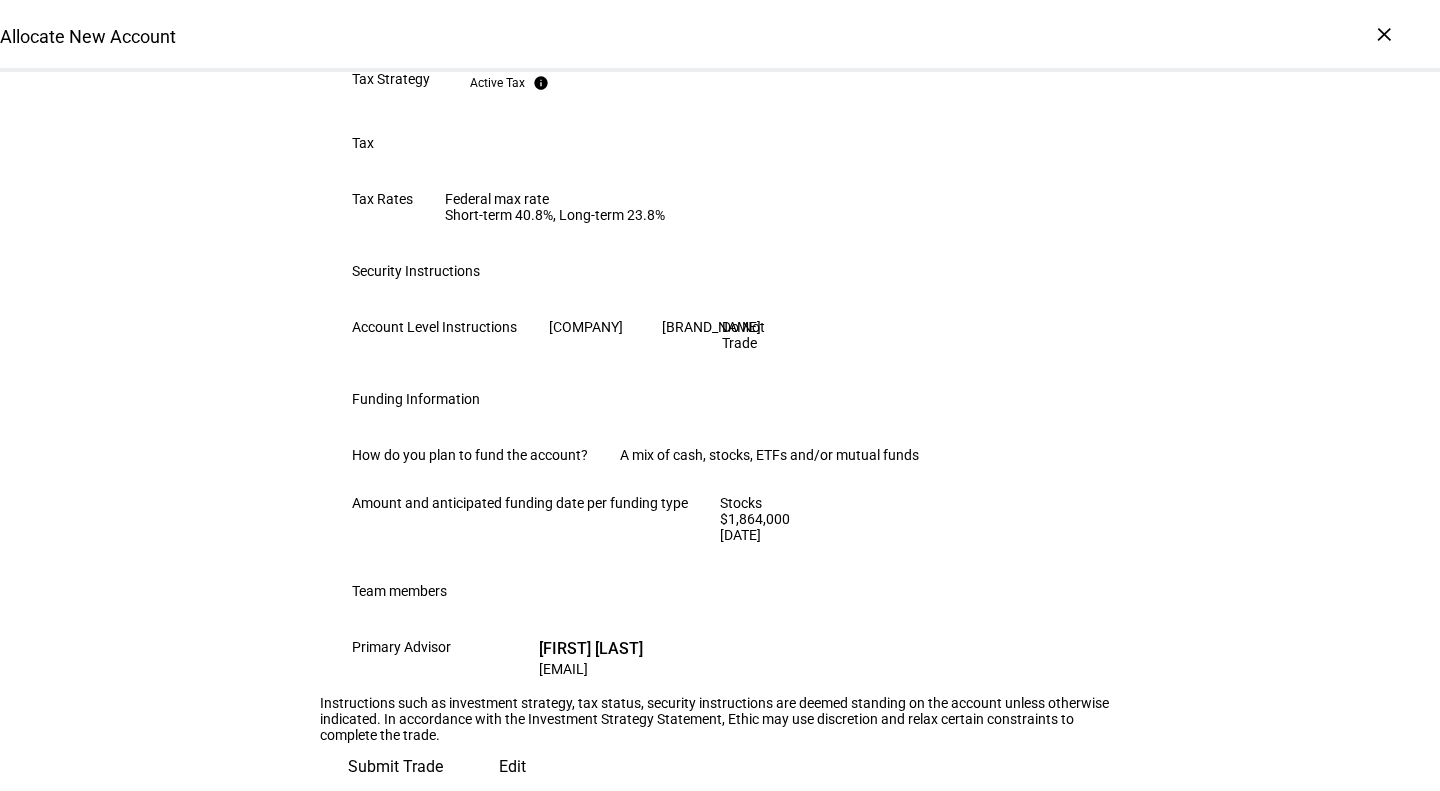 scroll, scrollTop: 1160, scrollLeft: 0, axis: vertical 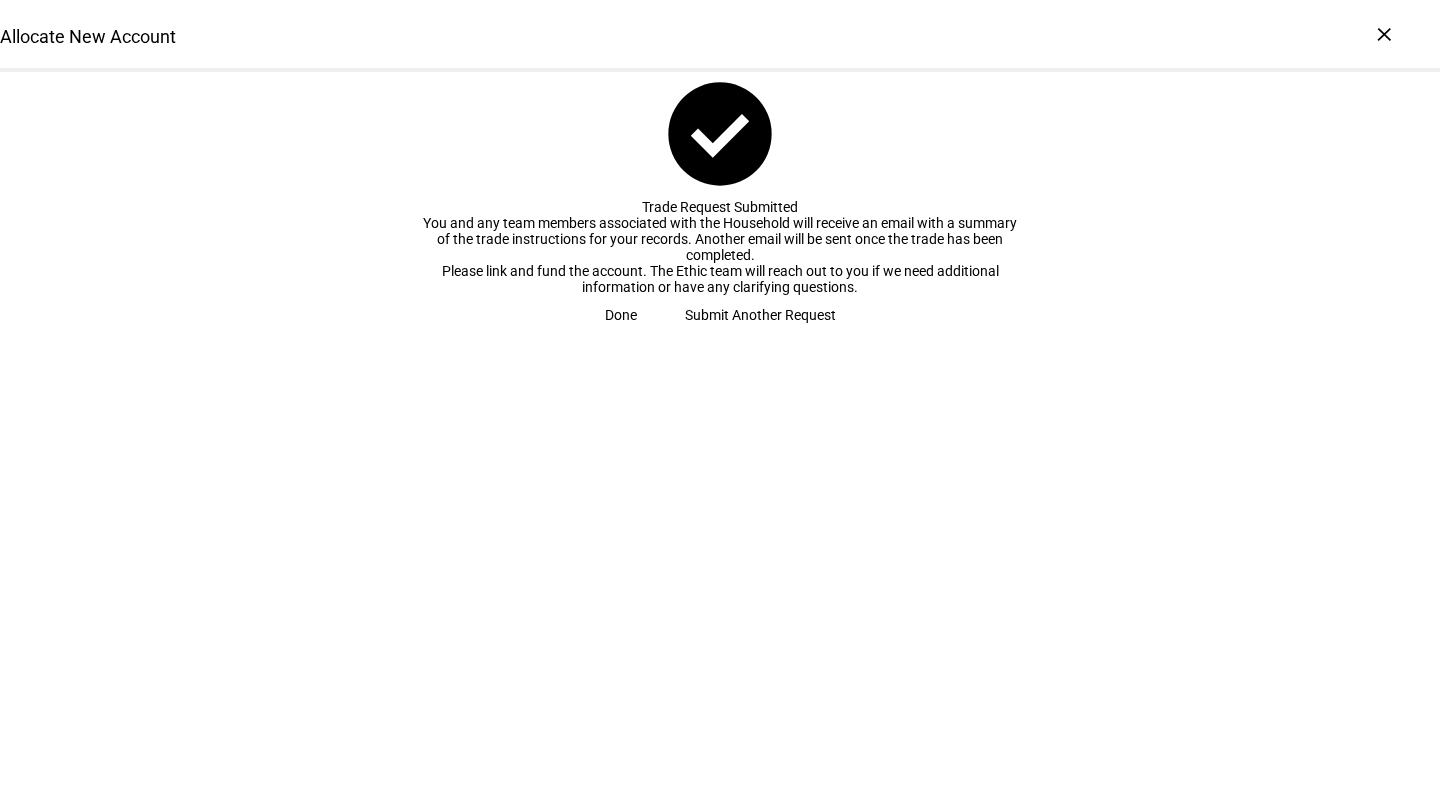 click on "Submit Another Request" 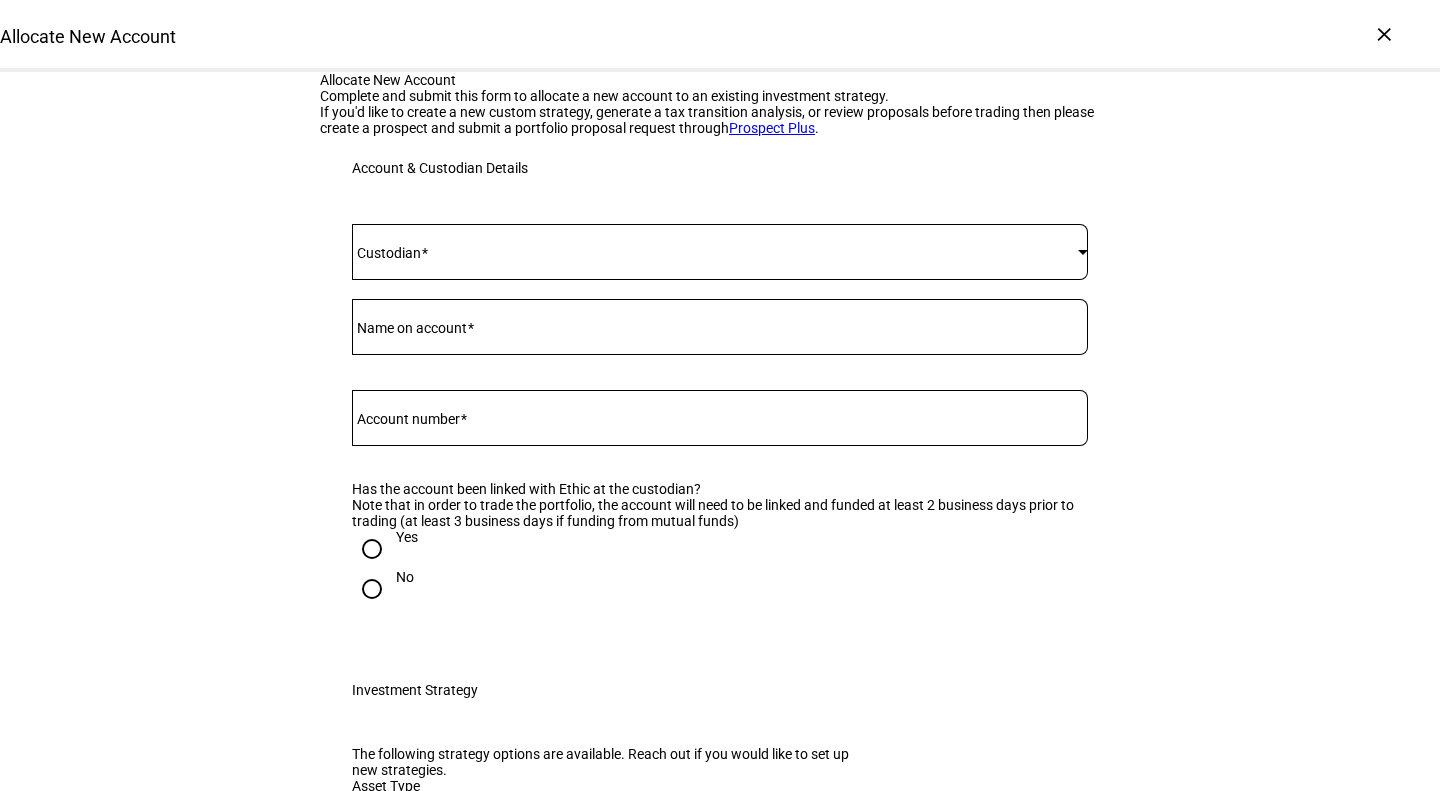 click at bounding box center [715, 252] 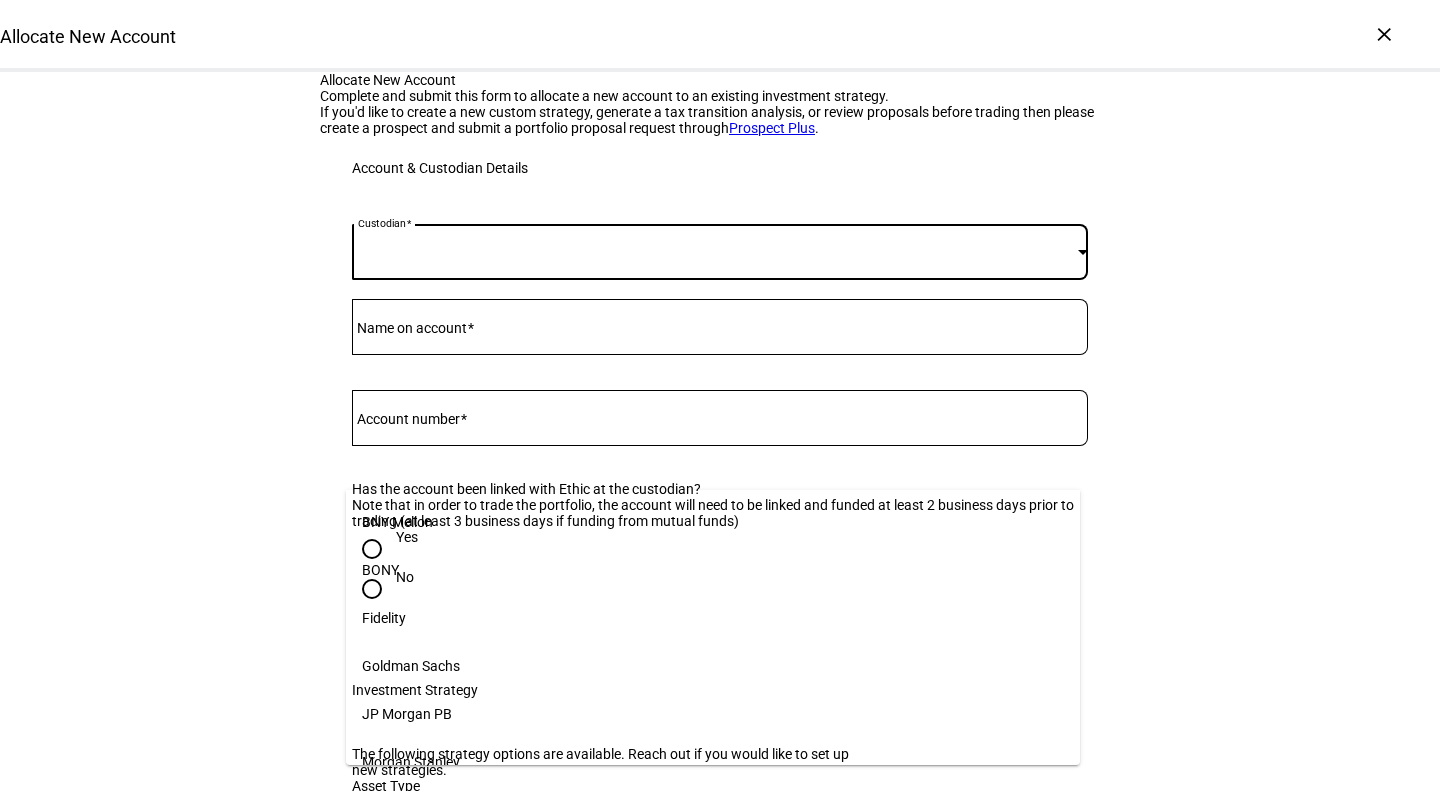 scroll, scrollTop: 205, scrollLeft: 0, axis: vertical 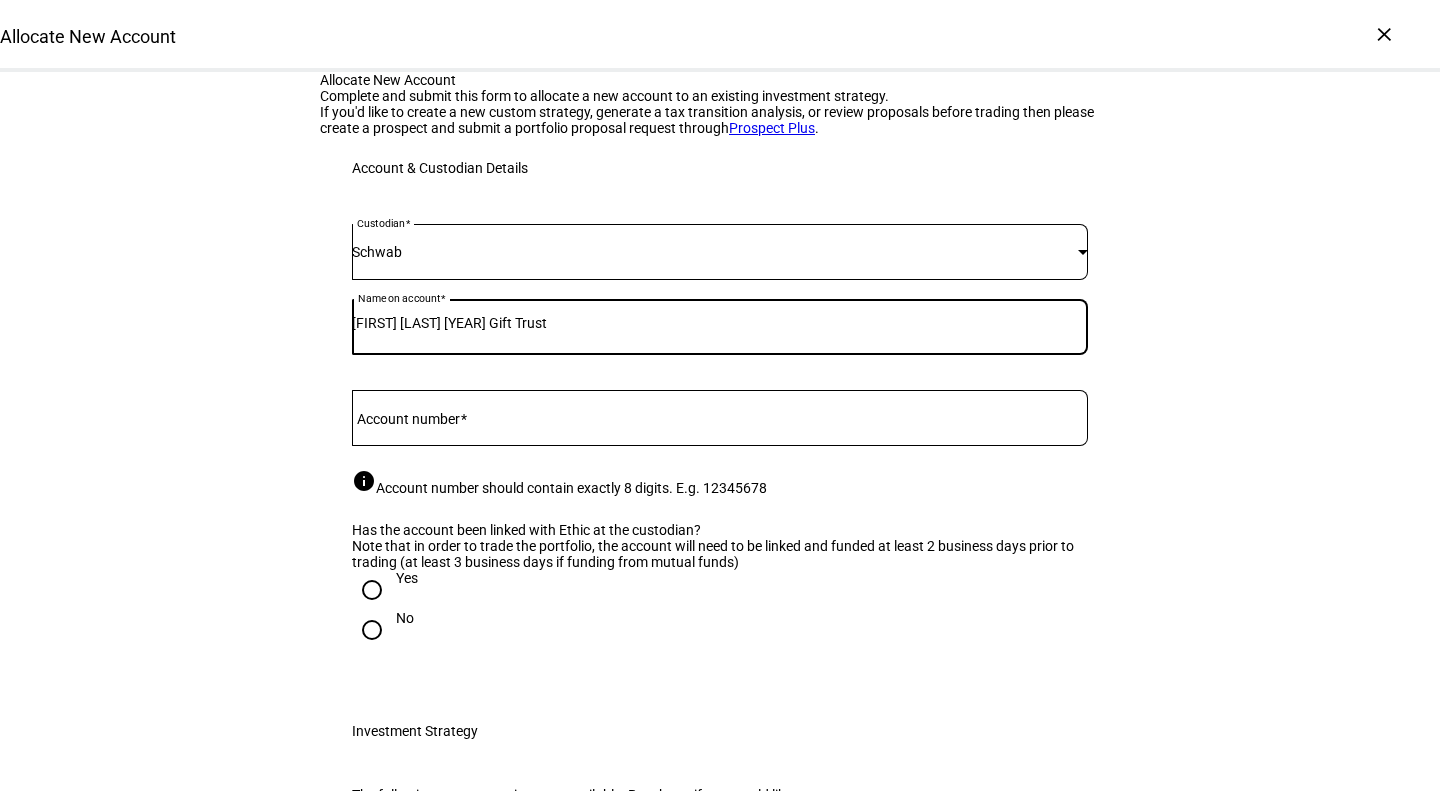 type on "[FIRST] [LAST] [YEAR] Gift Trust" 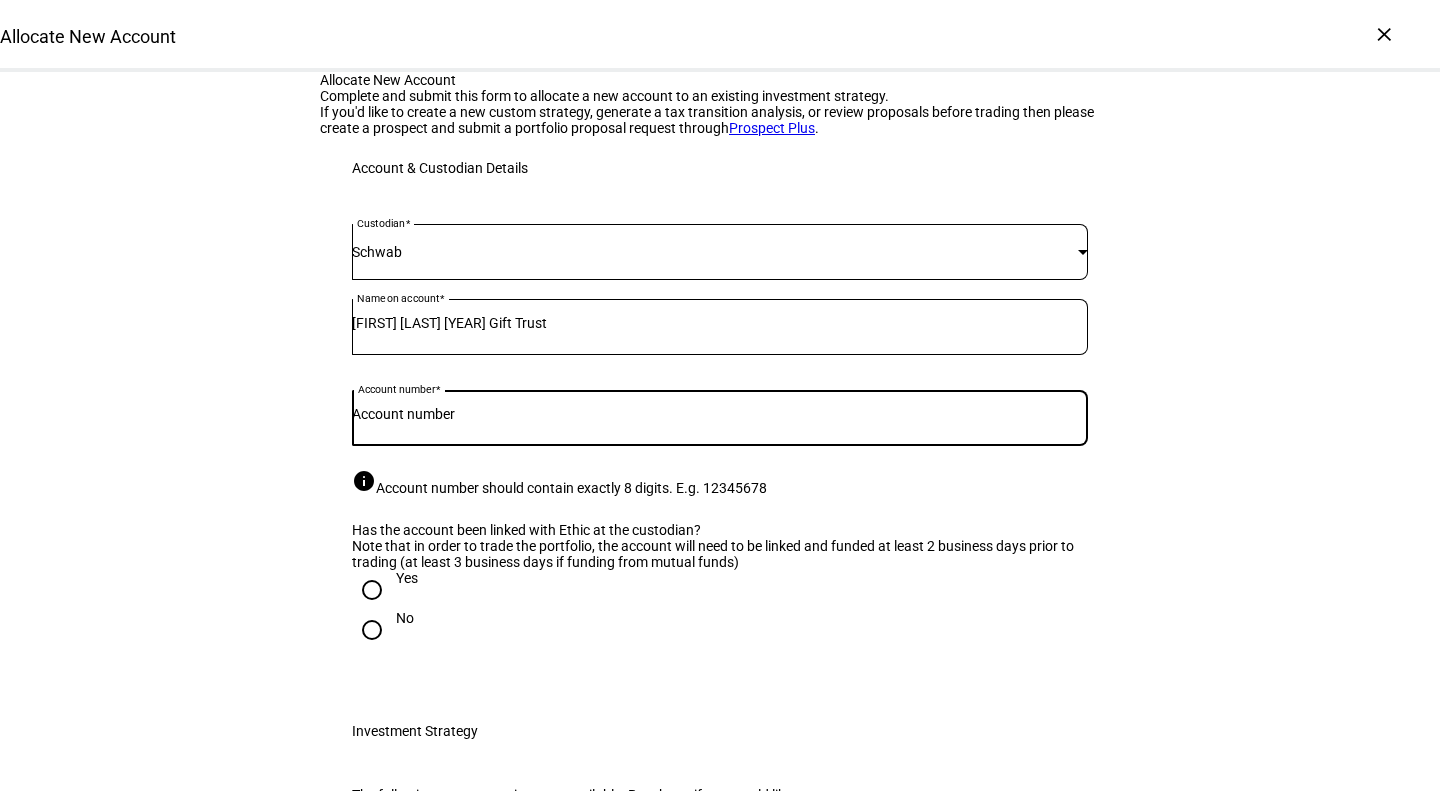 paste on "7557-1255" 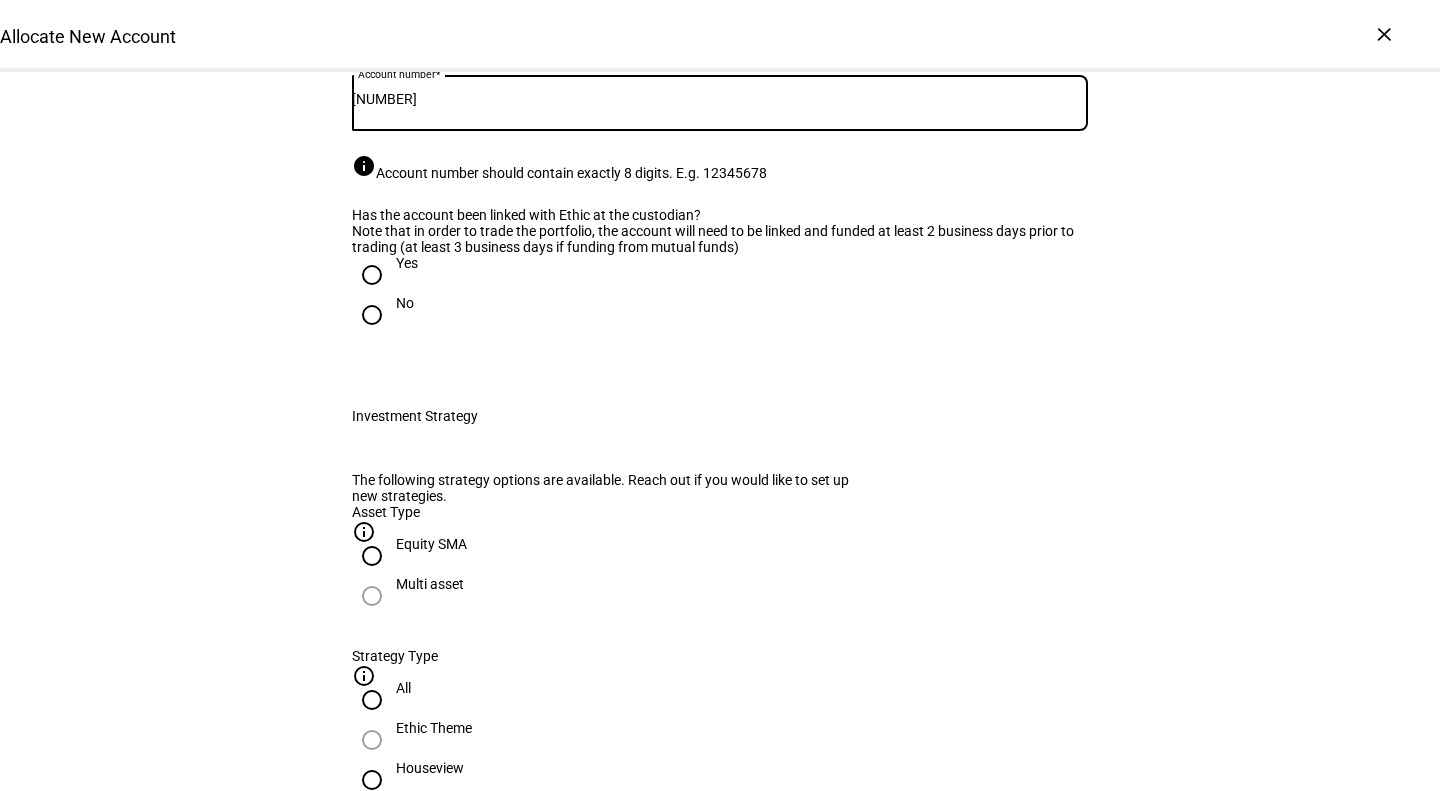 scroll, scrollTop: 320, scrollLeft: 0, axis: vertical 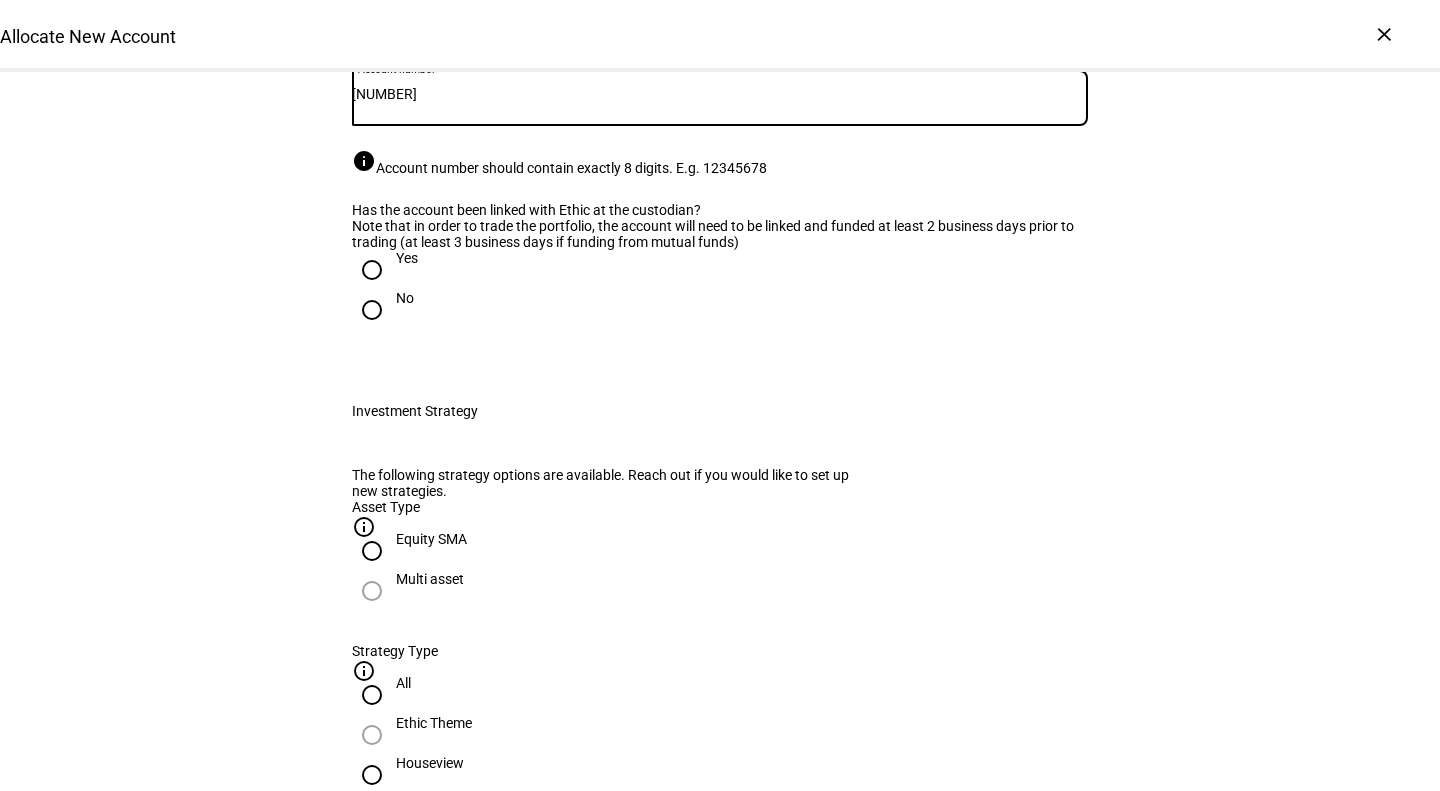 type on "[NUMBER]" 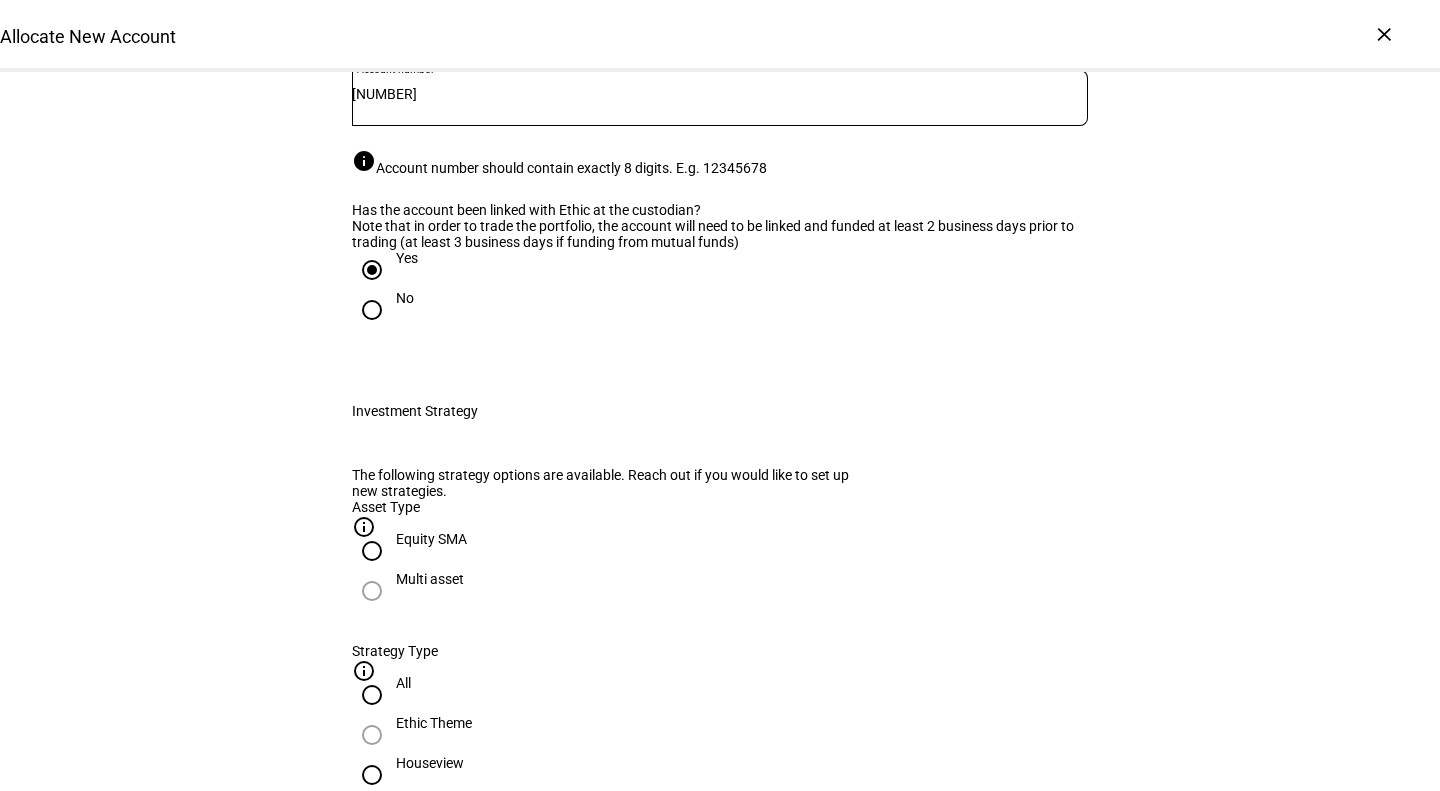 scroll, scrollTop: 610, scrollLeft: 0, axis: vertical 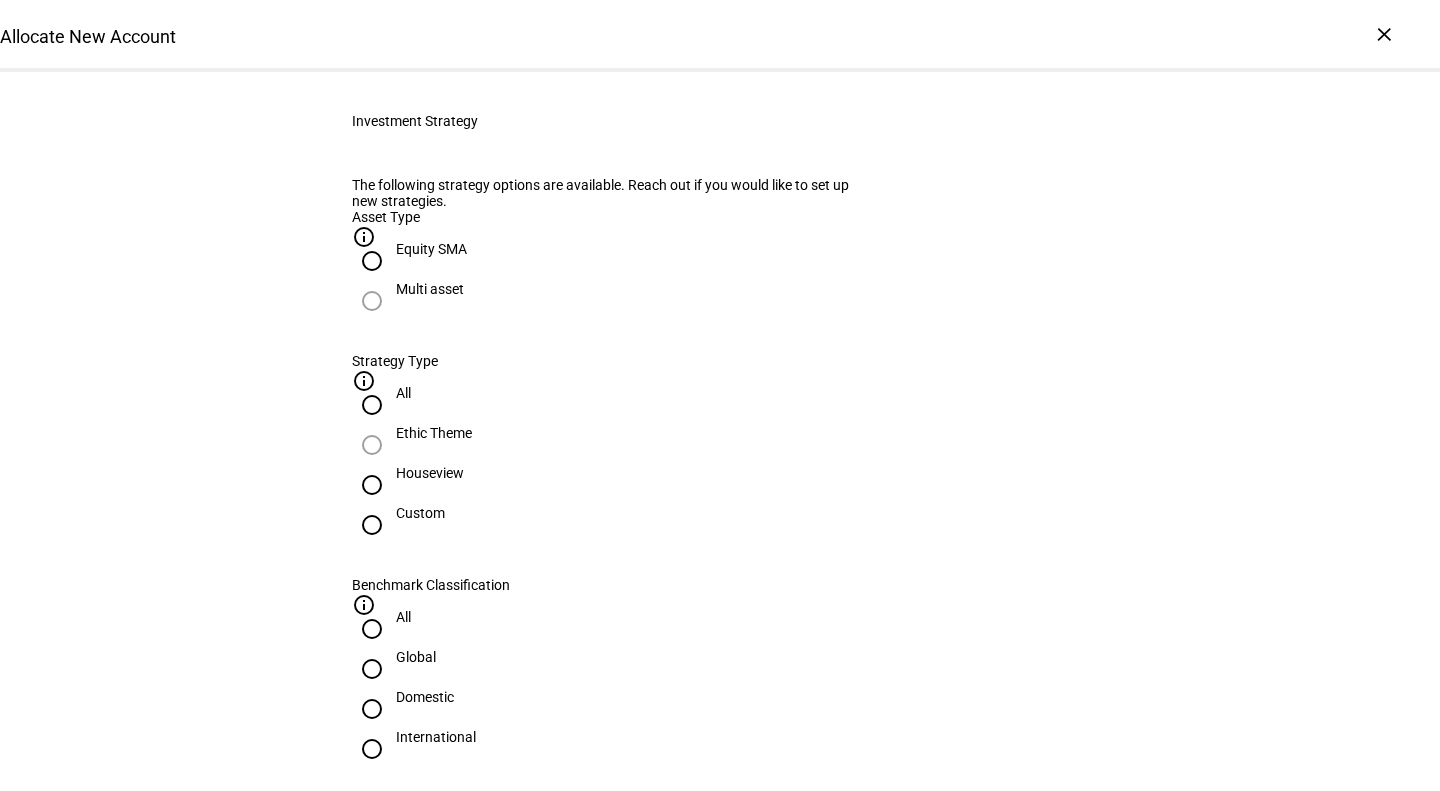 click on "Domestic" at bounding box center [425, 697] 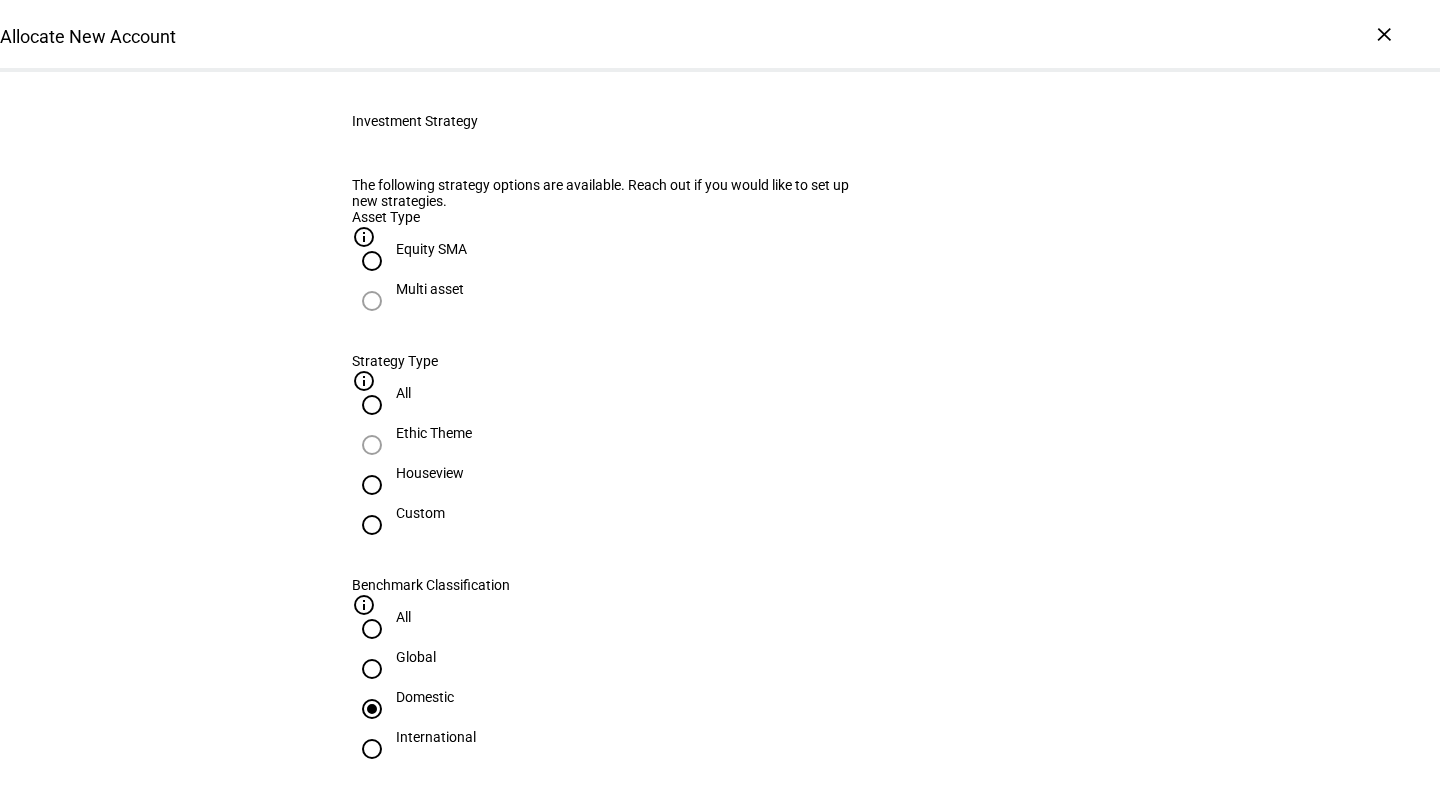 click on "Custom" at bounding box center [420, 513] 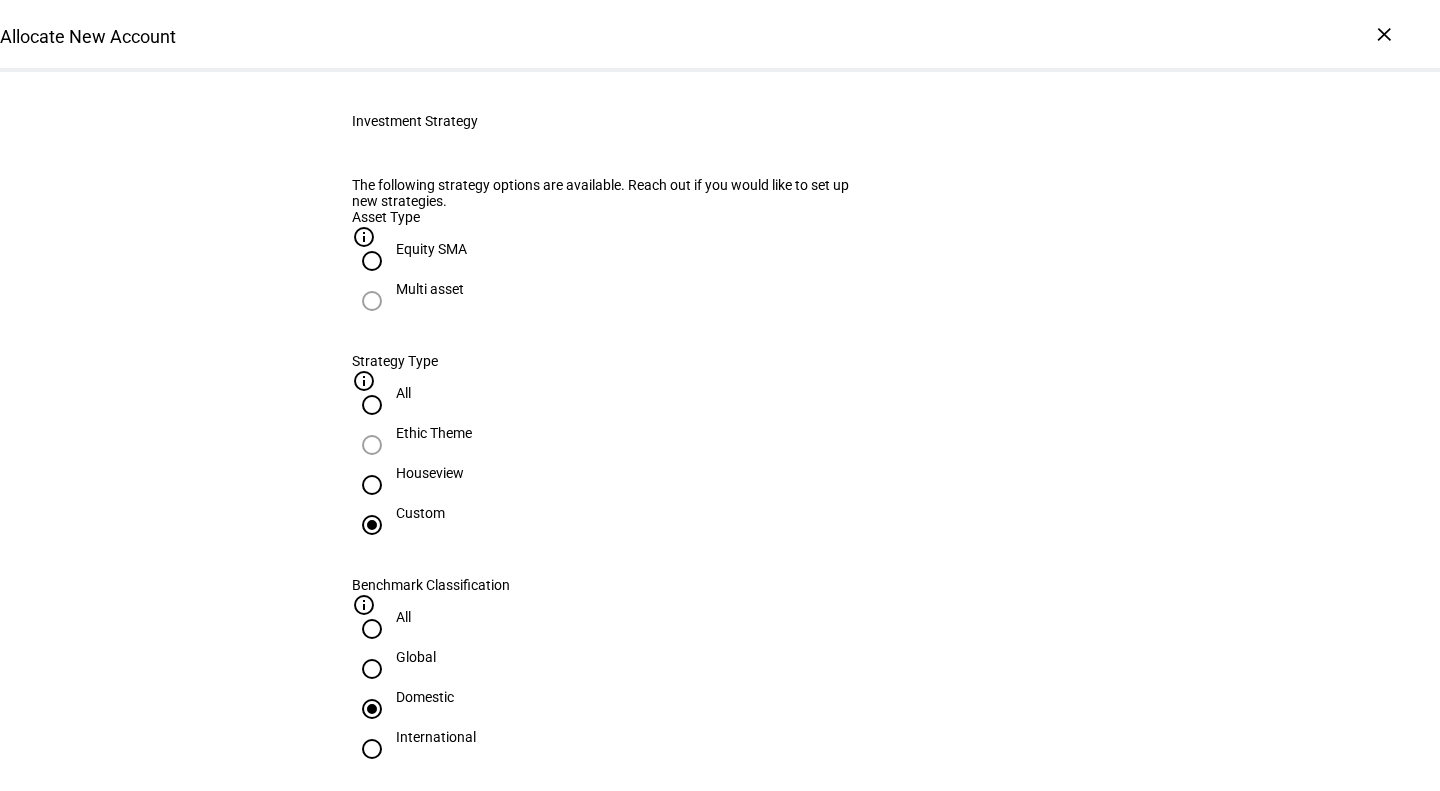 click on "Active Tax" at bounding box center (427, 921) 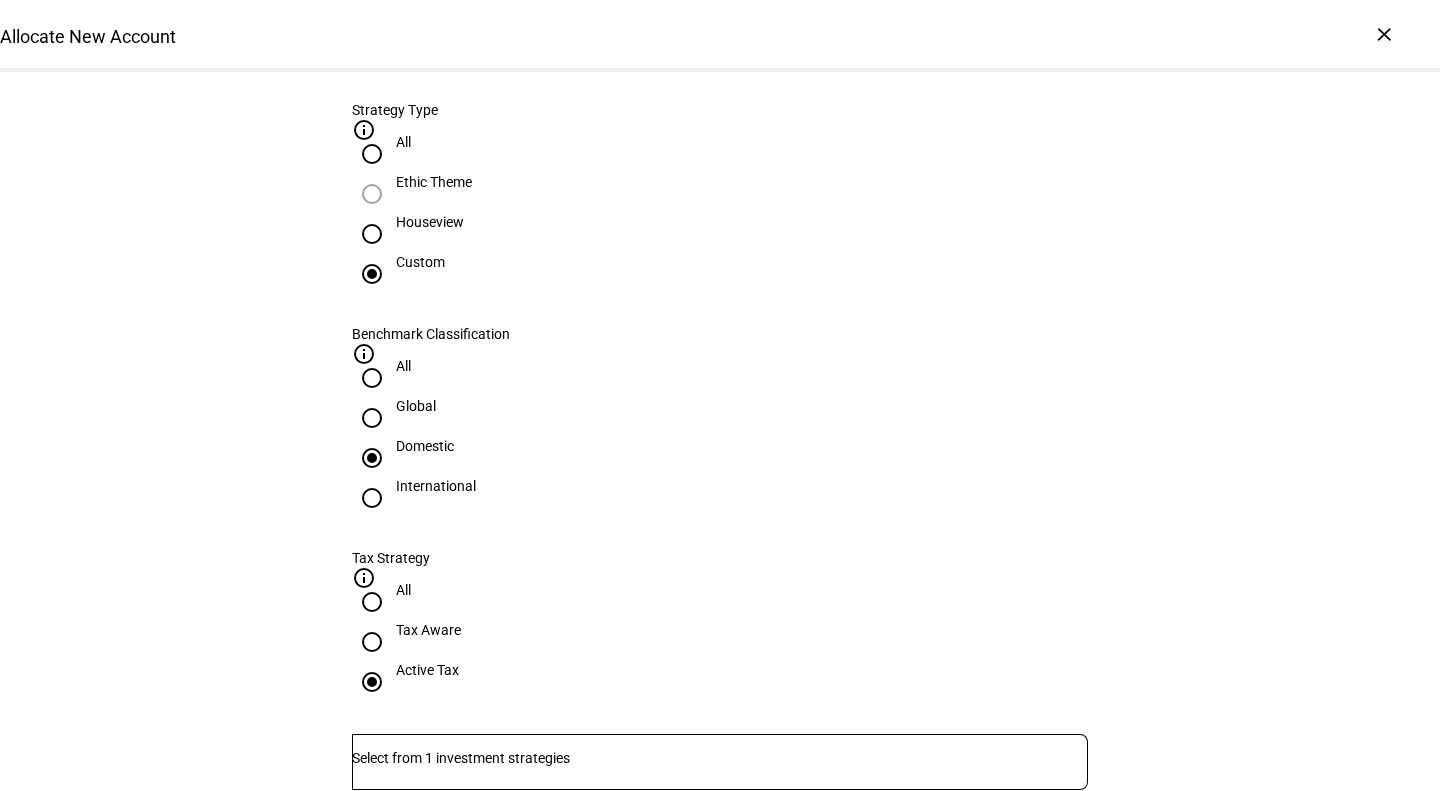 scroll, scrollTop: 862, scrollLeft: 0, axis: vertical 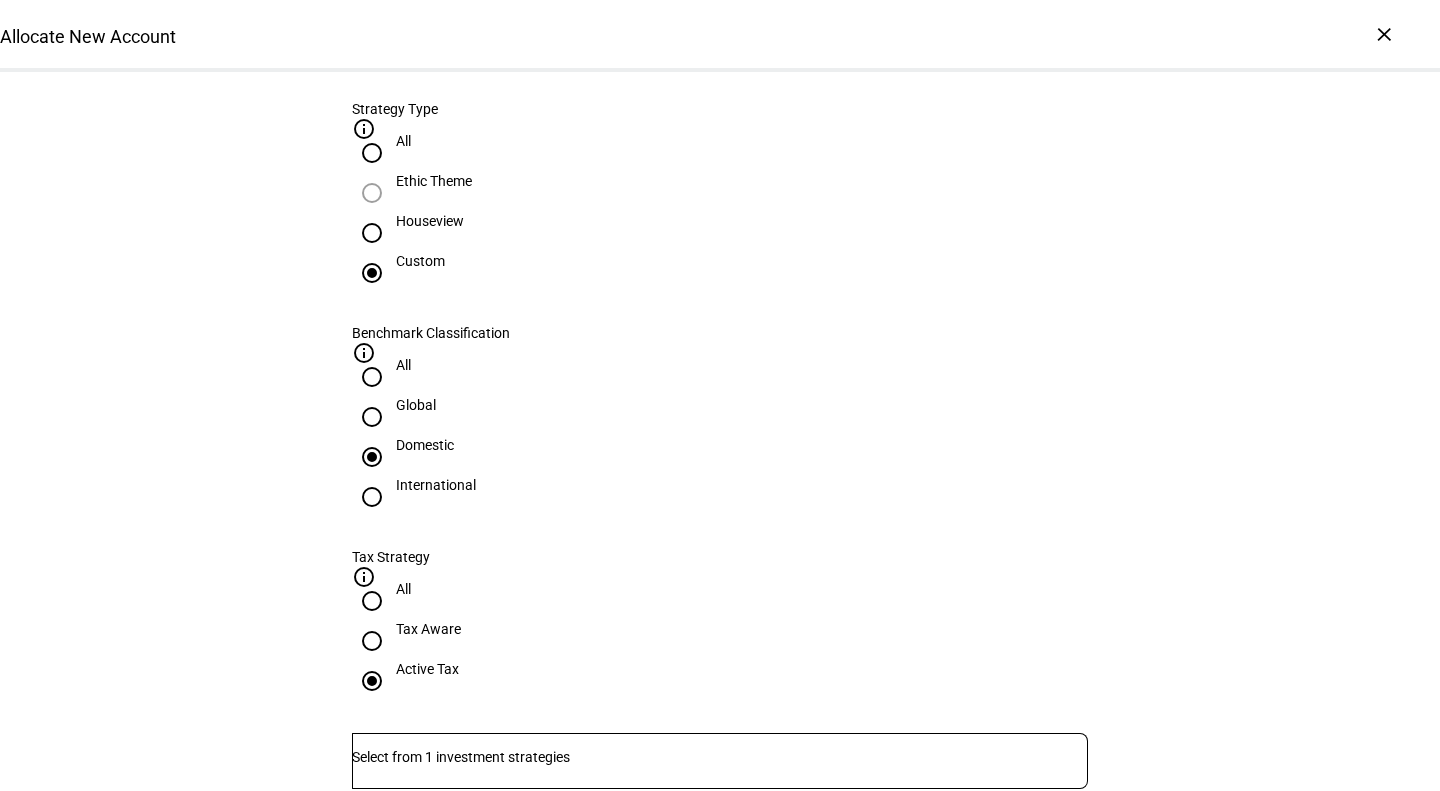 click 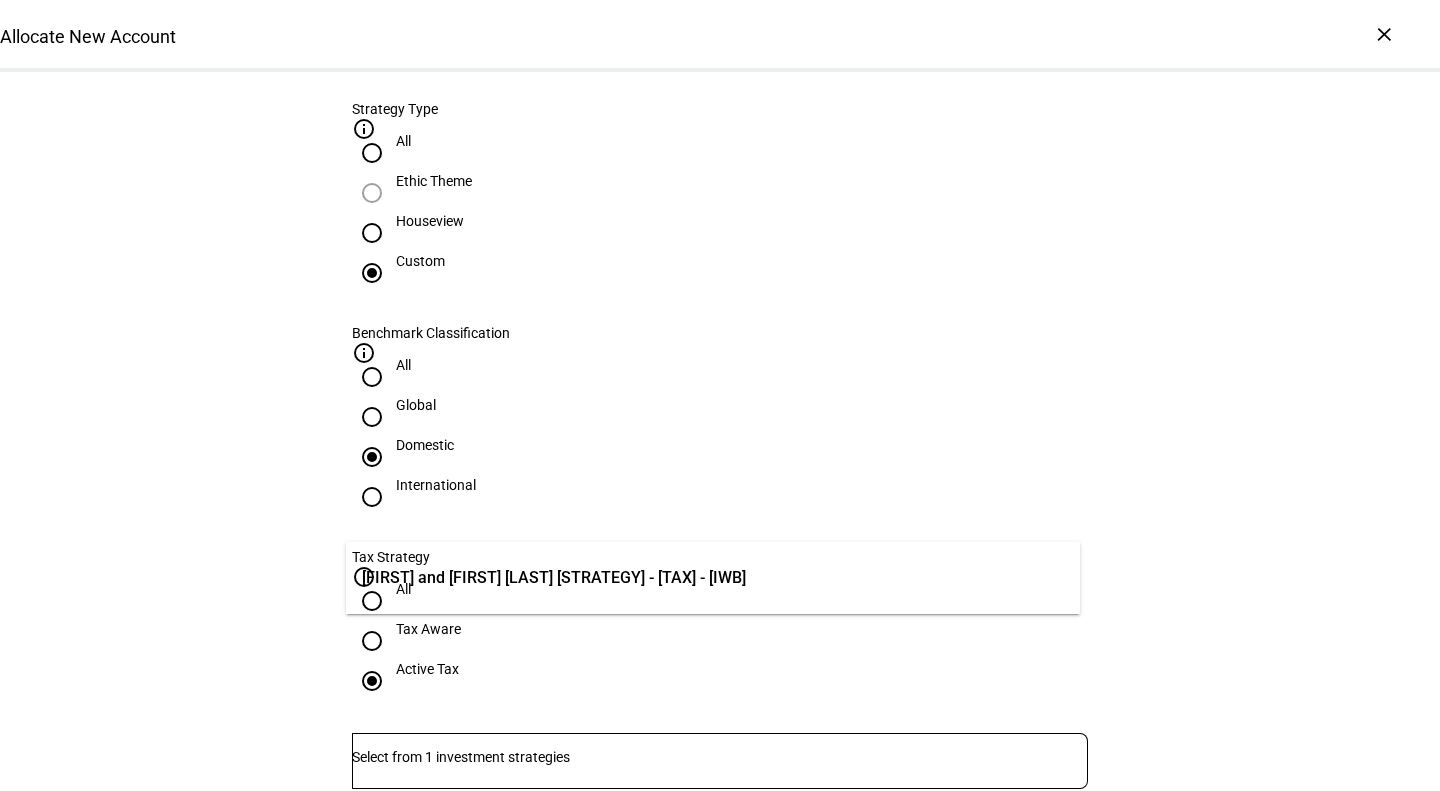 click on "[FIRST] and [FIRST] [LAST] [STRATEGY] - [TAX] - [IWB]" at bounding box center [554, 578] 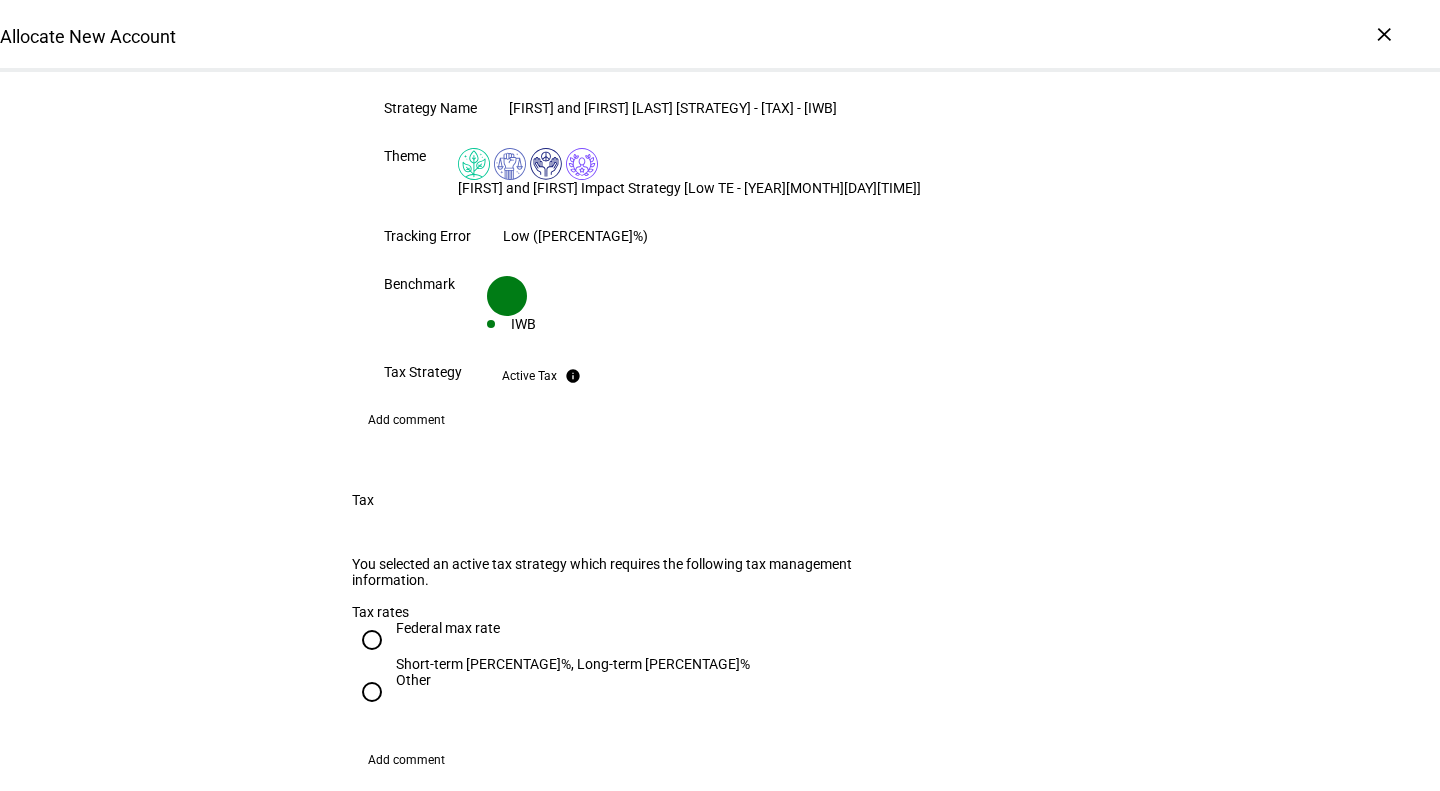 scroll, scrollTop: 1659, scrollLeft: 0, axis: vertical 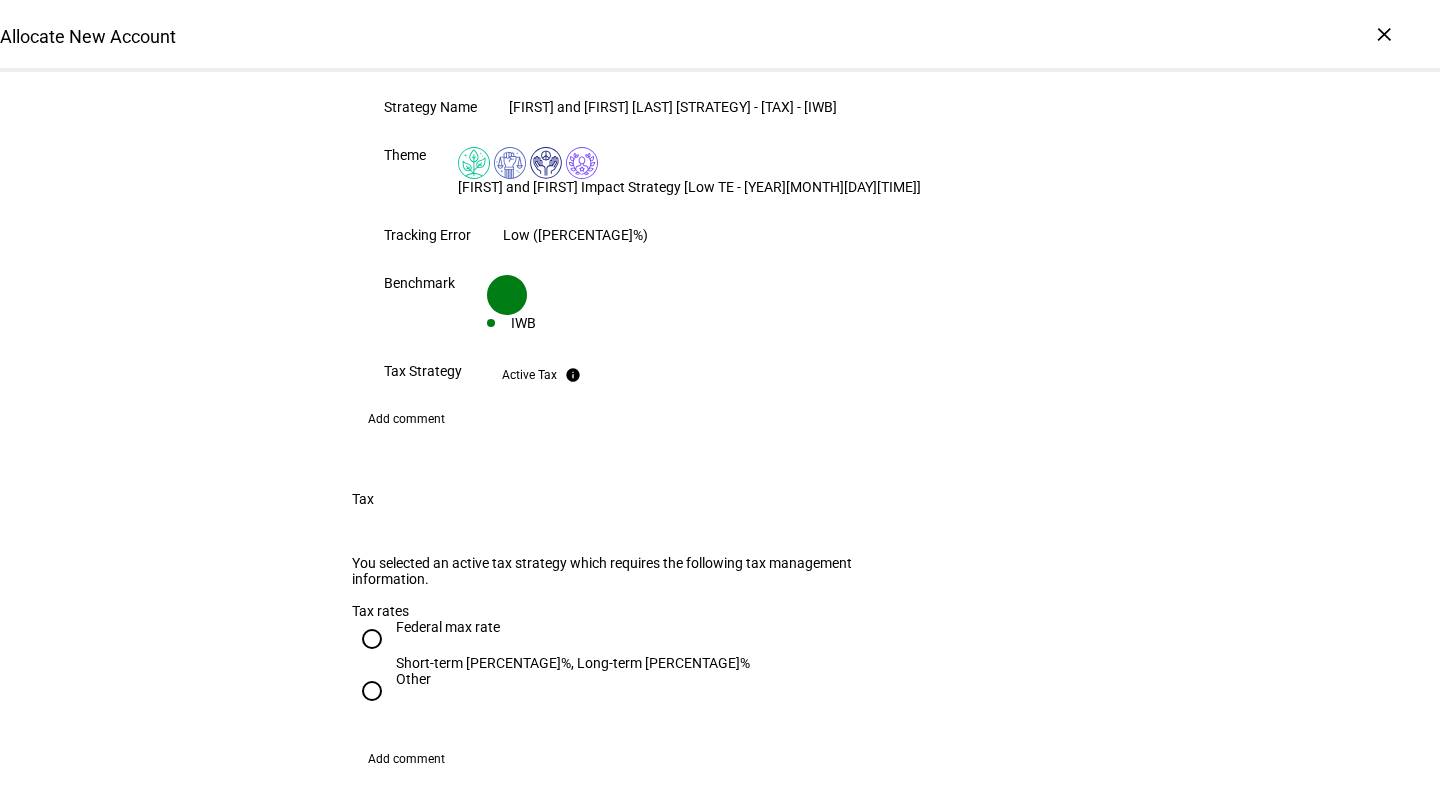 click on "Federal max rate" at bounding box center [573, 627] 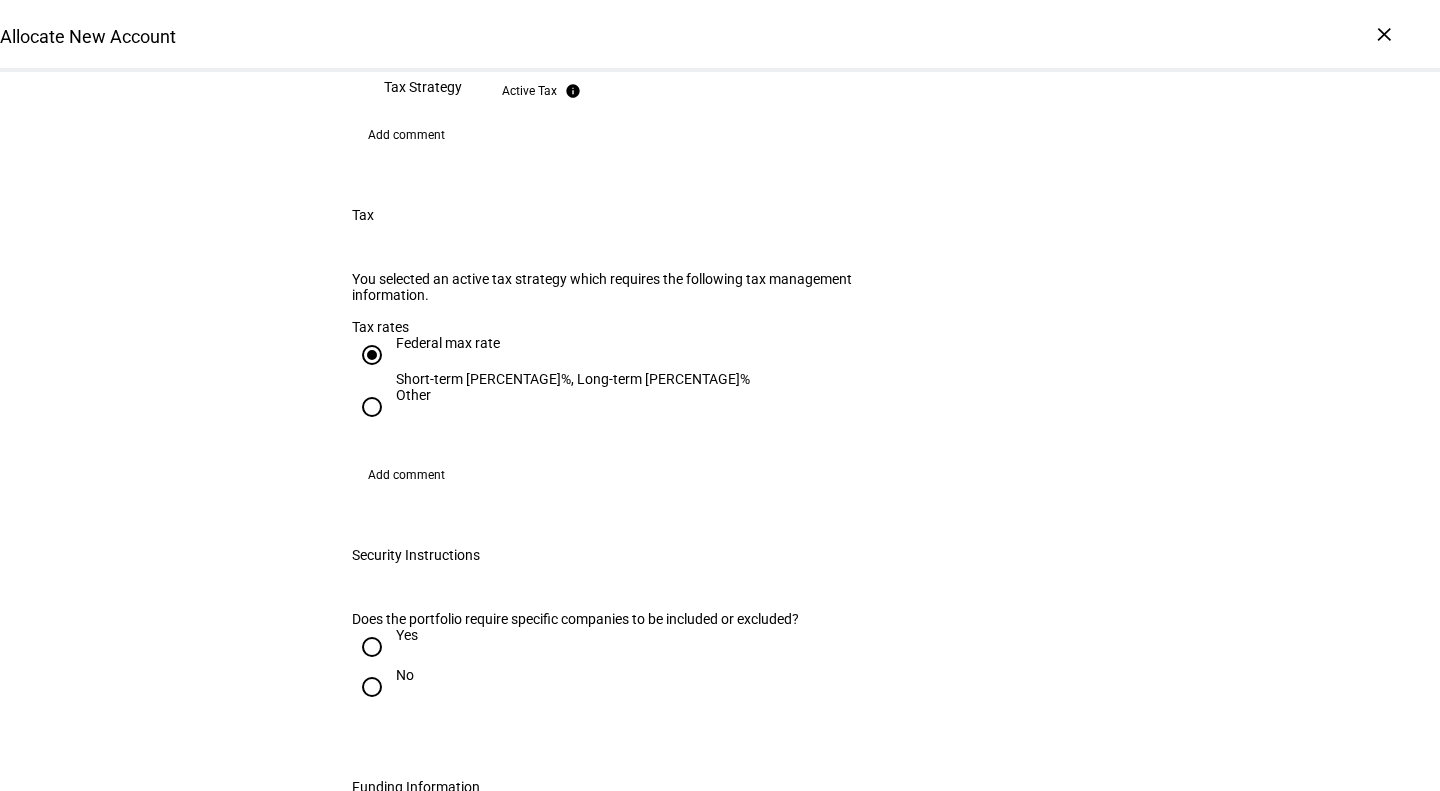 scroll, scrollTop: 1949, scrollLeft: 0, axis: vertical 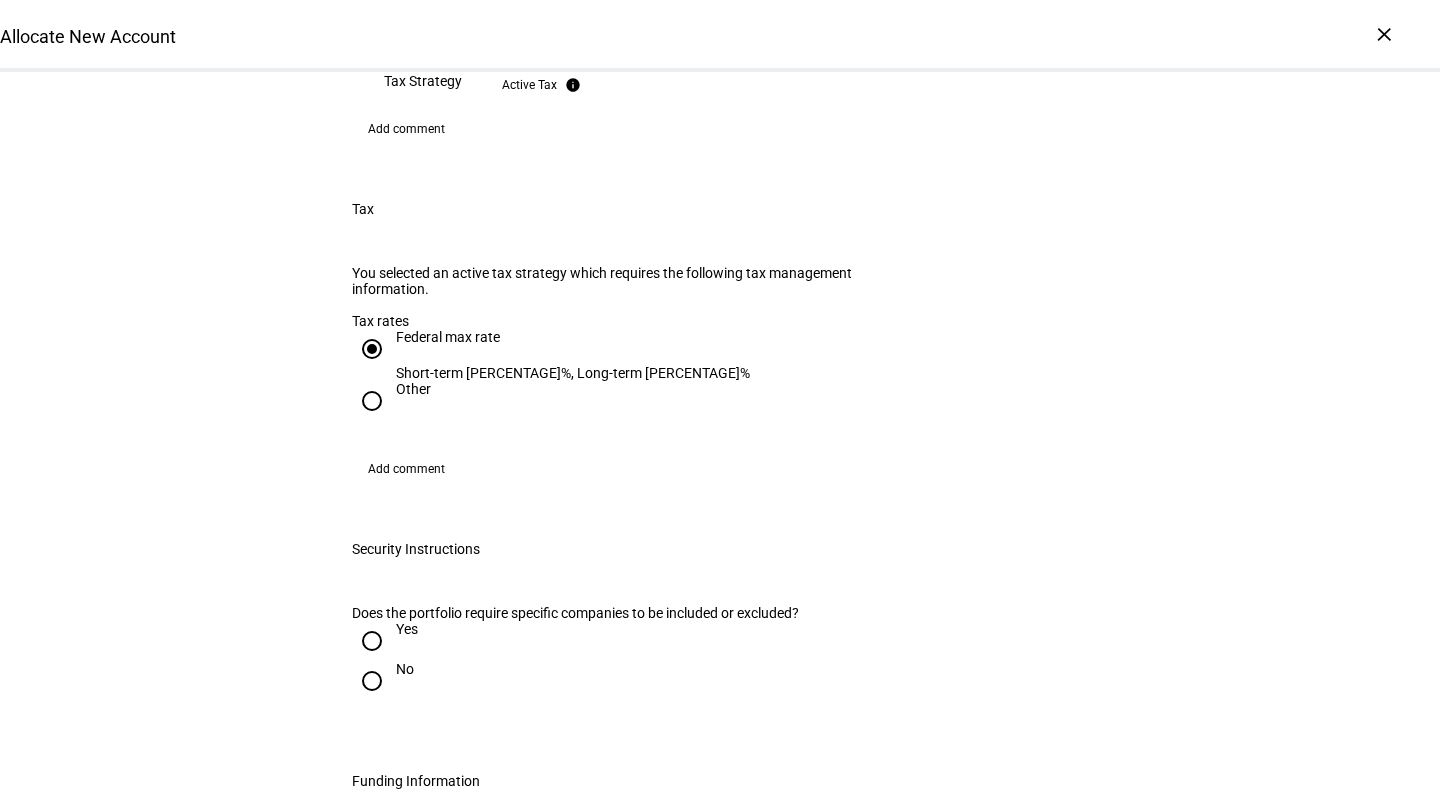 click on "Yes" at bounding box center (372, 641) 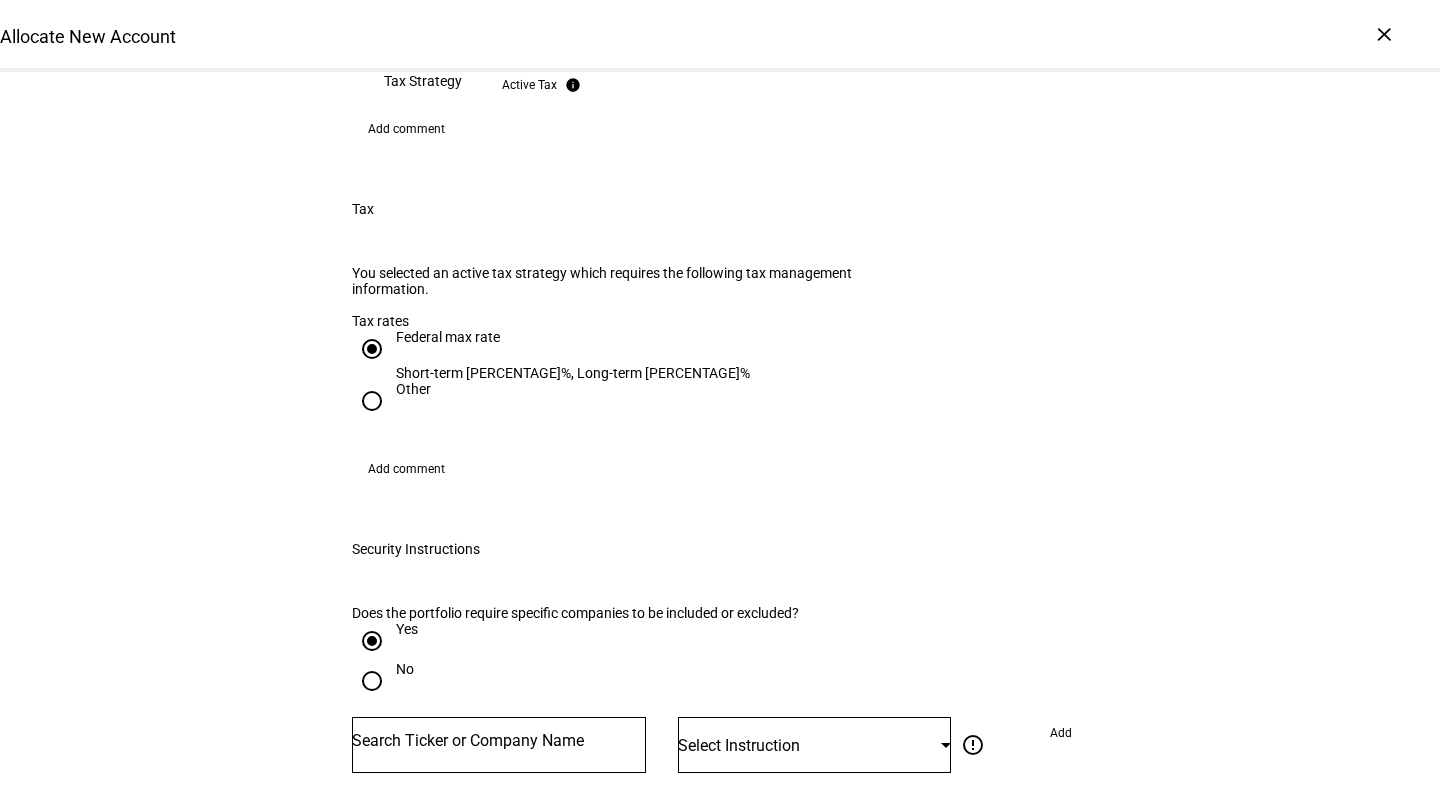 click 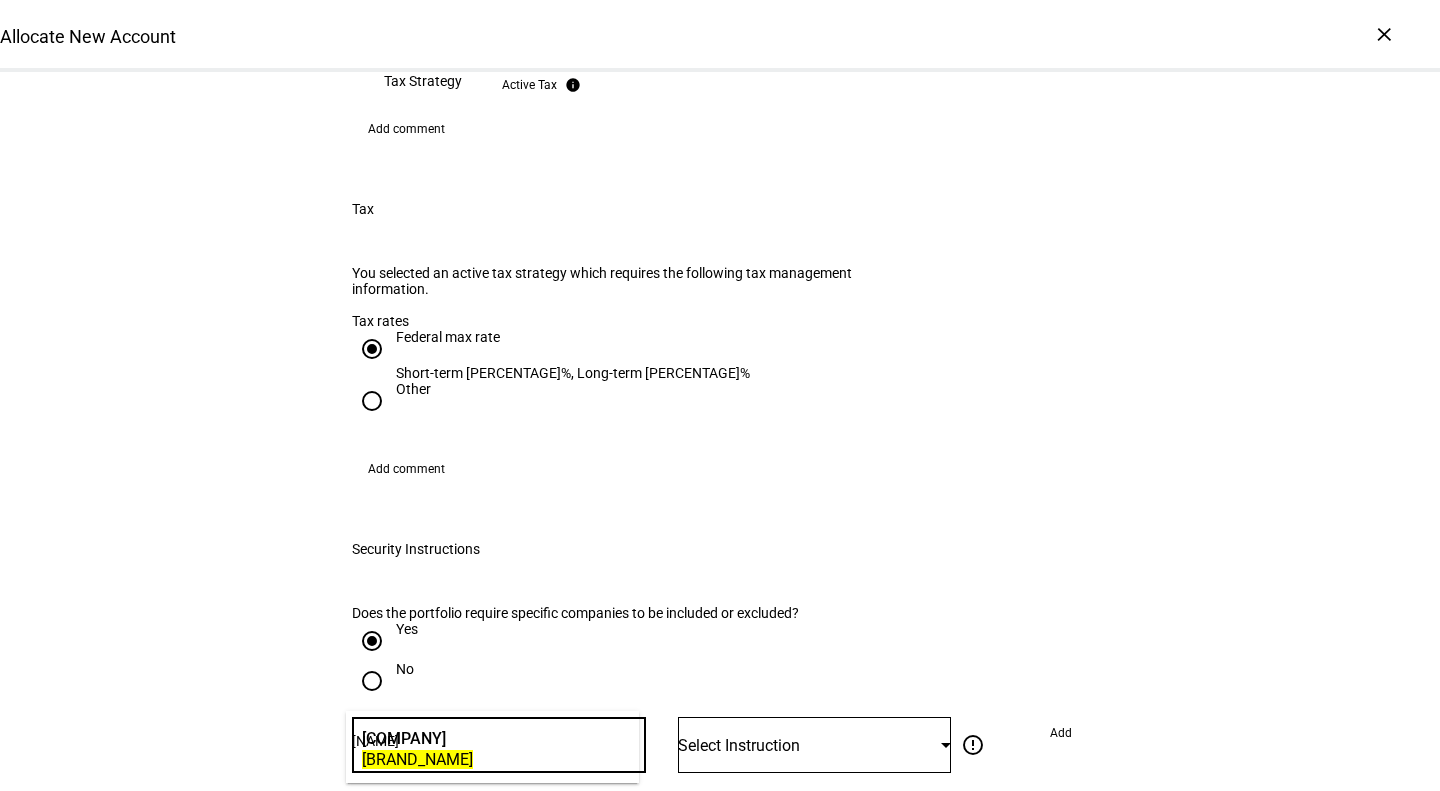 type on "[NAME]" 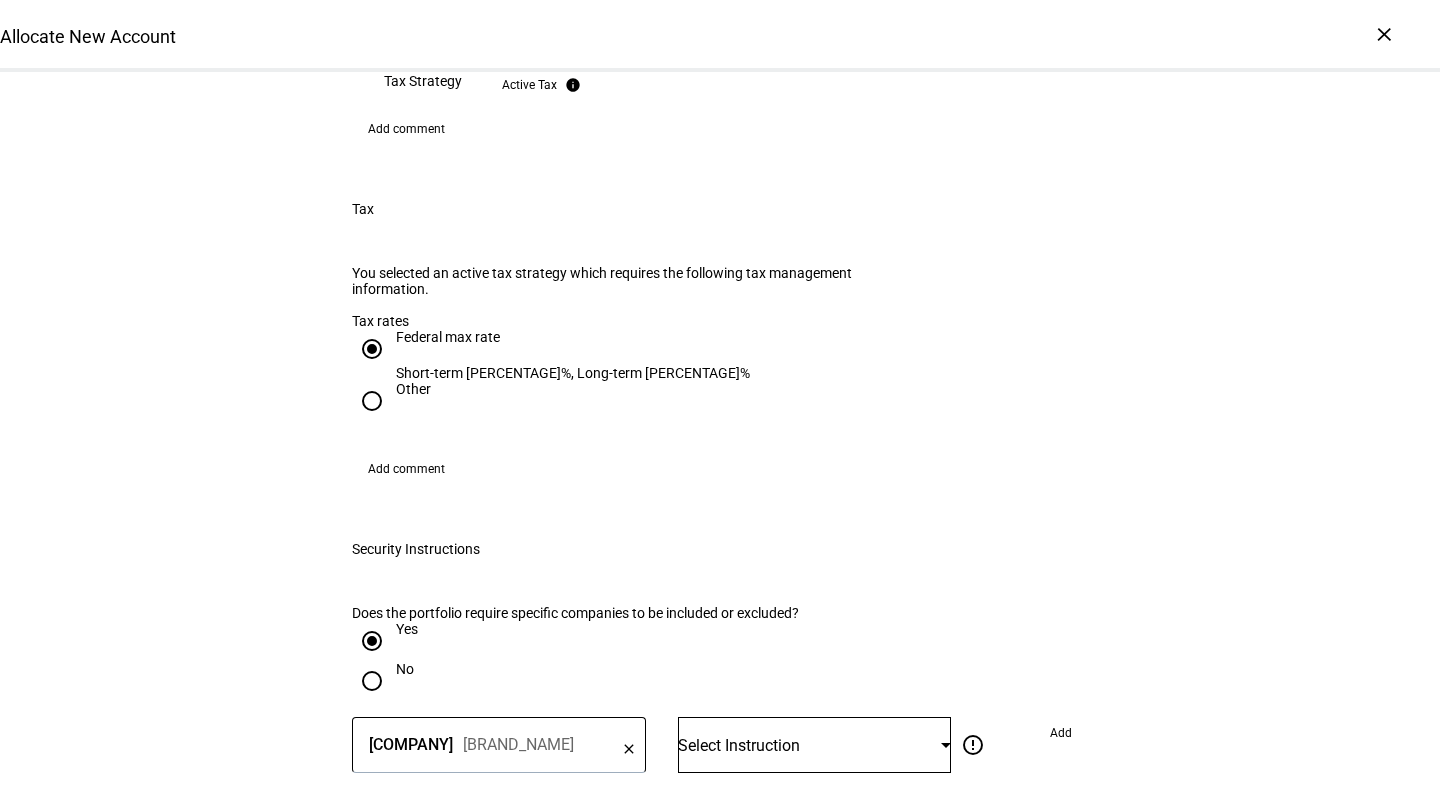 click on "Select Instruction" 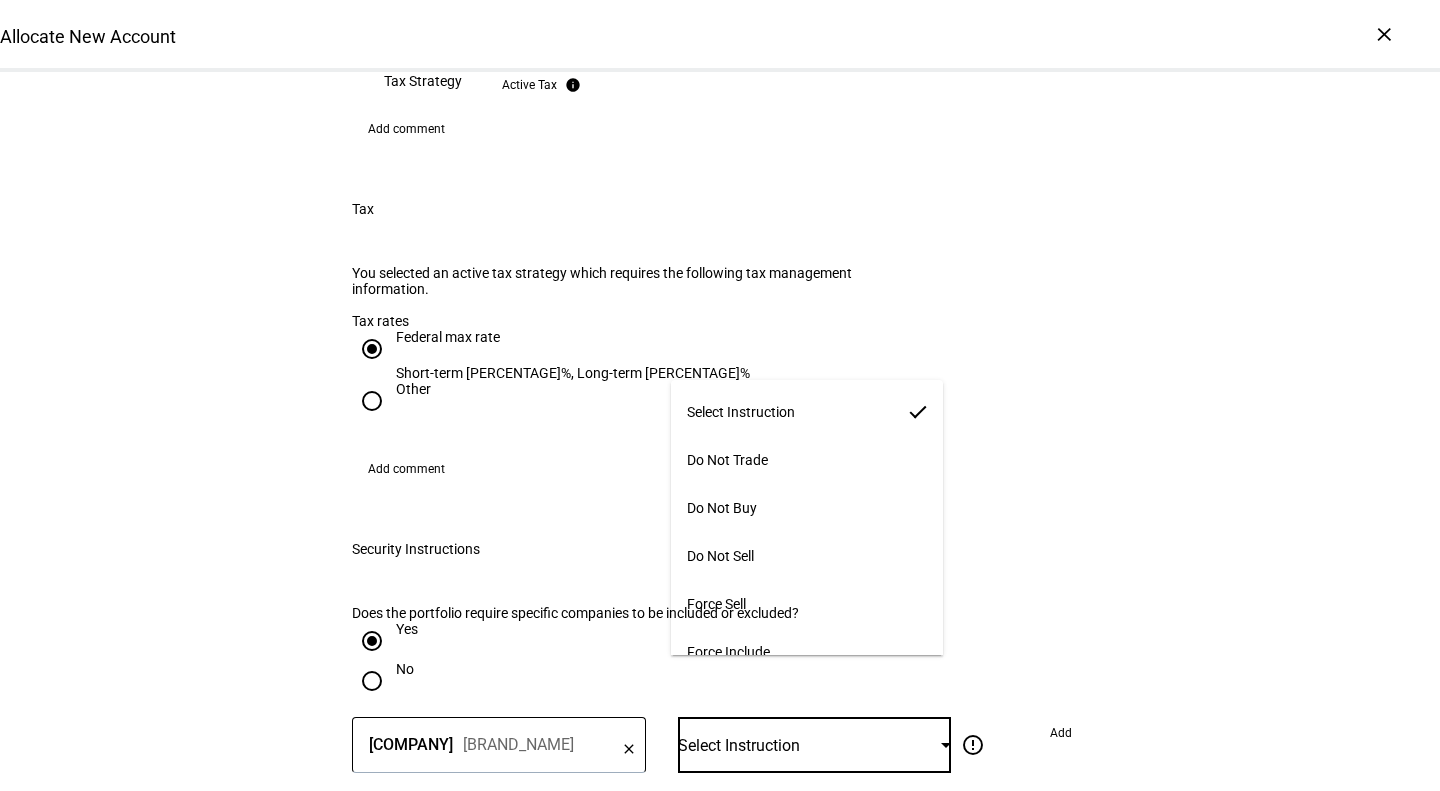 click on "Do Not Trade" at bounding box center [727, 460] 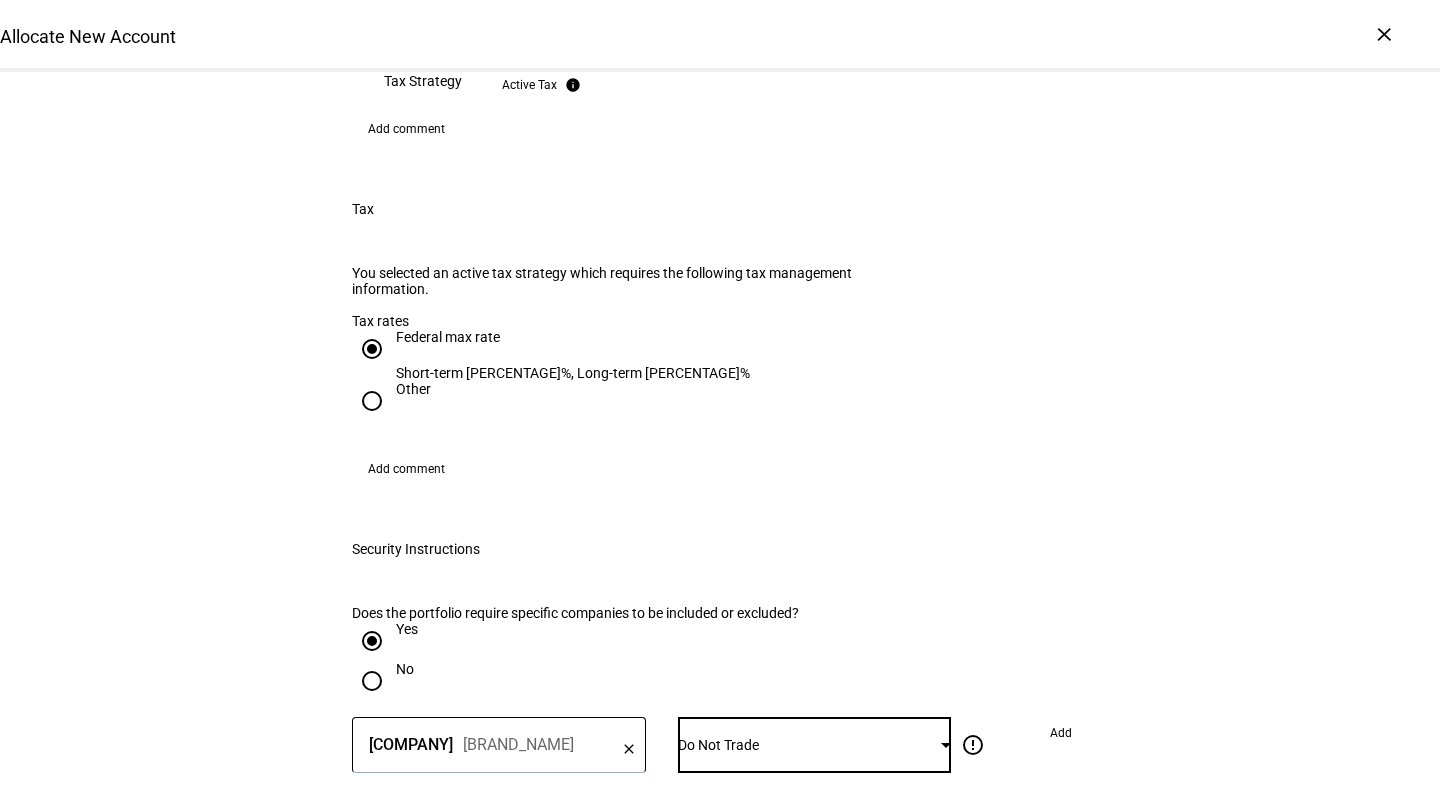 click 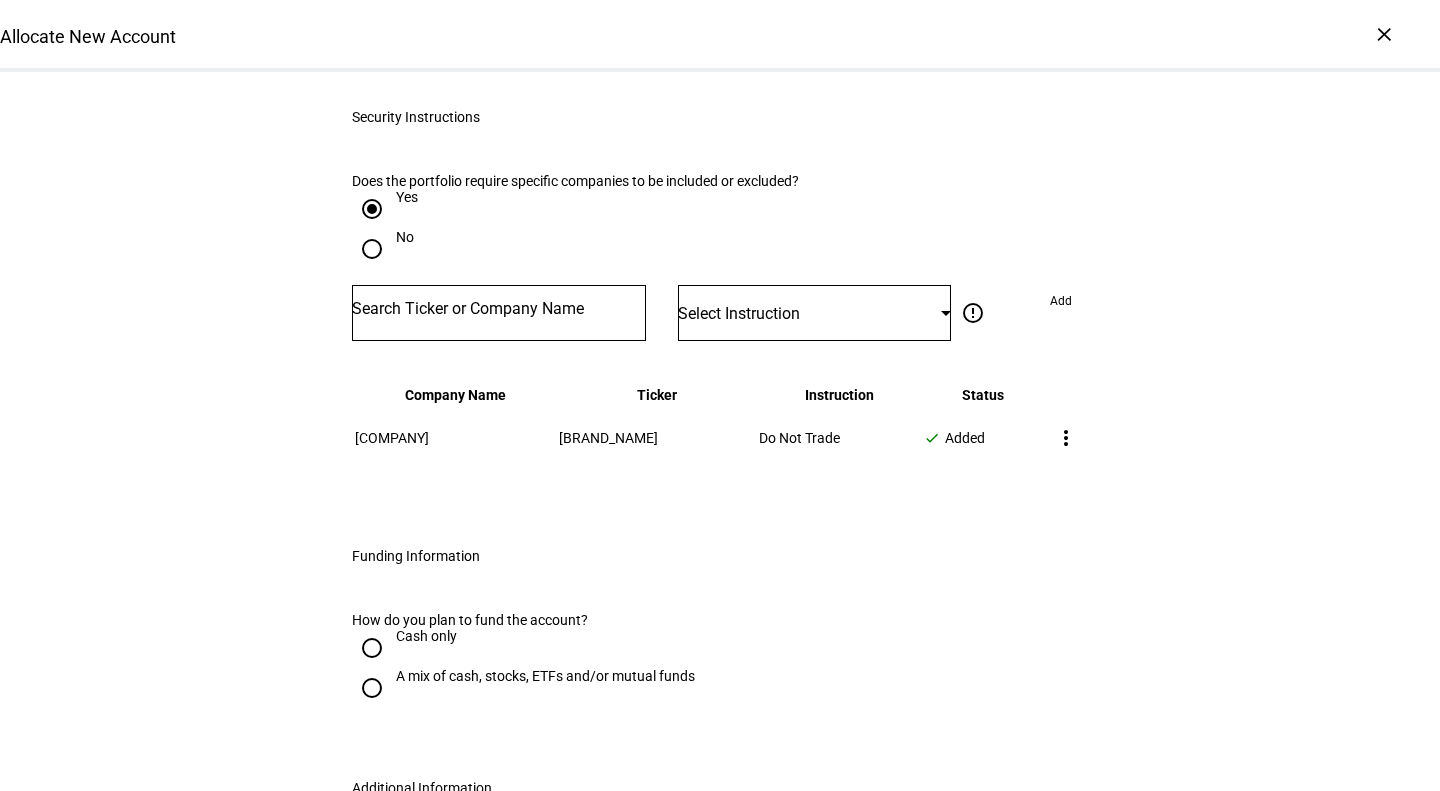 scroll, scrollTop: 2535, scrollLeft: 0, axis: vertical 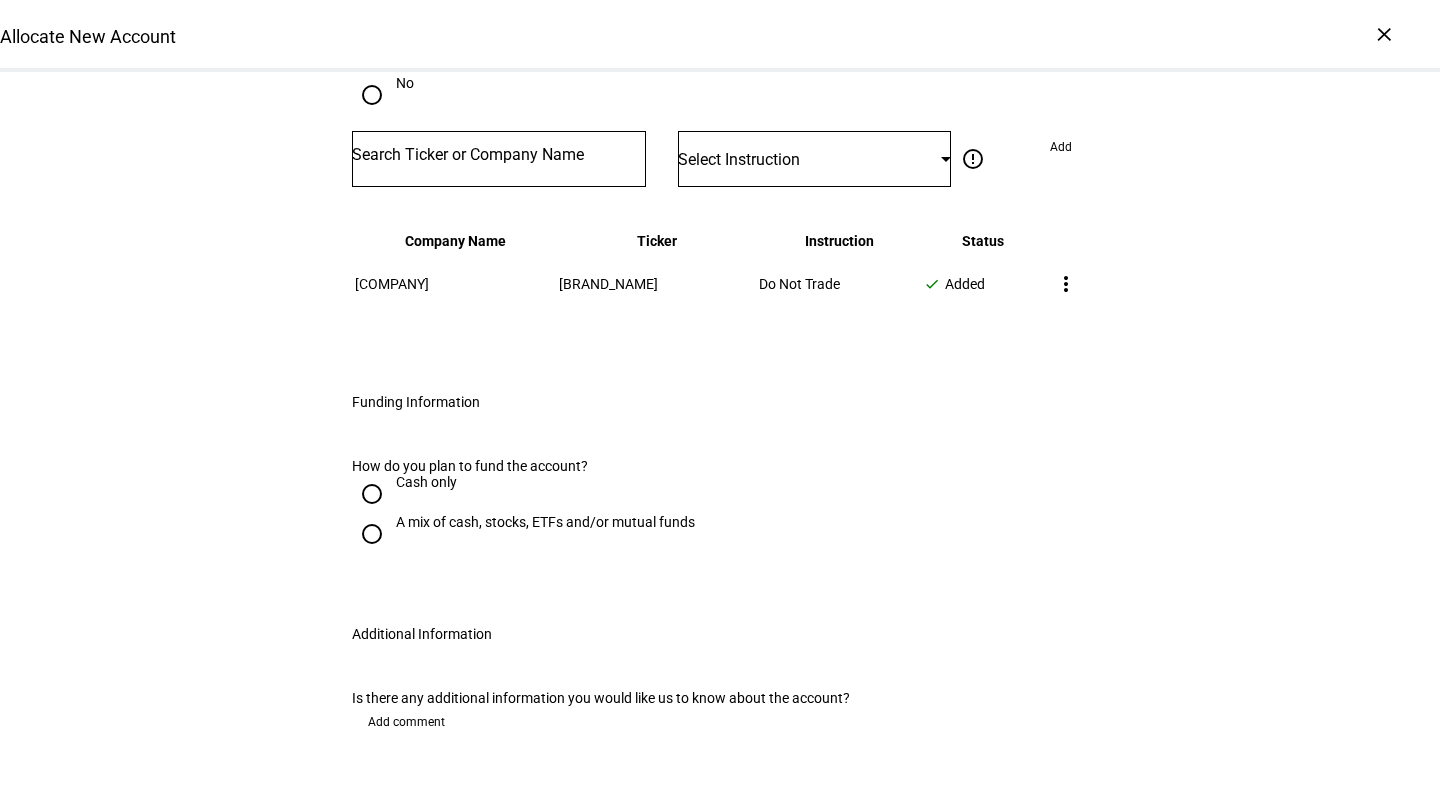 click on "Cash only" at bounding box center [426, 482] 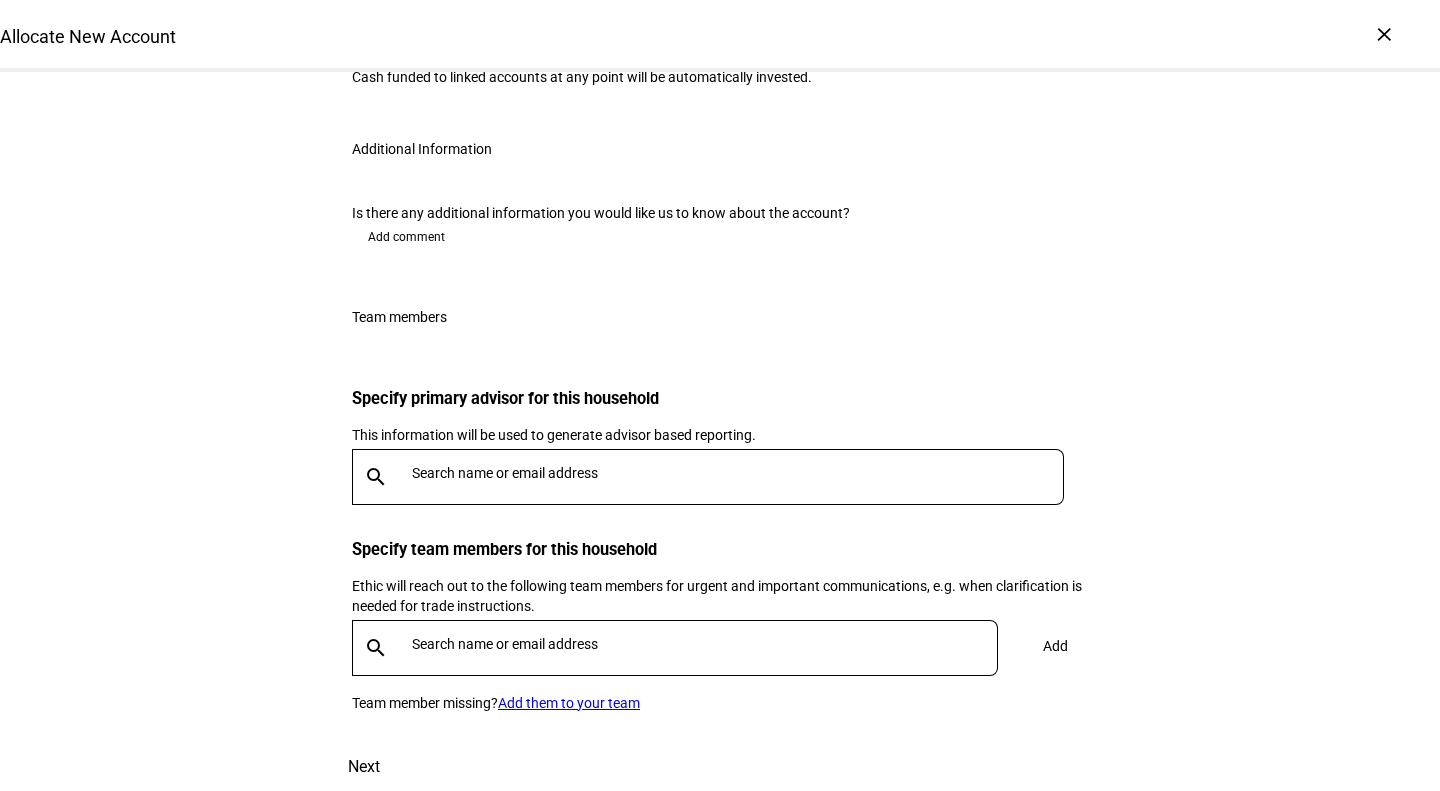 scroll, scrollTop: 3288, scrollLeft: 0, axis: vertical 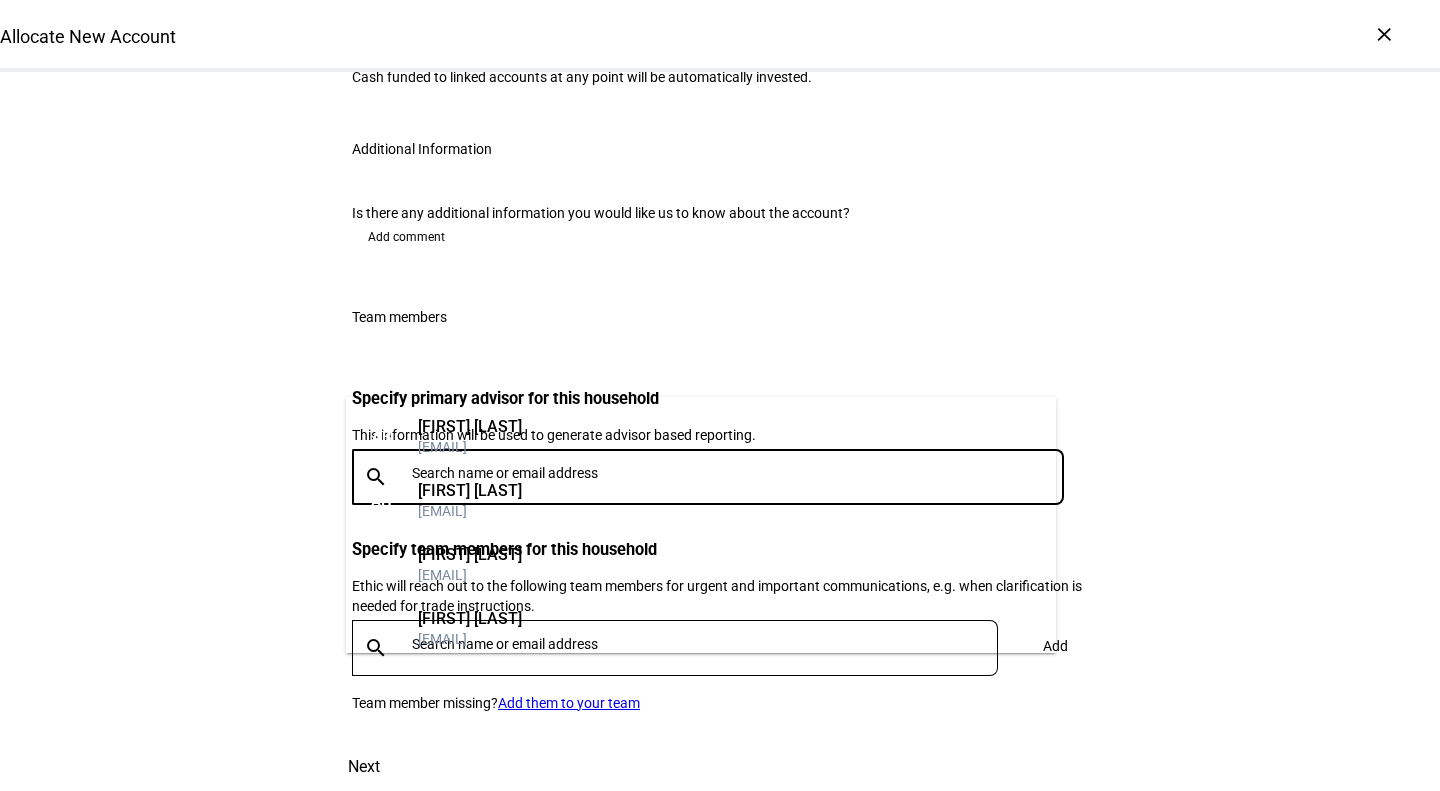 click at bounding box center [742, 473] 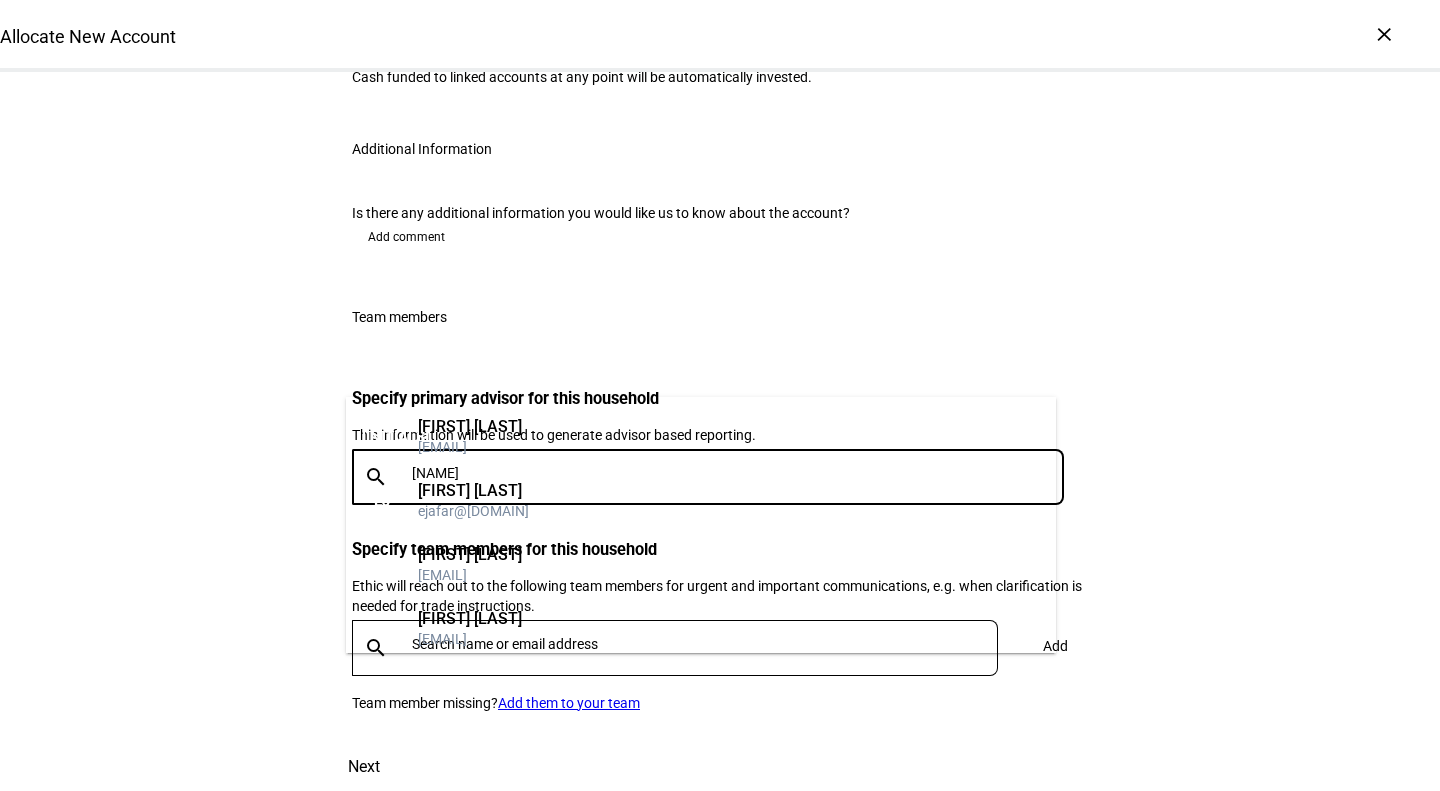 type on "mega" 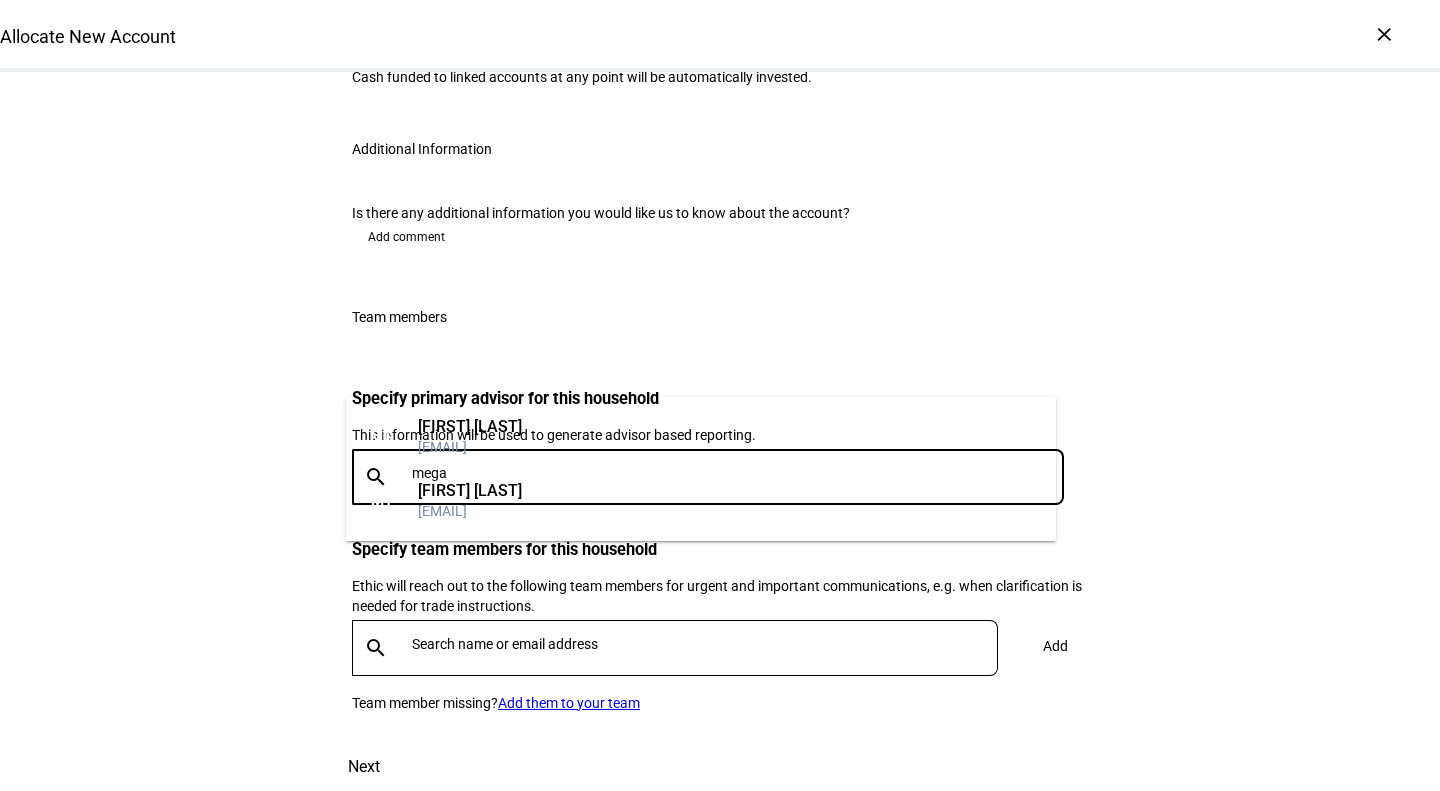 type 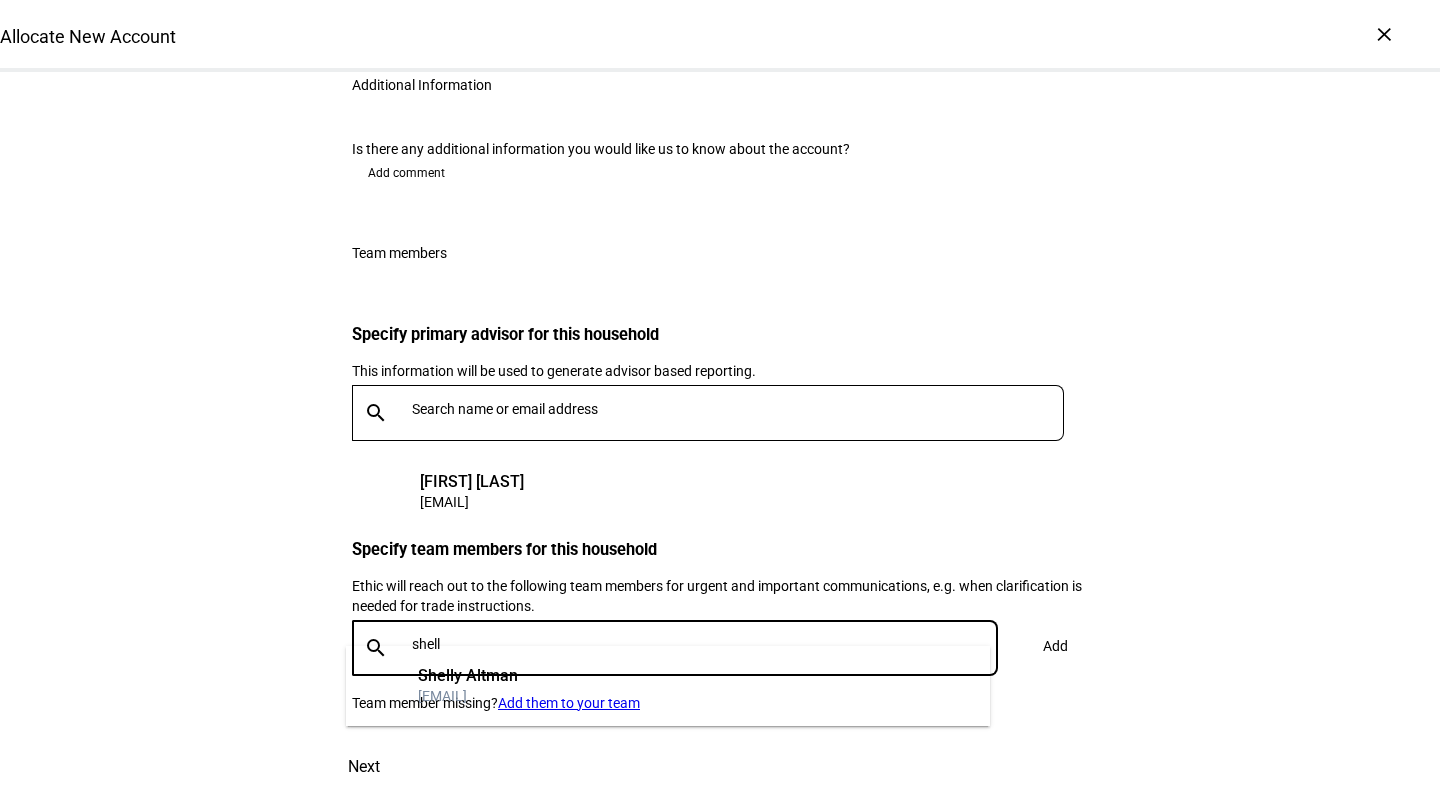 type on "[FIRST]" 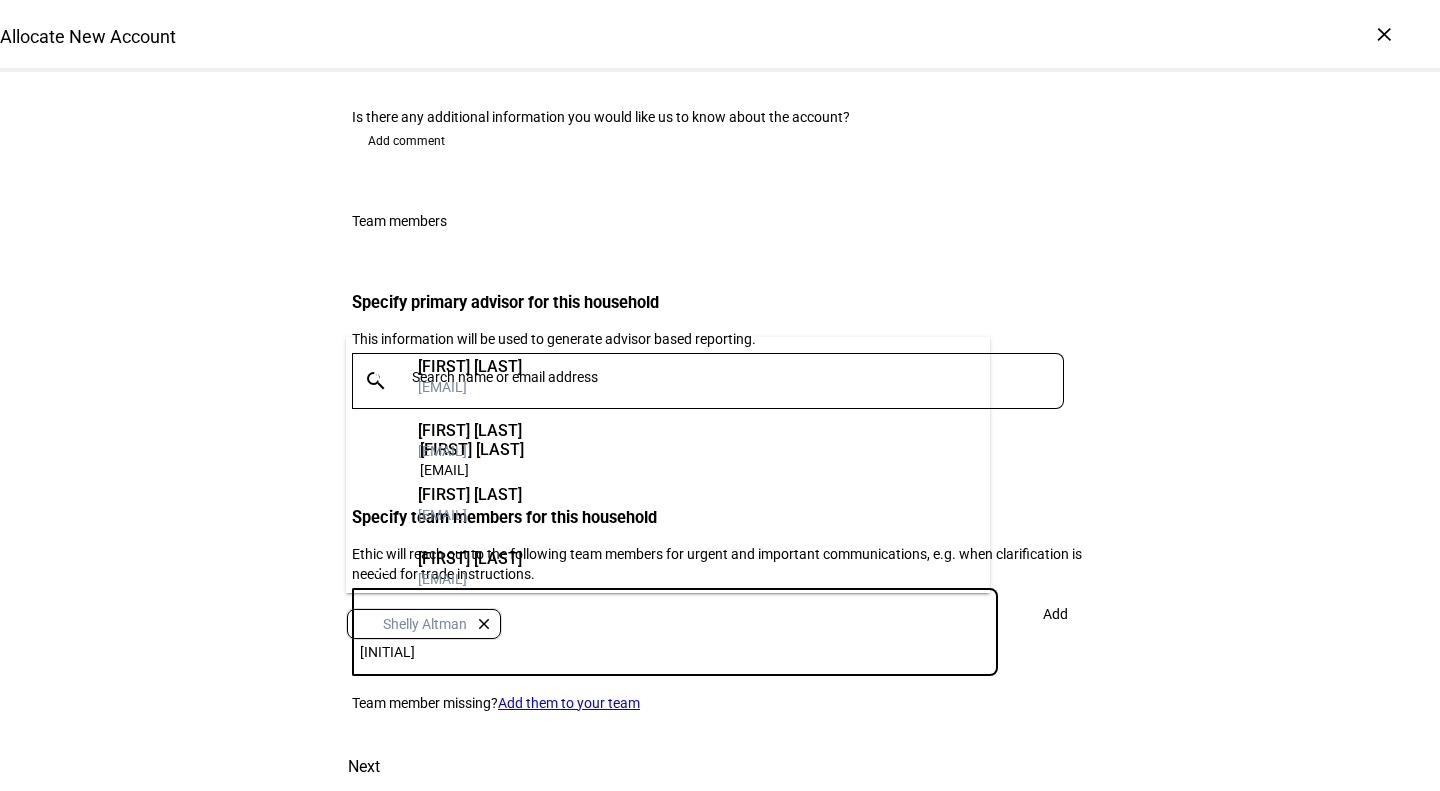 type on "[NAME]" 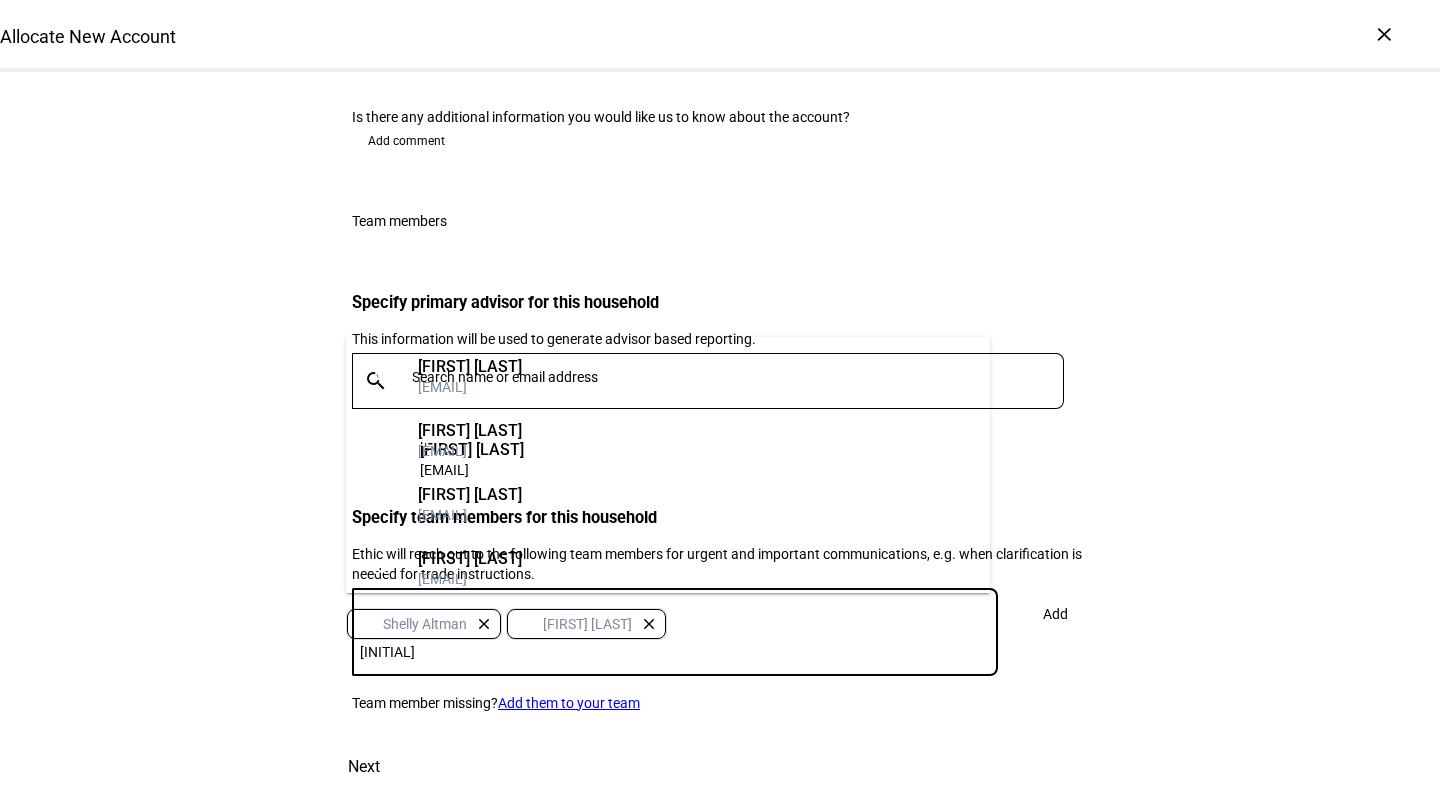type on "[NAME]" 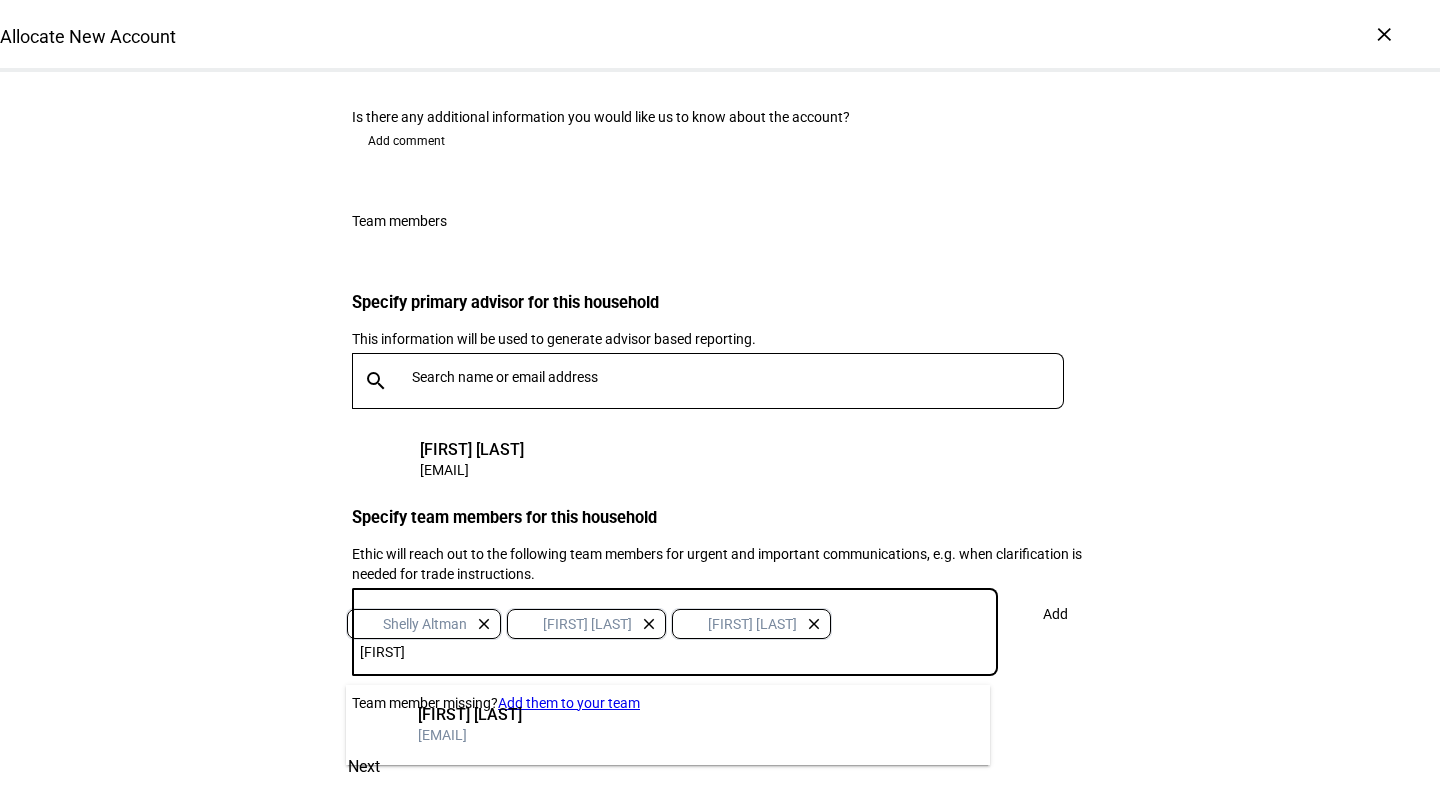 type on "caroli" 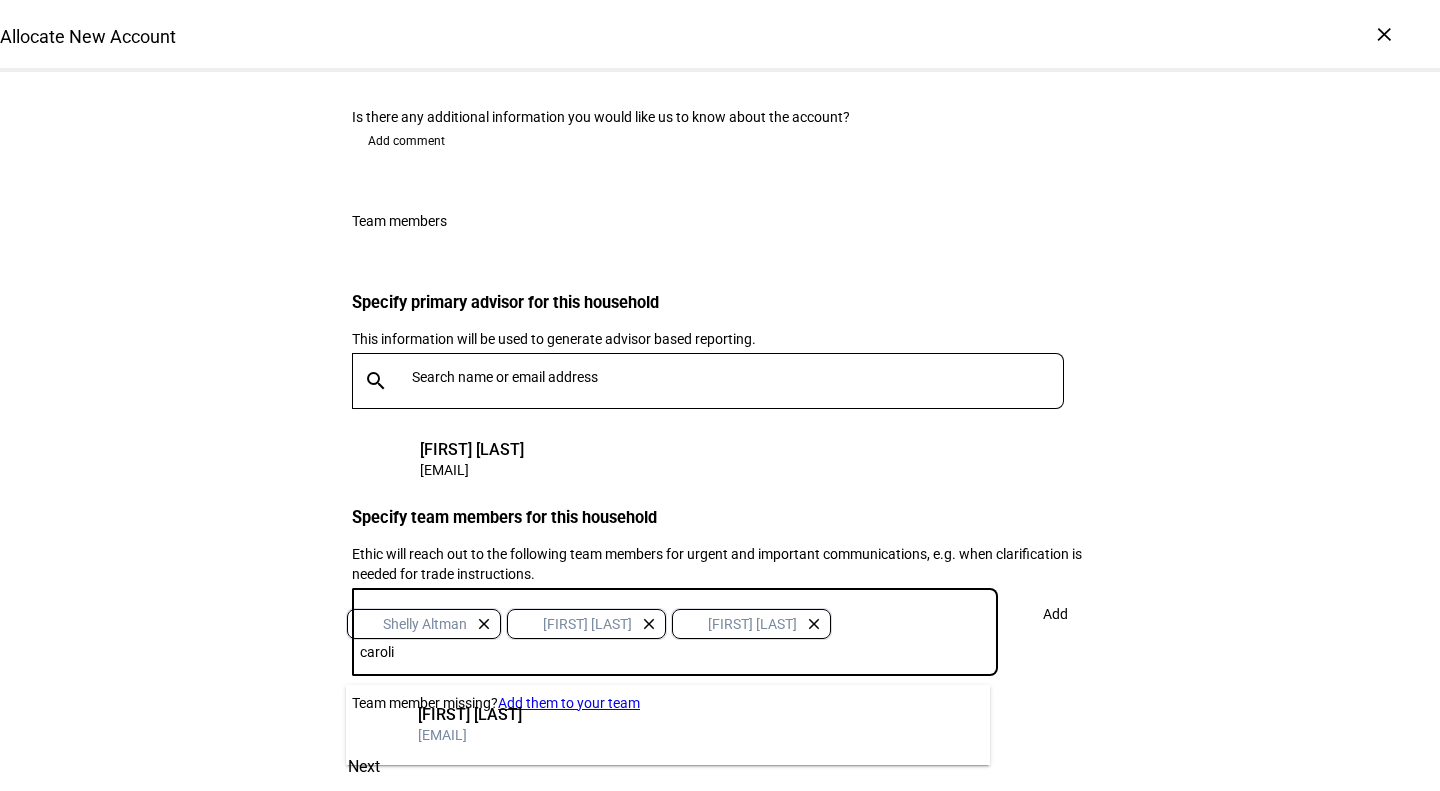 type 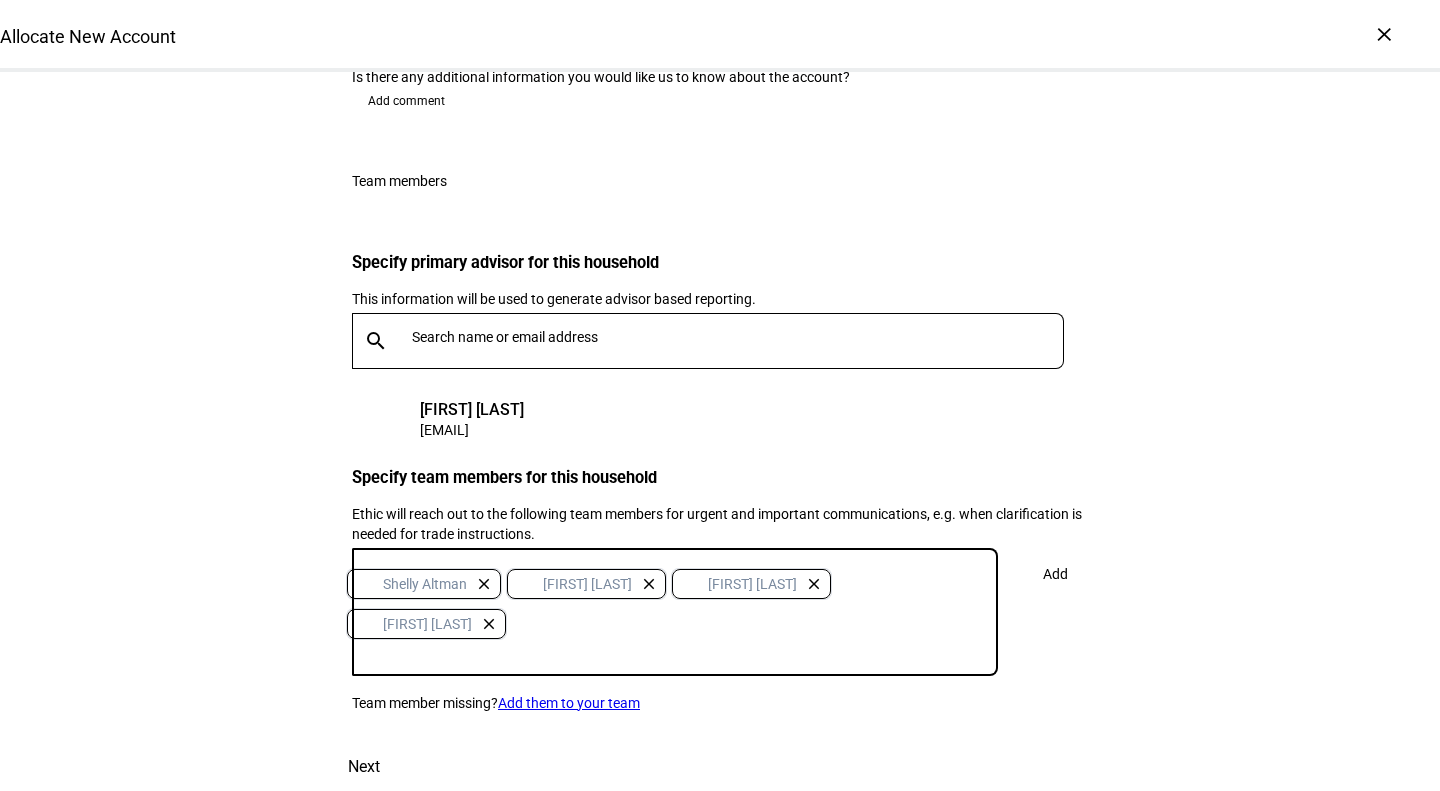 scroll, scrollTop: 3431, scrollLeft: 0, axis: vertical 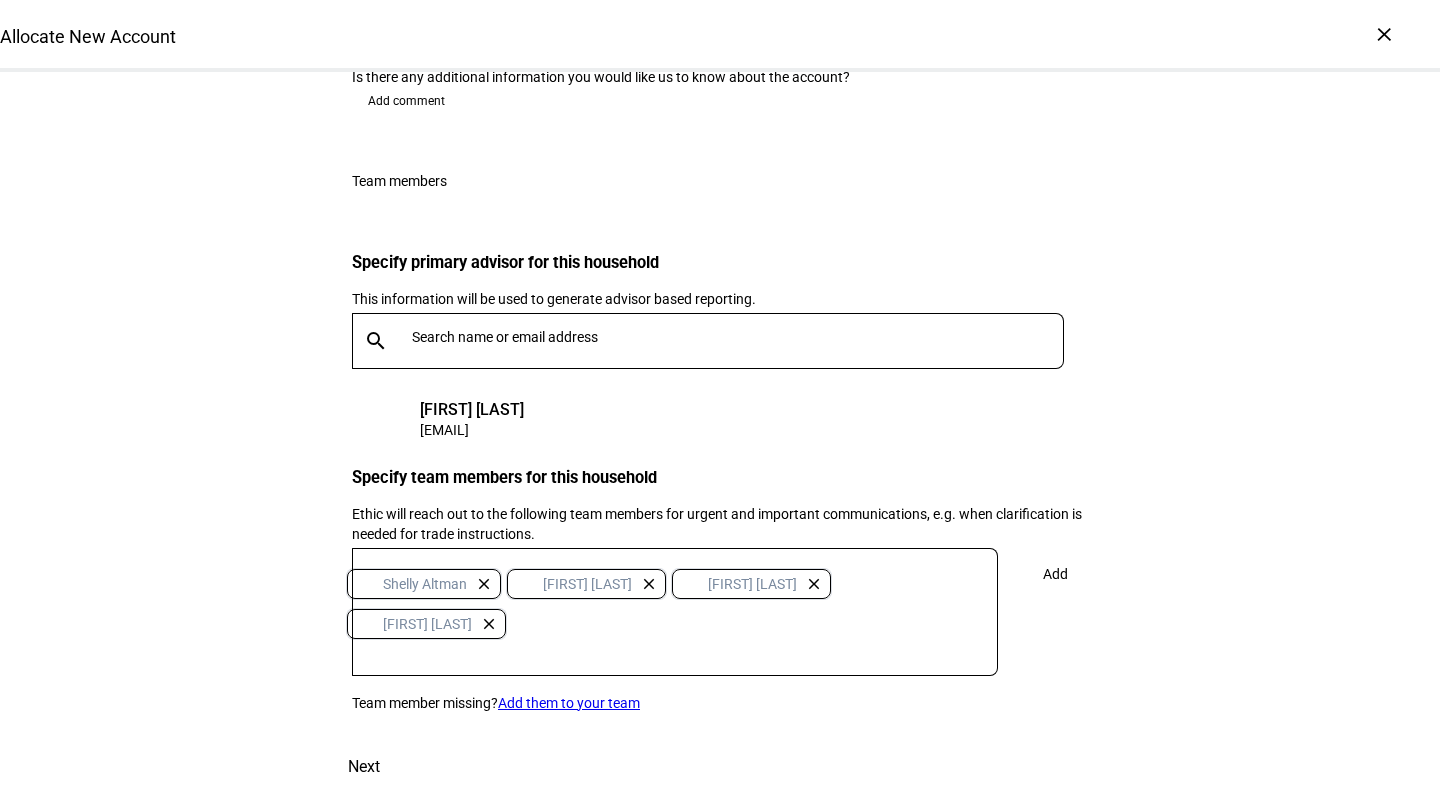 click on "Add" 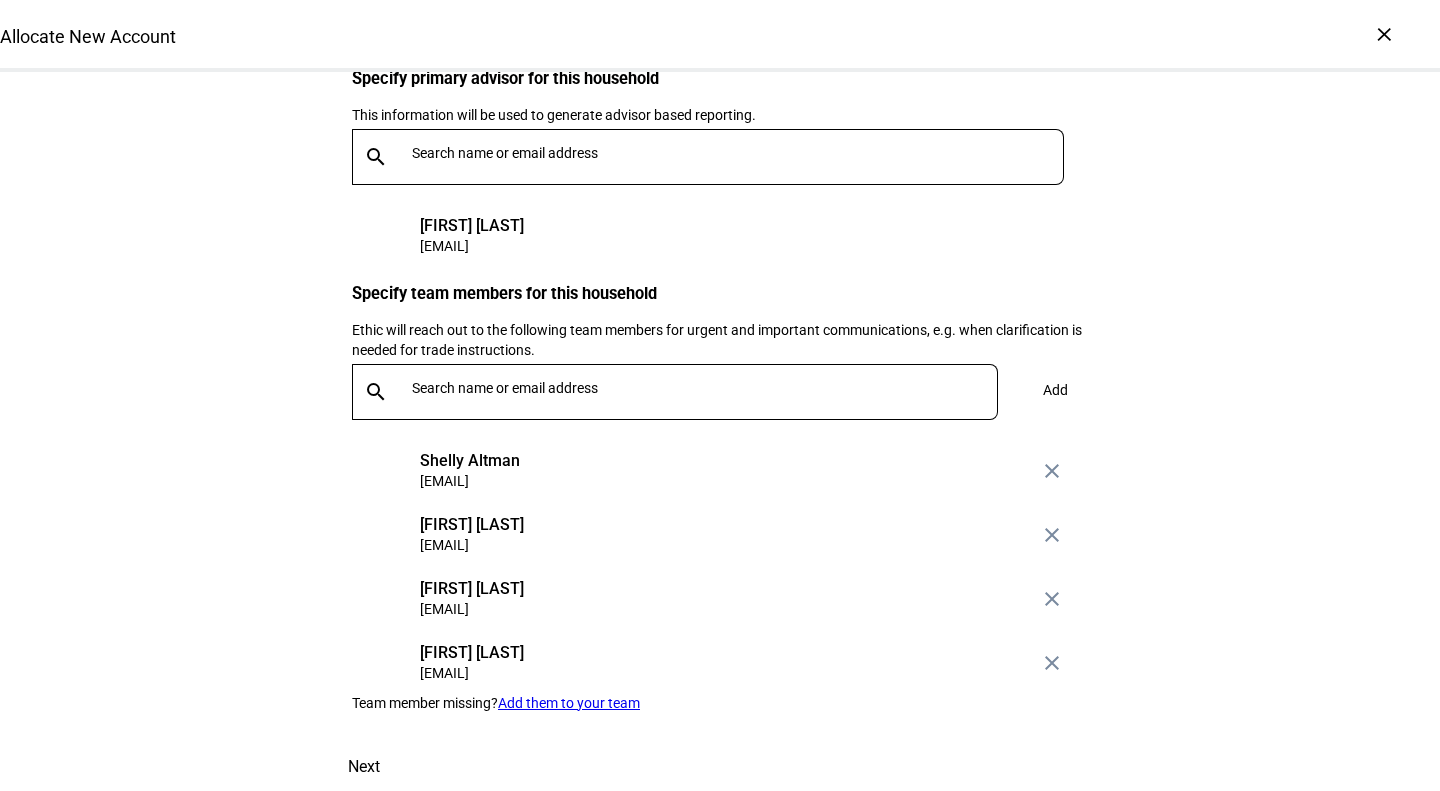 scroll, scrollTop: 3608, scrollLeft: 0, axis: vertical 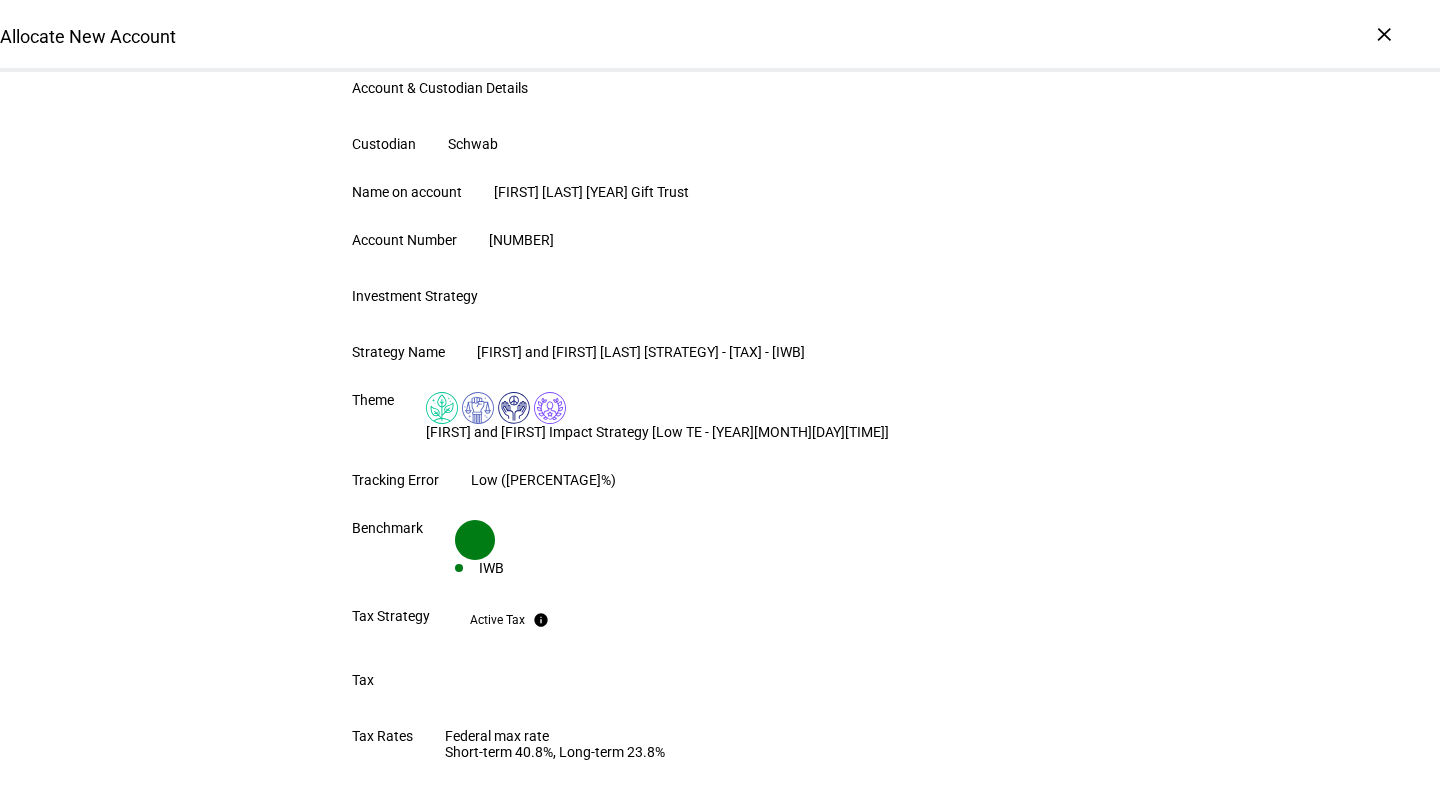 type 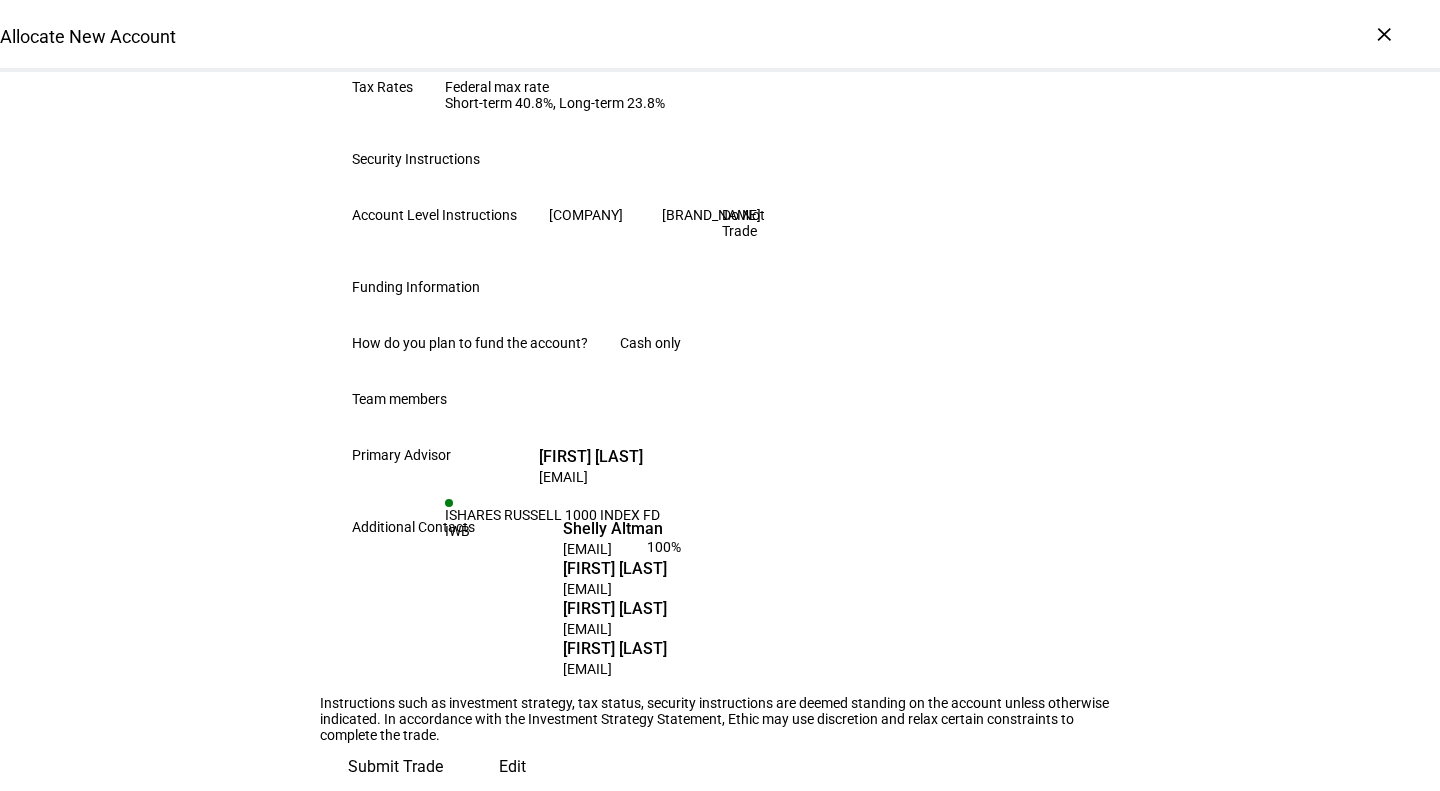 scroll, scrollTop: 1332, scrollLeft: 0, axis: vertical 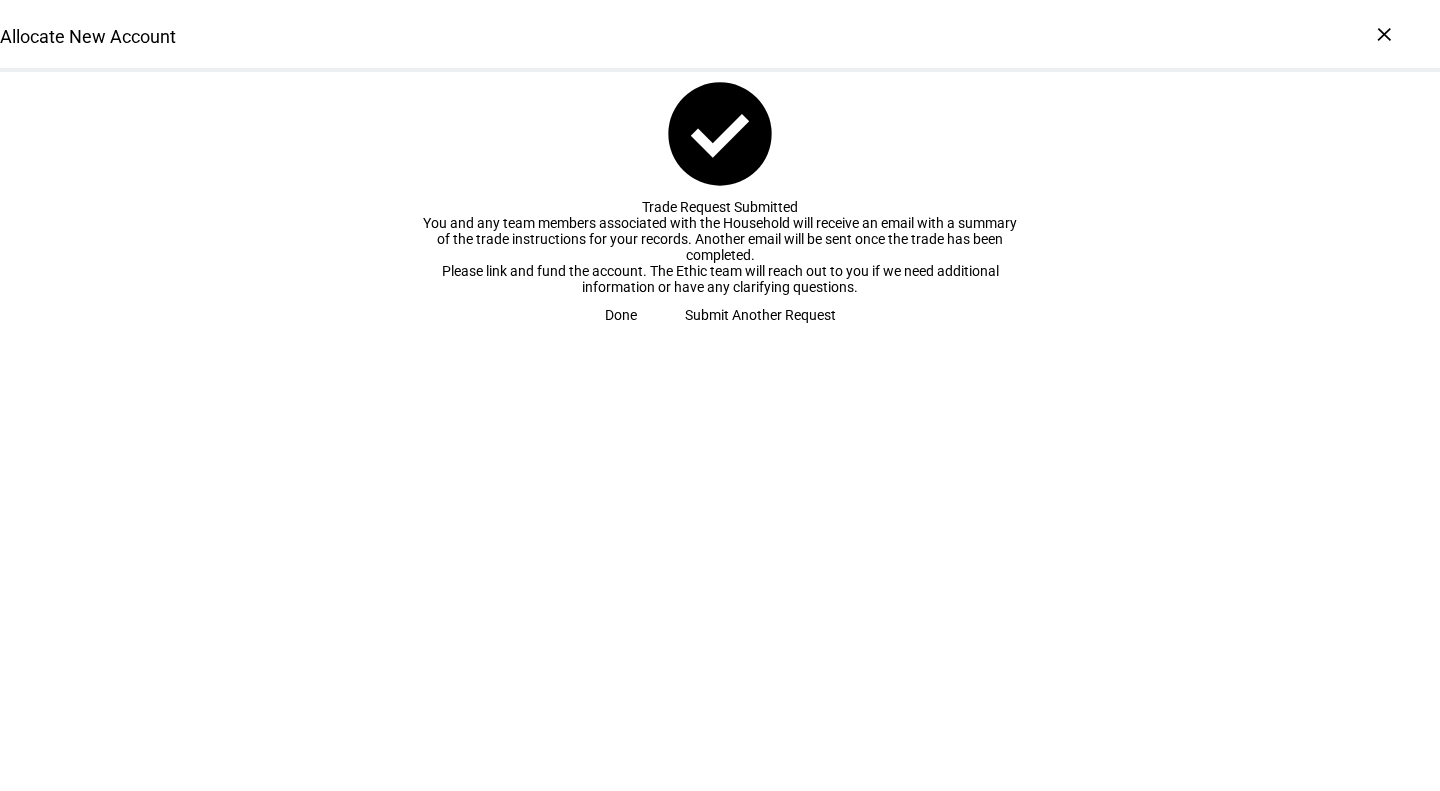 click on "Submit Another Request" 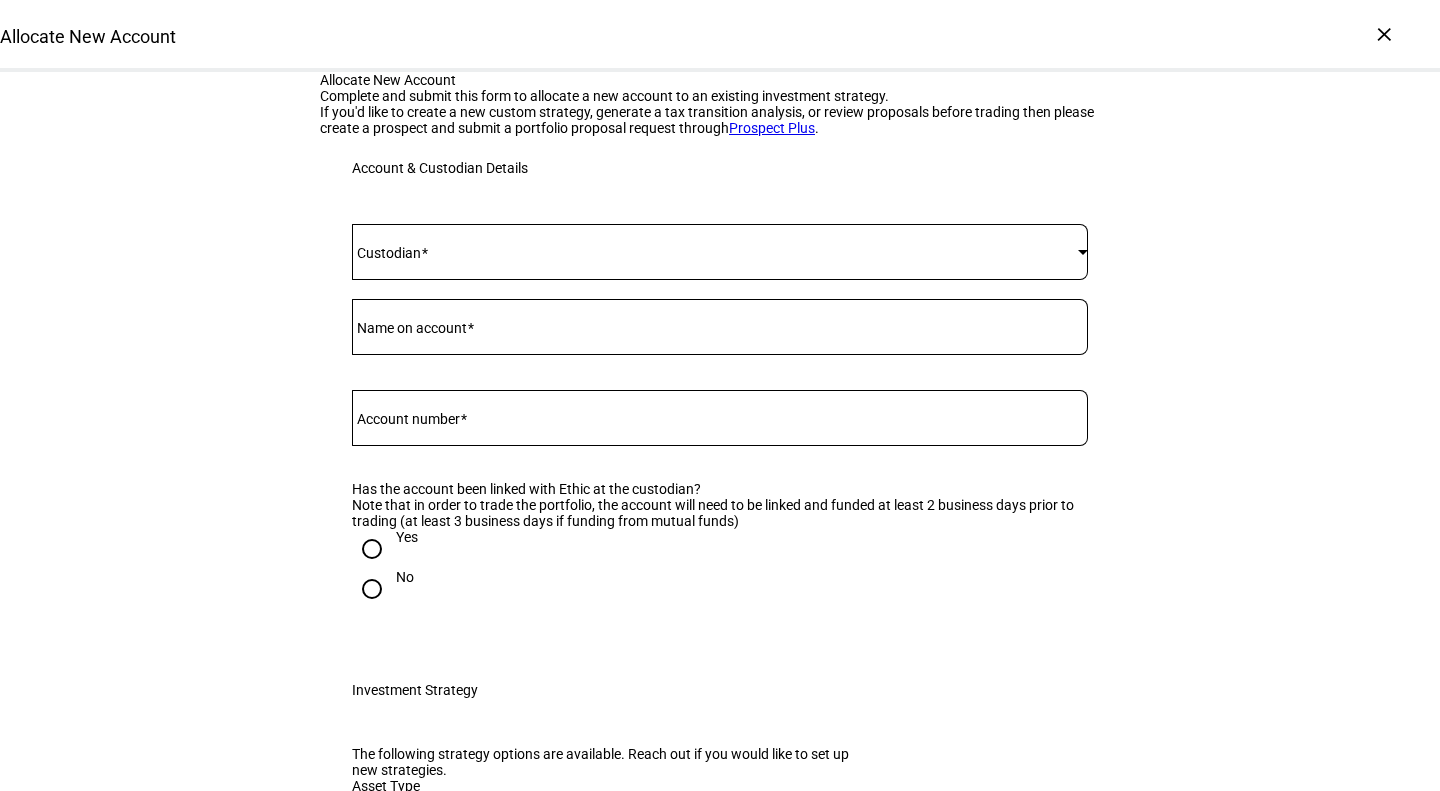 click 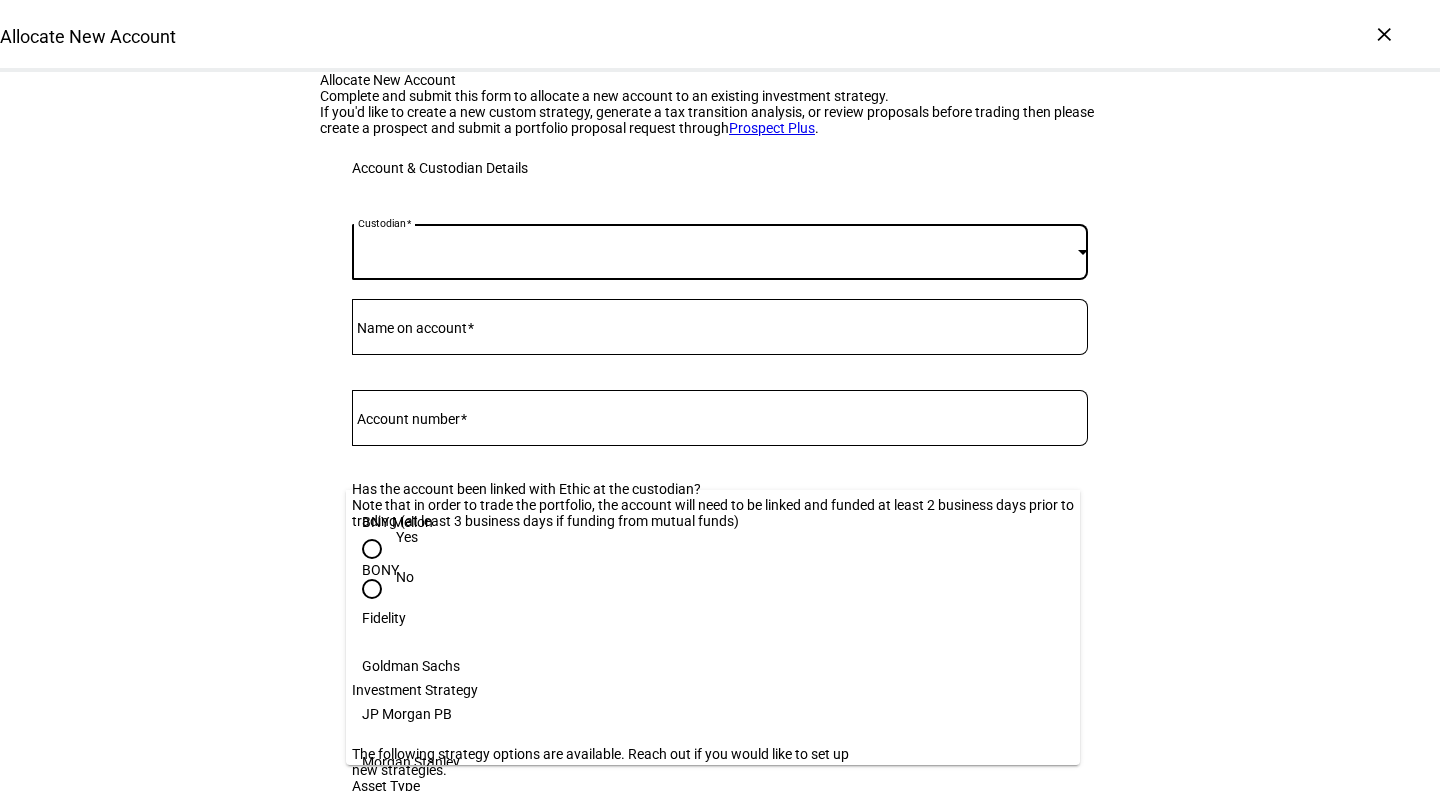 scroll, scrollTop: 205, scrollLeft: 0, axis: vertical 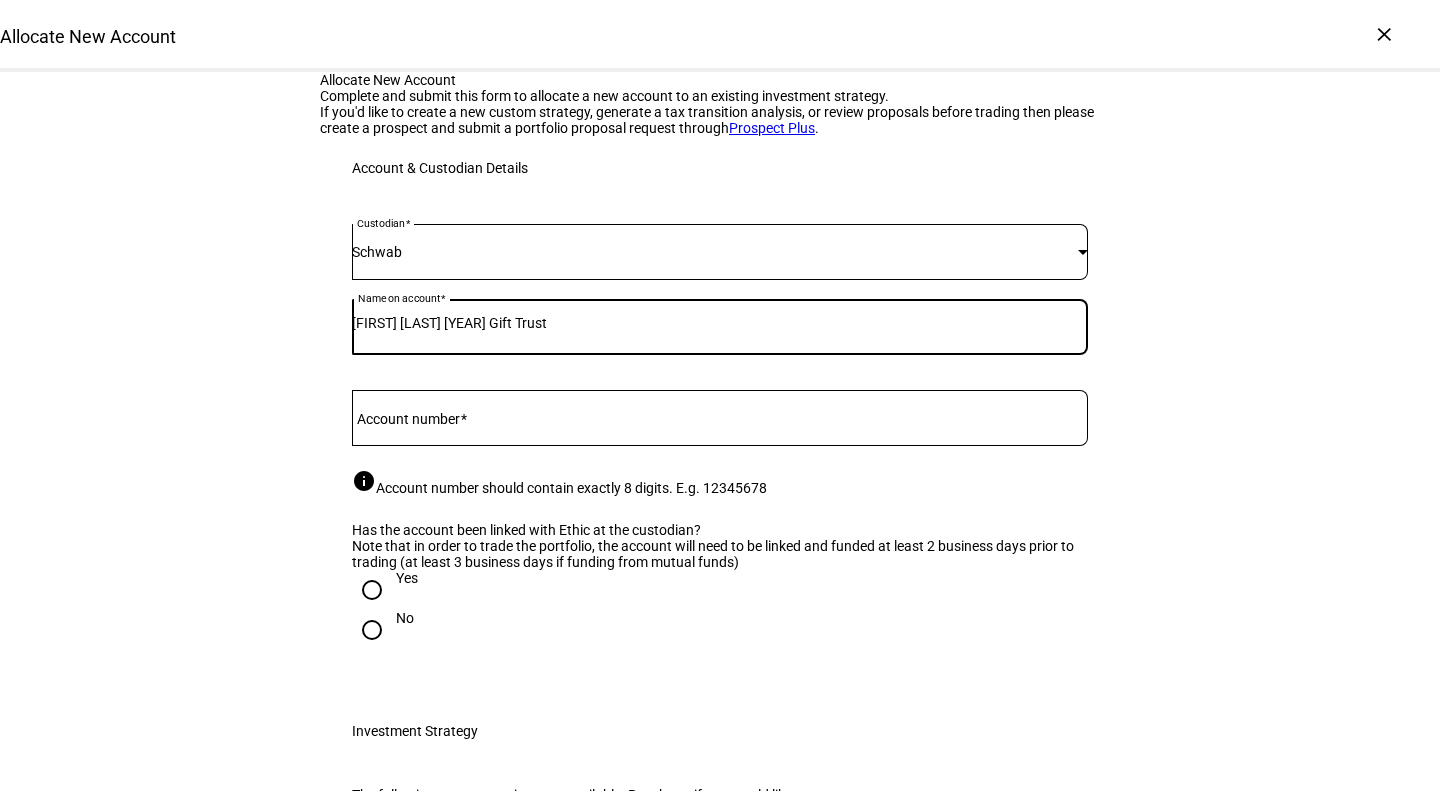 type on "[FIRST] [LAST] [YEAR] Gift Trust" 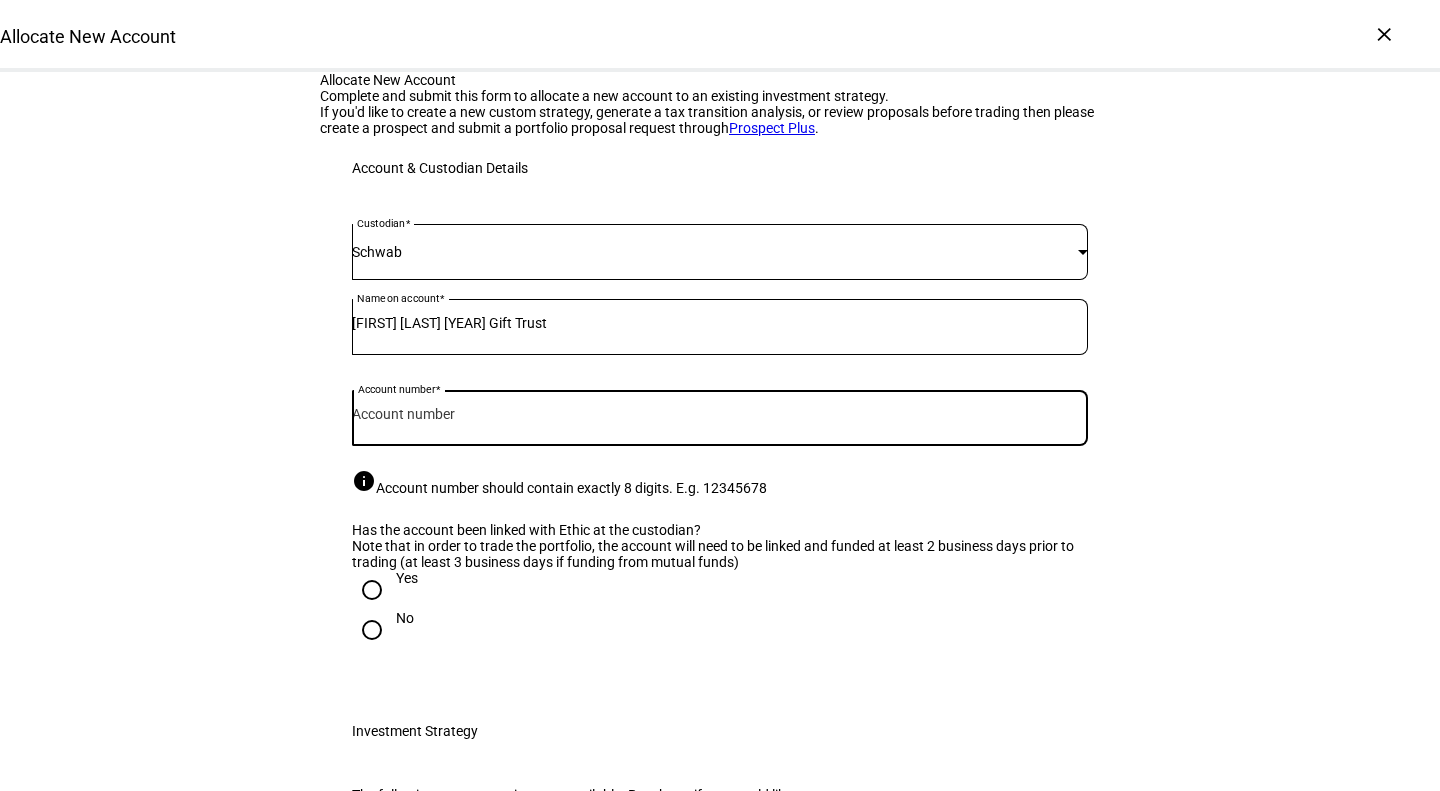 paste on "[NUMBER]-[NUMBER]" 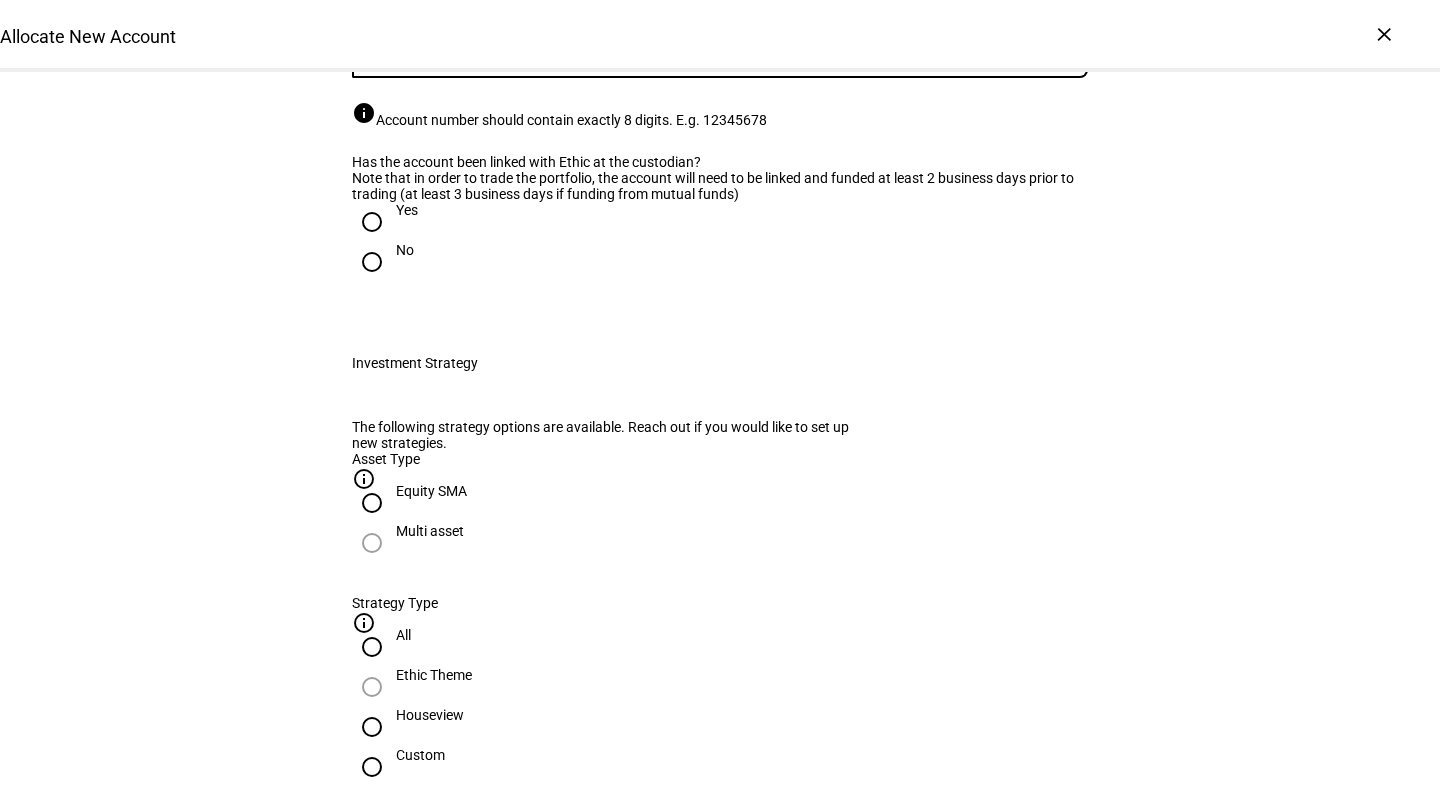 scroll, scrollTop: 370, scrollLeft: 0, axis: vertical 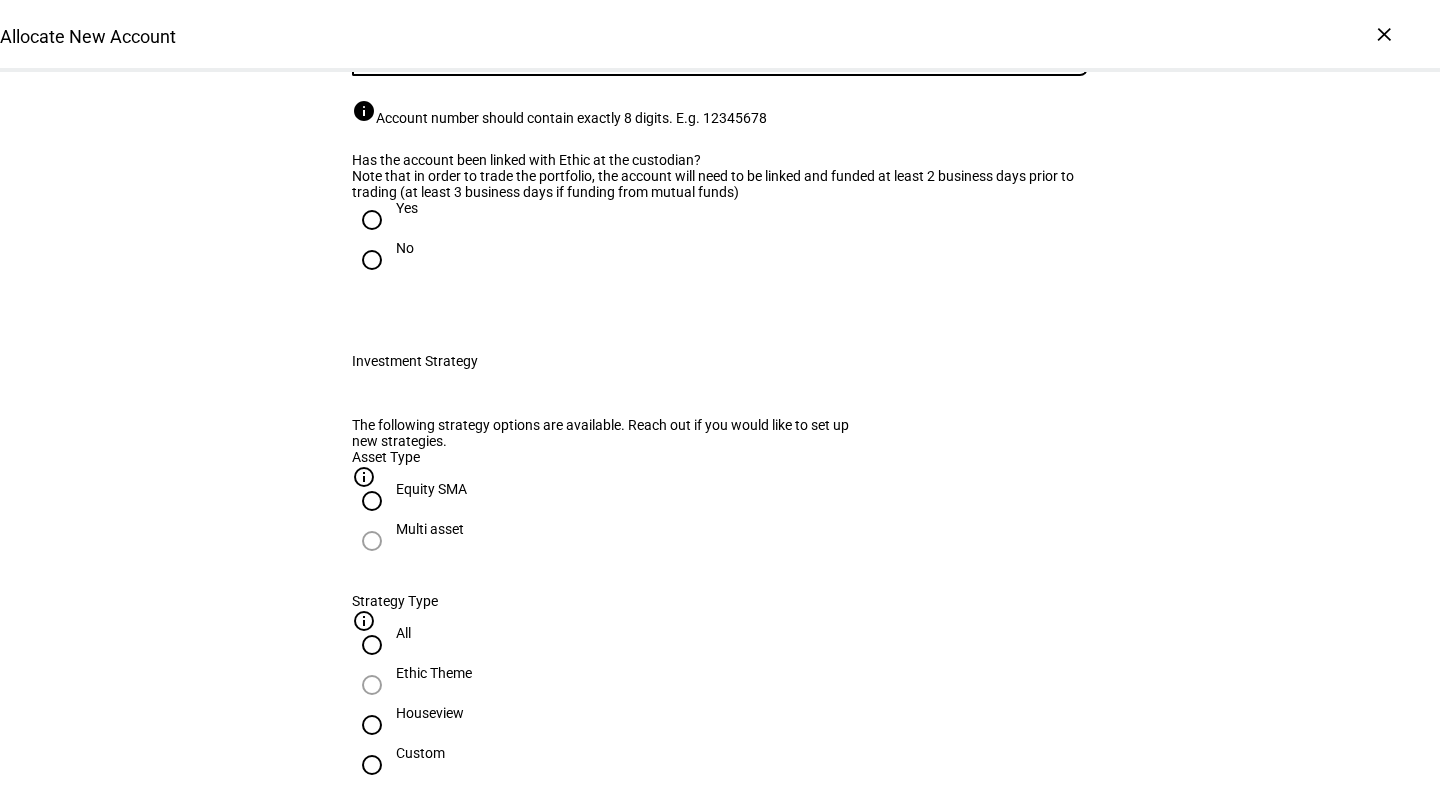 type on "[ACCOUNT NUMBER]" 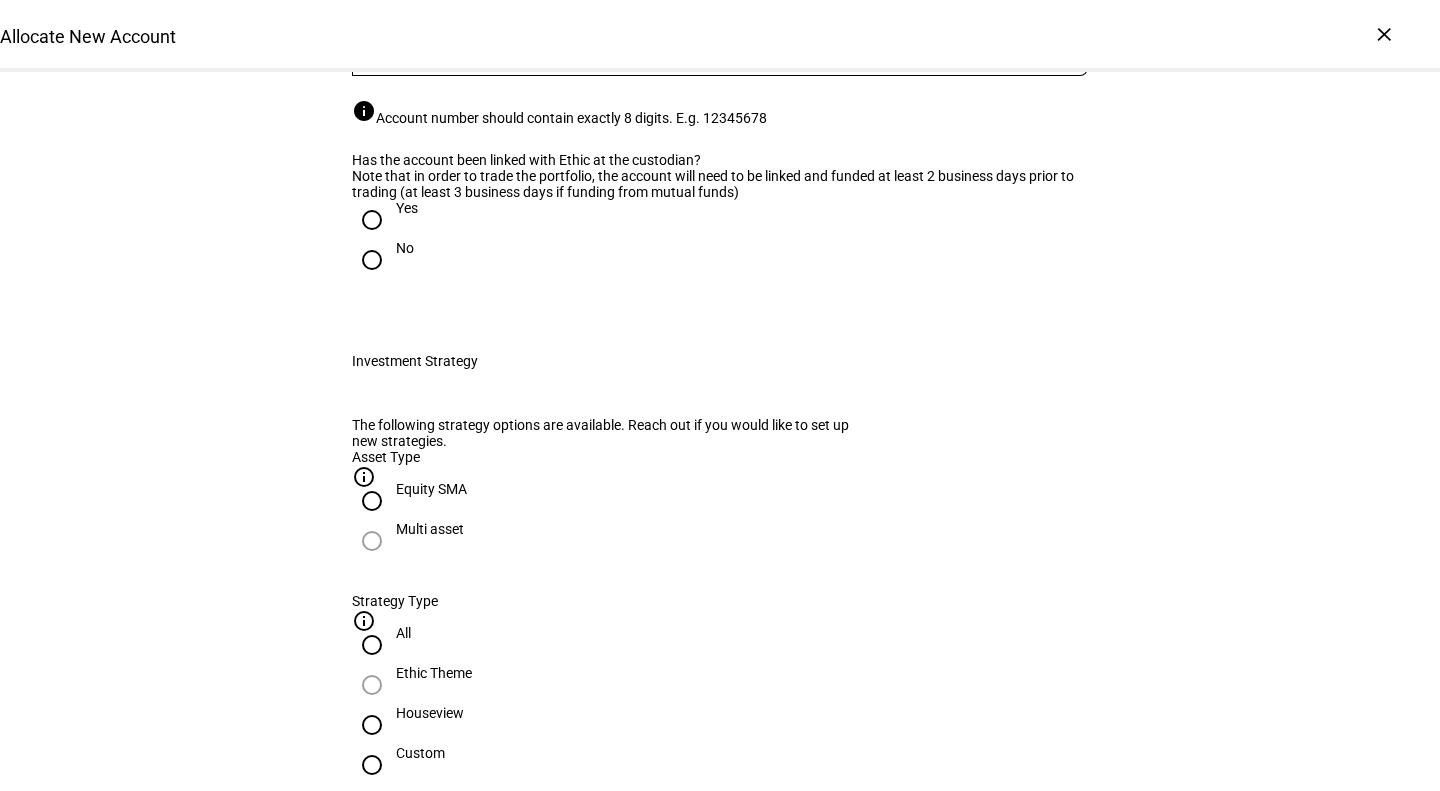 click on "Yes" at bounding box center [372, 220] 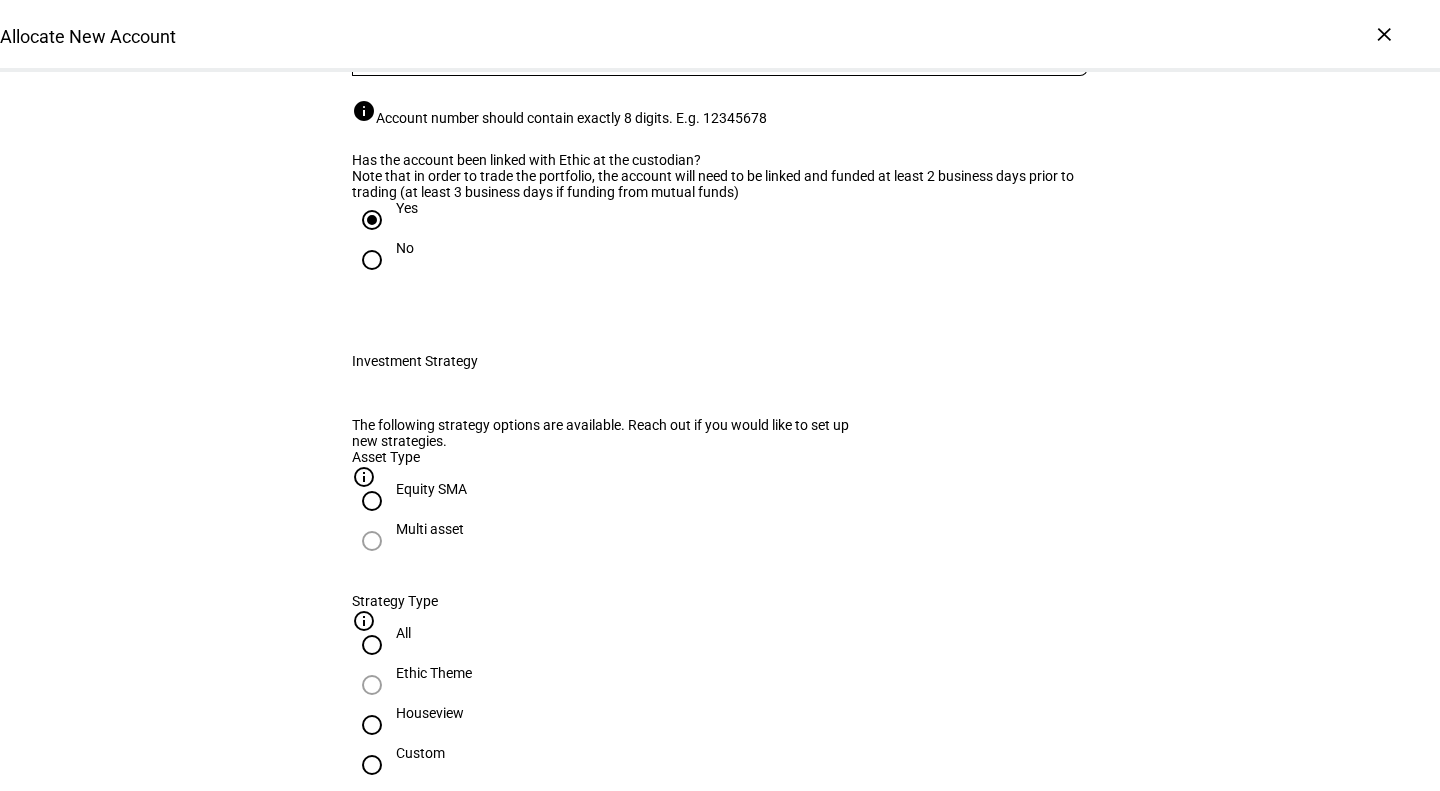 scroll, scrollTop: 656, scrollLeft: 0, axis: vertical 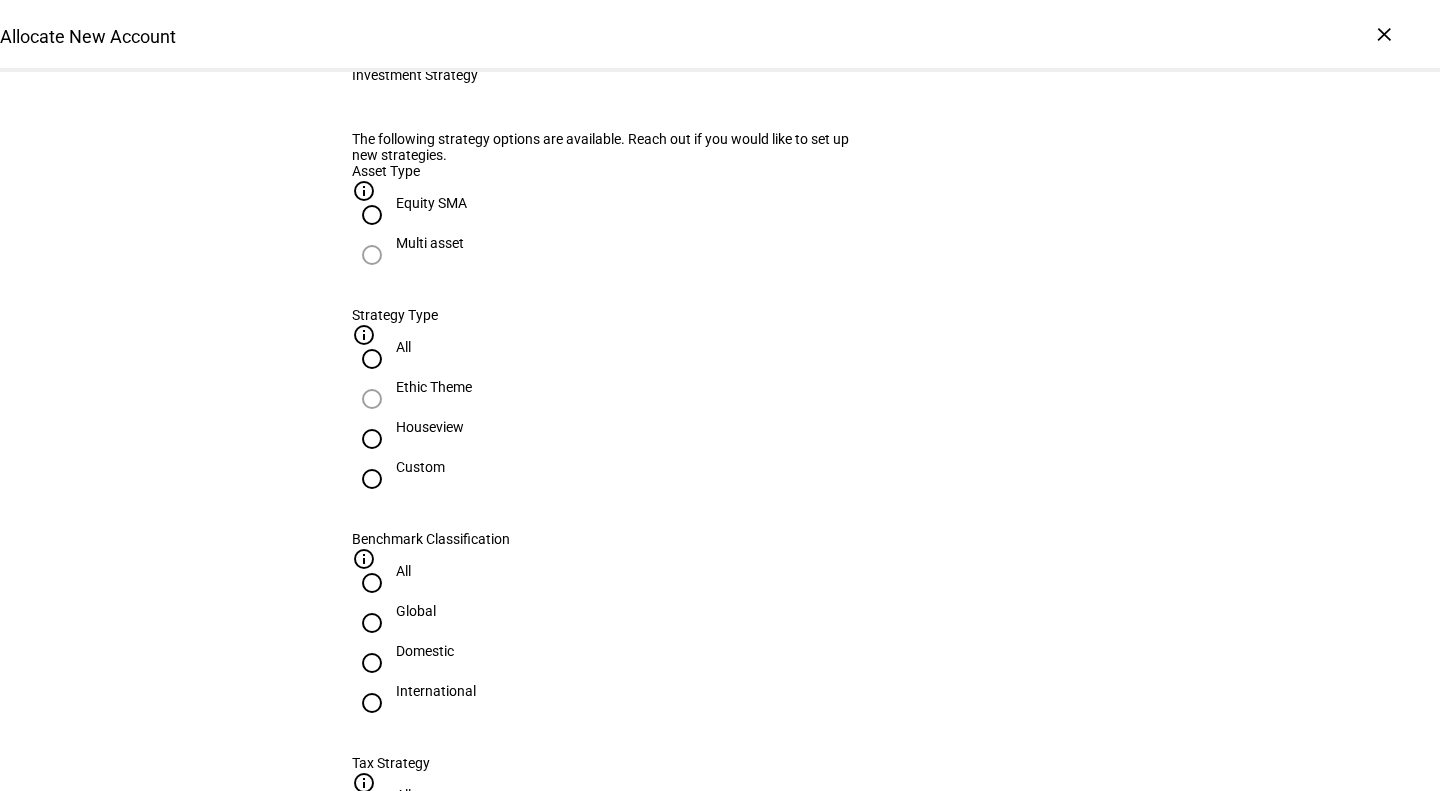 click on "Custom" at bounding box center [420, 467] 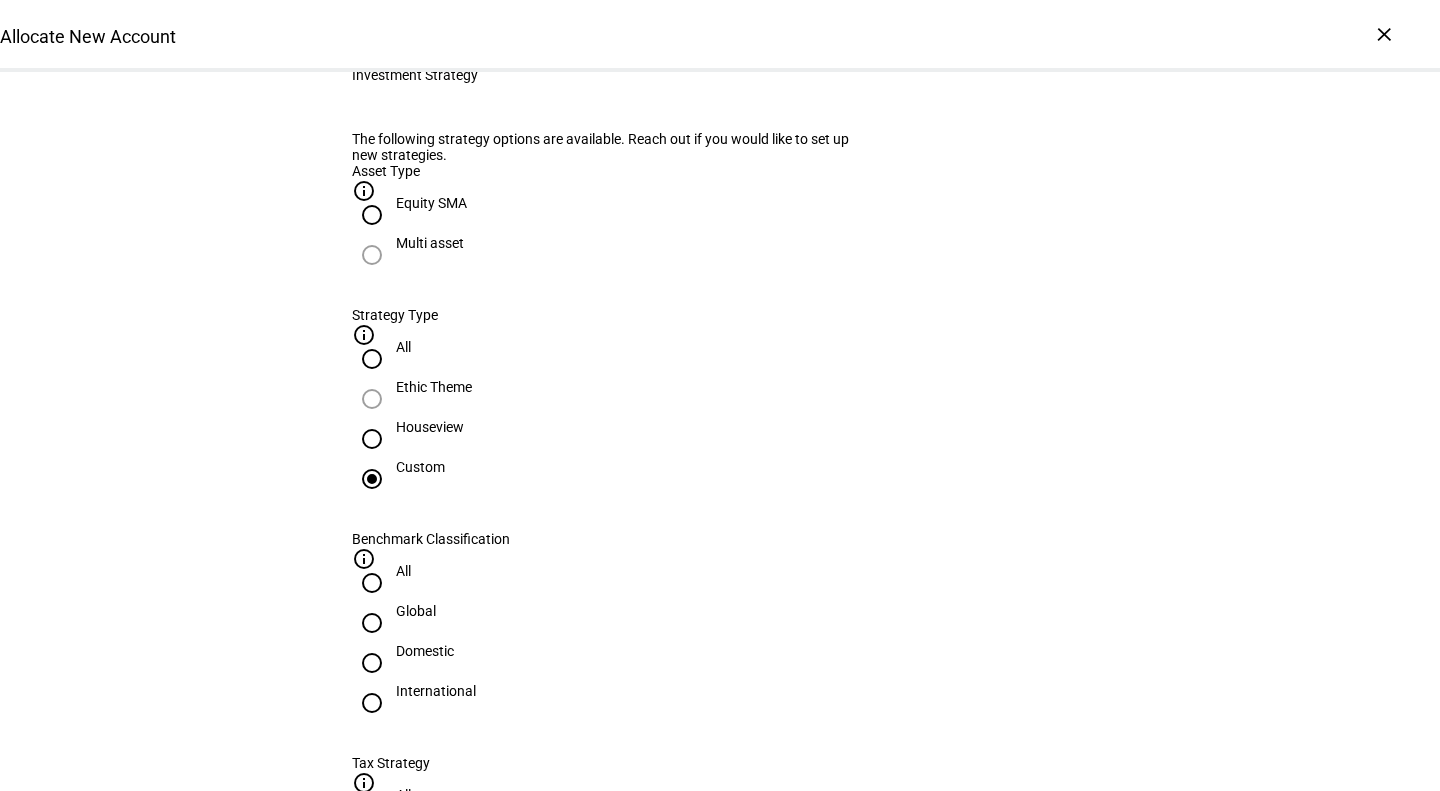 click on "International" at bounding box center [436, 691] 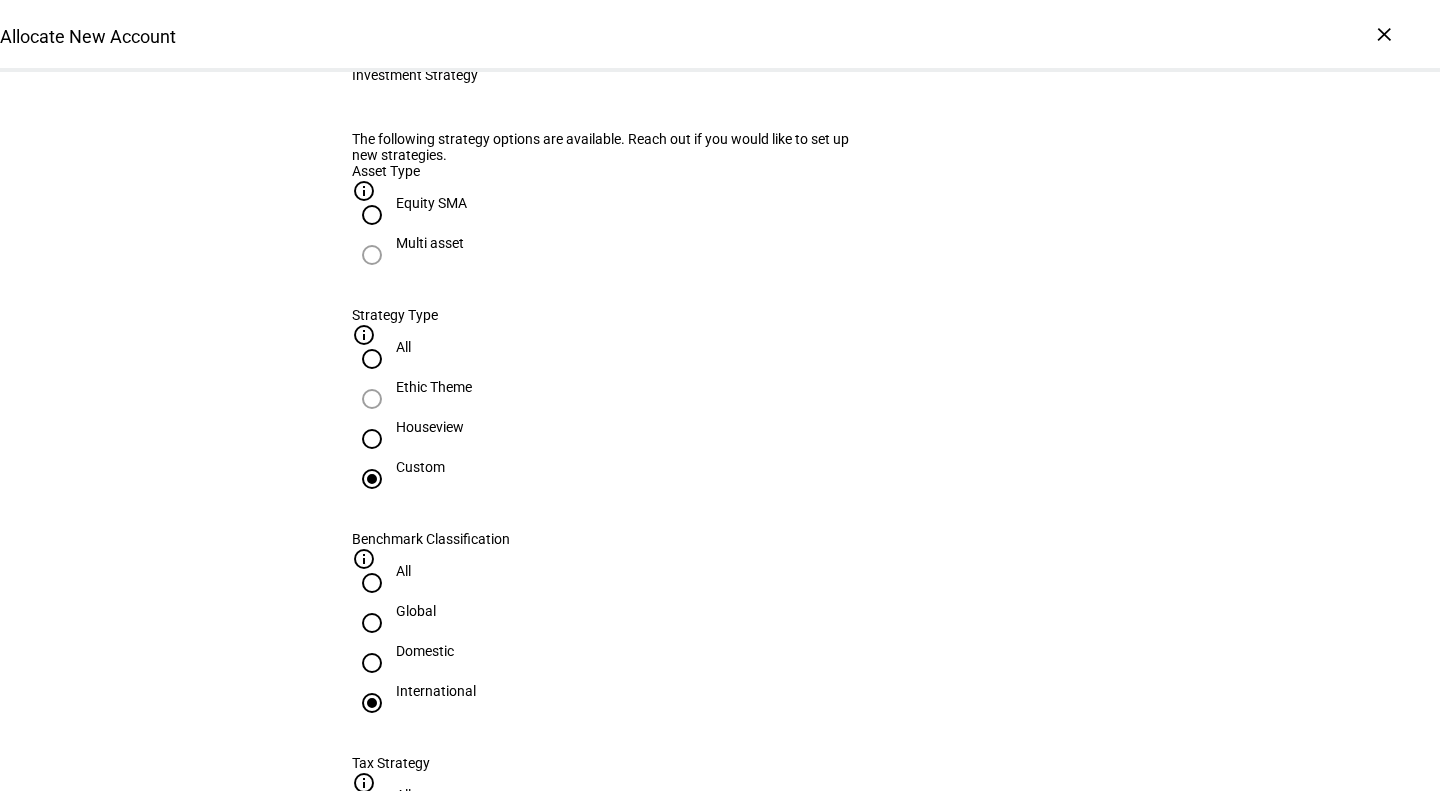 click on "Active Tax" at bounding box center (427, 875) 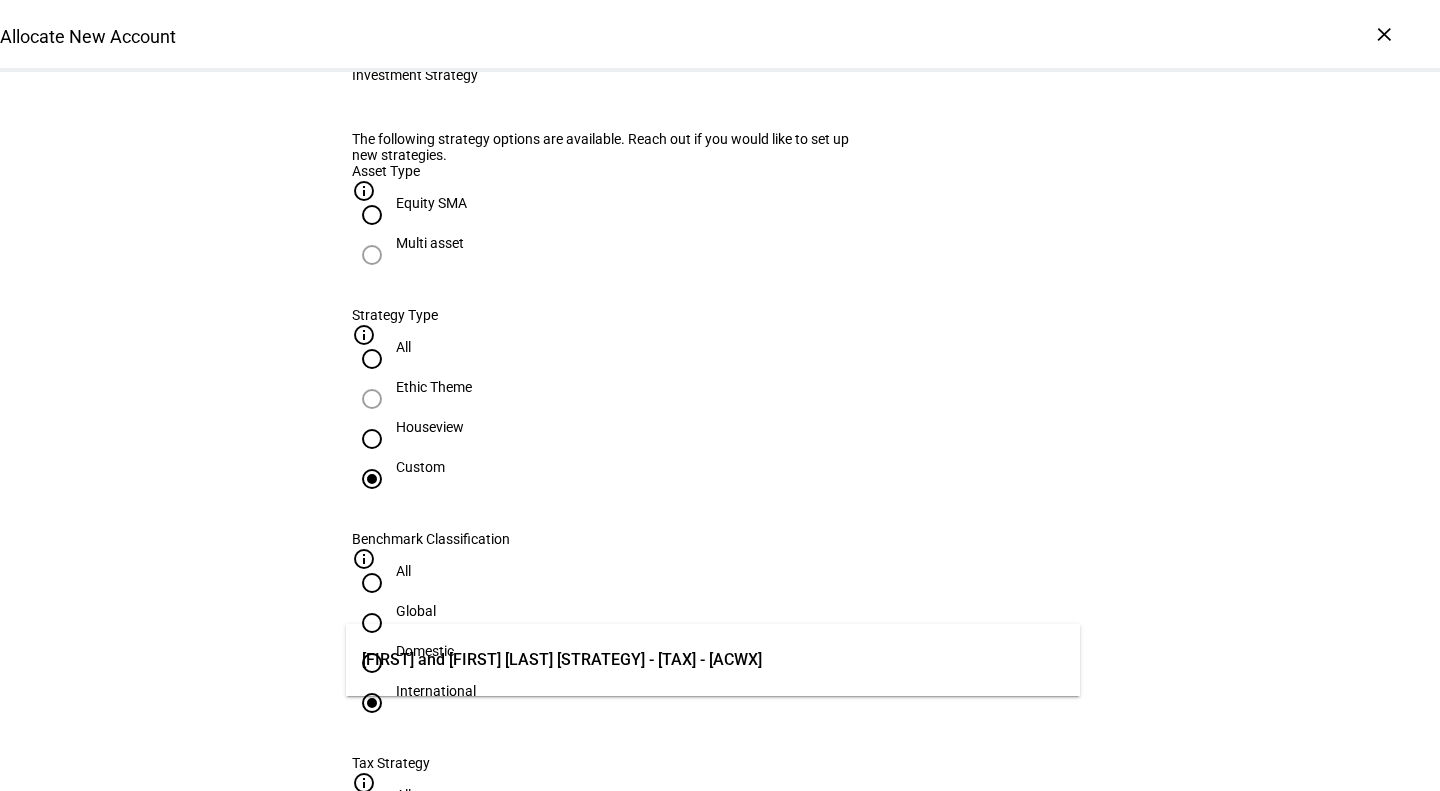 click on "[FIRST] and [FIRST] [LAST] [STRATEGY] - [TAX] - [ACWX]" at bounding box center [562, 660] 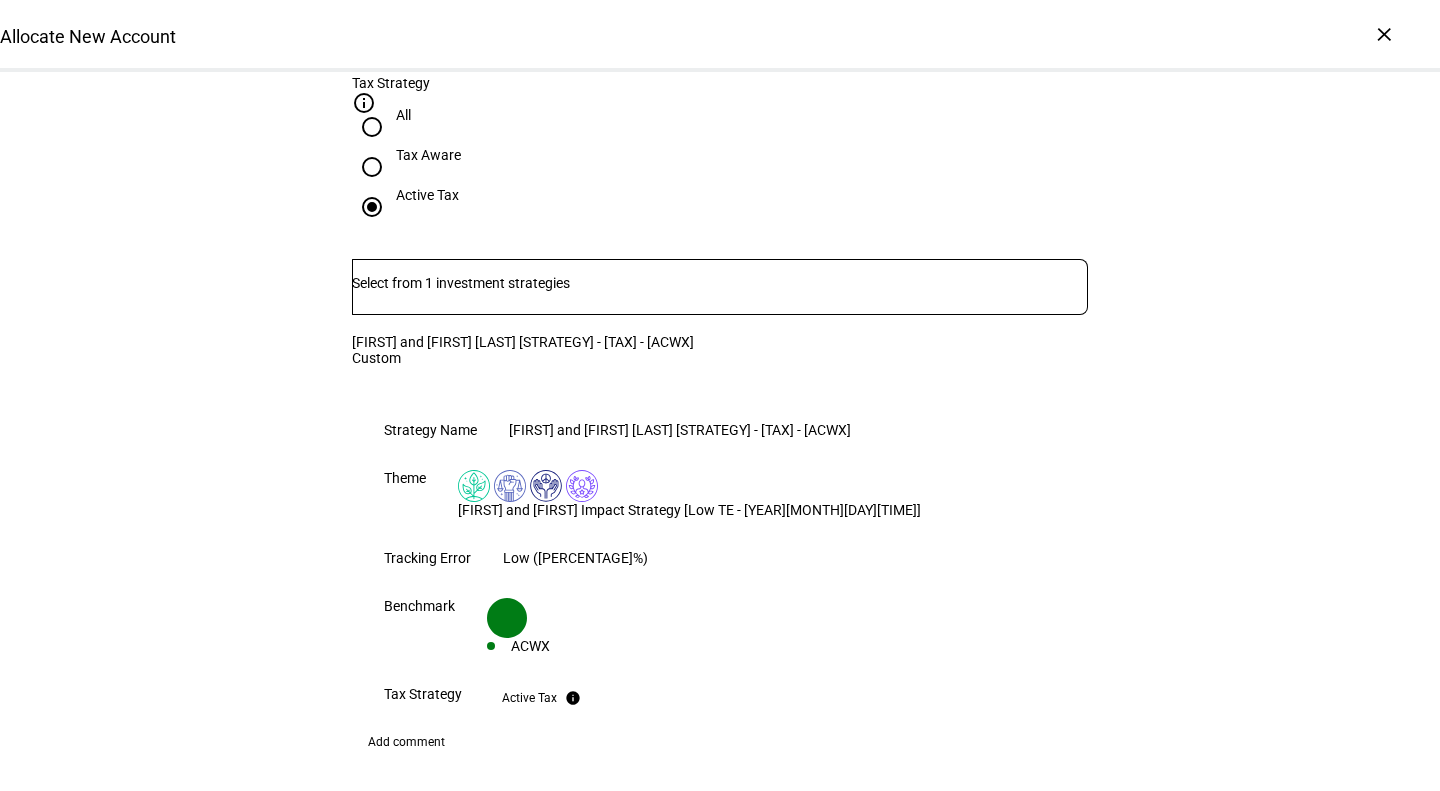 scroll, scrollTop: 1554, scrollLeft: 0, axis: vertical 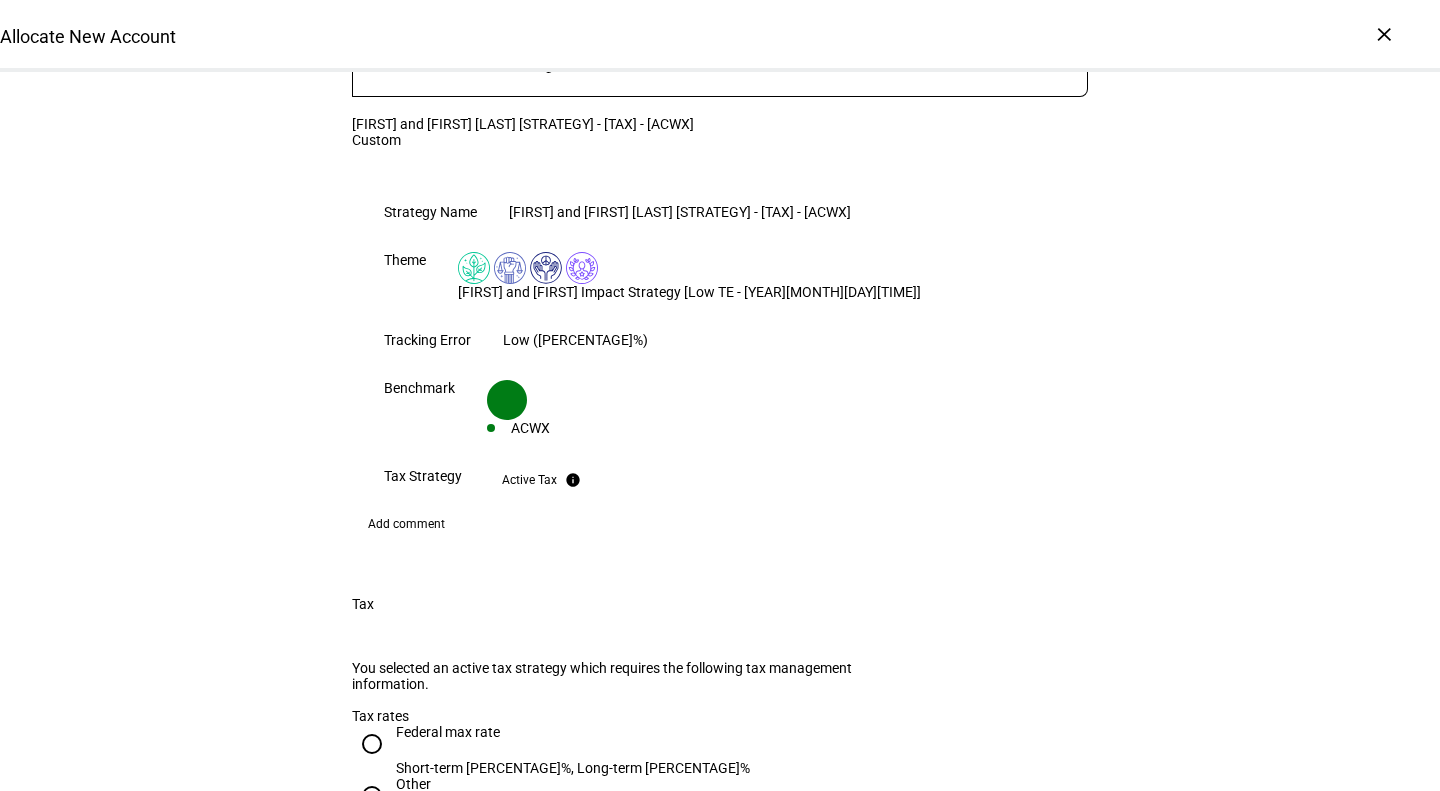 click on "Federal max rate" at bounding box center (573, 732) 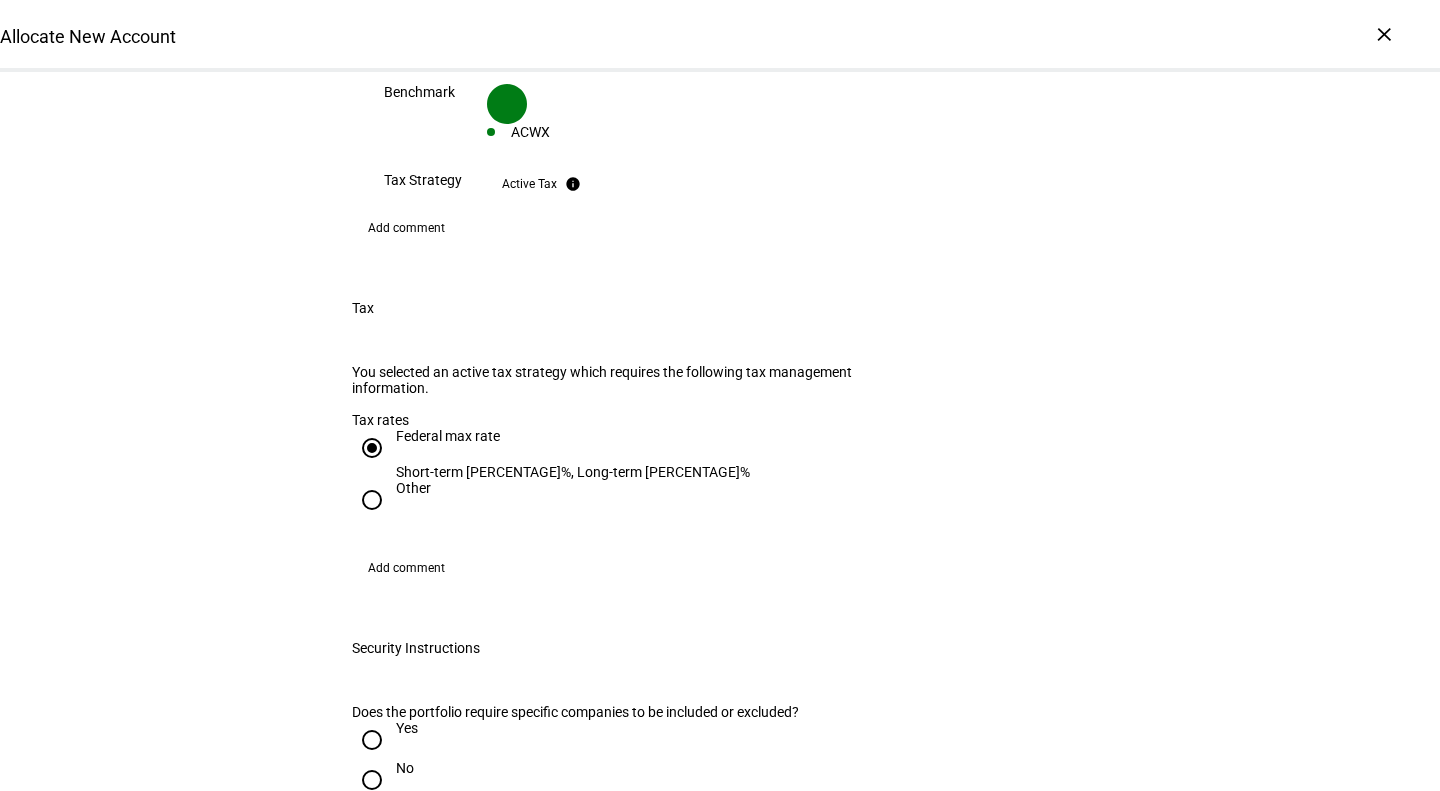 scroll, scrollTop: 1967, scrollLeft: 0, axis: vertical 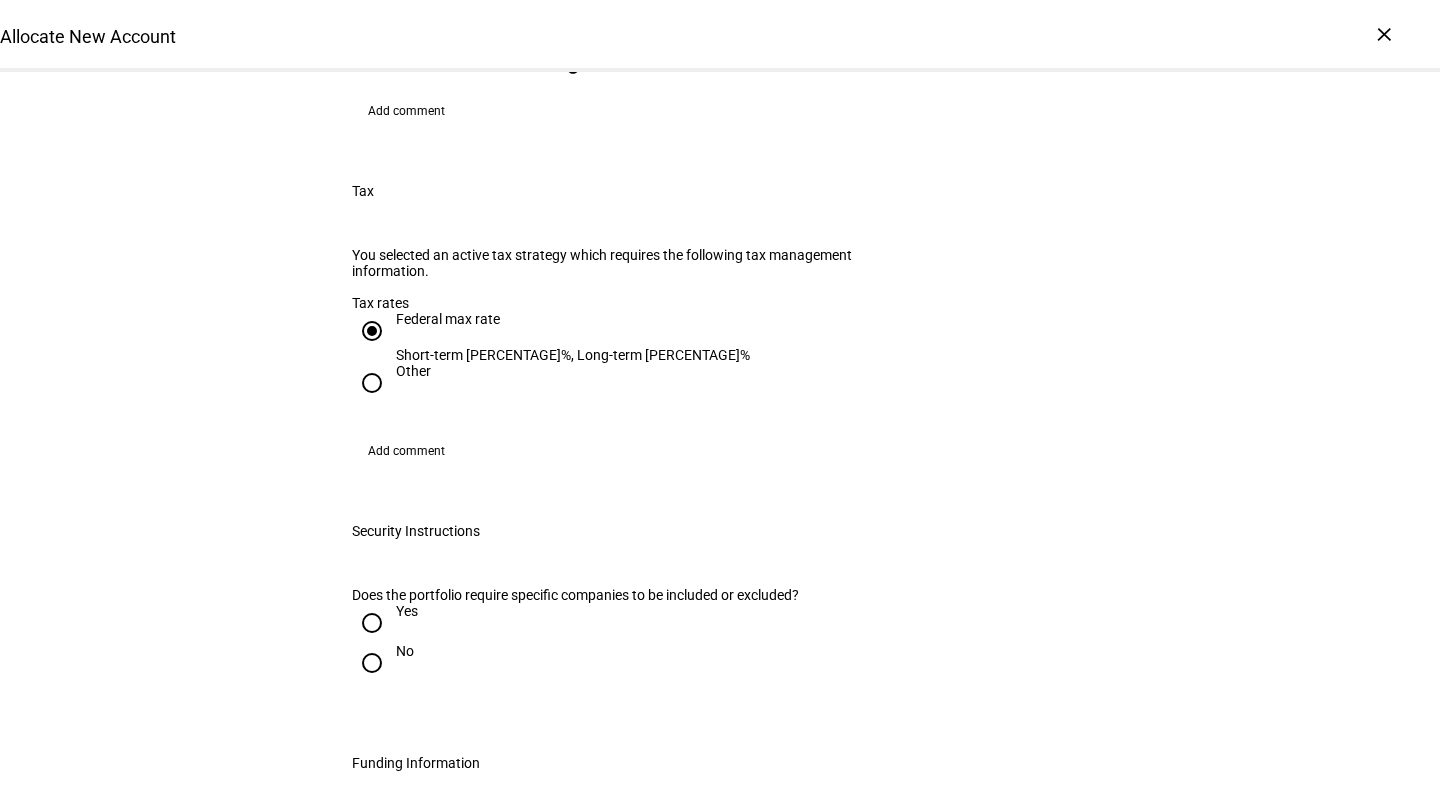 click on "Yes" at bounding box center [372, 623] 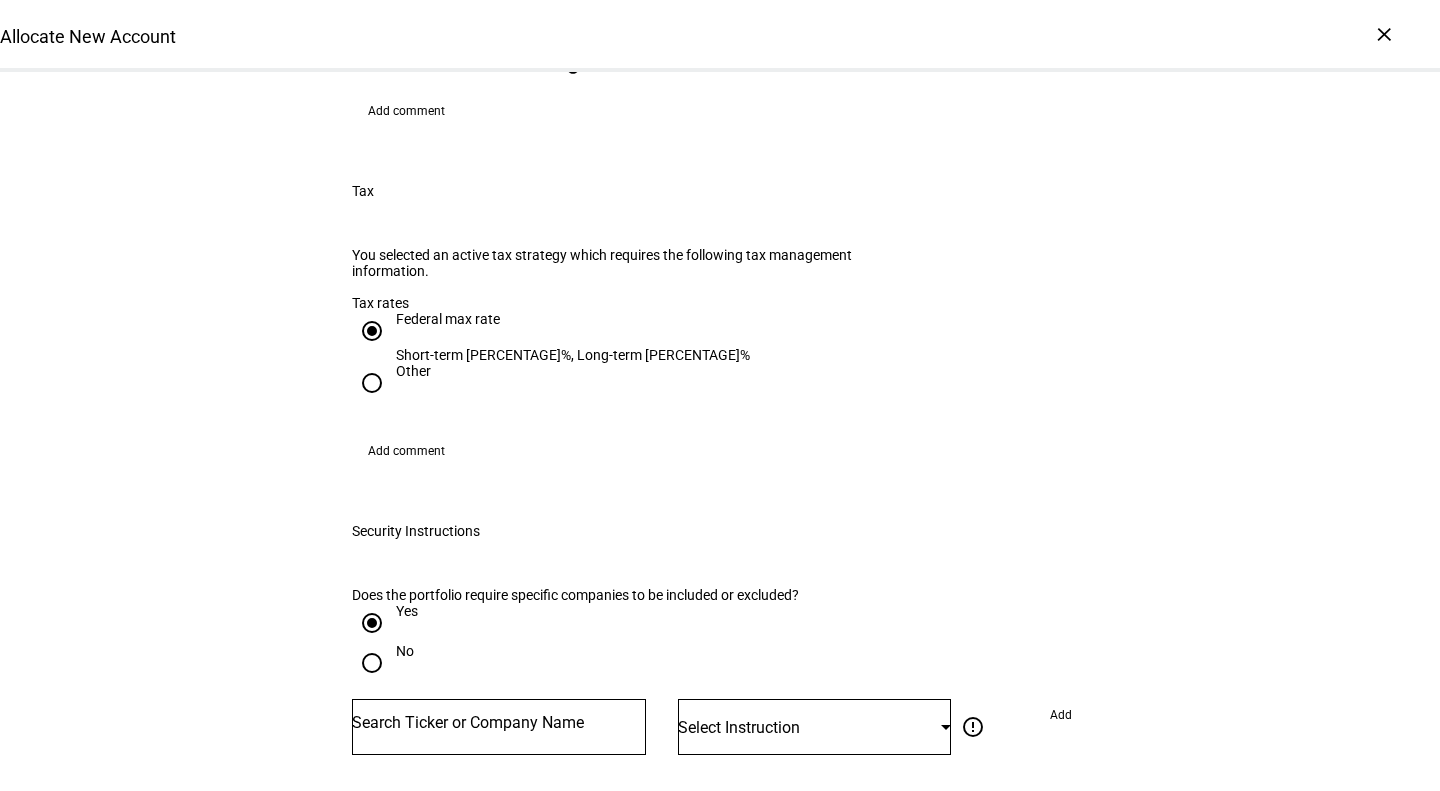 click on "No" 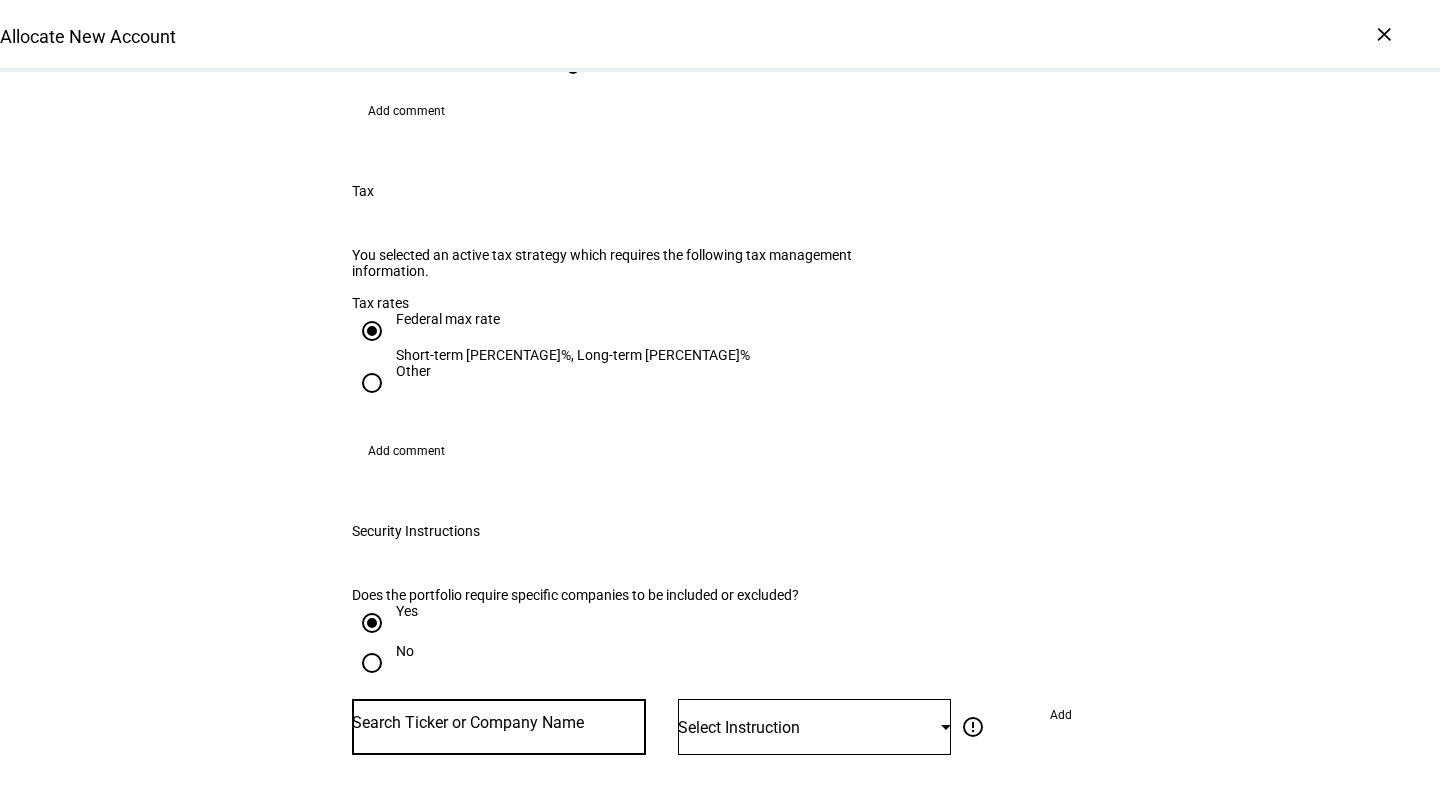 click at bounding box center [499, 723] 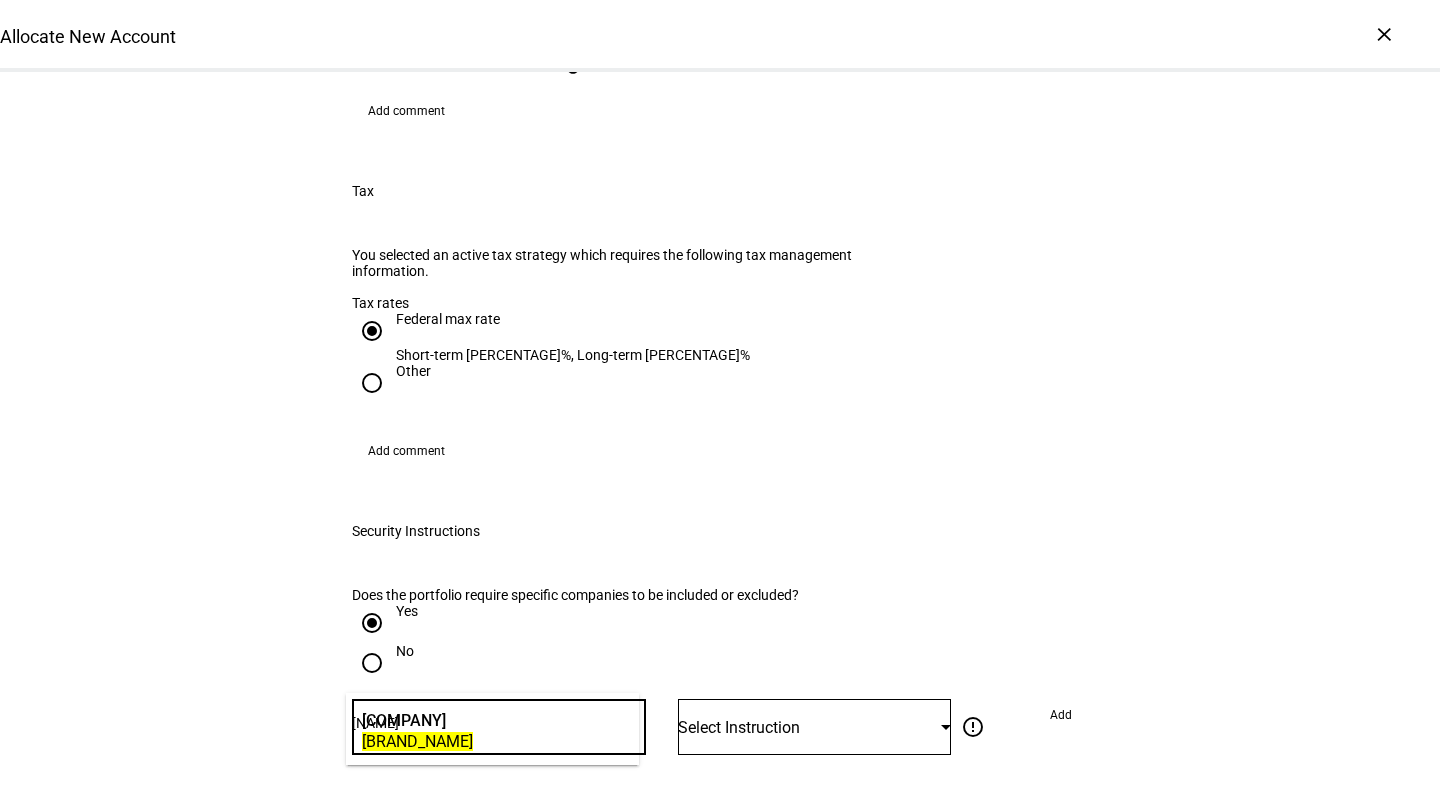 type on "[NAME]" 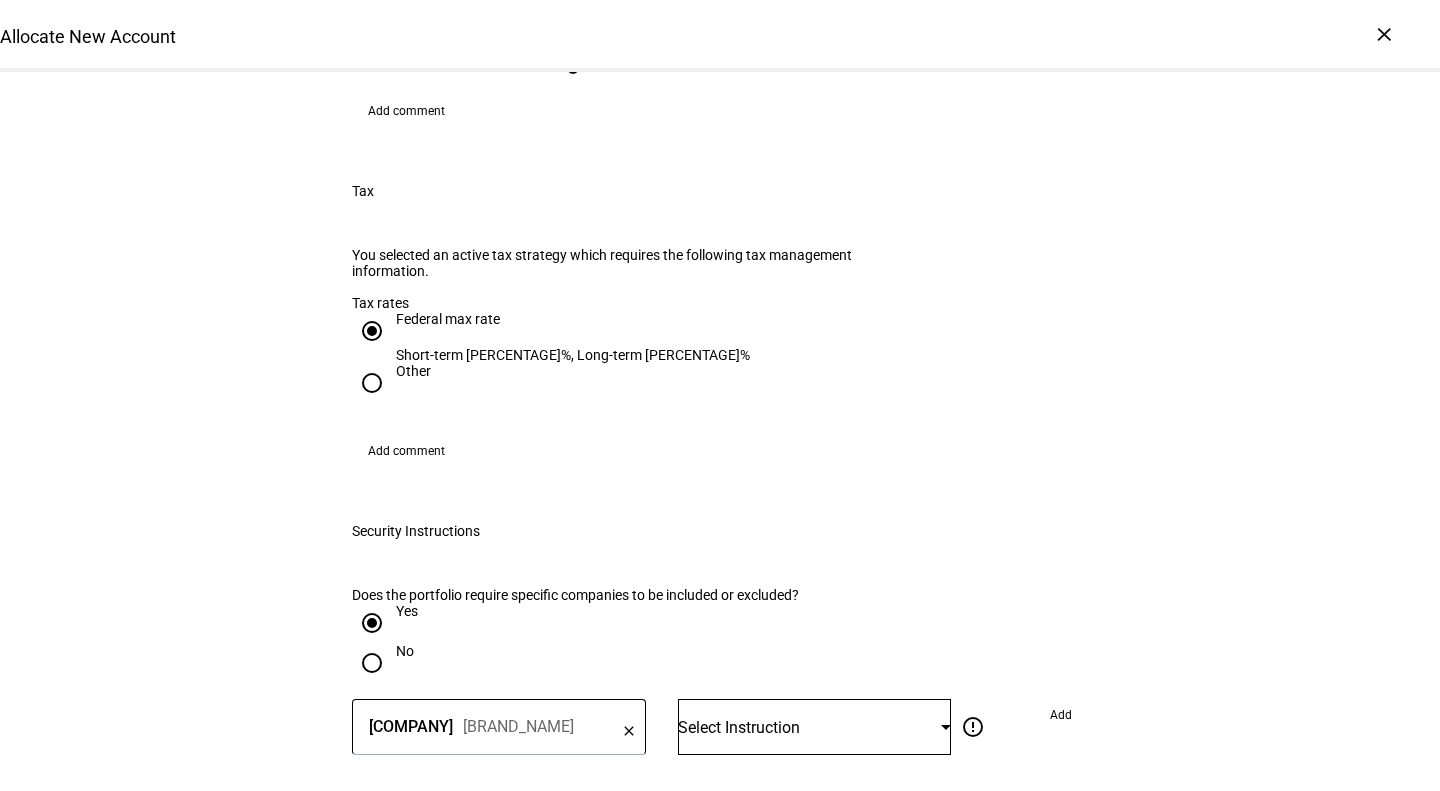 click on "Select Instruction" at bounding box center (809, 727) 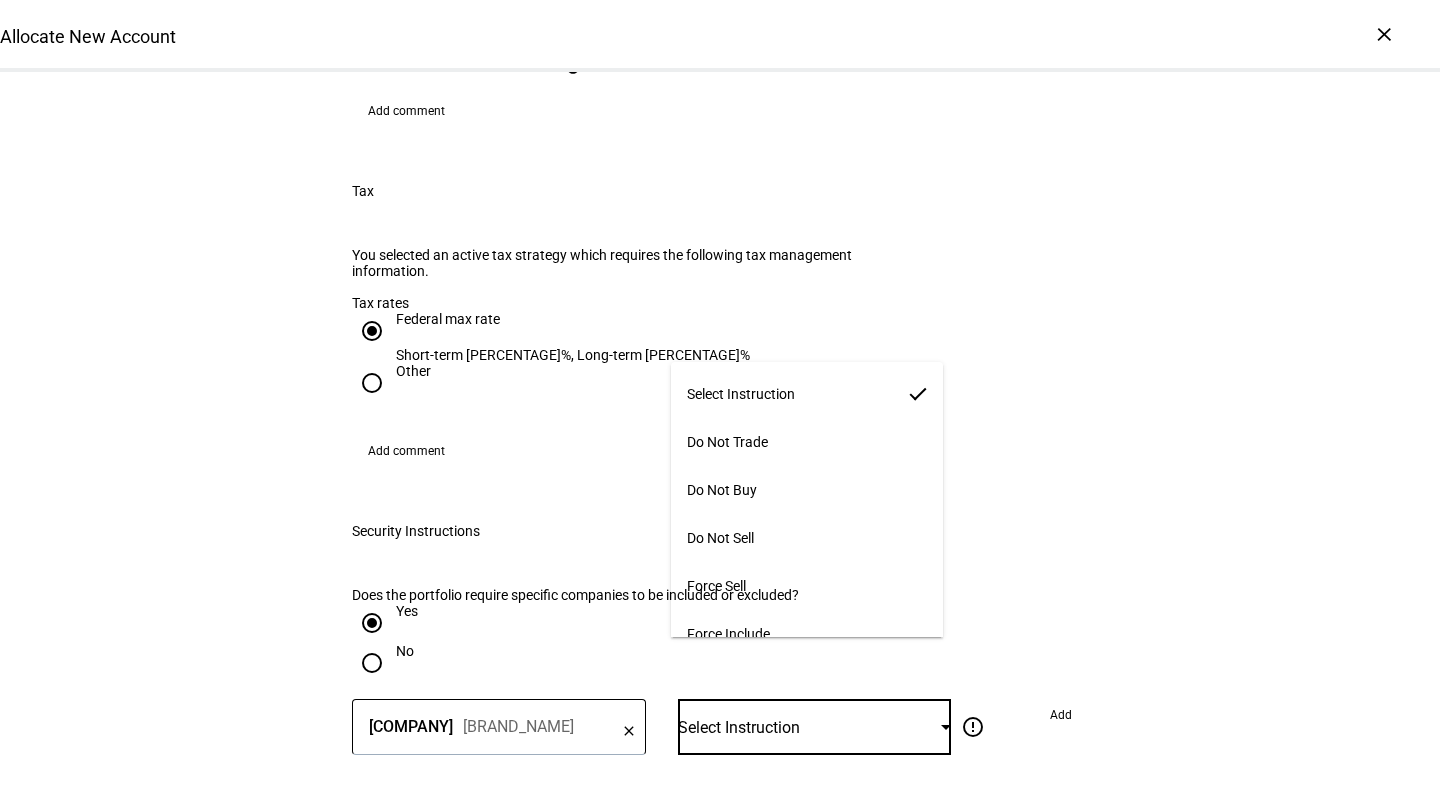 click on "Do Not Trade" at bounding box center [807, 442] 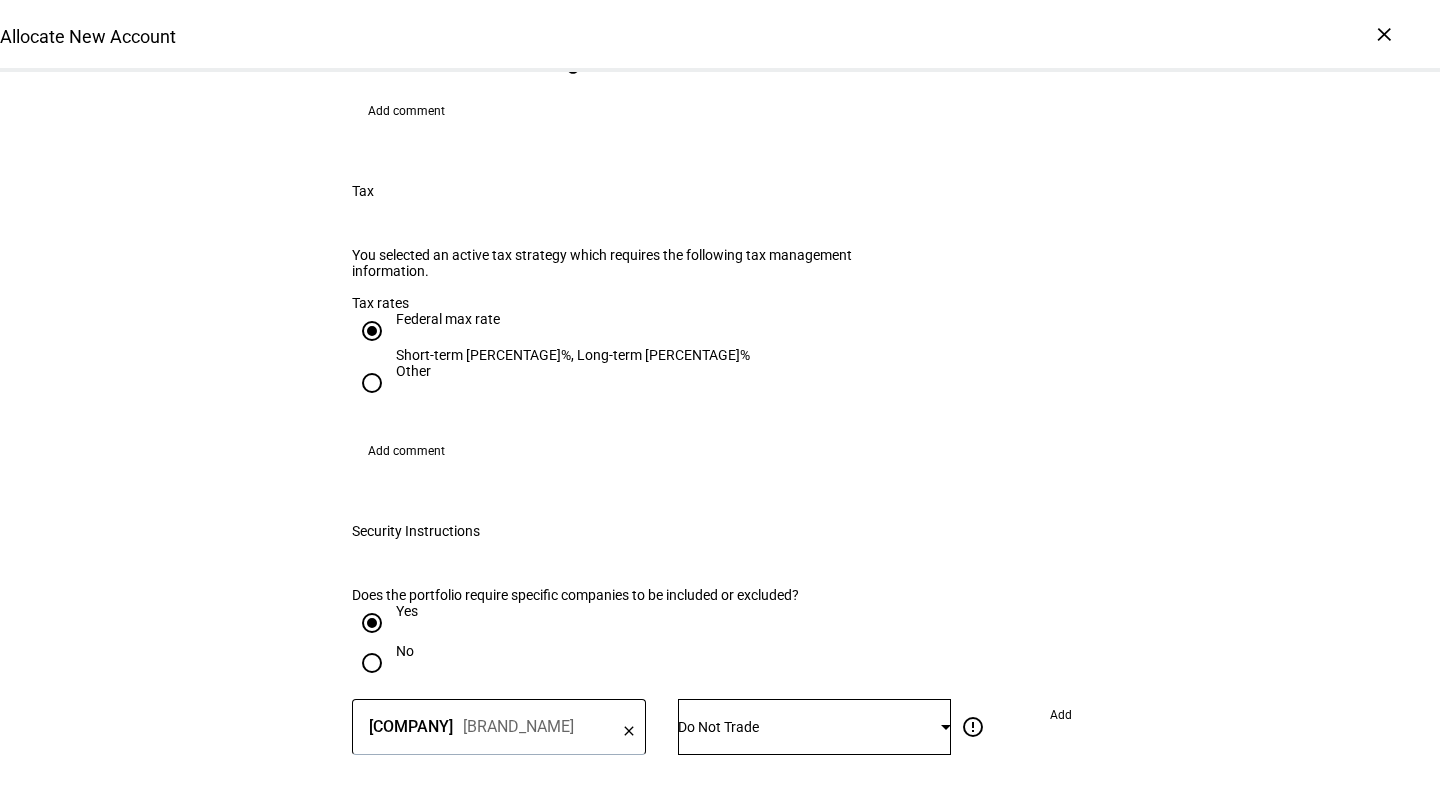 click 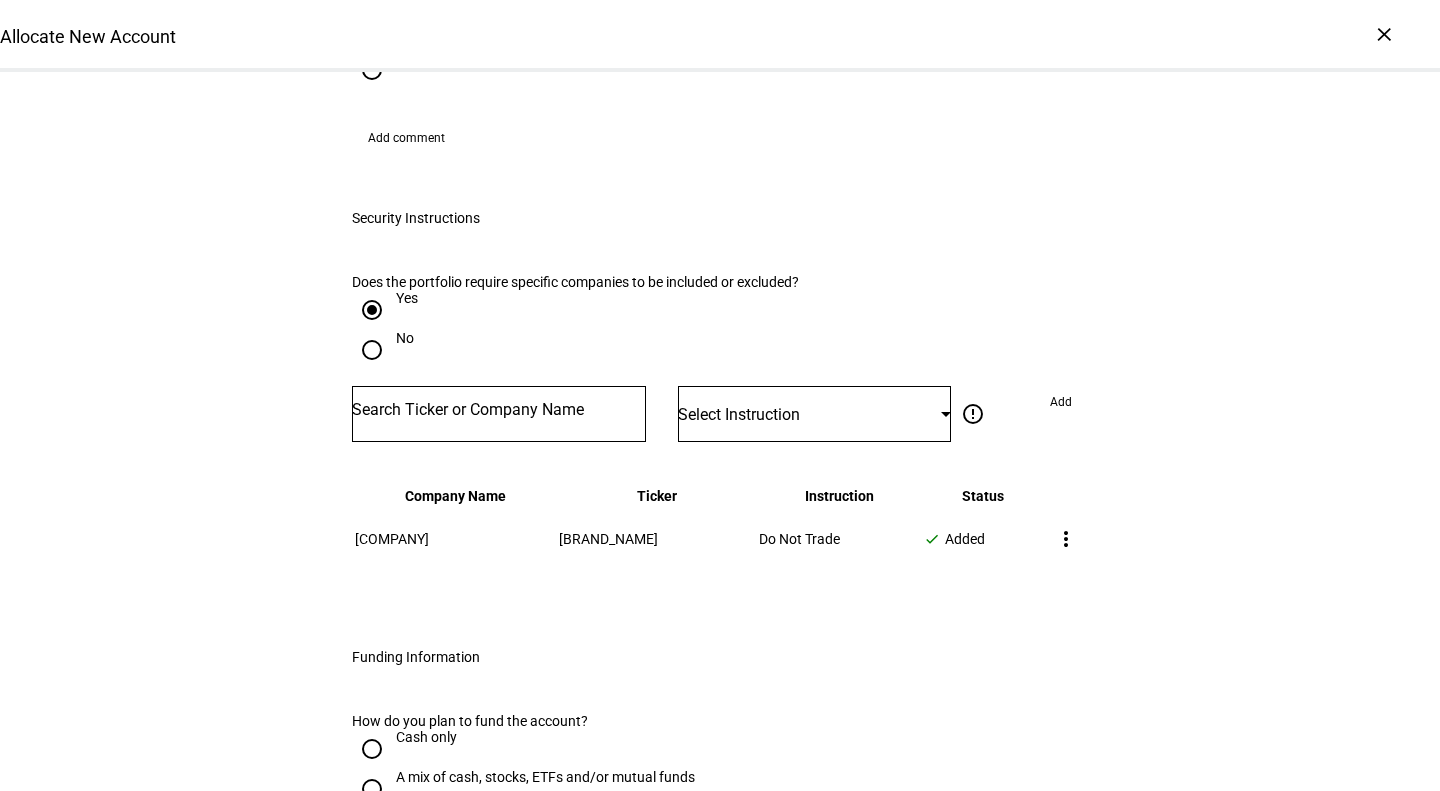 scroll, scrollTop: 2557, scrollLeft: 0, axis: vertical 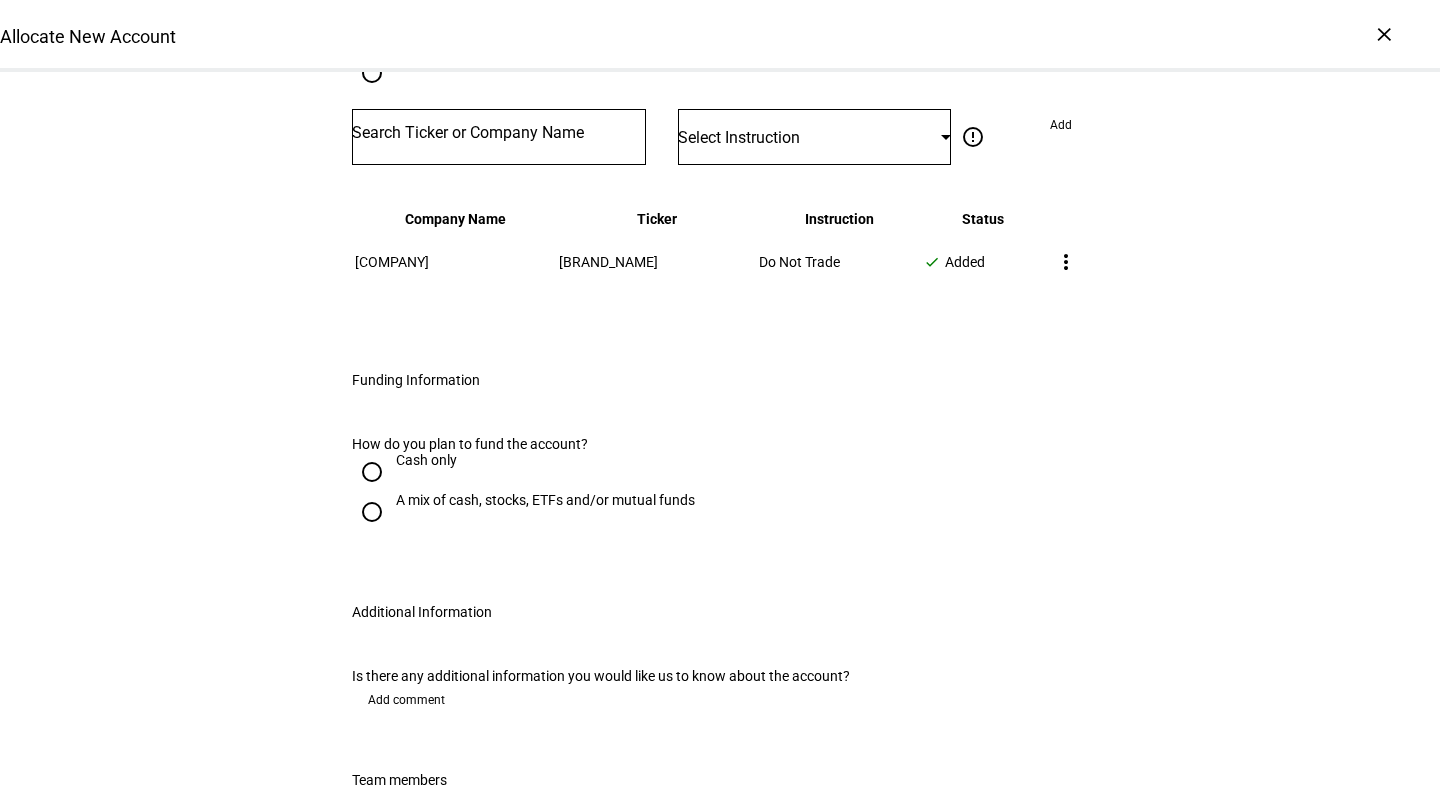 click on "Cash only" at bounding box center (426, 470) 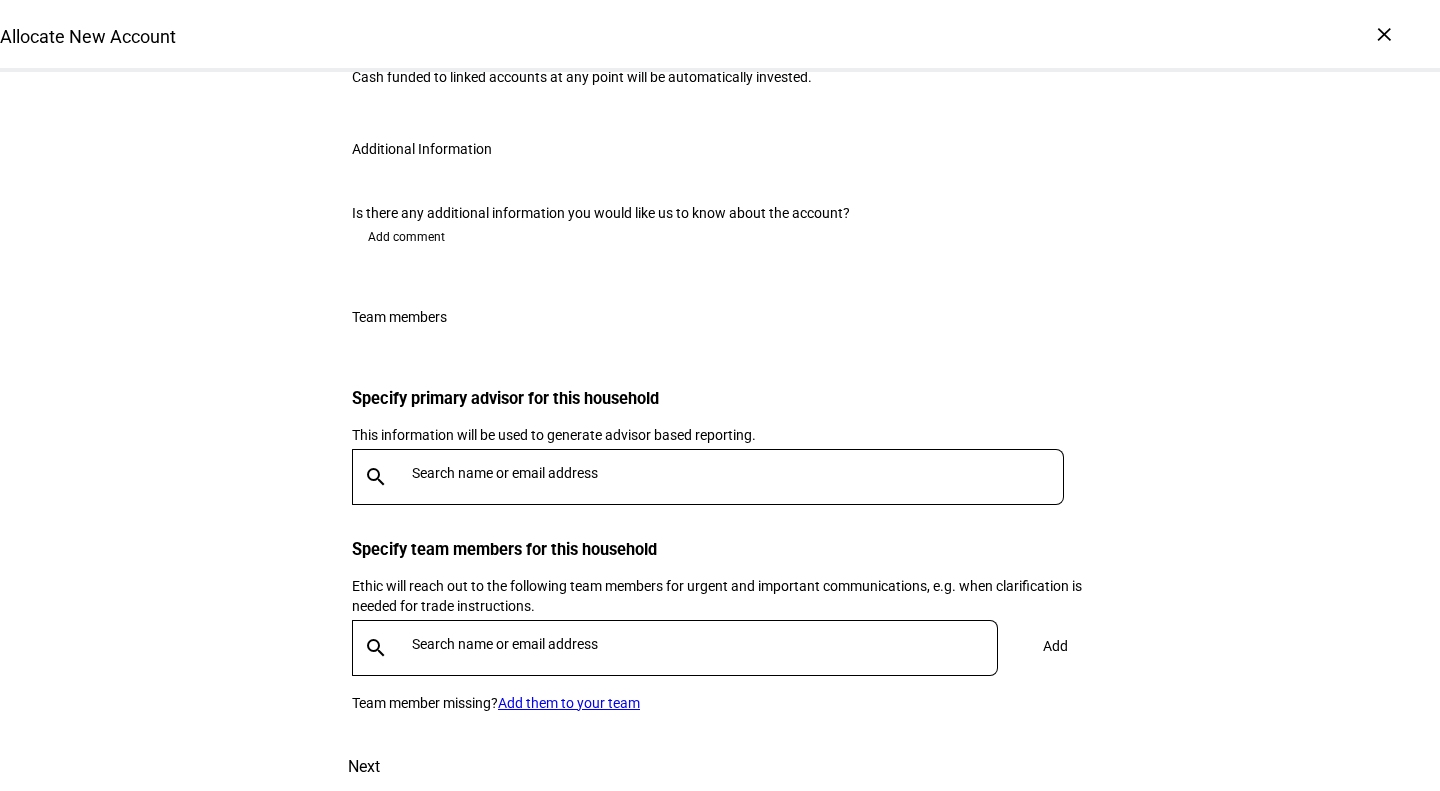 scroll, scrollTop: 3250, scrollLeft: 0, axis: vertical 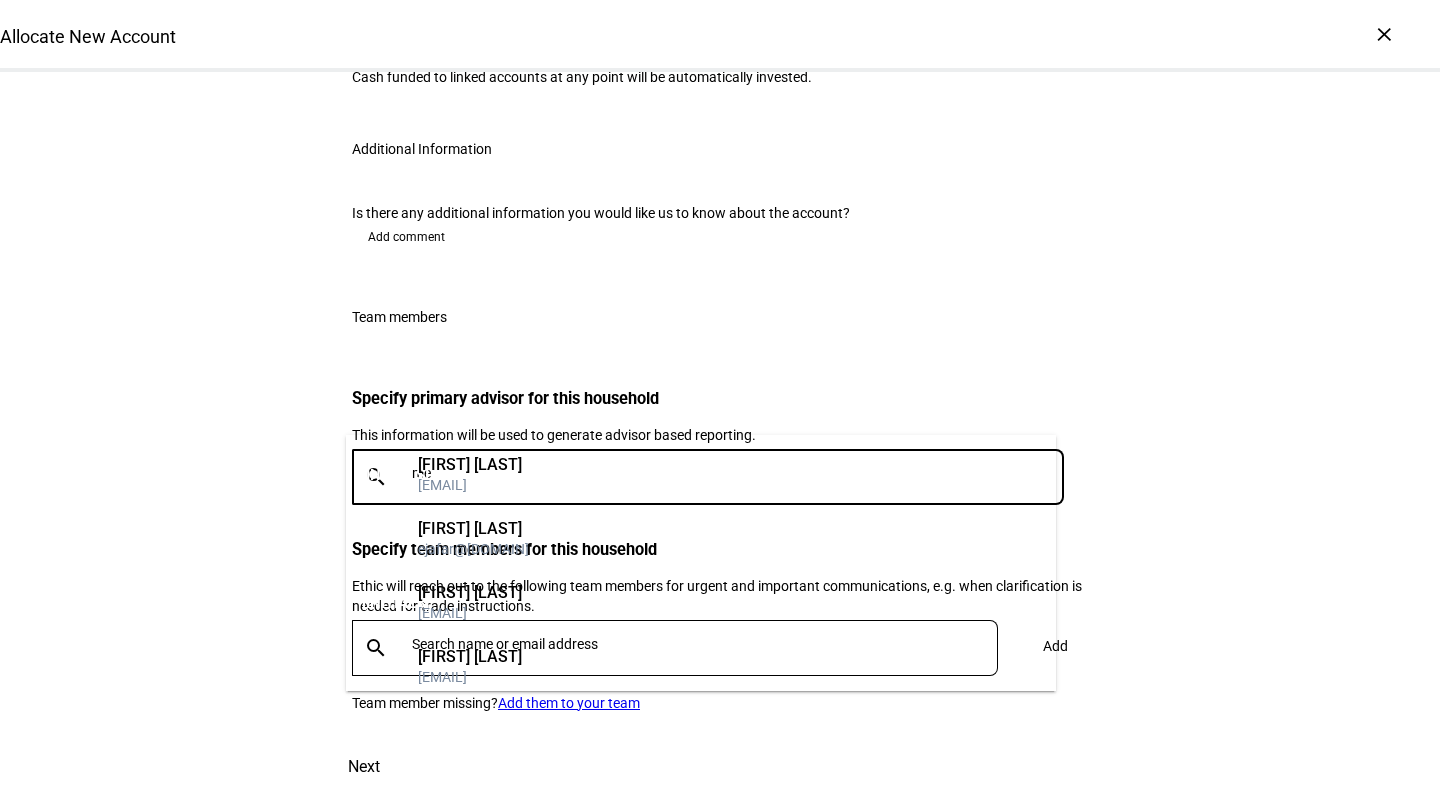 type on "[NAME]" 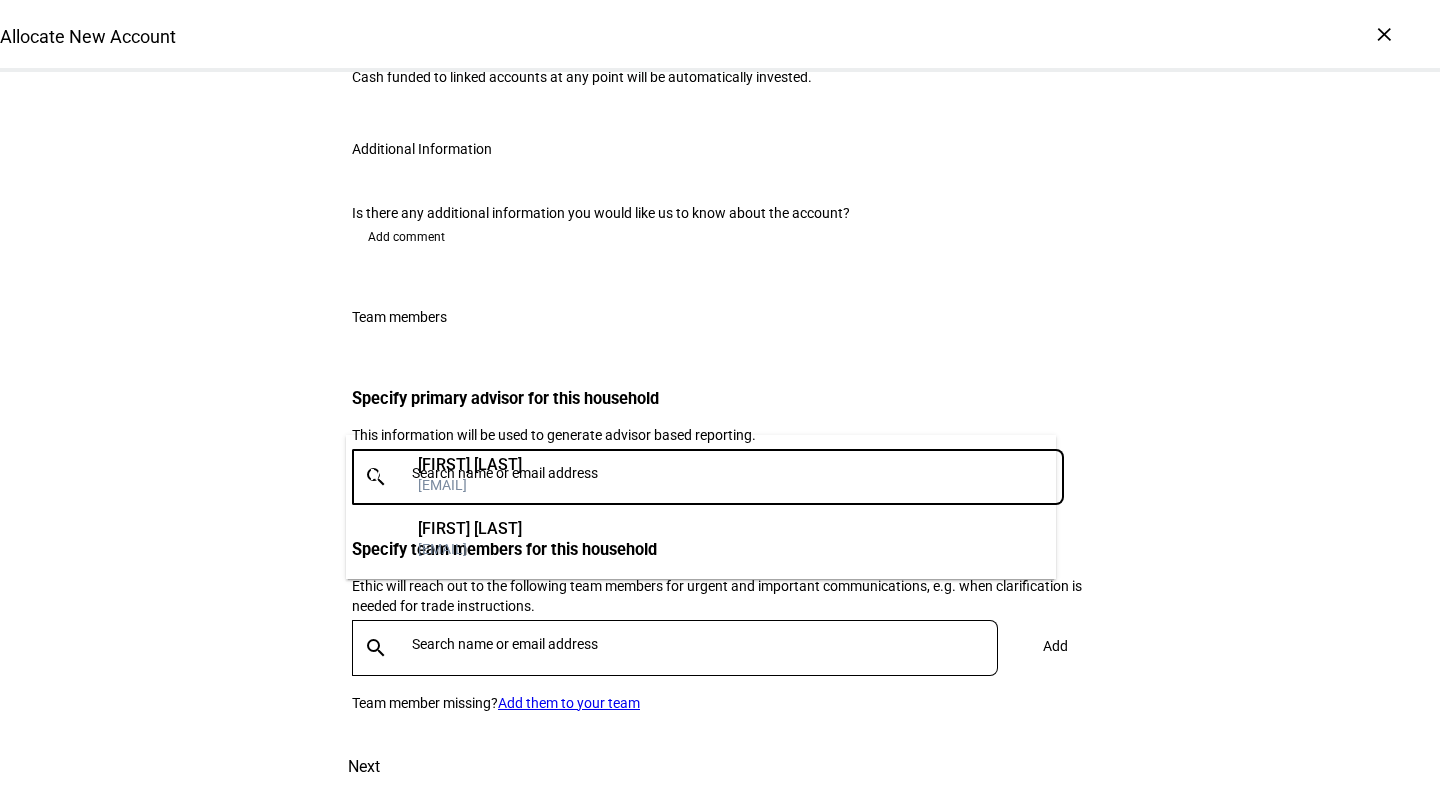 type 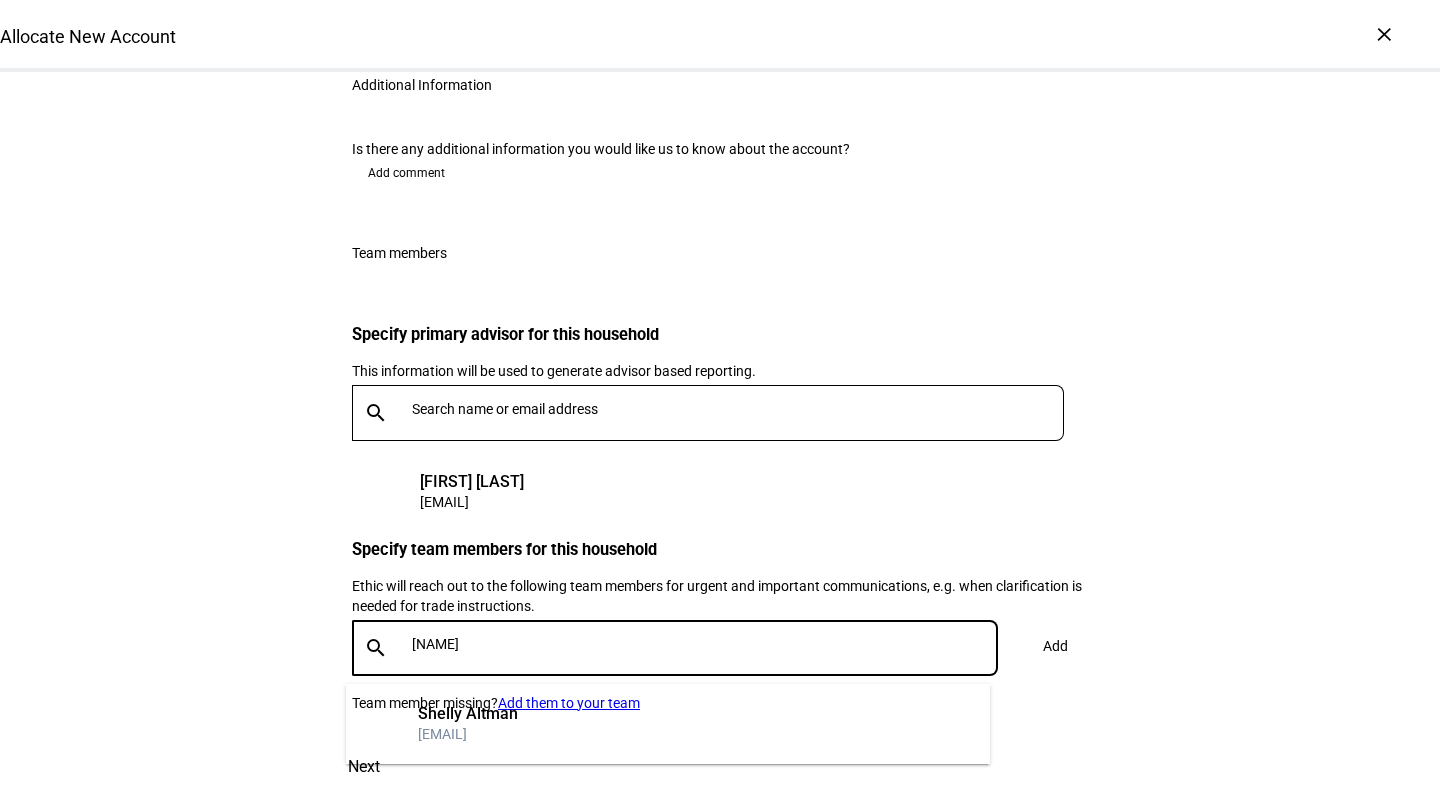 type on "shell" 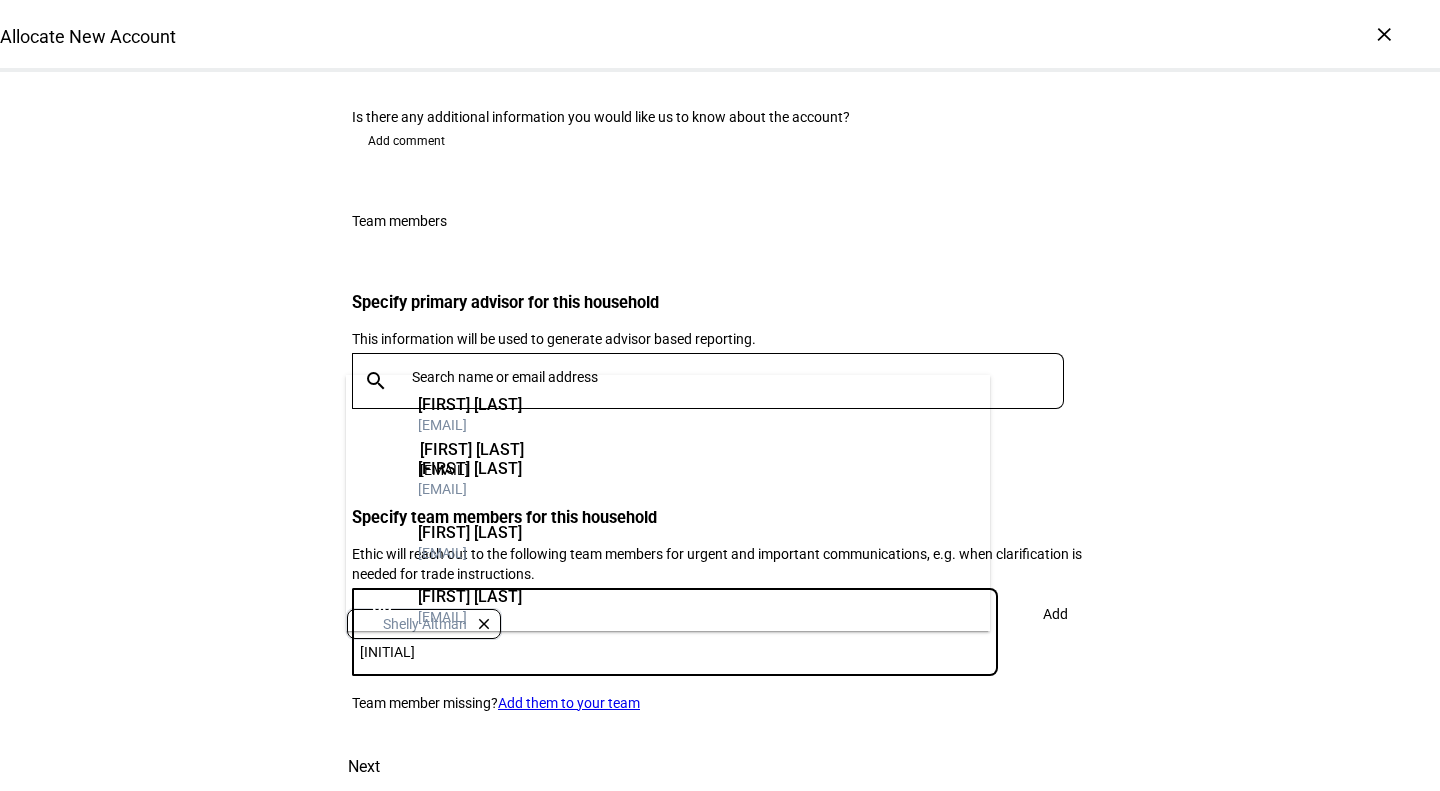 type on "[NAME]" 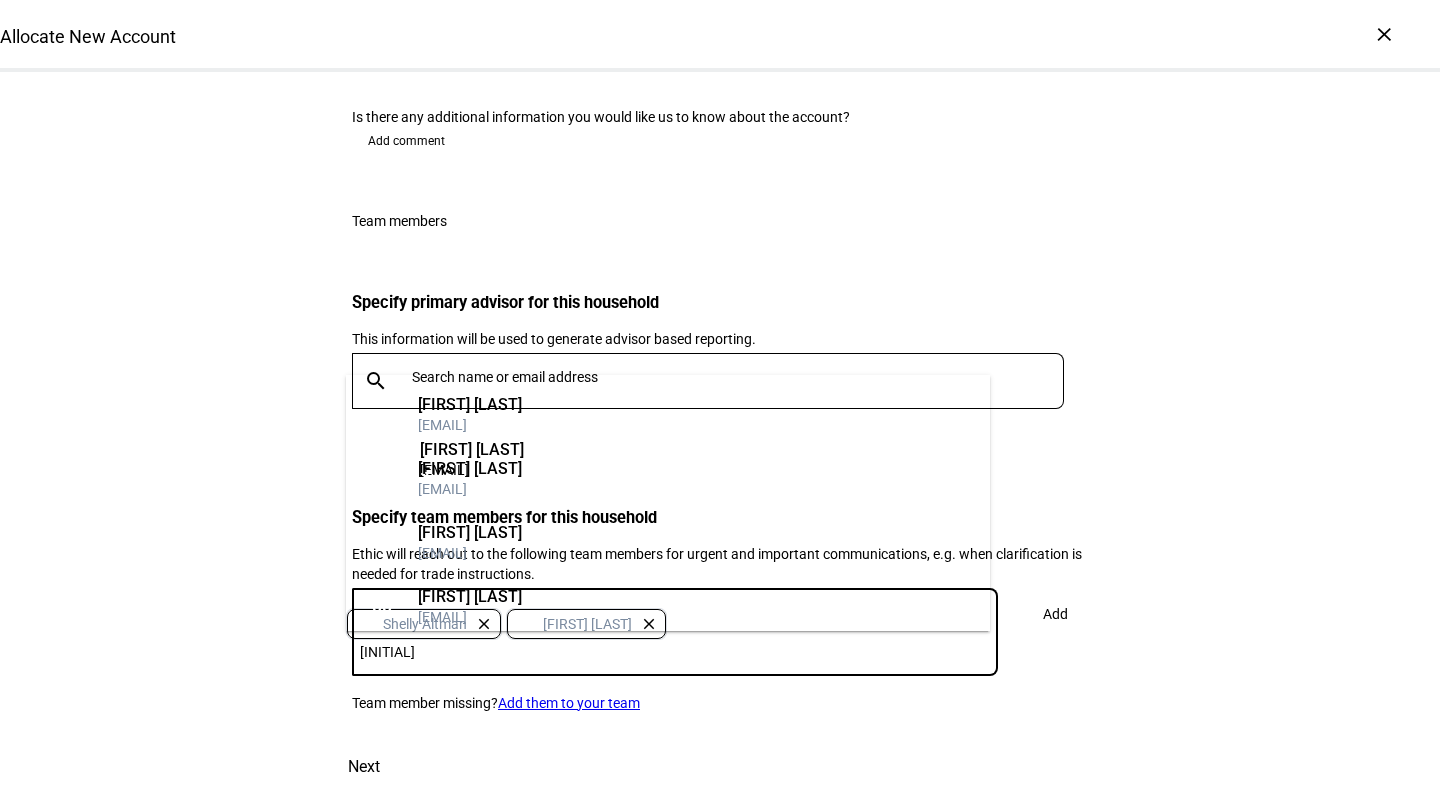 type on "[NAME]" 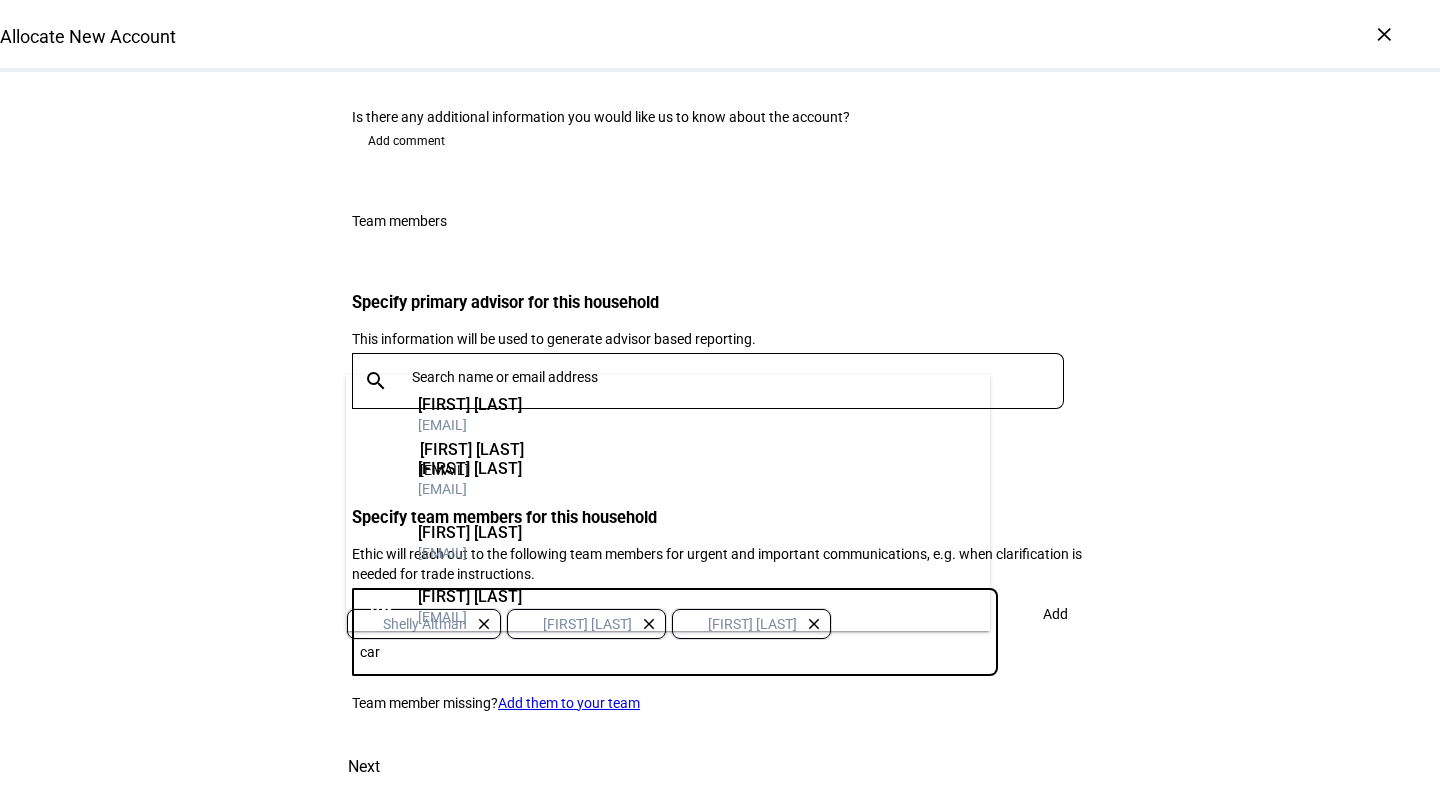 type on "[NAME]" 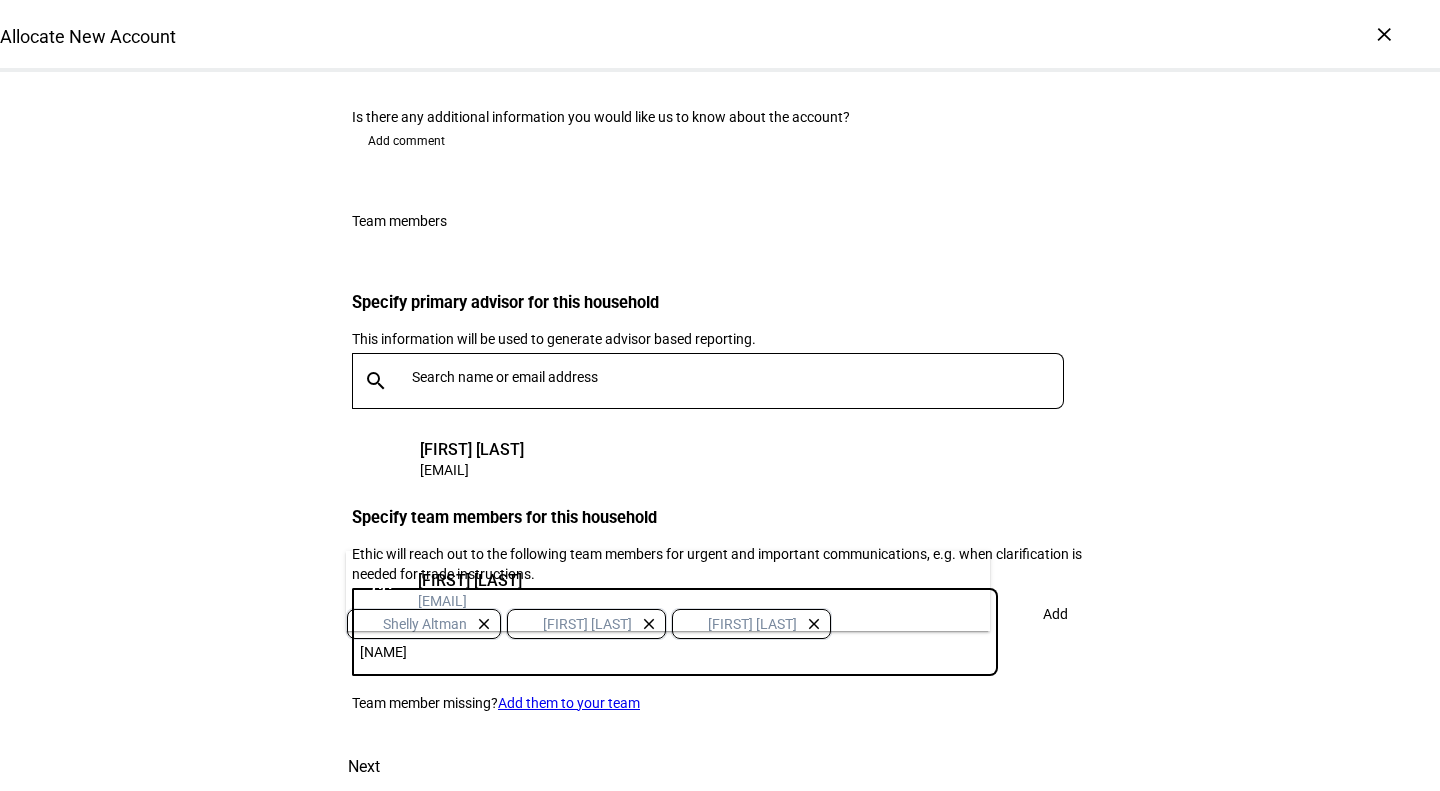type 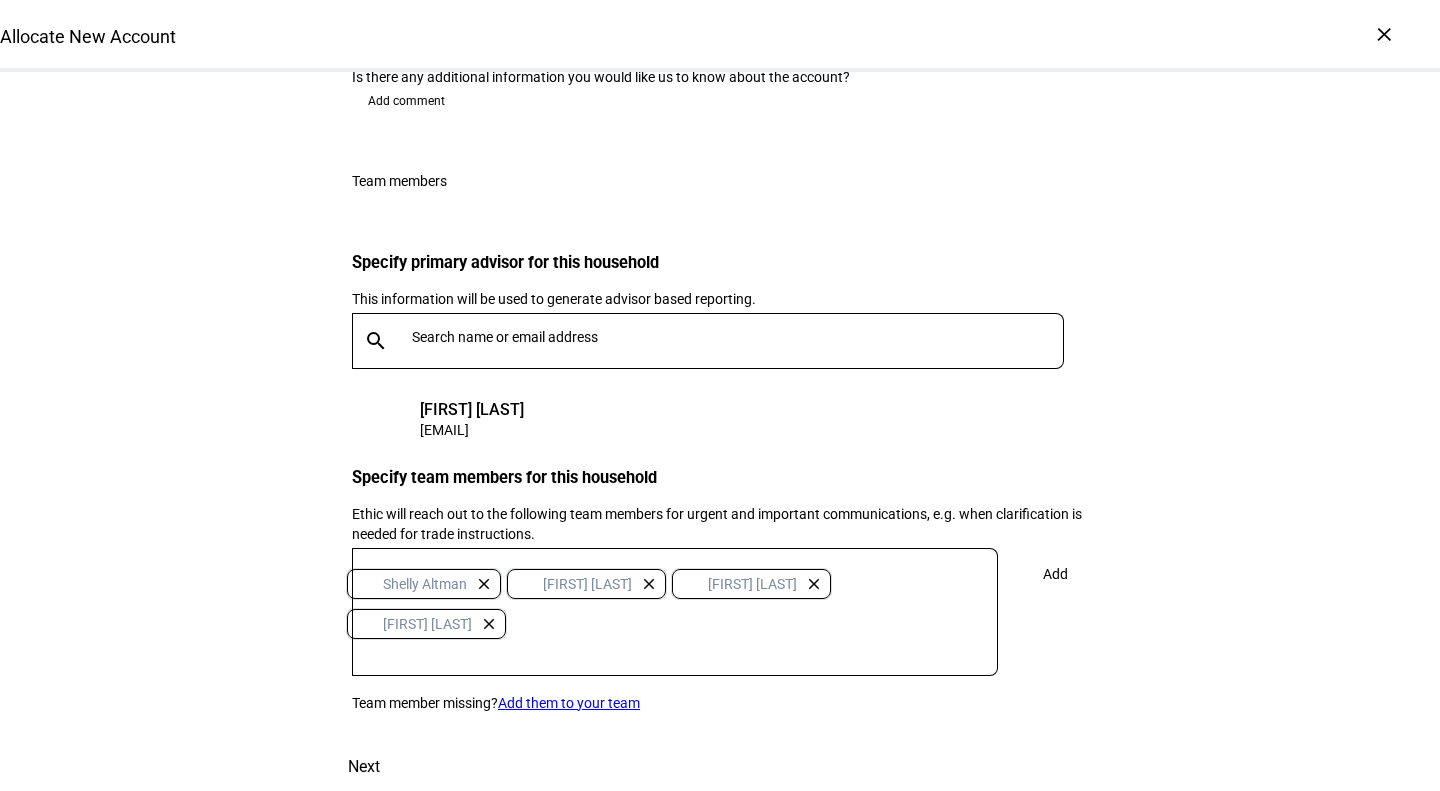 click on "Add" 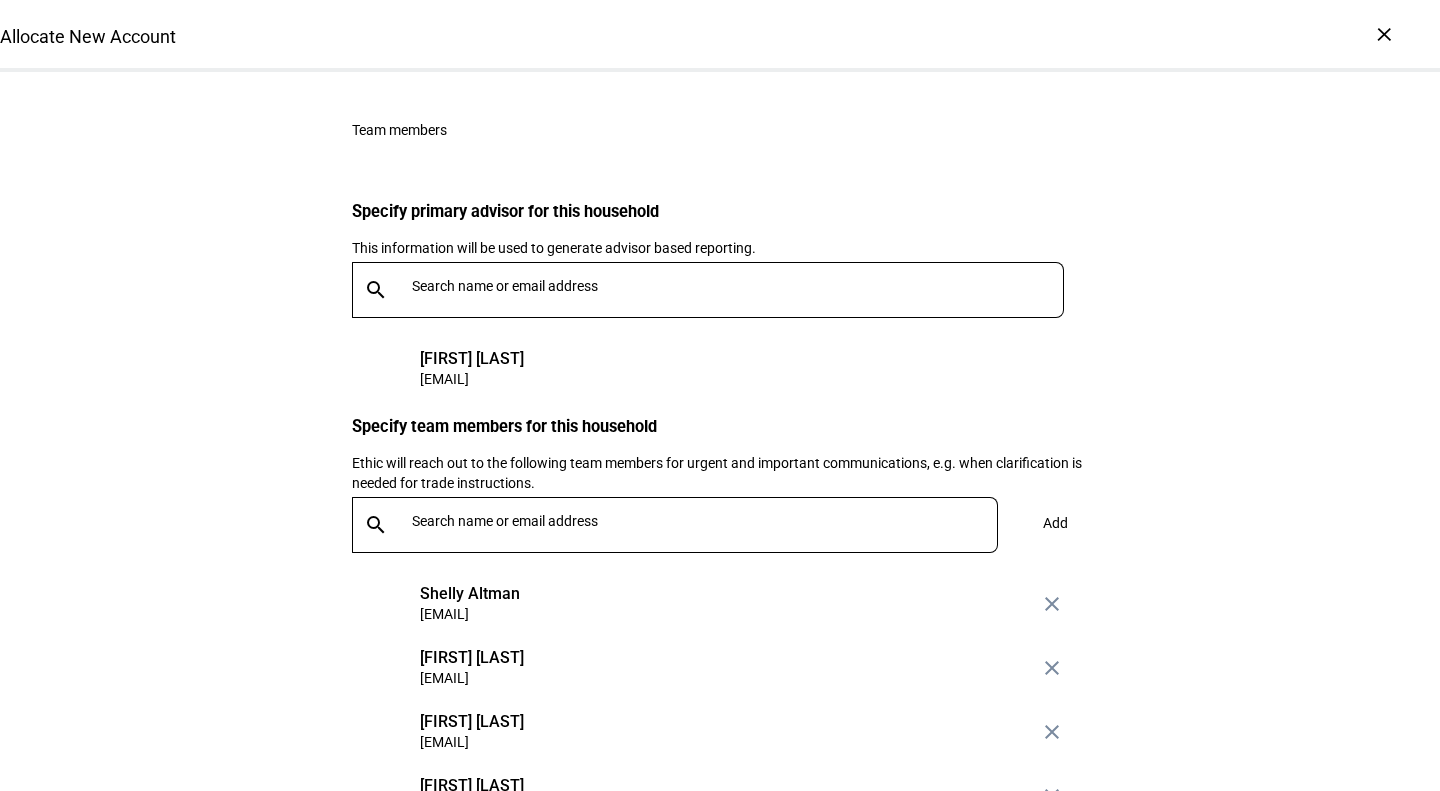 scroll, scrollTop: 3608, scrollLeft: 0, axis: vertical 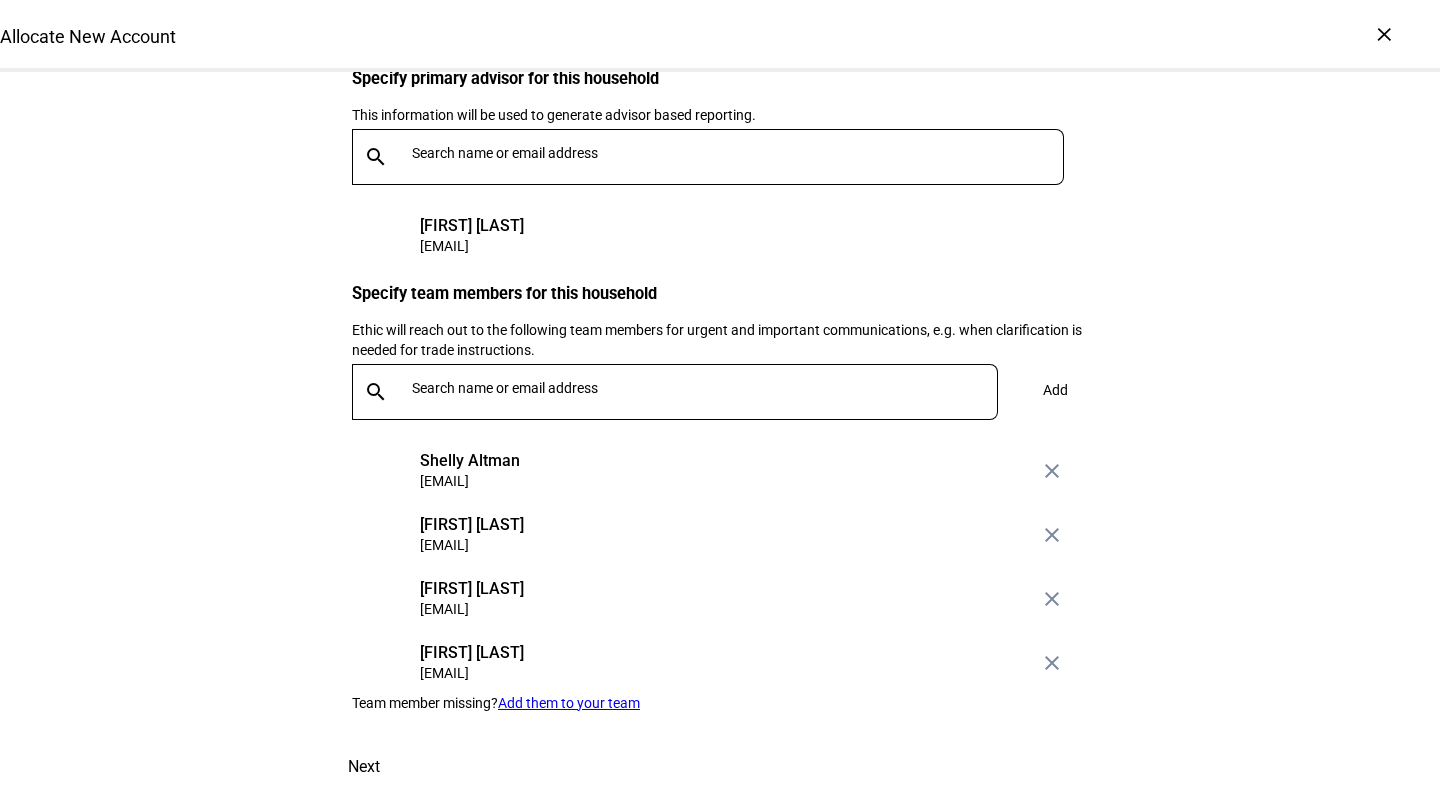 click on "Next" 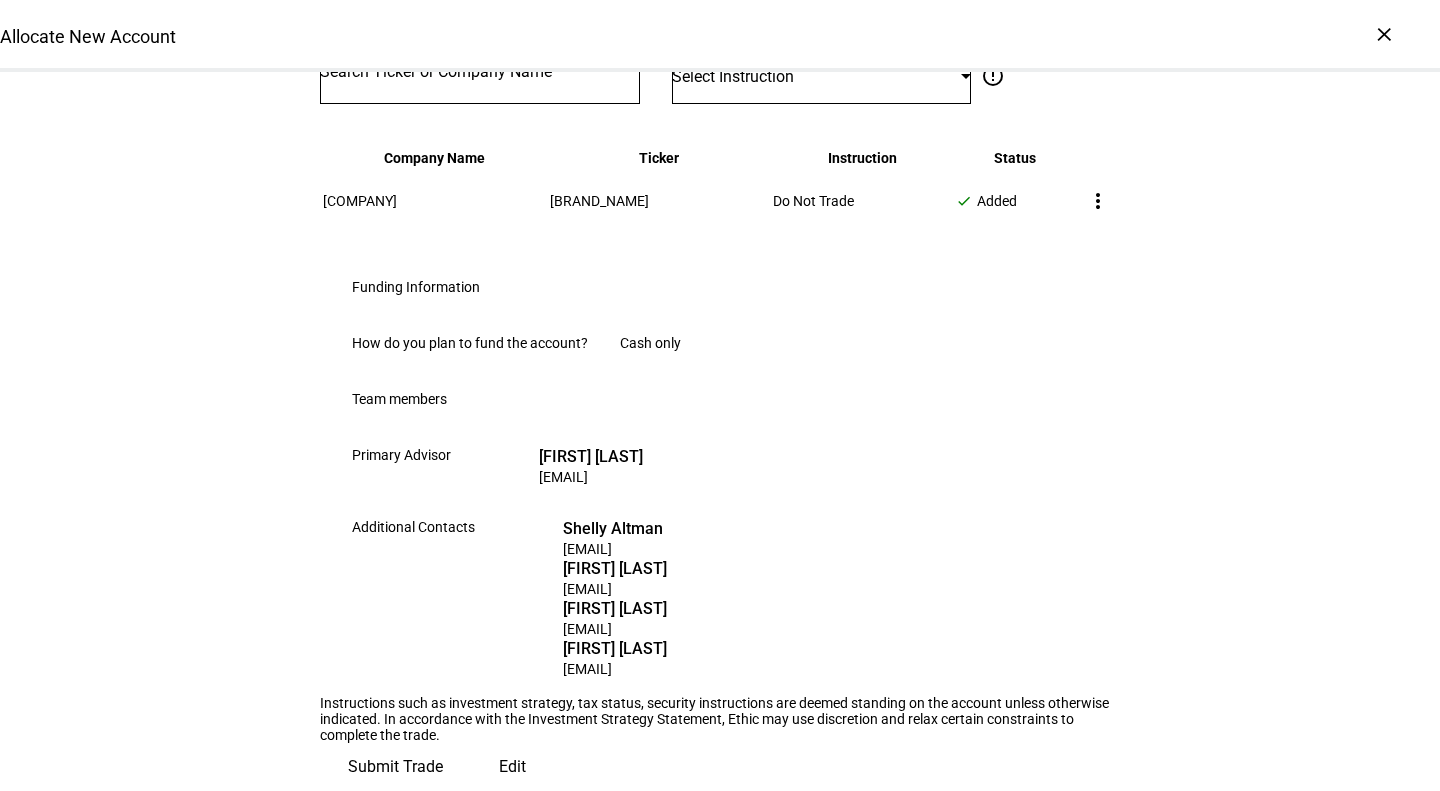 scroll, scrollTop: 0, scrollLeft: 0, axis: both 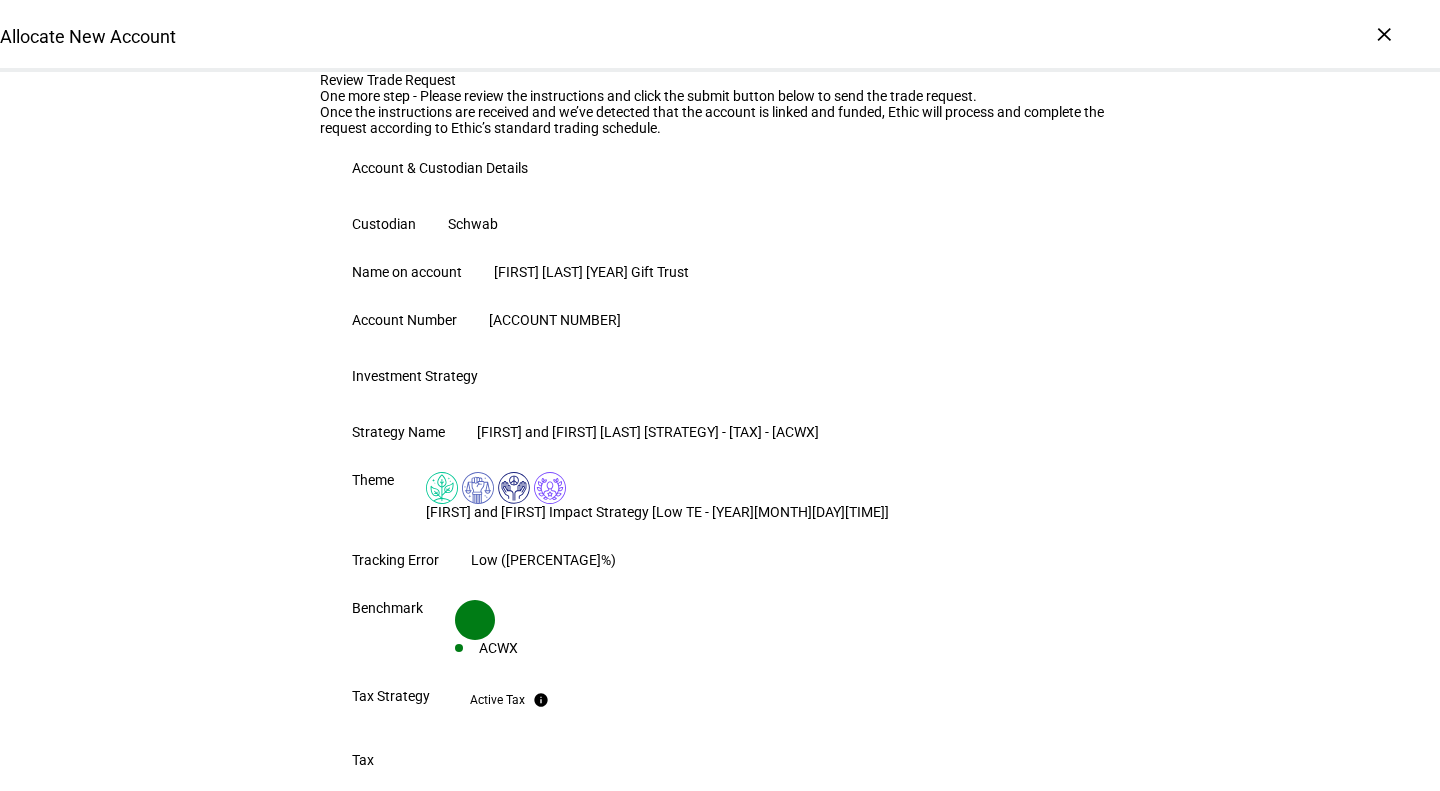 type 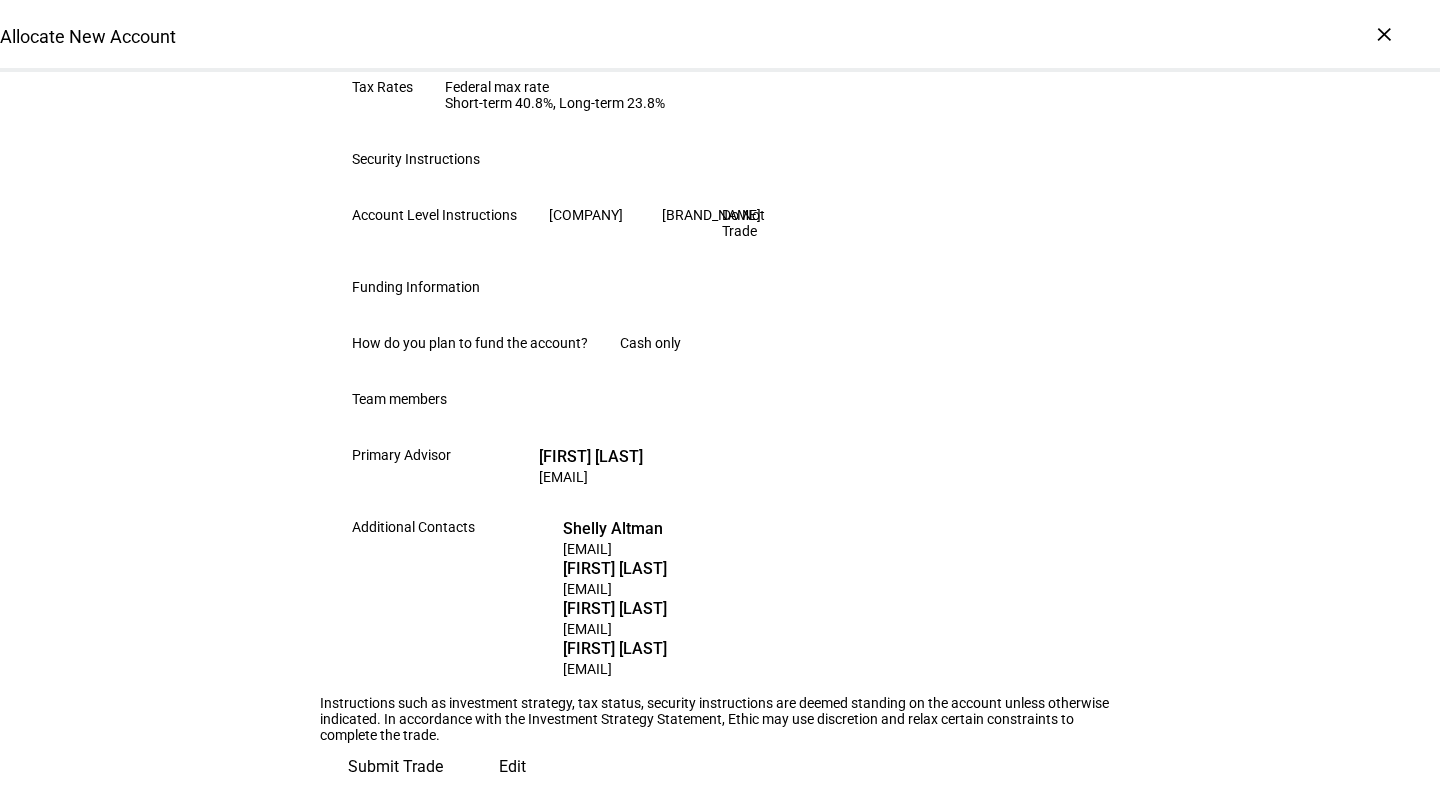 scroll, scrollTop: 1331, scrollLeft: 0, axis: vertical 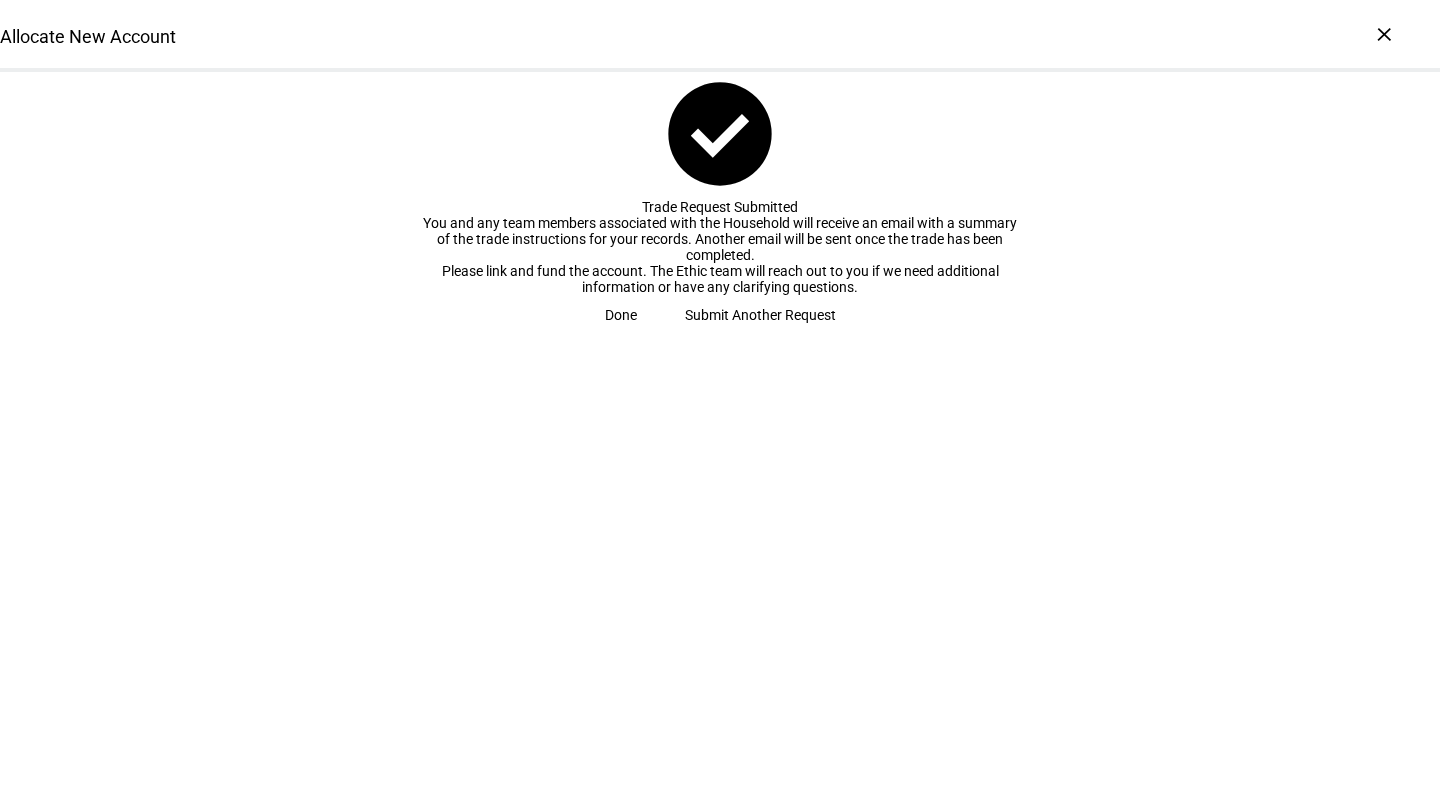 click on "Submit Another Request" 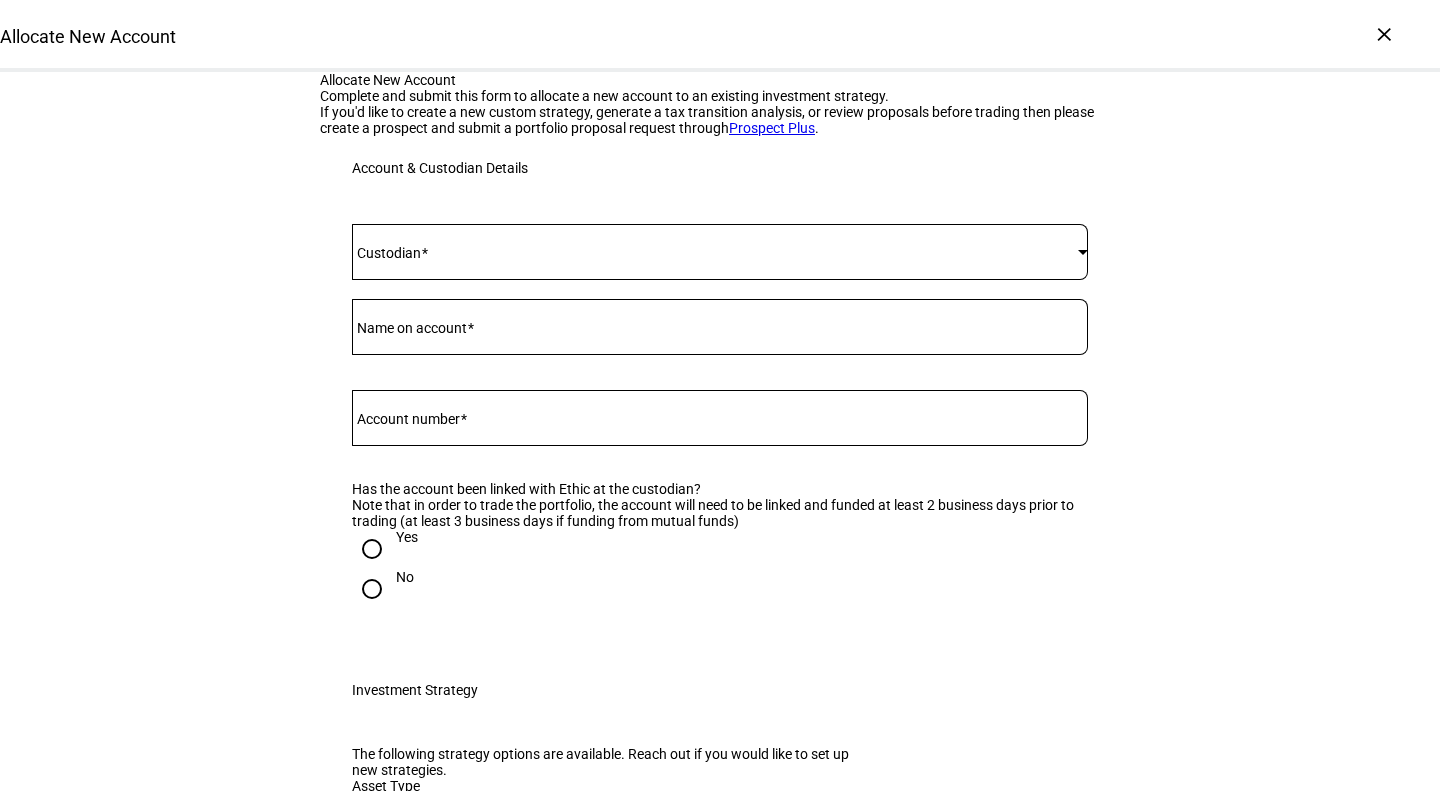 click on "Name on account" at bounding box center (412, 328) 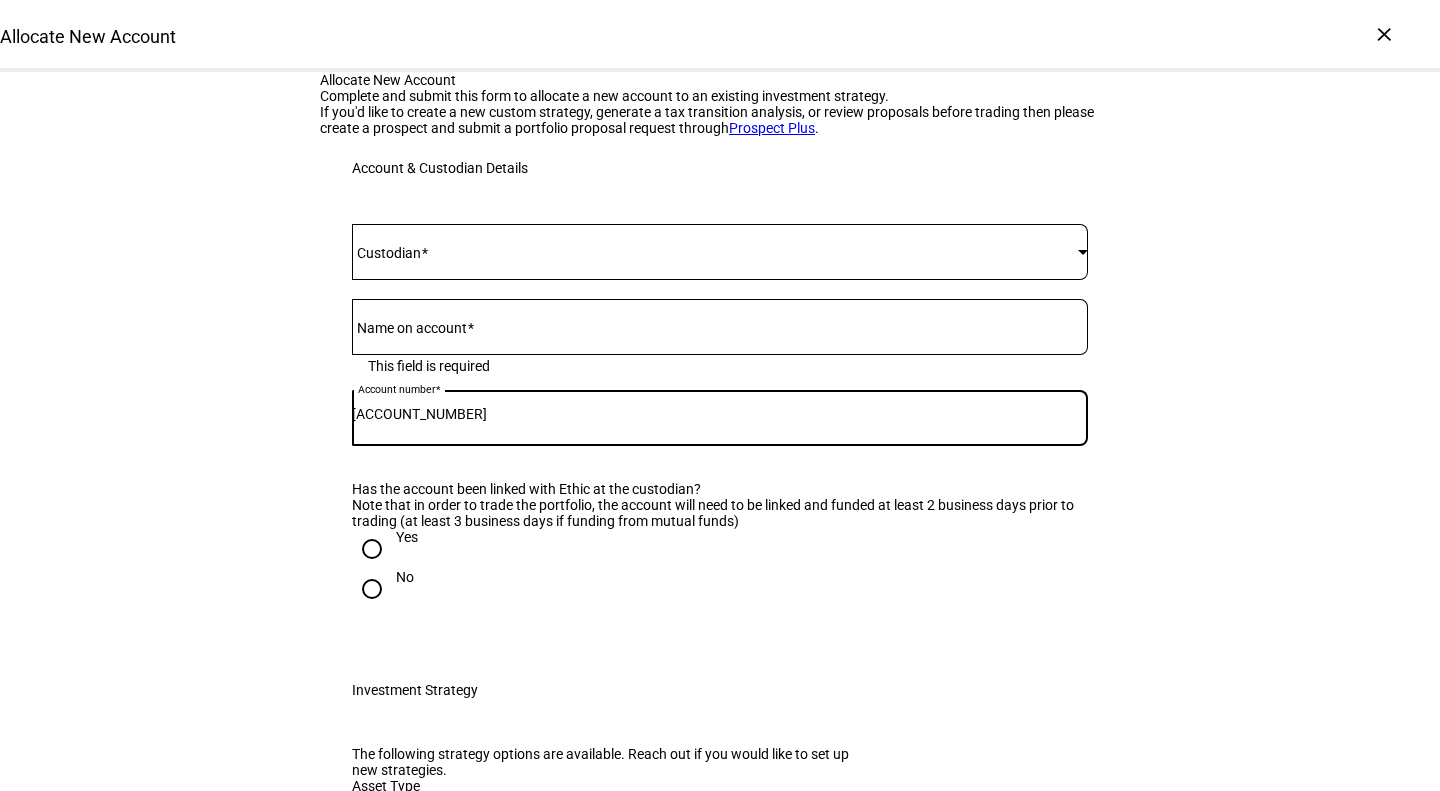type on "[ACCOUNT_NUMBER]" 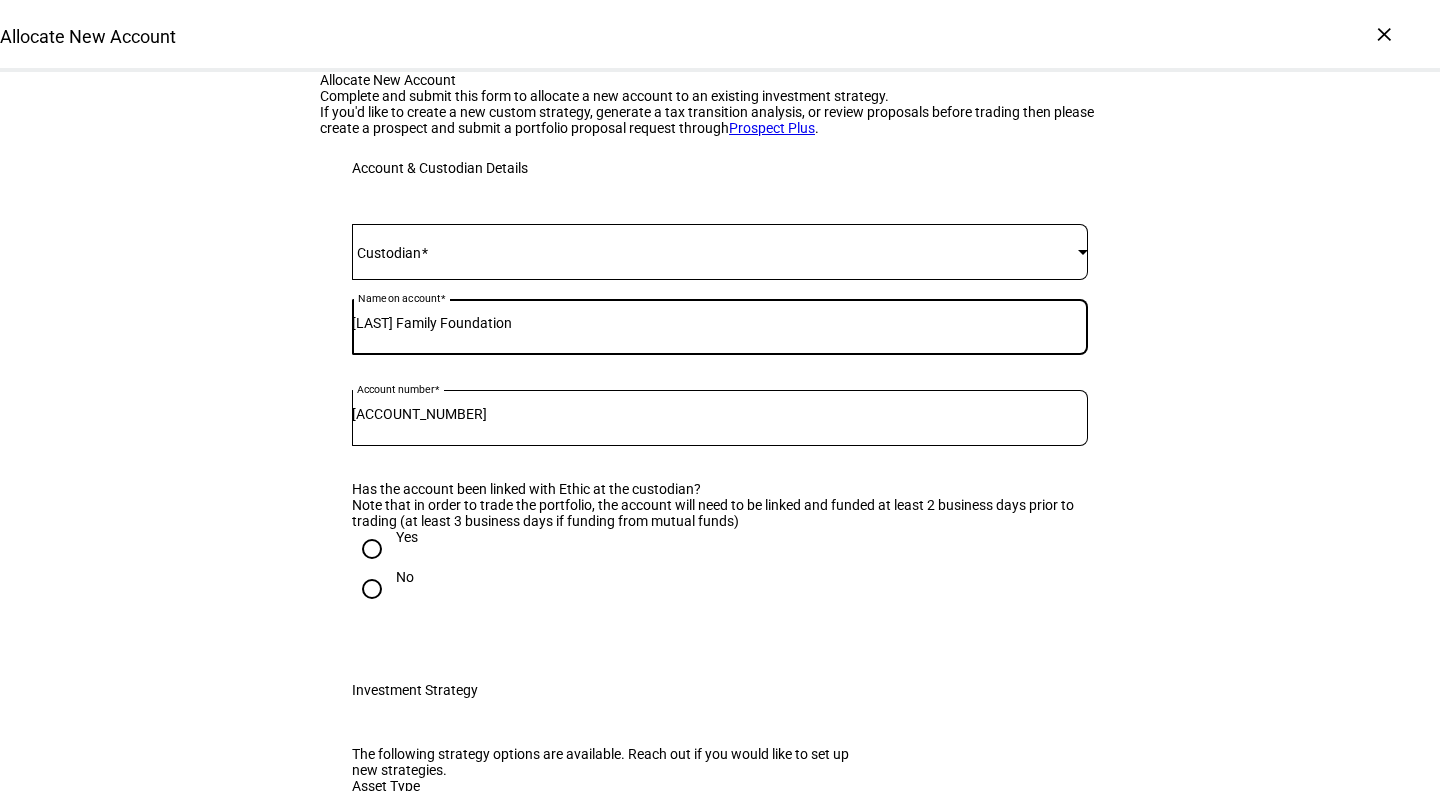 type on "[LAST] Family Foundation" 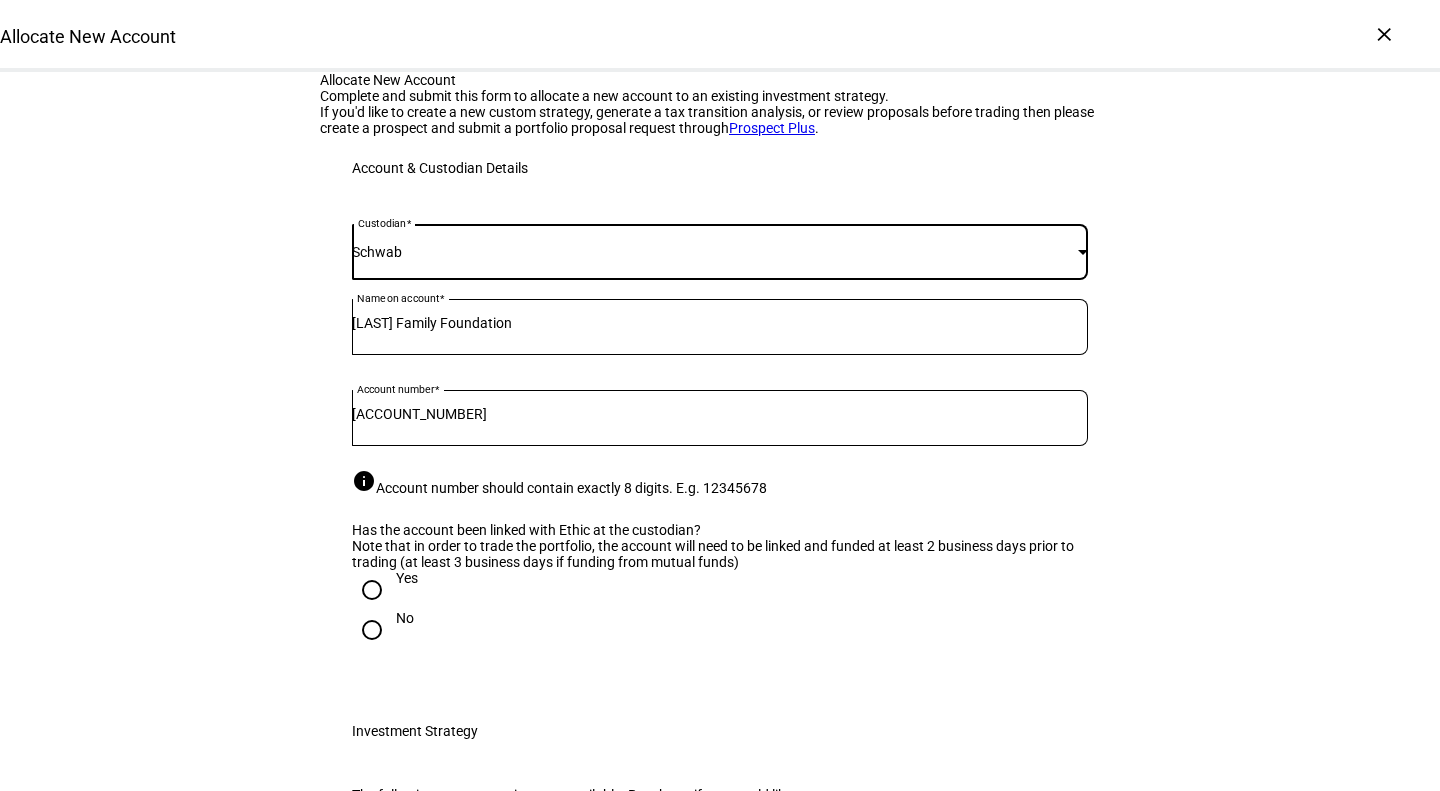scroll, scrollTop: 196, scrollLeft: 0, axis: vertical 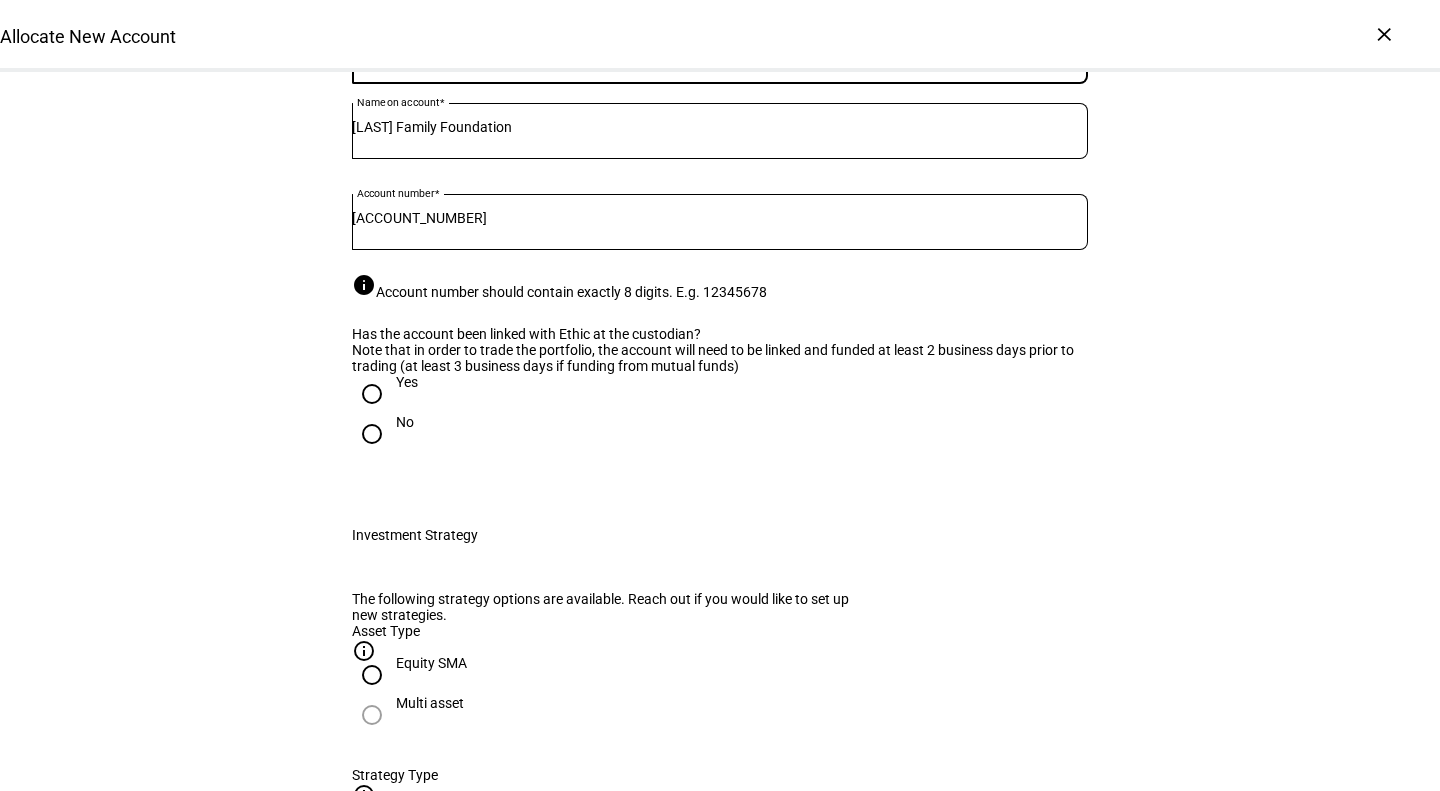 click on "Yes" at bounding box center [407, 382] 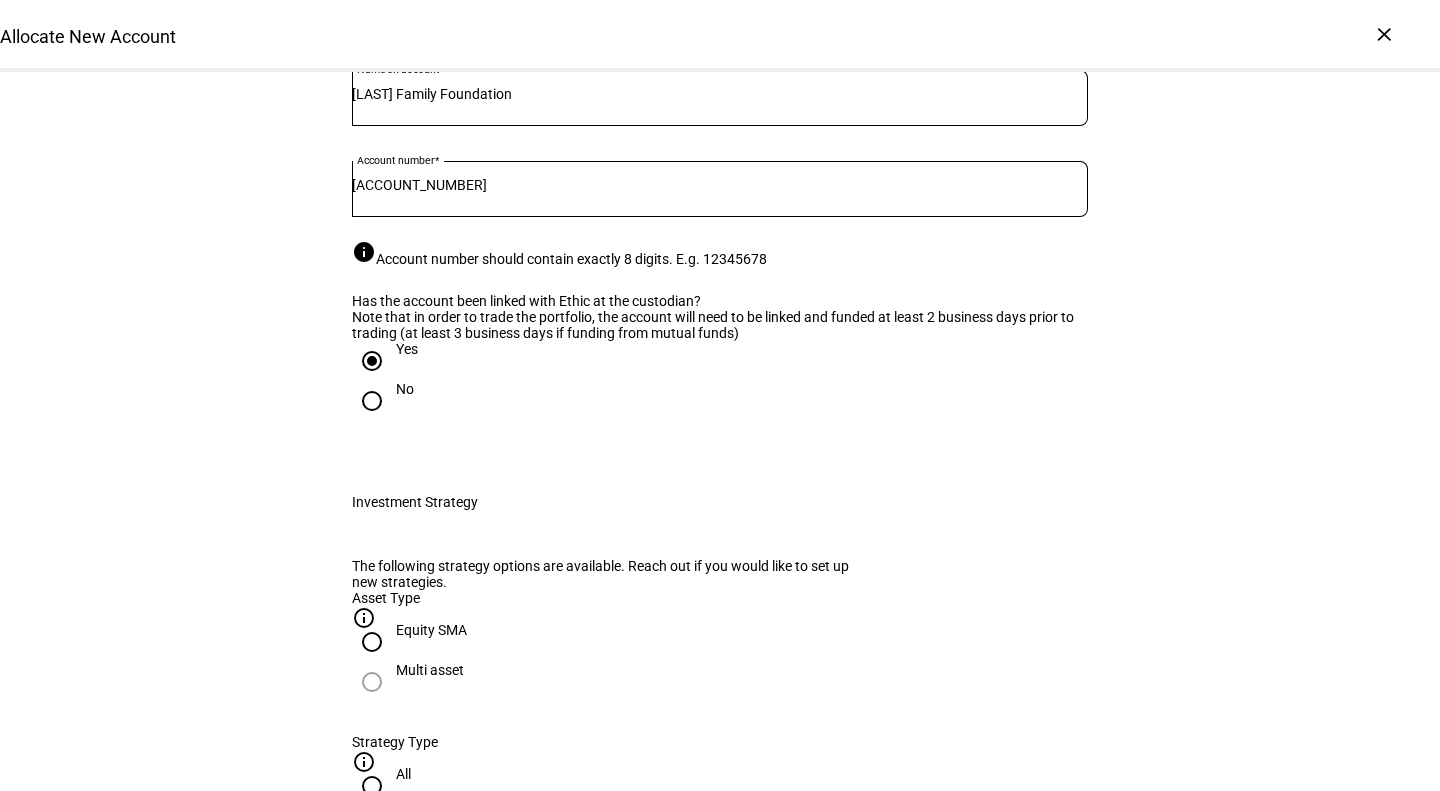 scroll, scrollTop: 228, scrollLeft: 0, axis: vertical 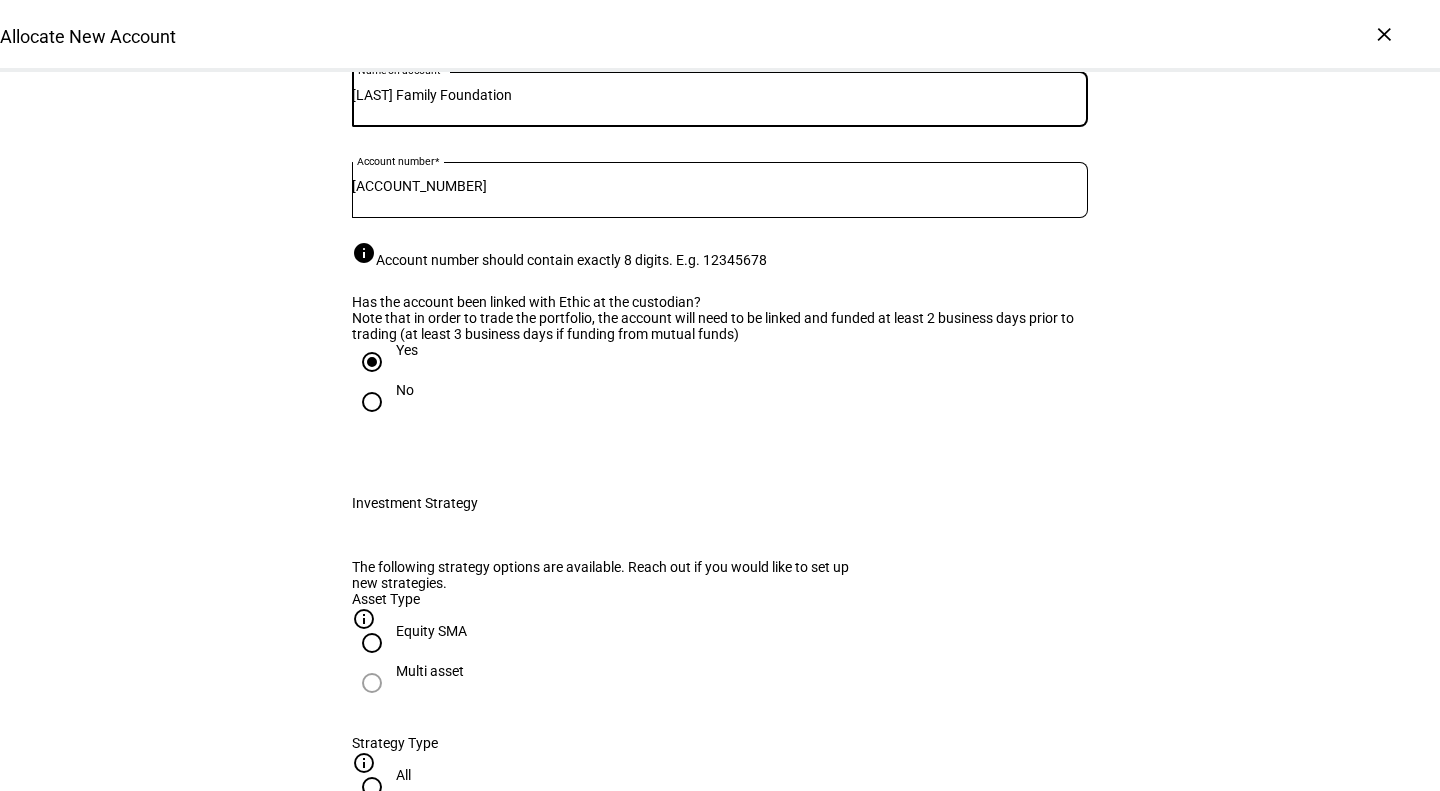 click on "[LAST] Family Foundation" at bounding box center [720, 95] 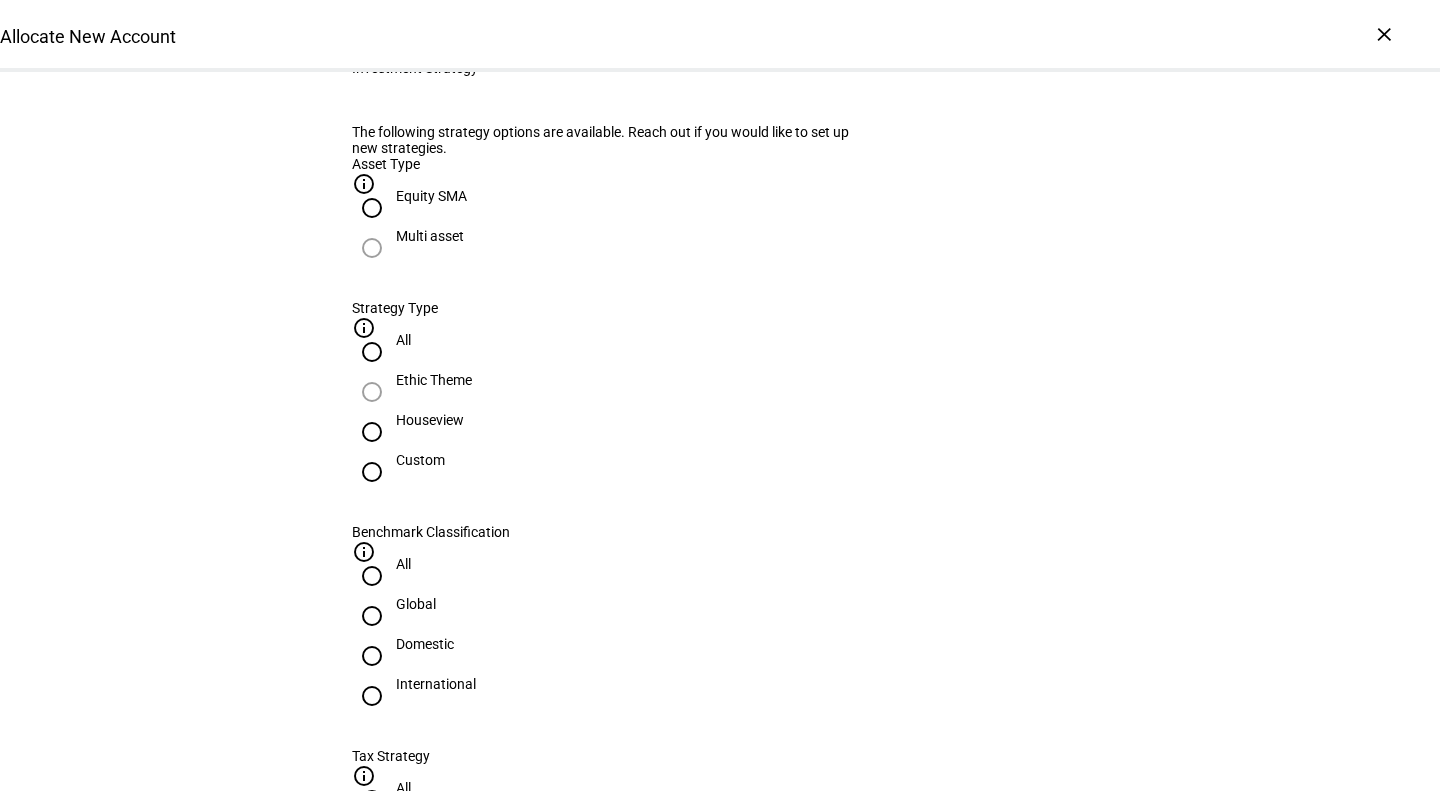 click on "Domestic" at bounding box center [425, 644] 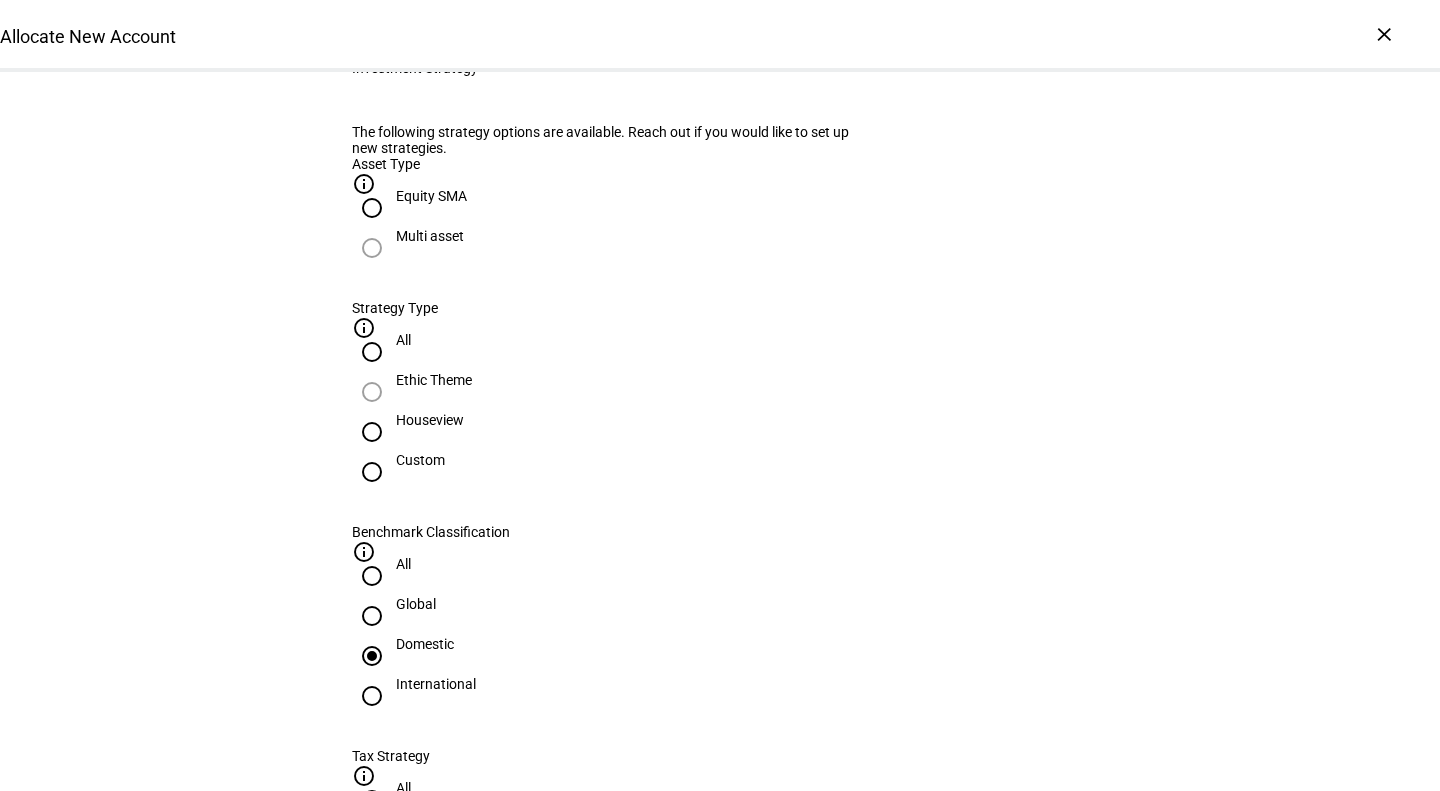 click on "Custom" at bounding box center (372, 472) 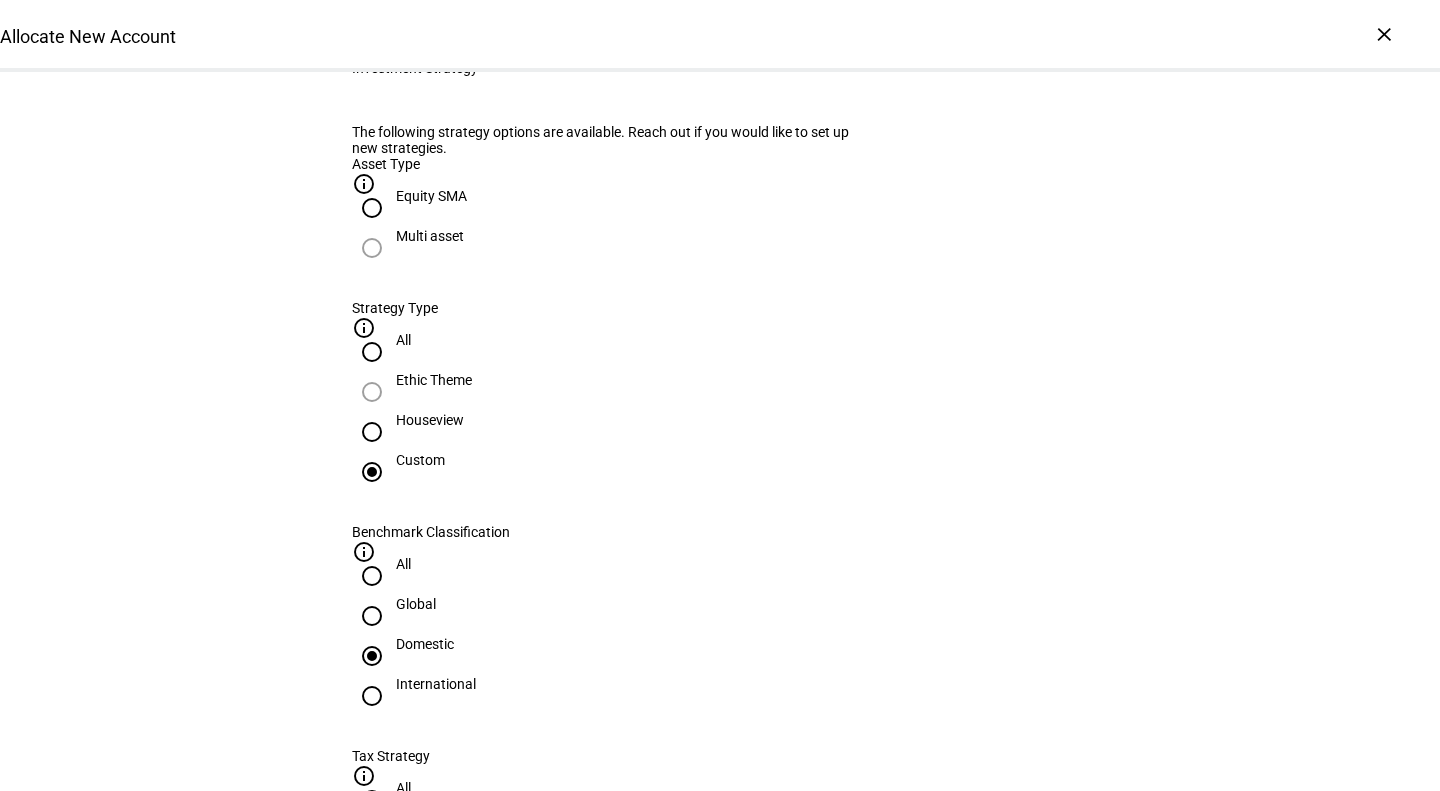 click on "Asset Type info_outline Equity SMA Multi asset Strategy Type info_outline All Ethic Theme Houseview Custom Benchmark Classification info_outline All Global Domestic International Tax Strategy info_outline All Tax Aware Active Tax" 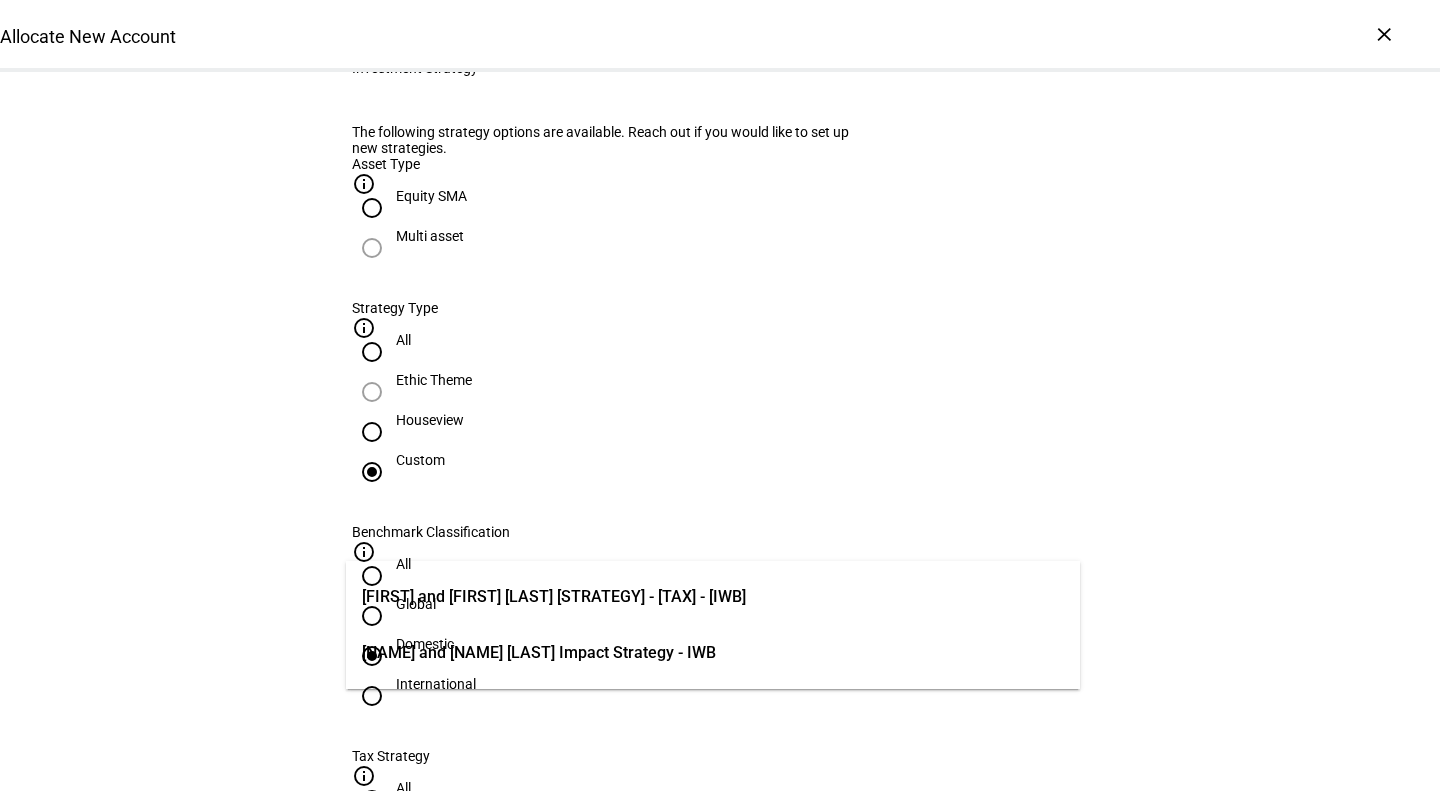 click on "[NAME] and [NAME] [LAST] Impact Strategy - IWB" at bounding box center (539, 653) 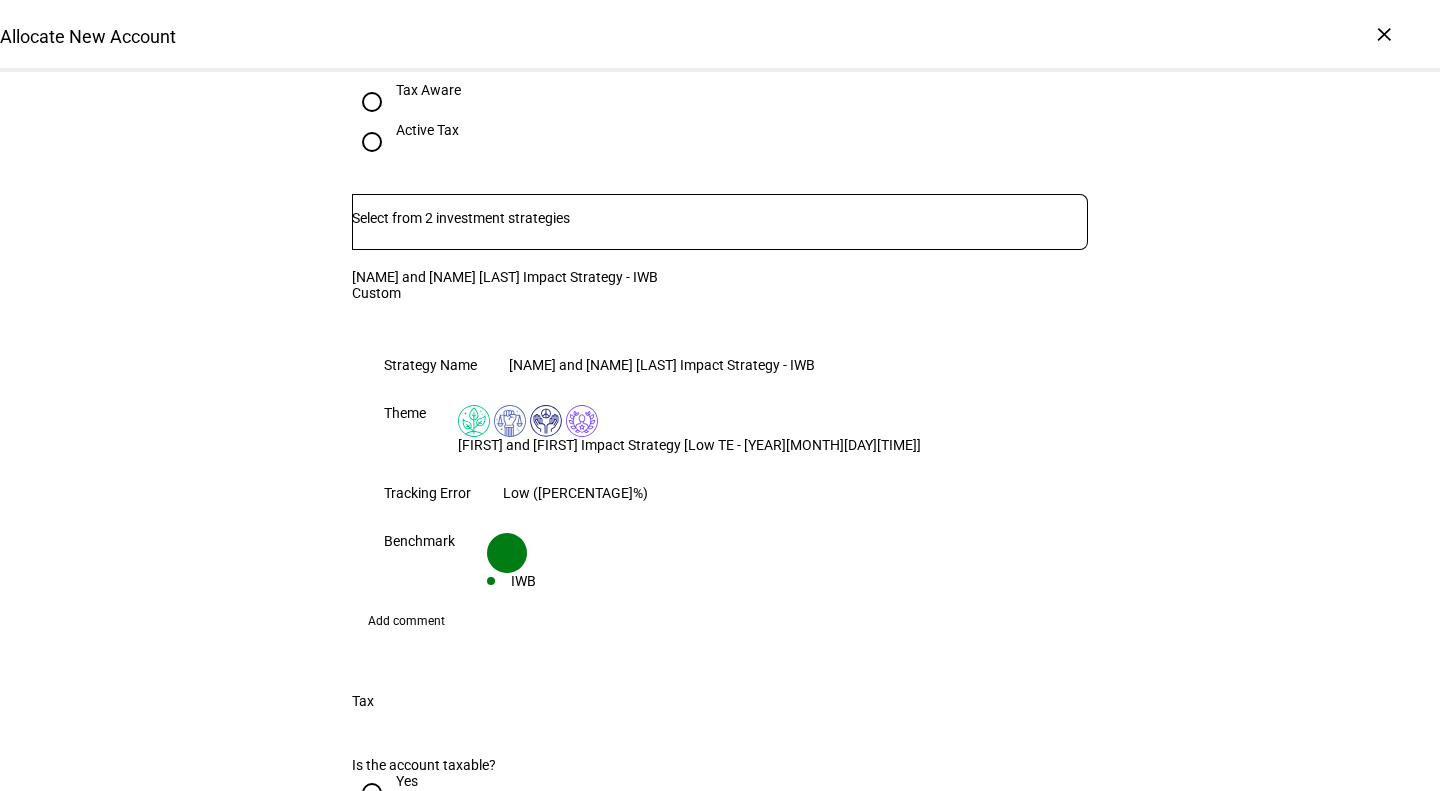 scroll, scrollTop: 1710, scrollLeft: 0, axis: vertical 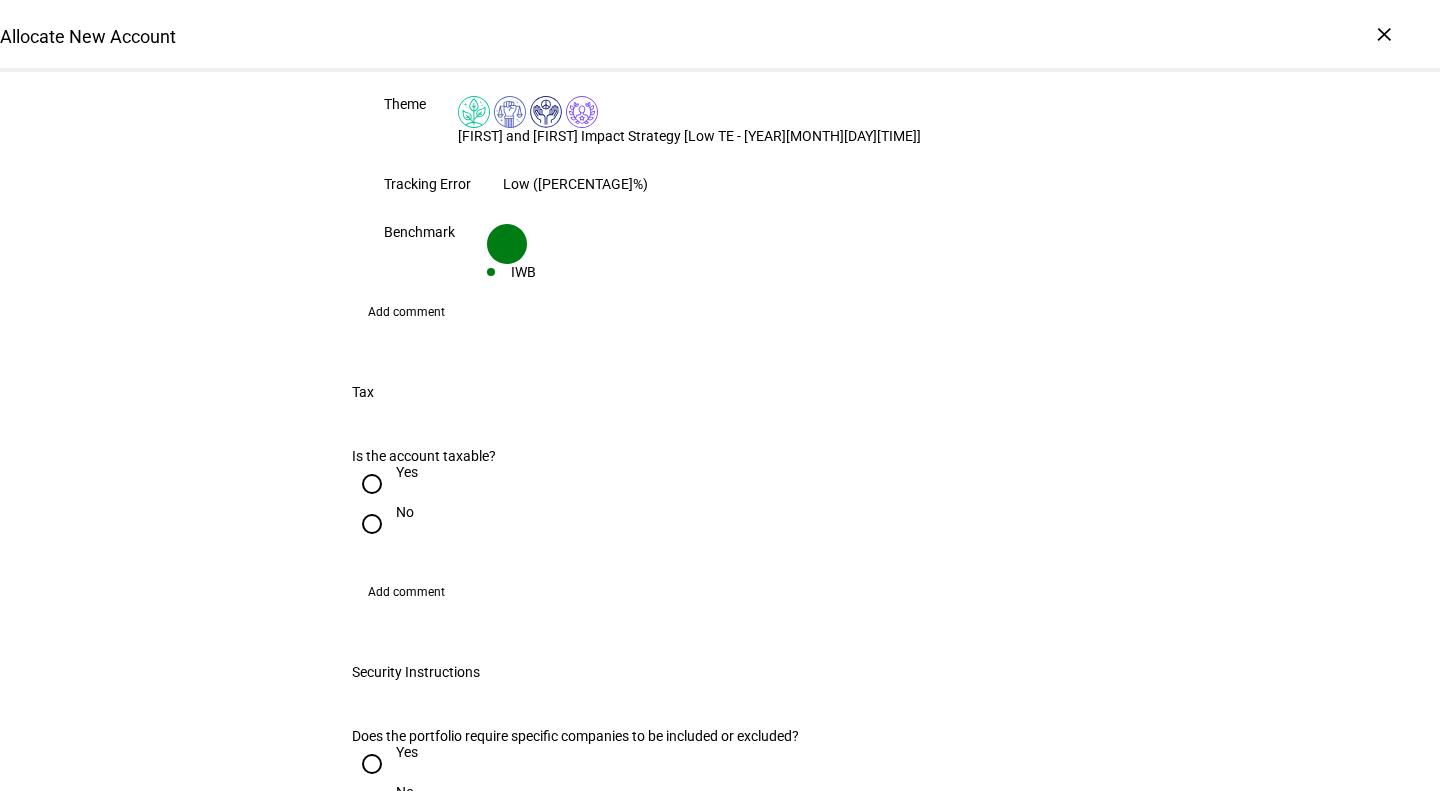 click on "No" at bounding box center (405, 512) 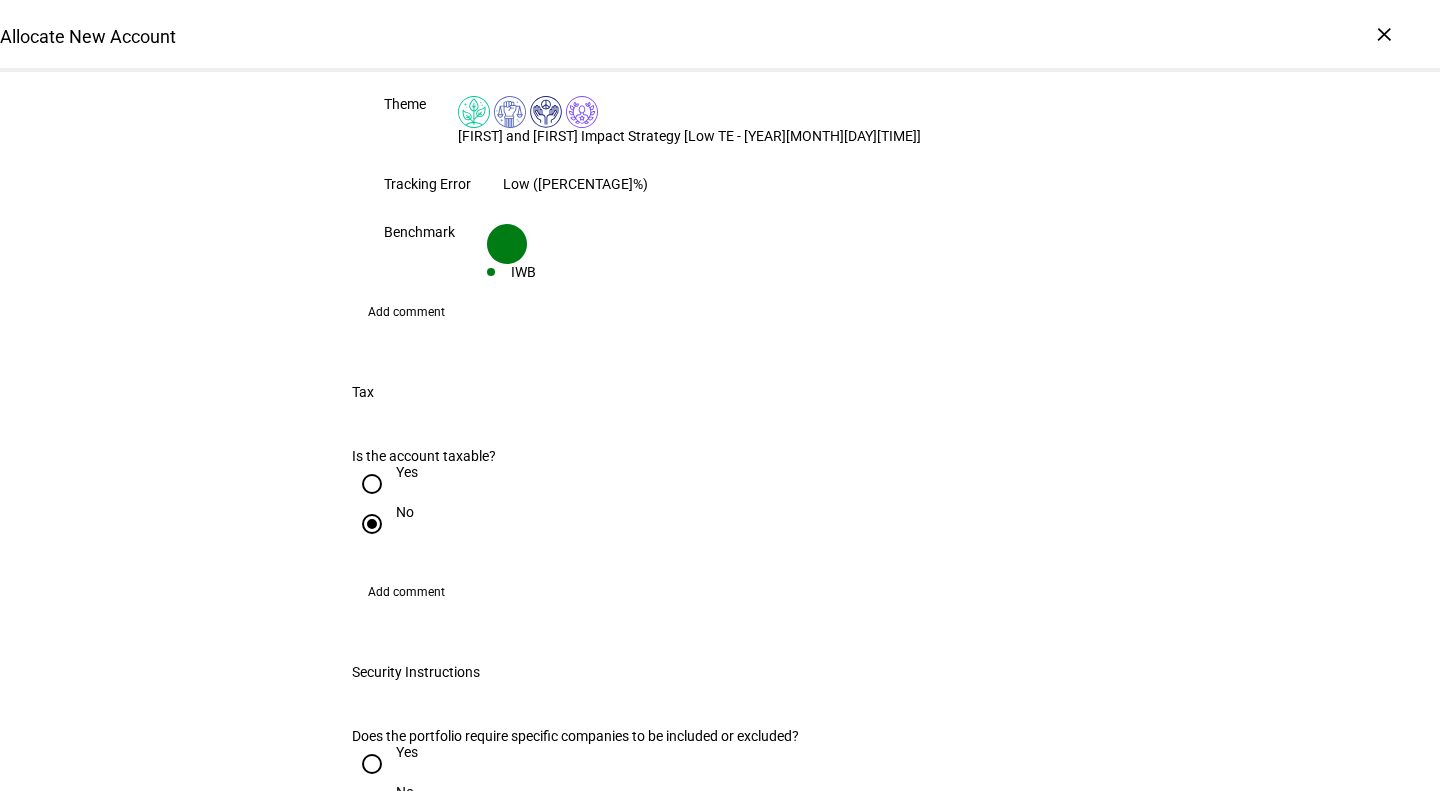click on "Yes" at bounding box center [407, 752] 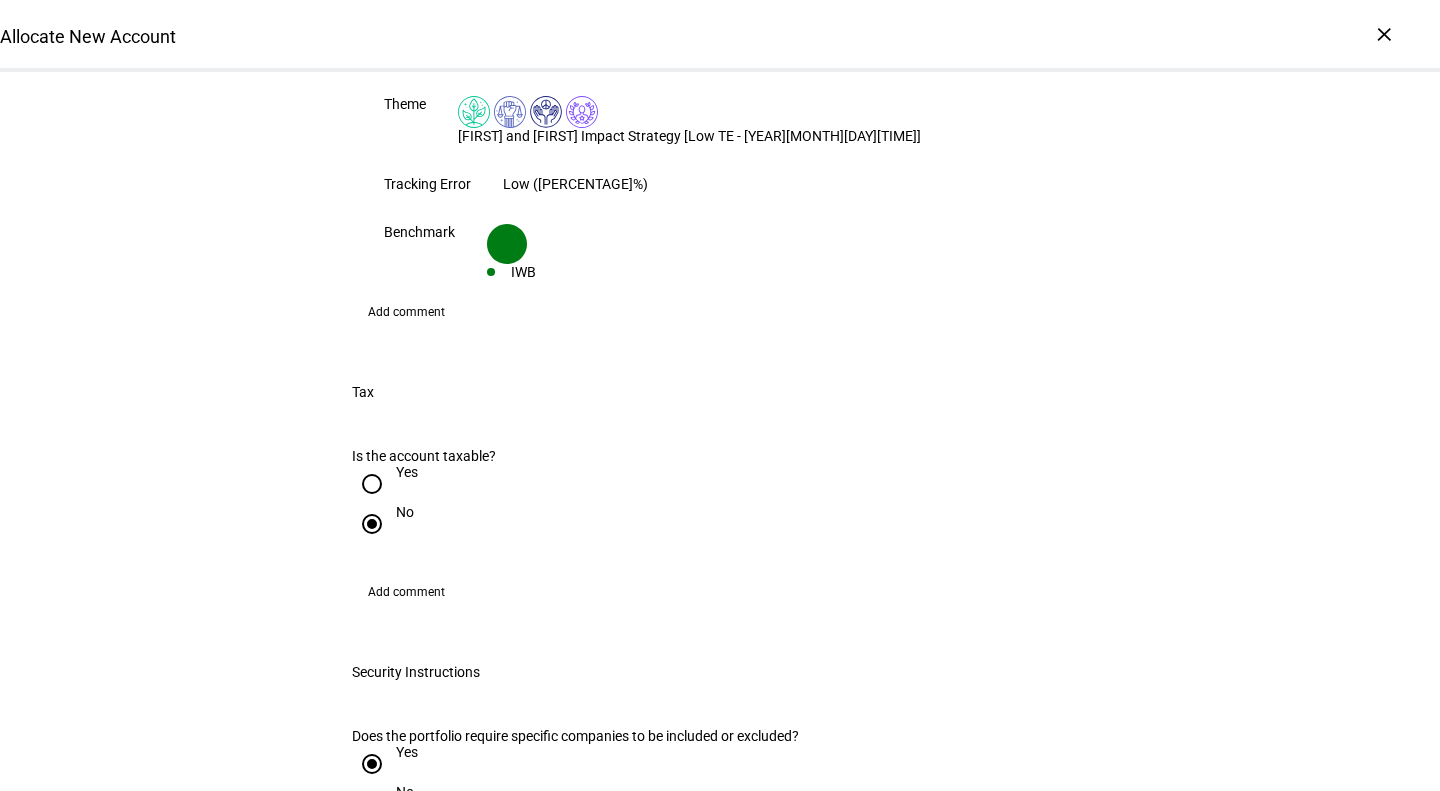 click 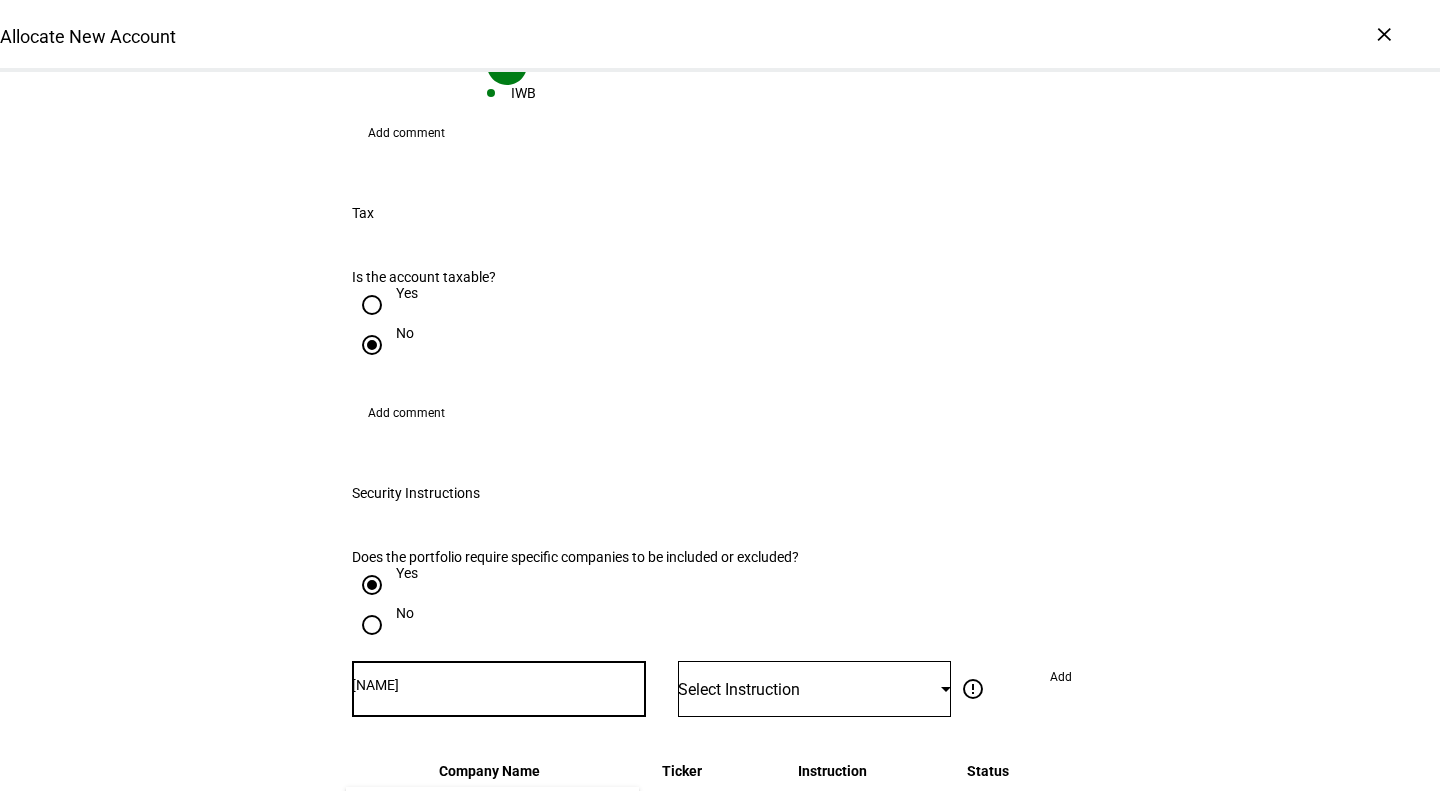 scroll, scrollTop: 1890, scrollLeft: 0, axis: vertical 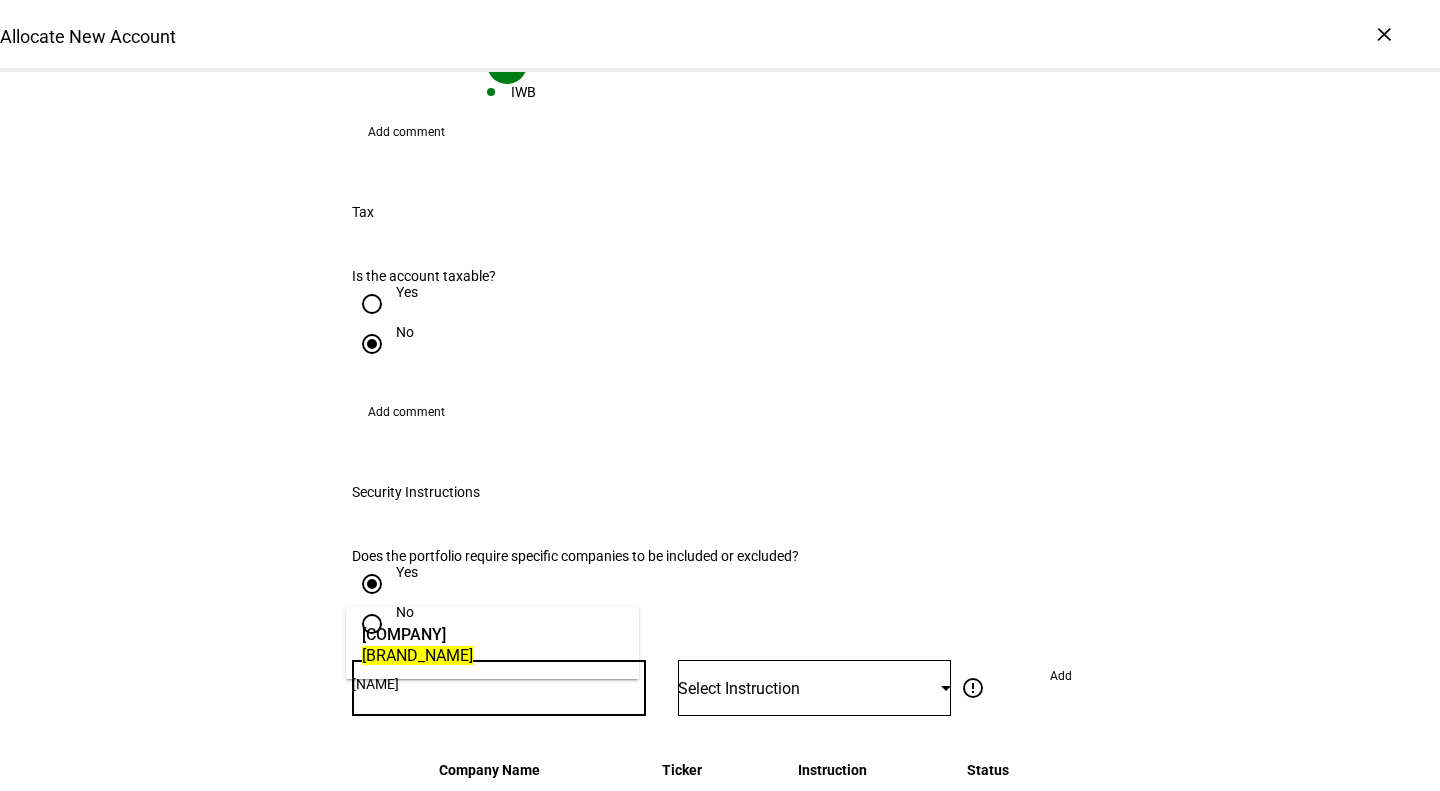 type on "[NAME]" 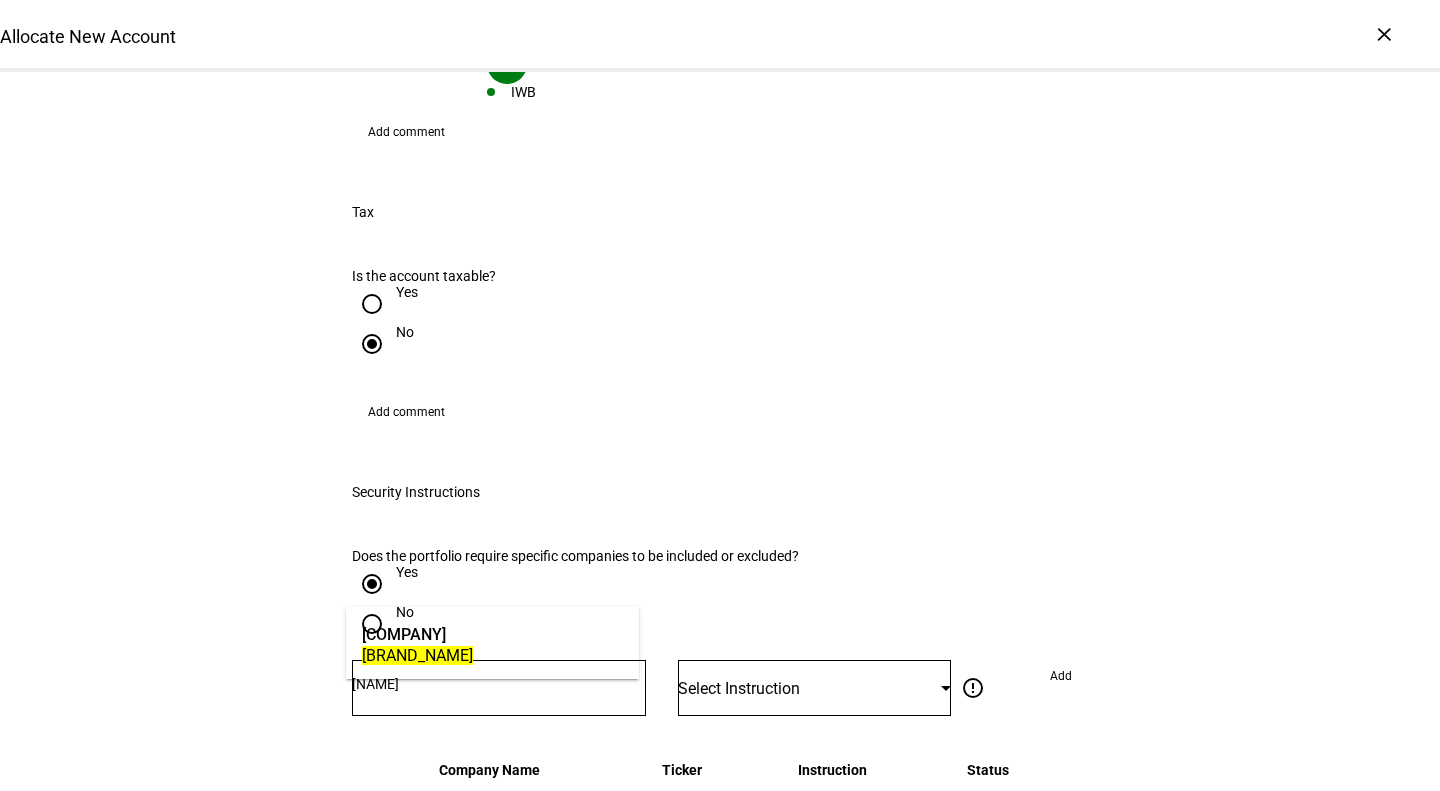 click on "[BRAND_NAME]" at bounding box center [417, 655] 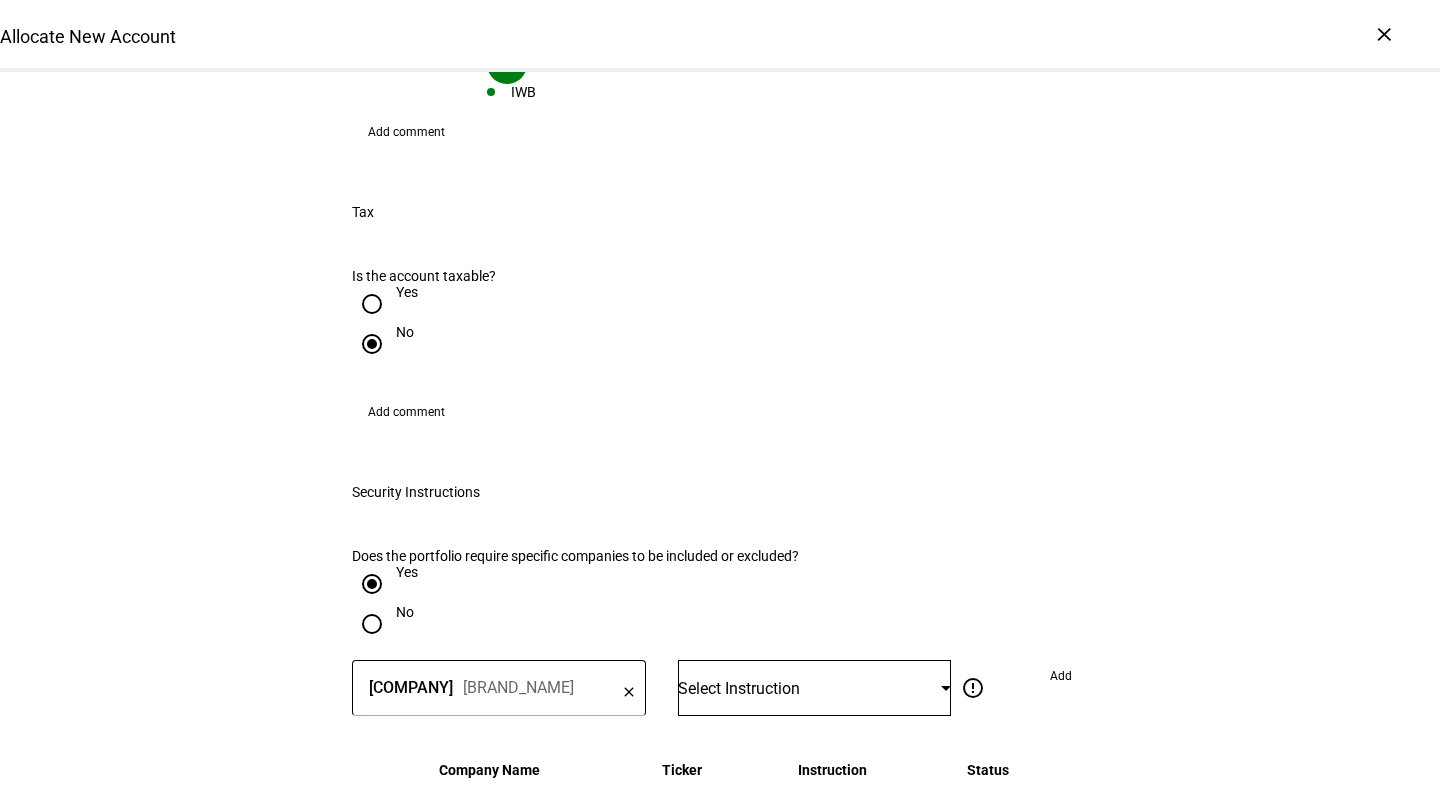 click on "Select Instruction" 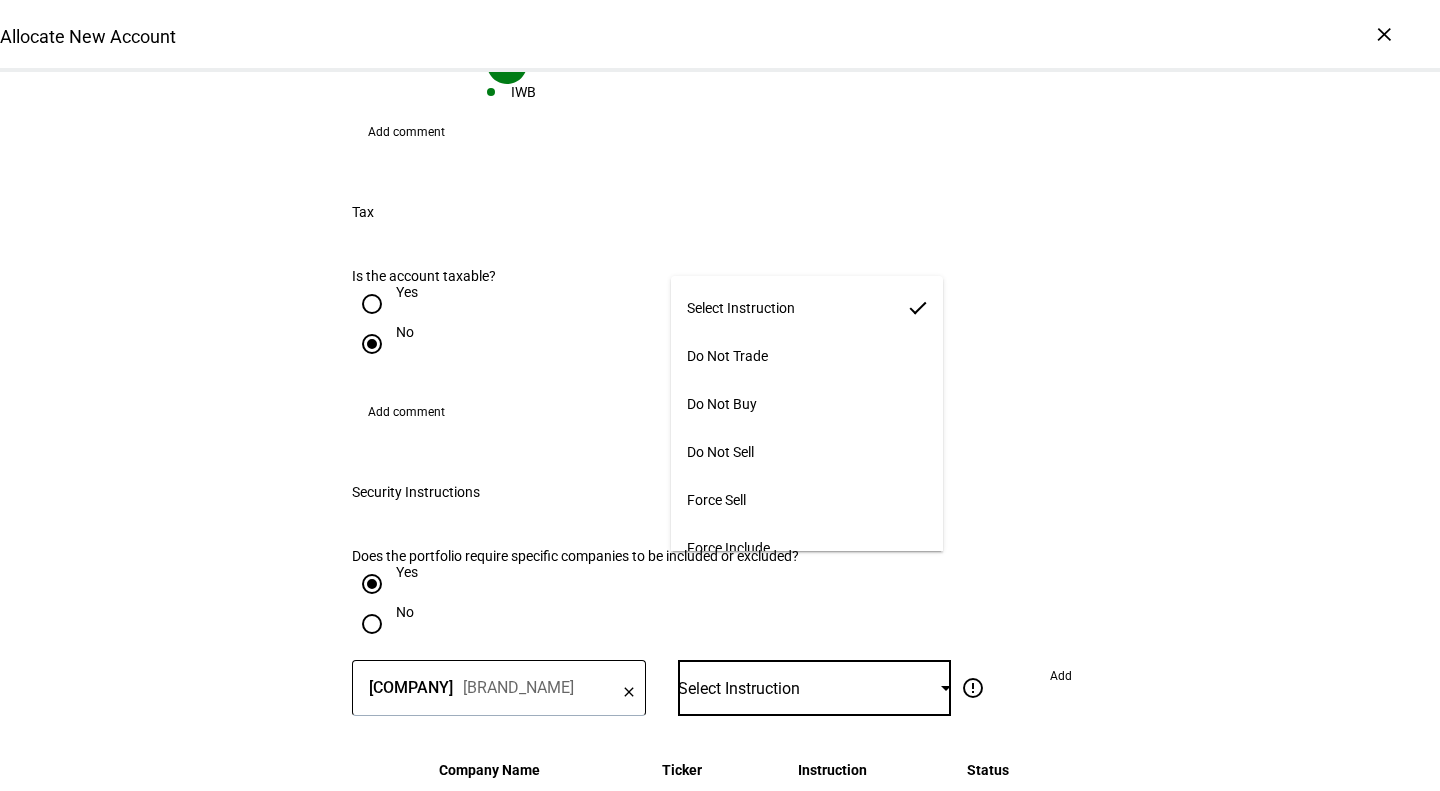 click on "Do Not Trade" at bounding box center [807, 356] 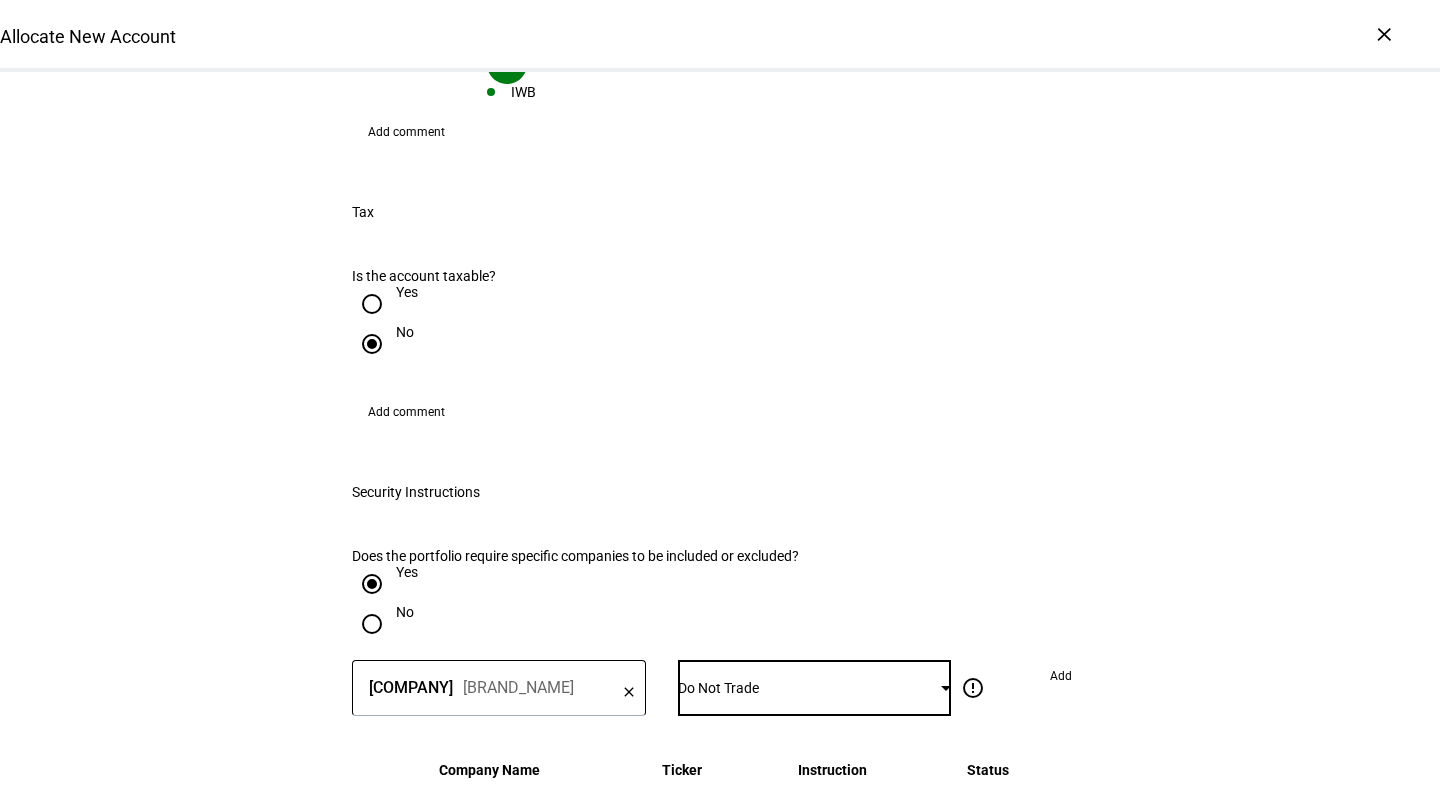 click on "Add" 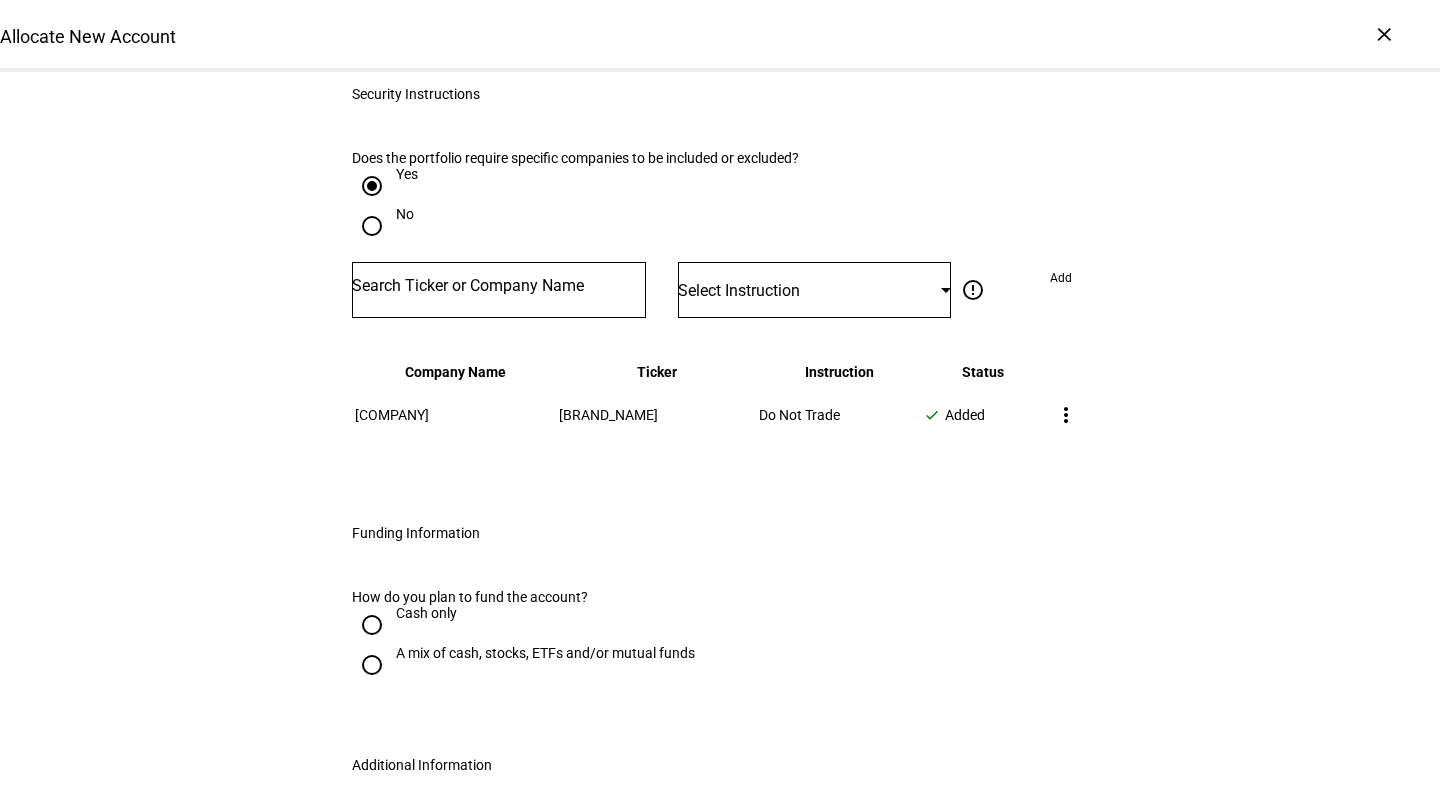 scroll, scrollTop: 2487, scrollLeft: 0, axis: vertical 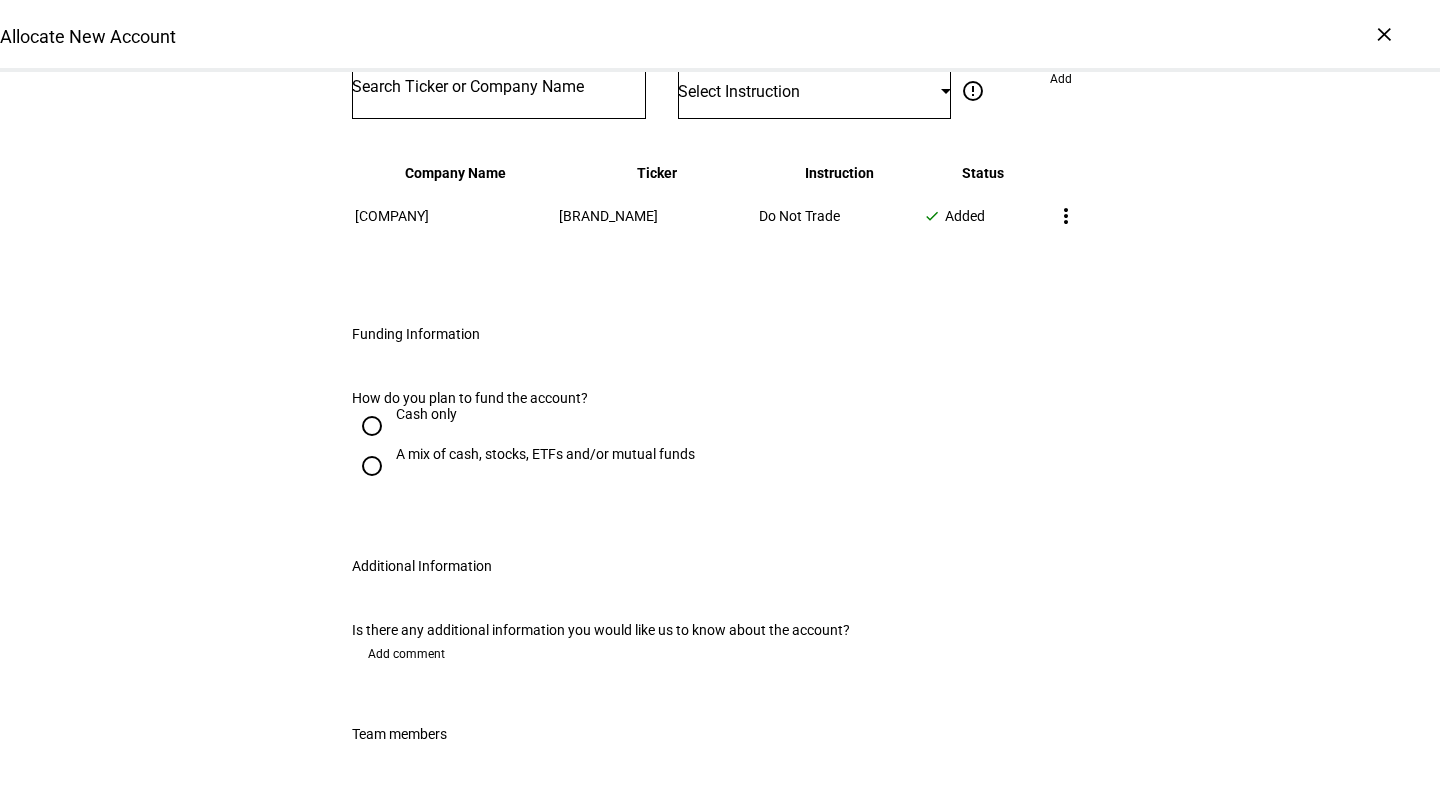 click on "Cash only" at bounding box center [426, 414] 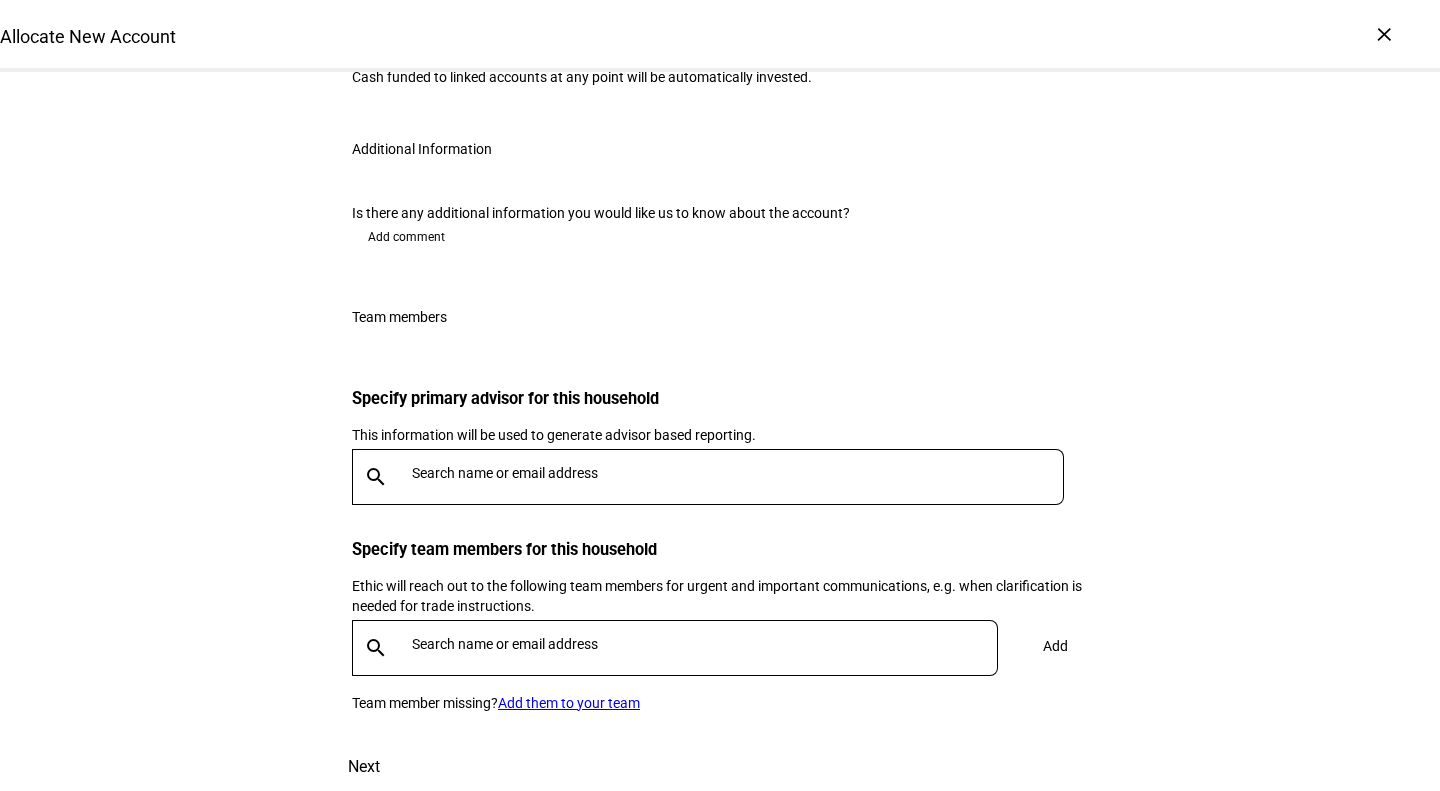 scroll, scrollTop: 3076, scrollLeft: 0, axis: vertical 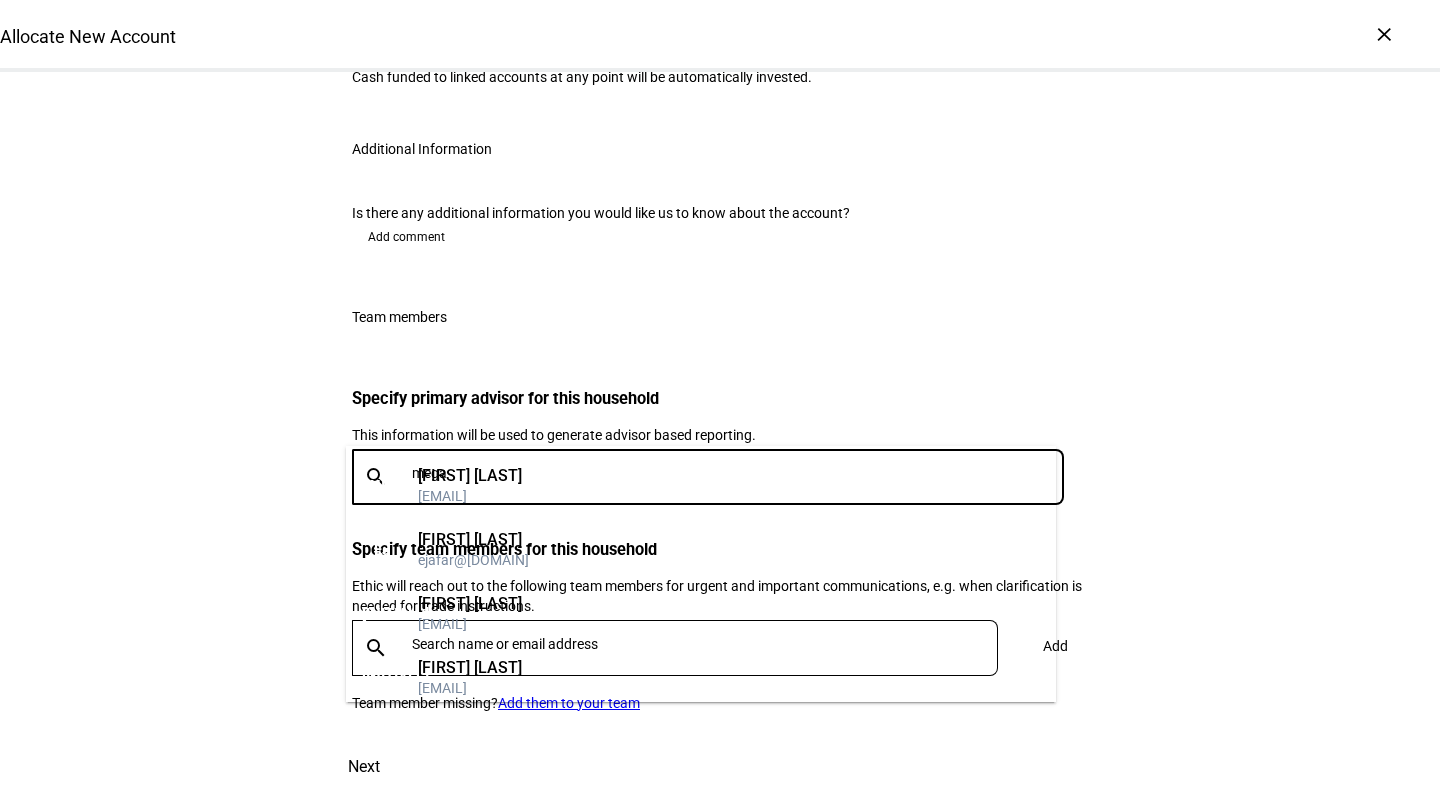 type on "[NAME]" 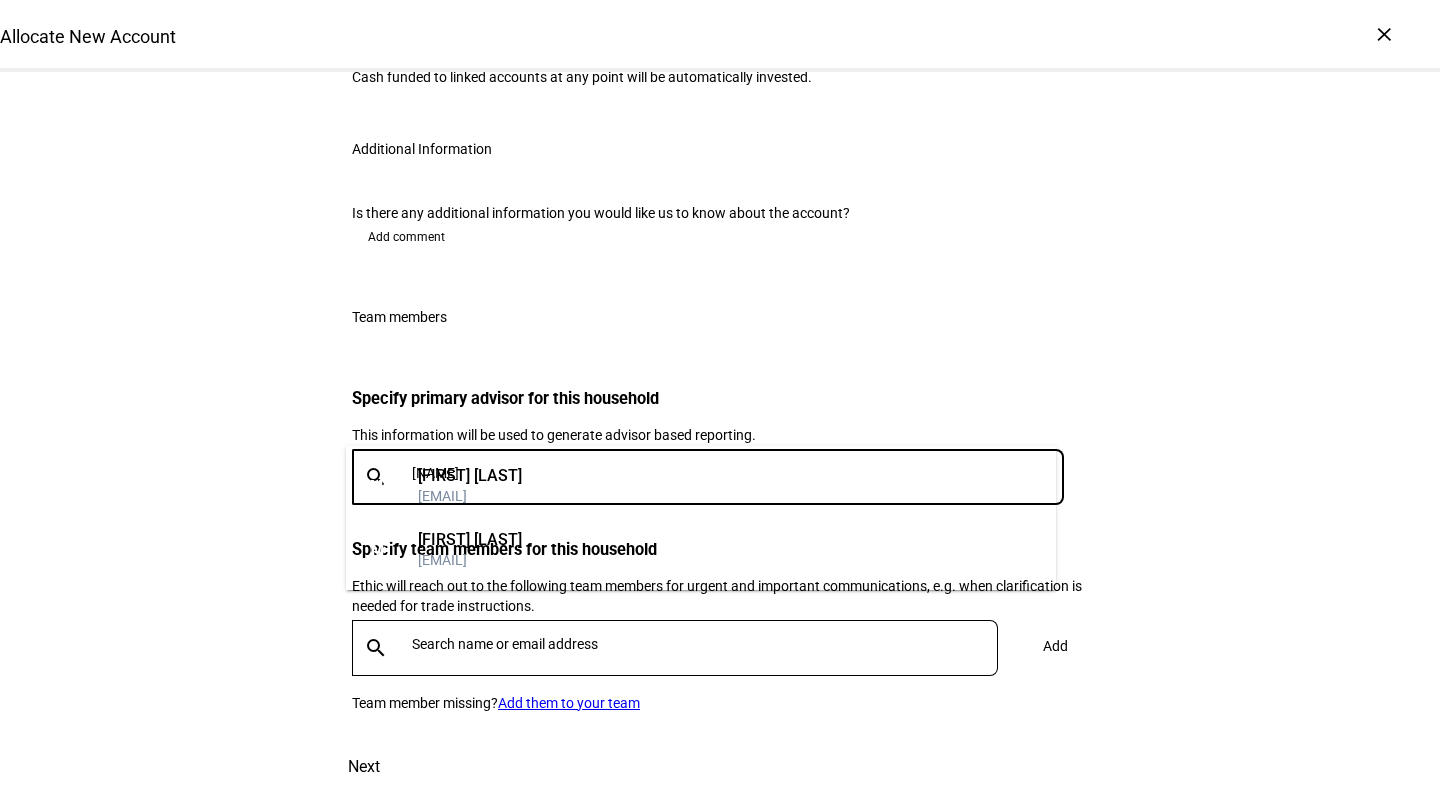 type 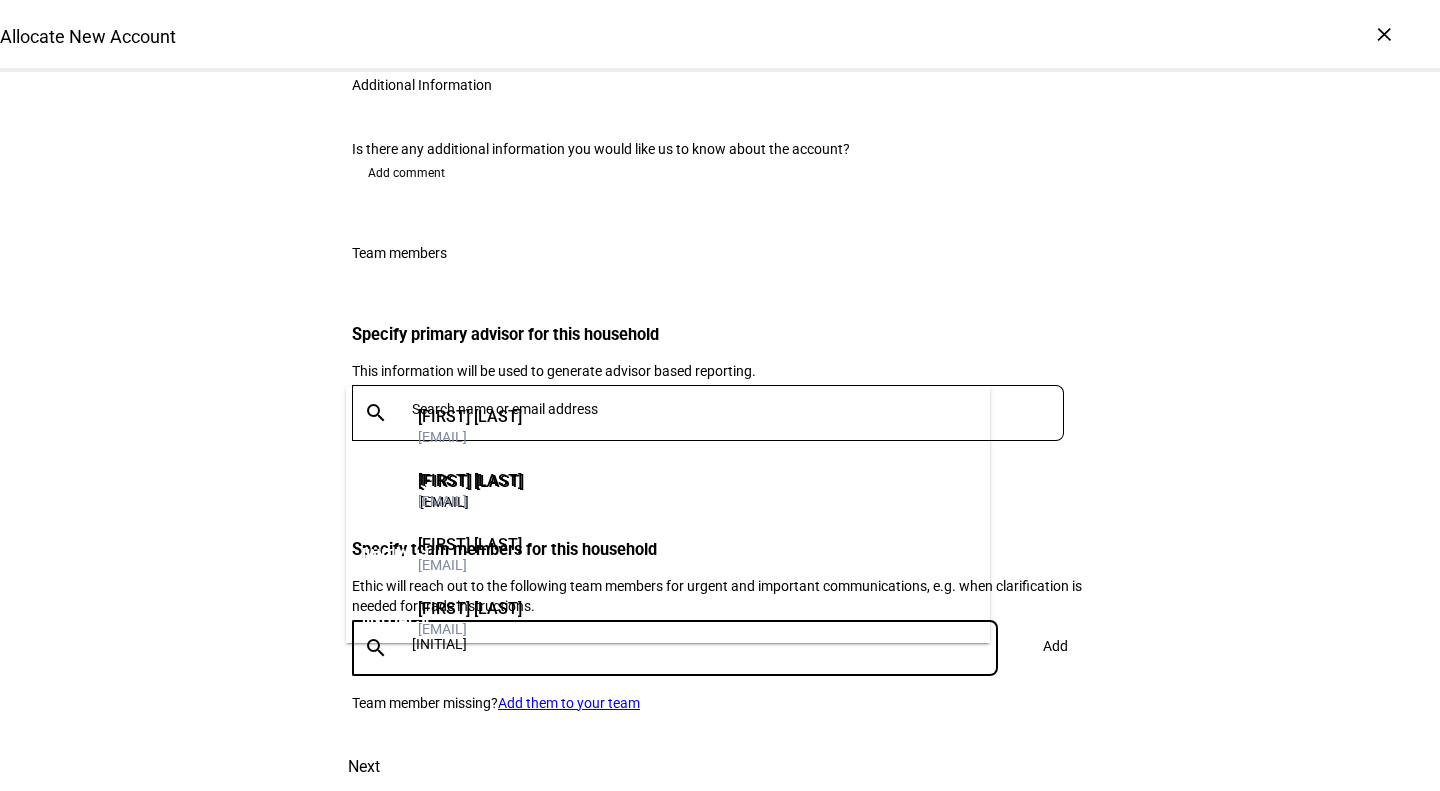 type on "[NAME]" 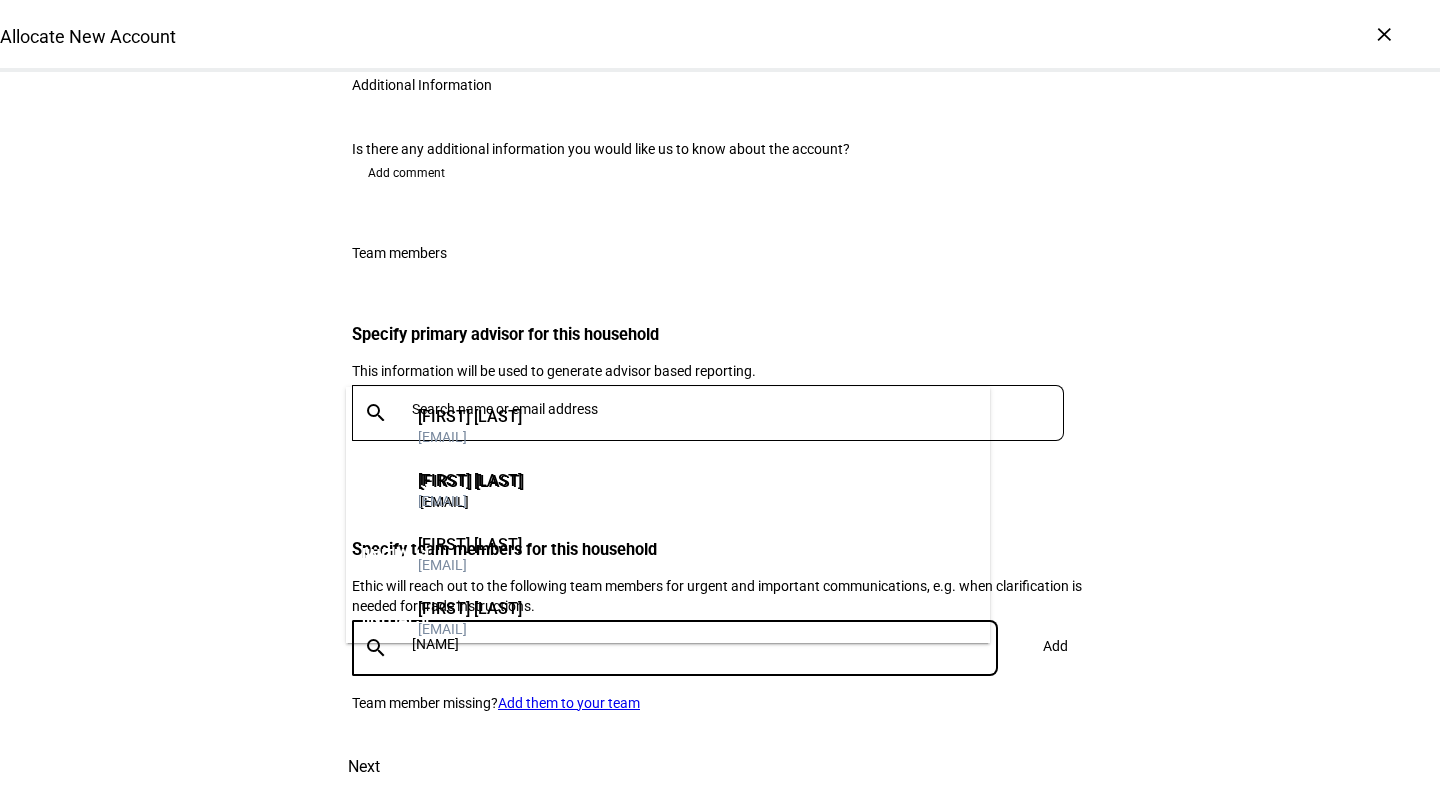 type on "[NAME]" 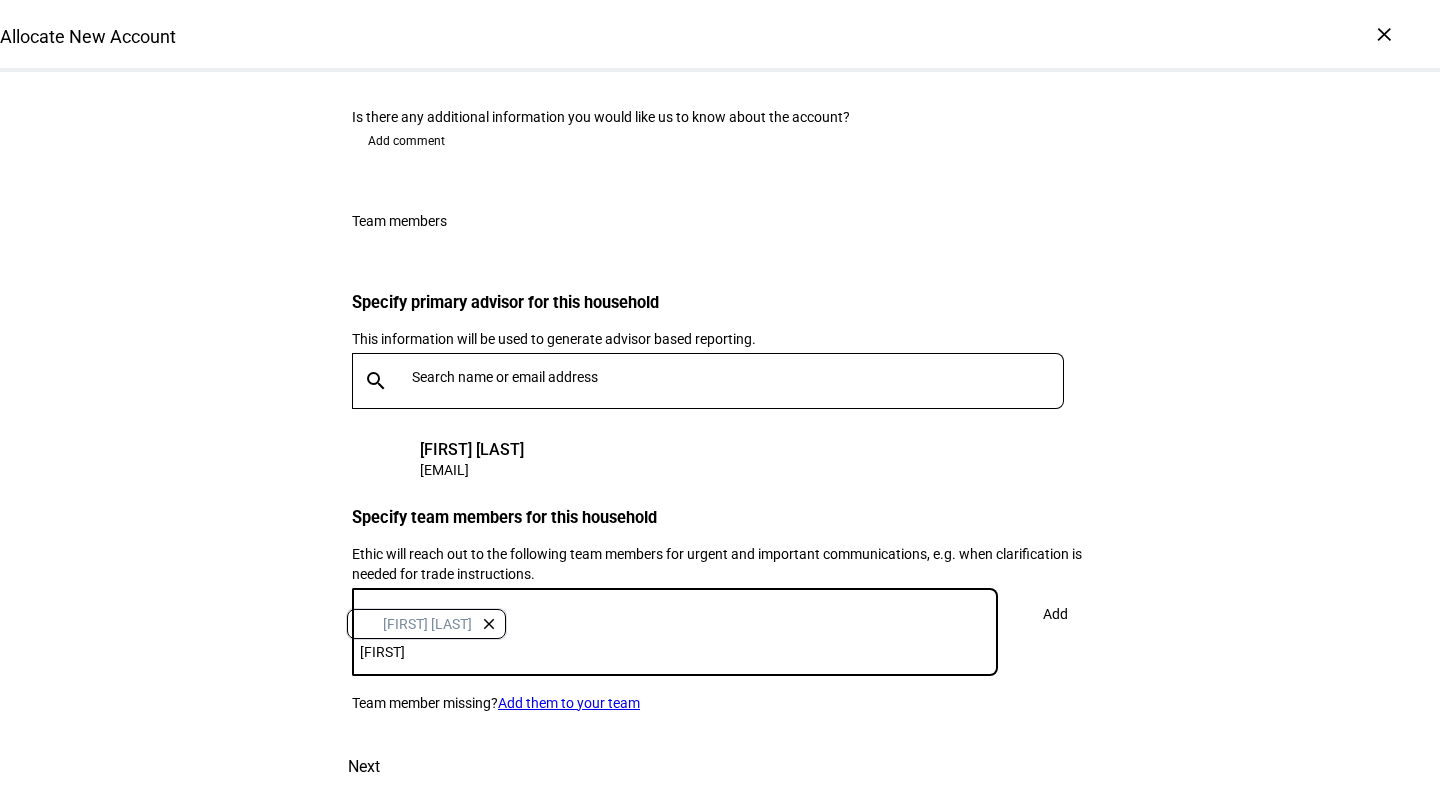 type on "[FIRST]" 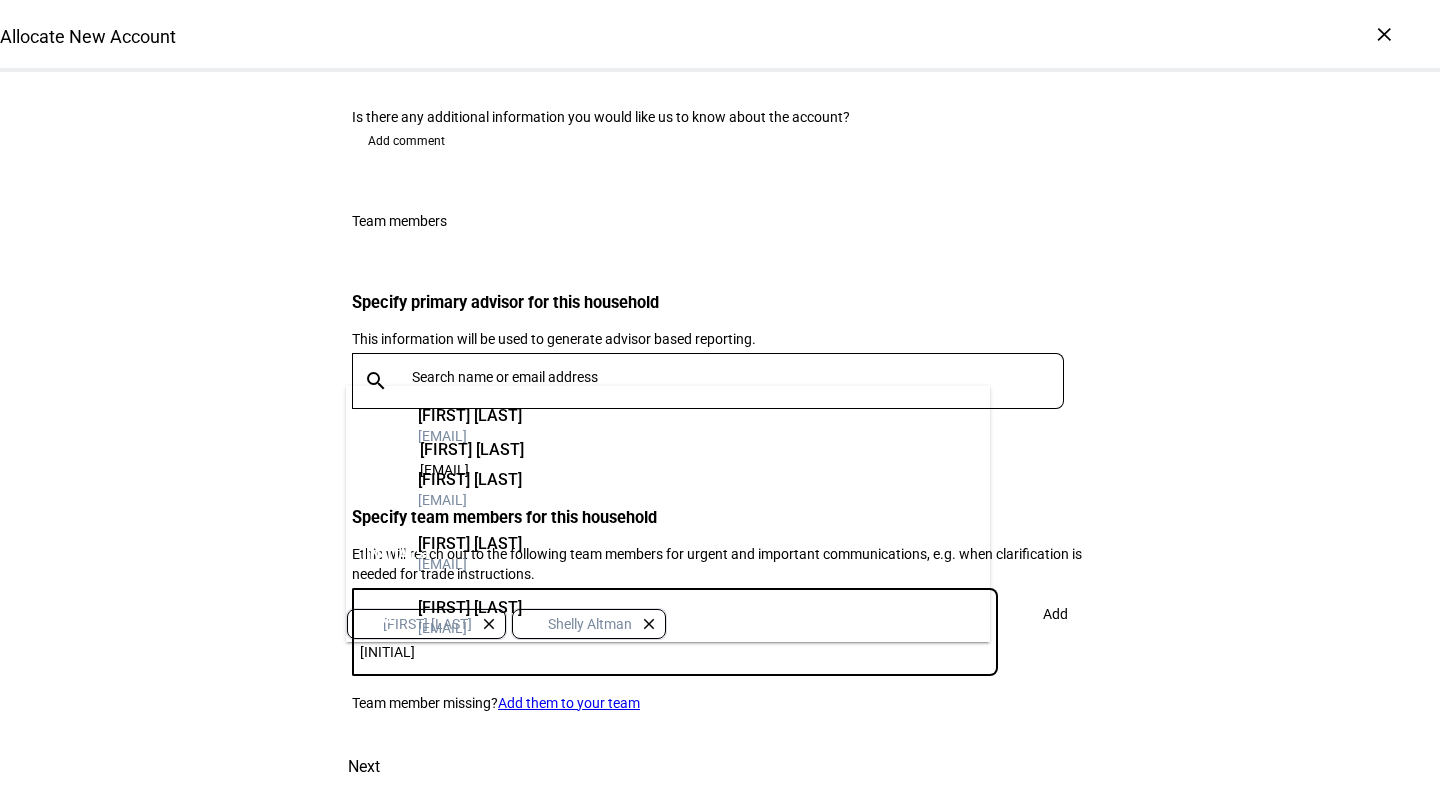 type on "[NAME]" 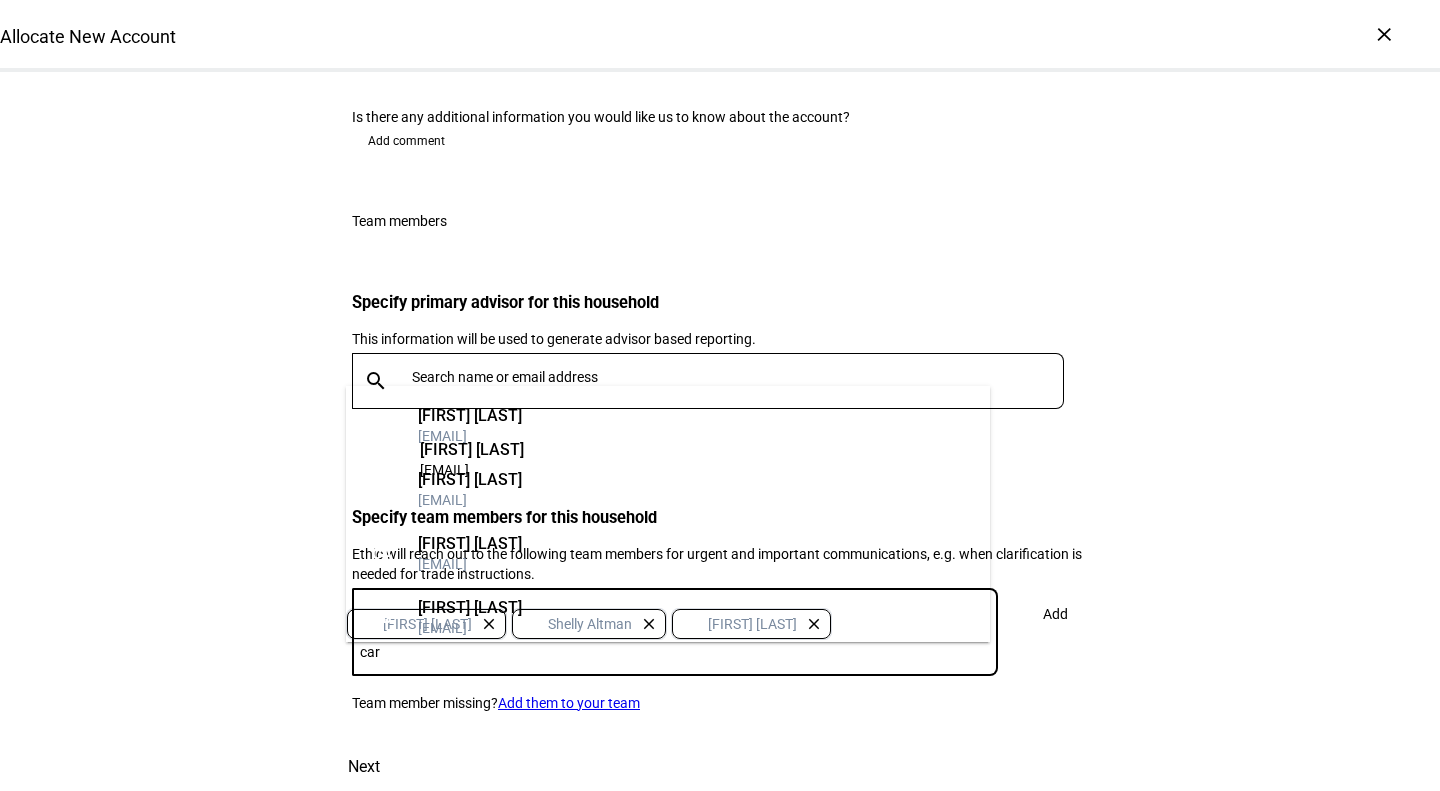 type on "[NAME]" 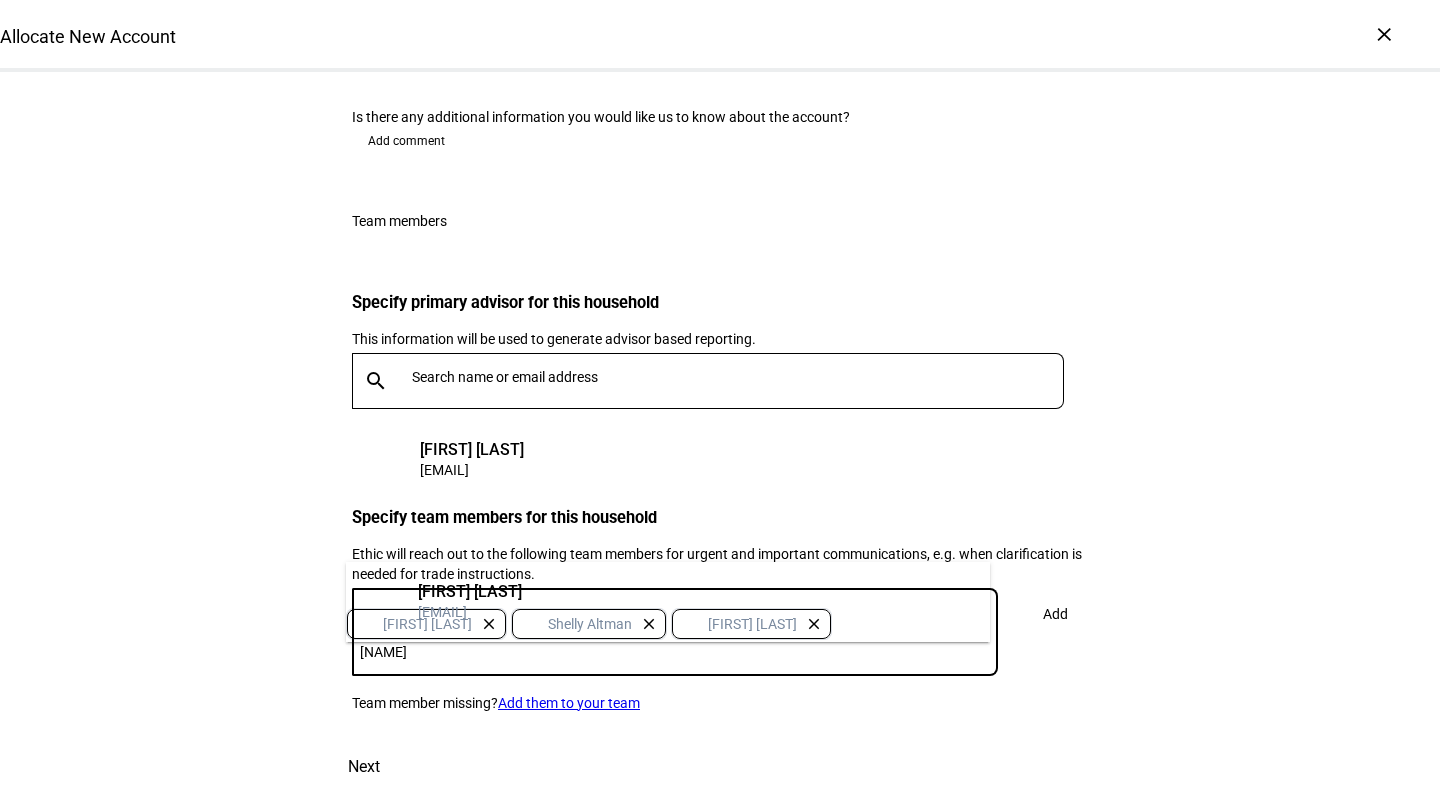 type 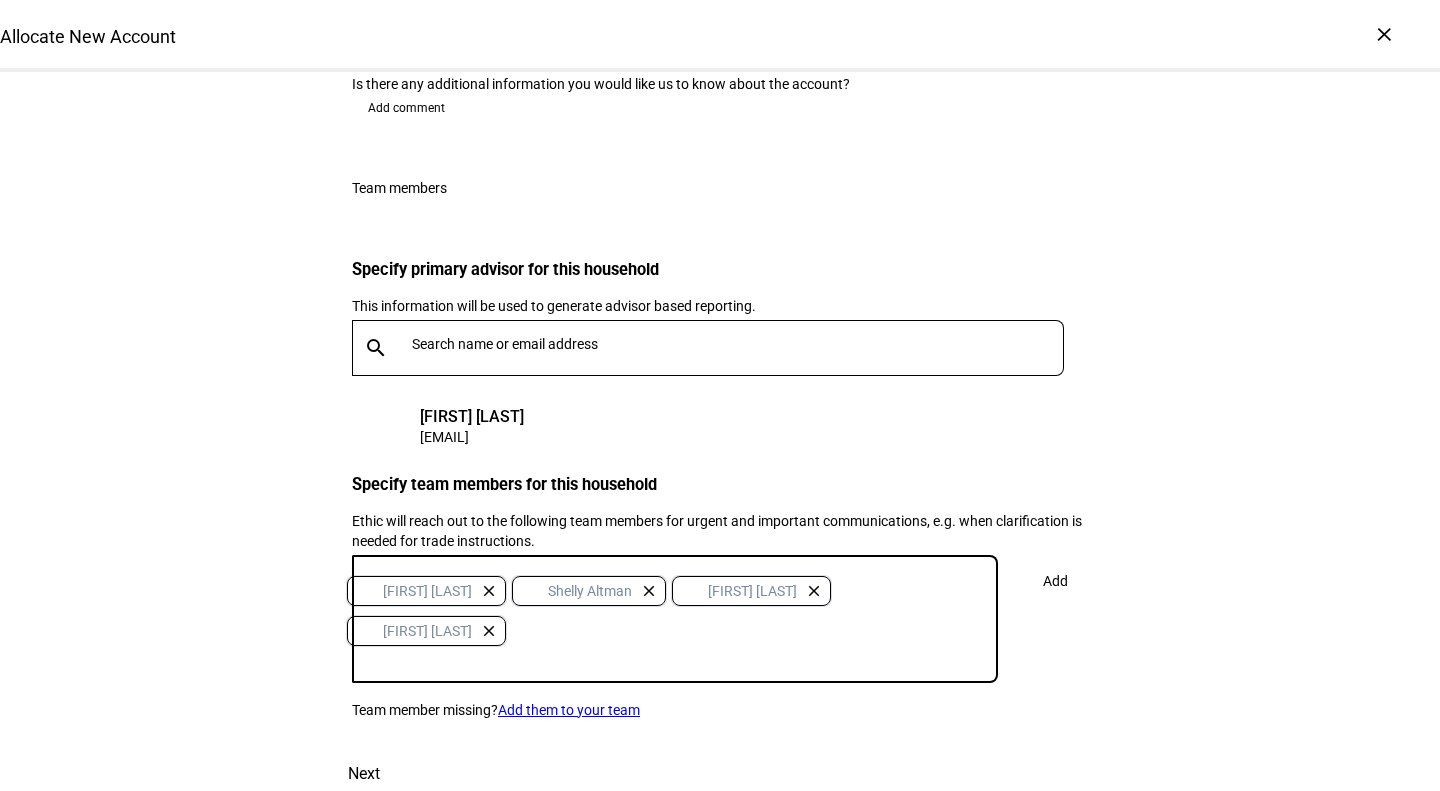 click on "[INITIAL] [FIRST] [LAST]  close [INITIAL]  close [INITIAL]  close [INITIAL]  close  Add" 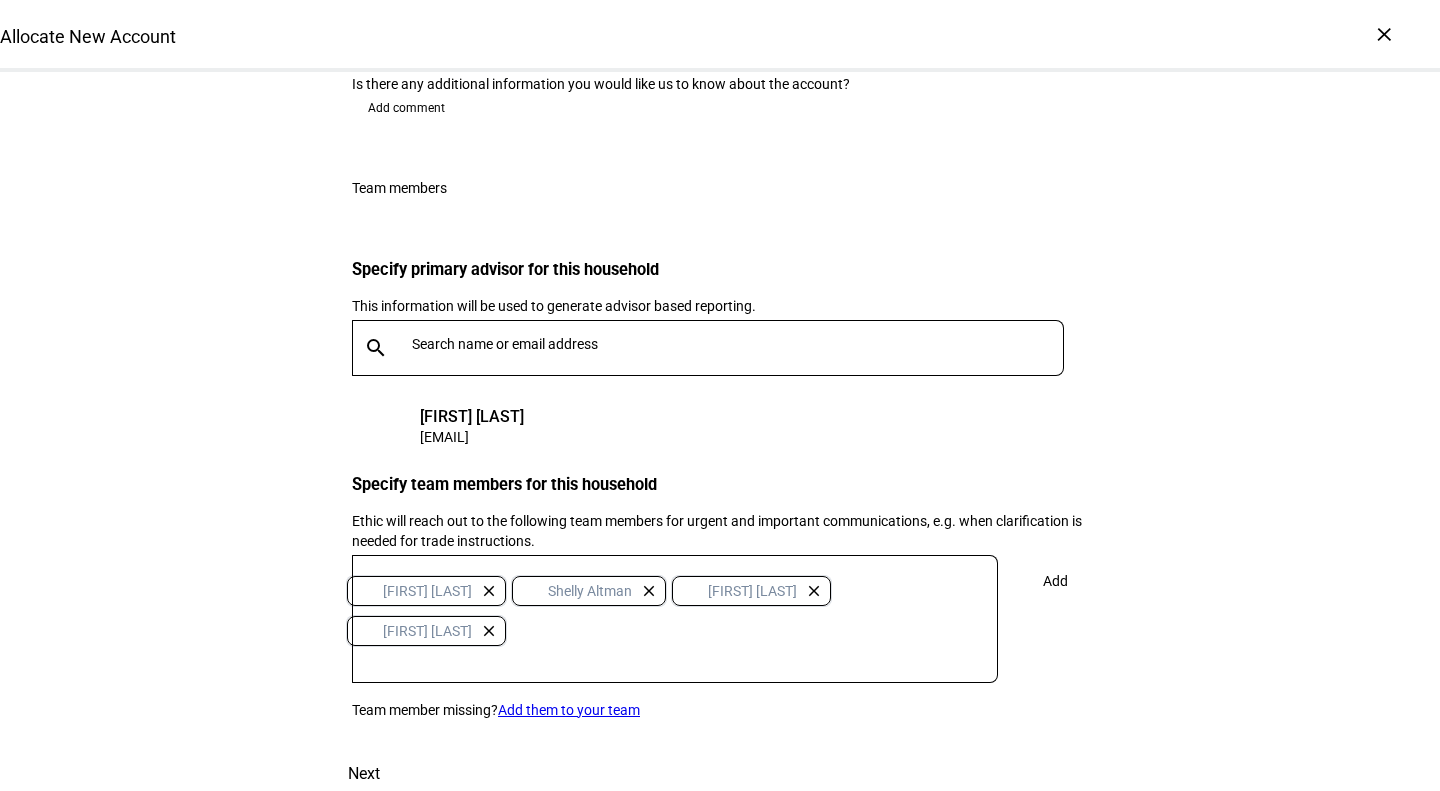 click on "Add" 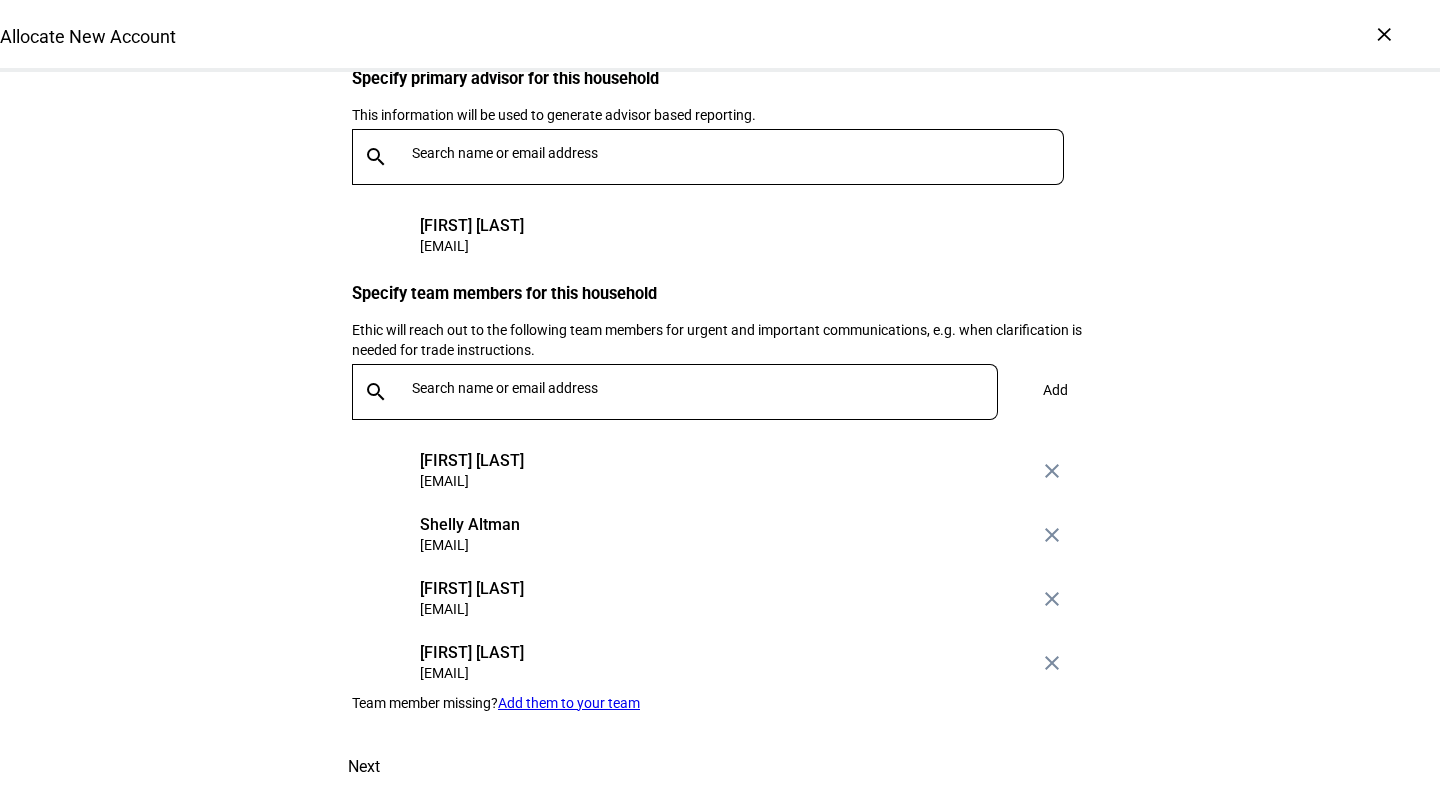scroll, scrollTop: 3425, scrollLeft: 0, axis: vertical 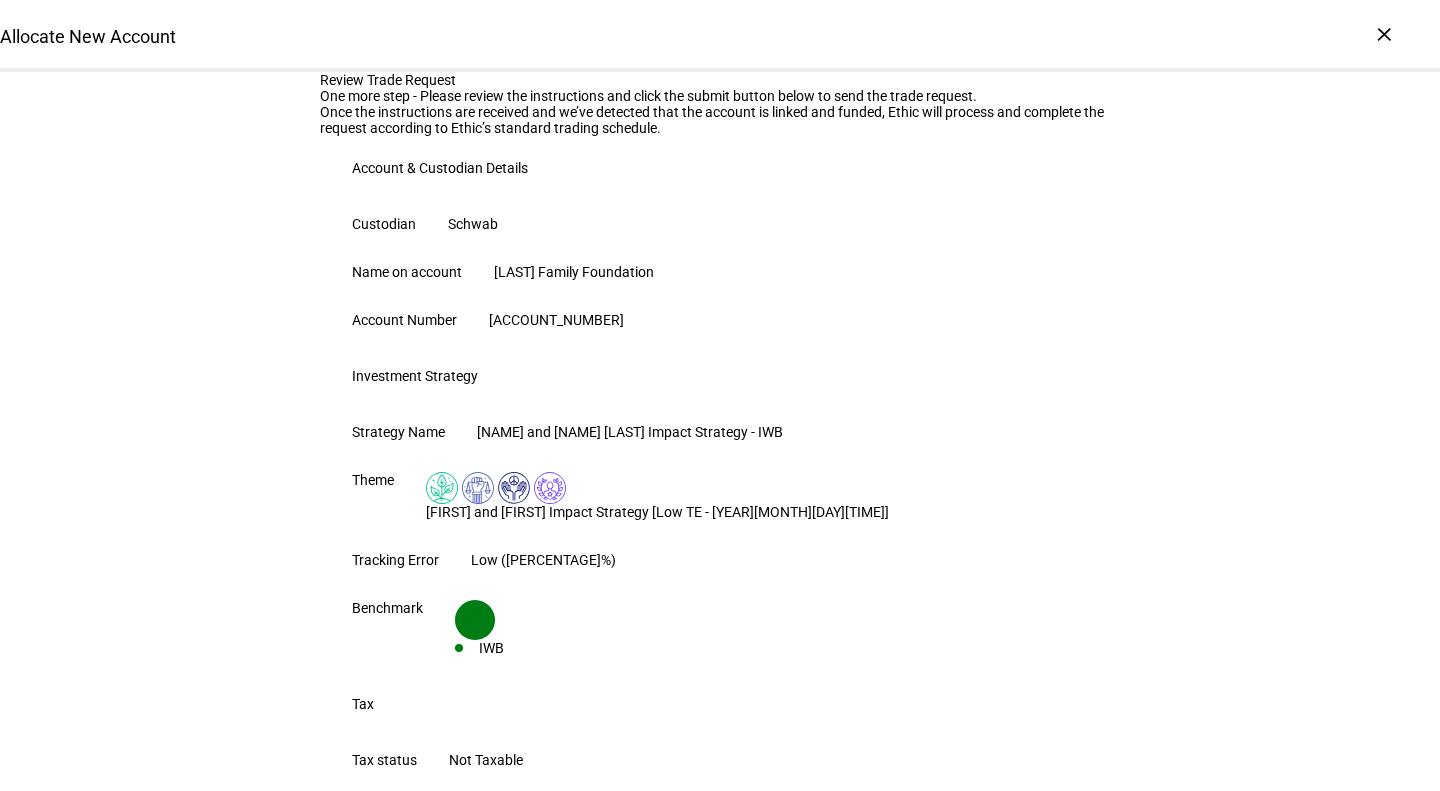 type 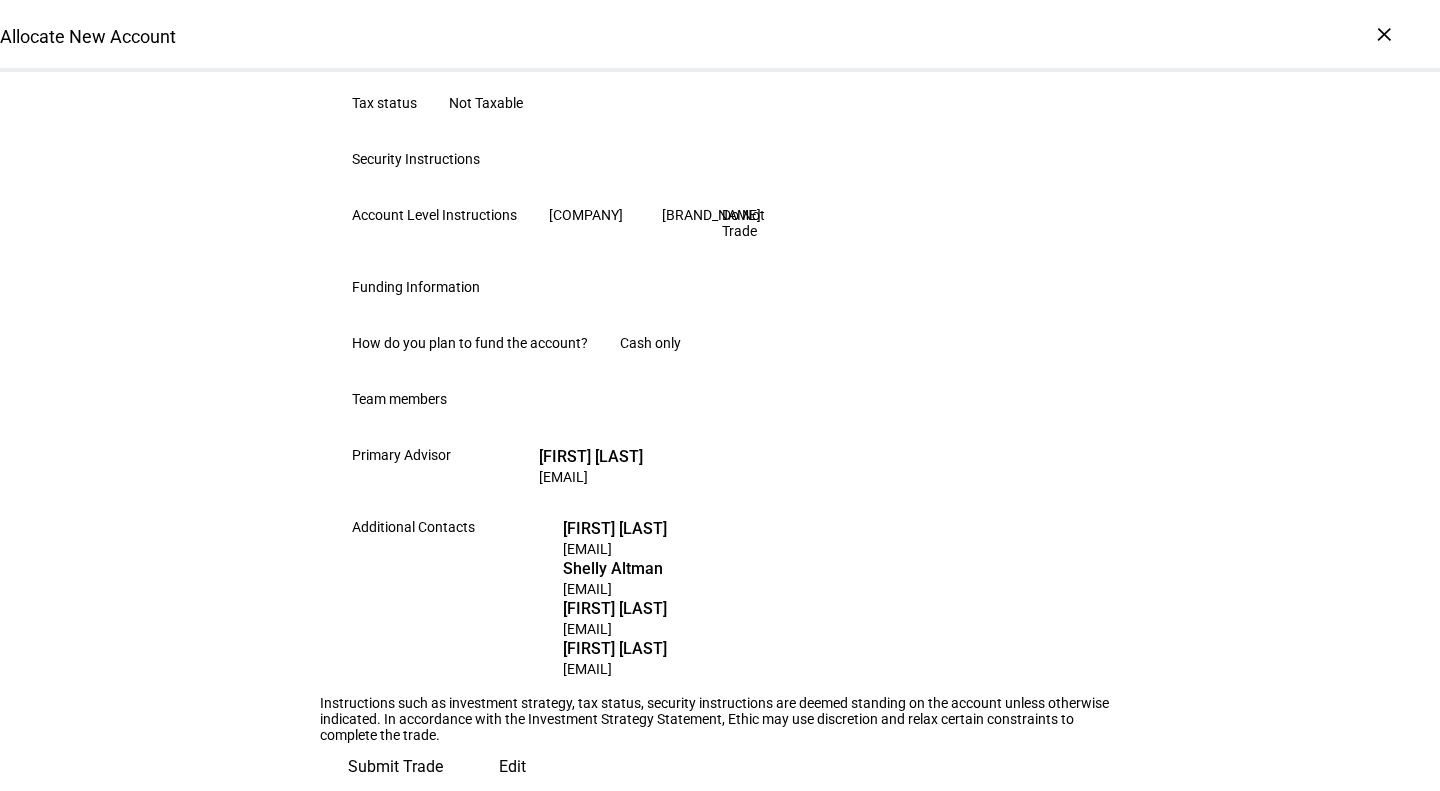scroll, scrollTop: 1229, scrollLeft: 0, axis: vertical 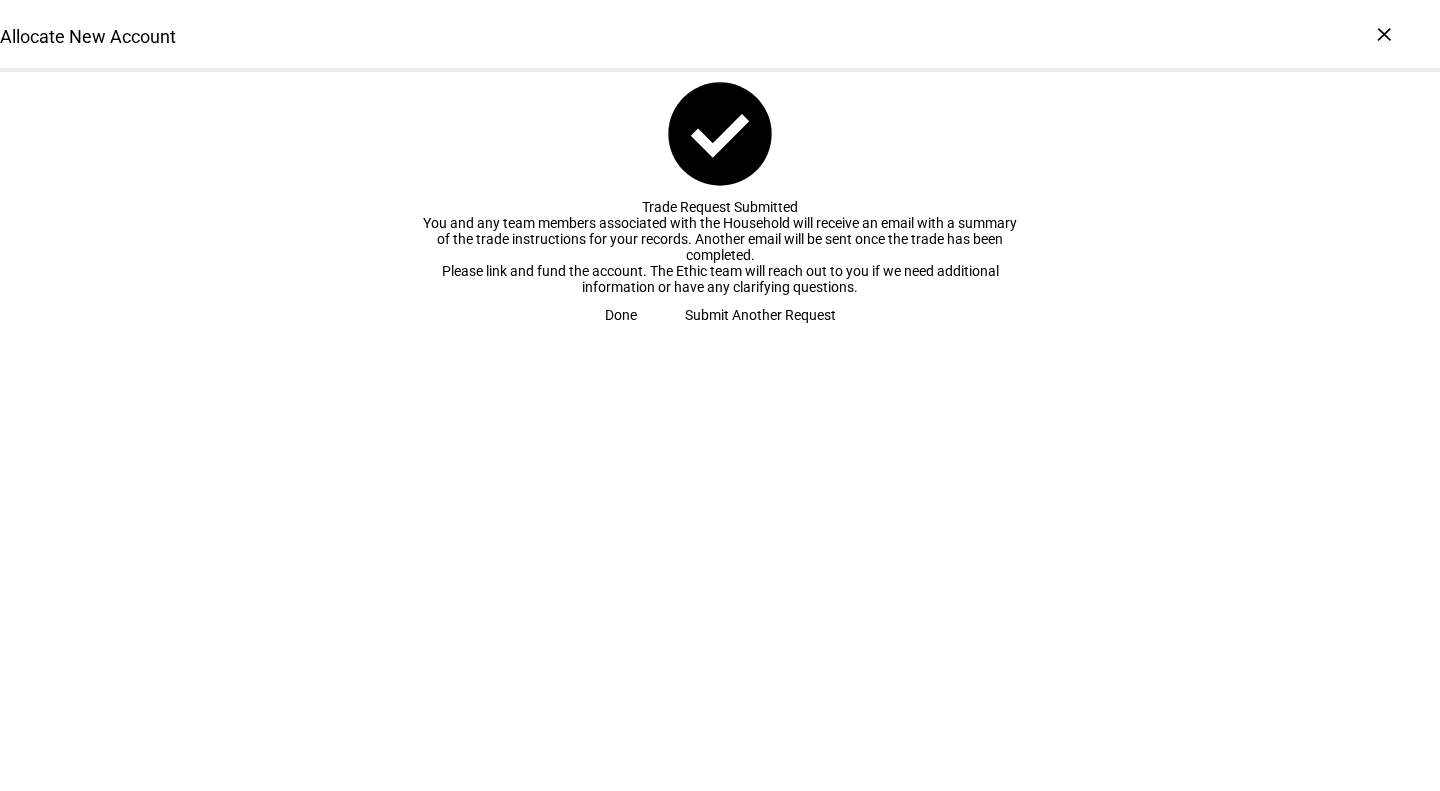 click on "Trade Request Submitted  You and any team members associated with the Household will receive an email with a summary of the trade instructions for your records. Another email will be sent once the trade has been completed.   Please link and fund the account. The Ethic team will reach out to you if we need additional information or have any clarifying questions.   Done   Submit Another Request" 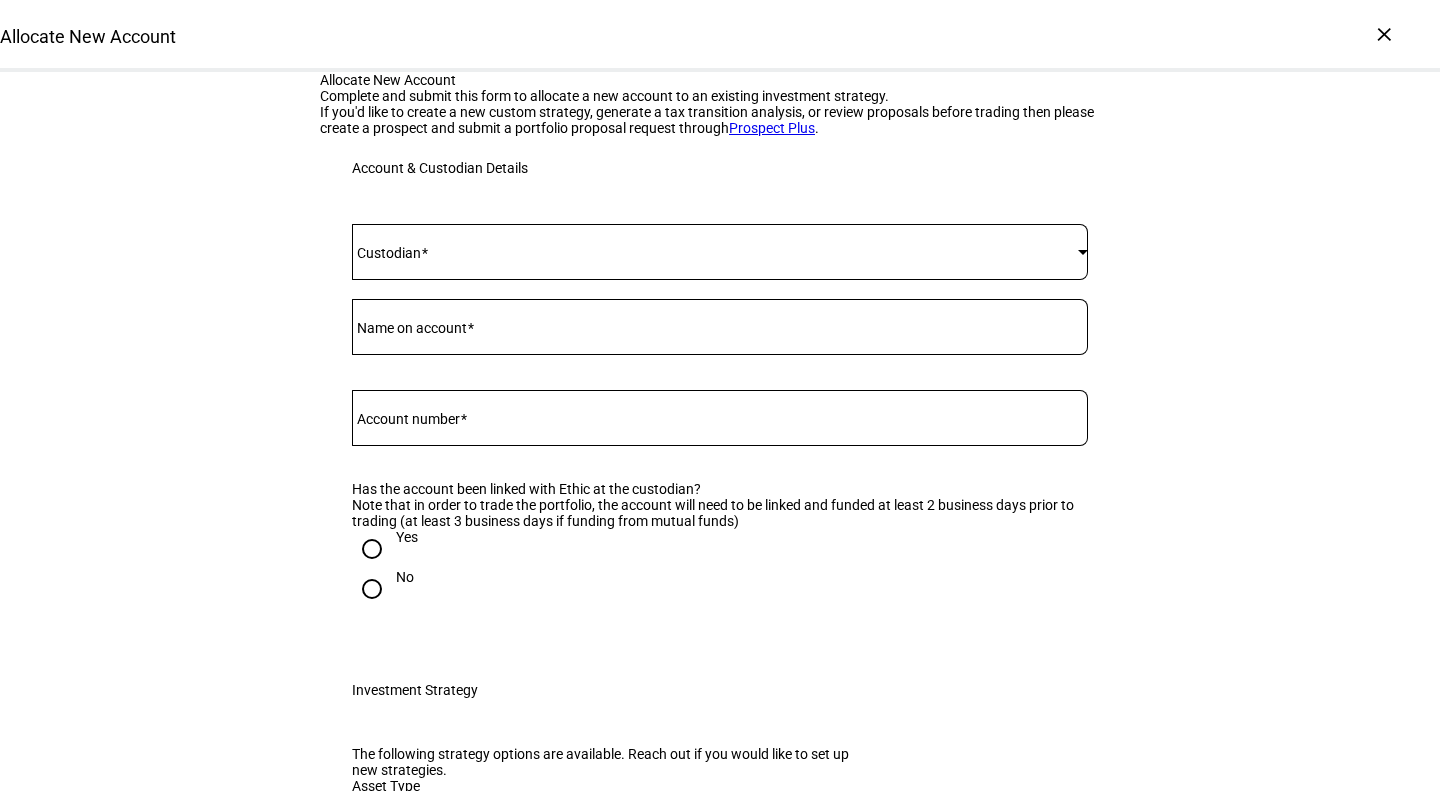 click 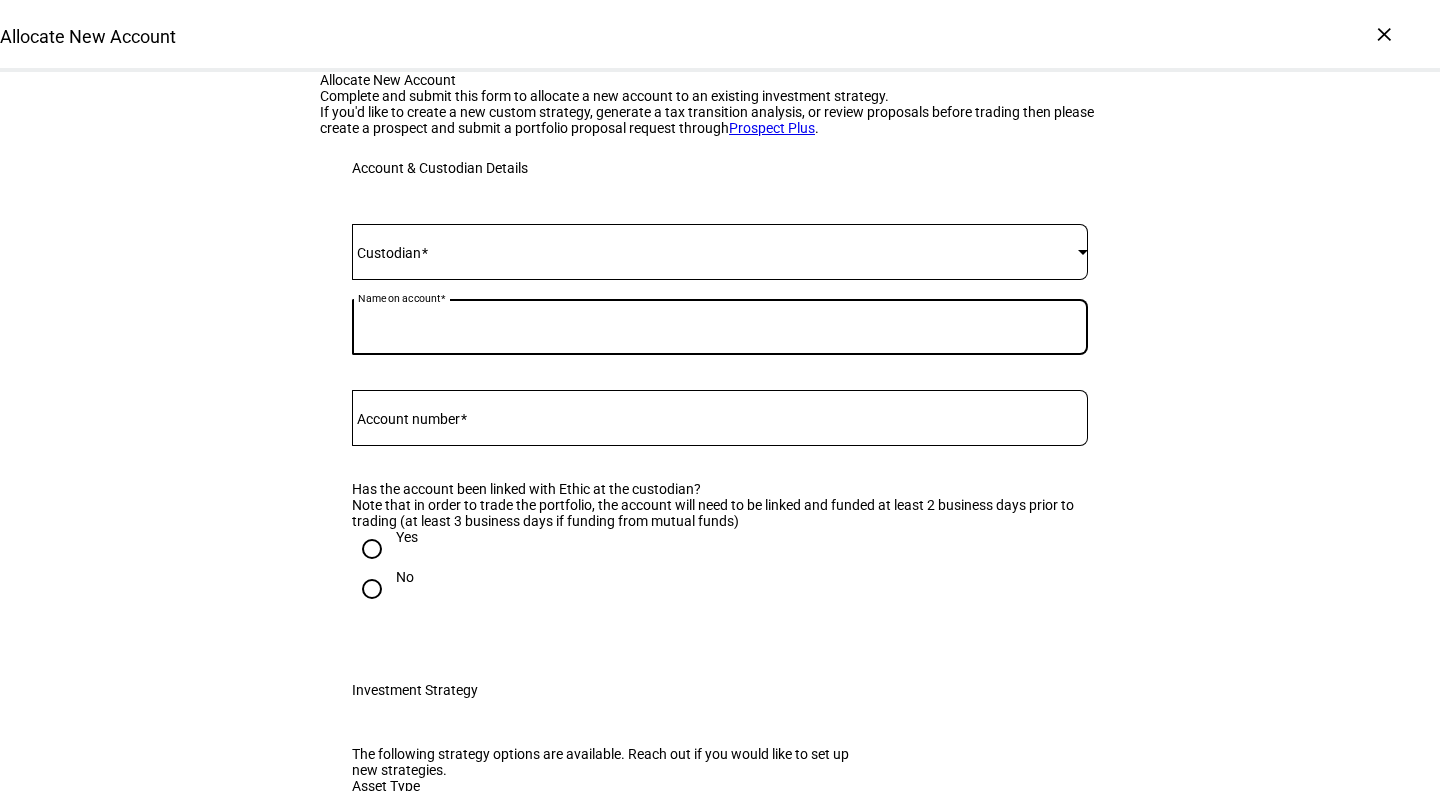 paste on "[LAST] Family Foundation" 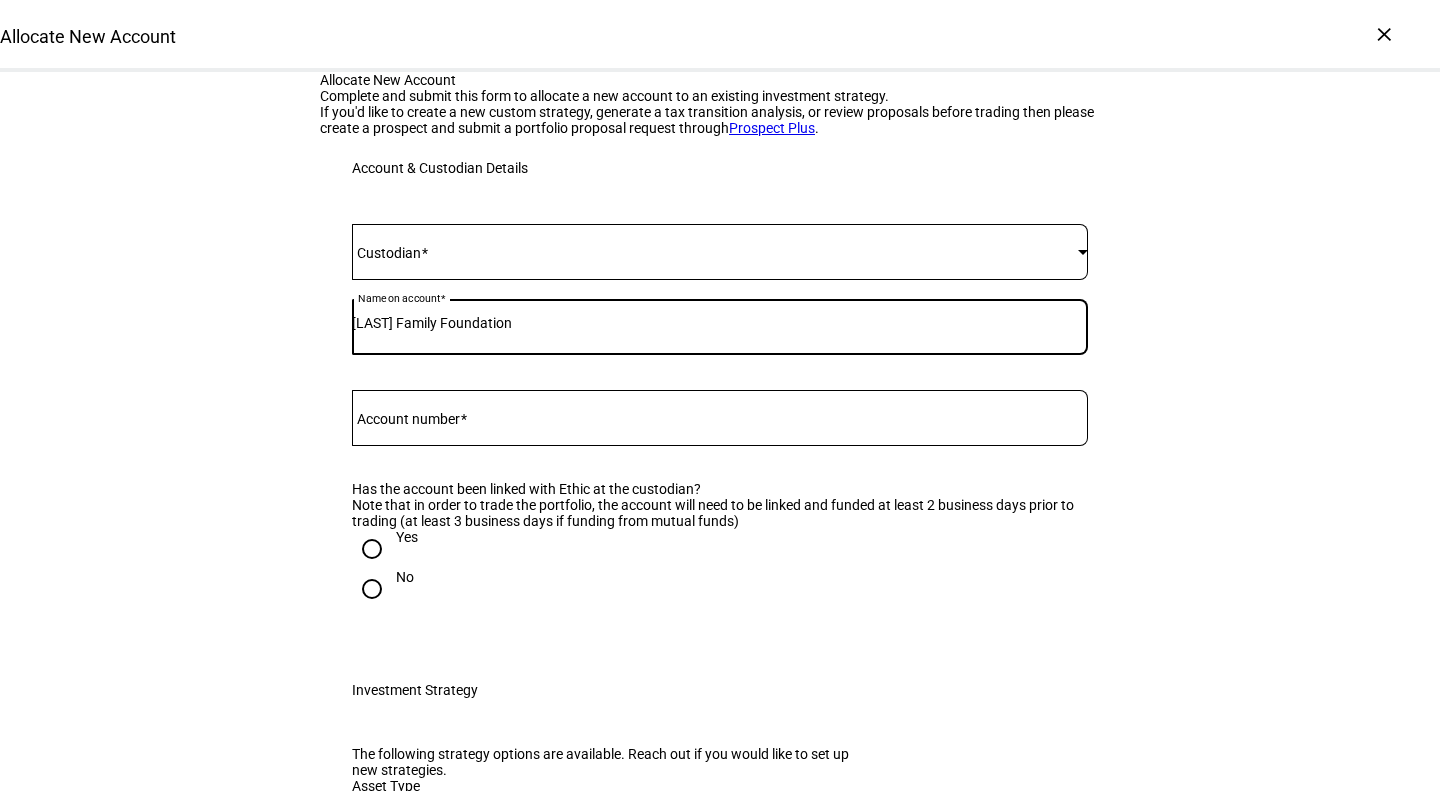 type on "[LAST] Family Foundation" 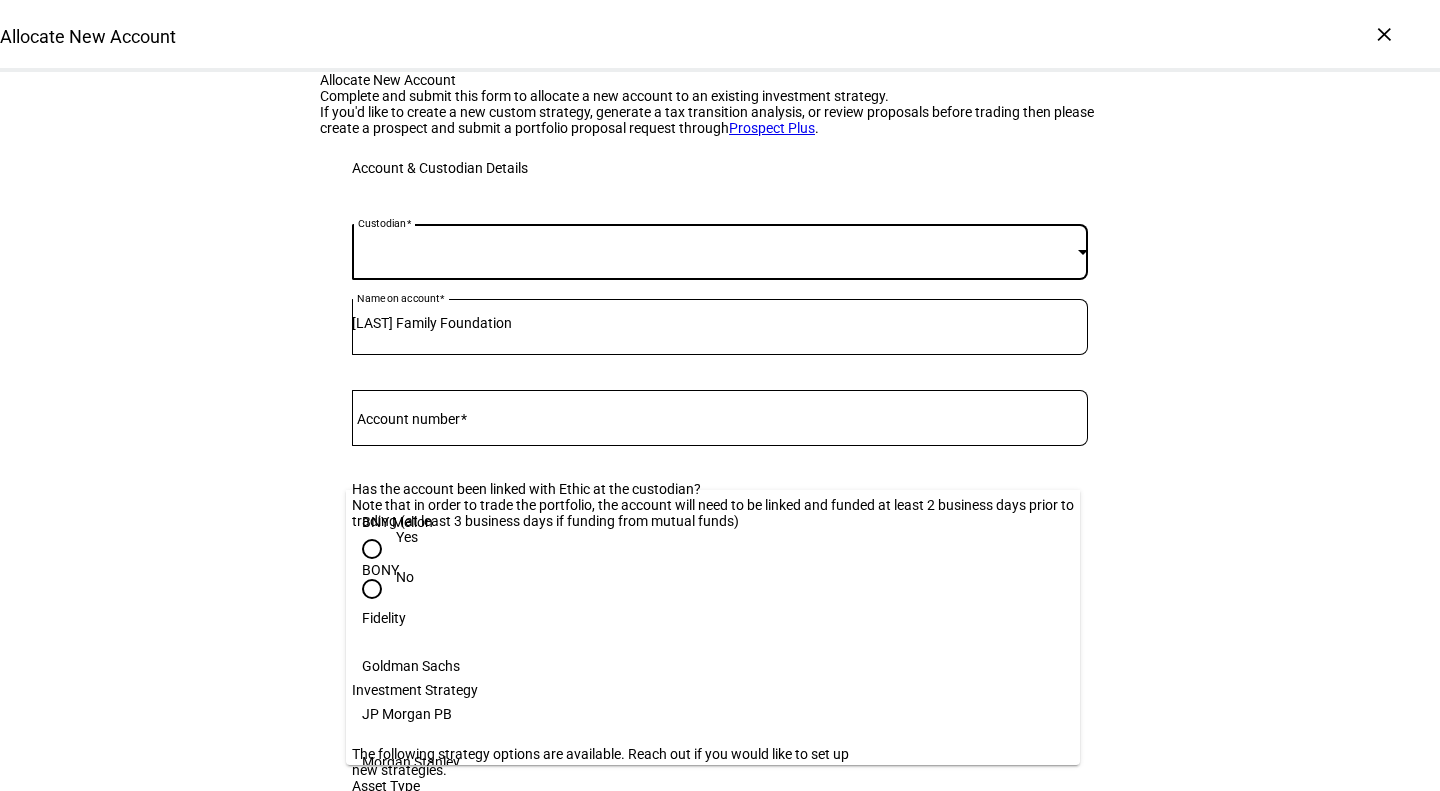 scroll, scrollTop: 205, scrollLeft: 0, axis: vertical 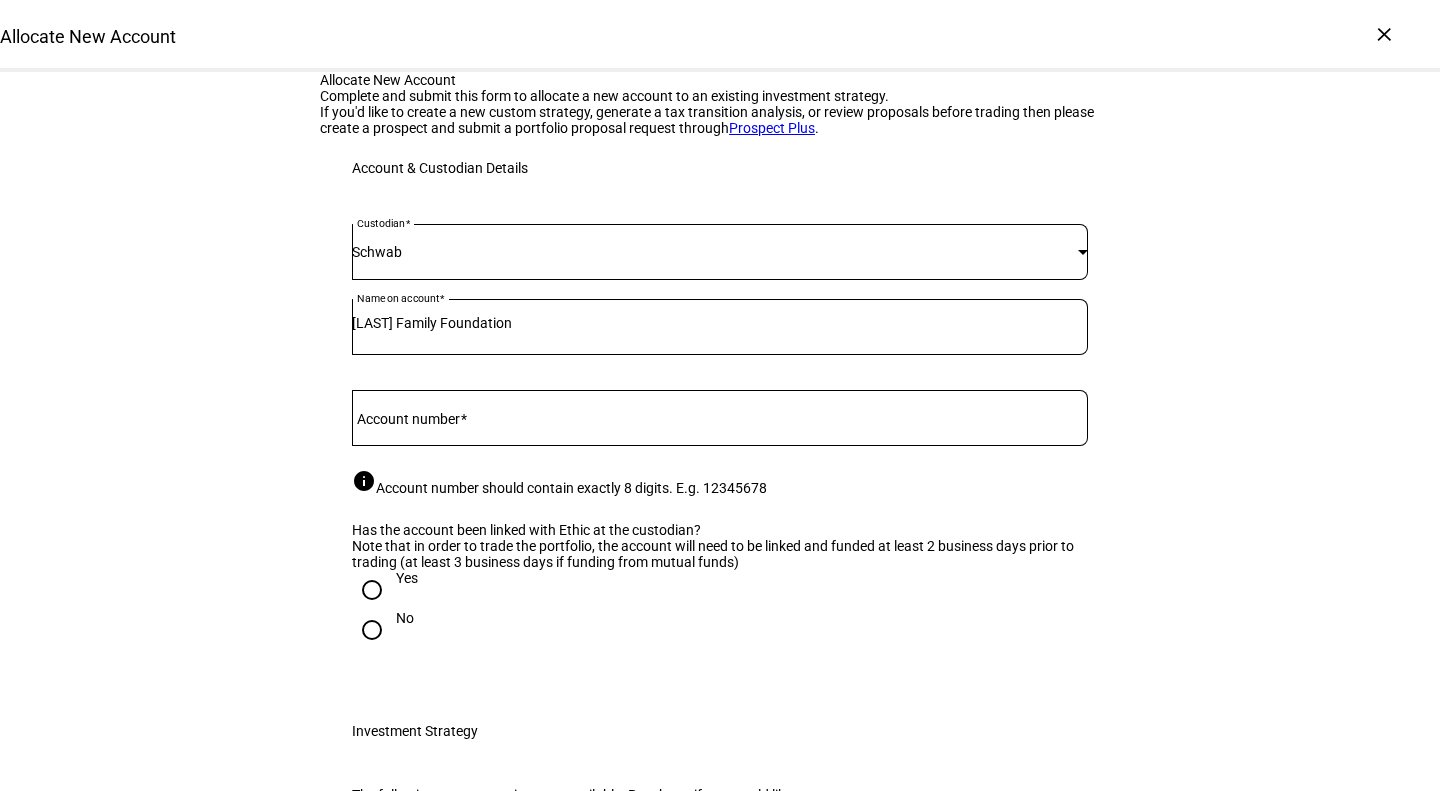 click on "Account number" at bounding box center (408, 419) 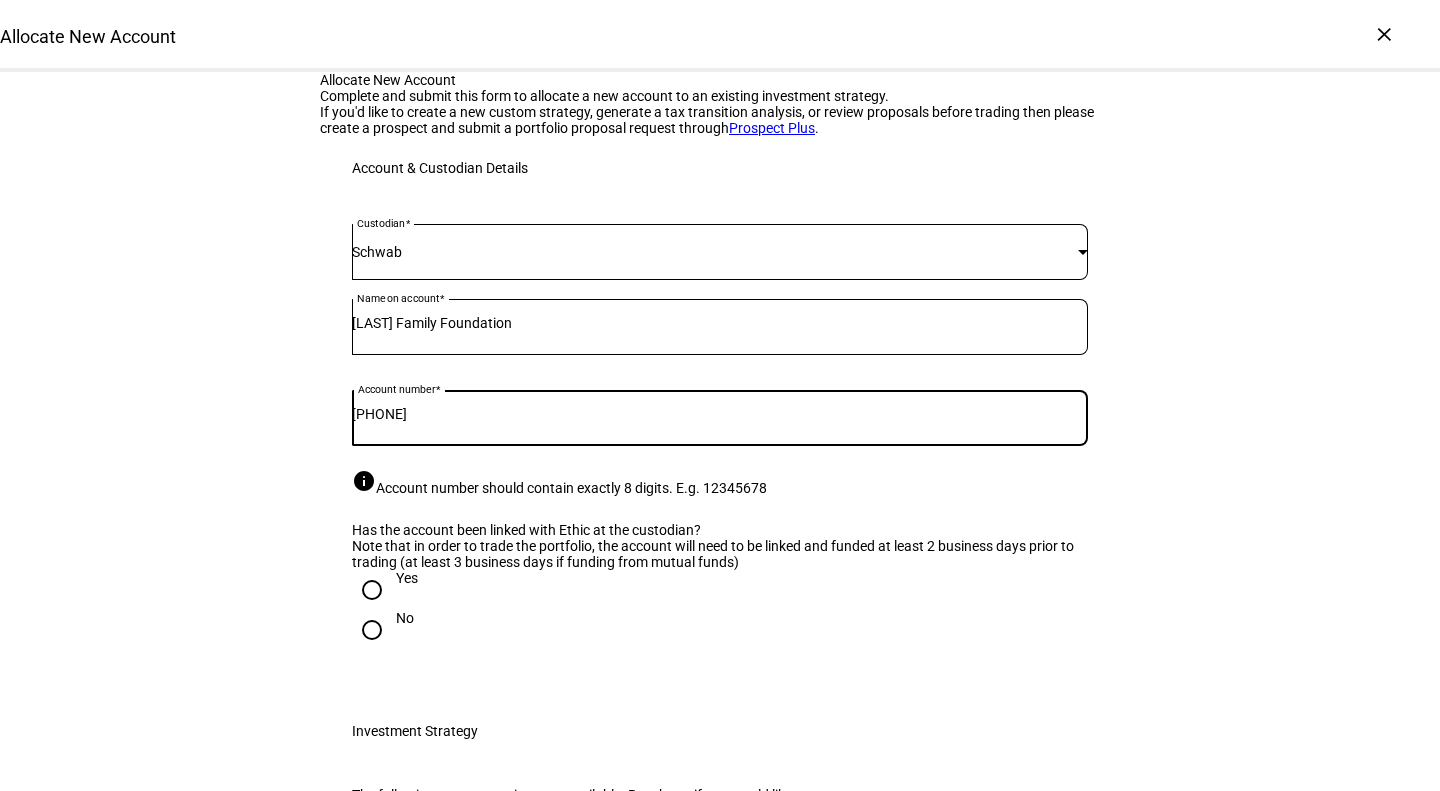 scroll, scrollTop: 484, scrollLeft: 0, axis: vertical 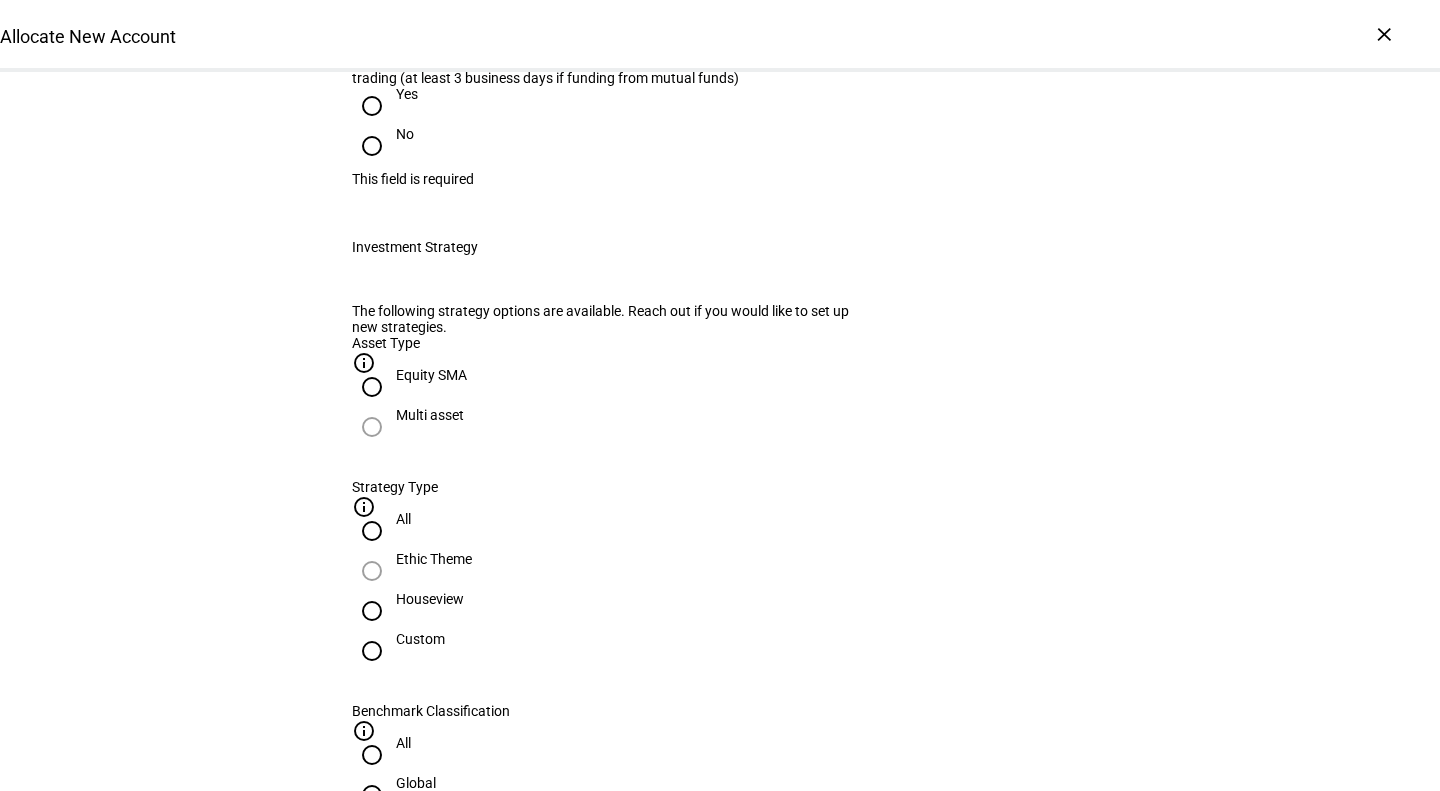 type on "[NUMBER]" 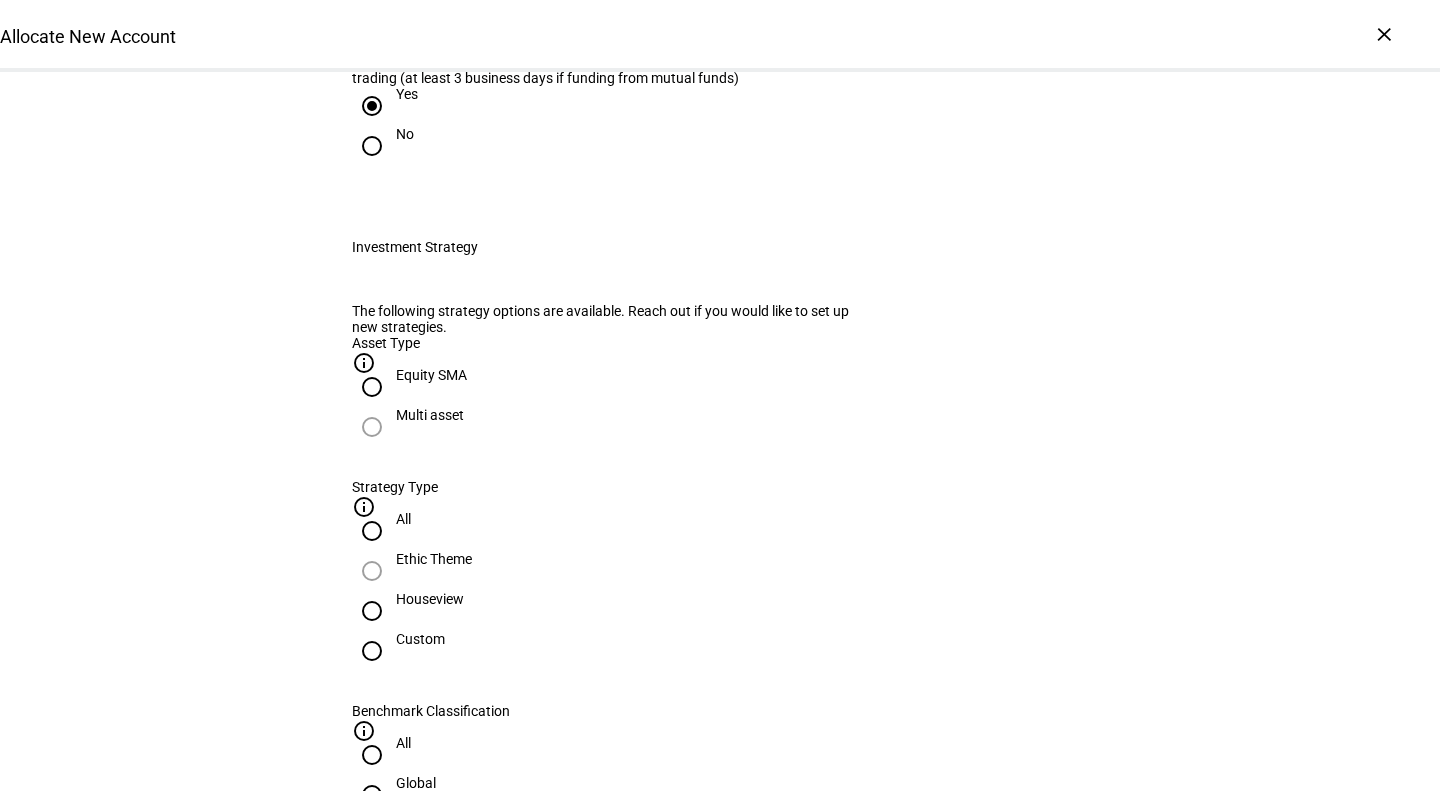 scroll, scrollTop: 751, scrollLeft: 0, axis: vertical 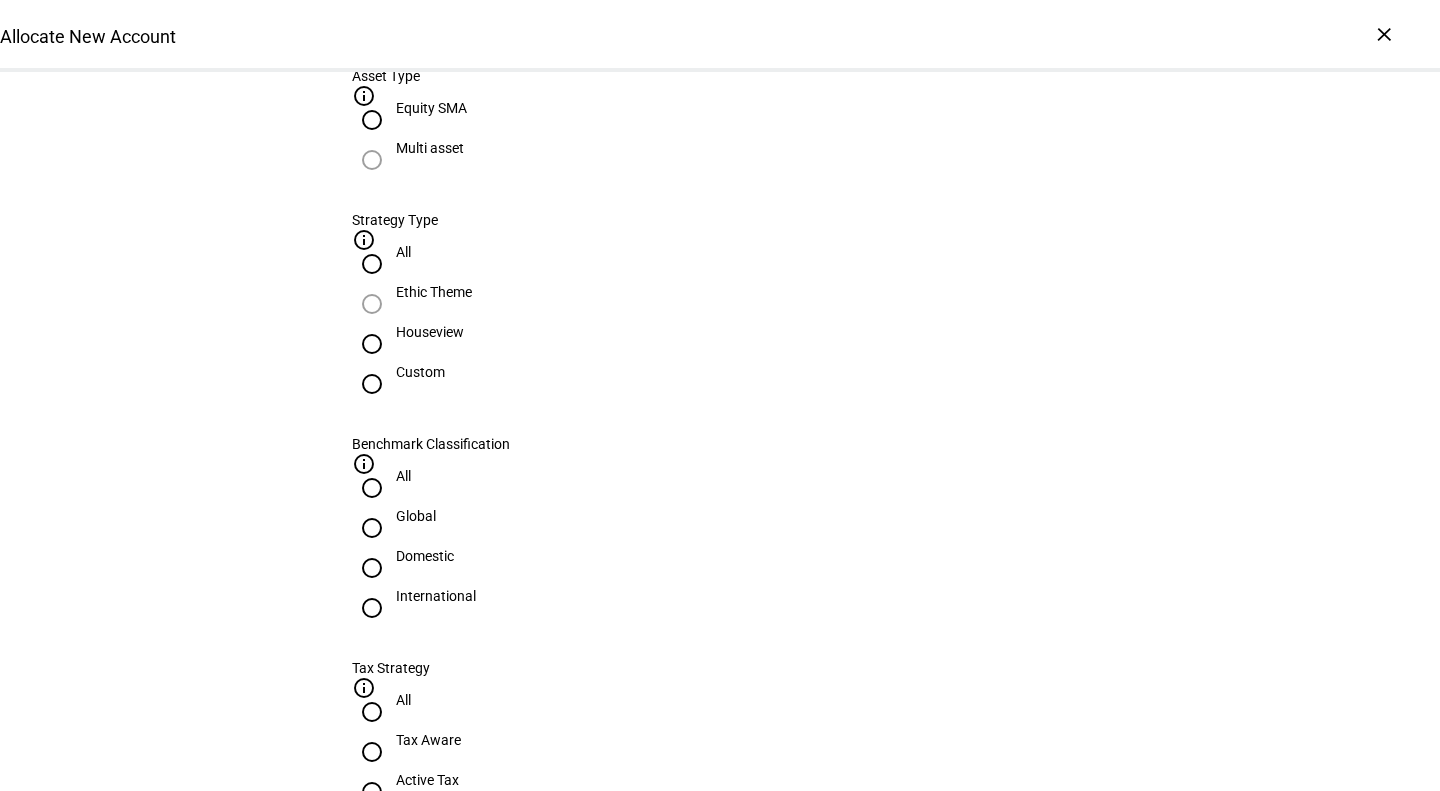 click on "Custom" at bounding box center (420, 372) 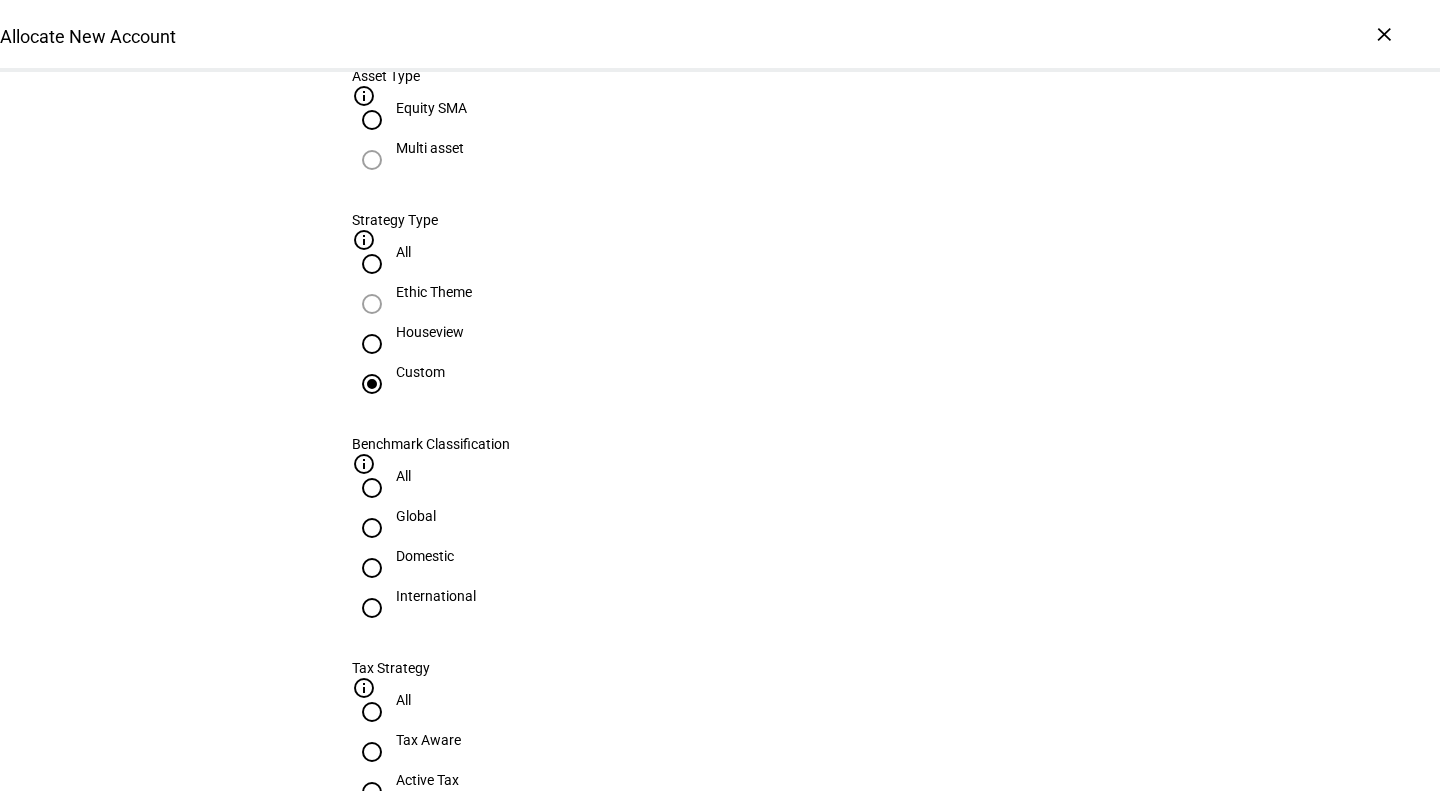 click on "International" at bounding box center [436, 596] 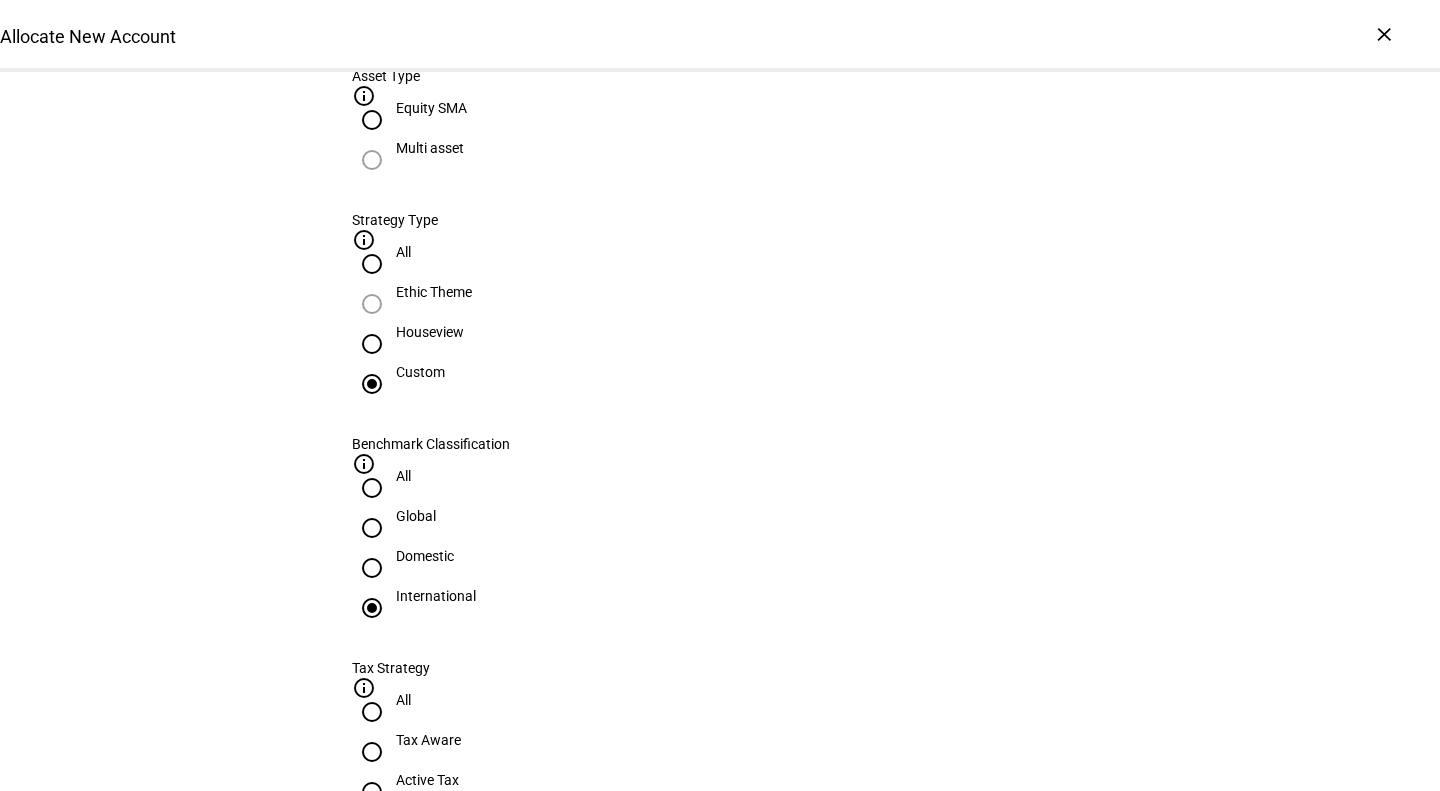 click at bounding box center (720, 868) 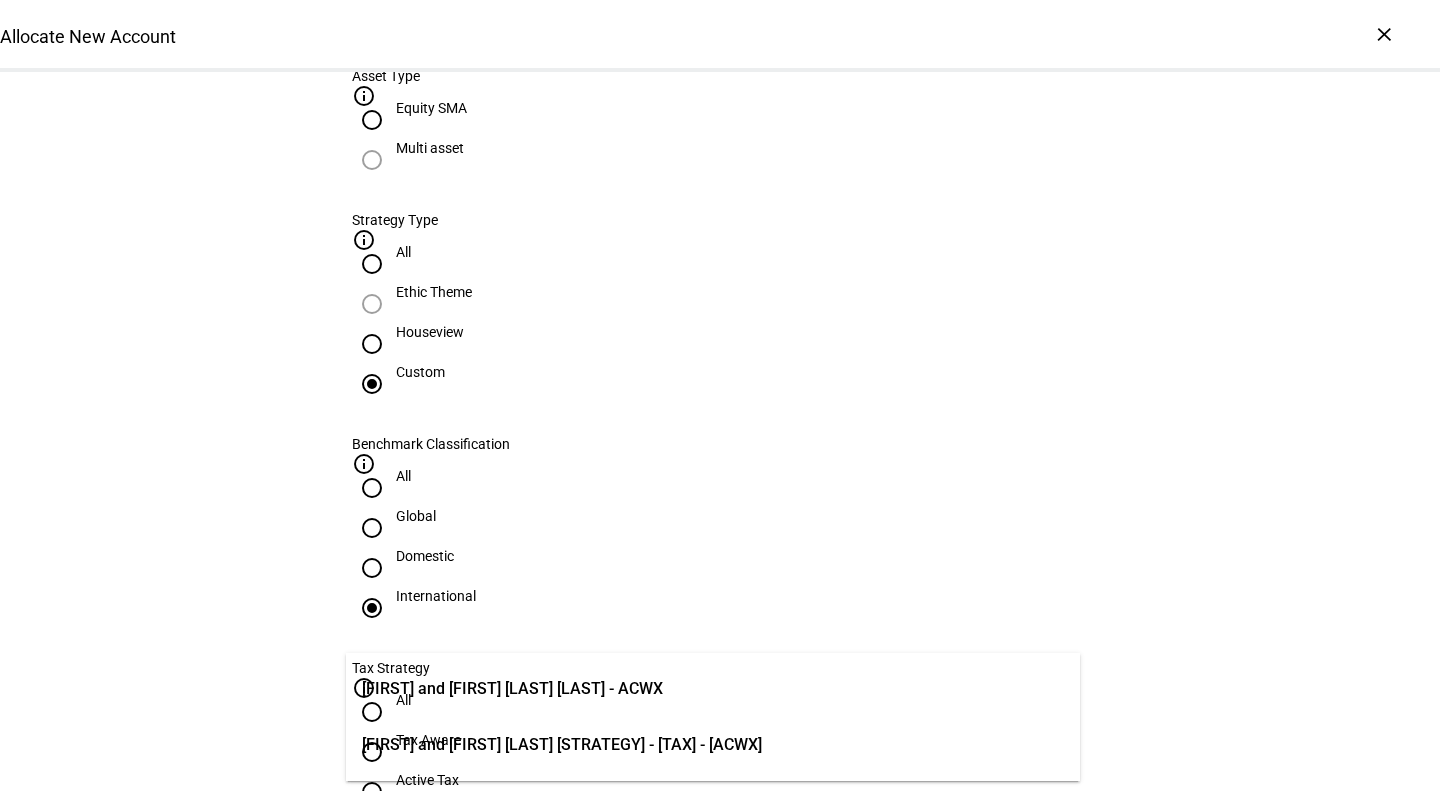 click on "[FIRST] and [FIRST] [LAST] [LAST] - ACWX" at bounding box center [512, 689] 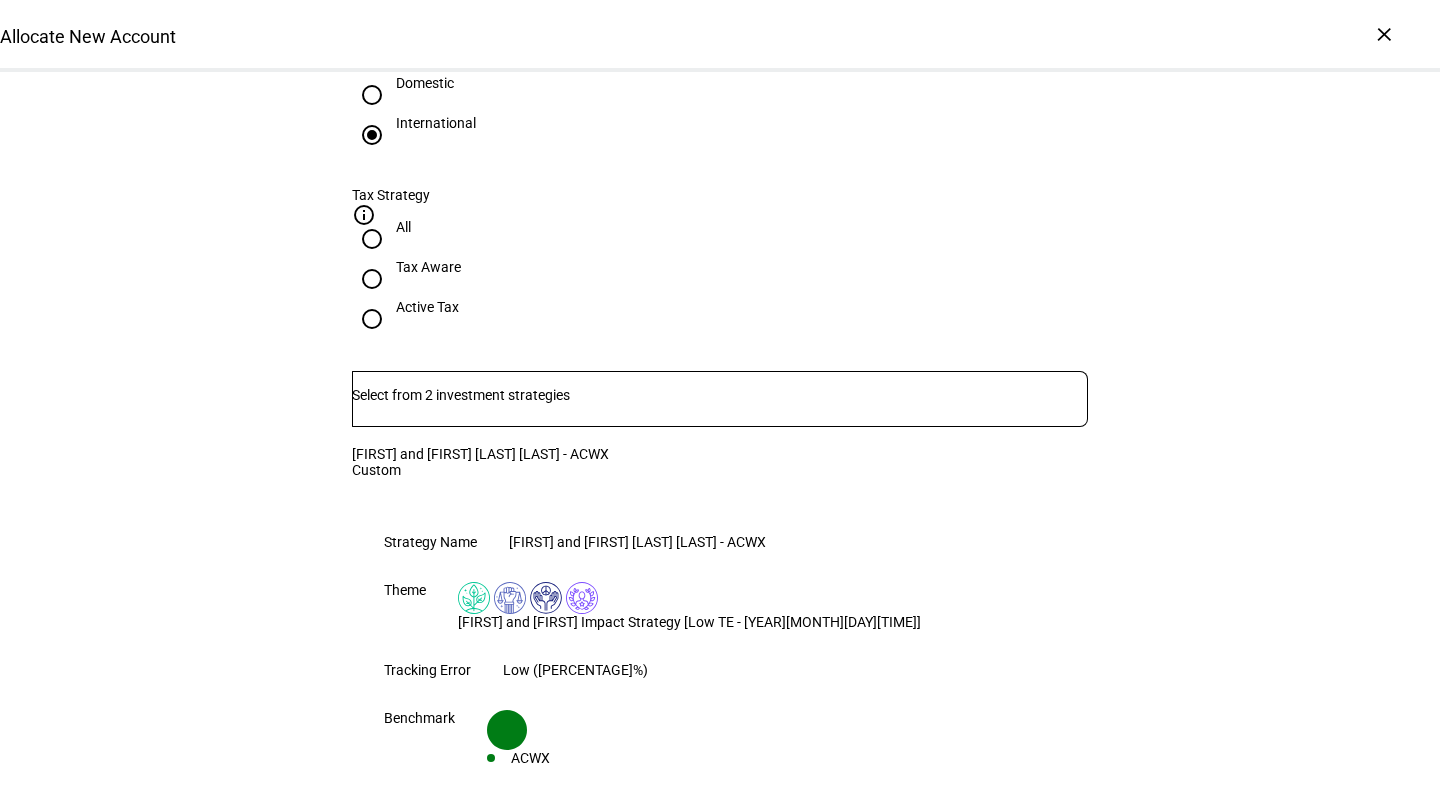 scroll, scrollTop: 1542, scrollLeft: 0, axis: vertical 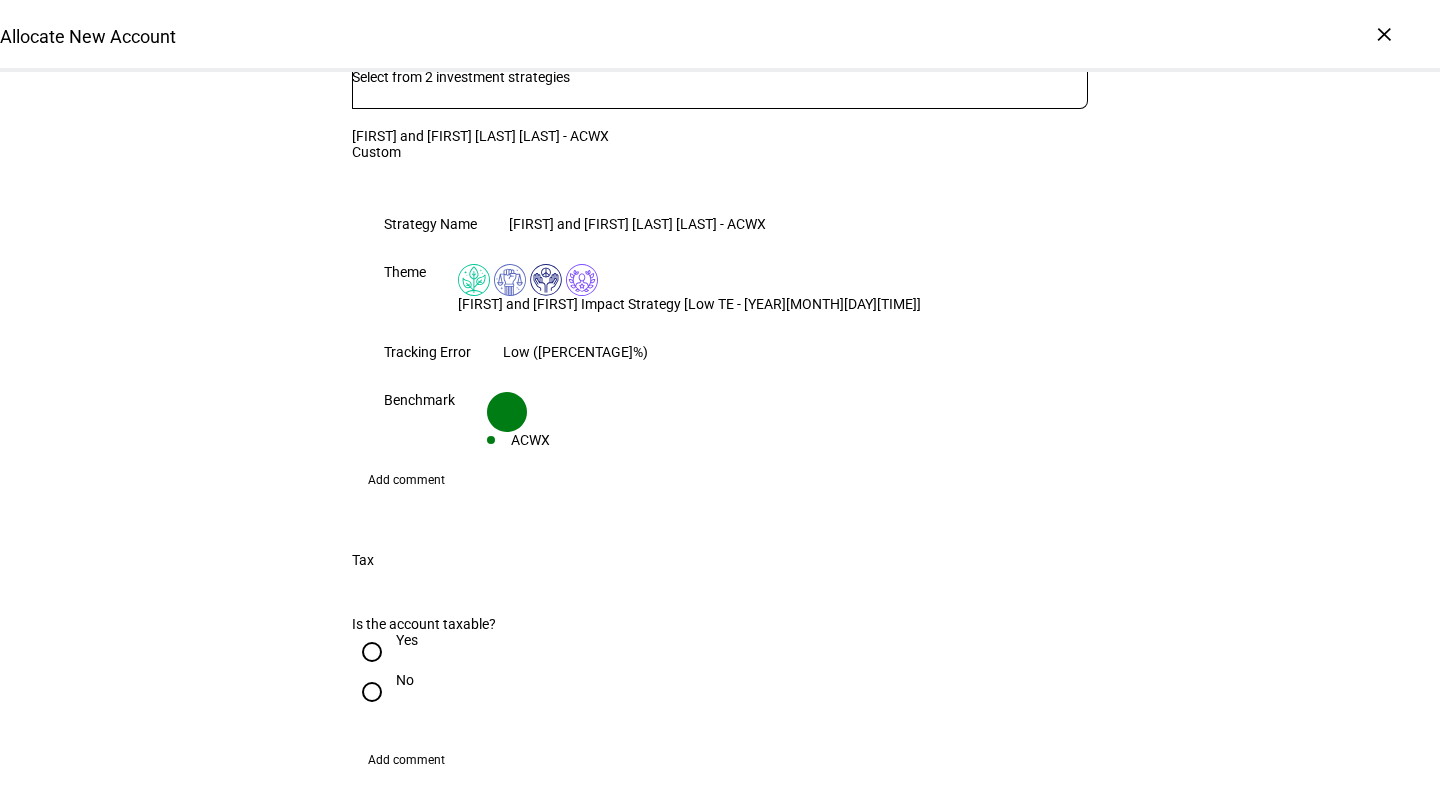 click on "Yes" at bounding box center (372, 652) 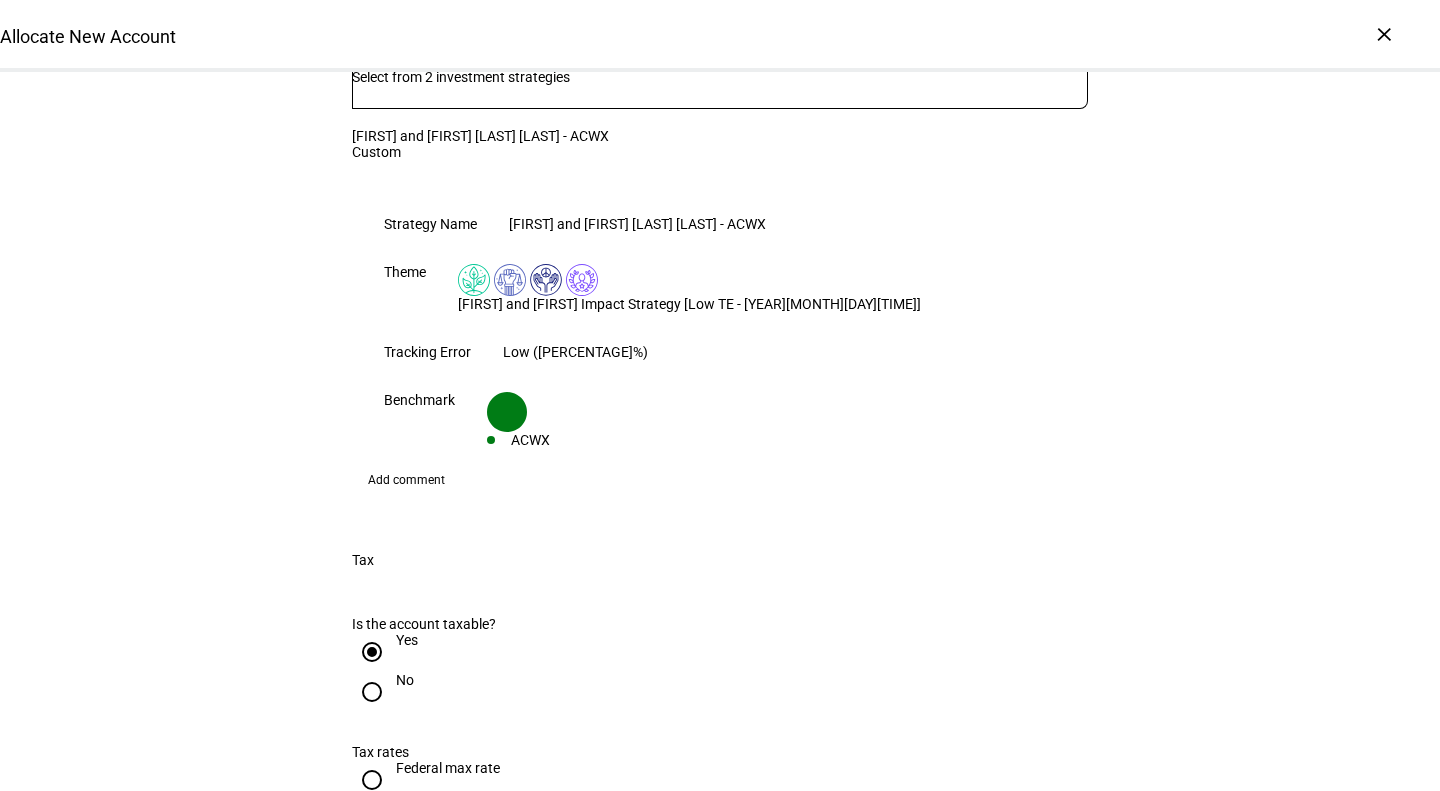 click at bounding box center [372, 692] 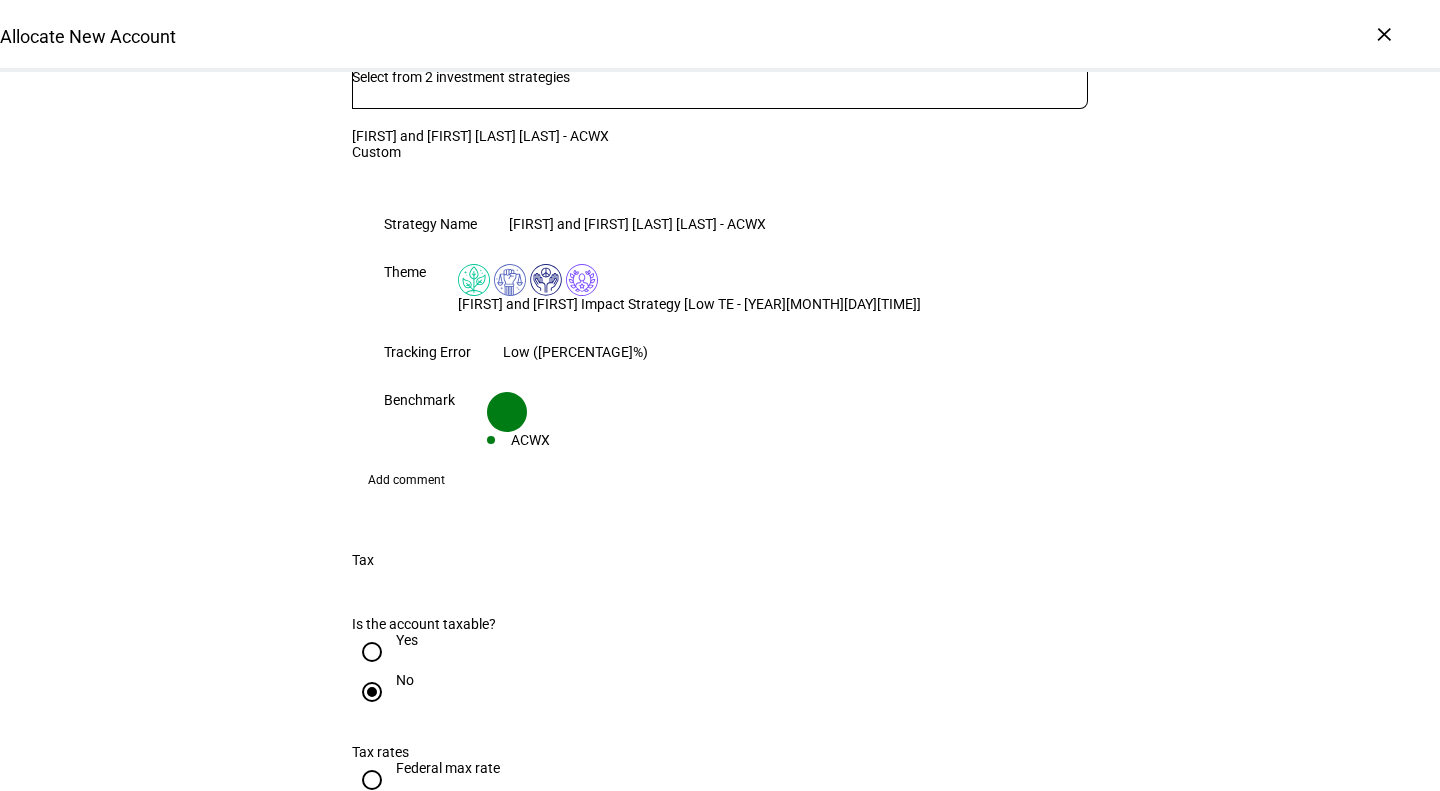 radio on "false" 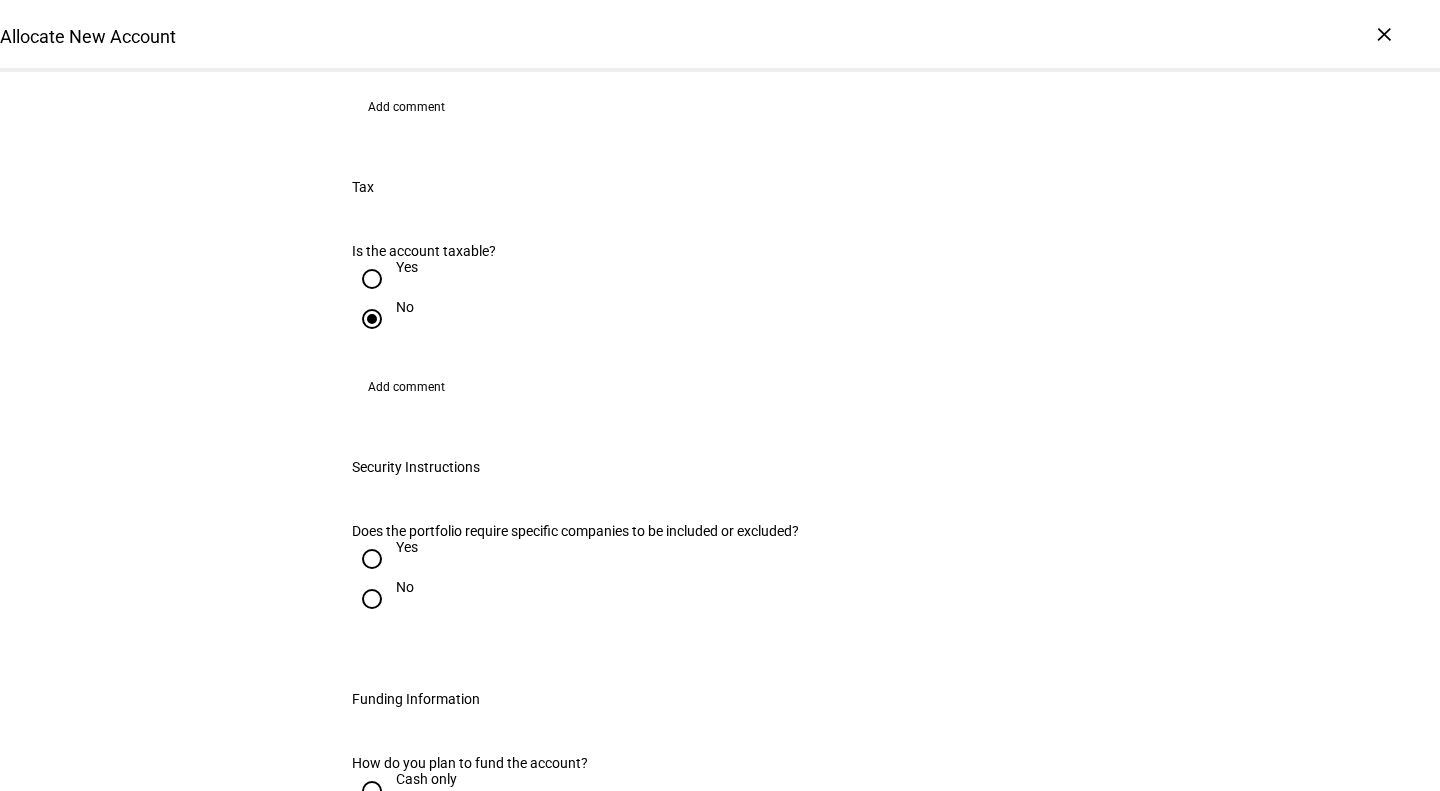scroll, scrollTop: 1916, scrollLeft: 0, axis: vertical 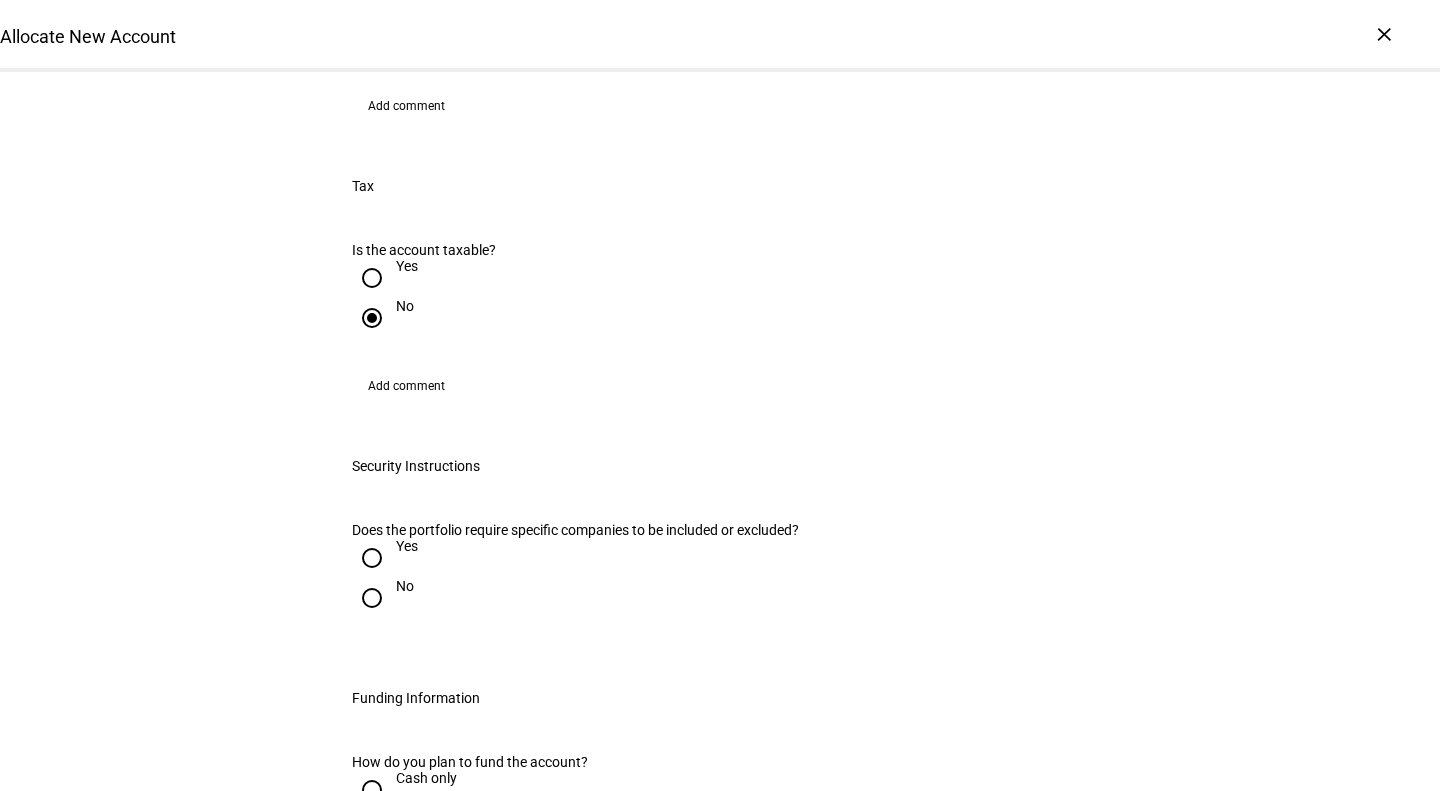 click at bounding box center [372, 558] 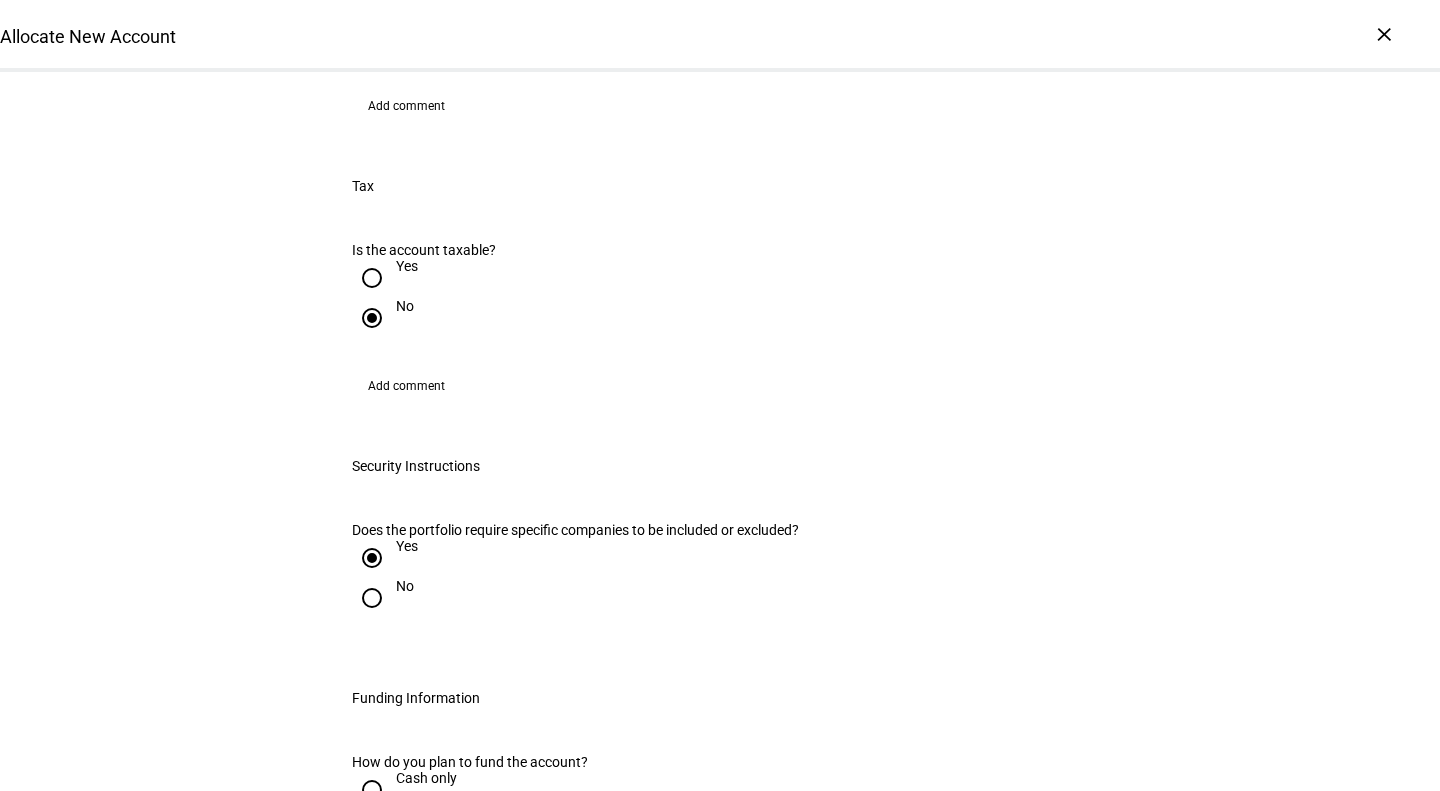 radio on "true" 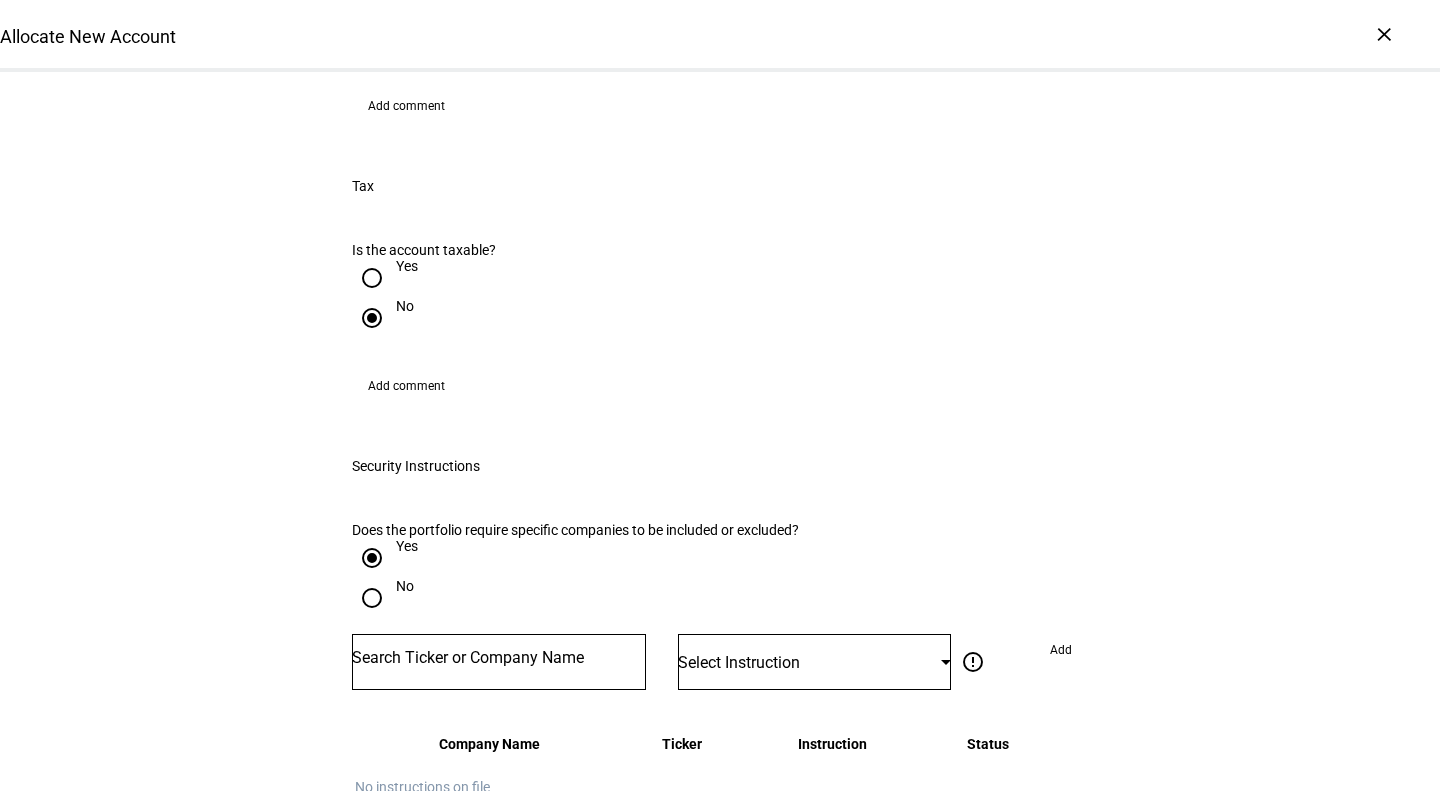 click at bounding box center [499, 658] 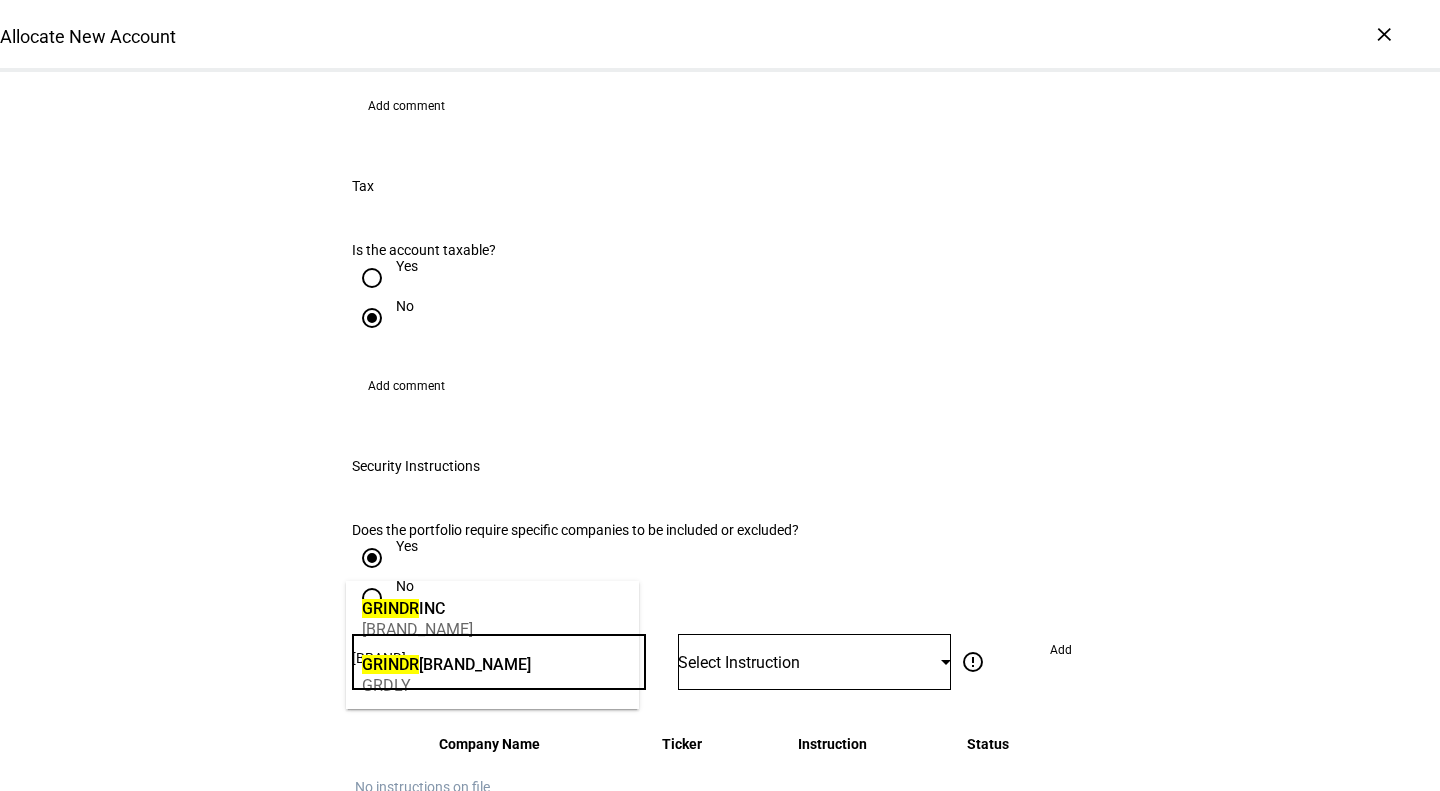 type on "[BRAND]" 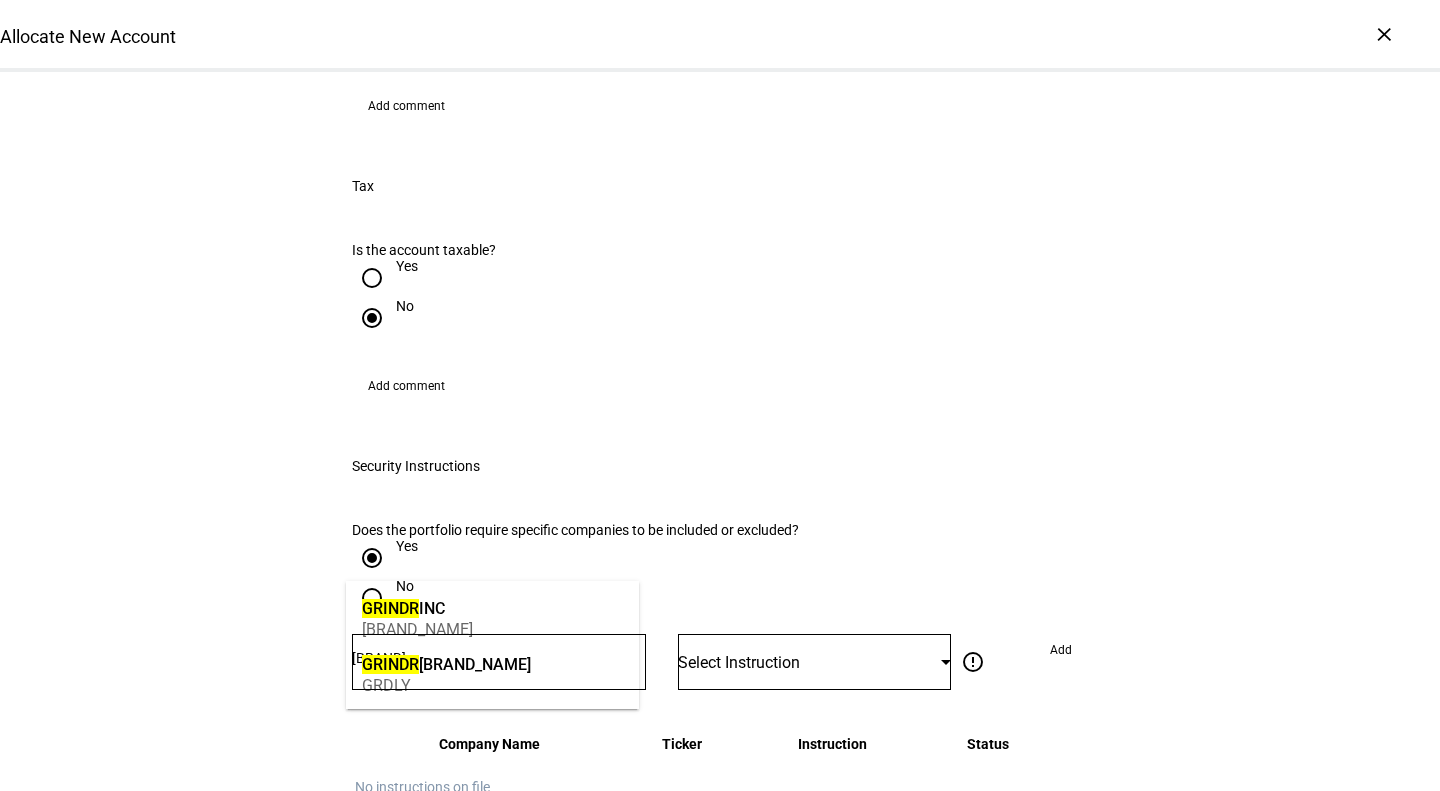 click on "[BRAND_NAME]" at bounding box center [417, 629] 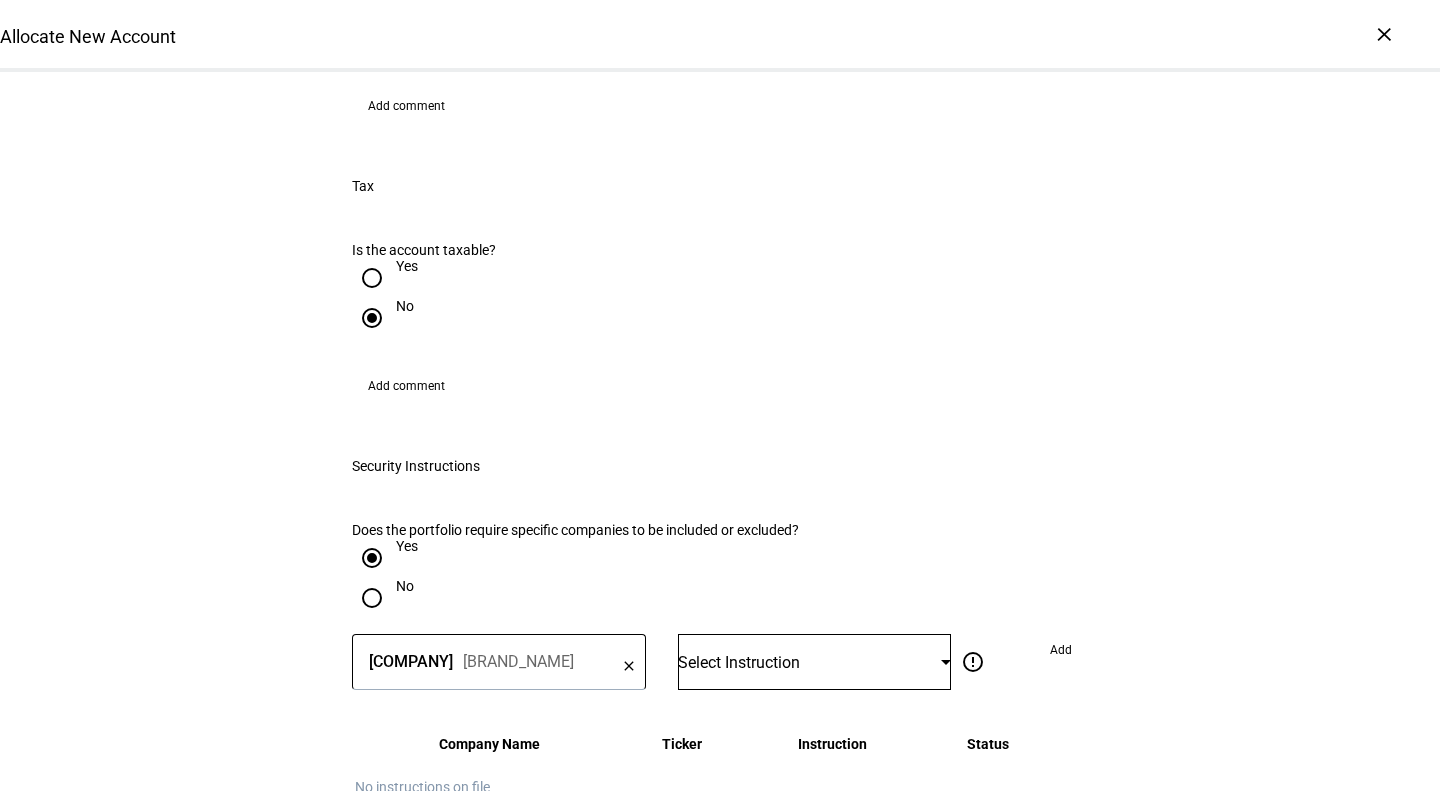 click on "Select Instruction" 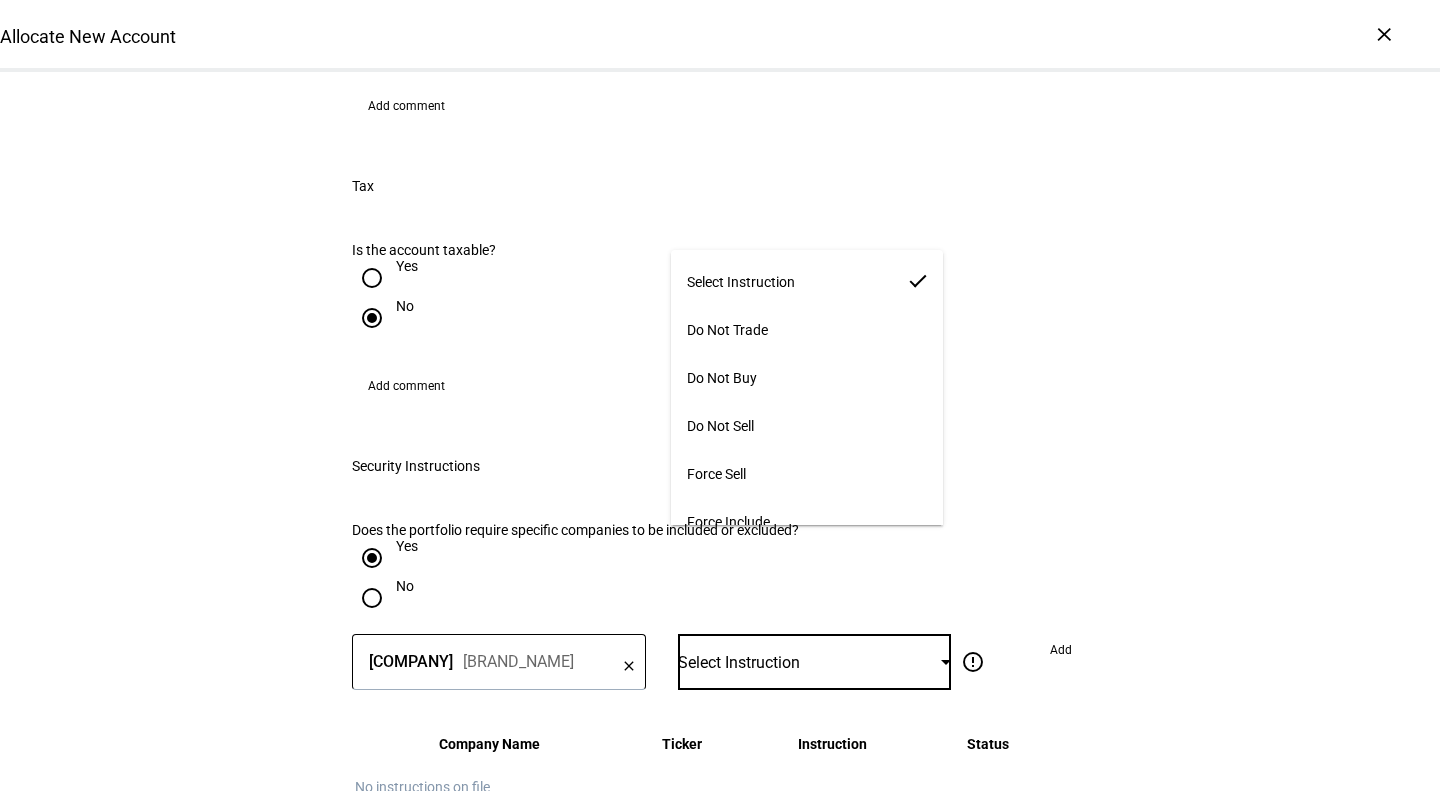 click on "Do Not Trade" at bounding box center (727, 330) 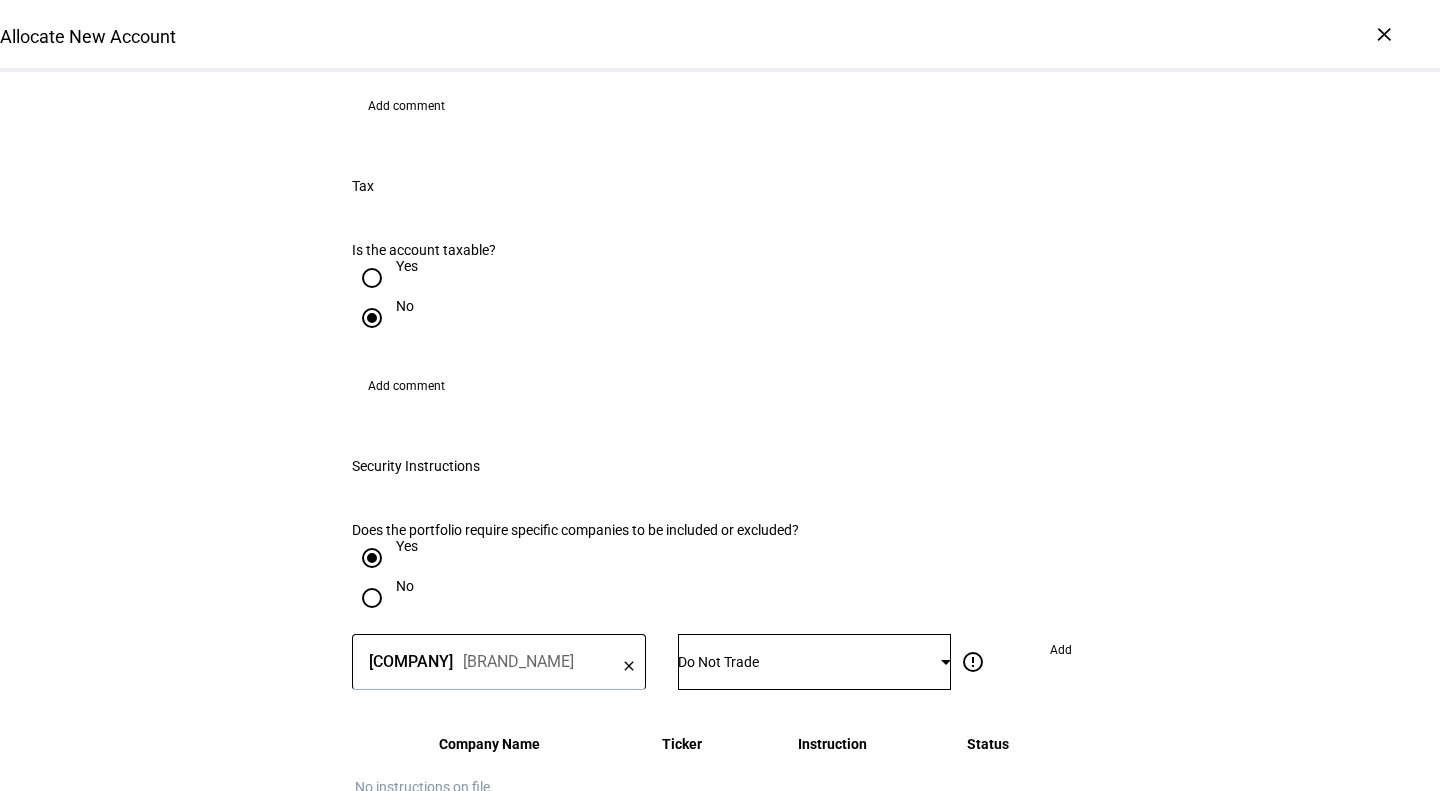 click on "Add" 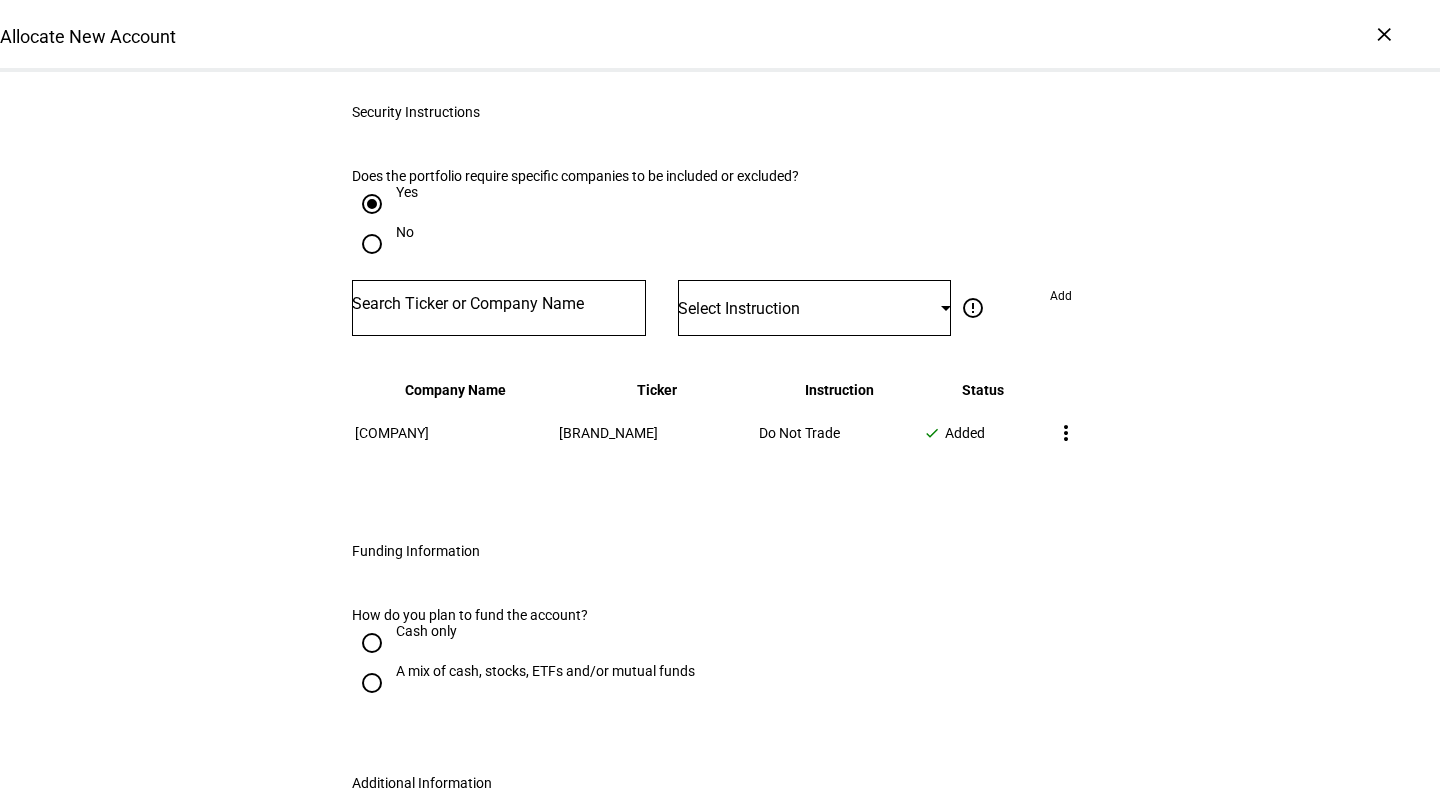 scroll, scrollTop: 2552, scrollLeft: 0, axis: vertical 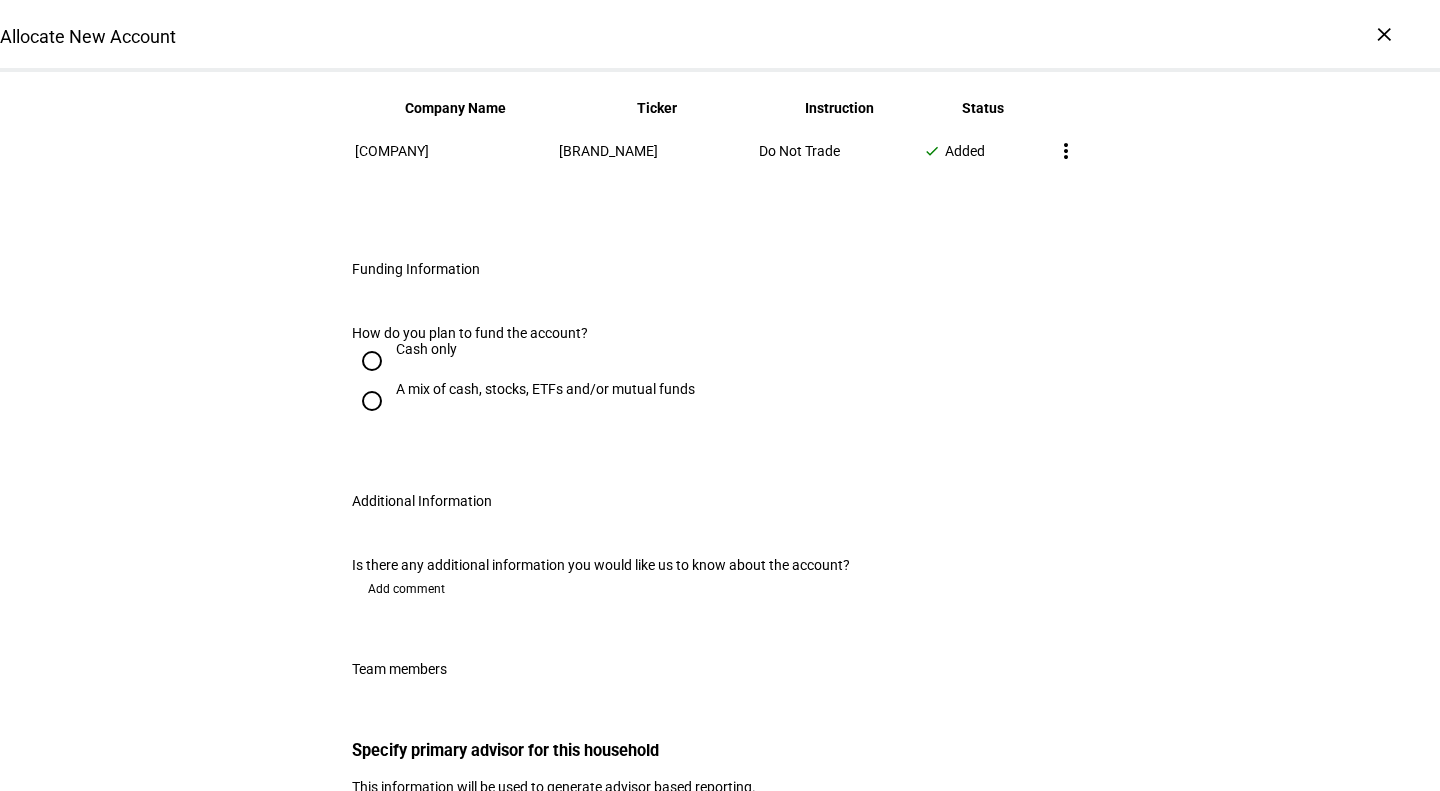 click on "Cash only" at bounding box center [426, 359] 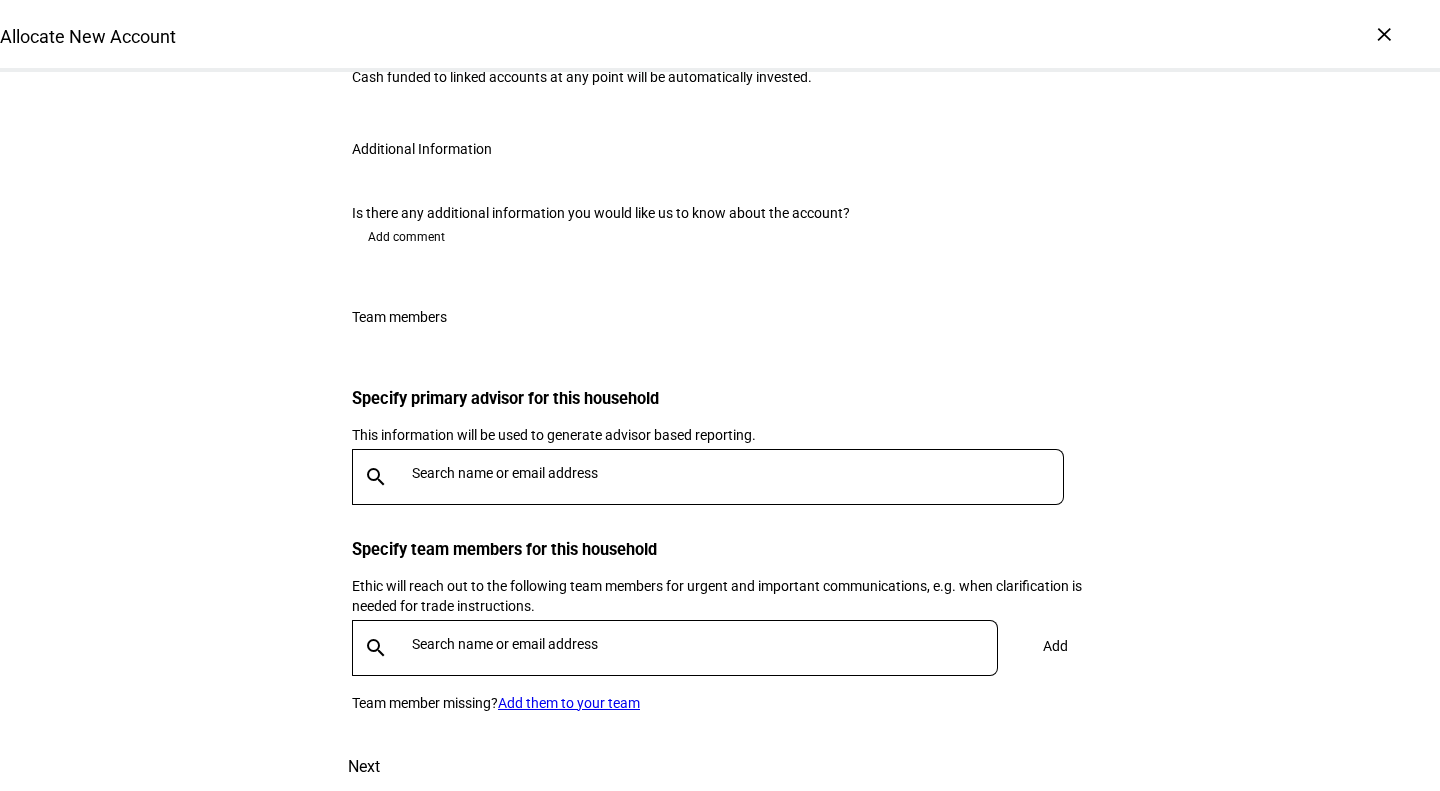 scroll, scrollTop: 3114, scrollLeft: 0, axis: vertical 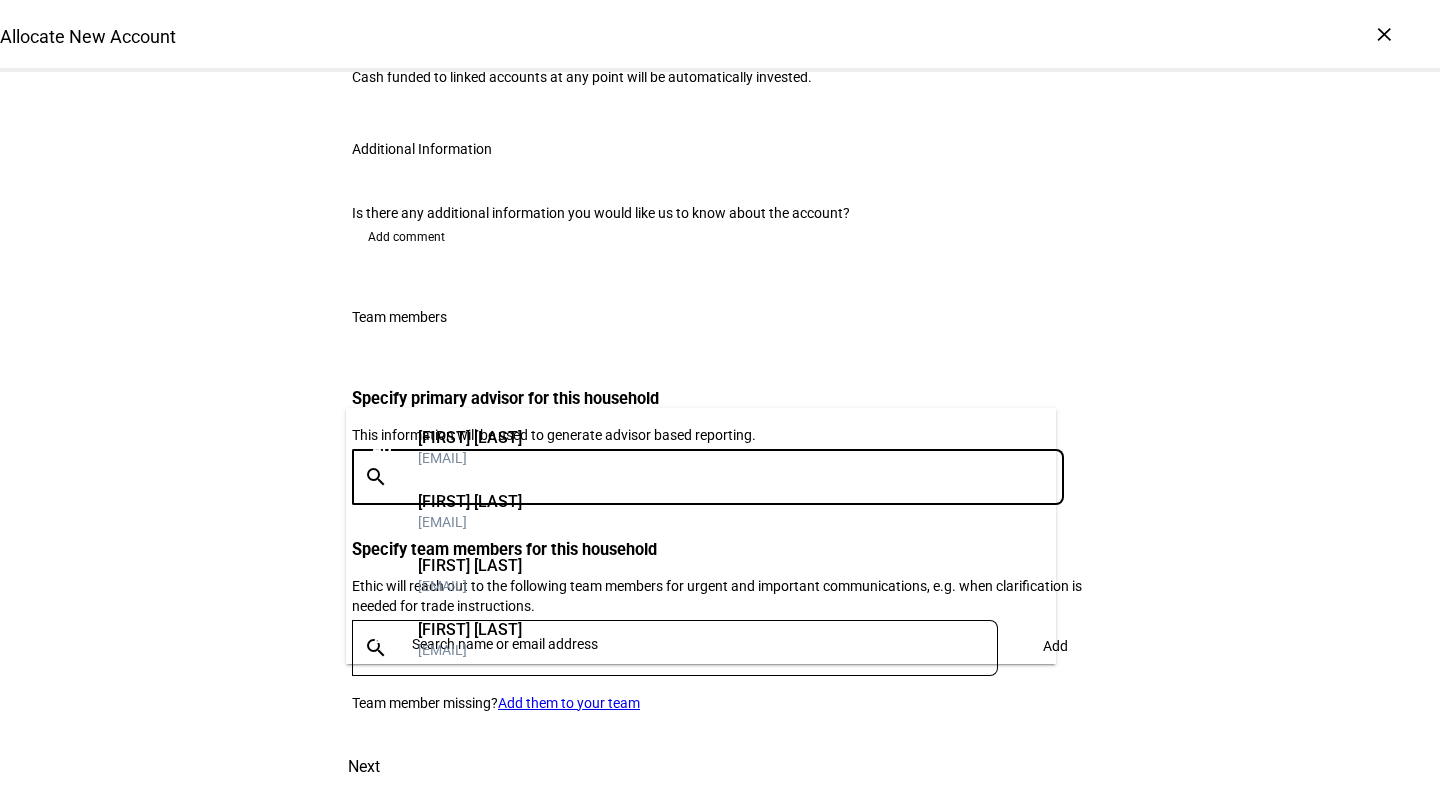 type on "e" 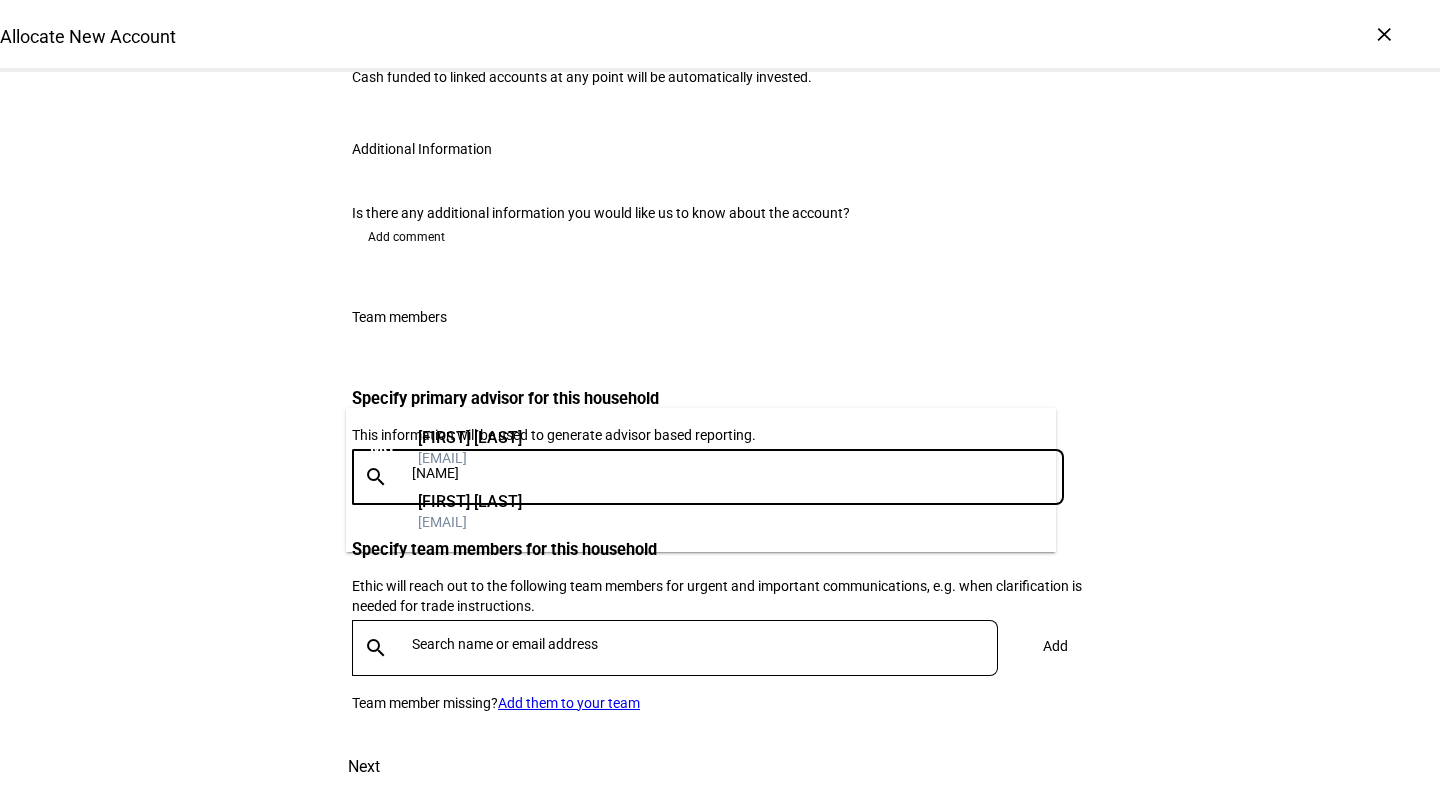 type on "mega" 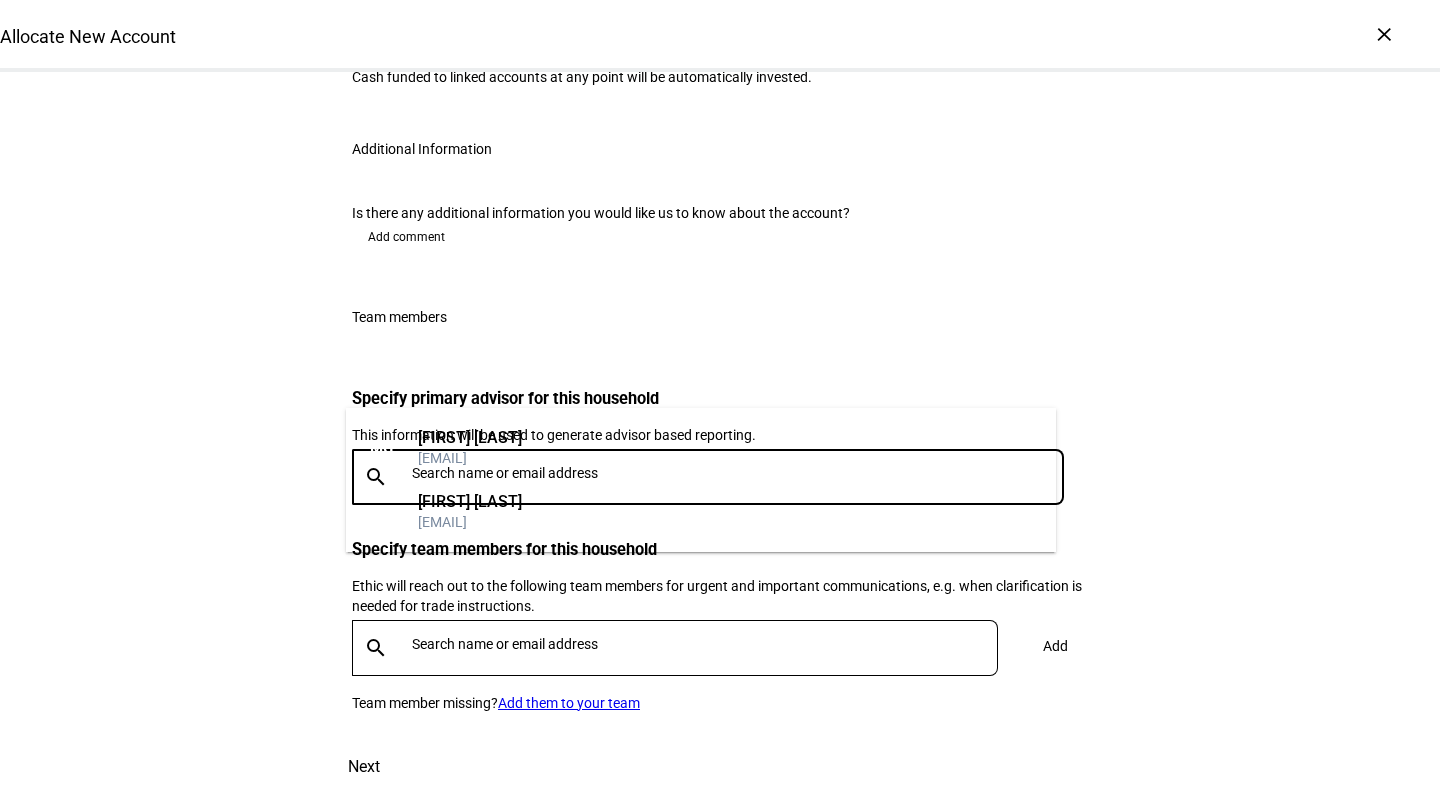 type 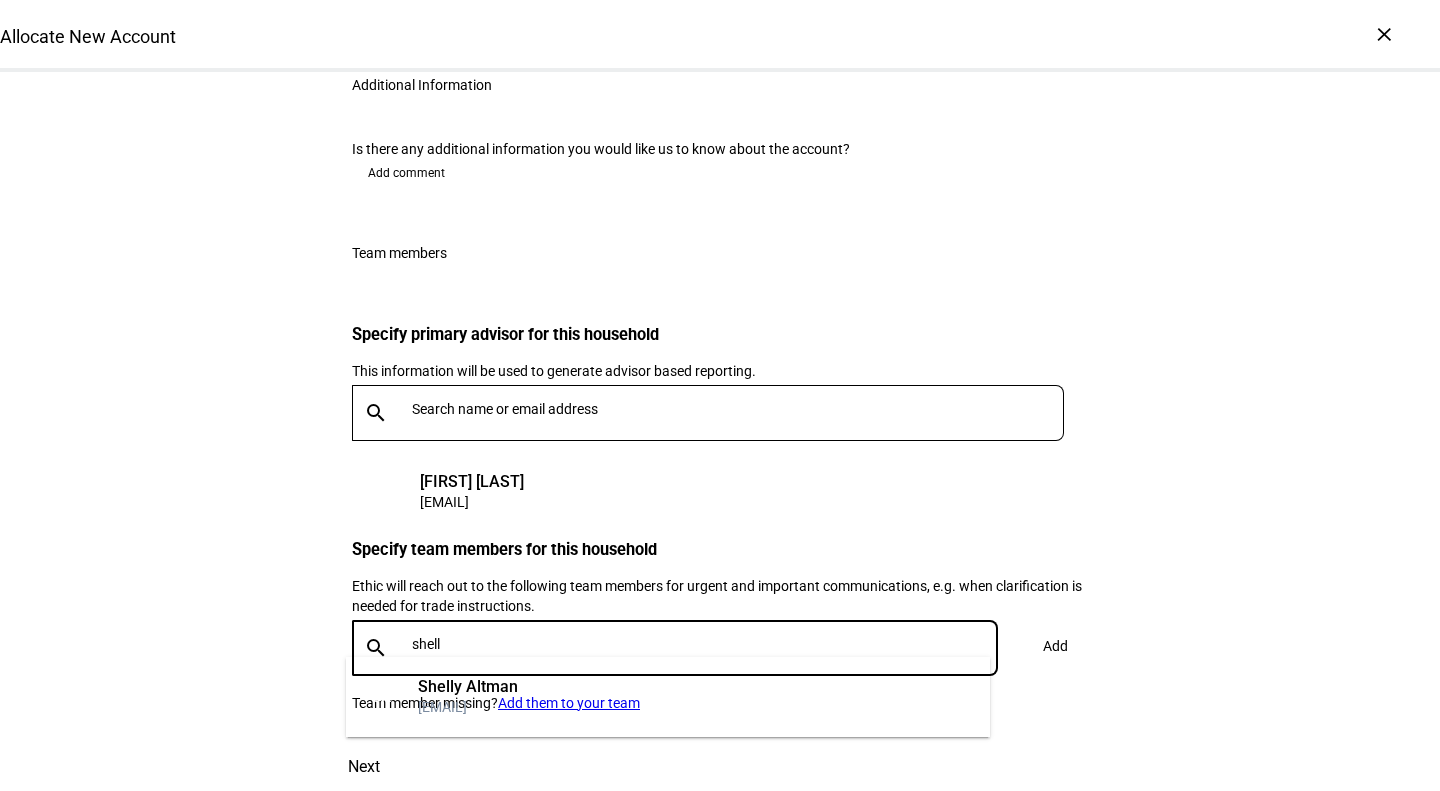 type on "[FIRST]" 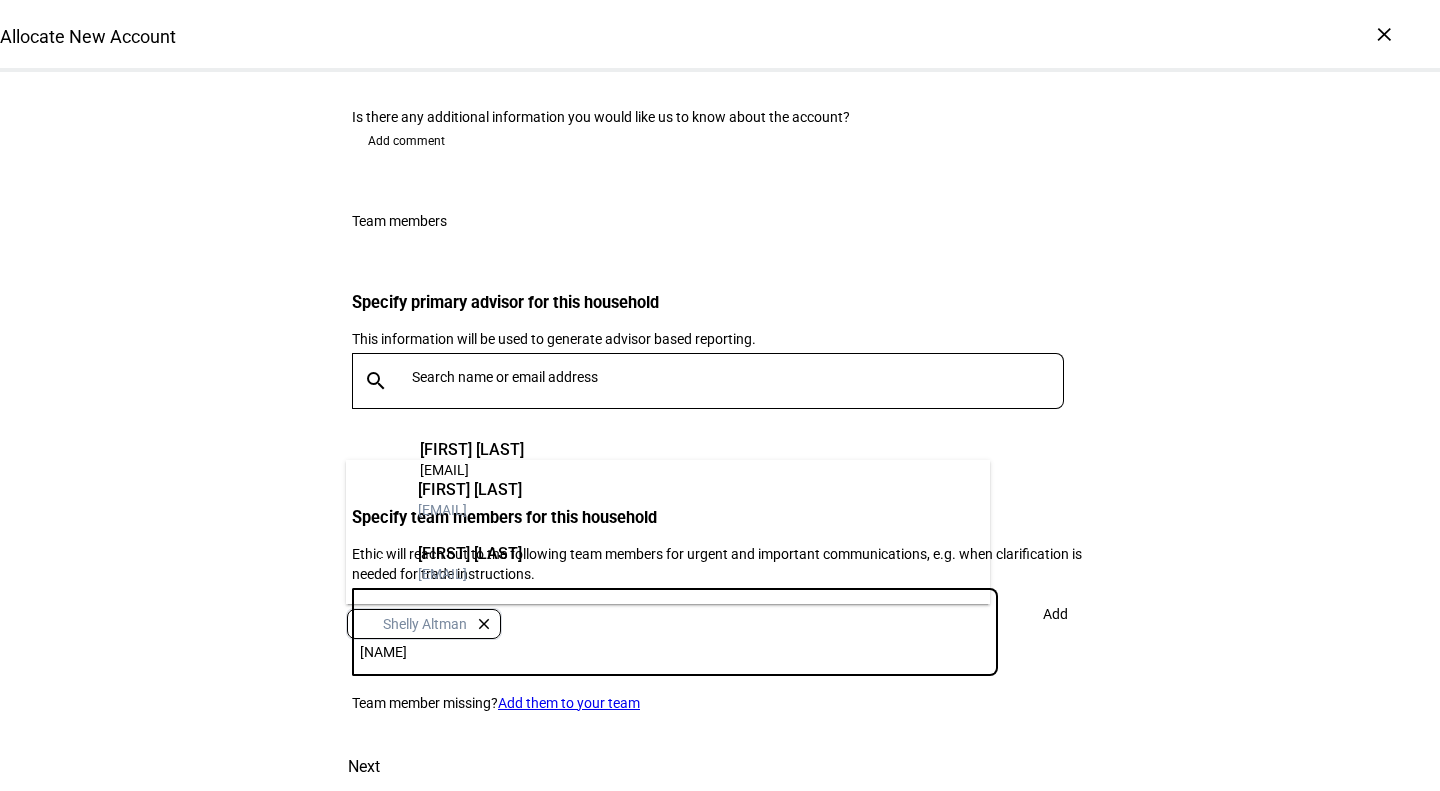type on "[FIRST] [LAST]" 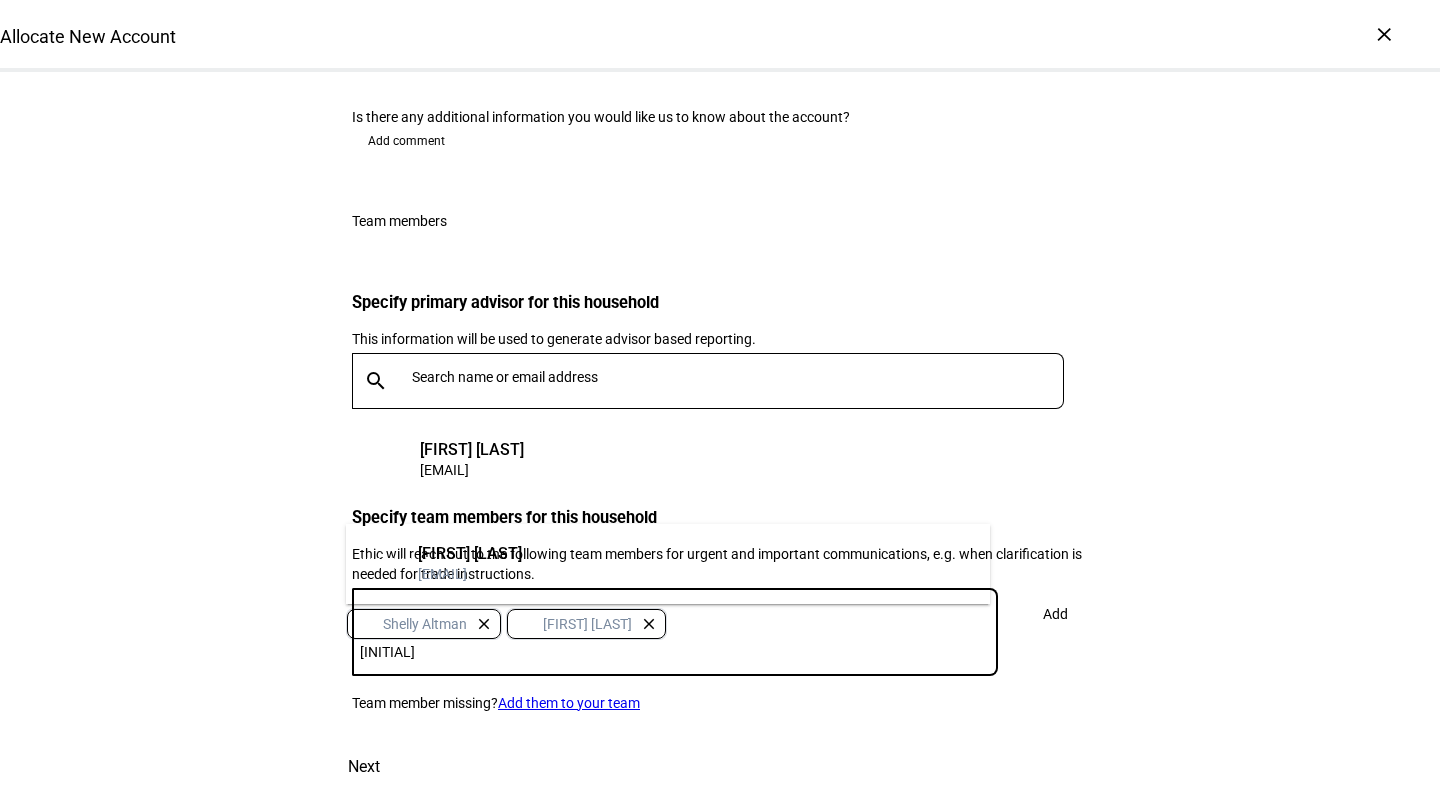type on "[NAME]" 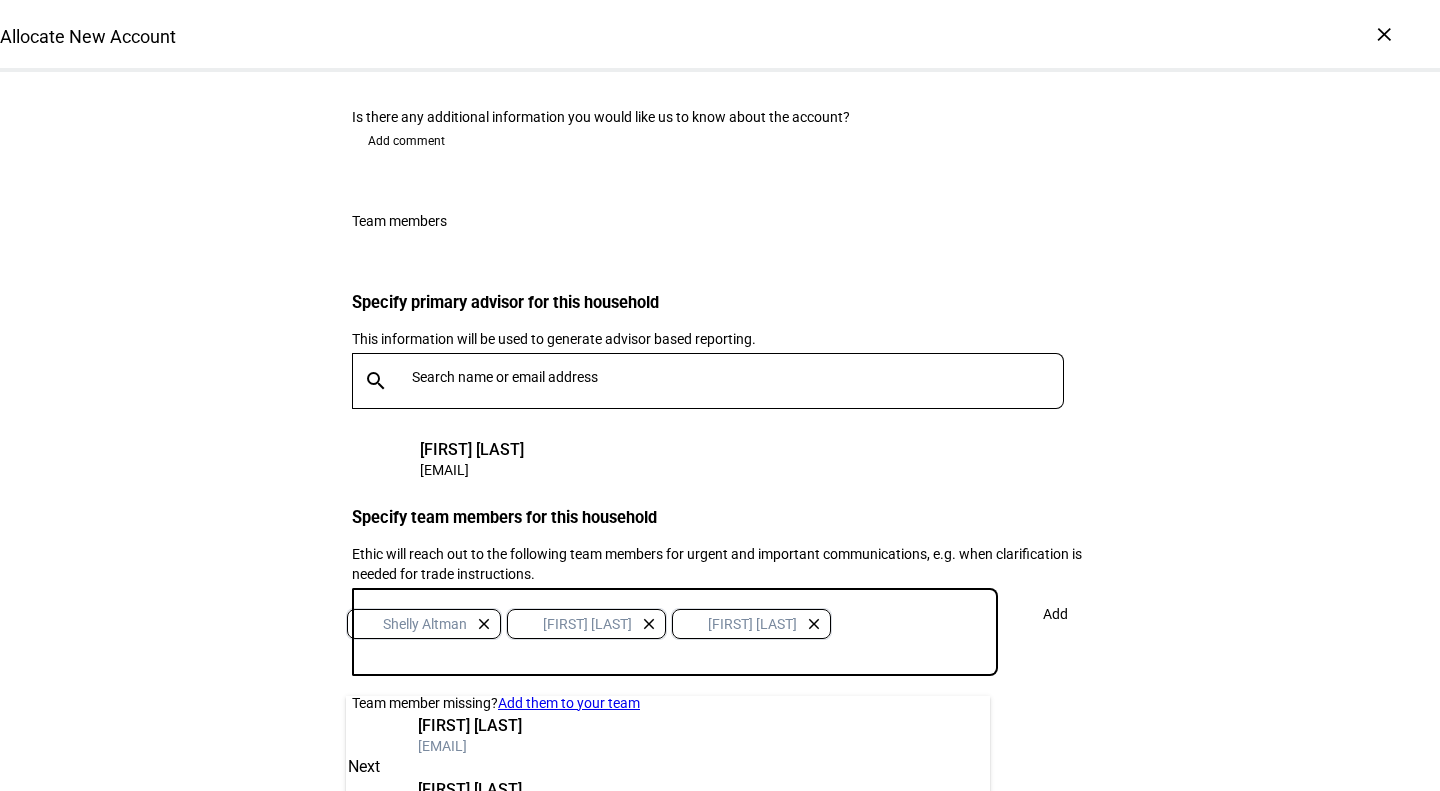 type on "s" 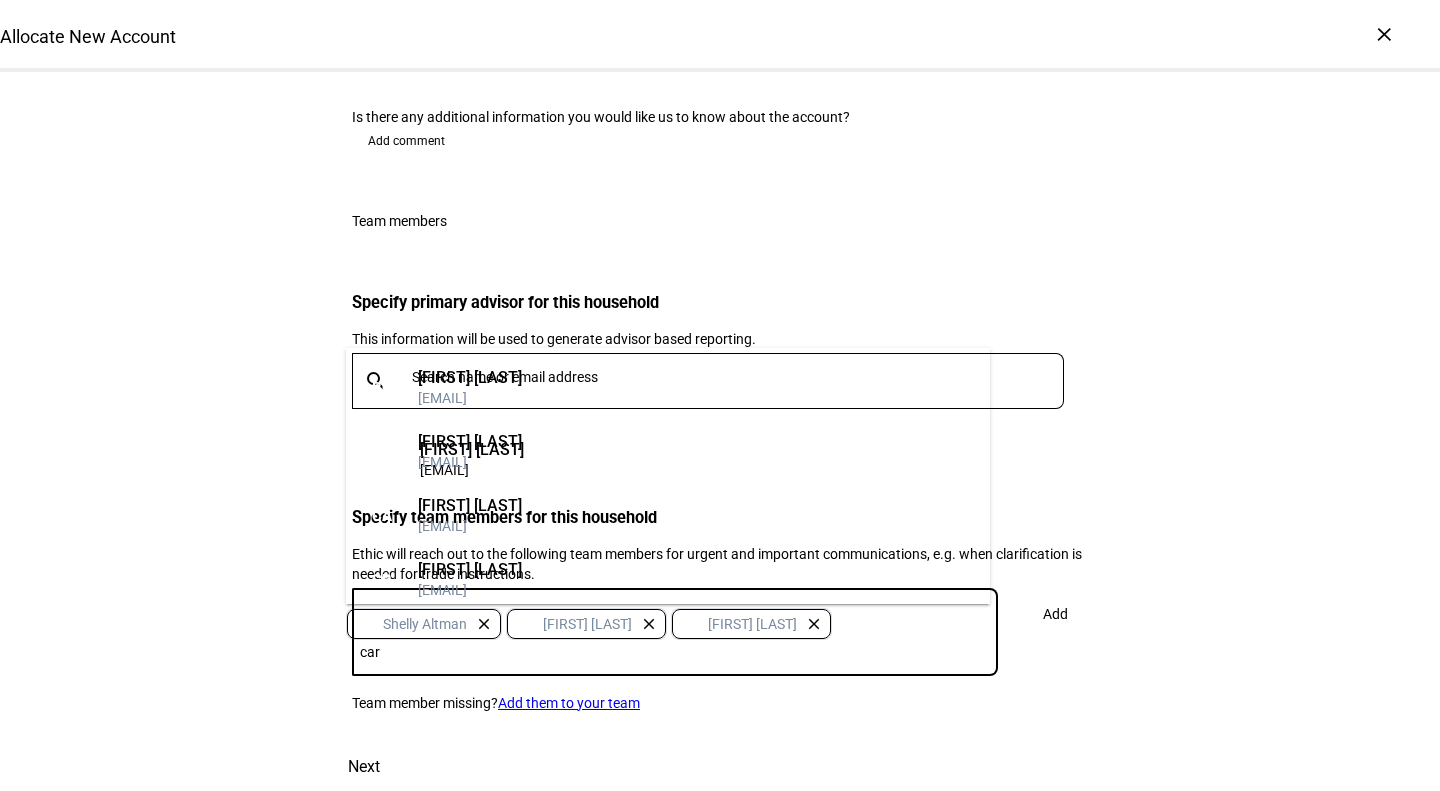type on "[NAME]" 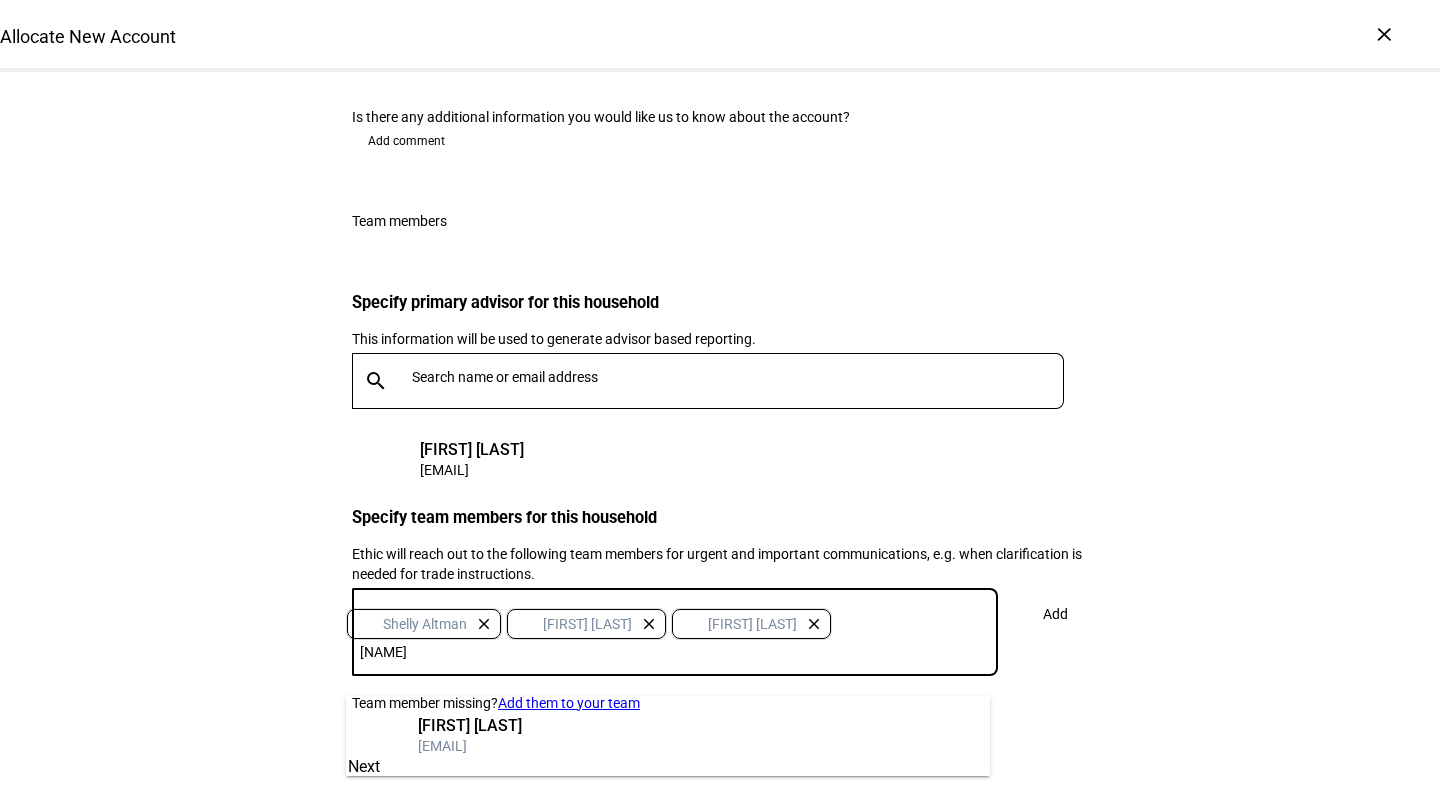 type 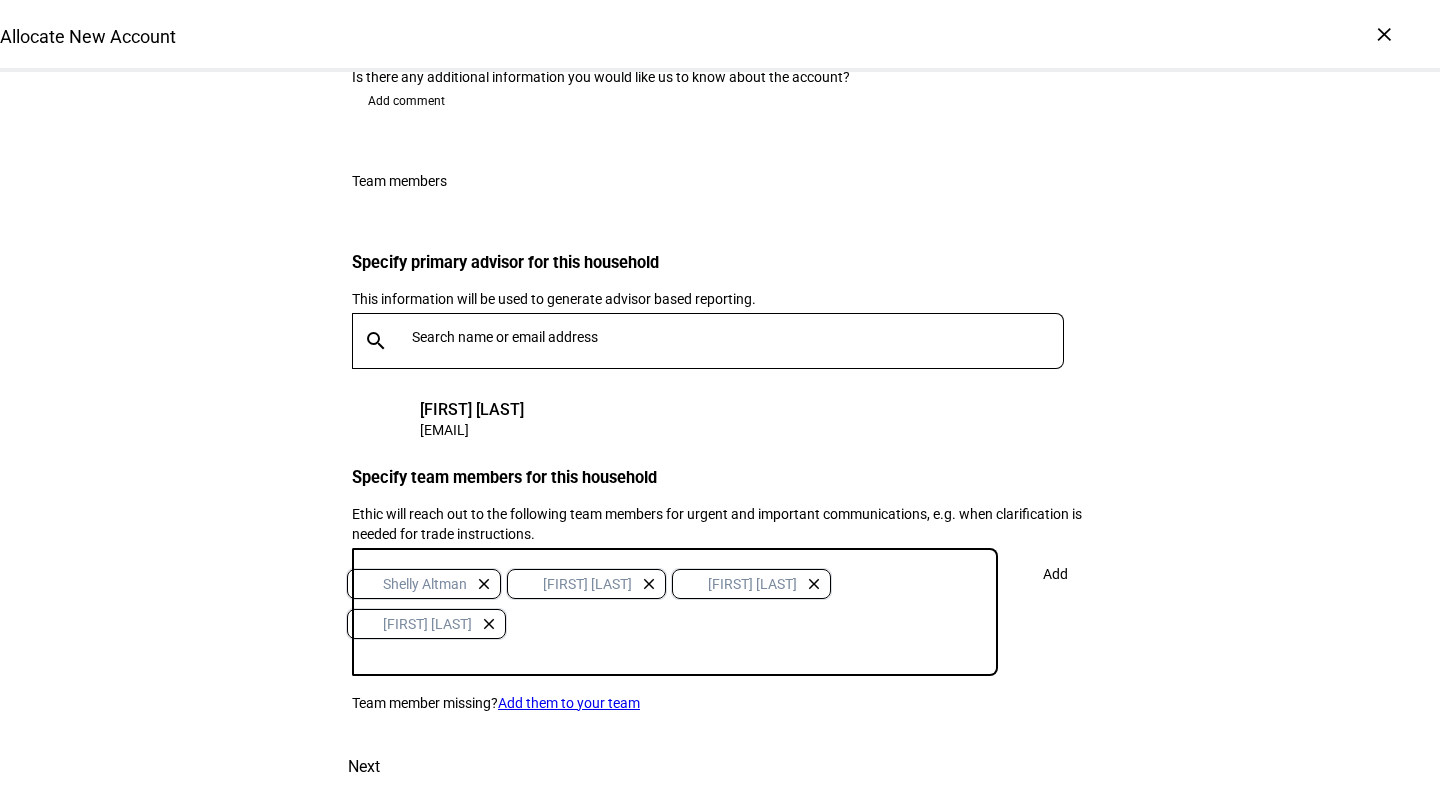 click 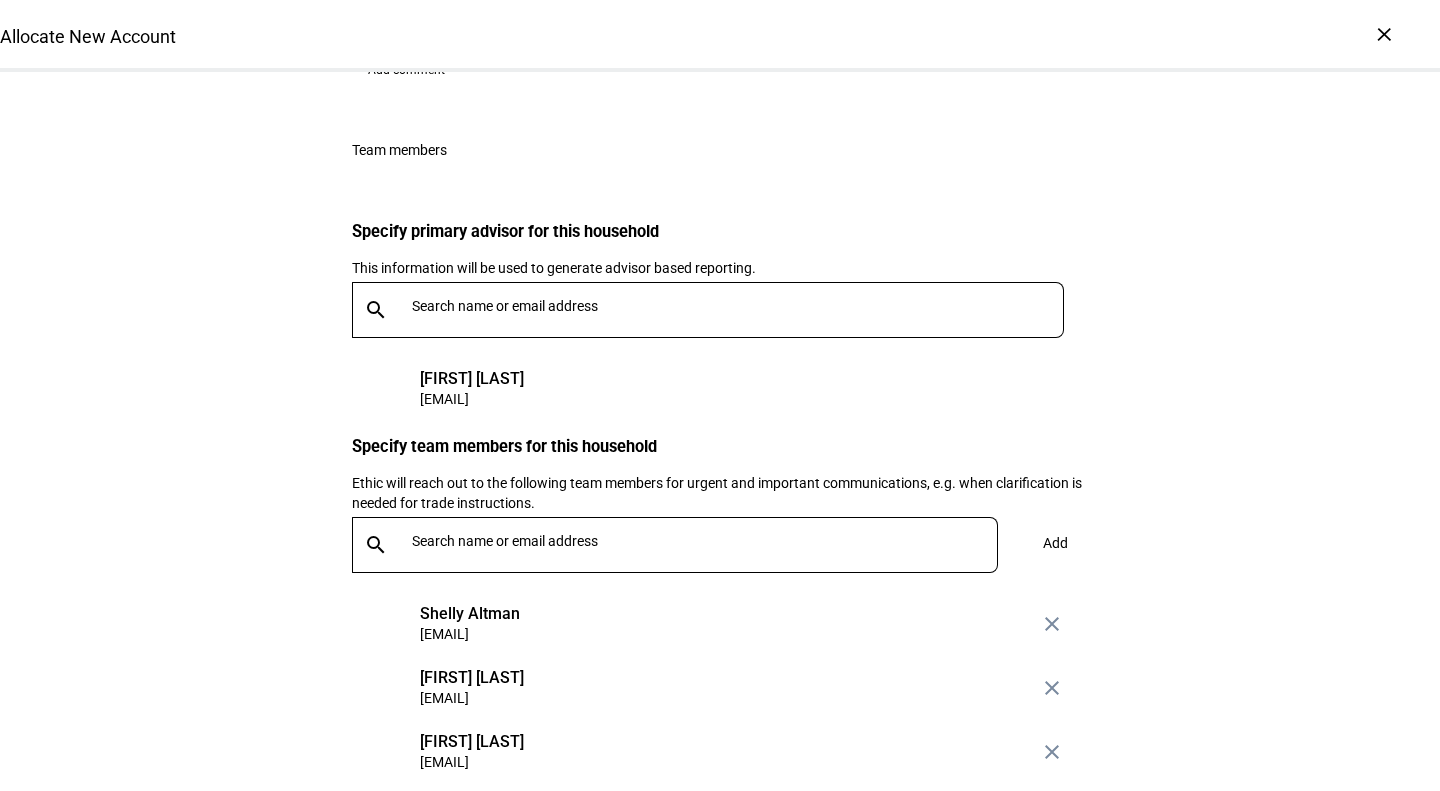 scroll, scrollTop: 3445, scrollLeft: 0, axis: vertical 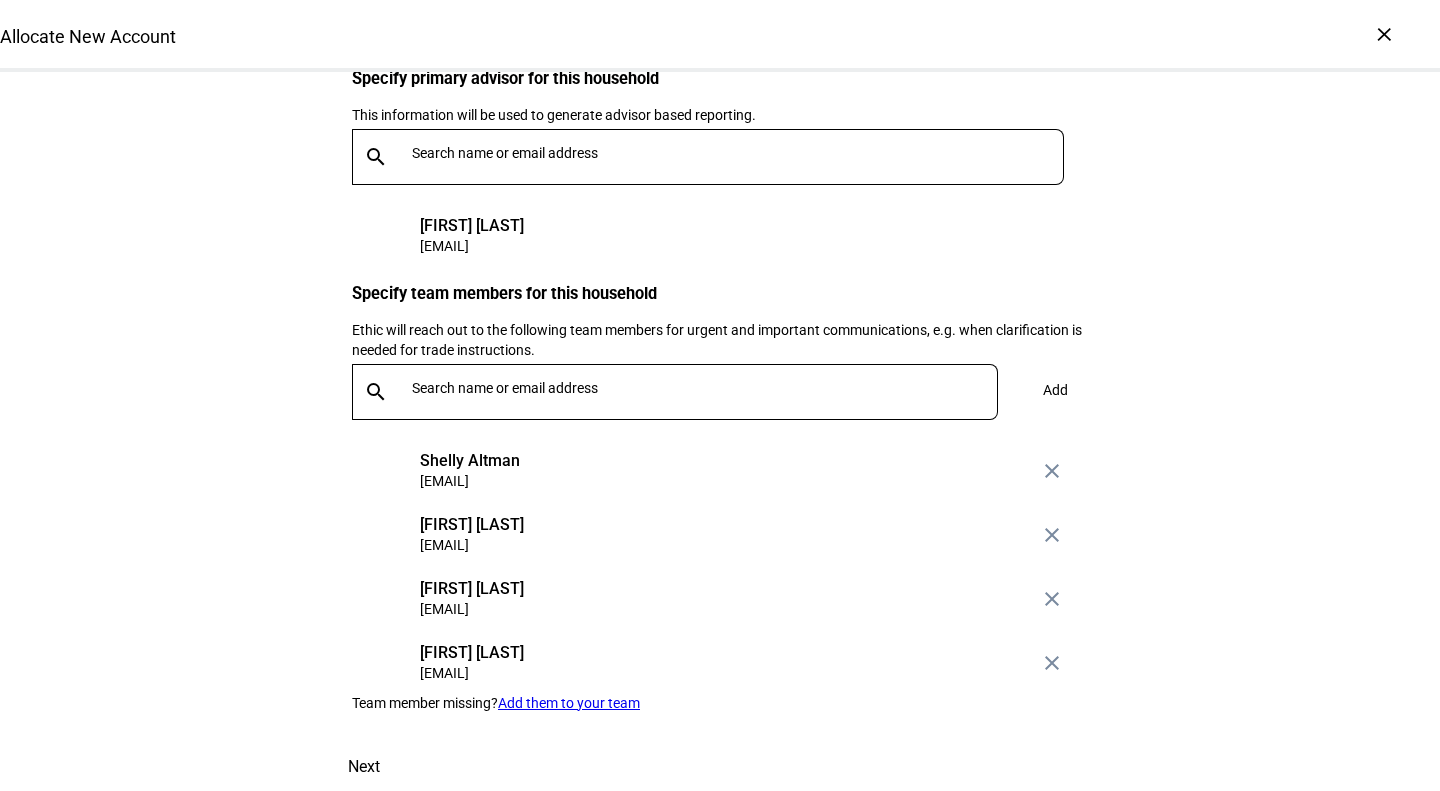 click 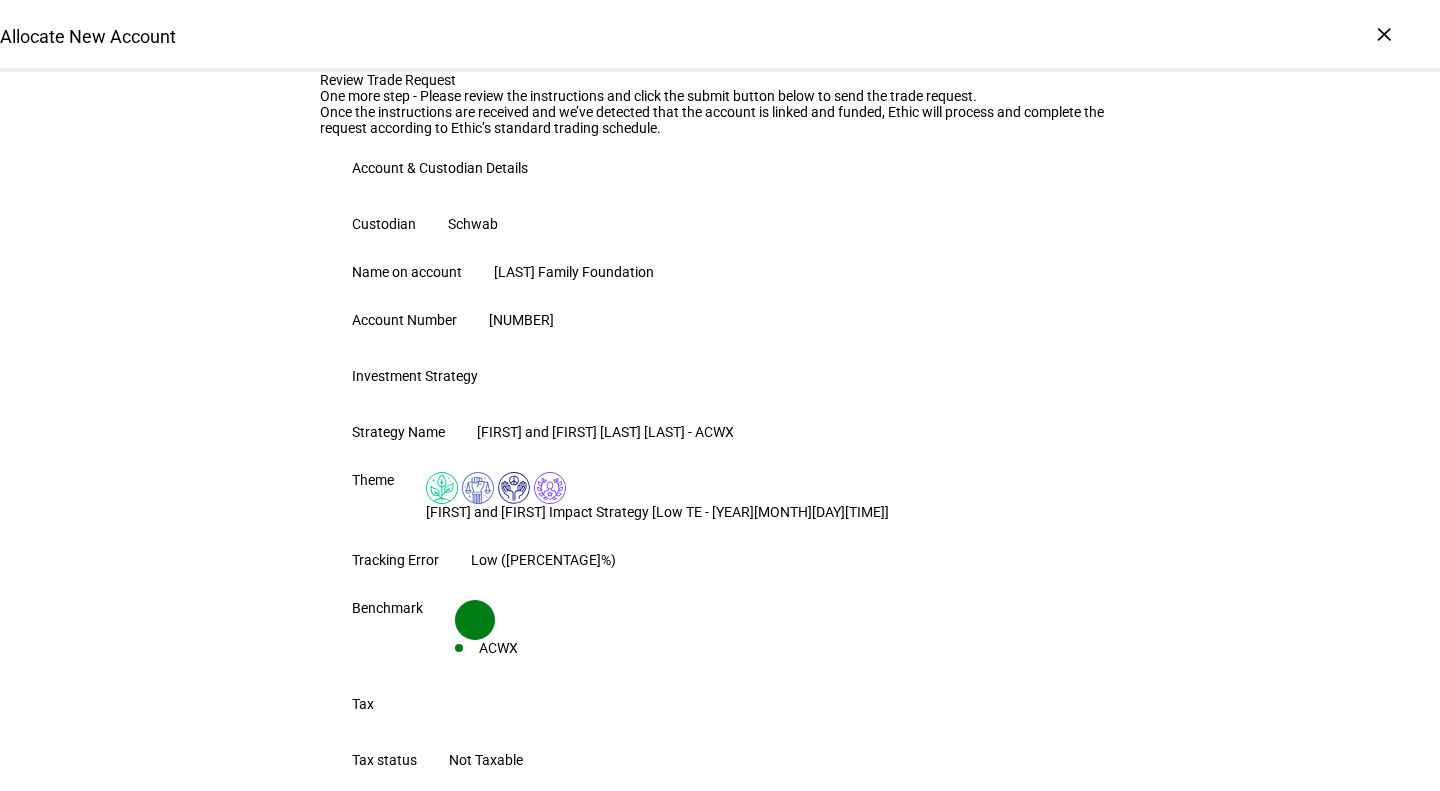type 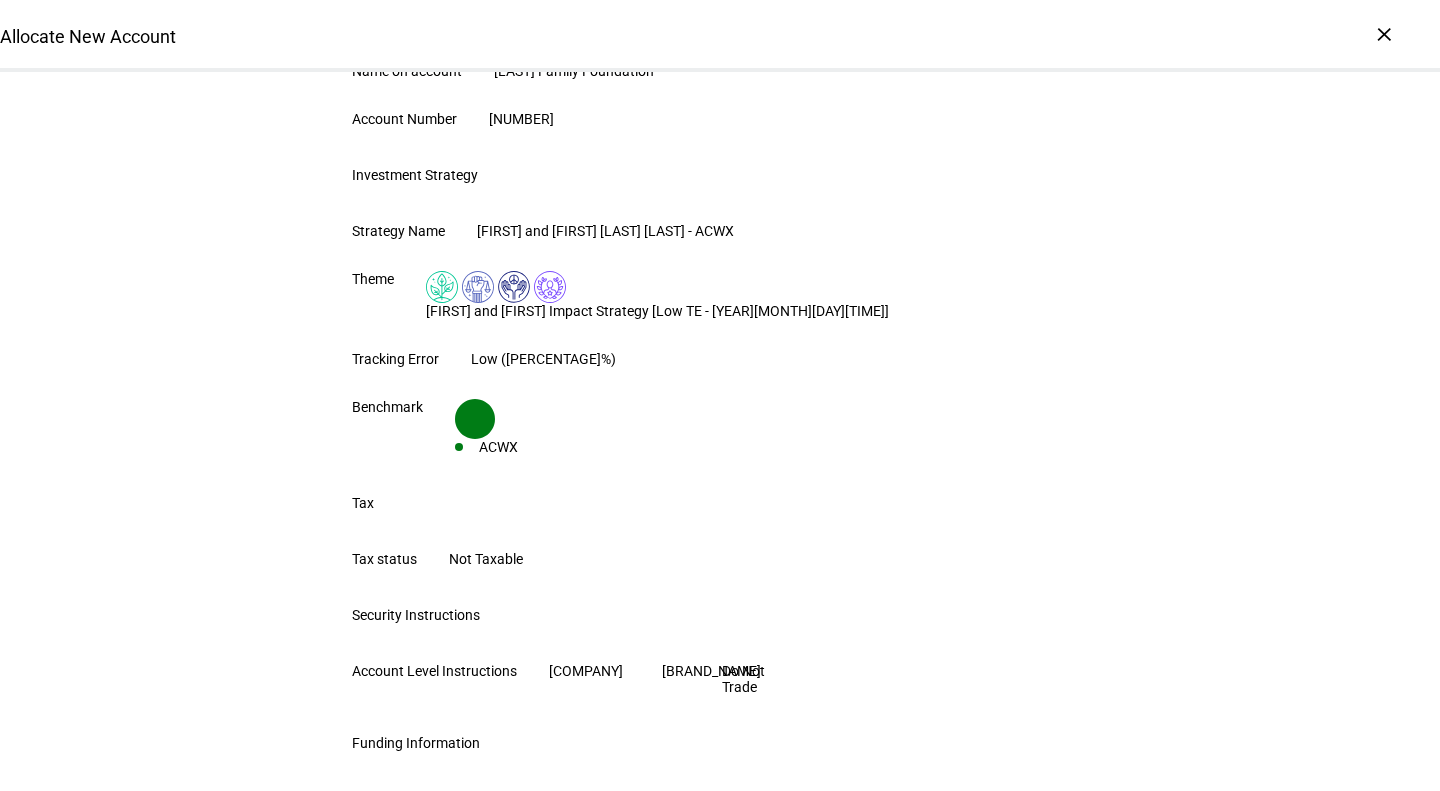 scroll, scrollTop: 202, scrollLeft: 0, axis: vertical 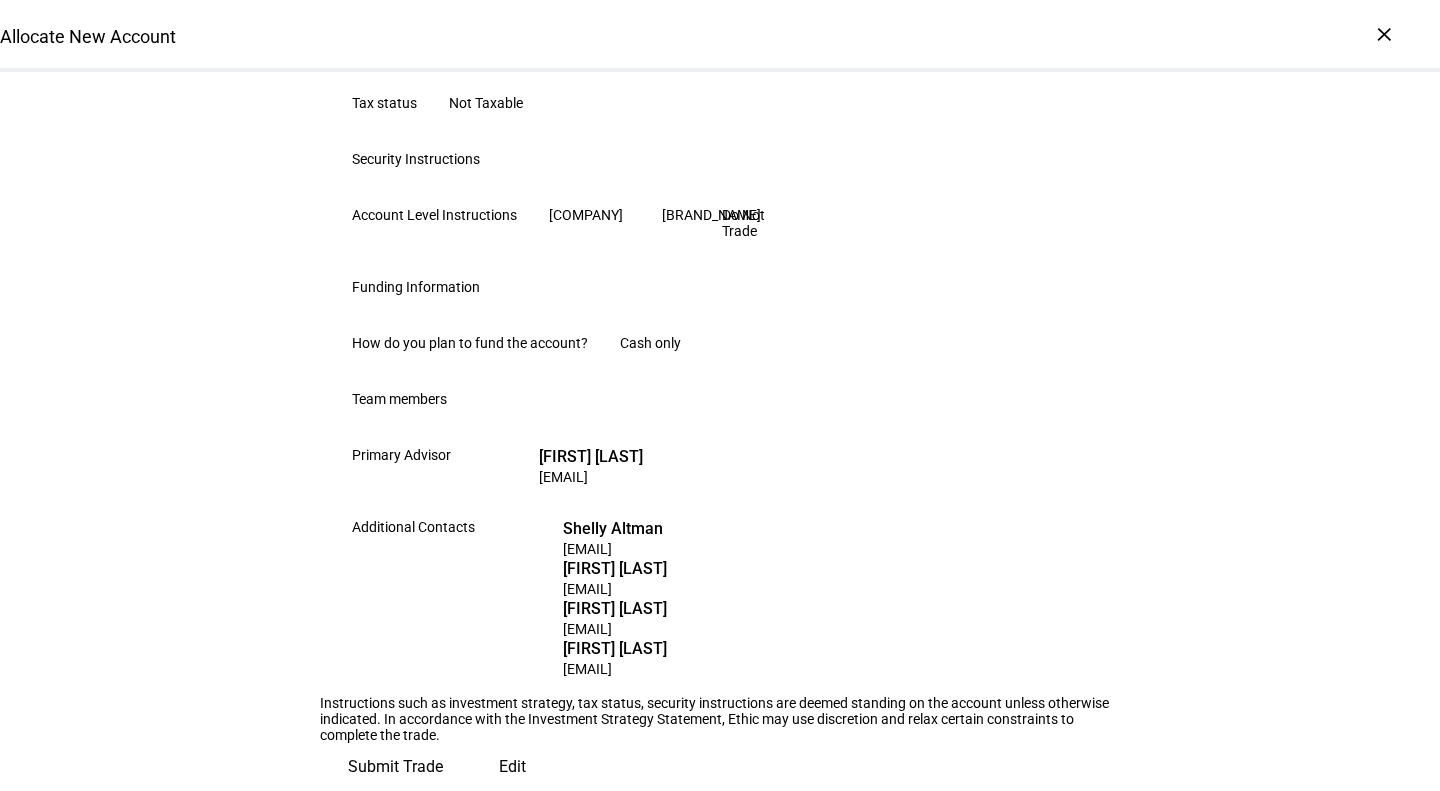 click on "Submit Trade" 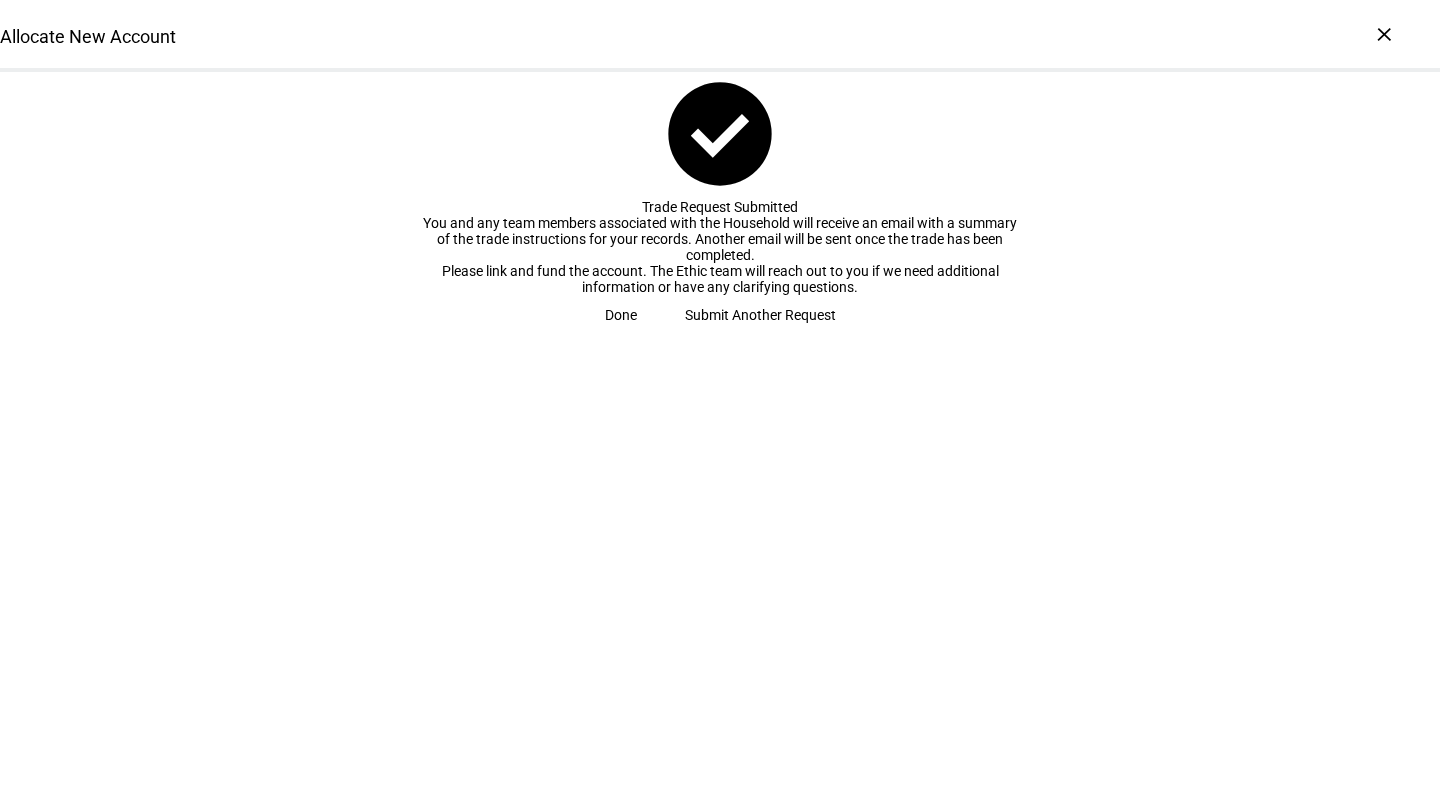click on "Submit Another Request" 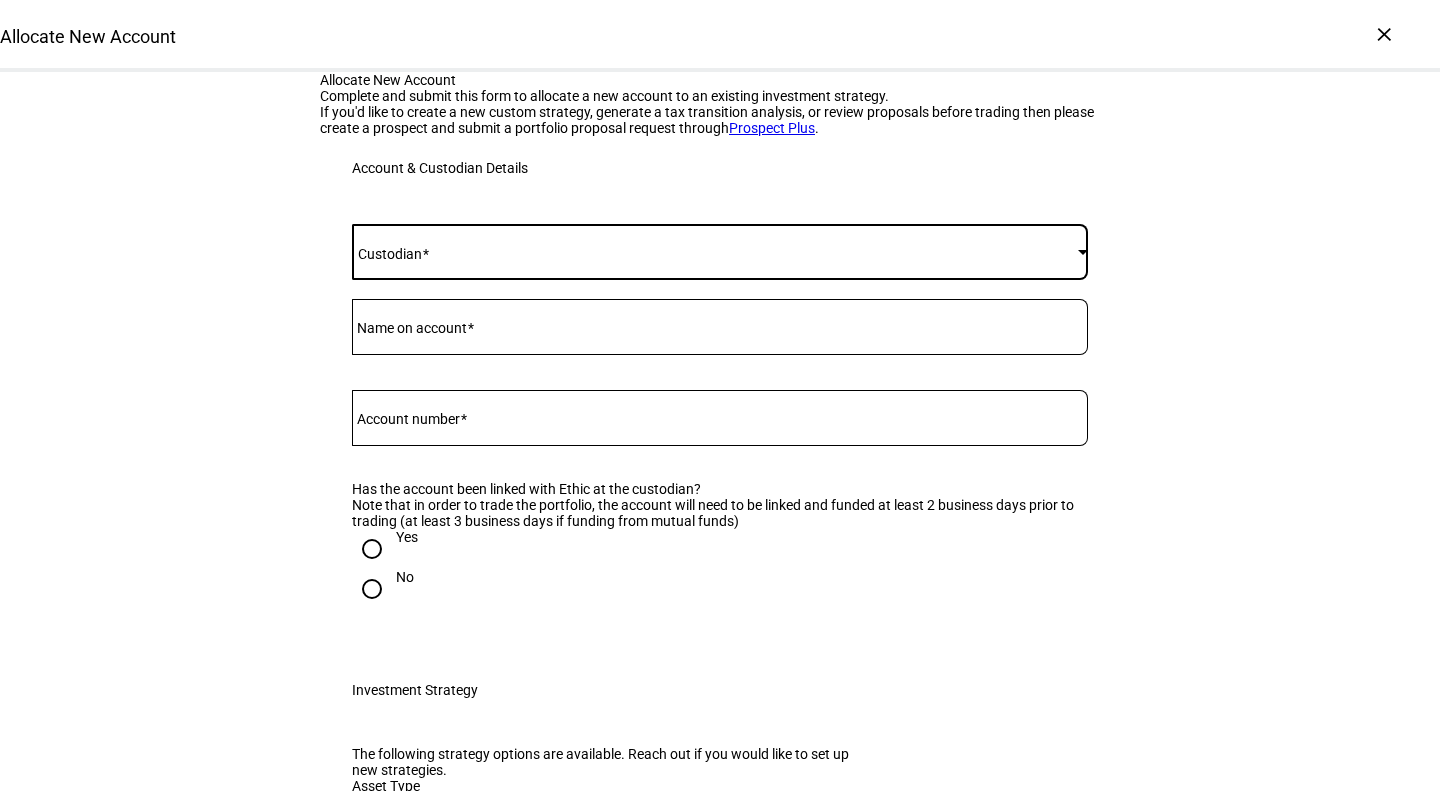 click at bounding box center [715, 252] 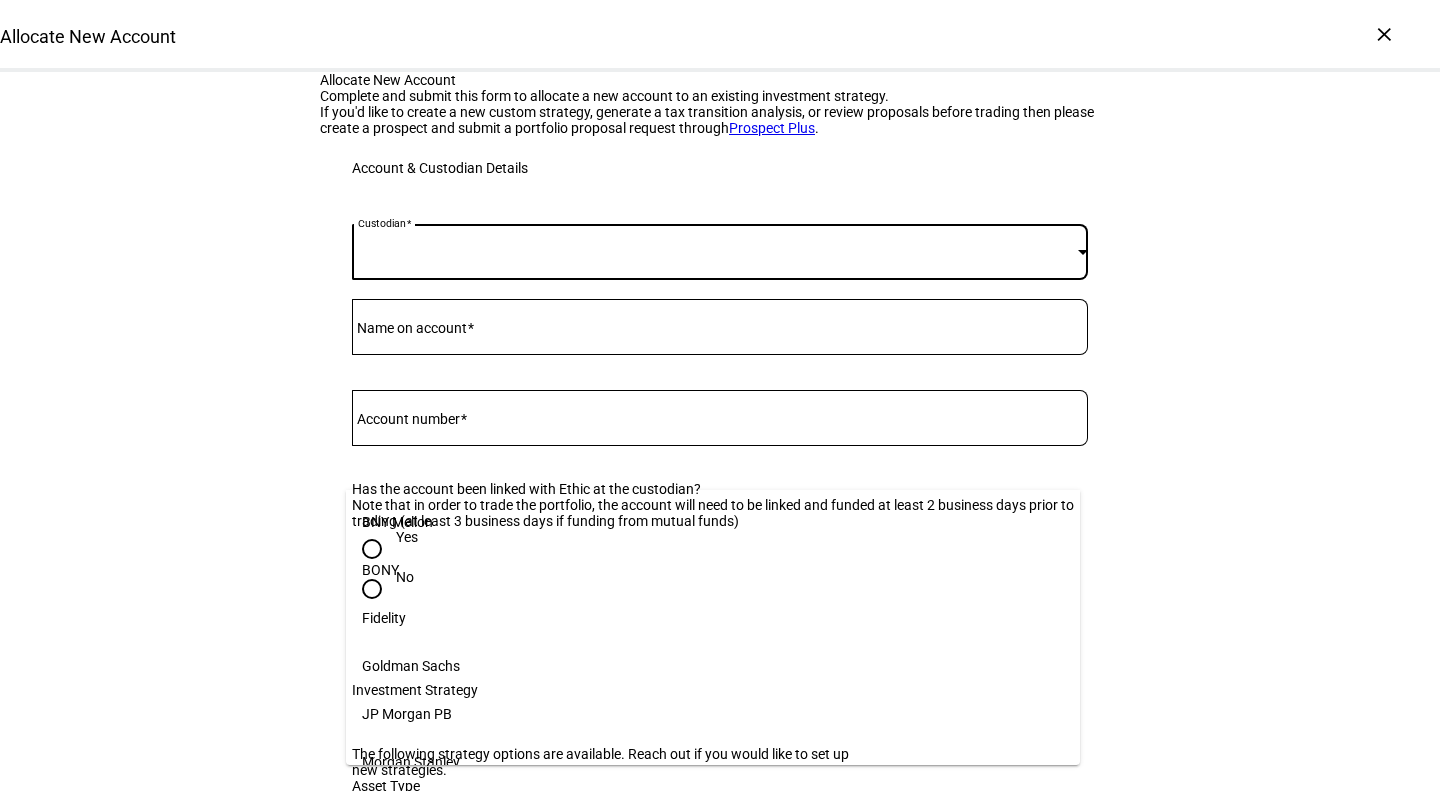 scroll, scrollTop: 205, scrollLeft: 0, axis: vertical 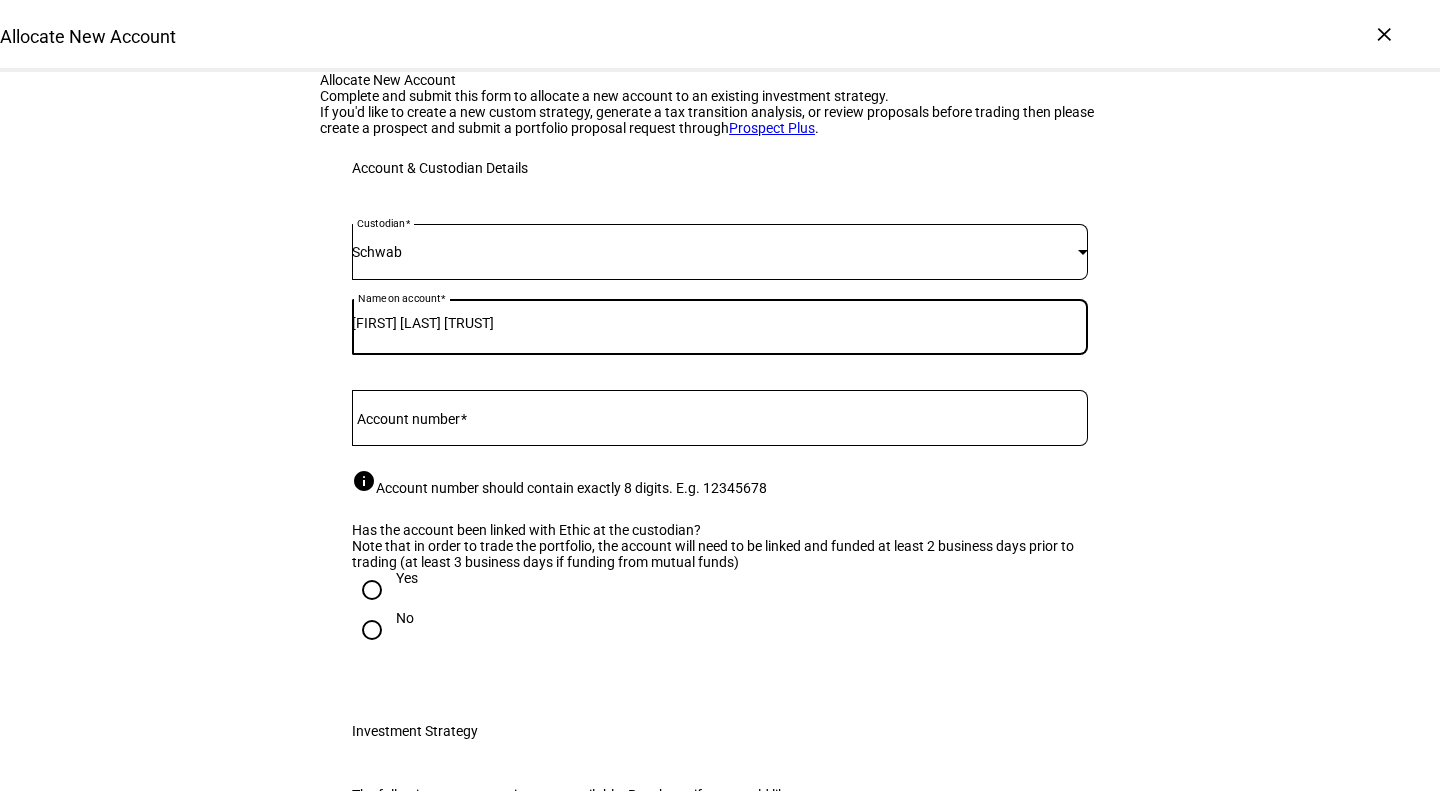 type on "[FIRST] [LAST] [TRUST]" 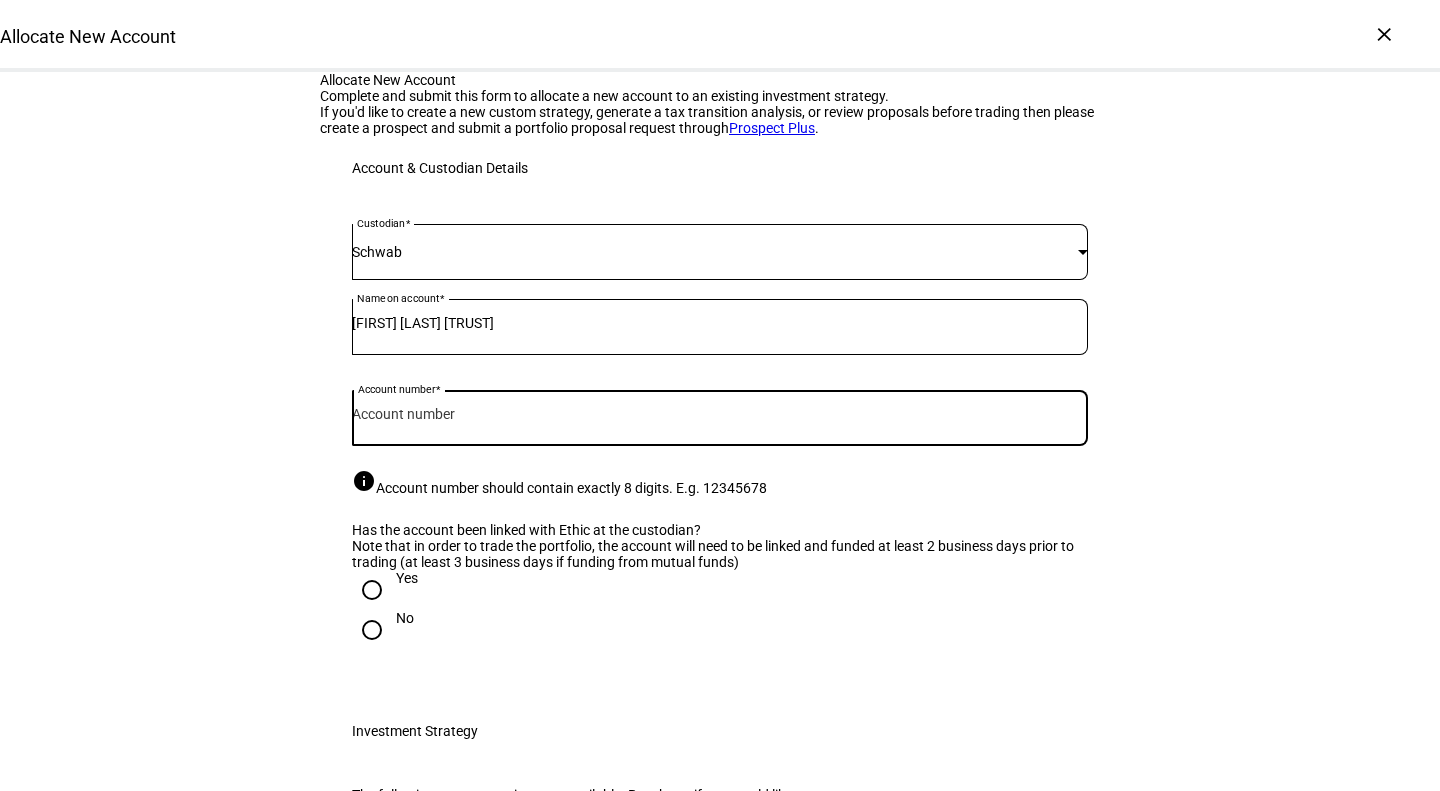 paste on "[PHONE]" 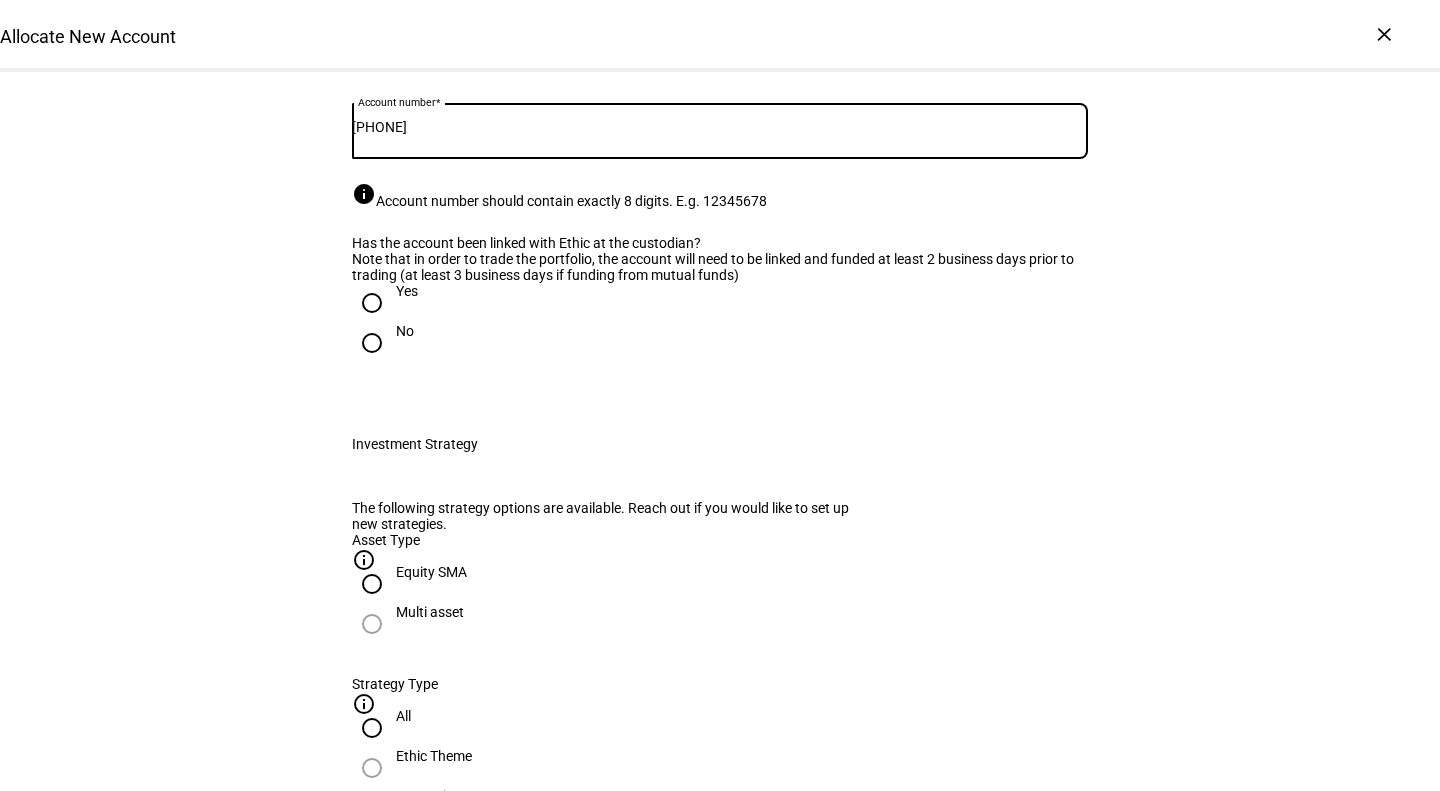 scroll, scrollTop: 292, scrollLeft: 0, axis: vertical 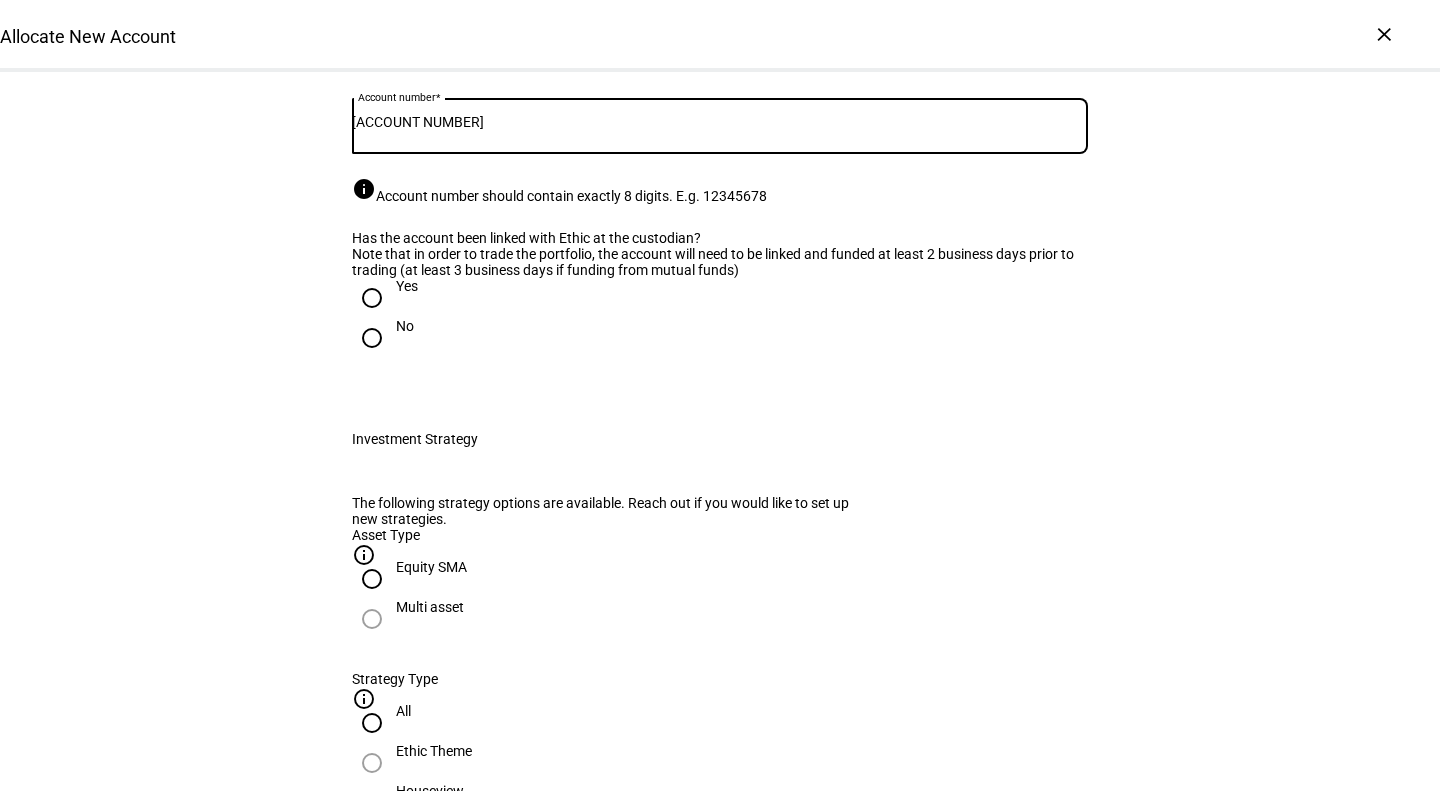 type on "[ACCOUNT NUMBER]" 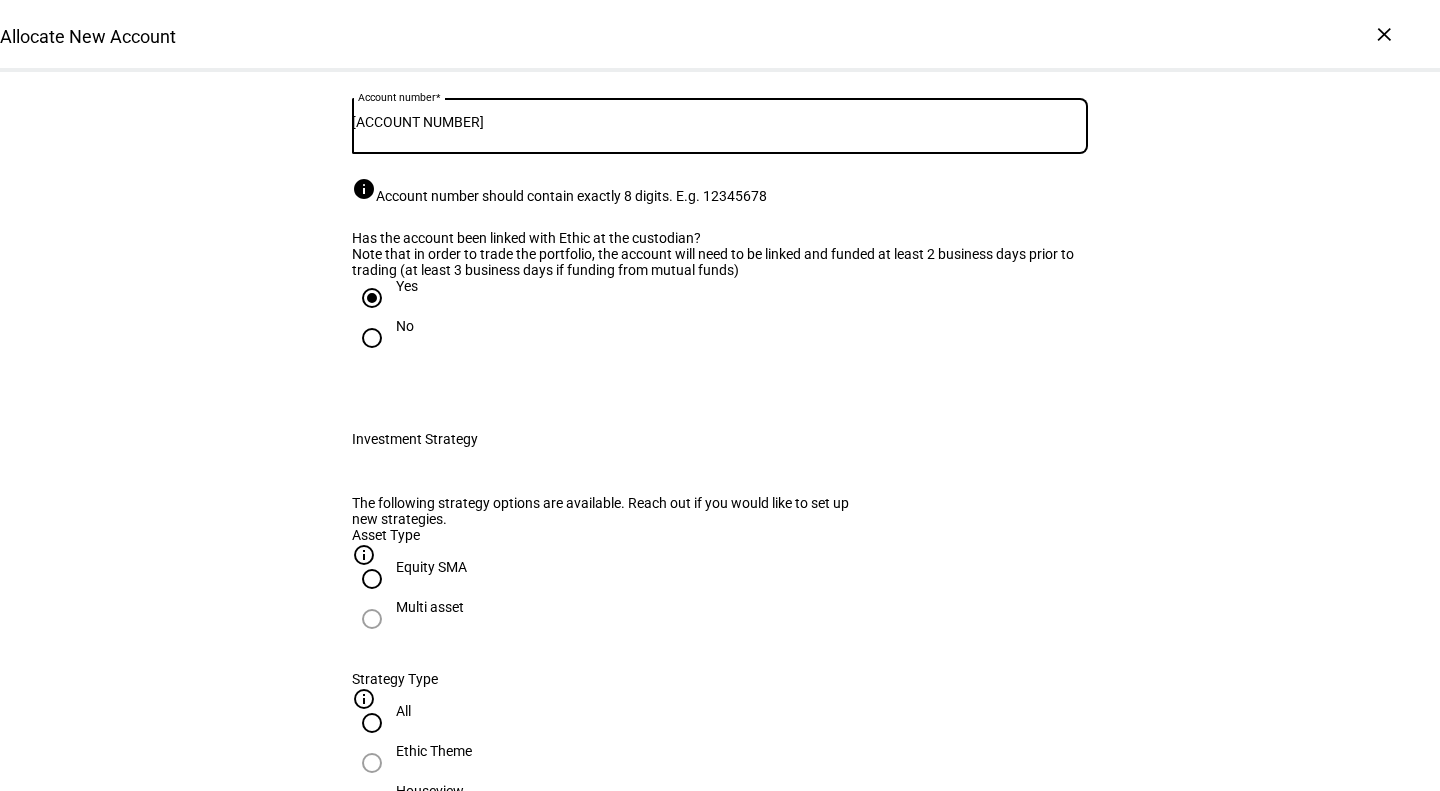 radio on "true" 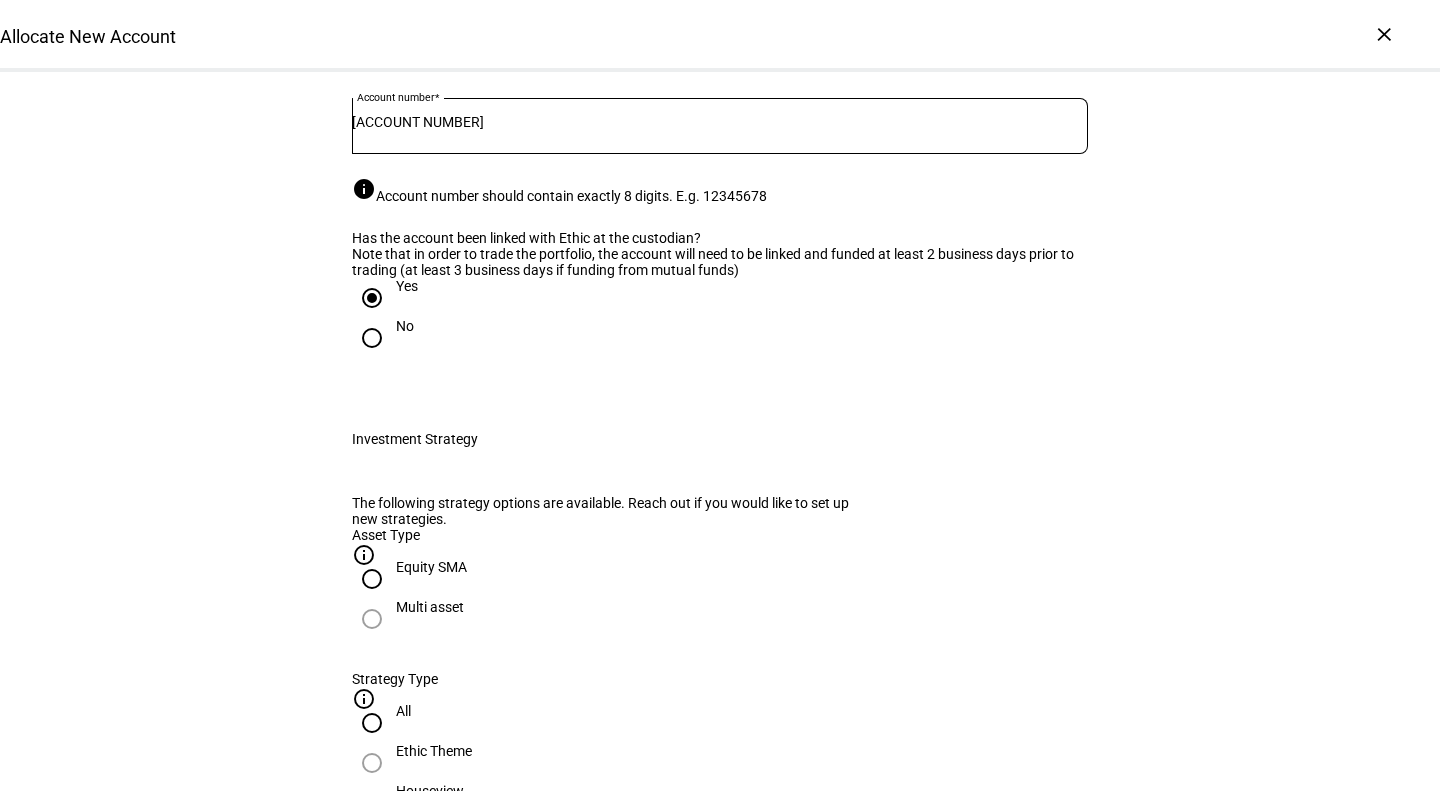 scroll, scrollTop: 640, scrollLeft: 0, axis: vertical 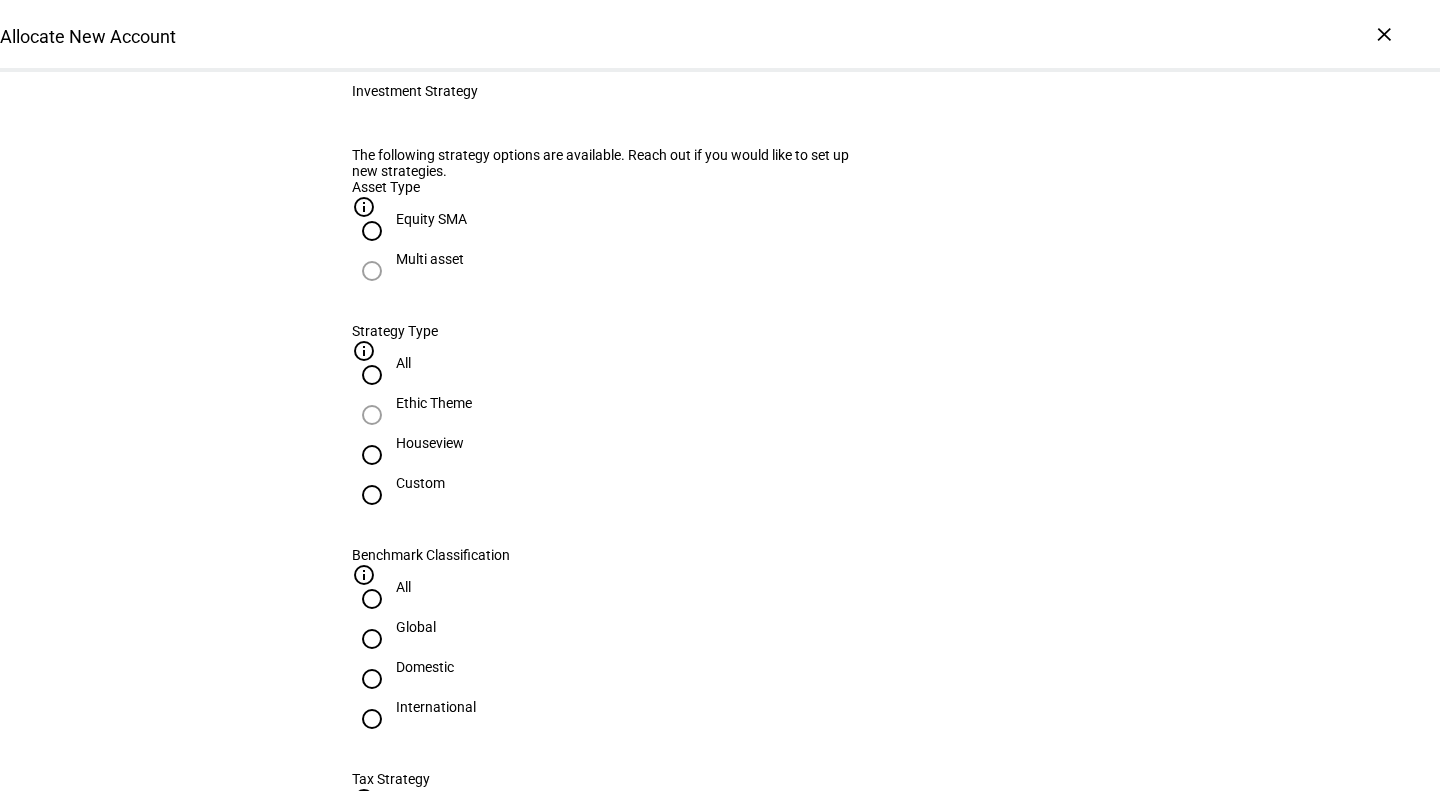 click on "Custom" at bounding box center [420, 483] 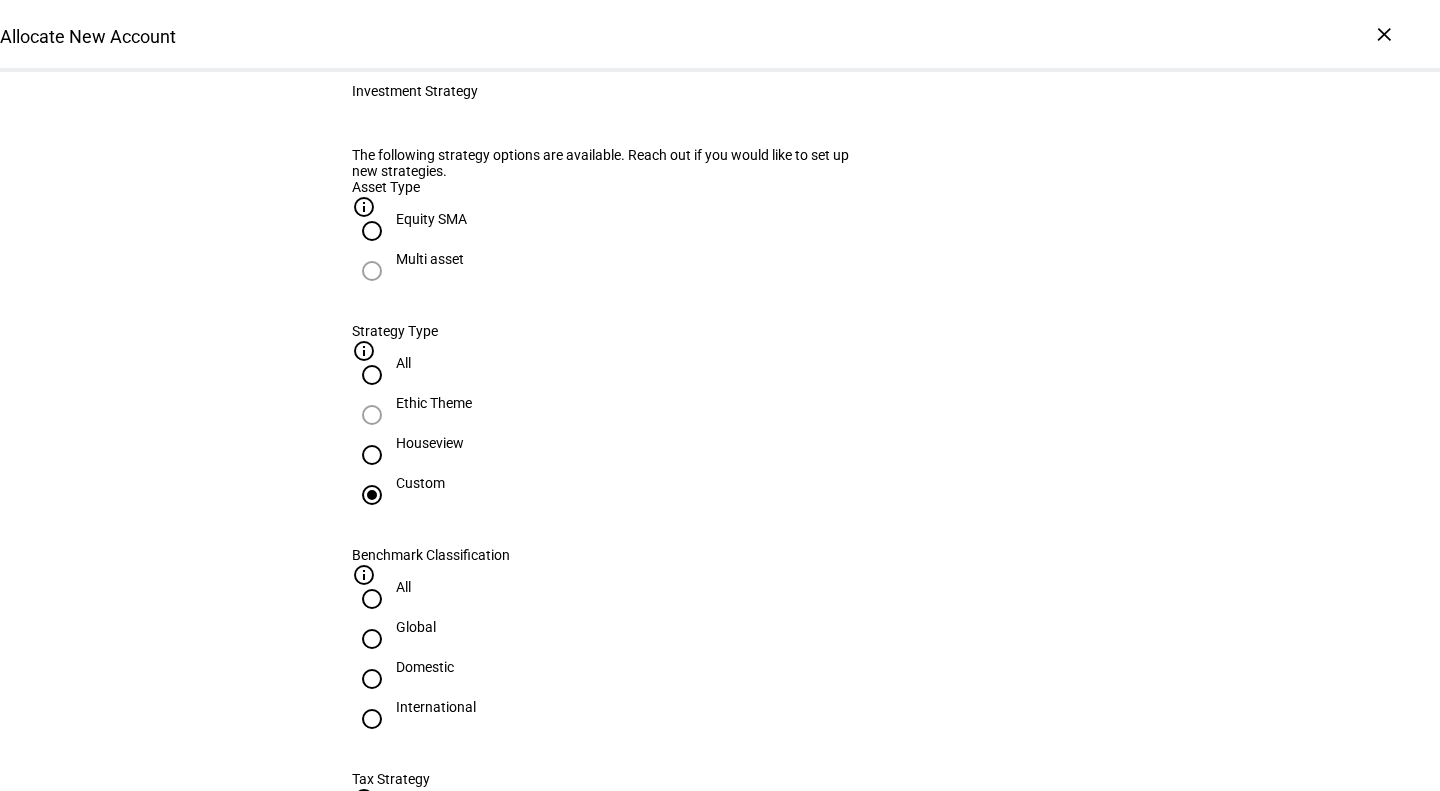 click on "Domestic" at bounding box center [425, 667] 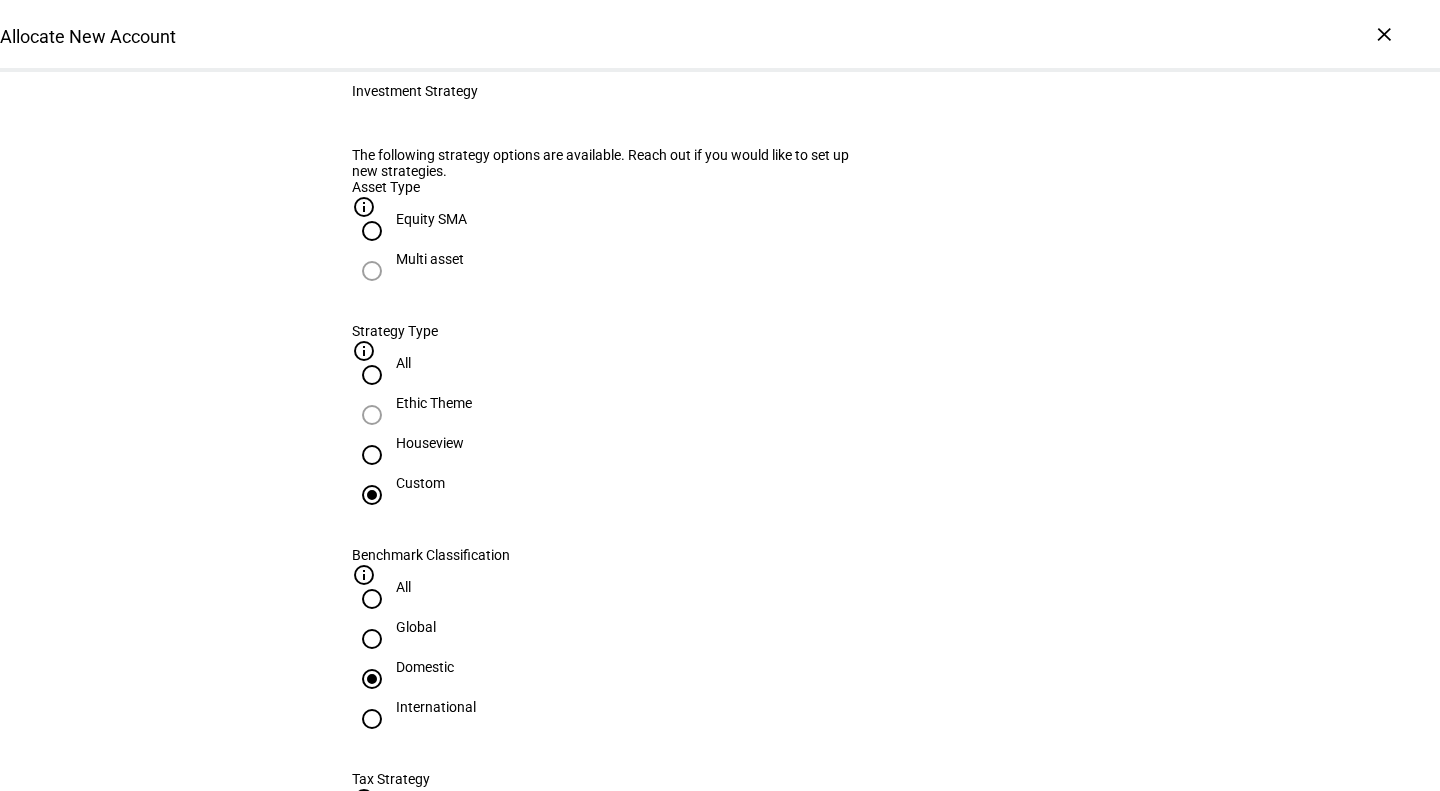 click on "Active Tax" at bounding box center [427, 891] 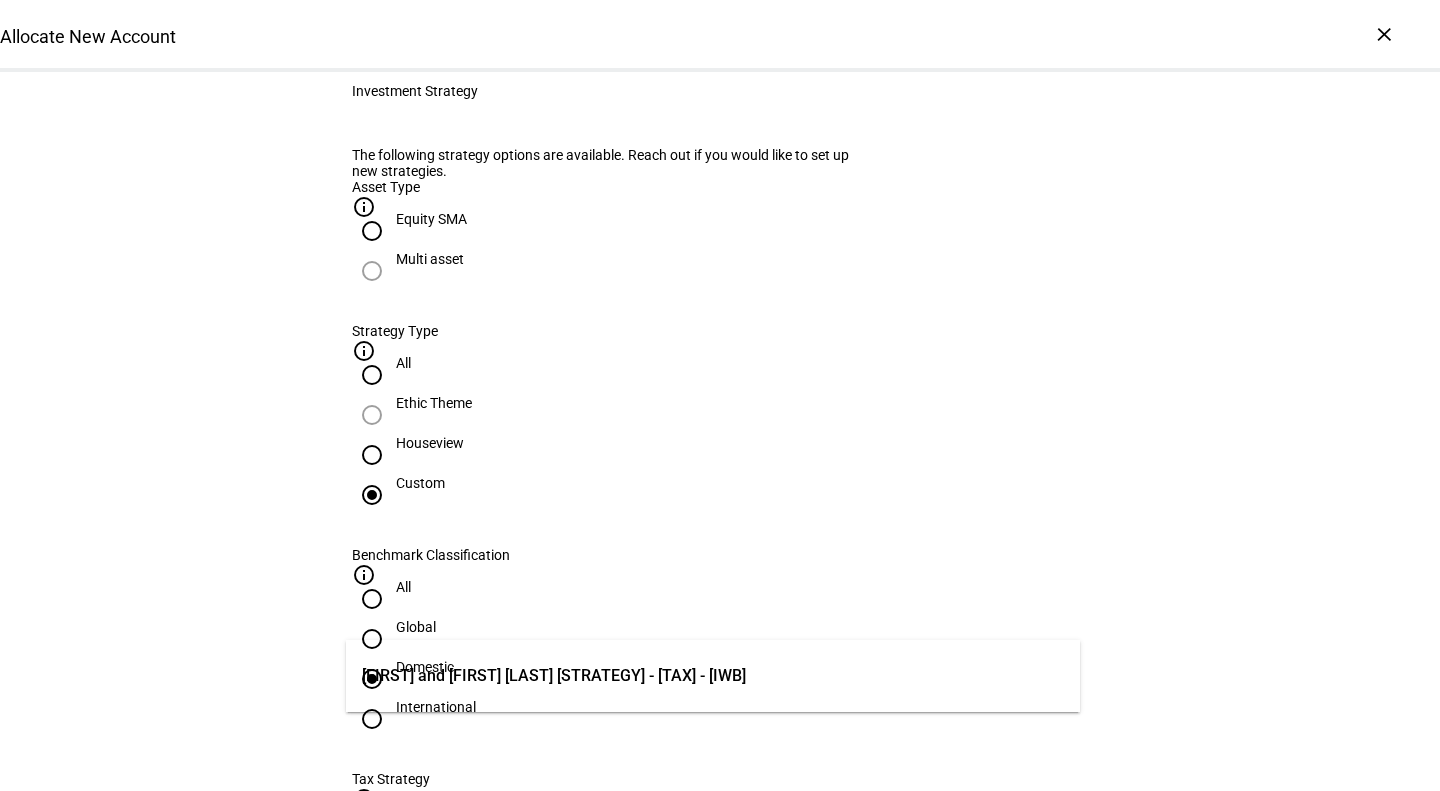 click on "[FIRST] and [FIRST] [LAST] [STRATEGY] - [TAX] - [IWB]" at bounding box center [554, 676] 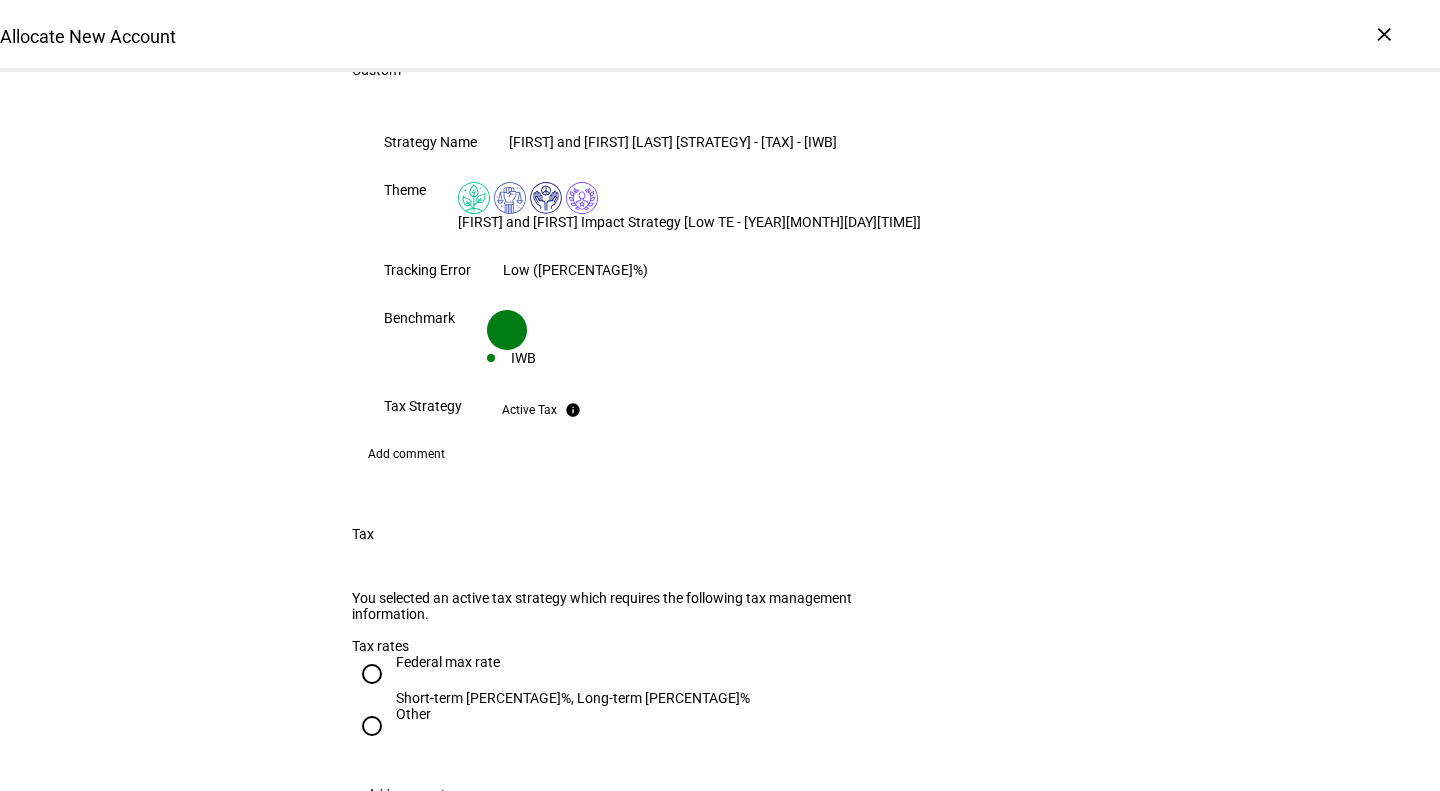 click on "Federal max rate" at bounding box center [573, 662] 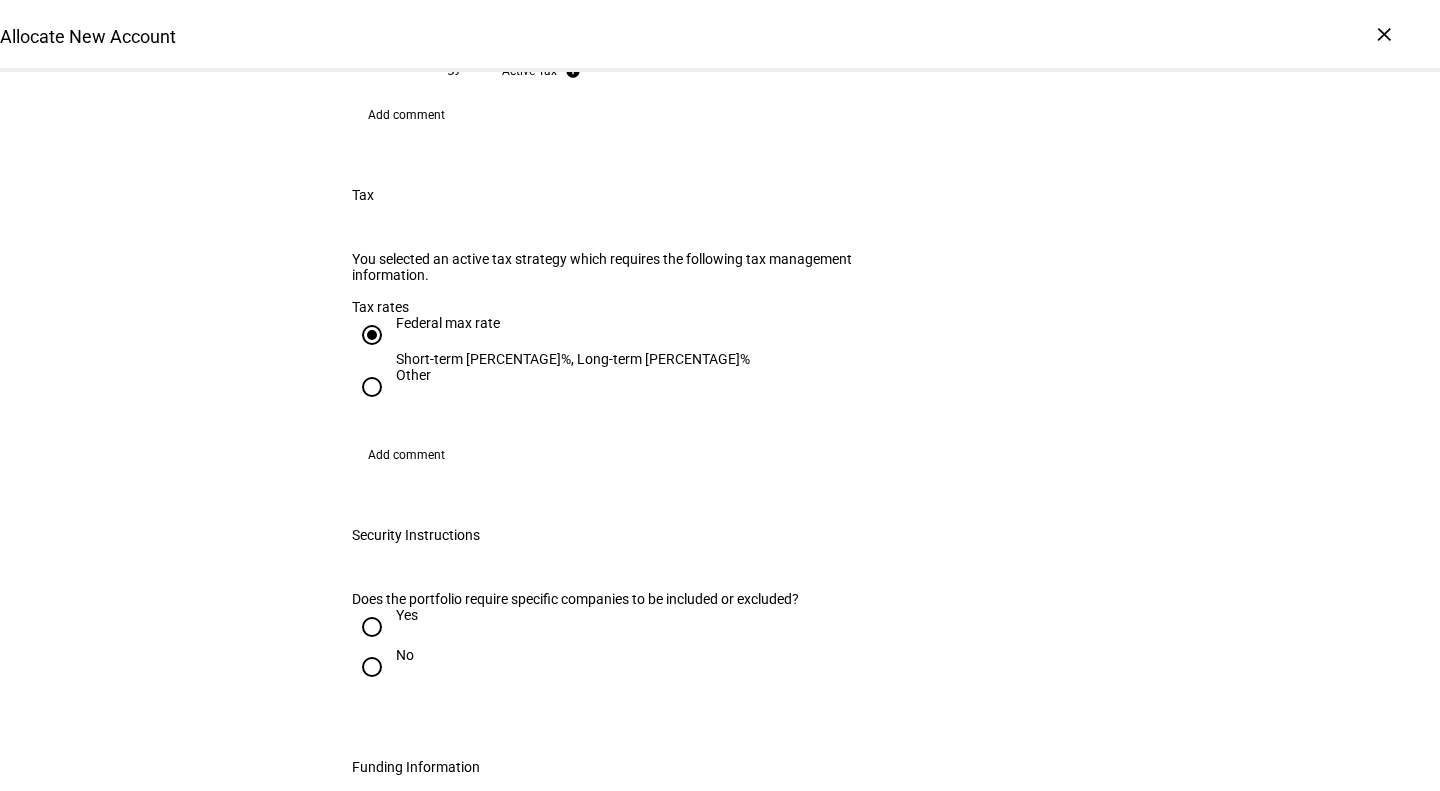 scroll, scrollTop: 1964, scrollLeft: 0, axis: vertical 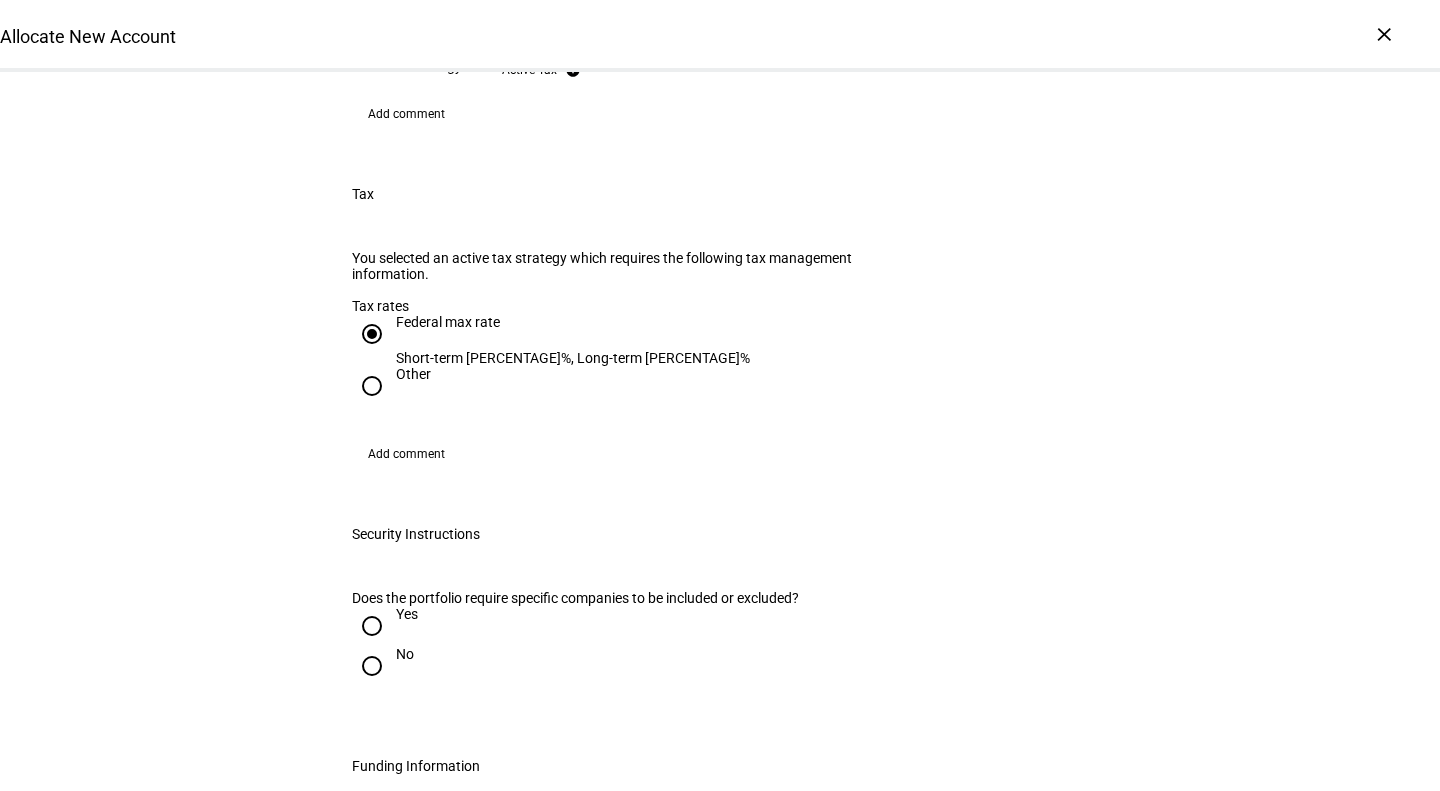 click at bounding box center [372, 626] 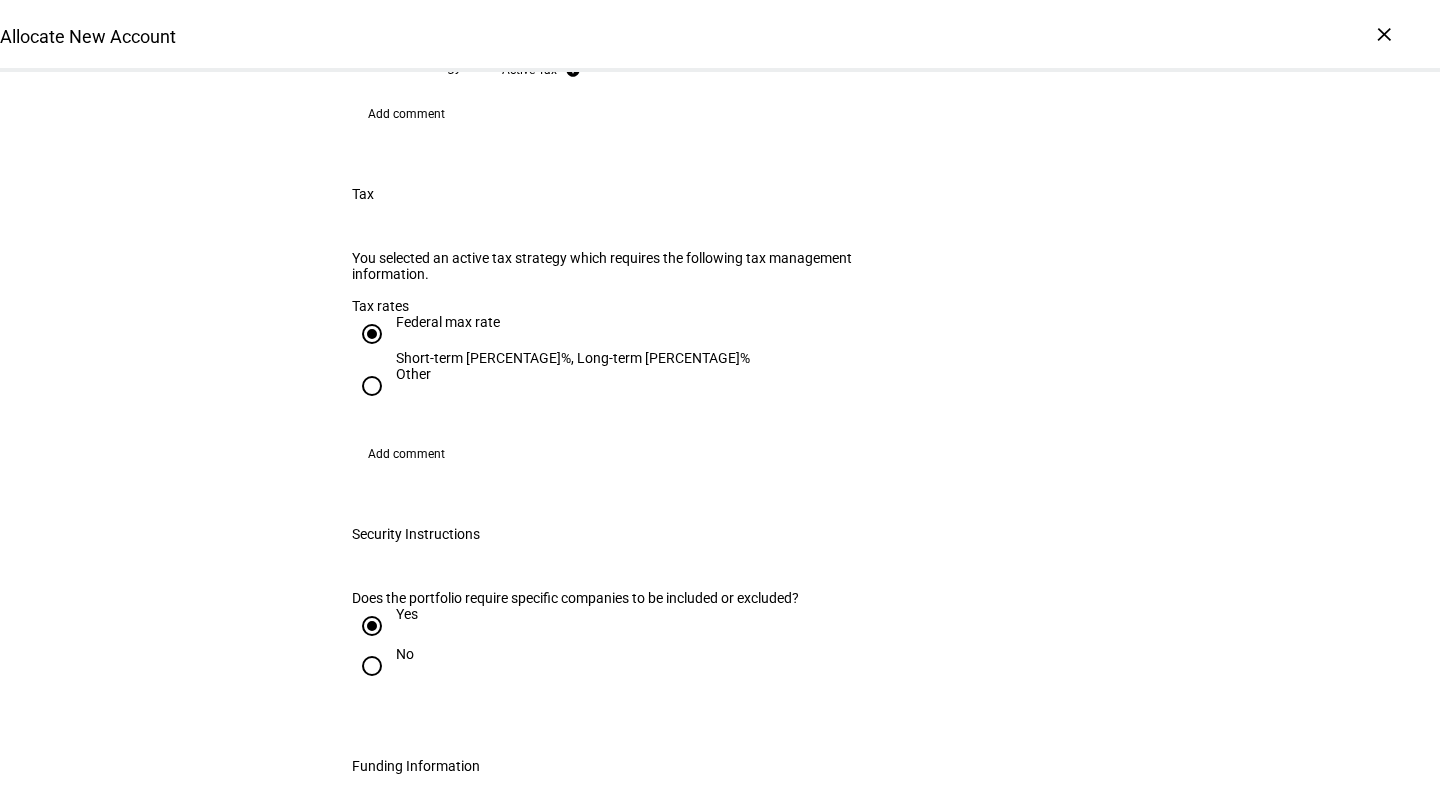 radio on "true" 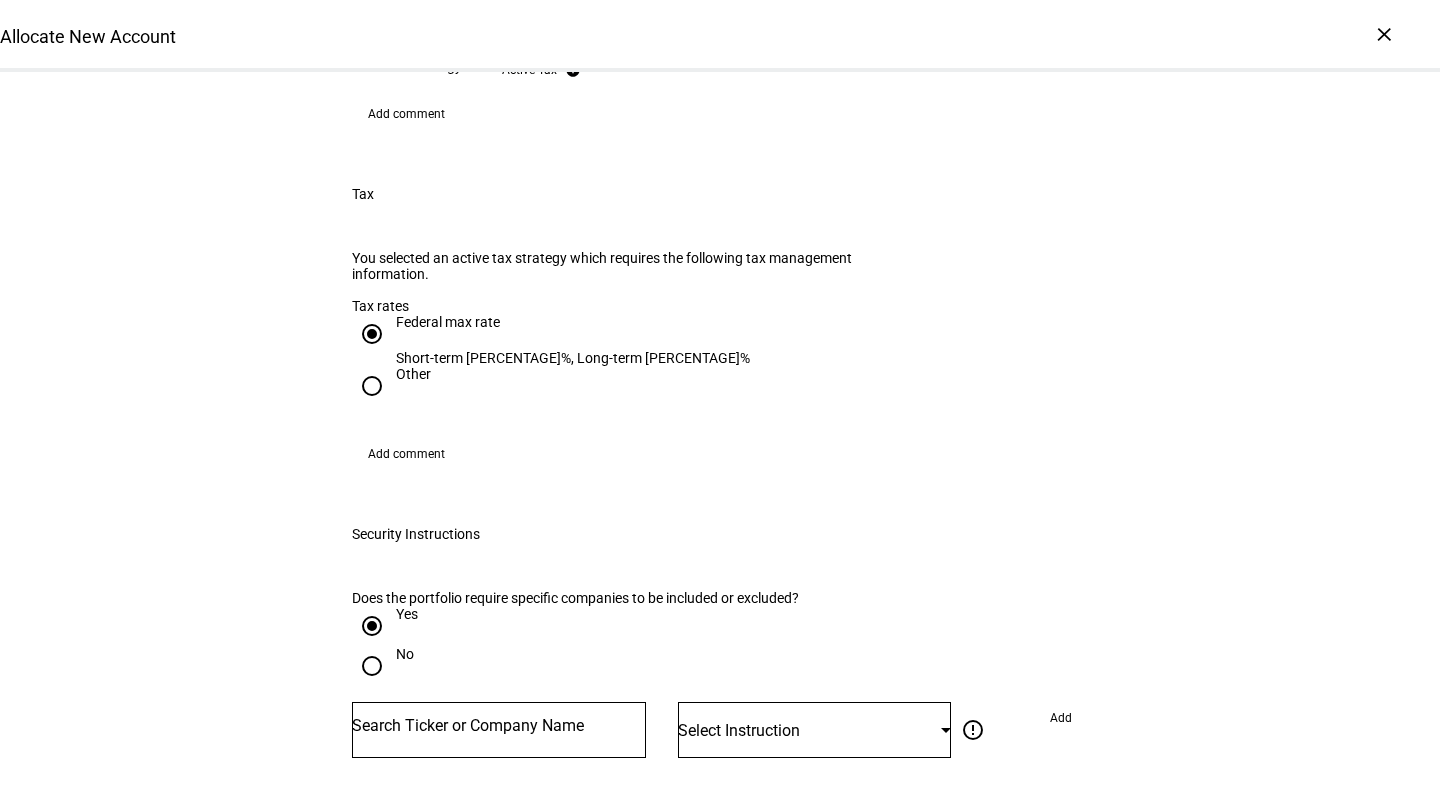 click 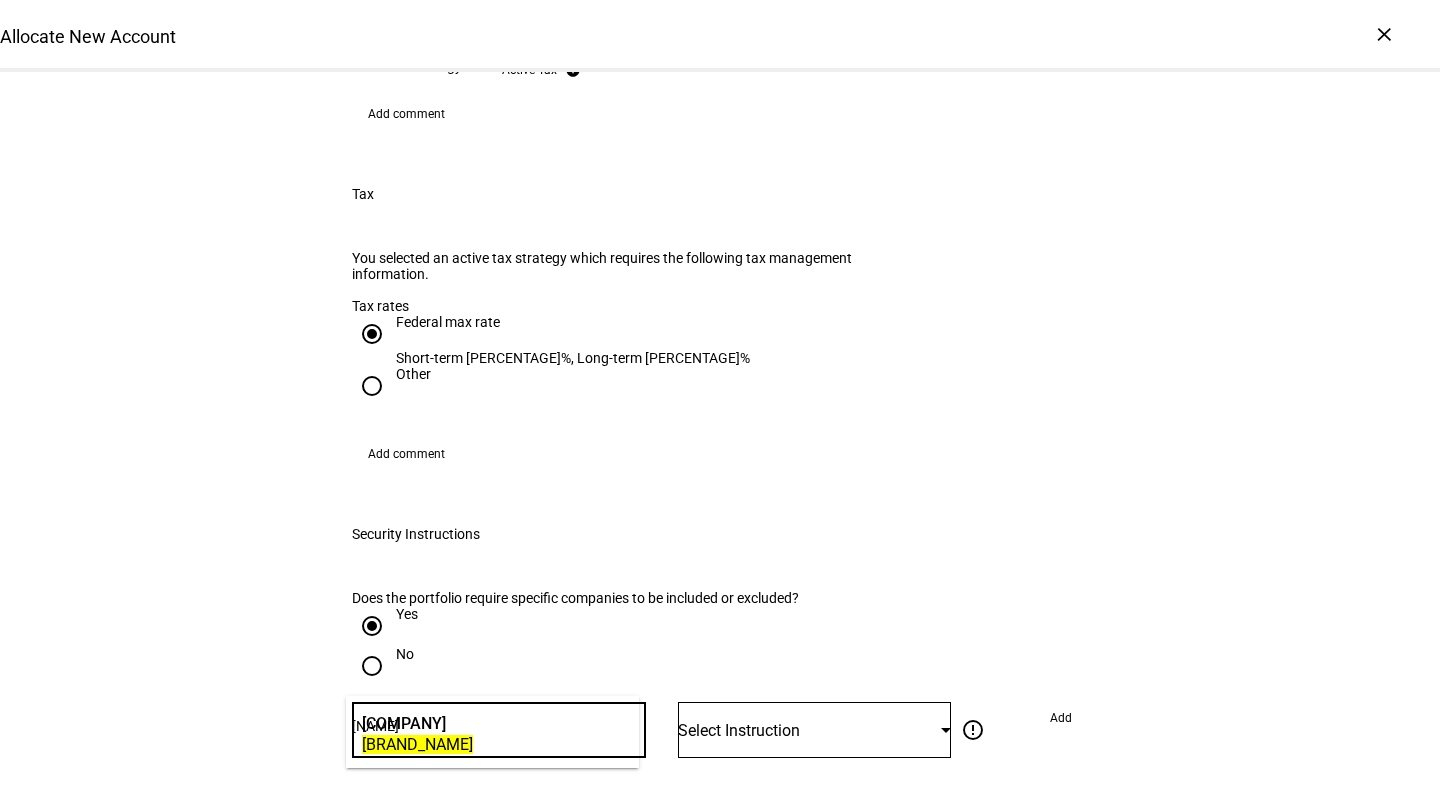 type on "[NAME]" 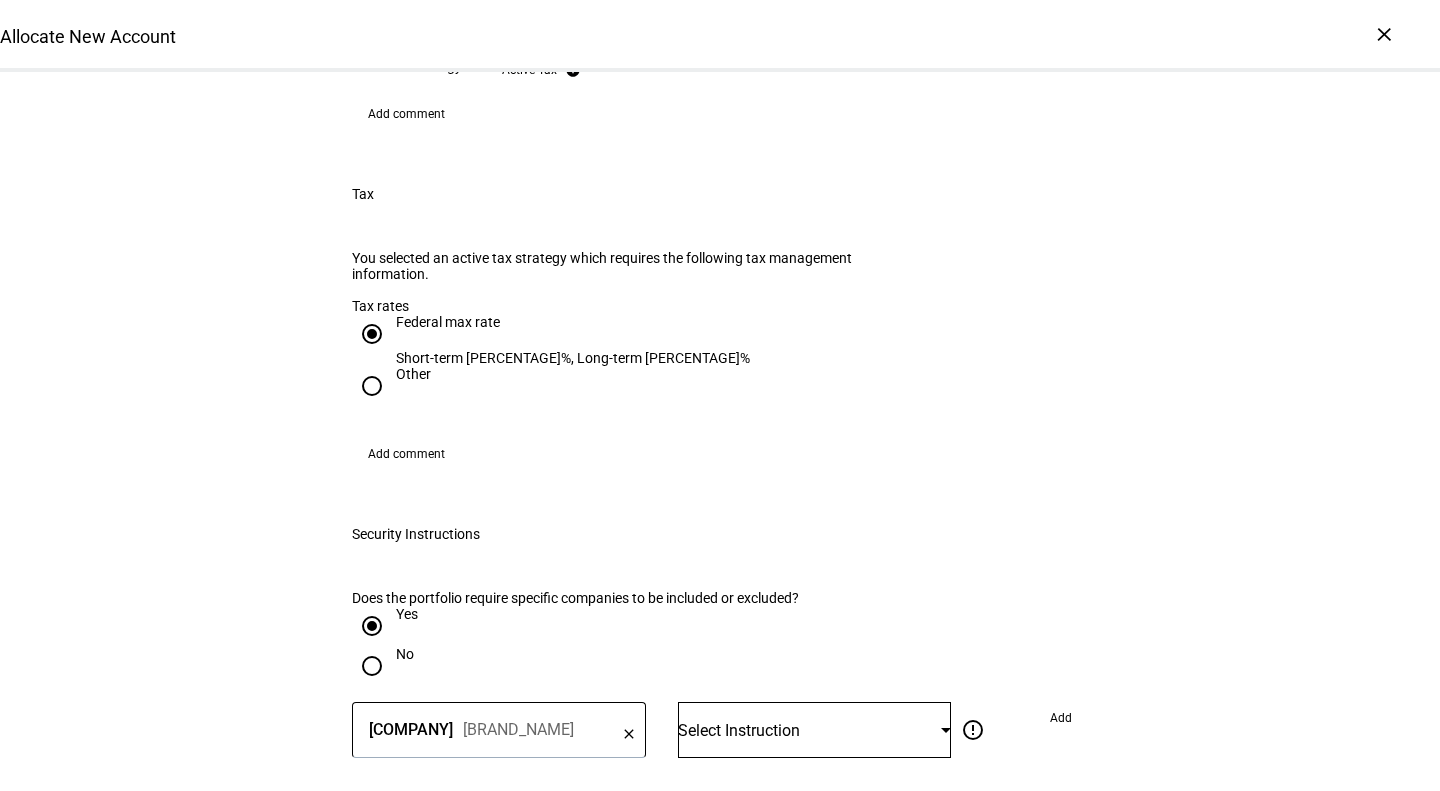 click on "Select Instruction" at bounding box center (739, 730) 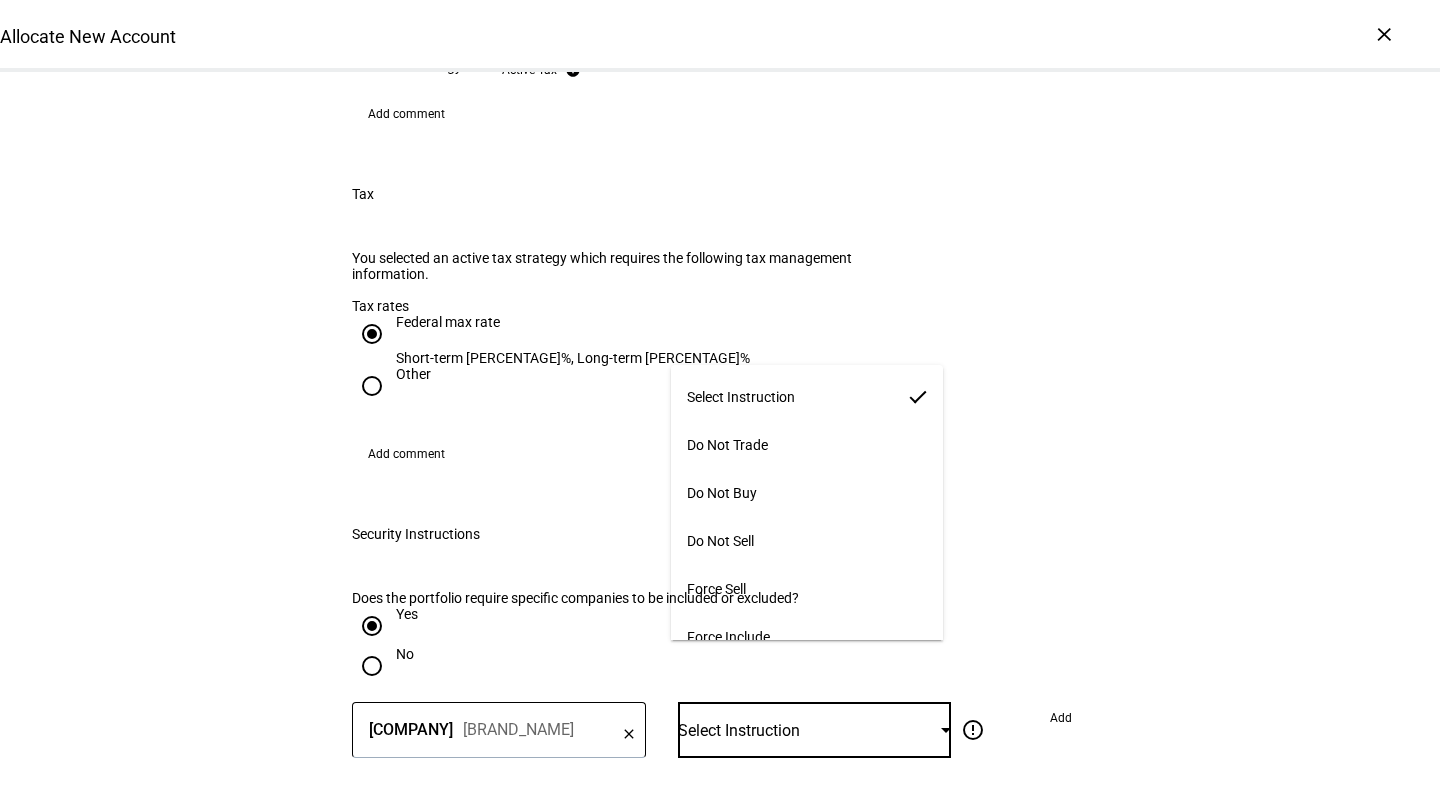 click on "Do Not Trade" at bounding box center [807, 445] 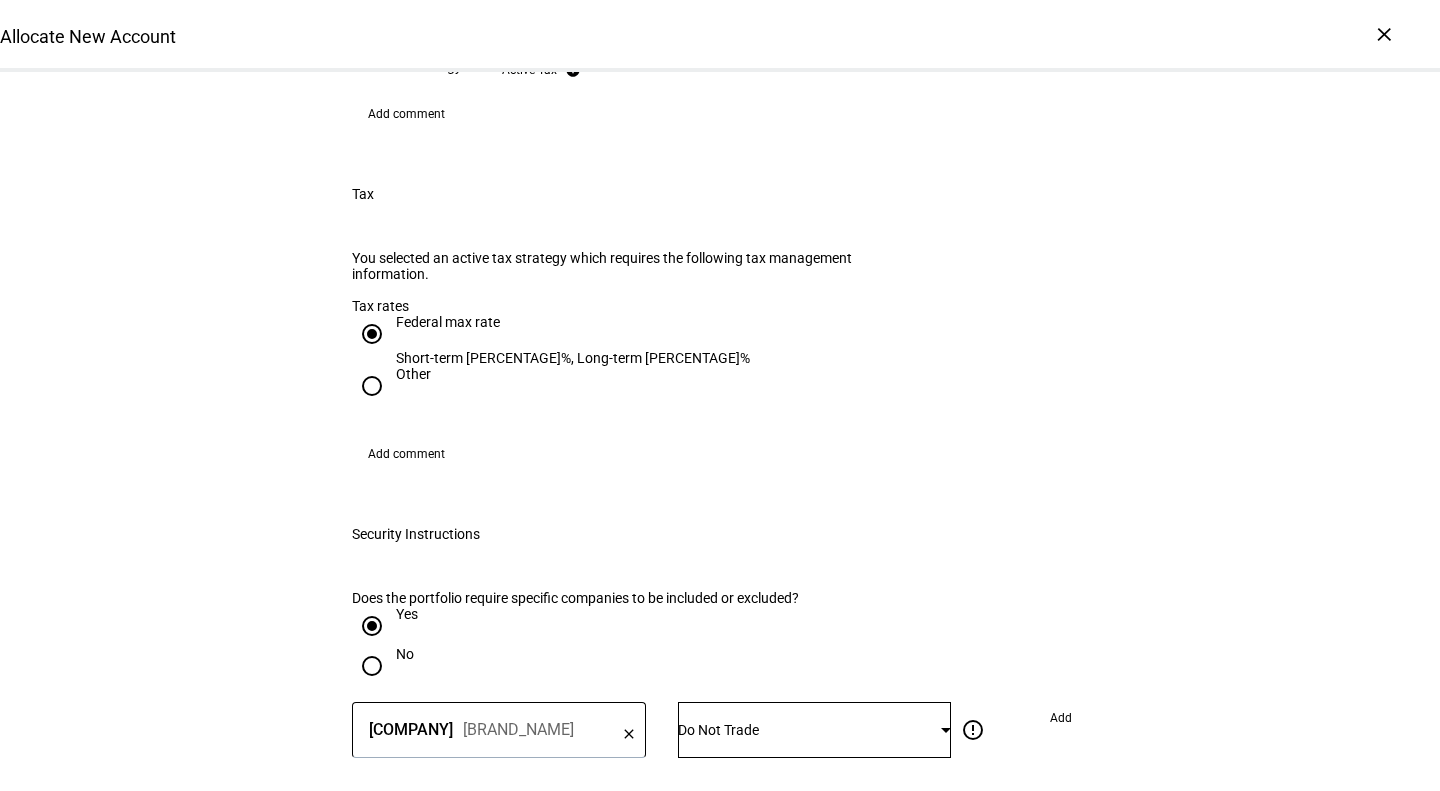click on "Add" 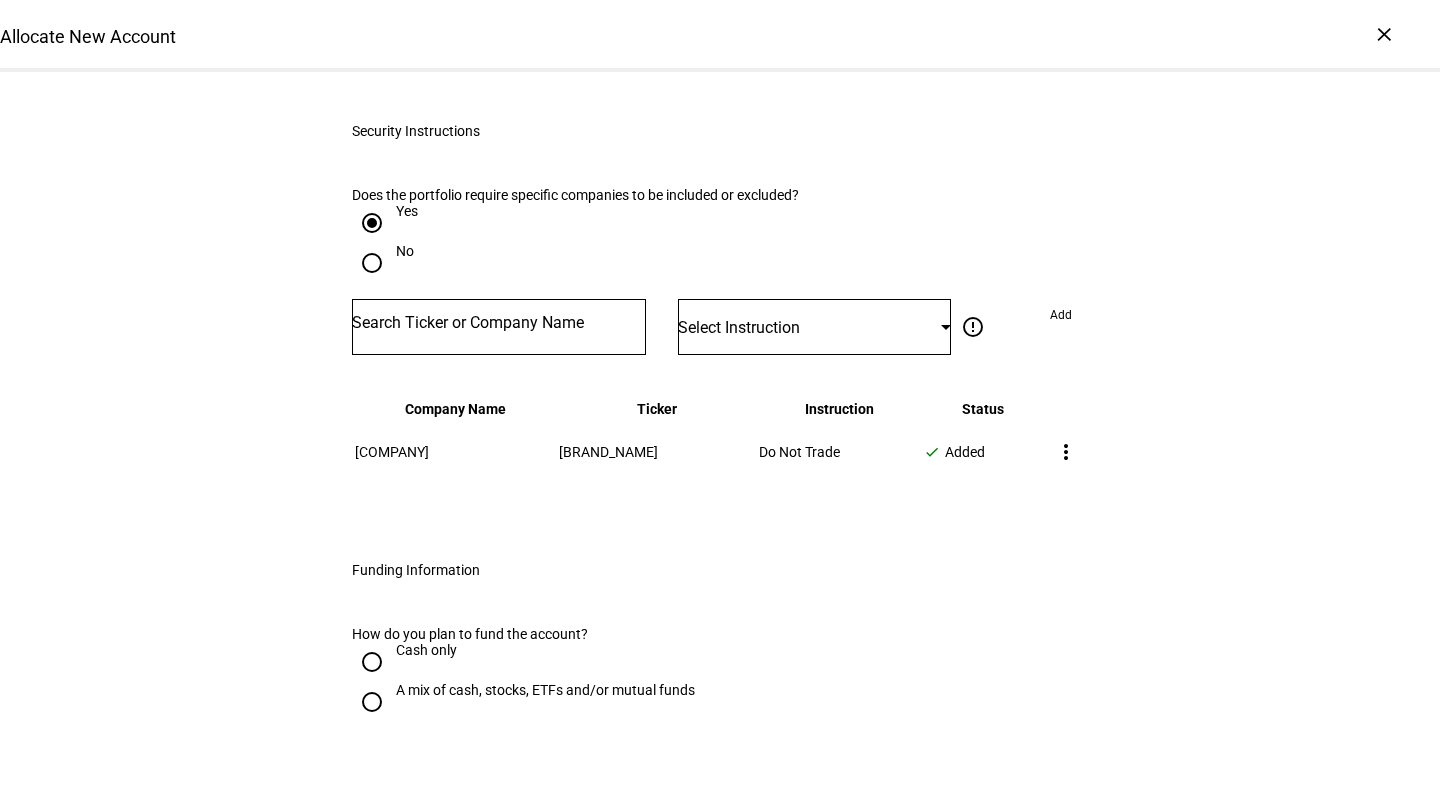 scroll, scrollTop: 2623, scrollLeft: 0, axis: vertical 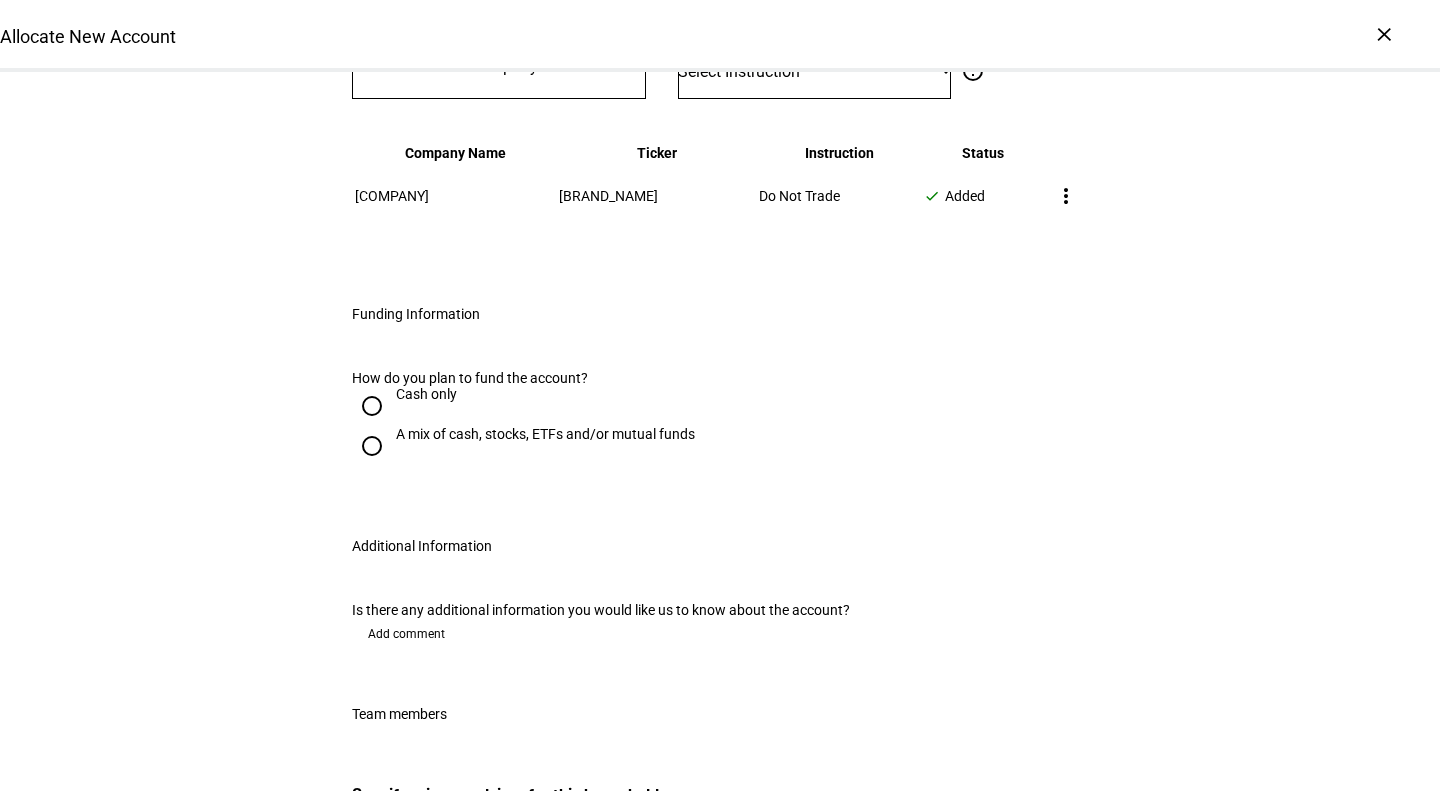 click on "Cash only" at bounding box center [426, 394] 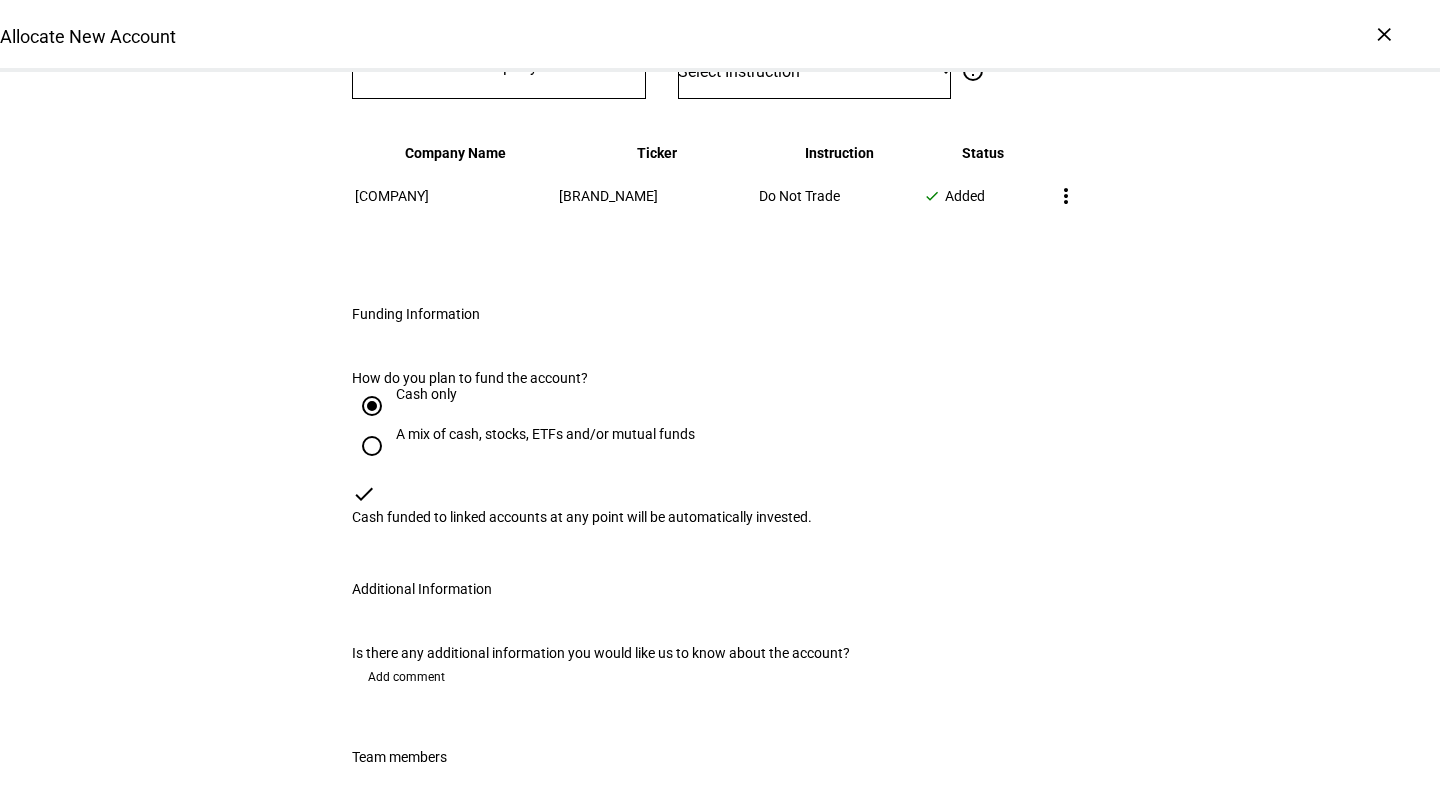 click on "Cash only" 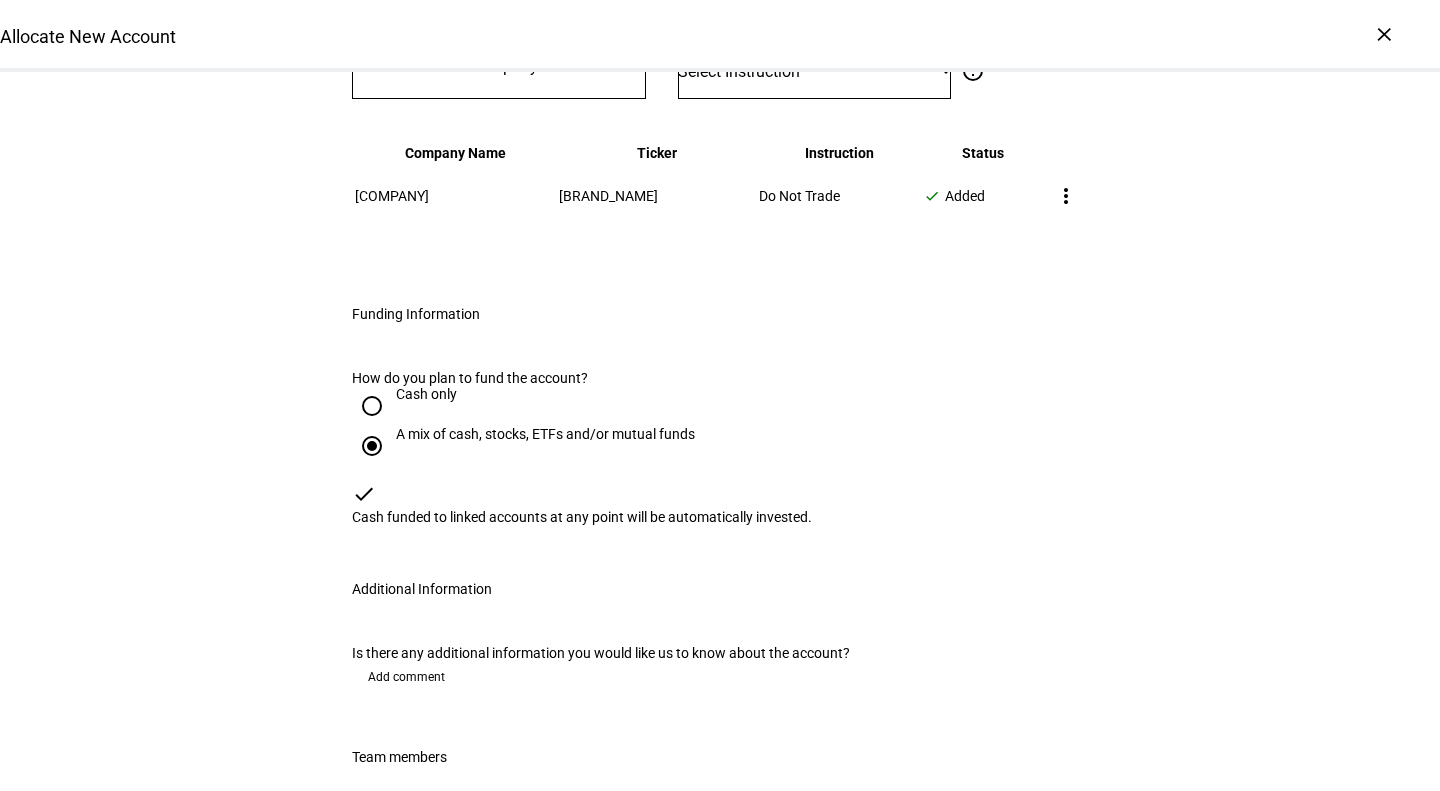 scroll, scrollTop: 2622, scrollLeft: 0, axis: vertical 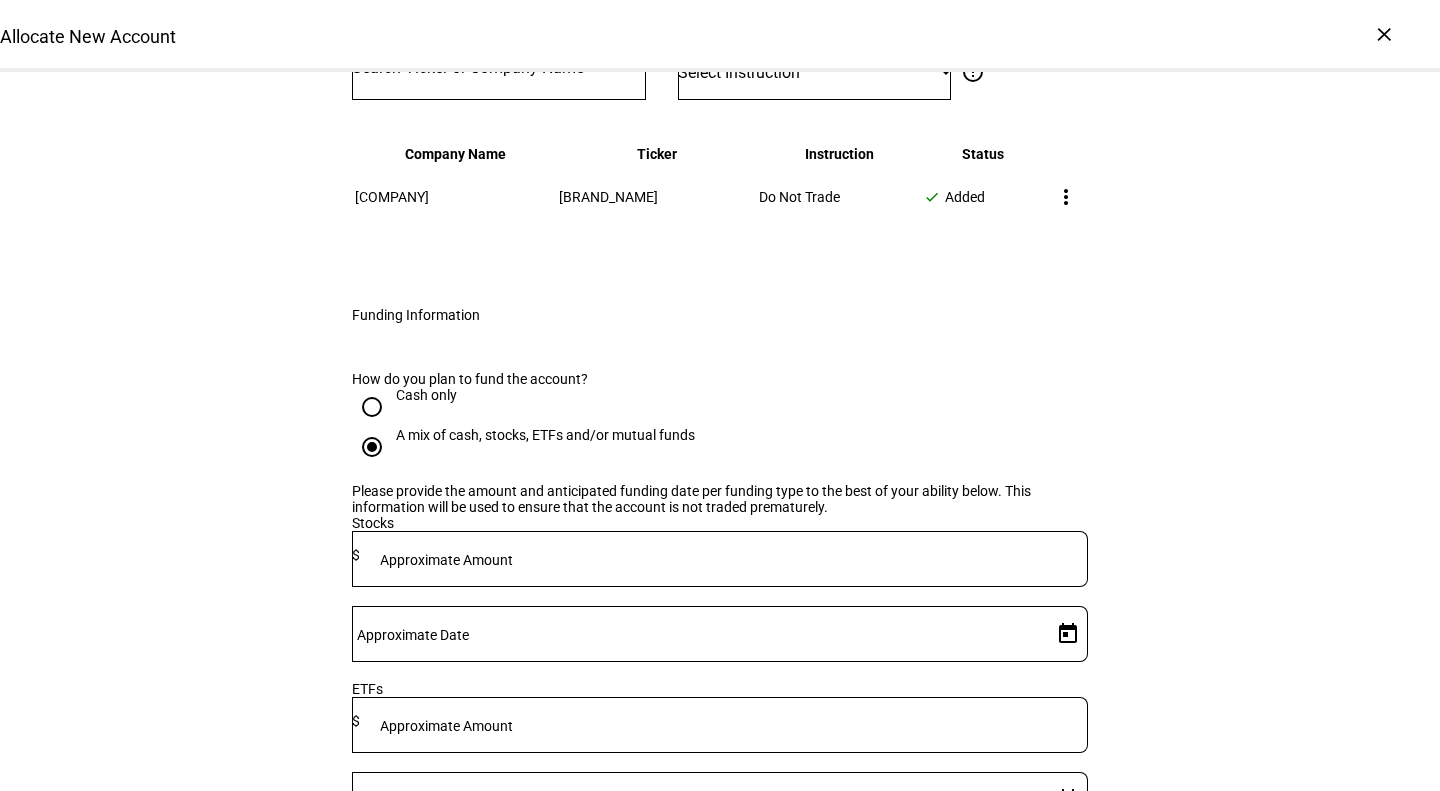 click on "Approximate Amount $" 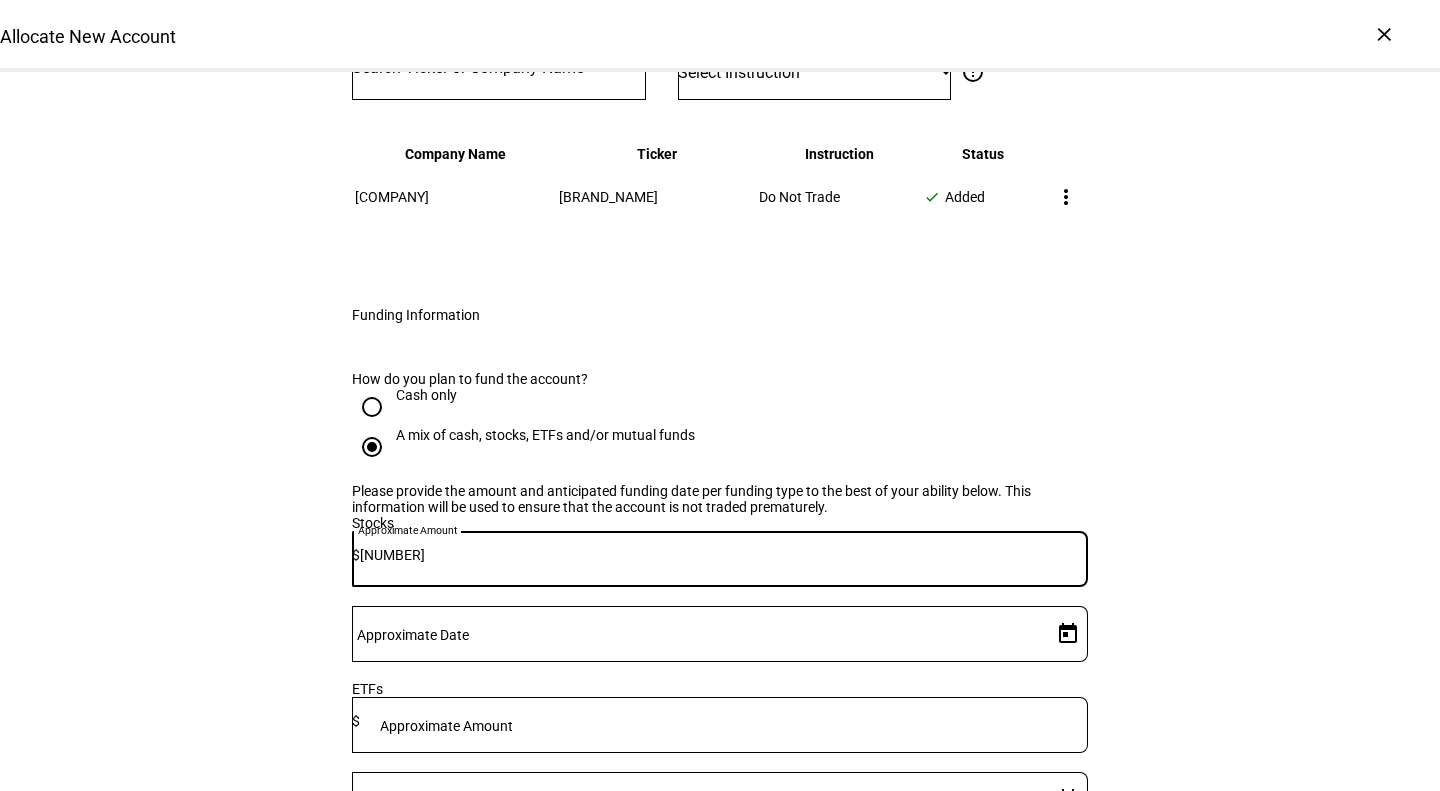 type on "[NUMBER]" 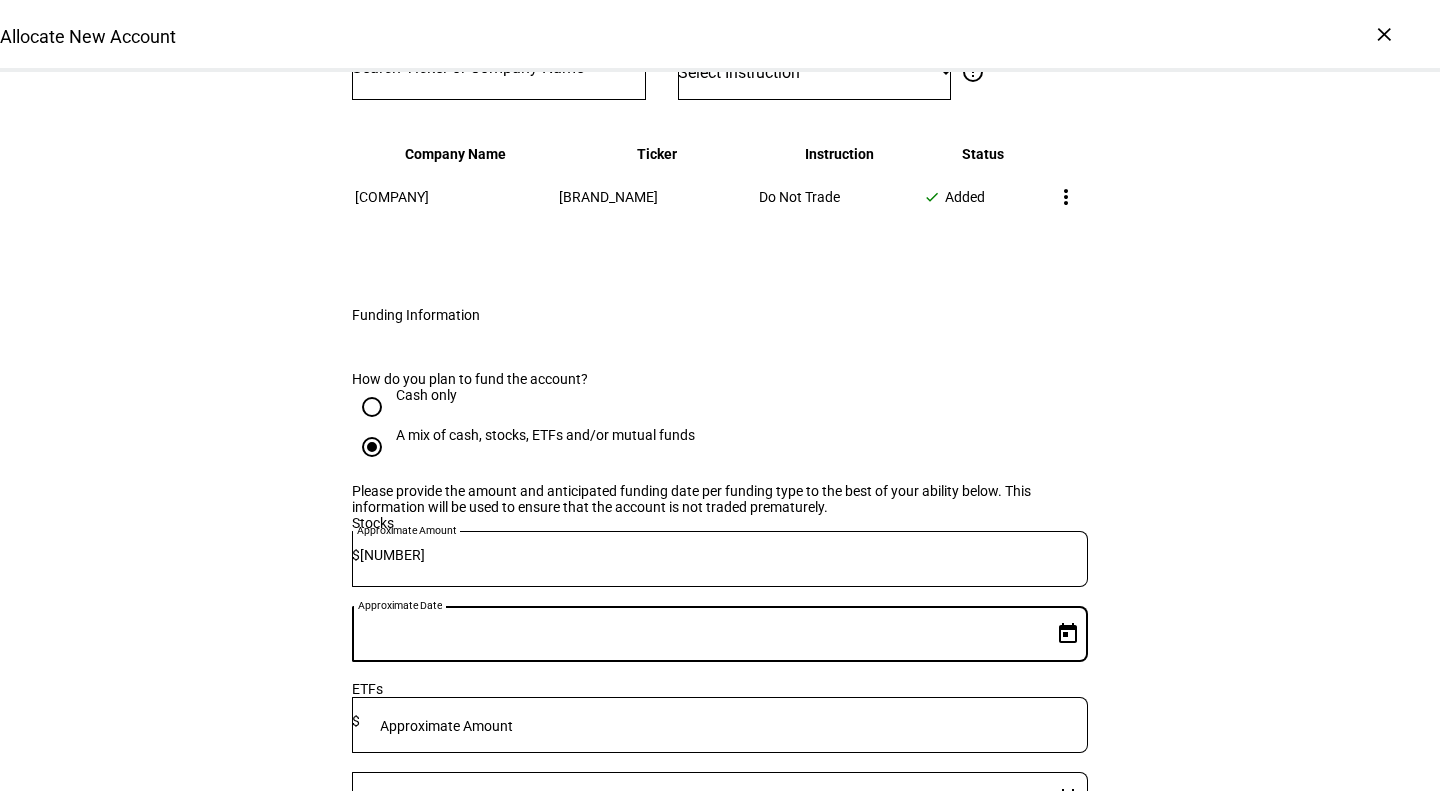 click on "Approximate Date" at bounding box center [698, 630] 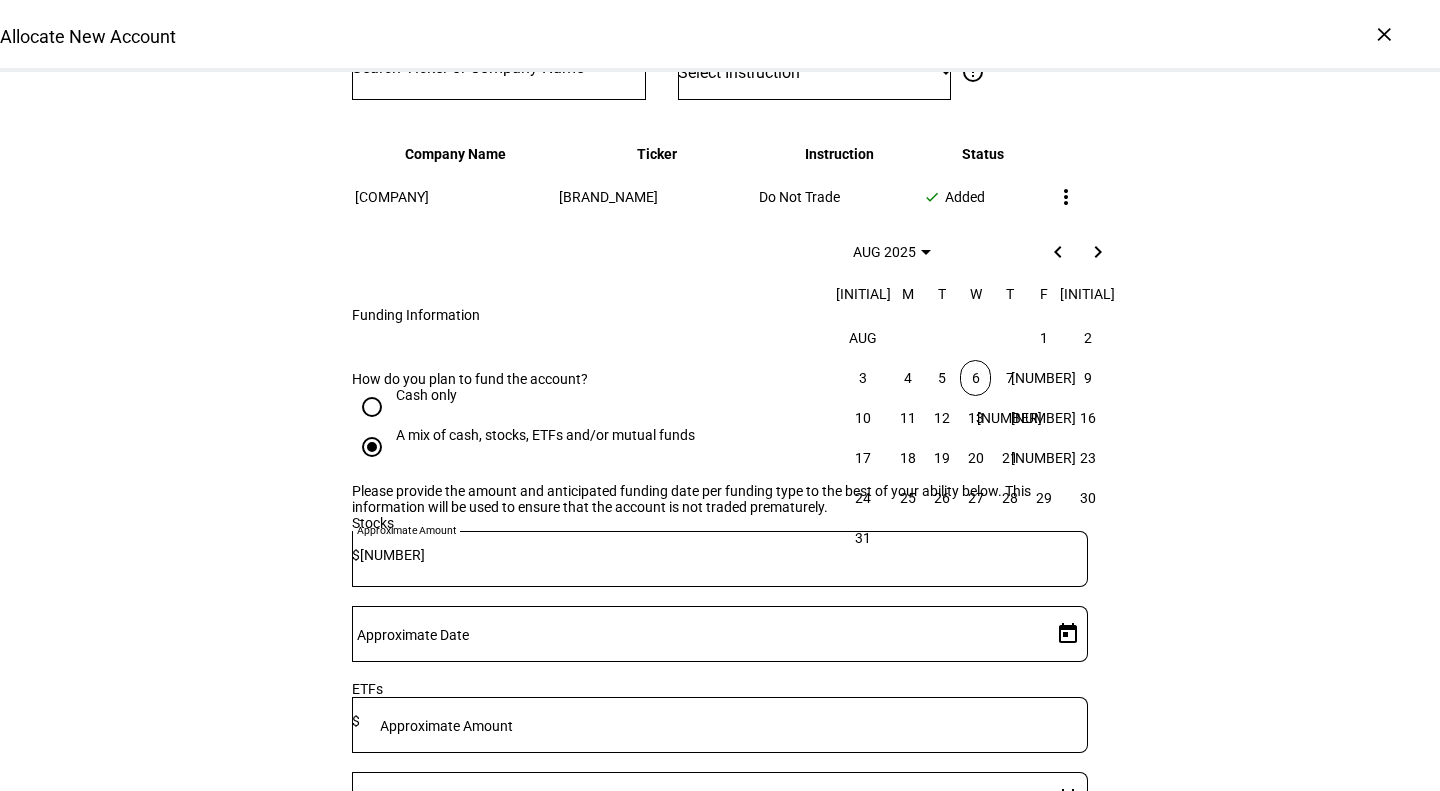 click on "6" at bounding box center (975, 378) 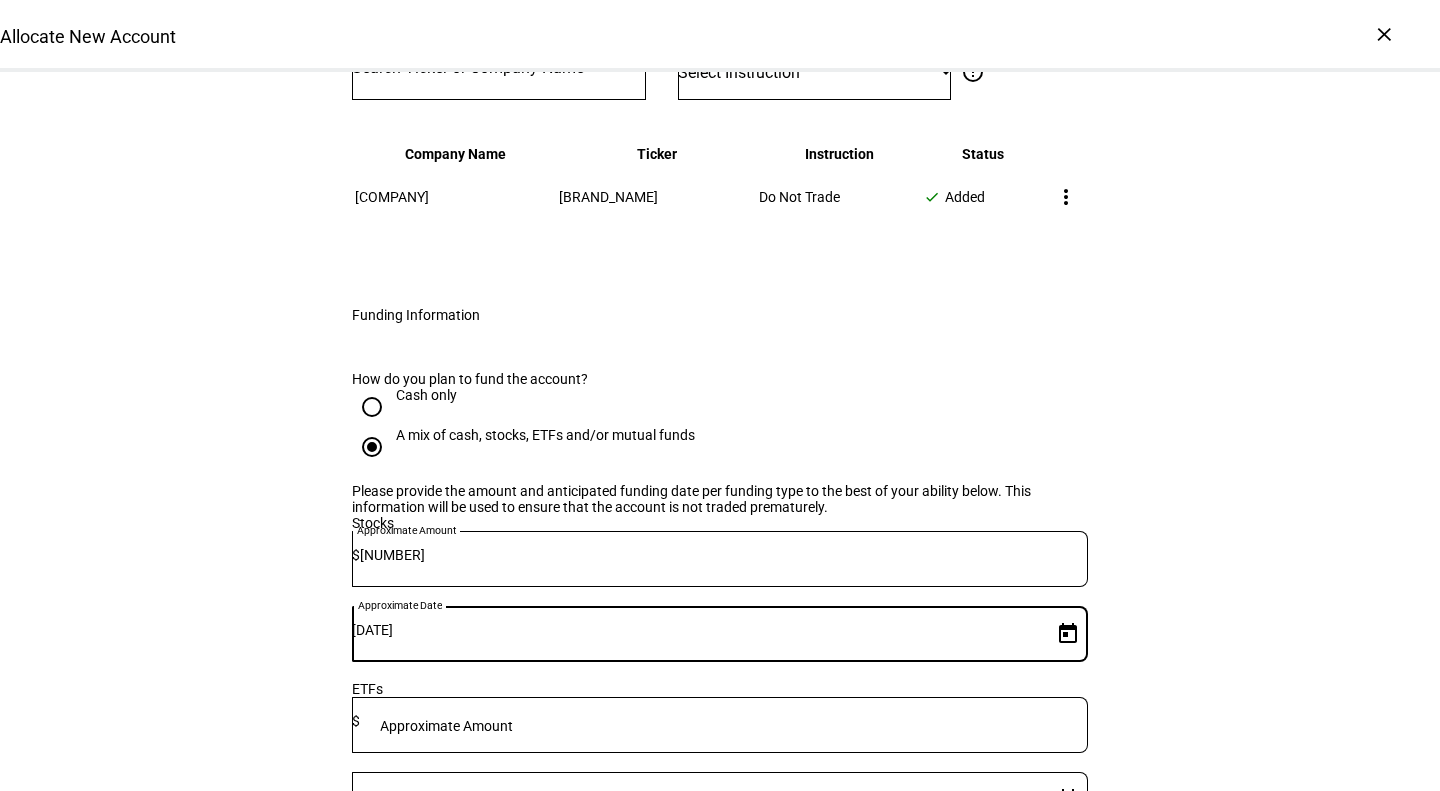 click on "Allocate New Account  Complete and submit this form to allocate a new account to an existing investment strategy.   If you'd like to create a new custom strategy, generate a tax transition analysis, or review proposals before trading then please create a prospect and submit a portfolio proposal request through  Prospect Plus .  Account & Custodian Details Custodian Schwab Name on account [NAME] Droste [LAST] Revocable Trust Account Number 25880171 Custodian Schwab Name on account [NAME] Droste [LAST] Revocable Trust Account number 25880171 info  Account number should contain exactly 8 digits. E.g. 12345678  warning Account number should contain exactly 8 digits. E.g. 12345678 Has the account been linked with Ethic at the custodian?   Note that in order to trade the portfolio, the account will need to be linked and funded at least 2 business days prior to trading (at least 3 business days if funding from mutual funds)  Yes No Investment Strategy Asset Type info_outline Equity SMA Multi asset Strategy Type info_outline" 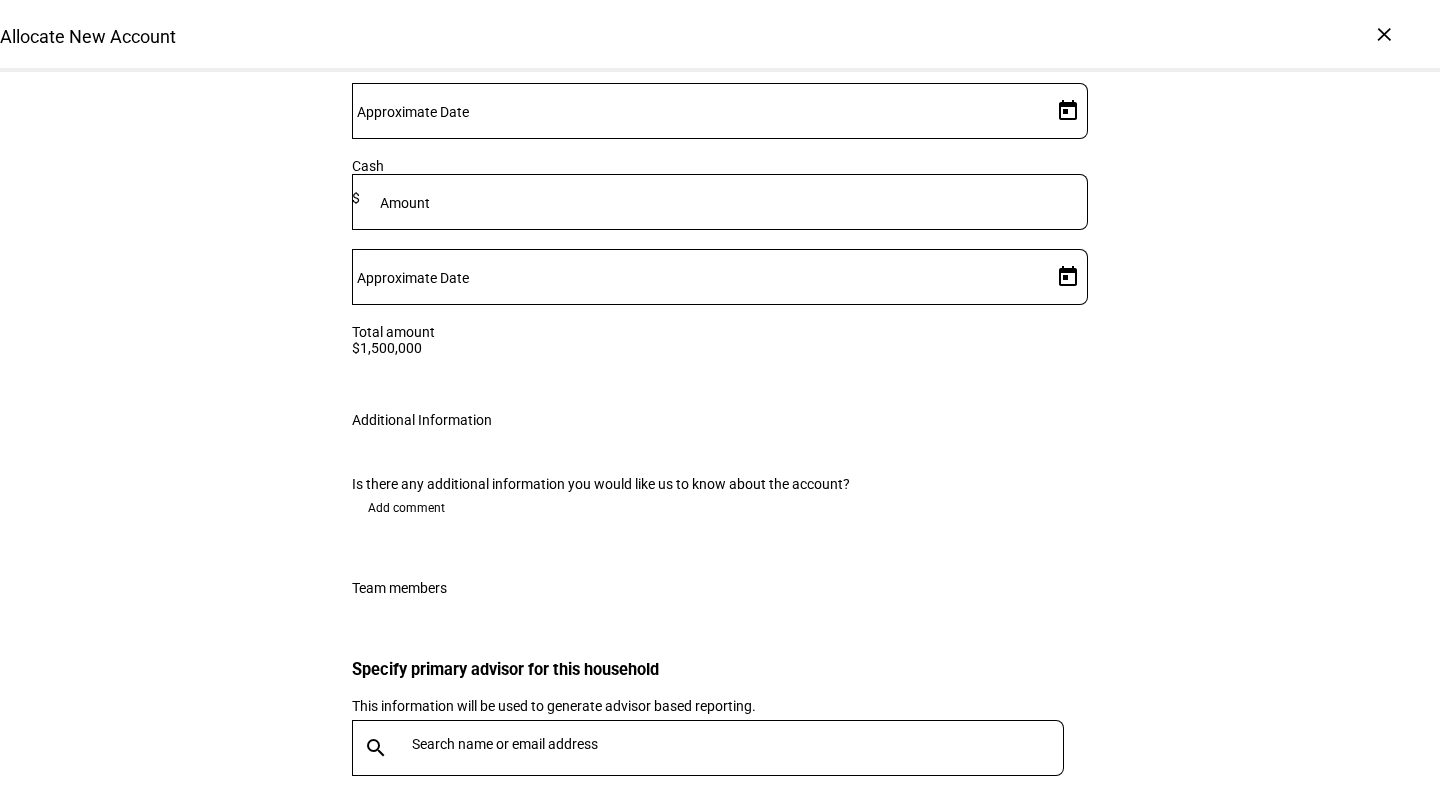 scroll, scrollTop: 3479, scrollLeft: 0, axis: vertical 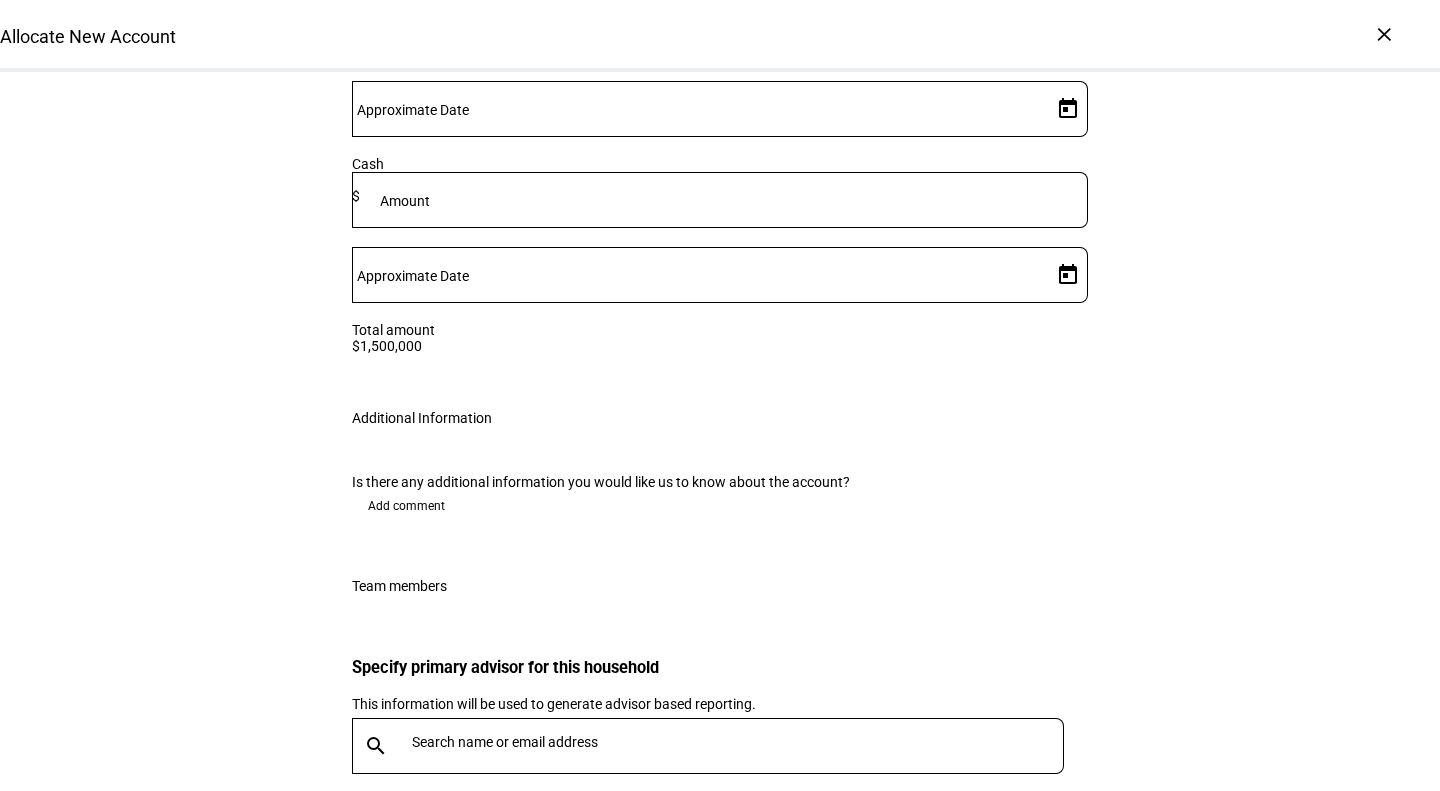click 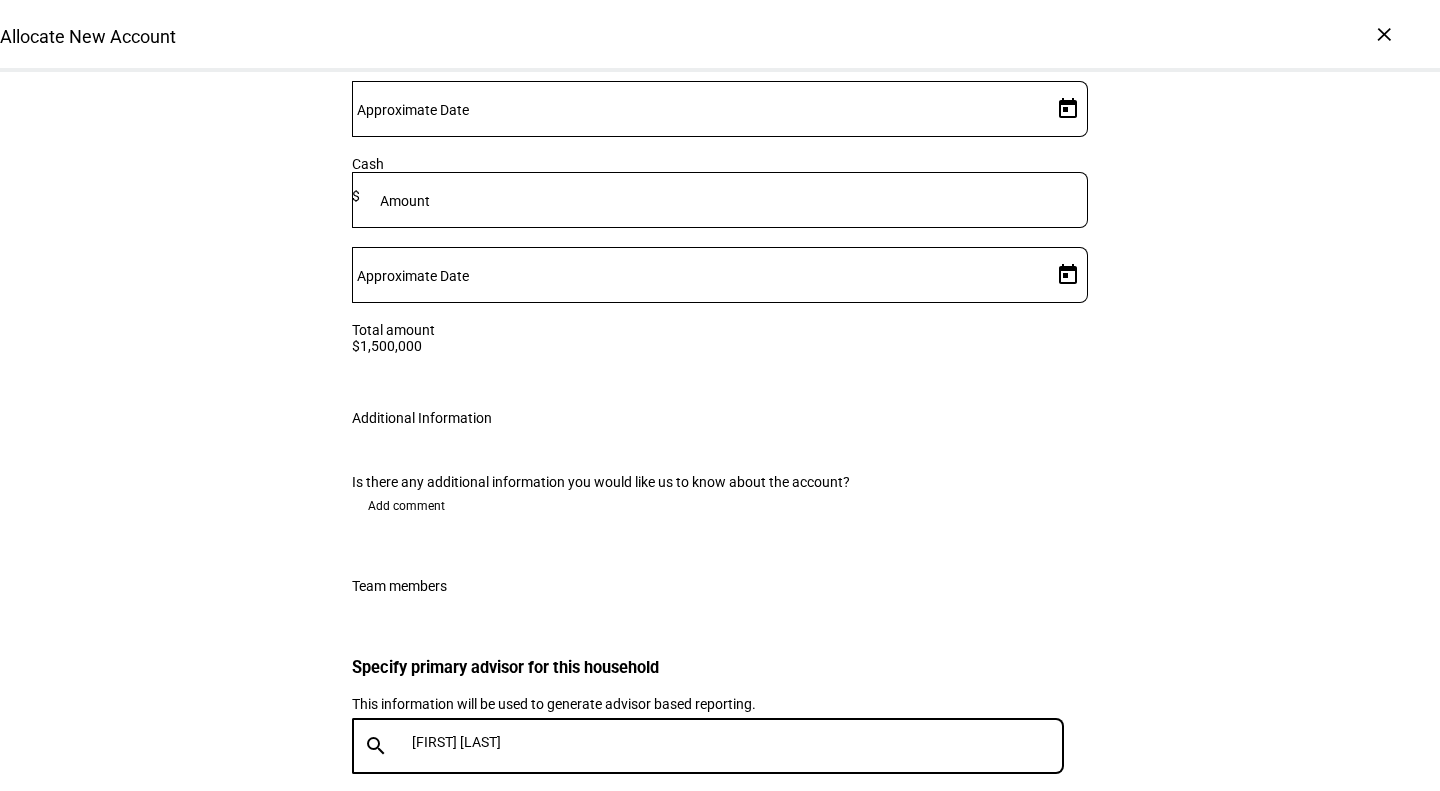 type on "[NAME]" 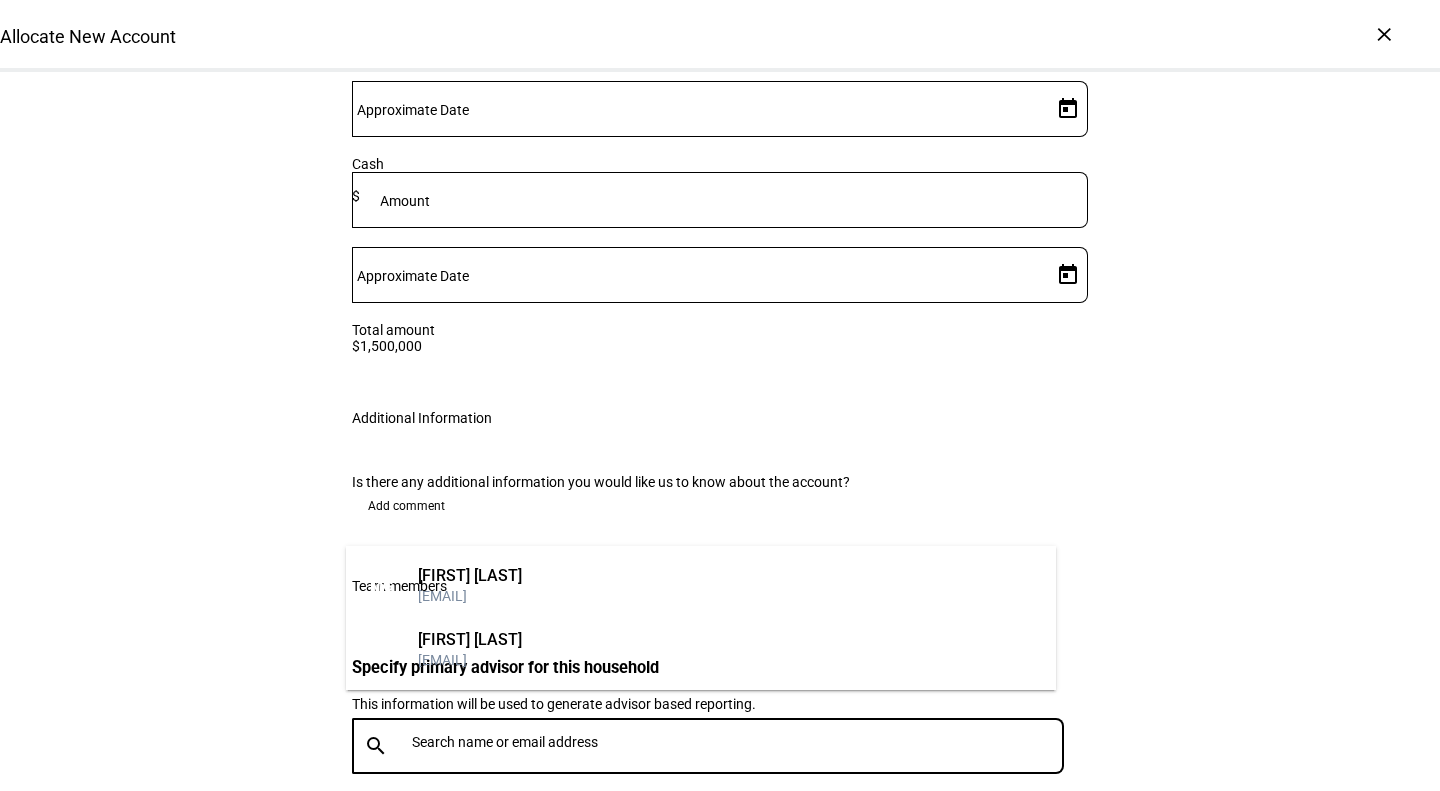 type 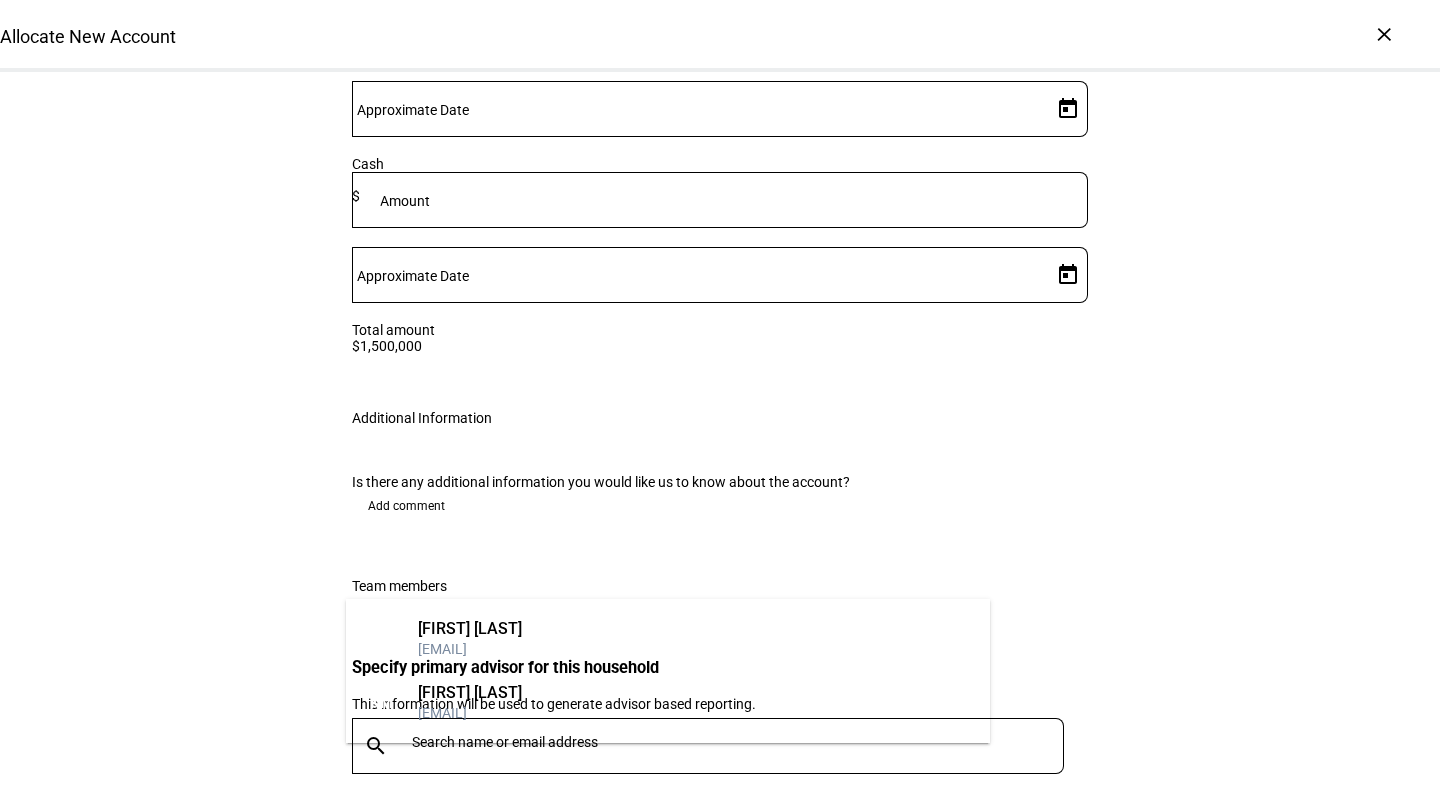 type on "[FIRST] [LAST]" 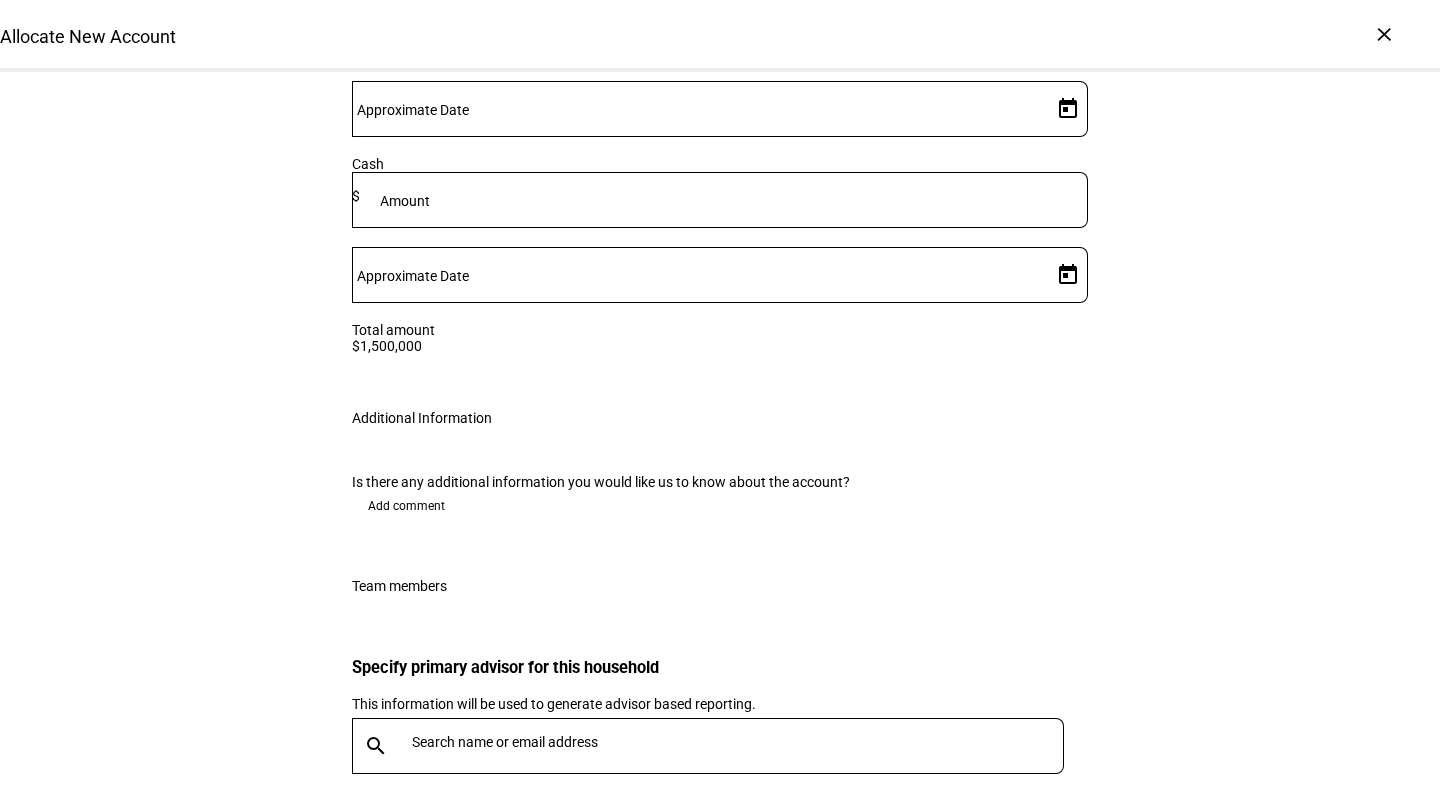 scroll, scrollTop: 3504, scrollLeft: 0, axis: vertical 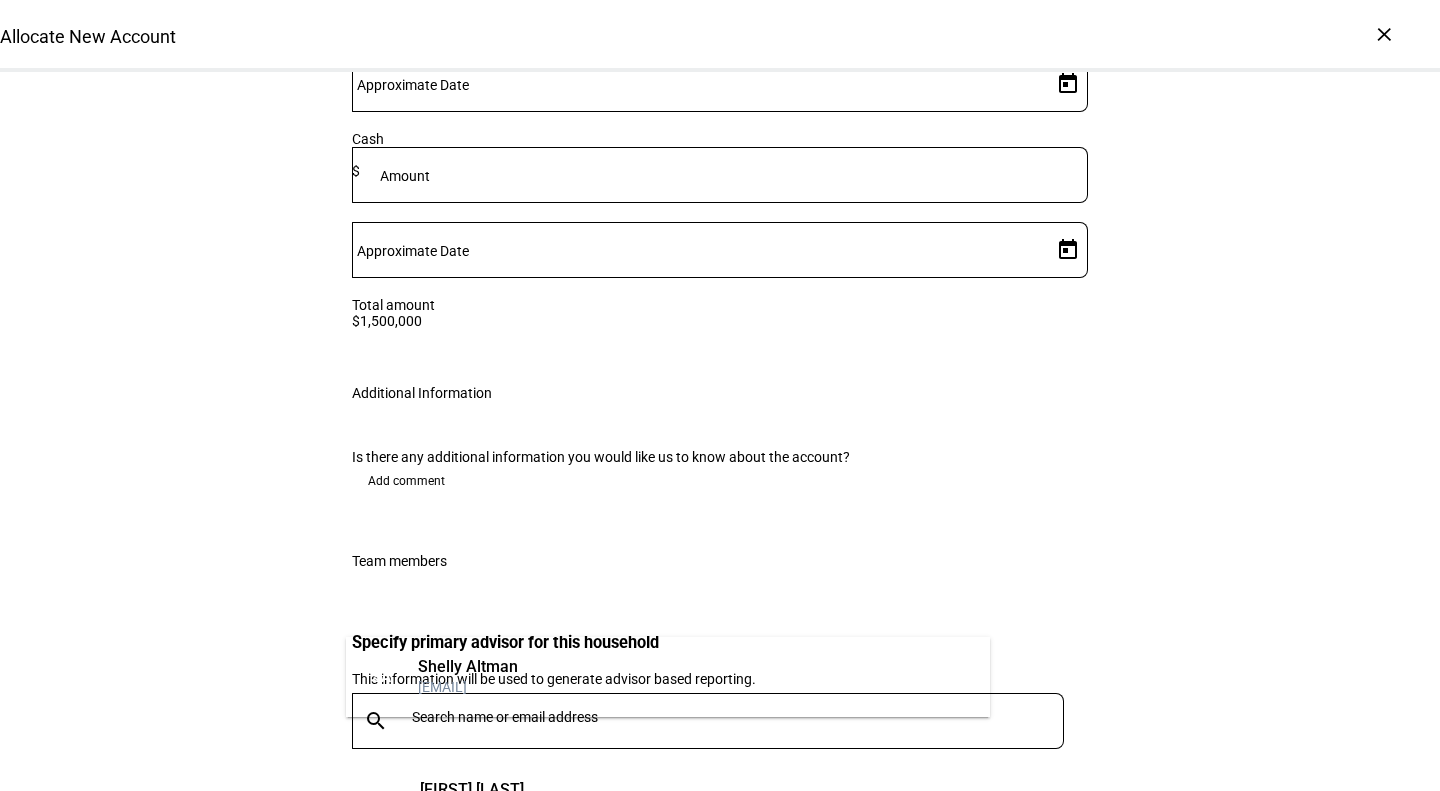 type on "[FIRST]" 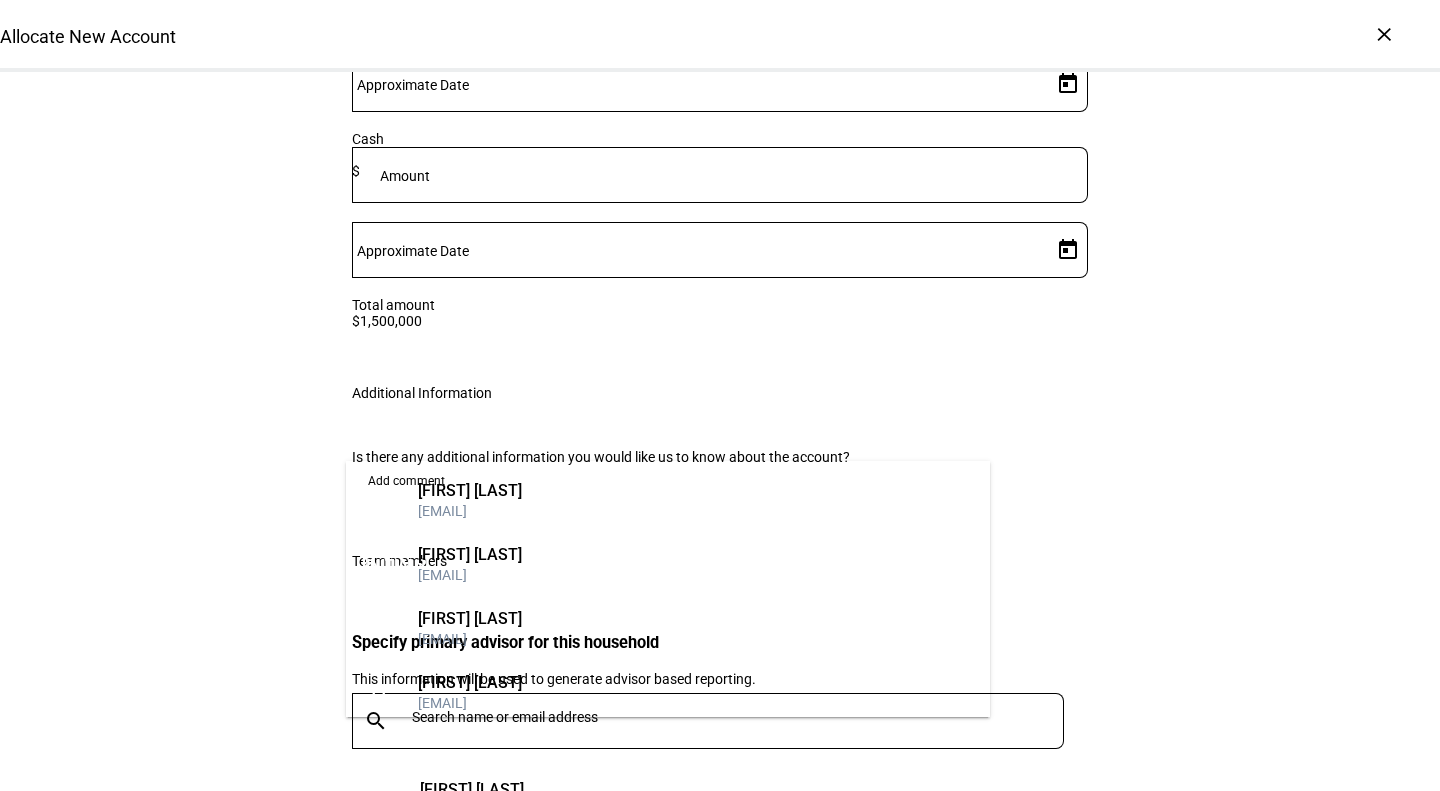 type on "[NAME]" 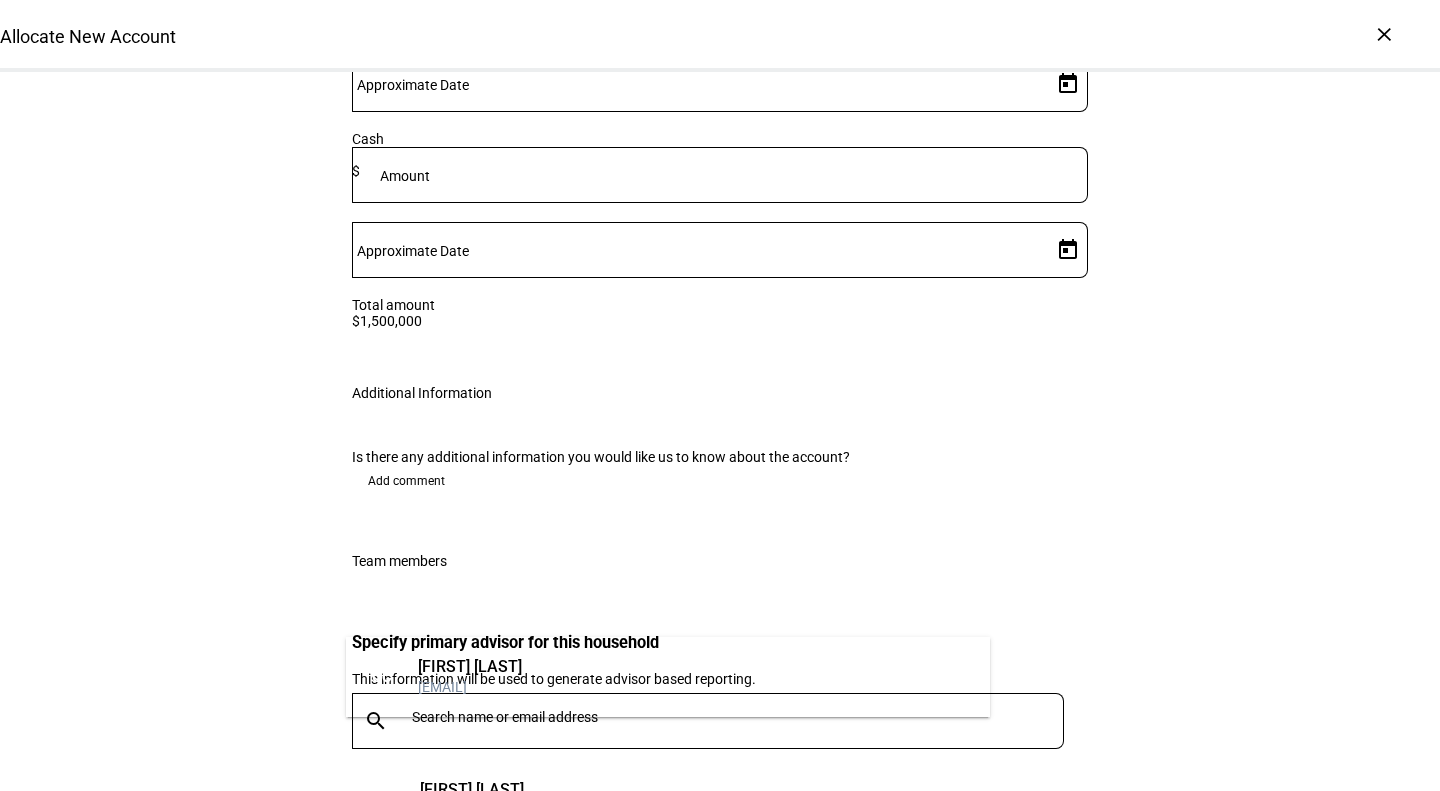 type on "carolin" 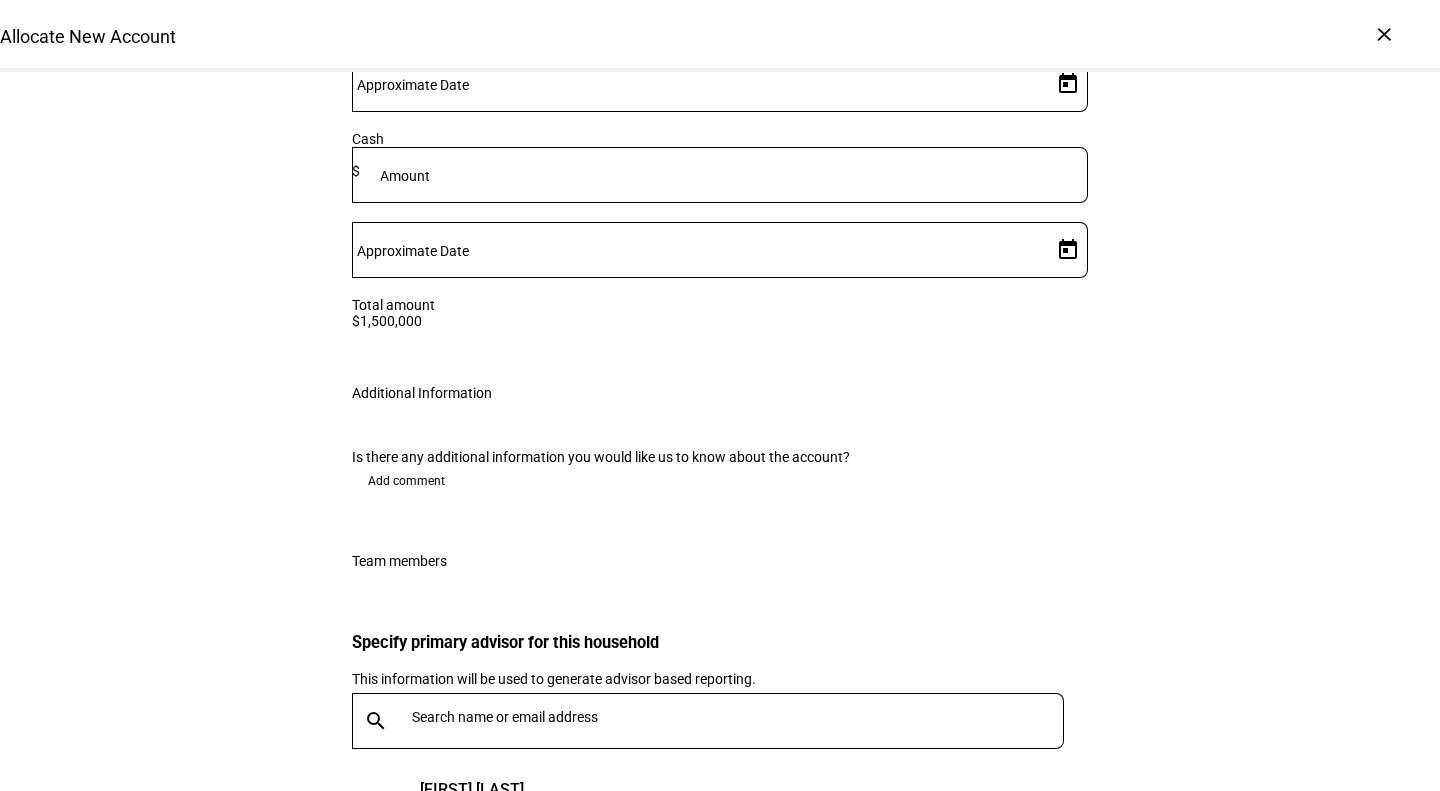 scroll, scrollTop: 3771, scrollLeft: 0, axis: vertical 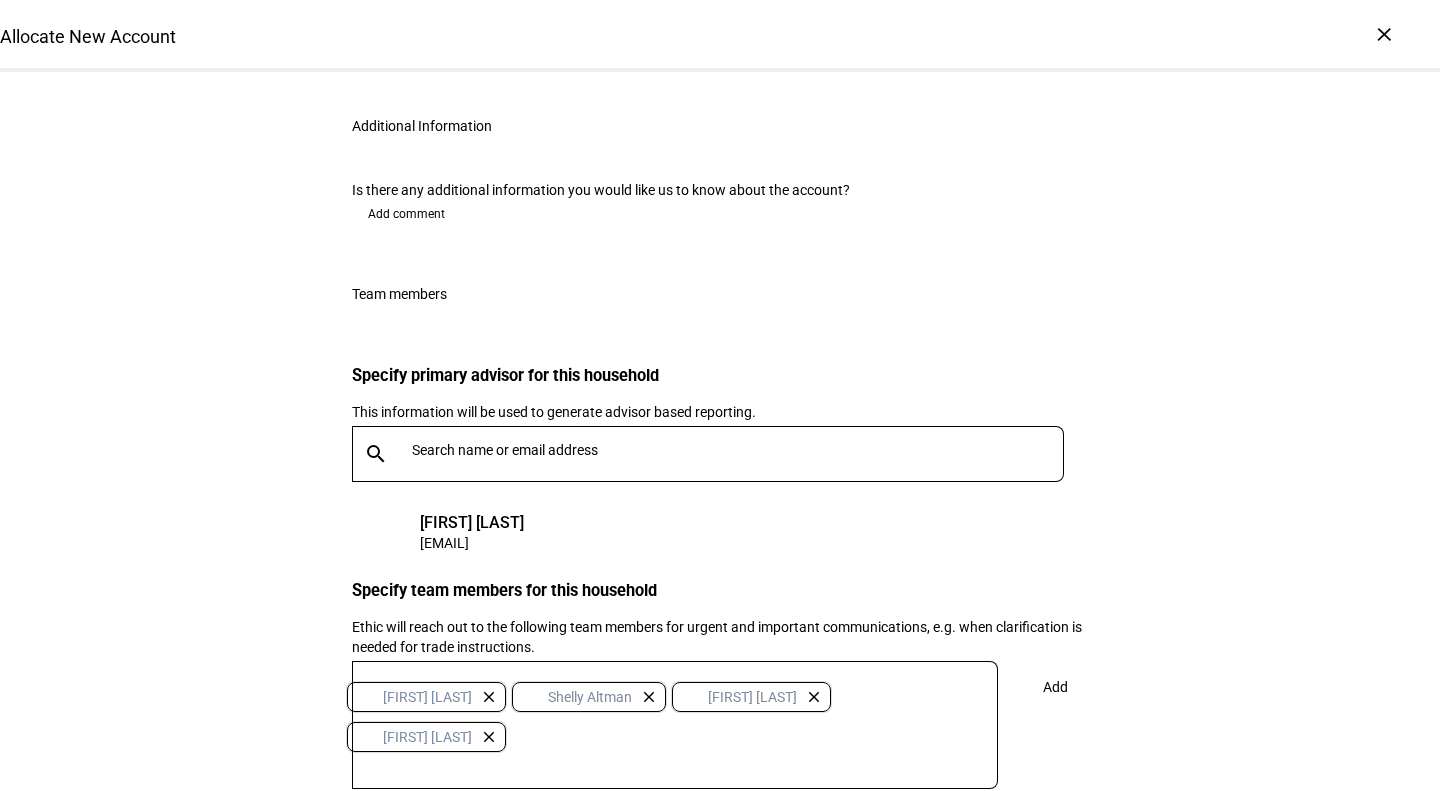 click on "[INITIAL] [FIRST] [LAST]  close [INITIAL]  close [INITIAL]  close [INITIAL]  close  Add" 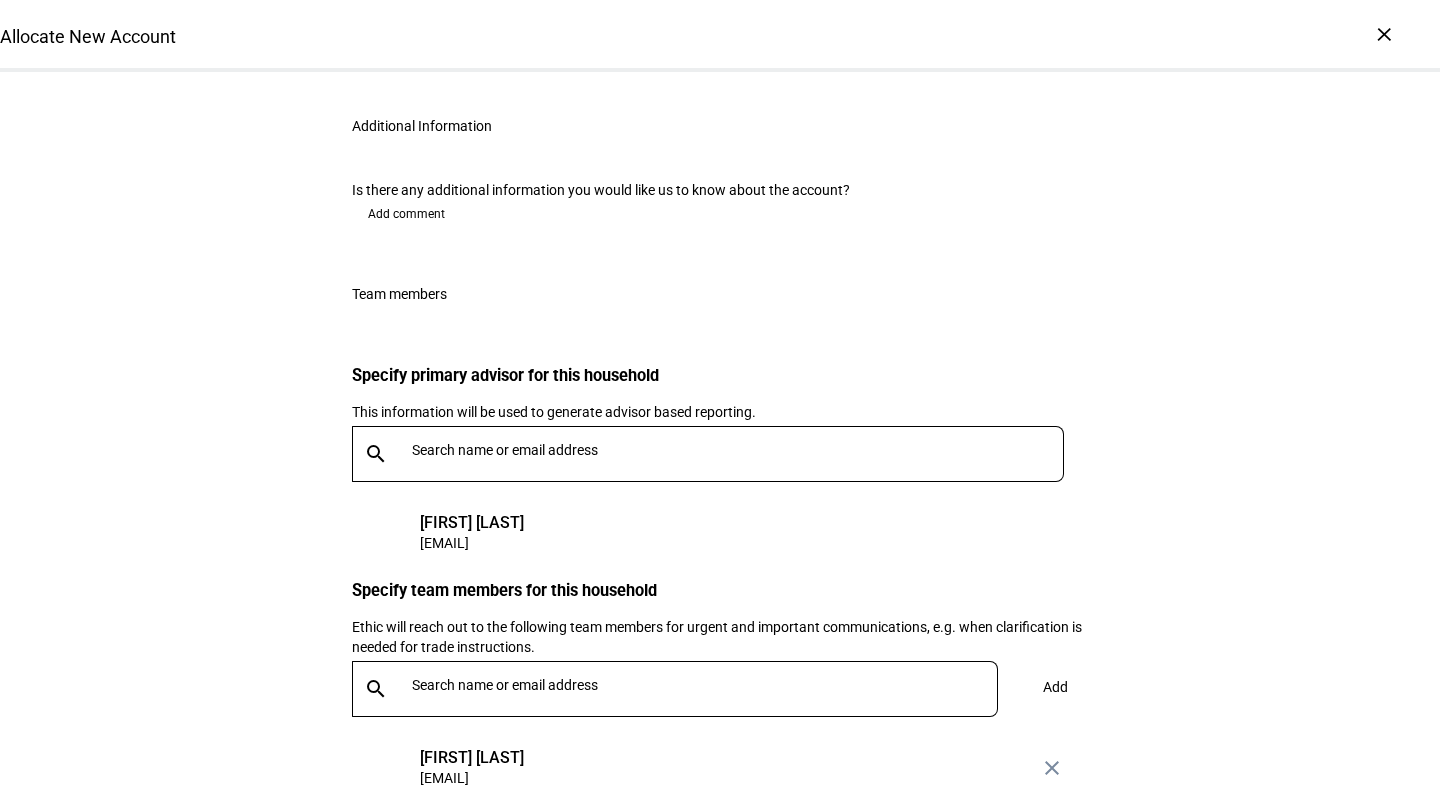 scroll, scrollTop: 3948, scrollLeft: 0, axis: vertical 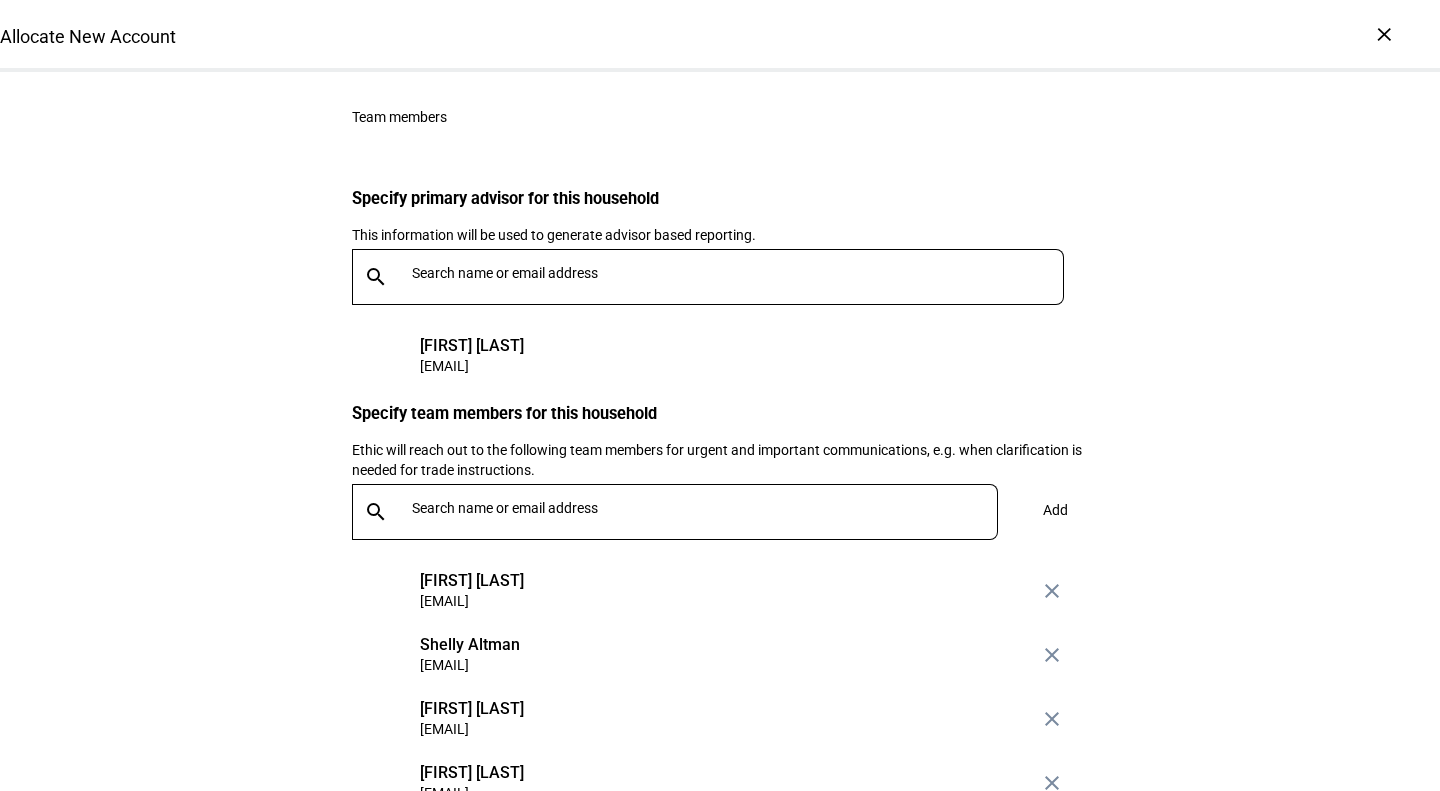 click 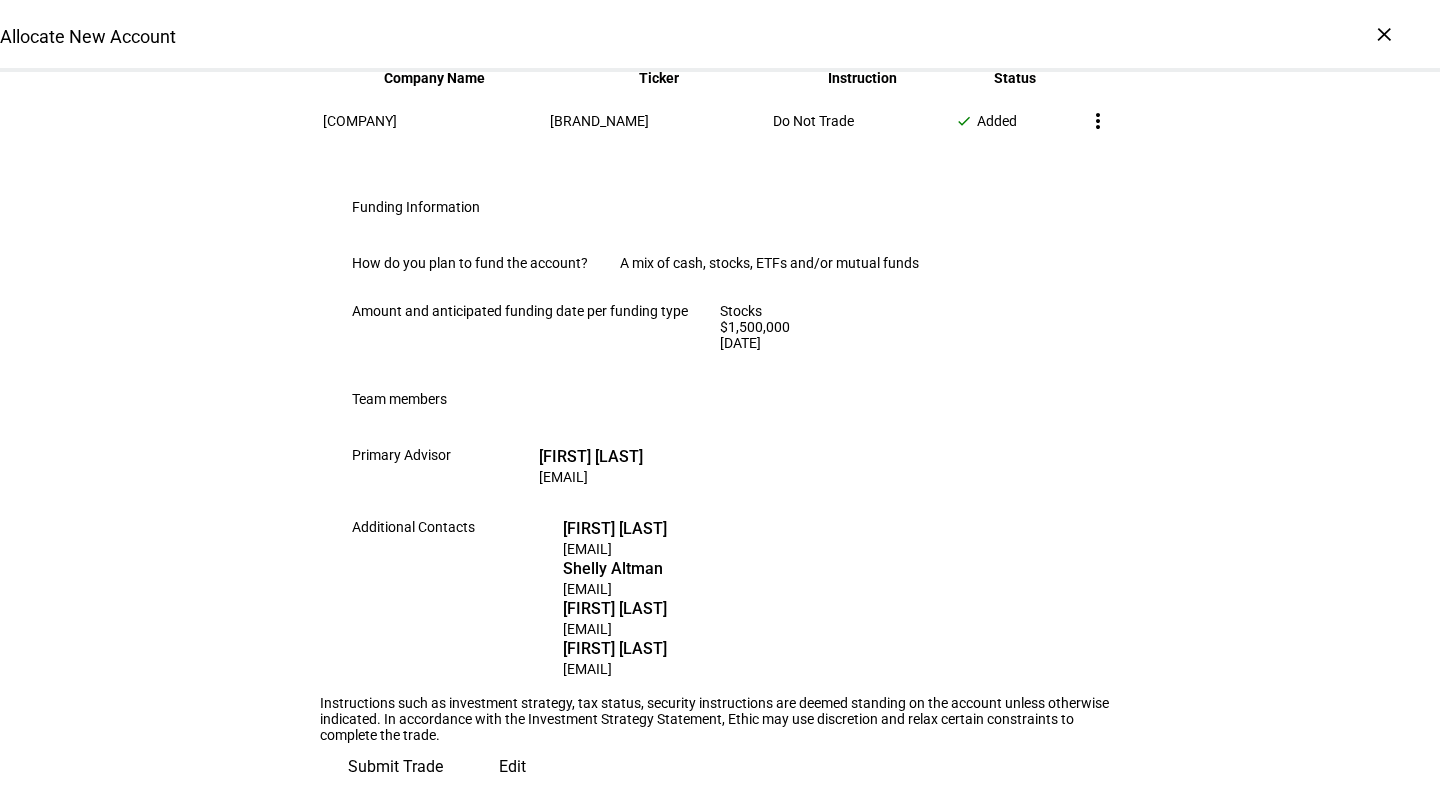 scroll, scrollTop: 0, scrollLeft: 0, axis: both 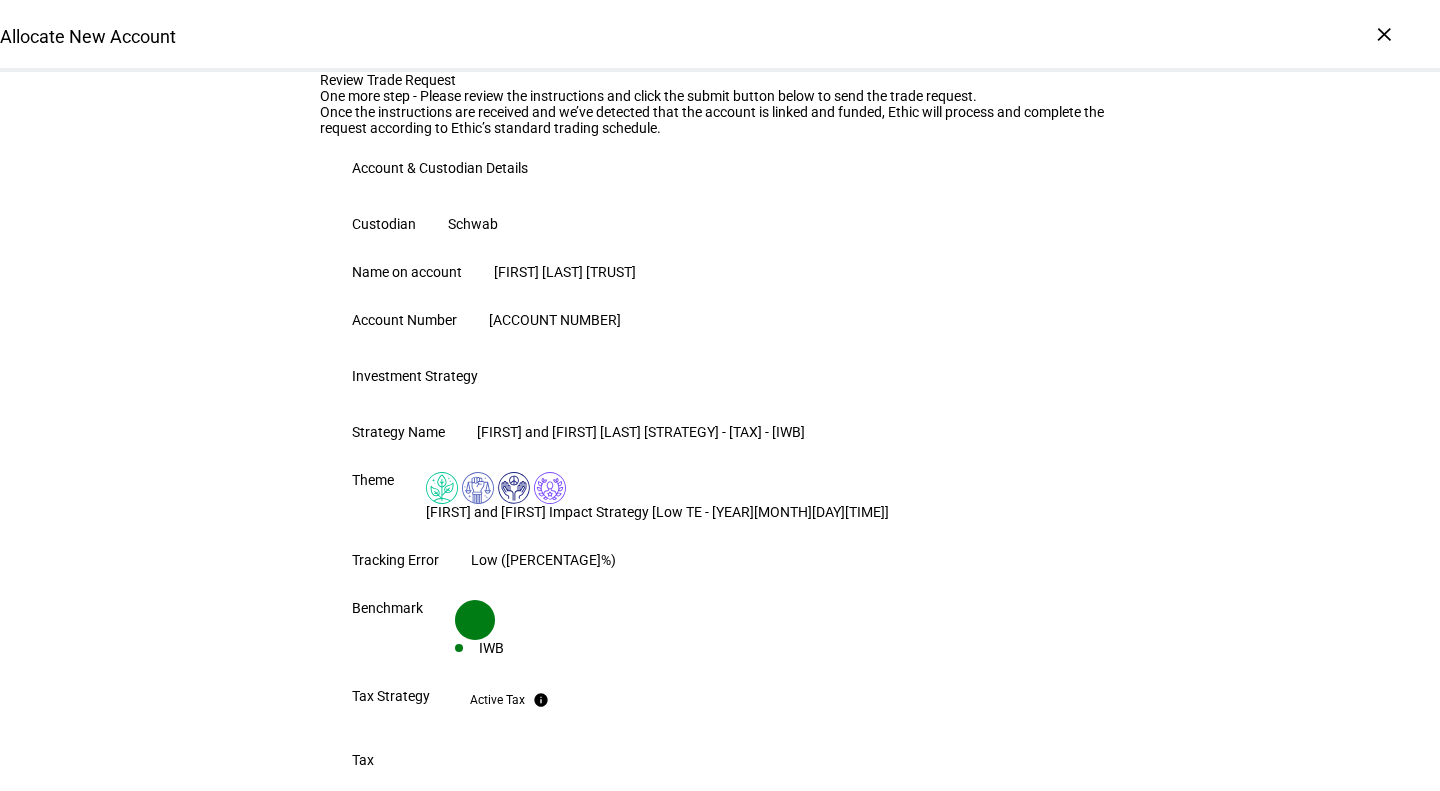 type 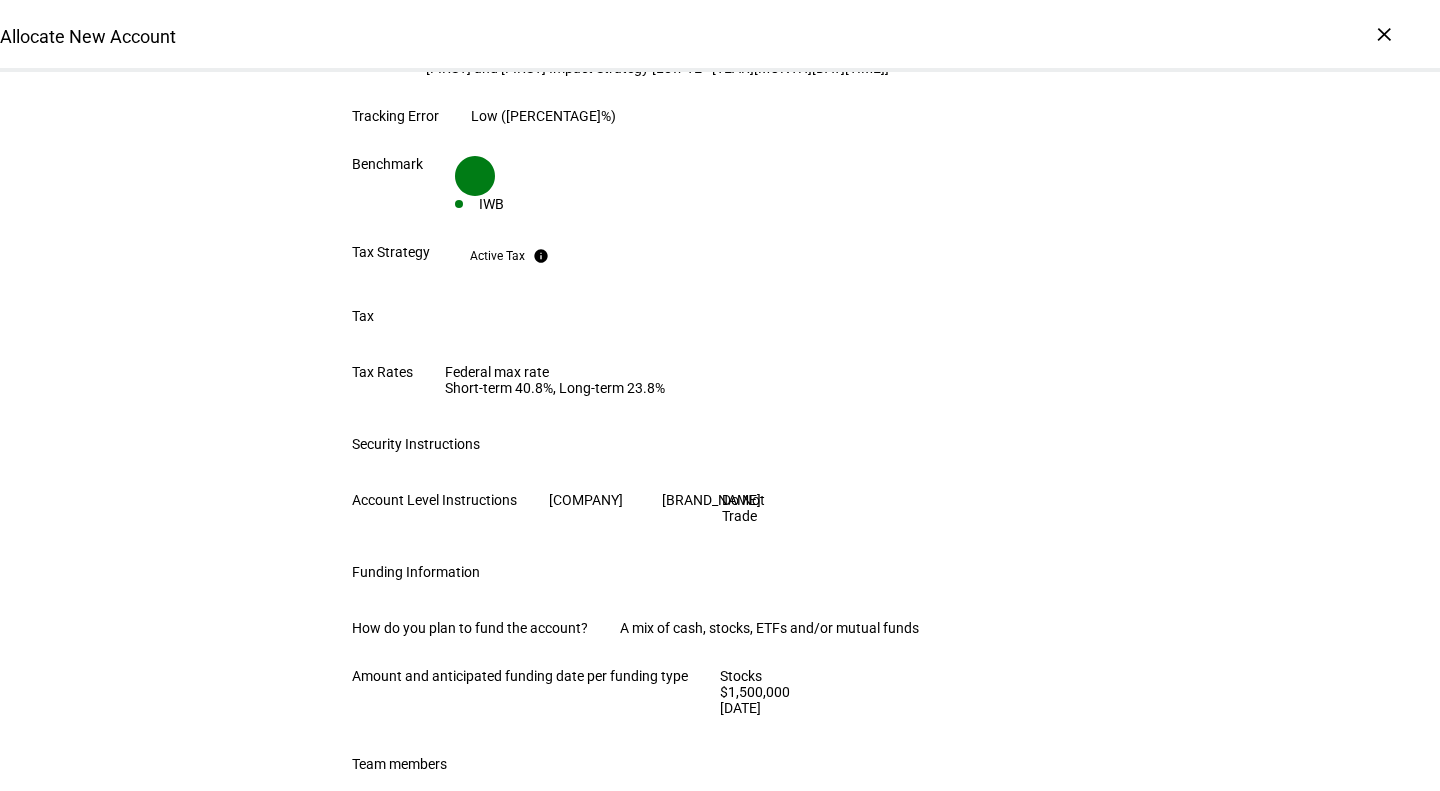 scroll, scrollTop: 444, scrollLeft: 0, axis: vertical 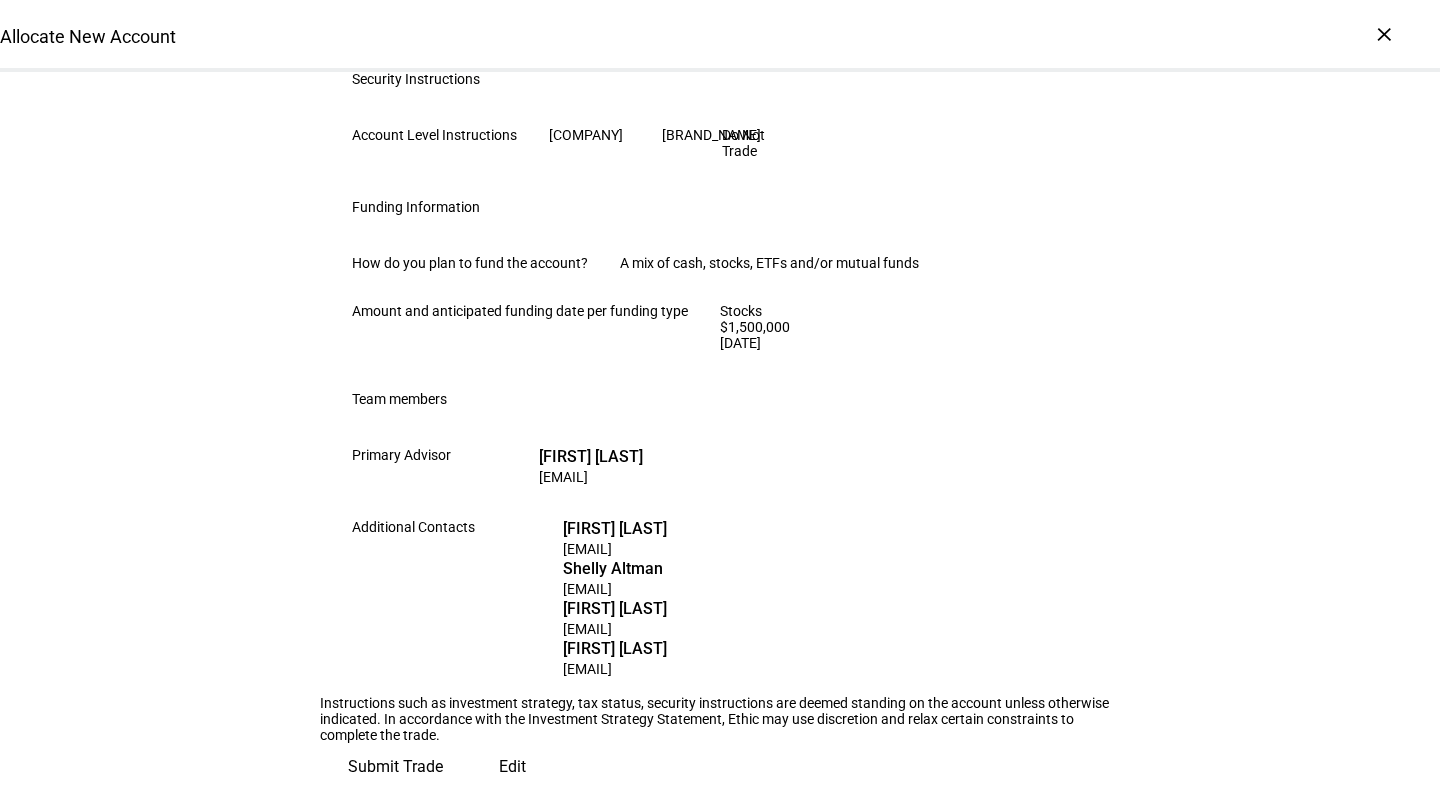 click on "Submit Trade" 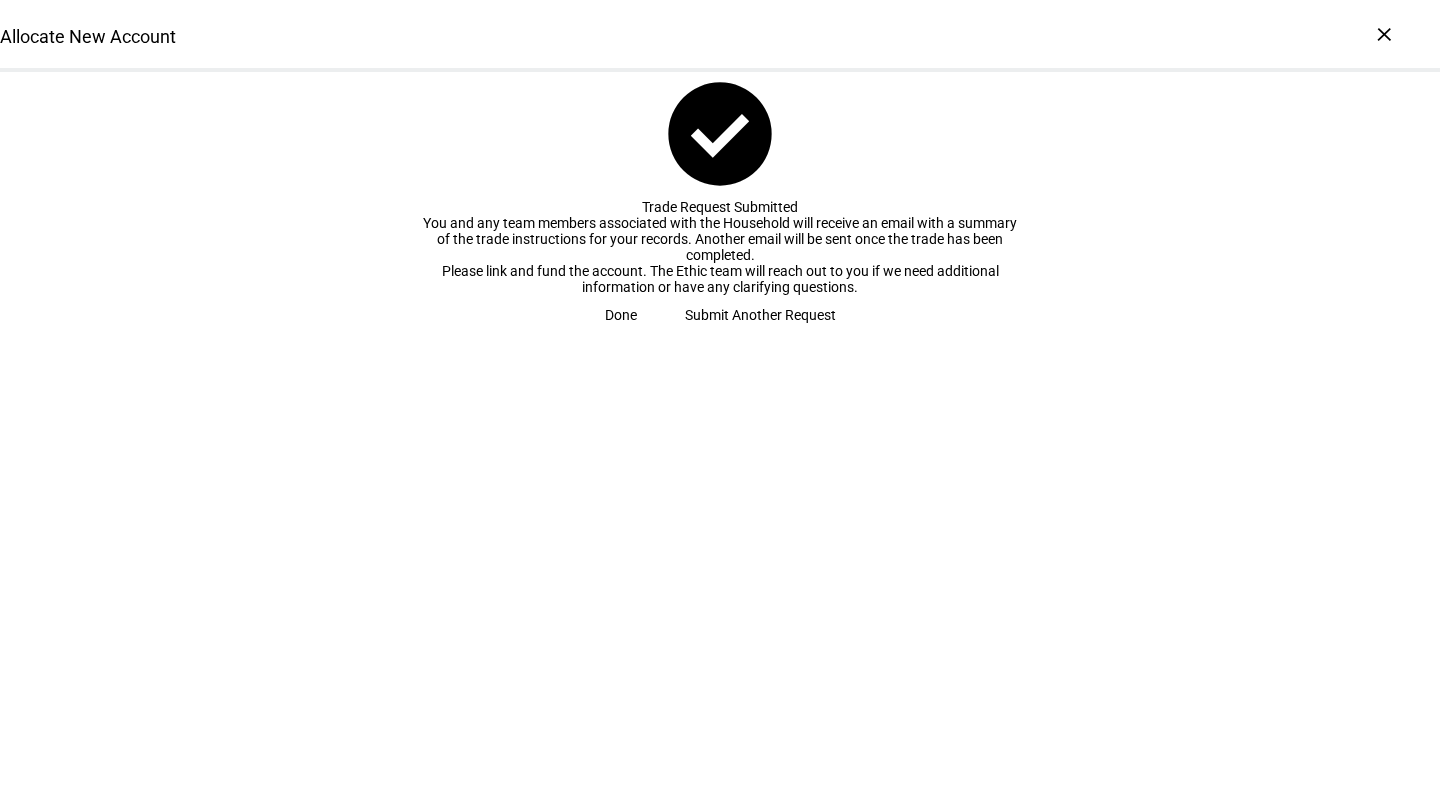 click on "Done" 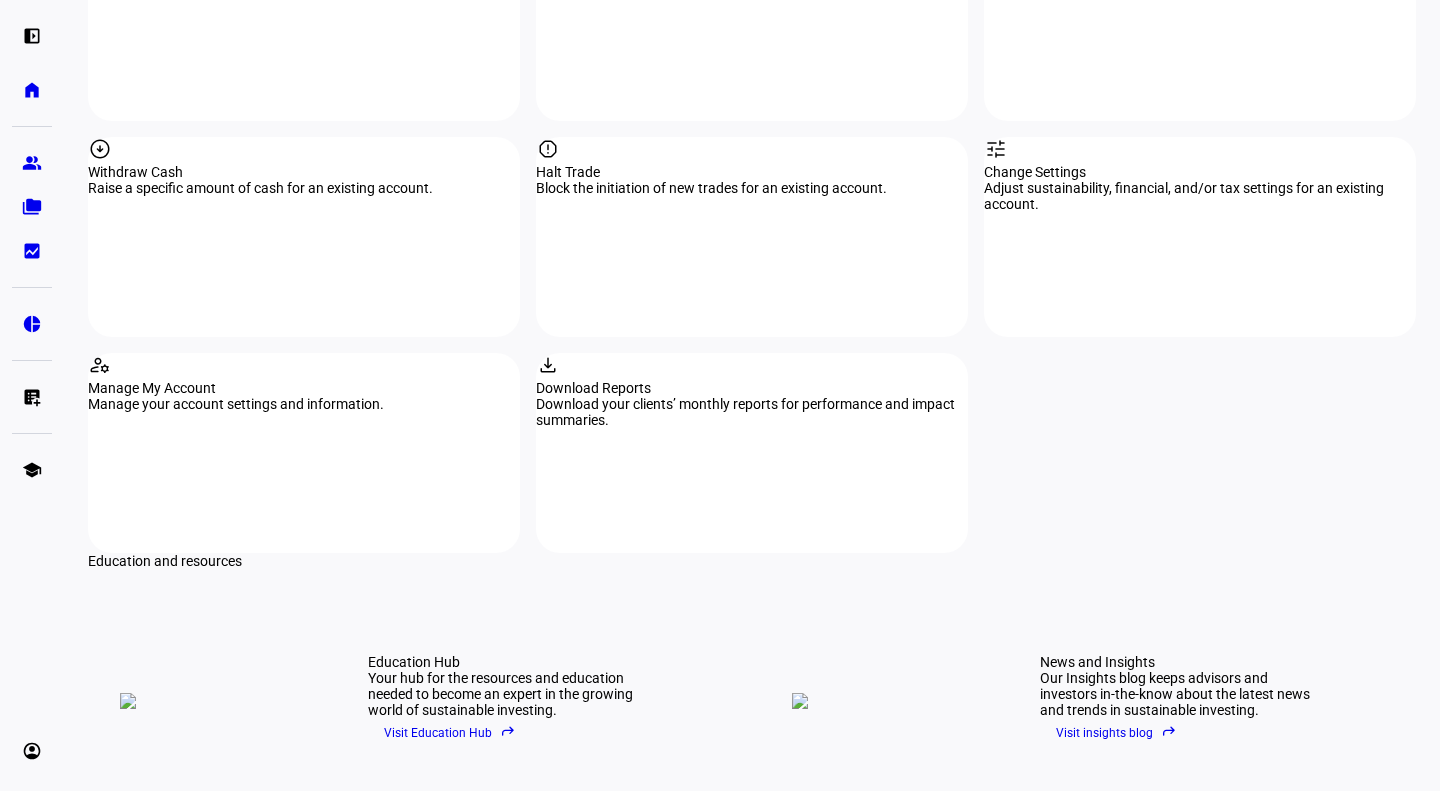scroll, scrollTop: 2386, scrollLeft: 0, axis: vertical 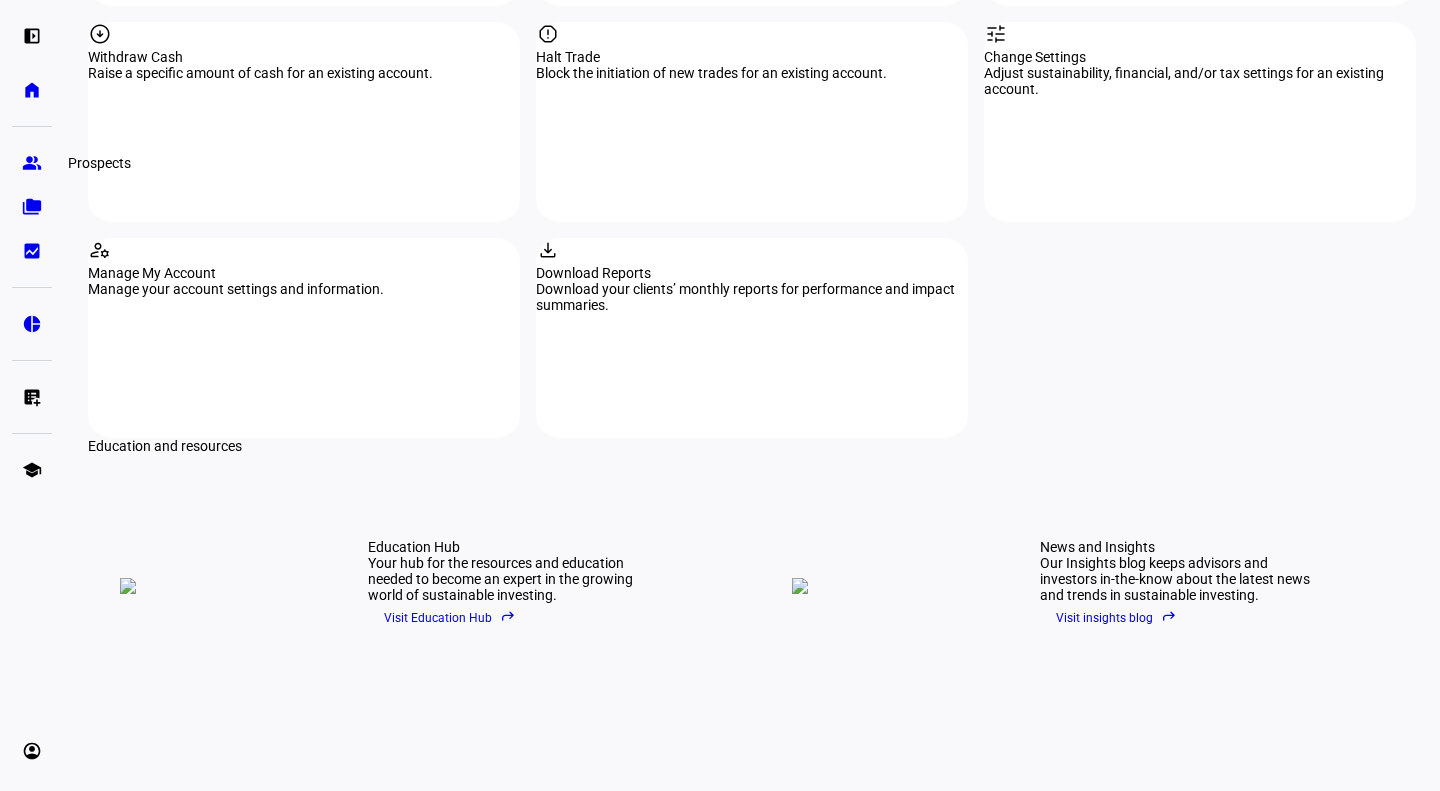 click on "group  Prospects" at bounding box center (32, 163) 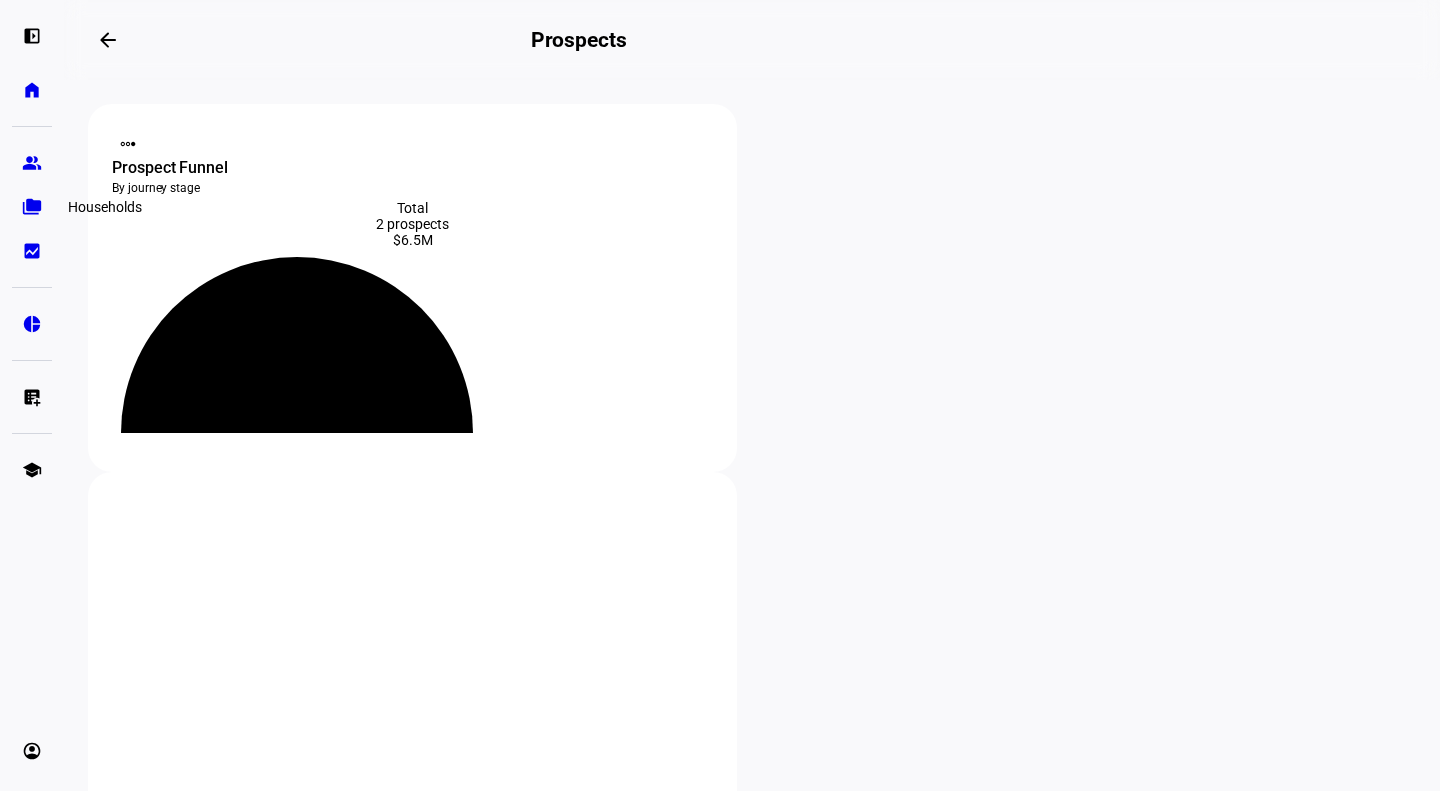click on "folder_copy  Households" at bounding box center [32, 207] 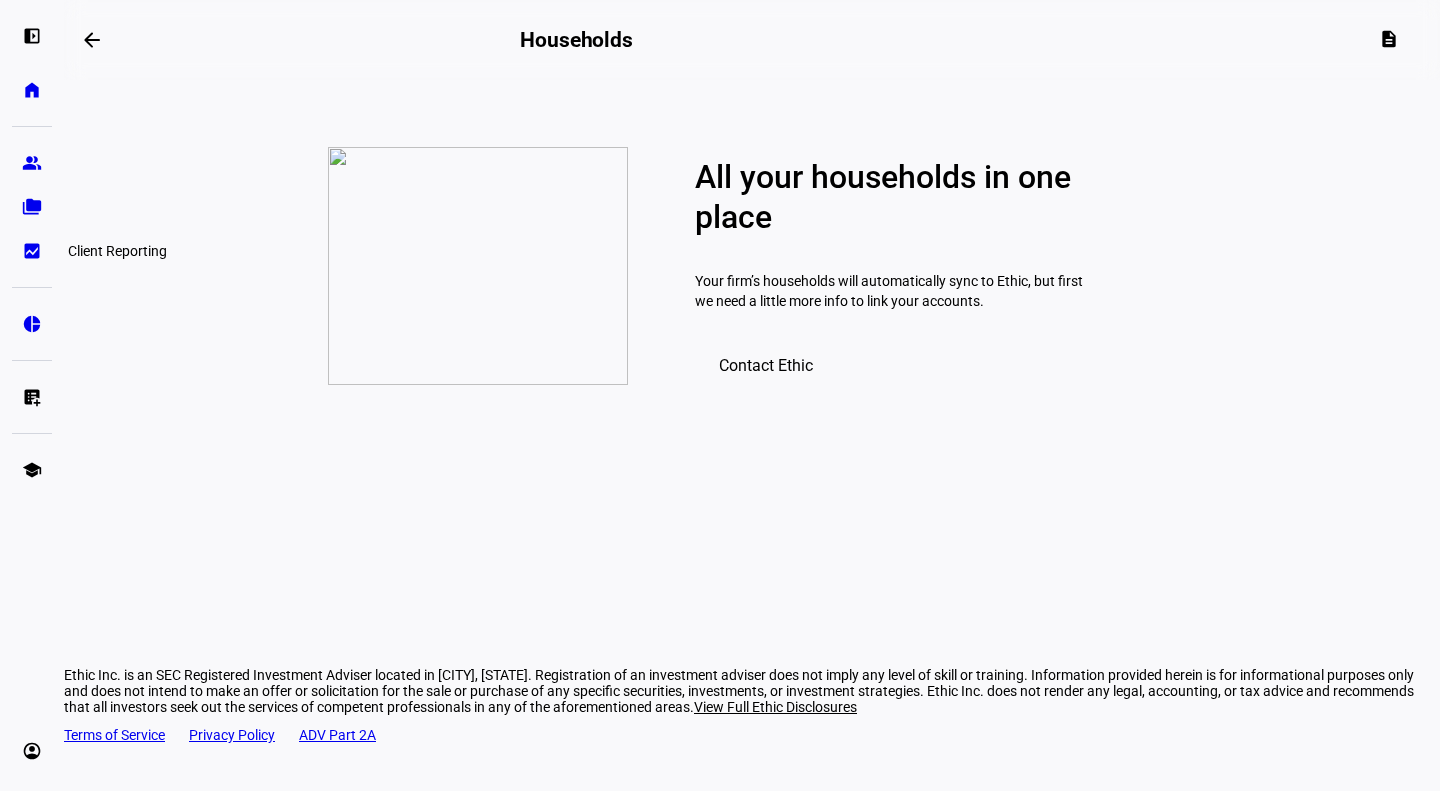 click on "bid_landscape" at bounding box center [32, 251] 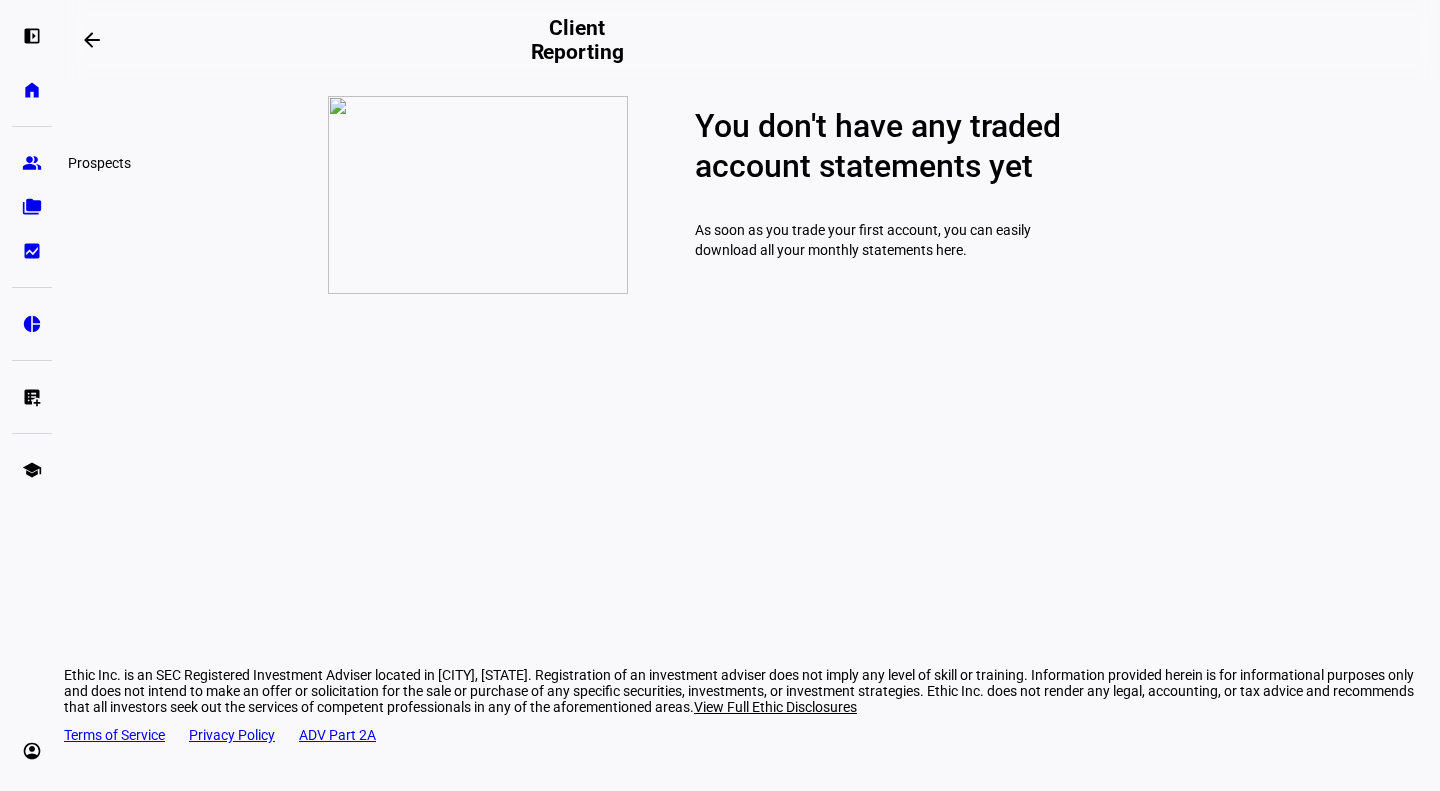 click on "group" at bounding box center [32, 163] 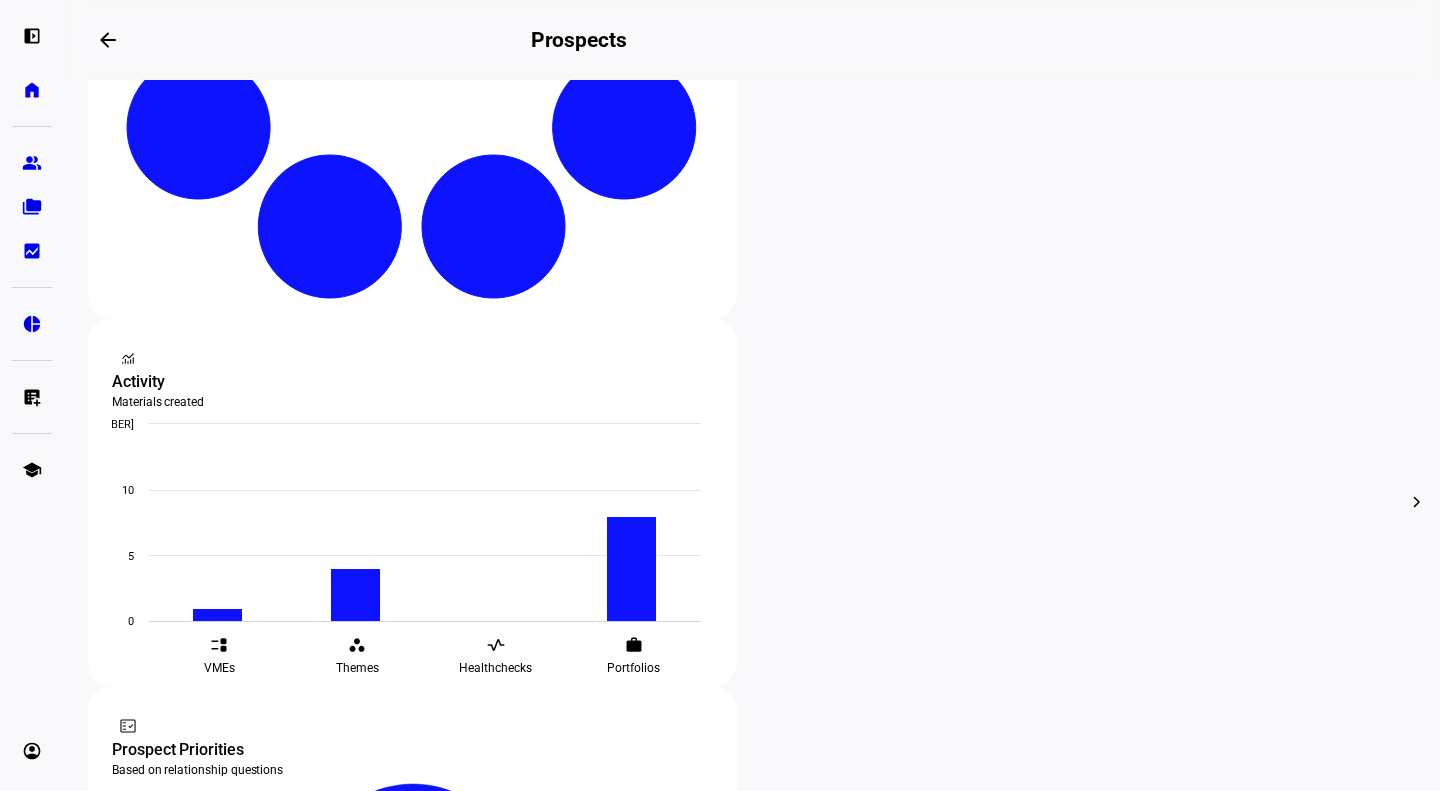 scroll, scrollTop: 534, scrollLeft: 0, axis: vertical 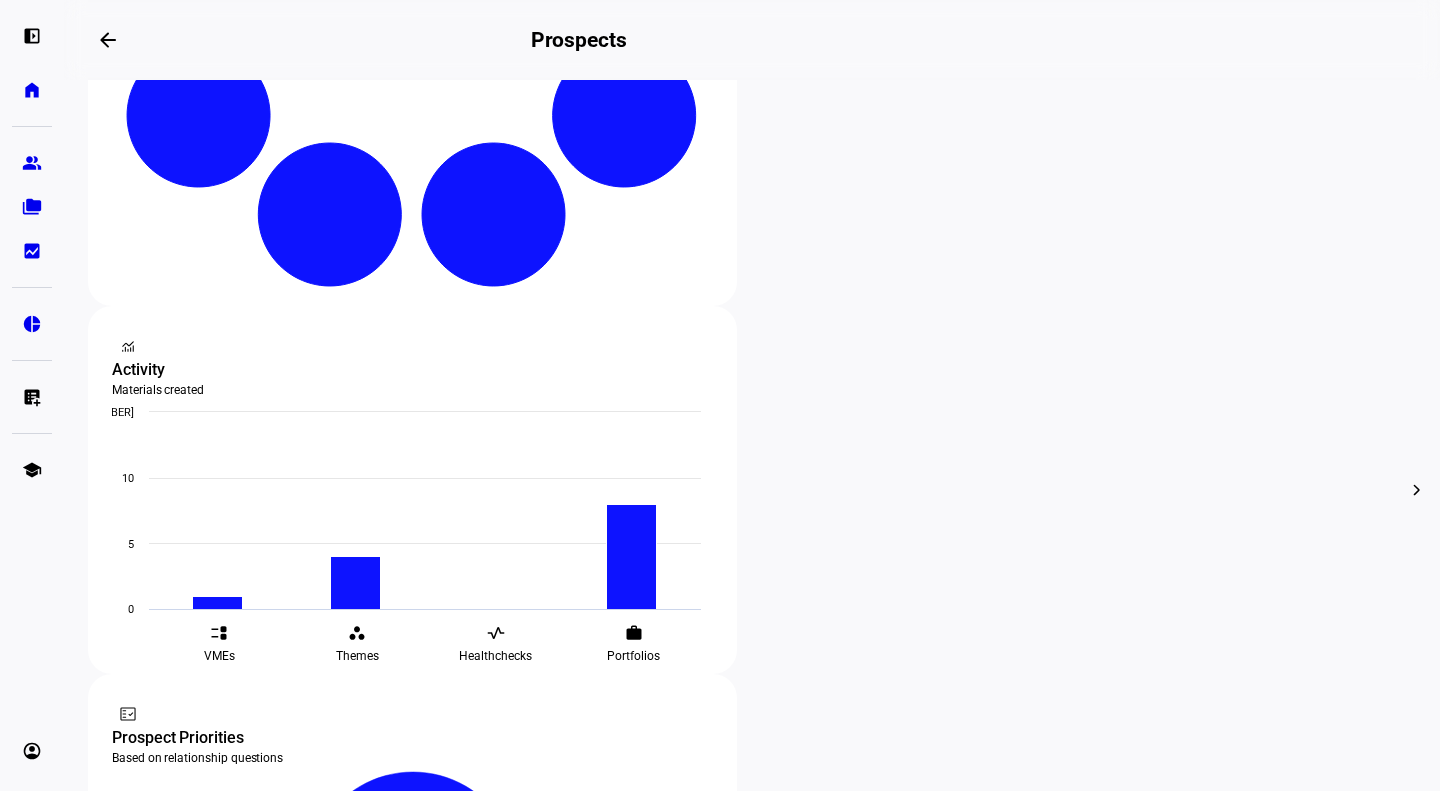 click on "[CURRENCY][NUMBER]" 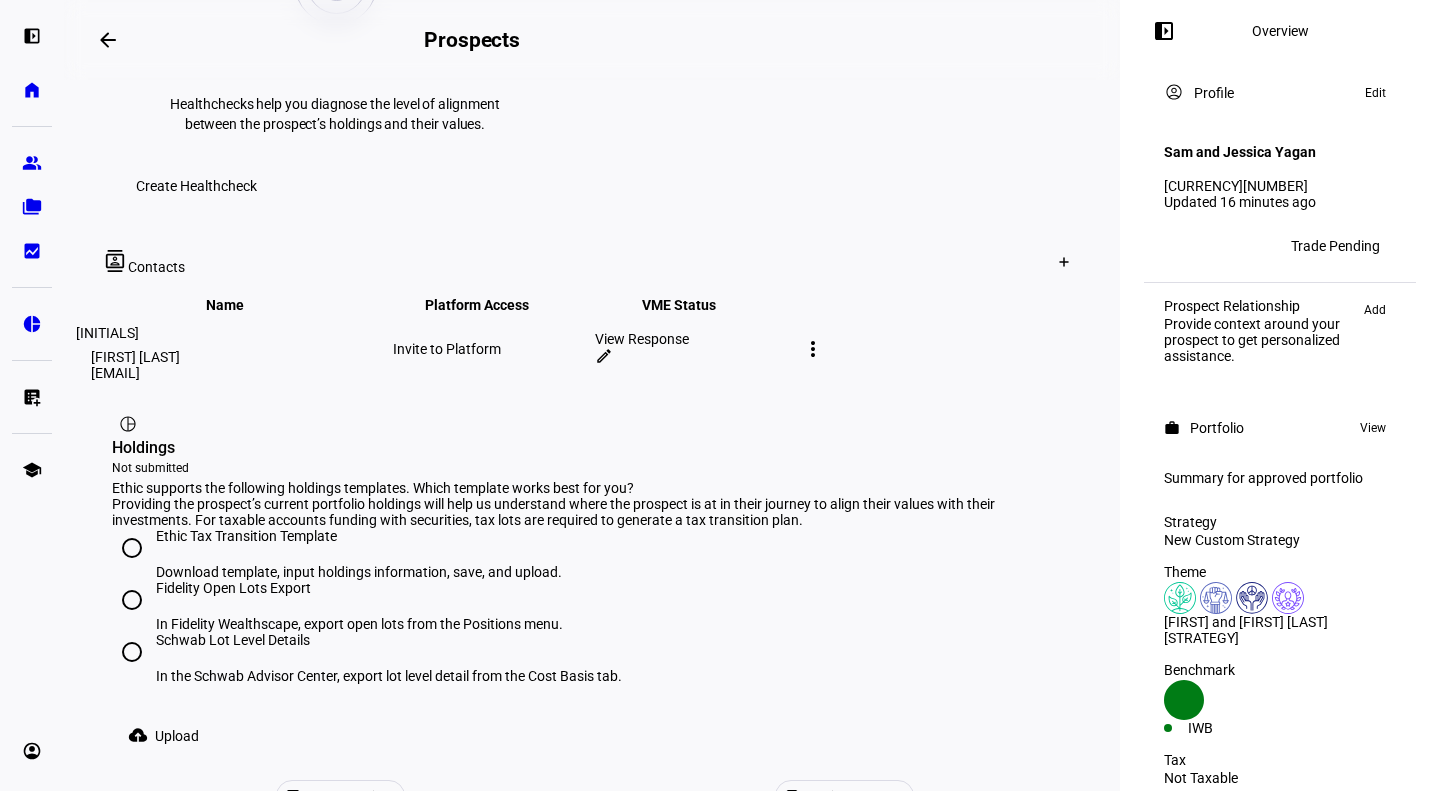 scroll, scrollTop: 0, scrollLeft: 0, axis: both 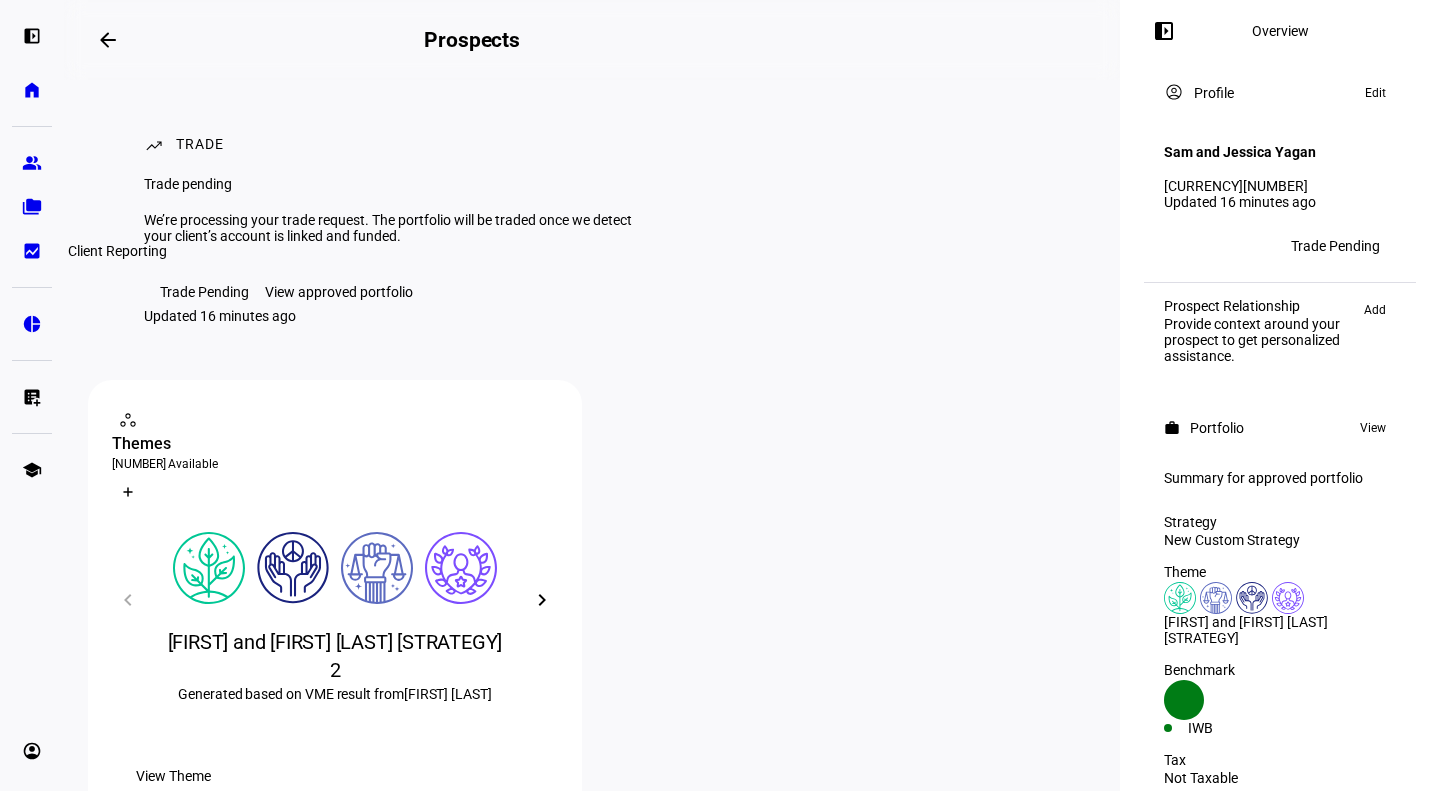 click on "bid_landscape" at bounding box center [32, 251] 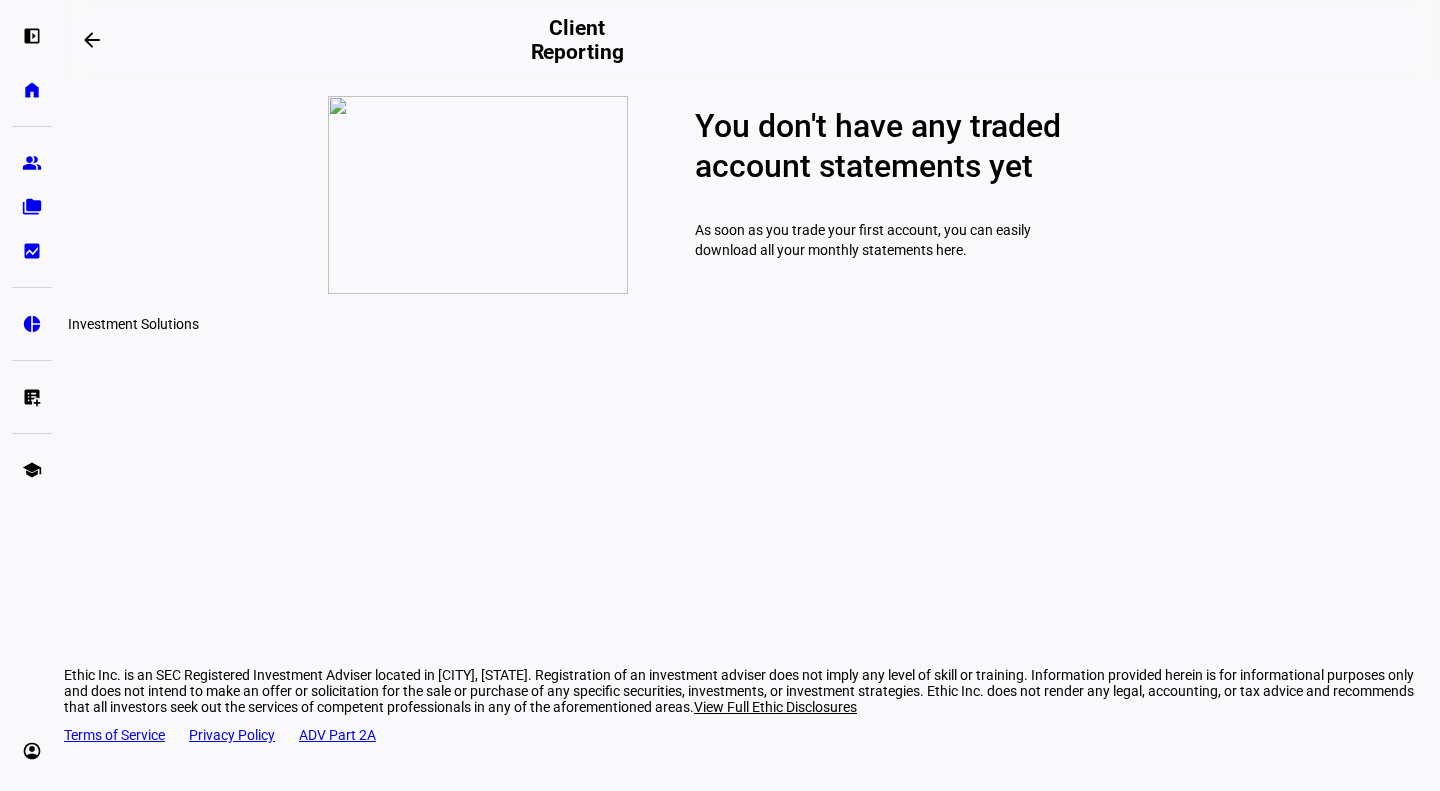 click on "pie_chart  Investment Solutions" at bounding box center (32, 324) 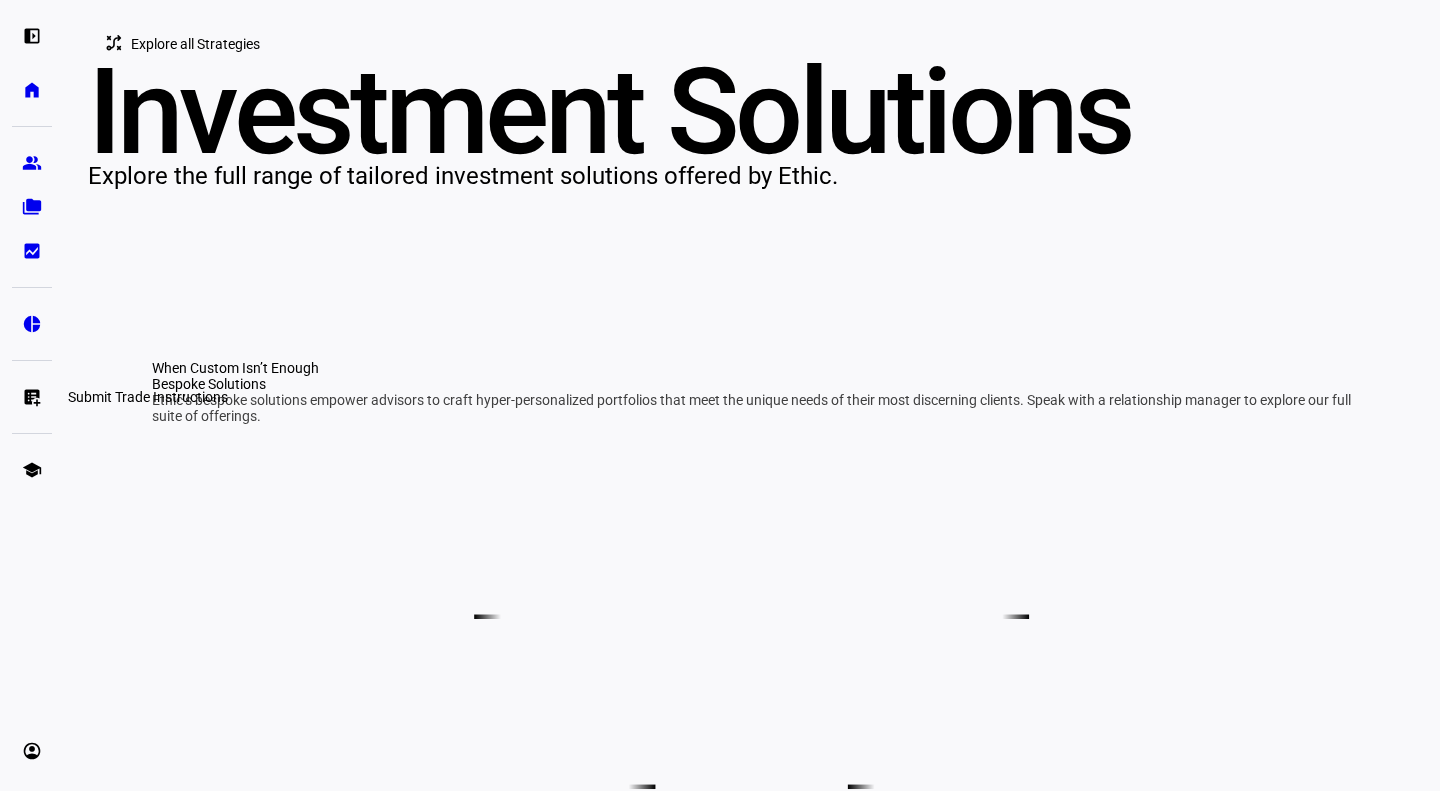 click on "list_alt_add Submit Trade Instructions" at bounding box center [32, 397] 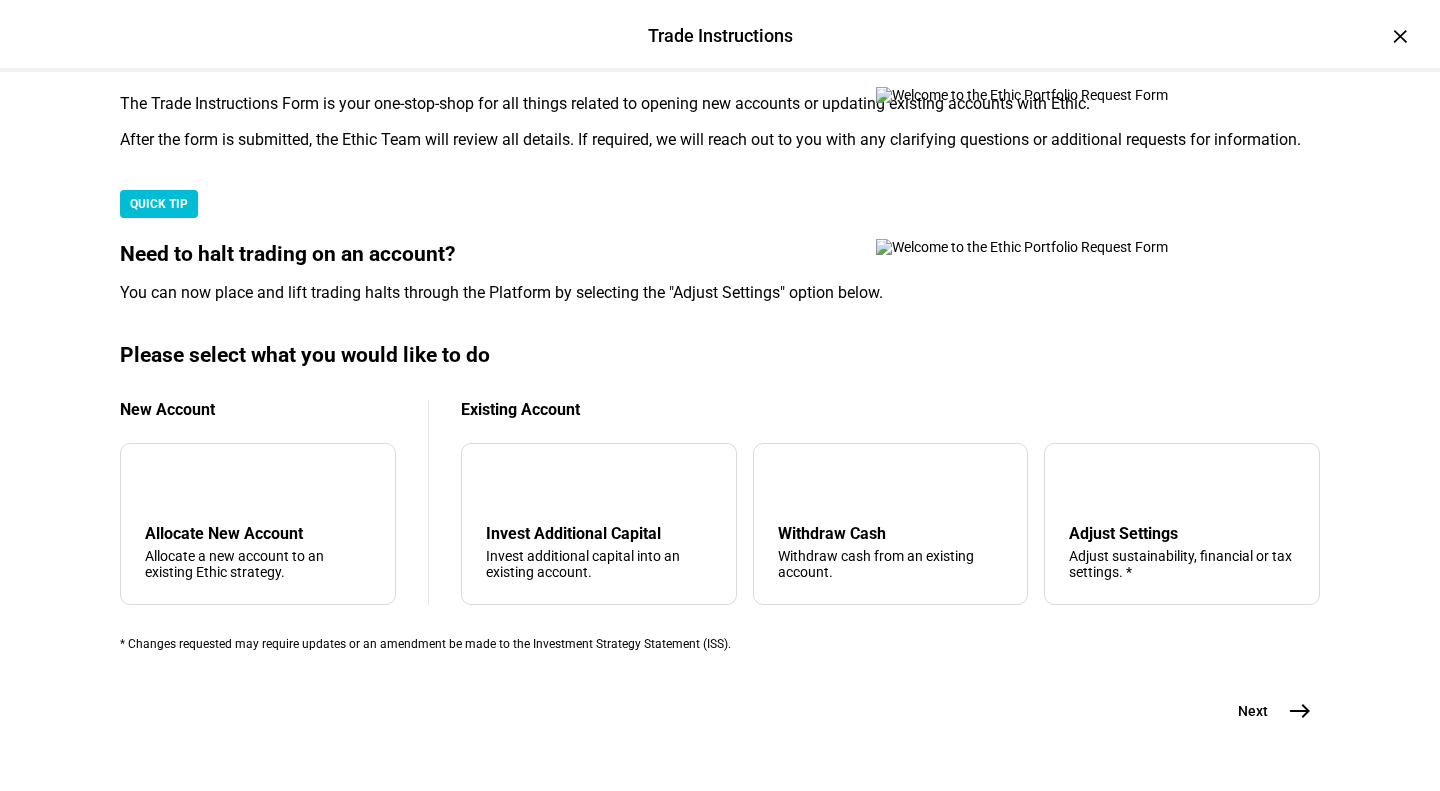 scroll, scrollTop: 543, scrollLeft: 0, axis: vertical 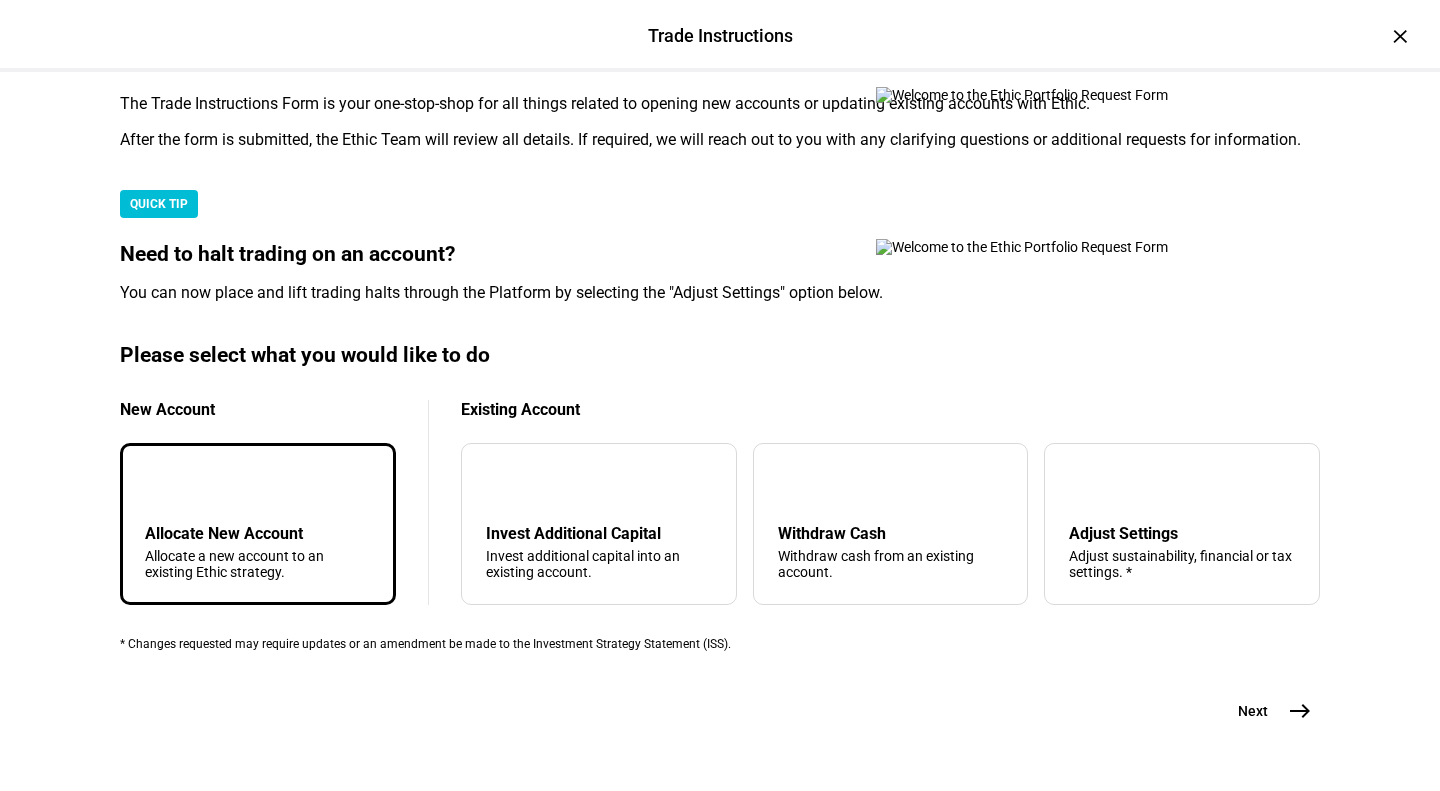click on "Next east" at bounding box center [1267, 711] 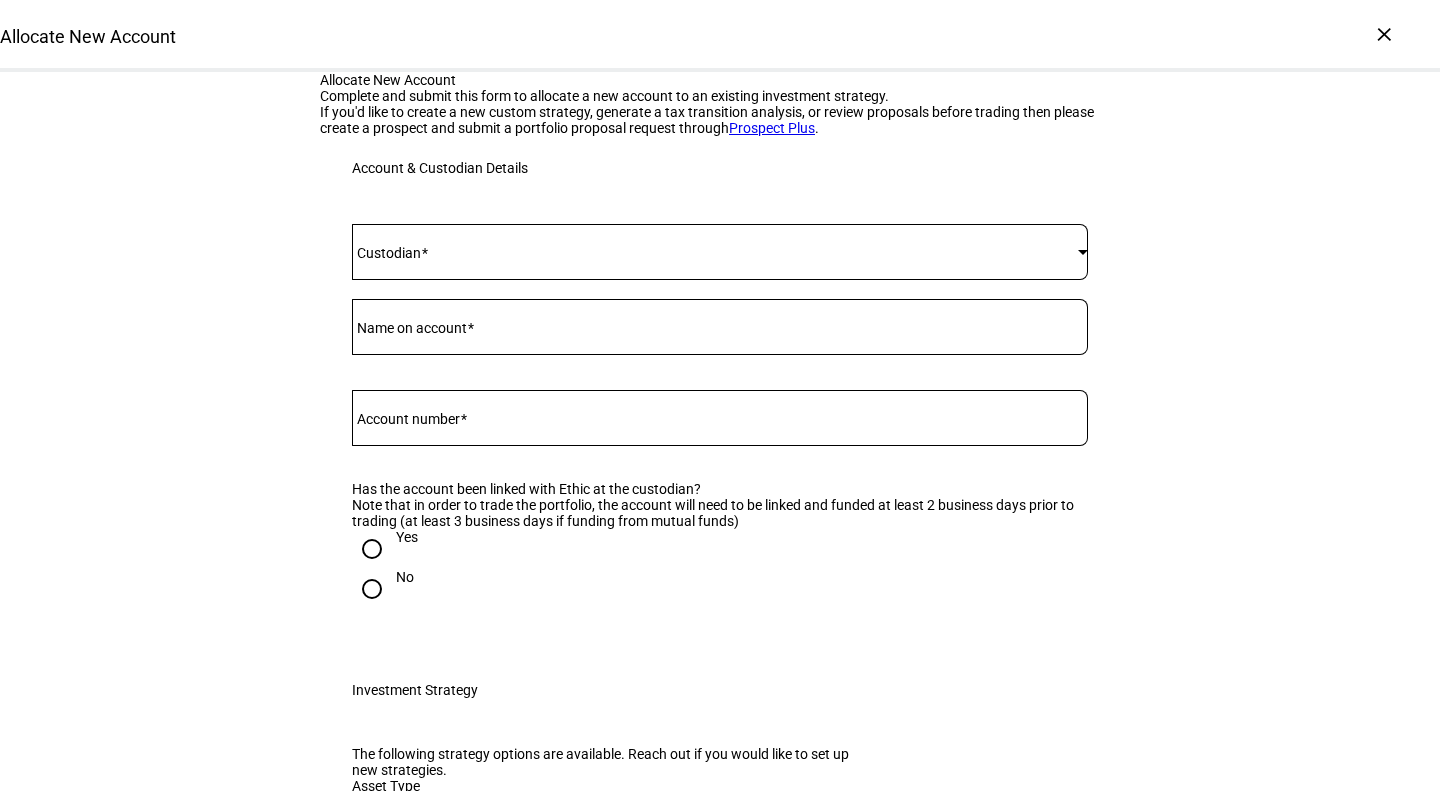 click at bounding box center [715, 252] 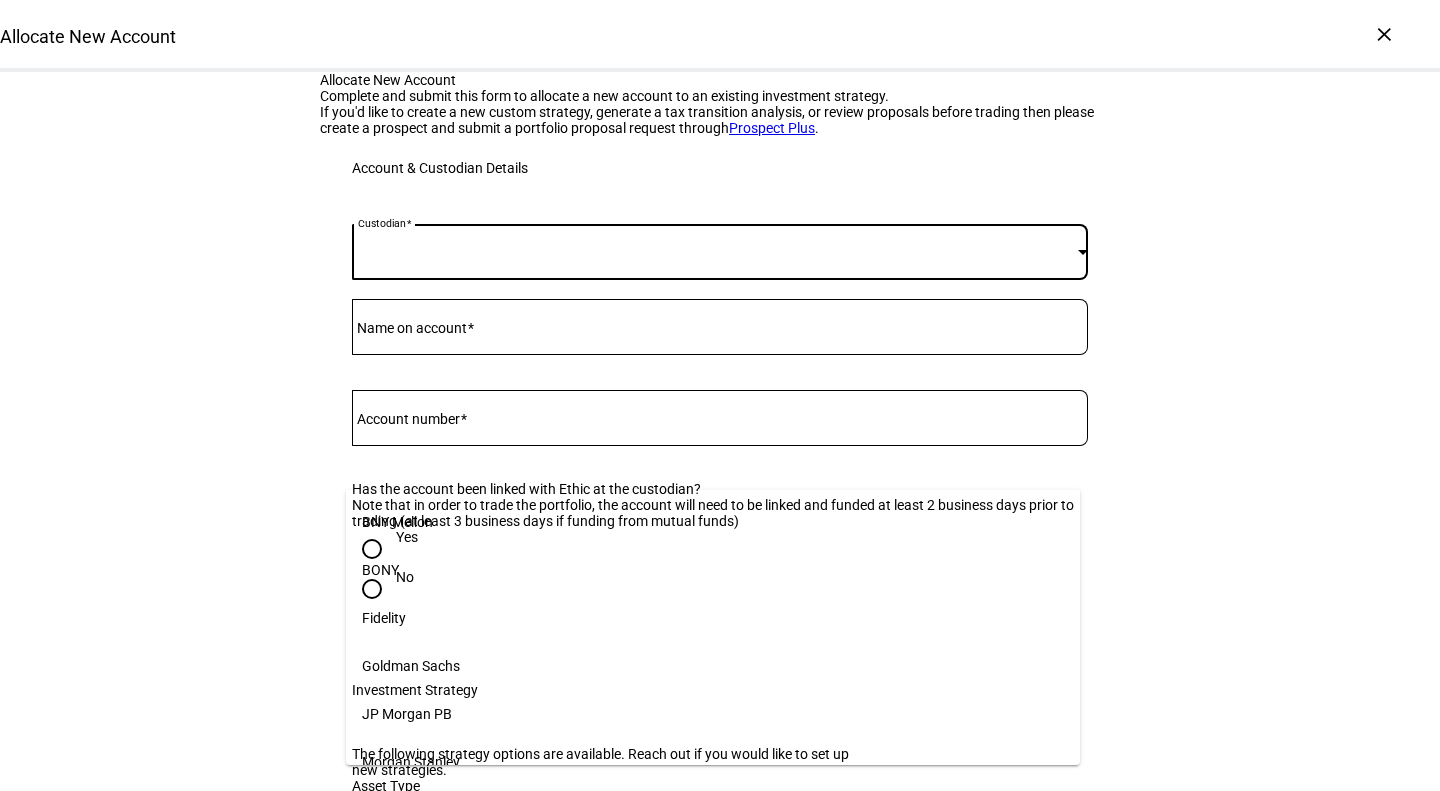 scroll, scrollTop: 205, scrollLeft: 0, axis: vertical 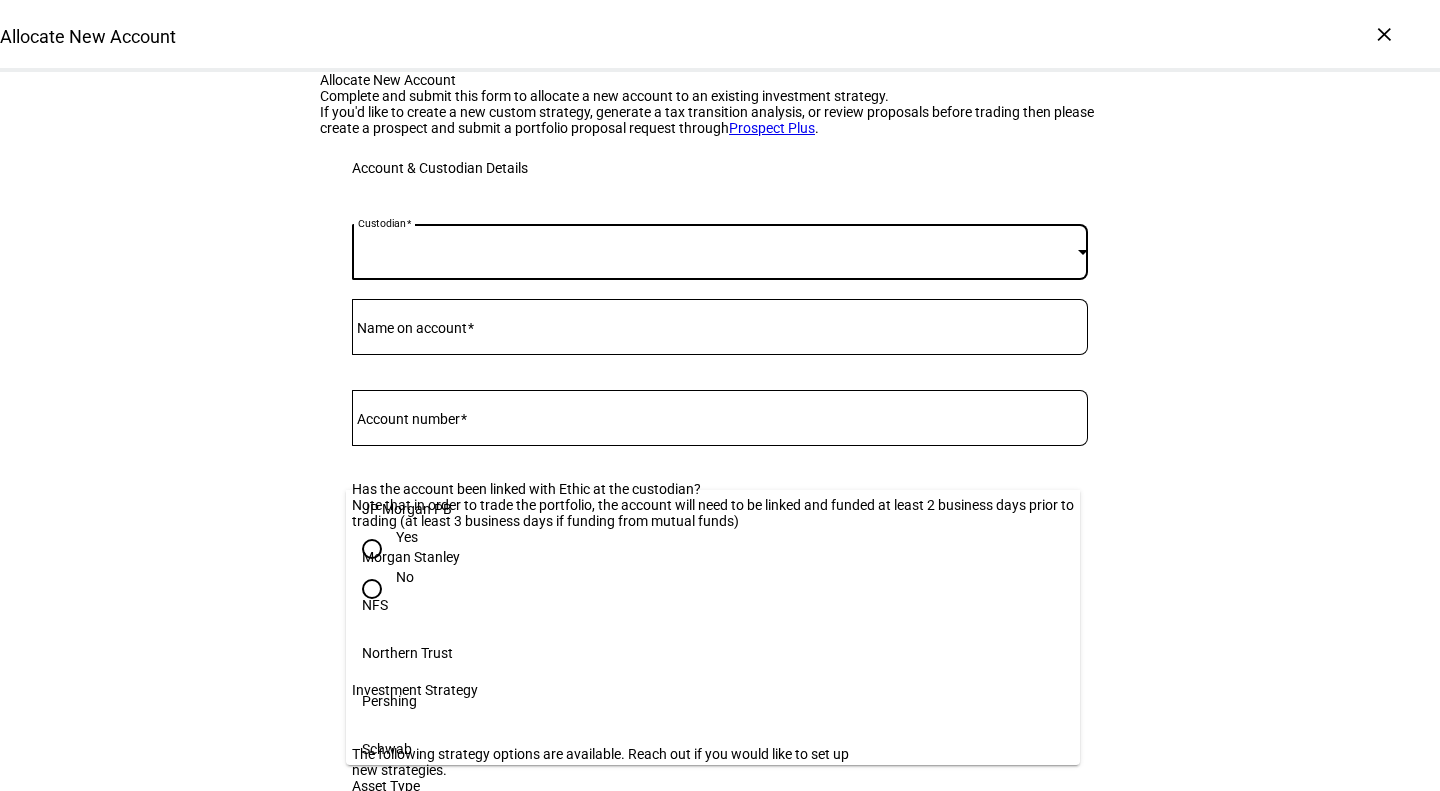click on "Schwab" at bounding box center (713, 749) 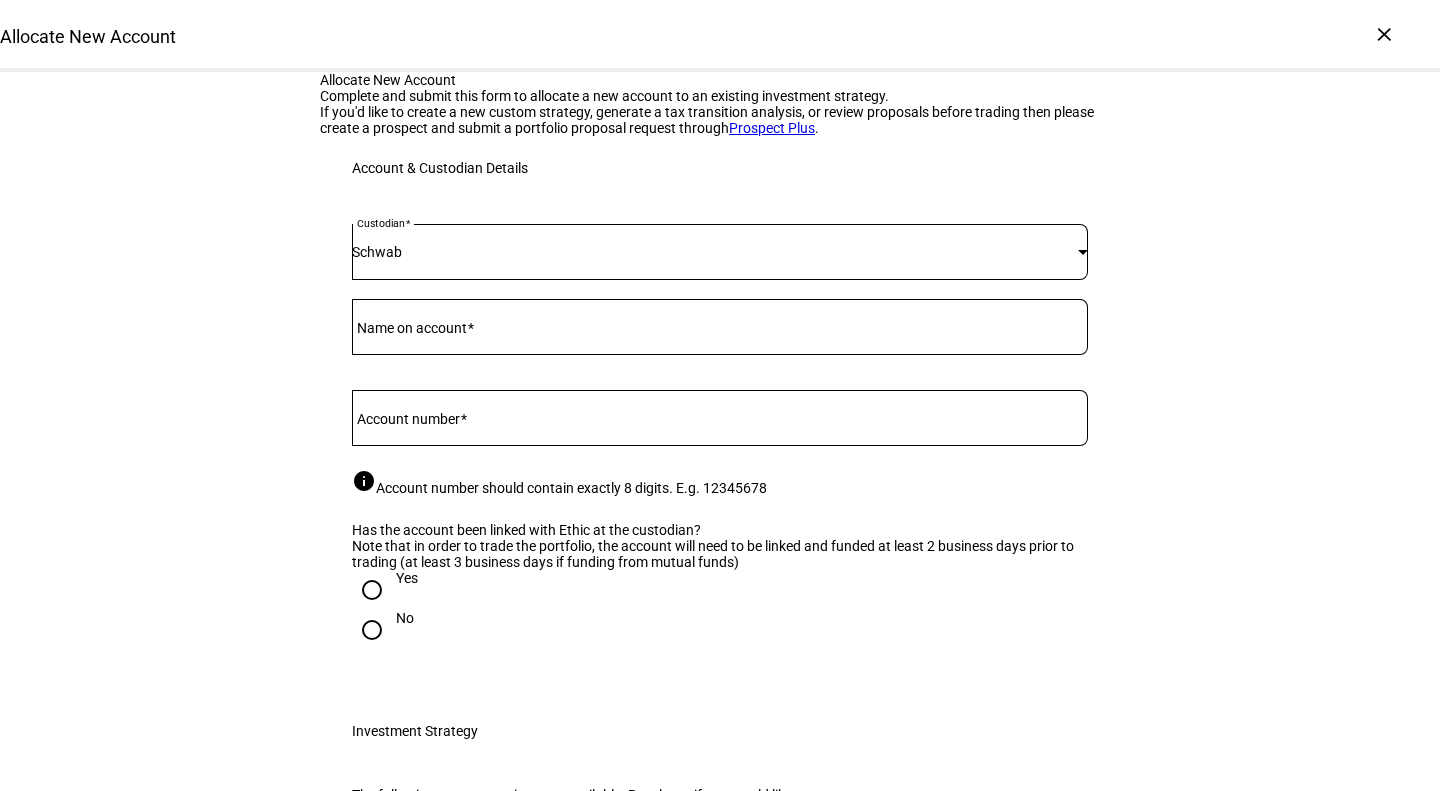 click 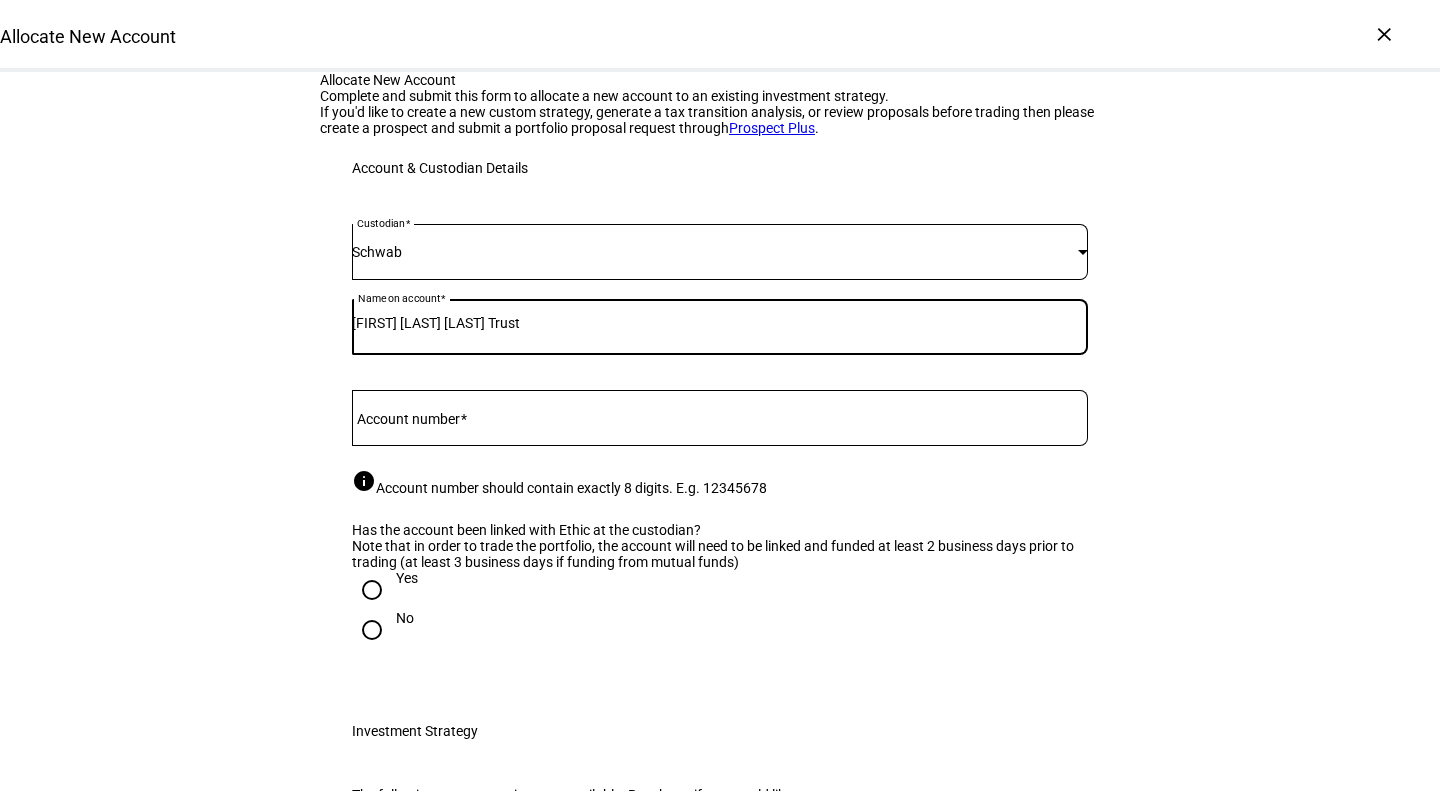 type on "[FIRST] [LAST] [LAST] Trust" 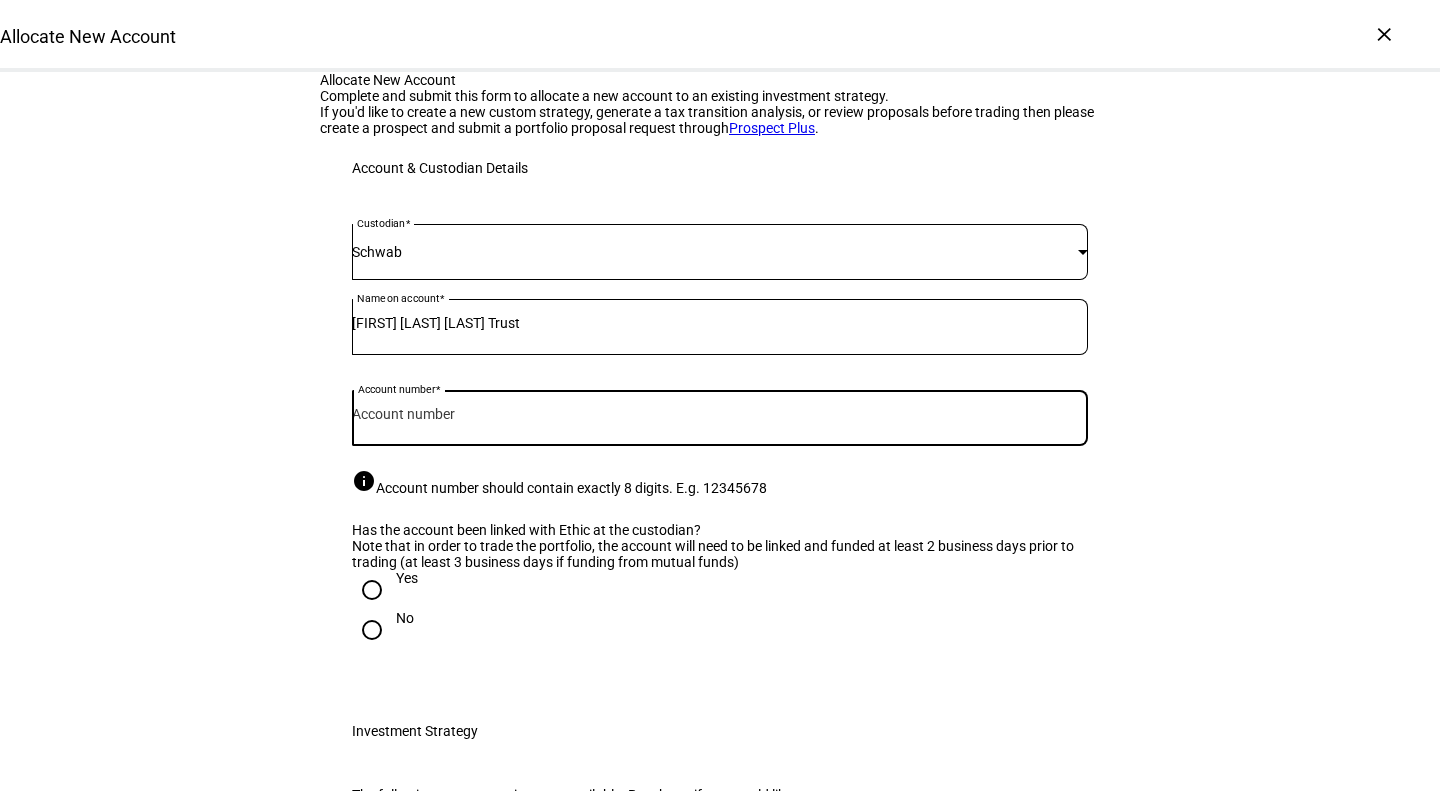 paste on "[NUMBER]-[NUMBER]" 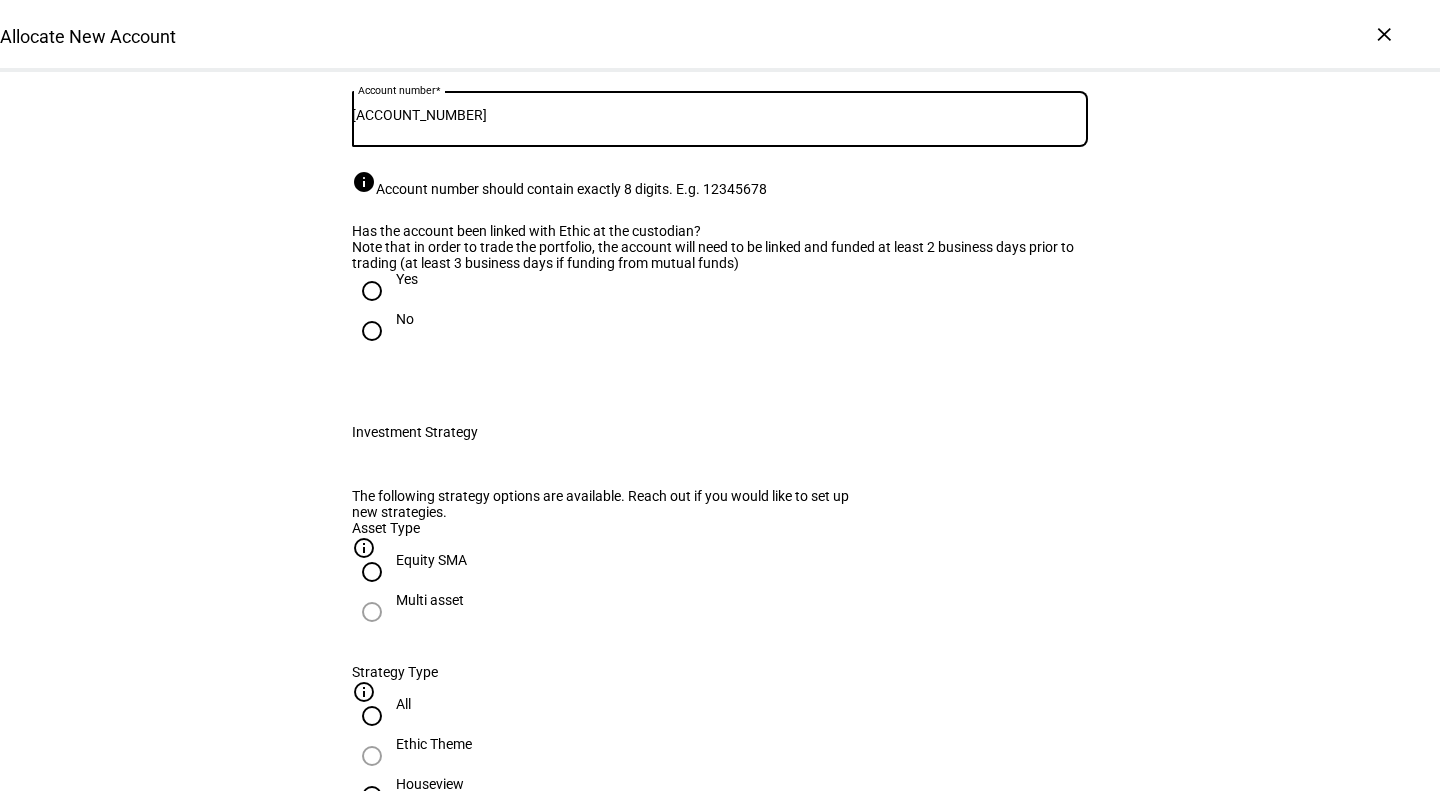 scroll, scrollTop: 326, scrollLeft: 0, axis: vertical 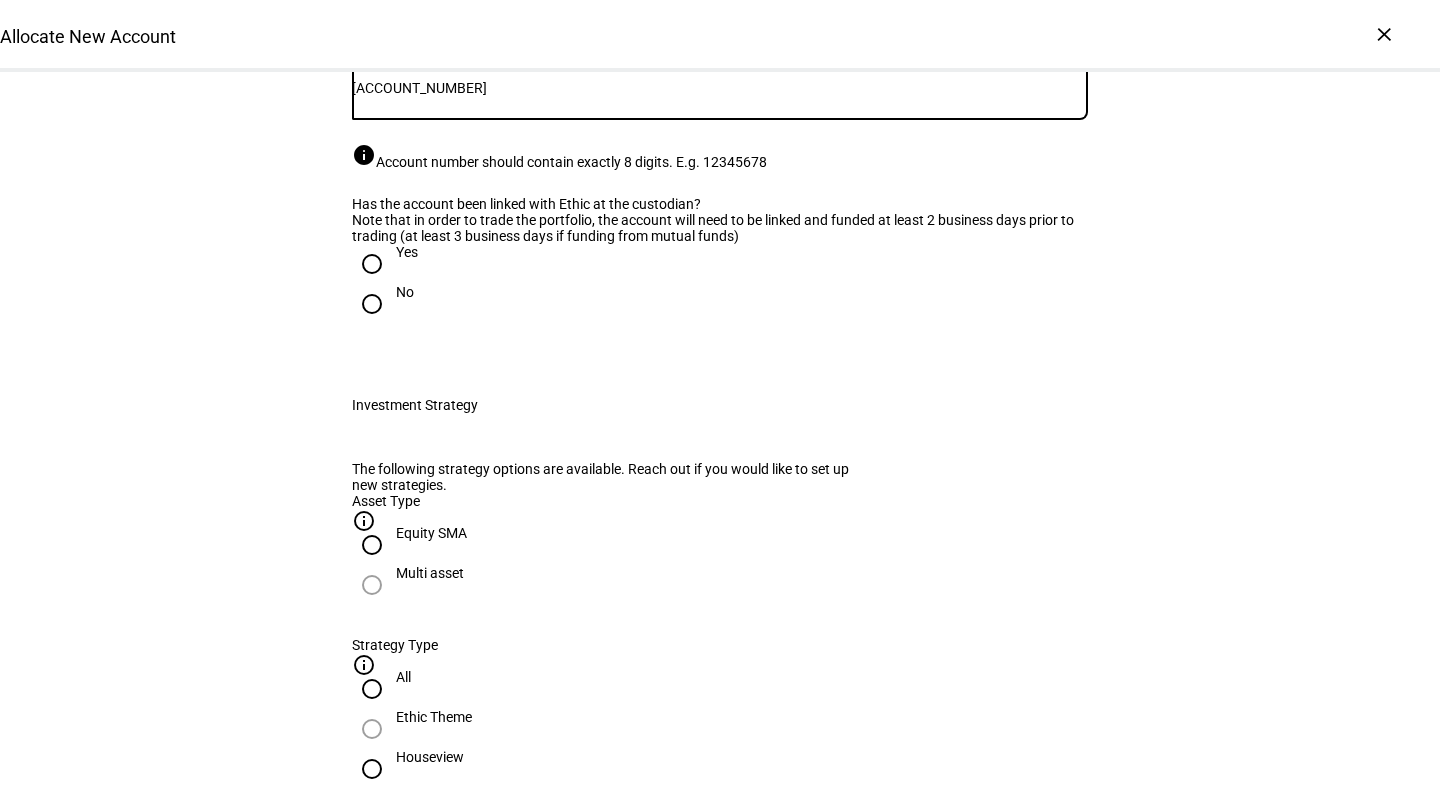 type on "[ACCOUNT_NUMBER]" 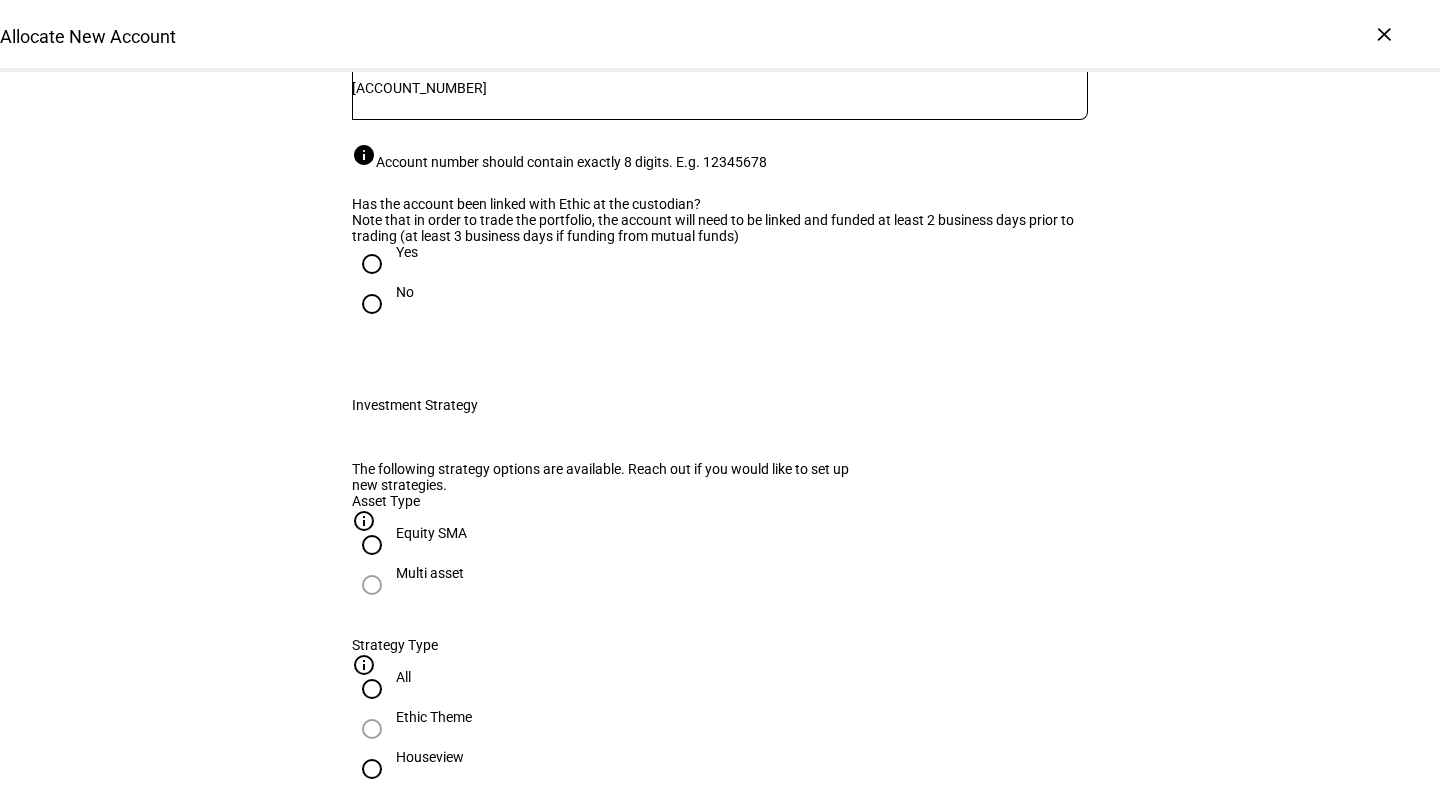 click on "Yes" at bounding box center (407, 252) 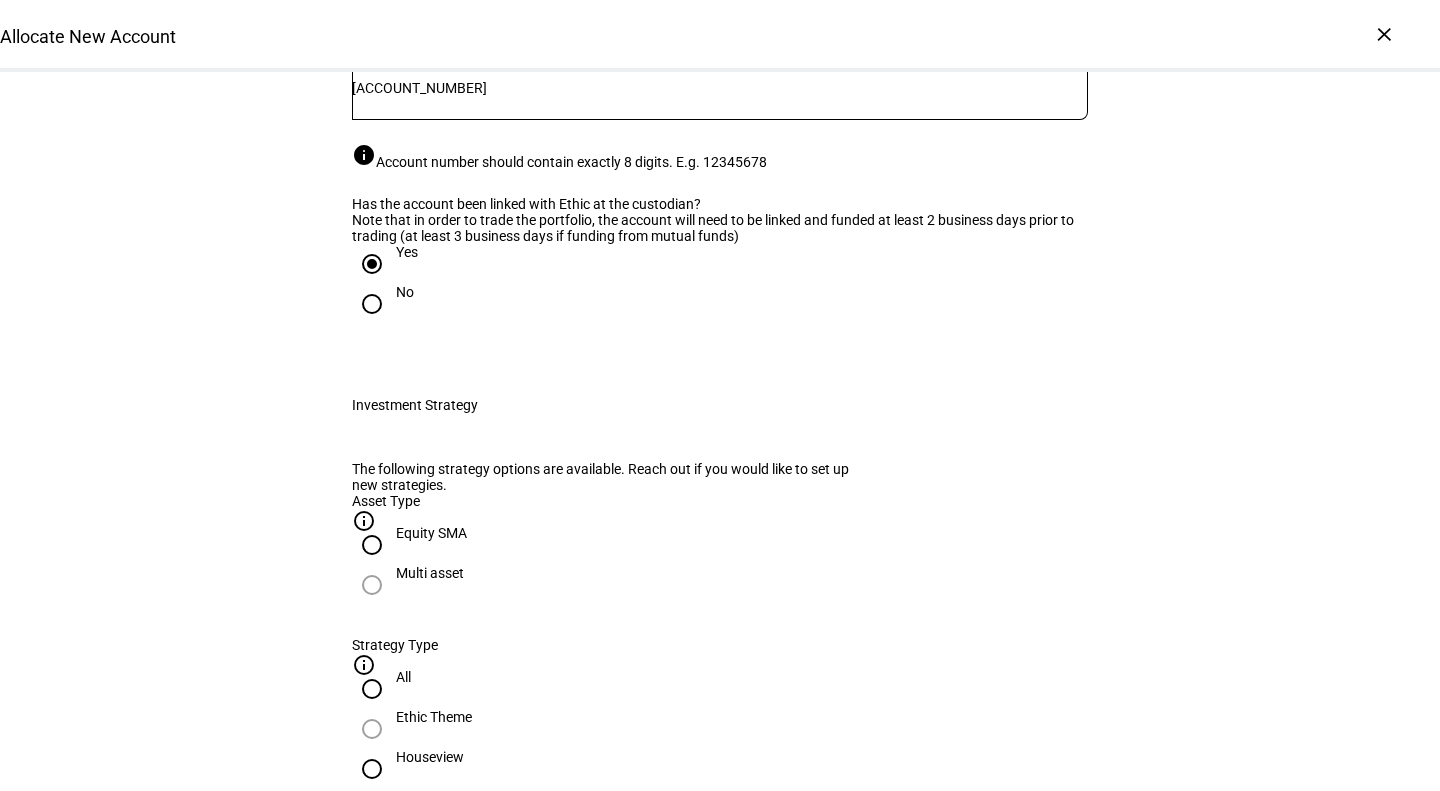 scroll, scrollTop: 662, scrollLeft: 0, axis: vertical 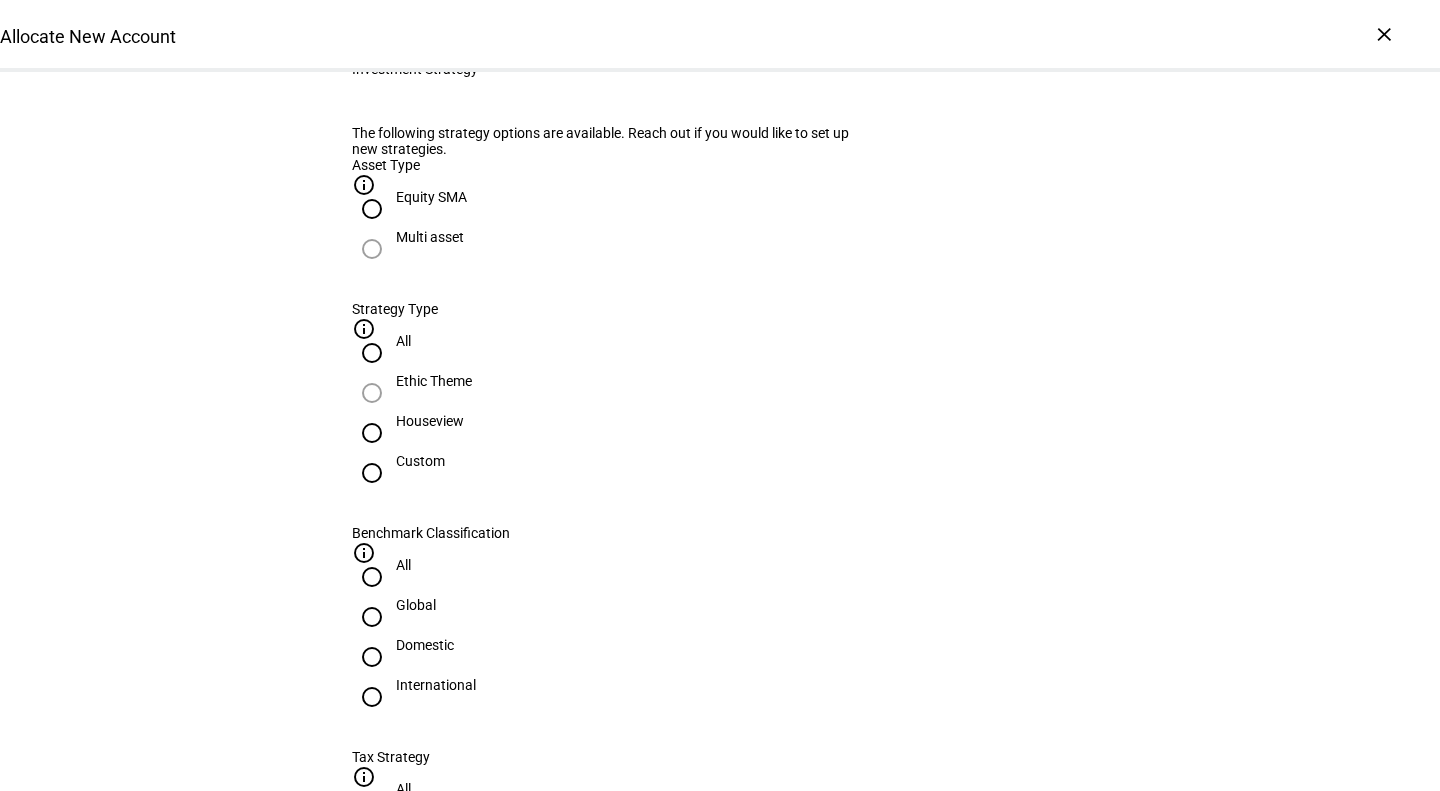 click on "Custom" at bounding box center (420, 461) 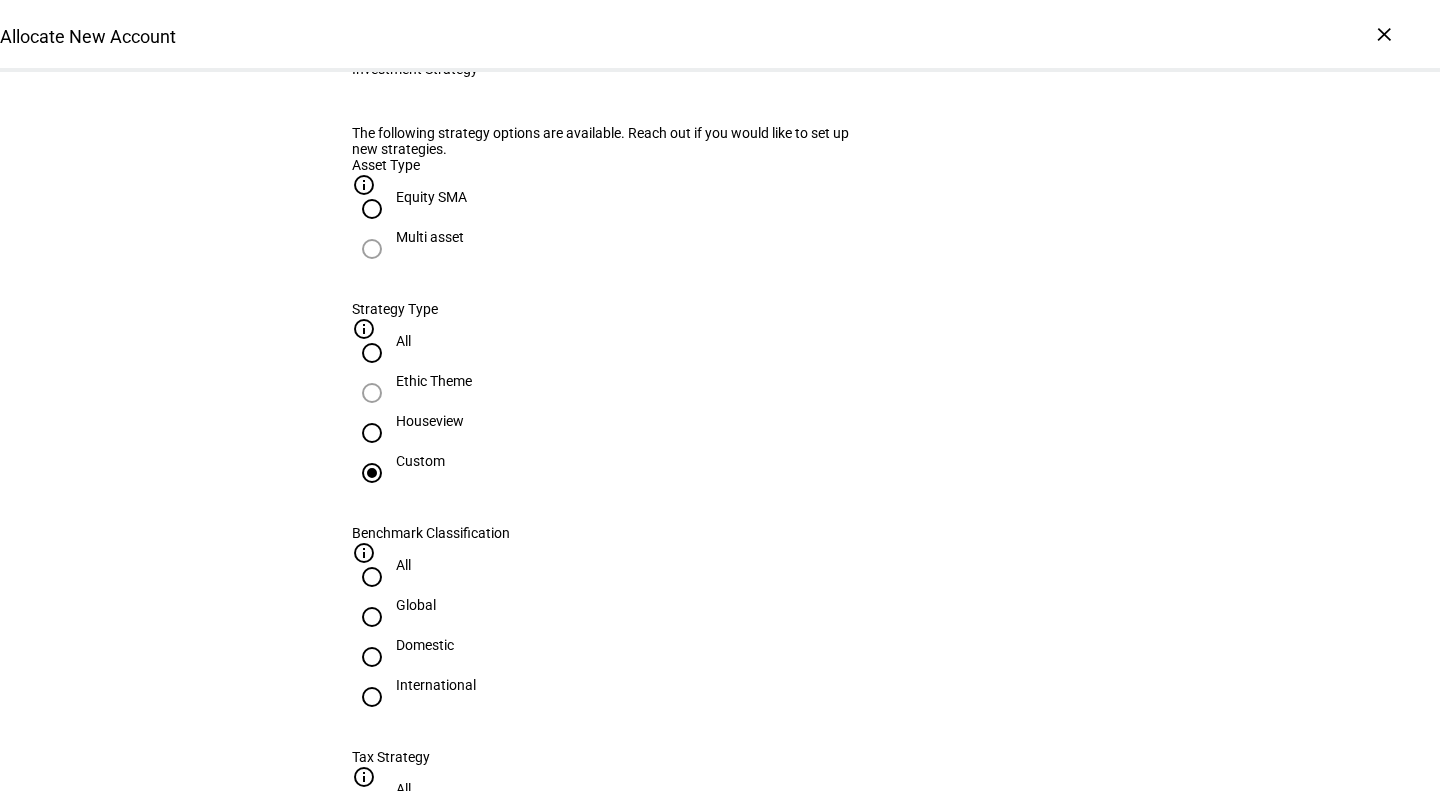 click on "Domestic" at bounding box center (425, 645) 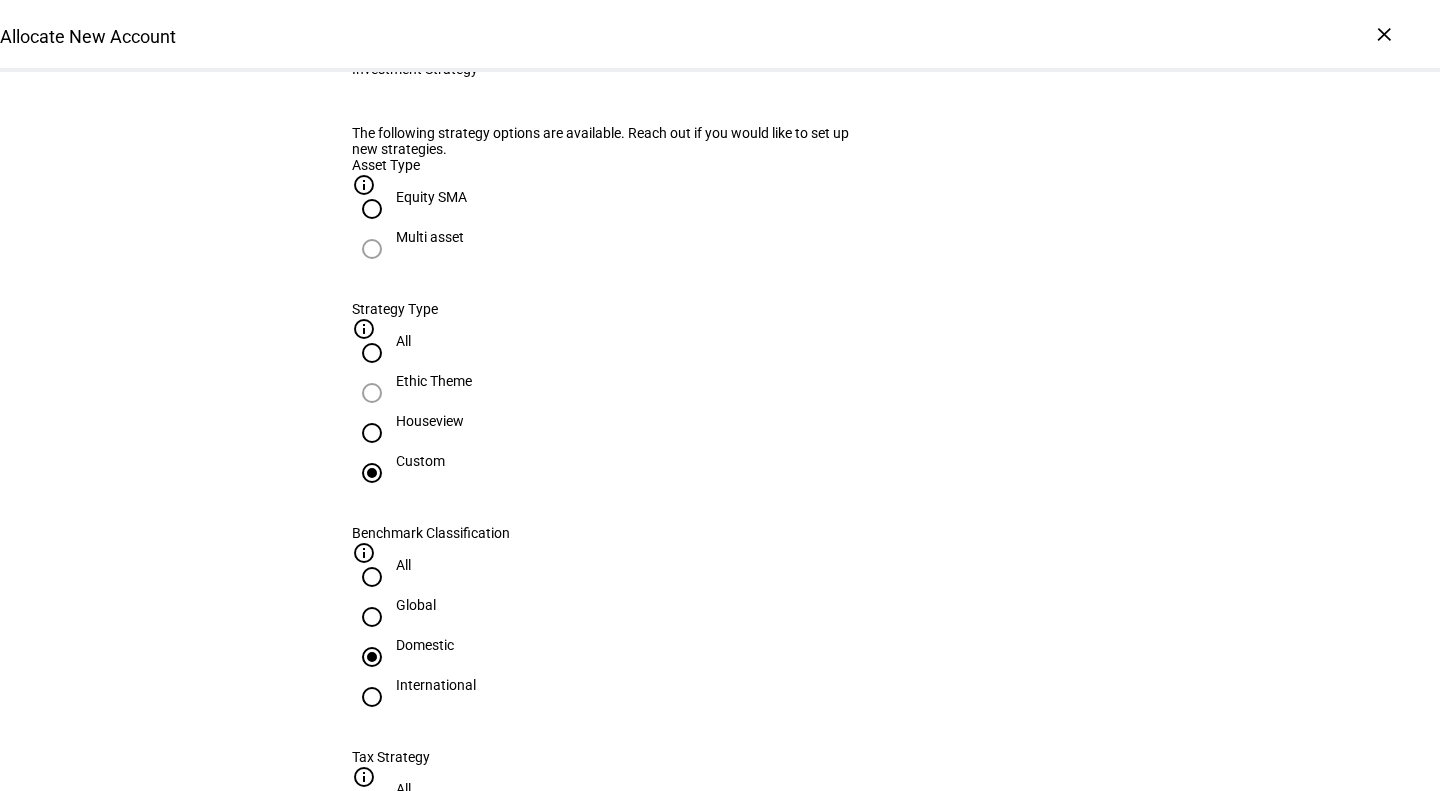 click at bounding box center [372, 881] 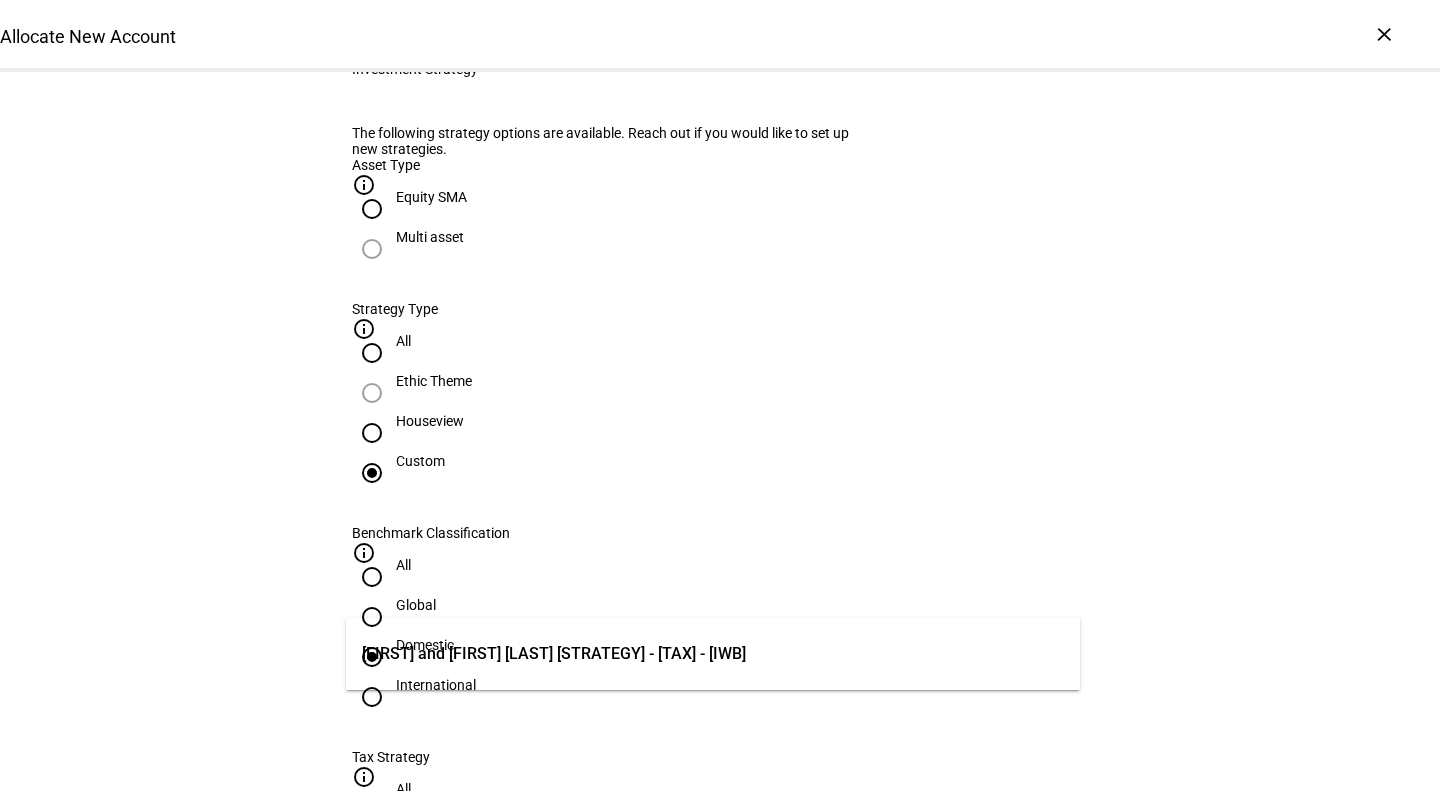 click on "[FIRST] and [FIRST] [LAST] [STRATEGY] - [TAX] - [IWB]" at bounding box center (554, 654) 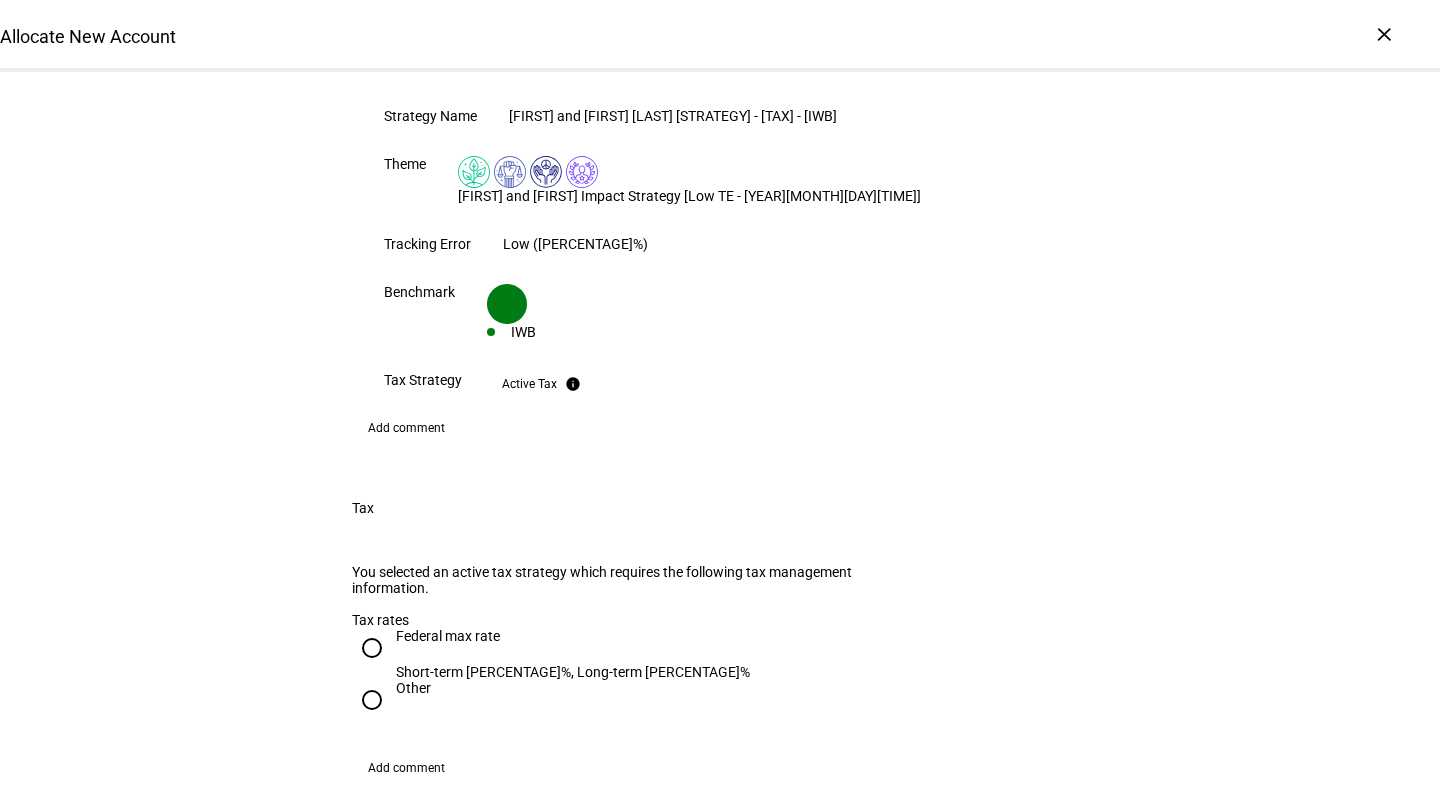click on "Federal max rate" at bounding box center (573, 636) 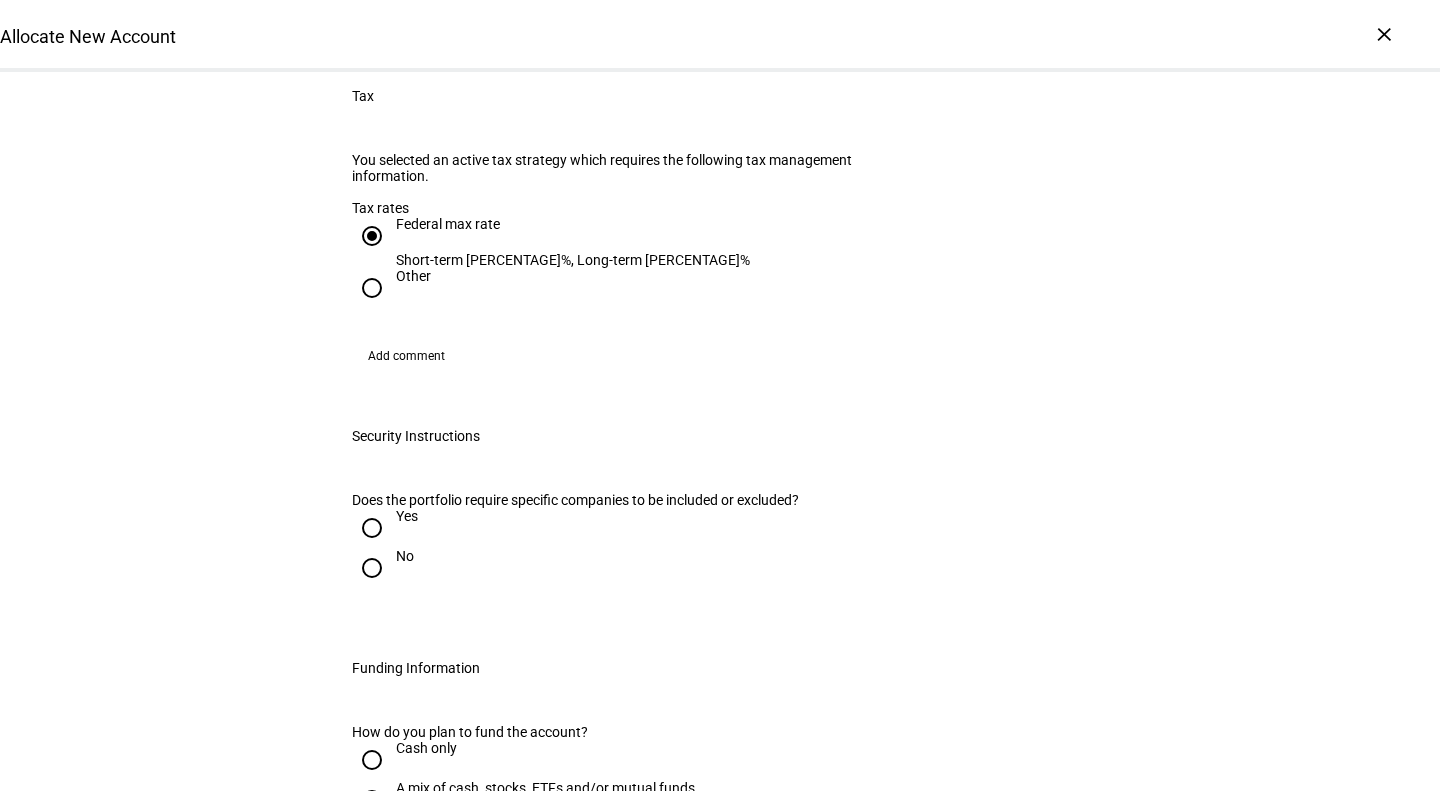 scroll, scrollTop: 2063, scrollLeft: 0, axis: vertical 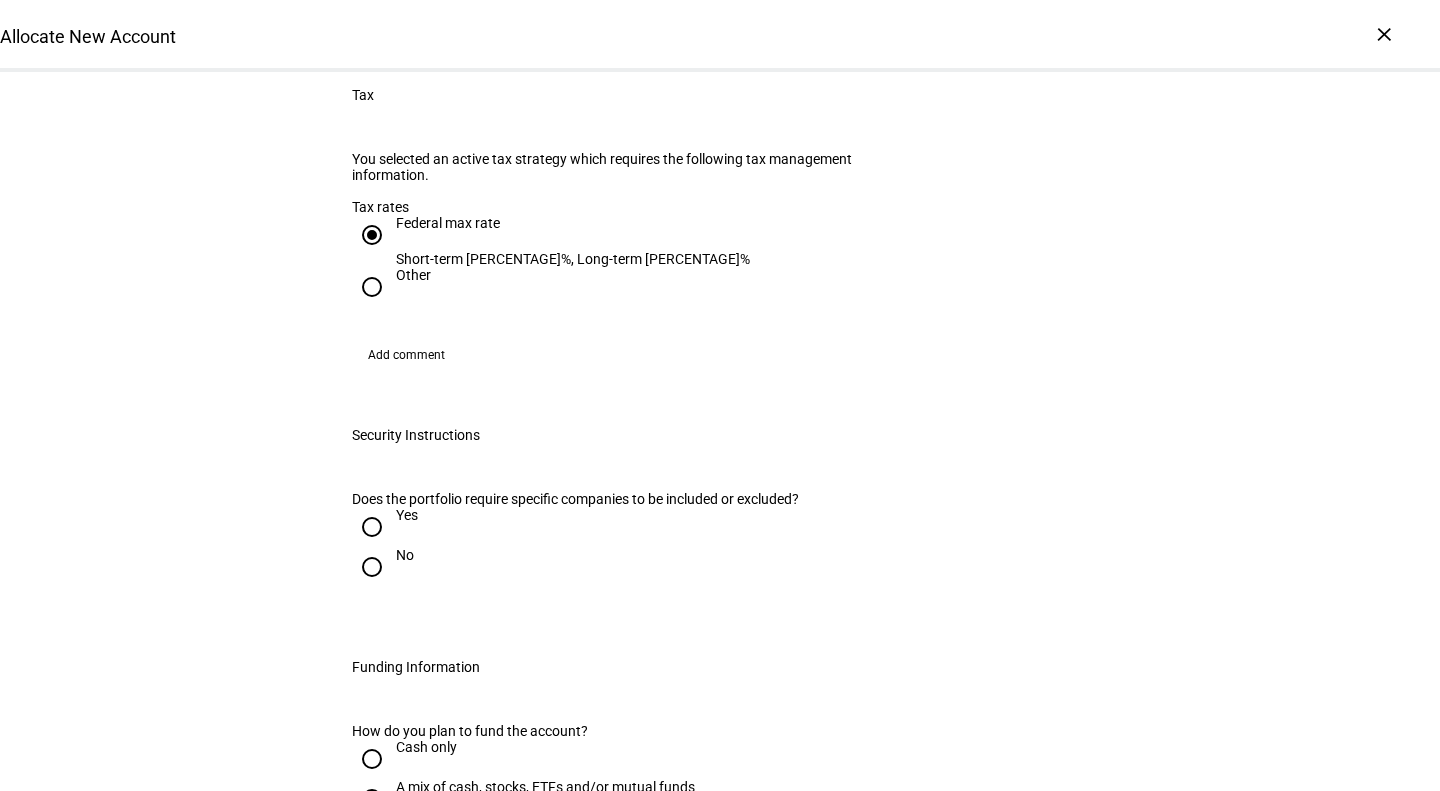 click on "Yes" at bounding box center (372, 527) 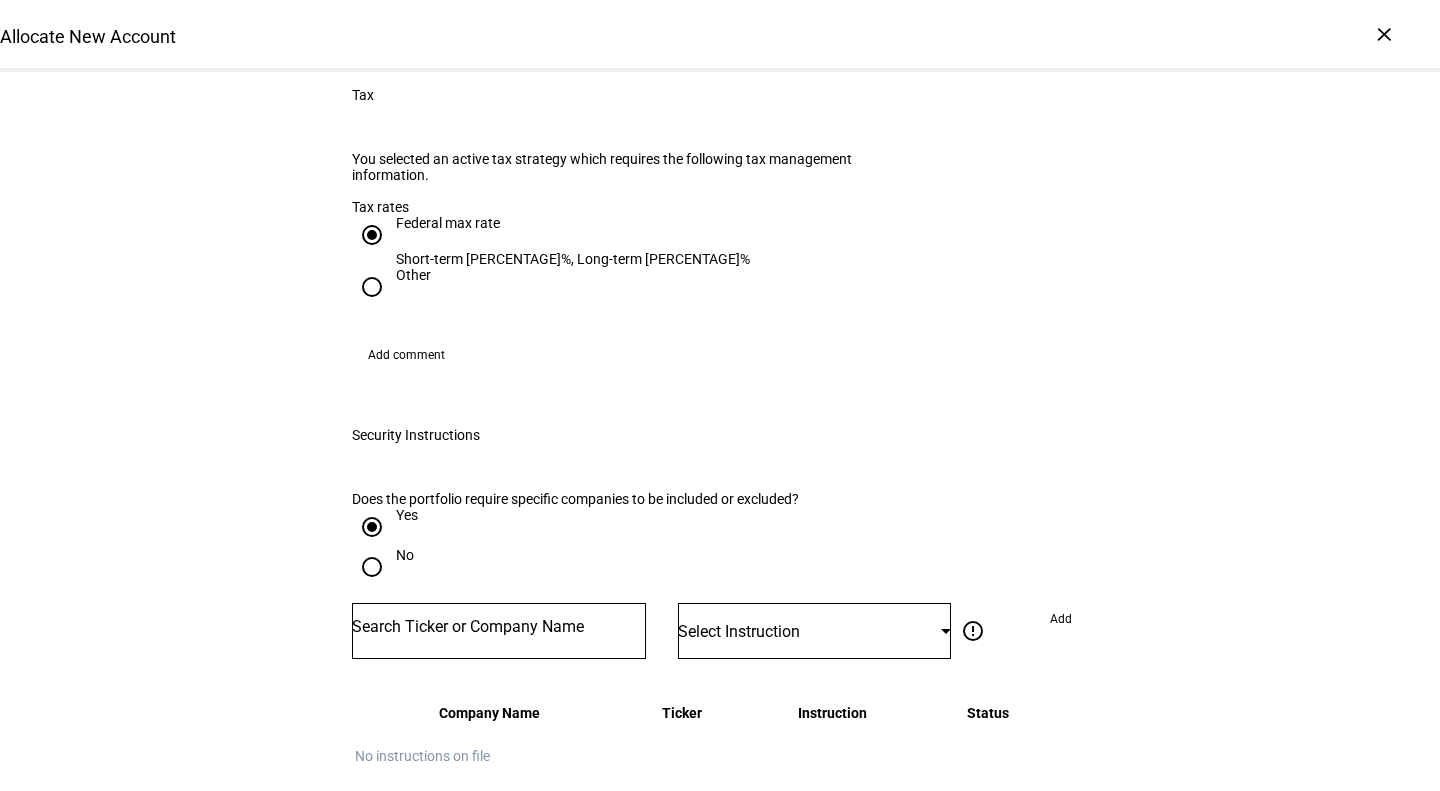 click at bounding box center (499, 627) 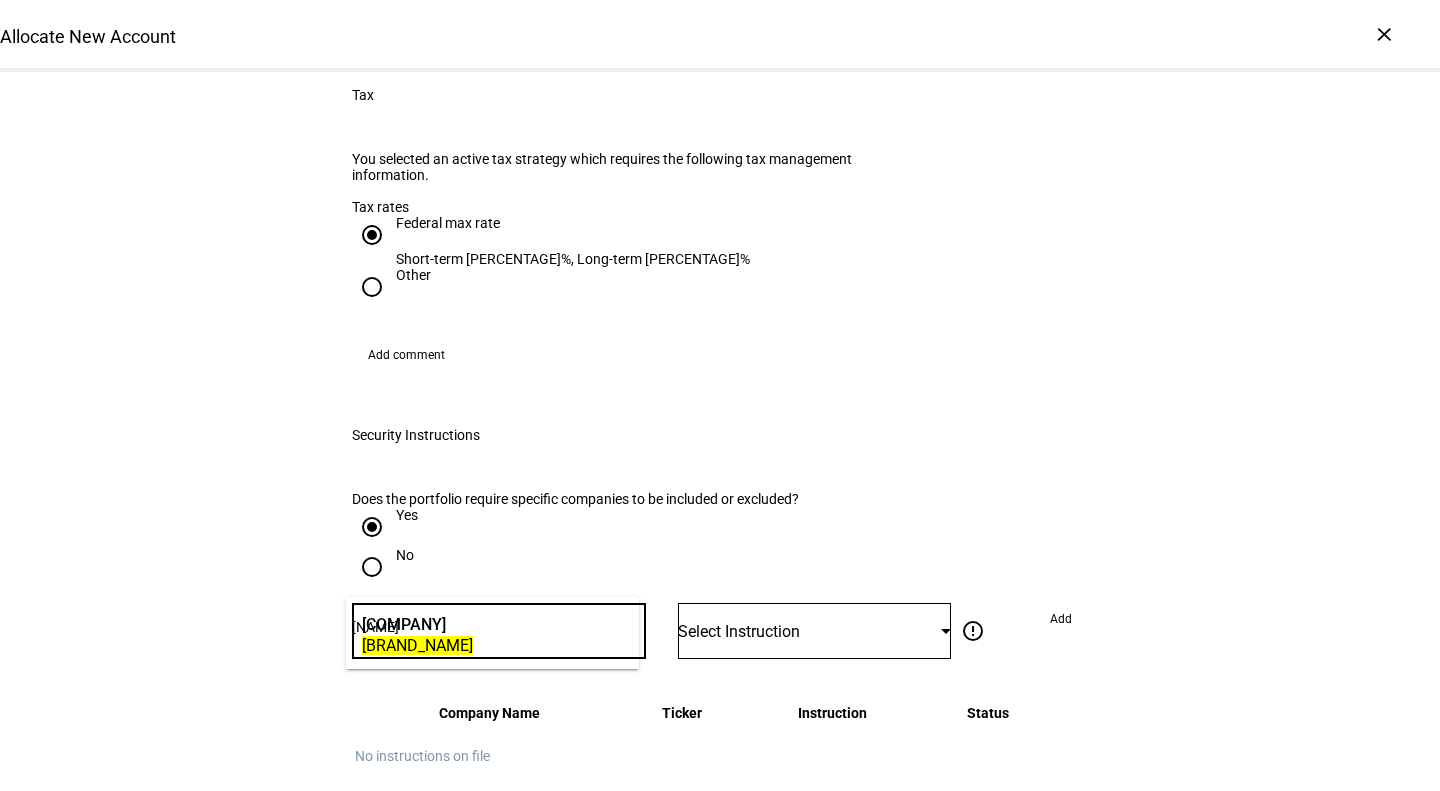 type on "[NAME]" 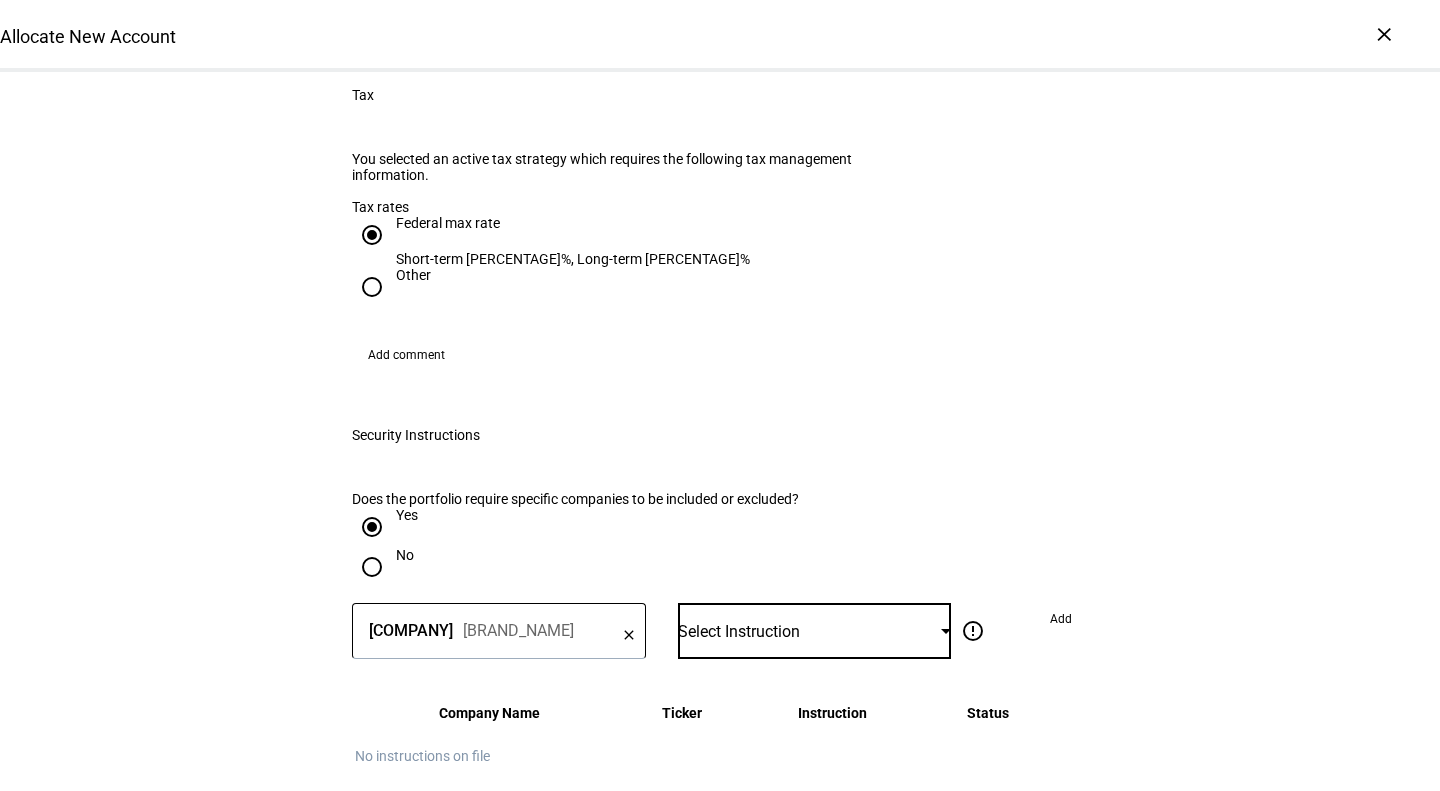 click on "Select Instruction" at bounding box center [809, 631] 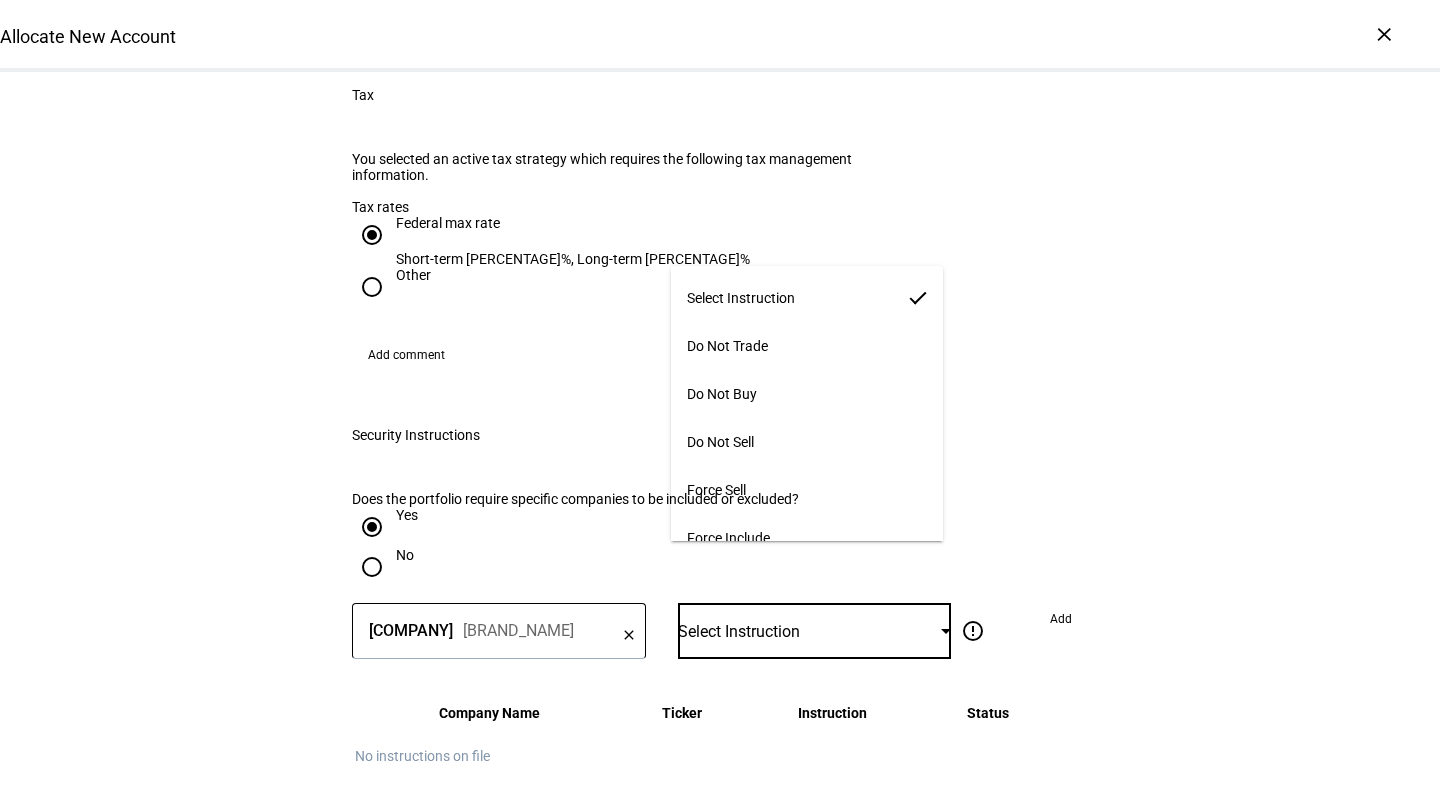 click on "Do Not Trade" at bounding box center [807, 346] 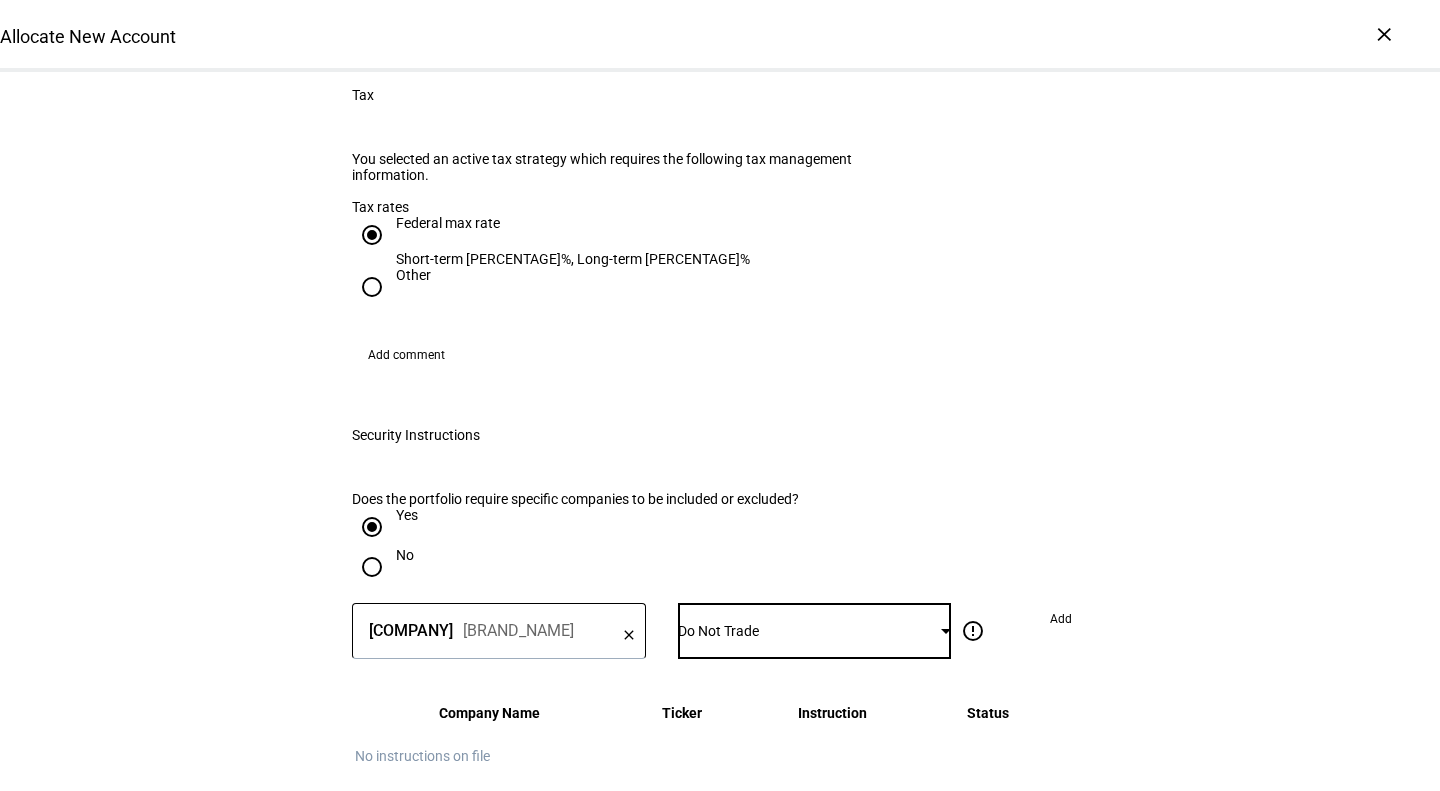 click on "Add" 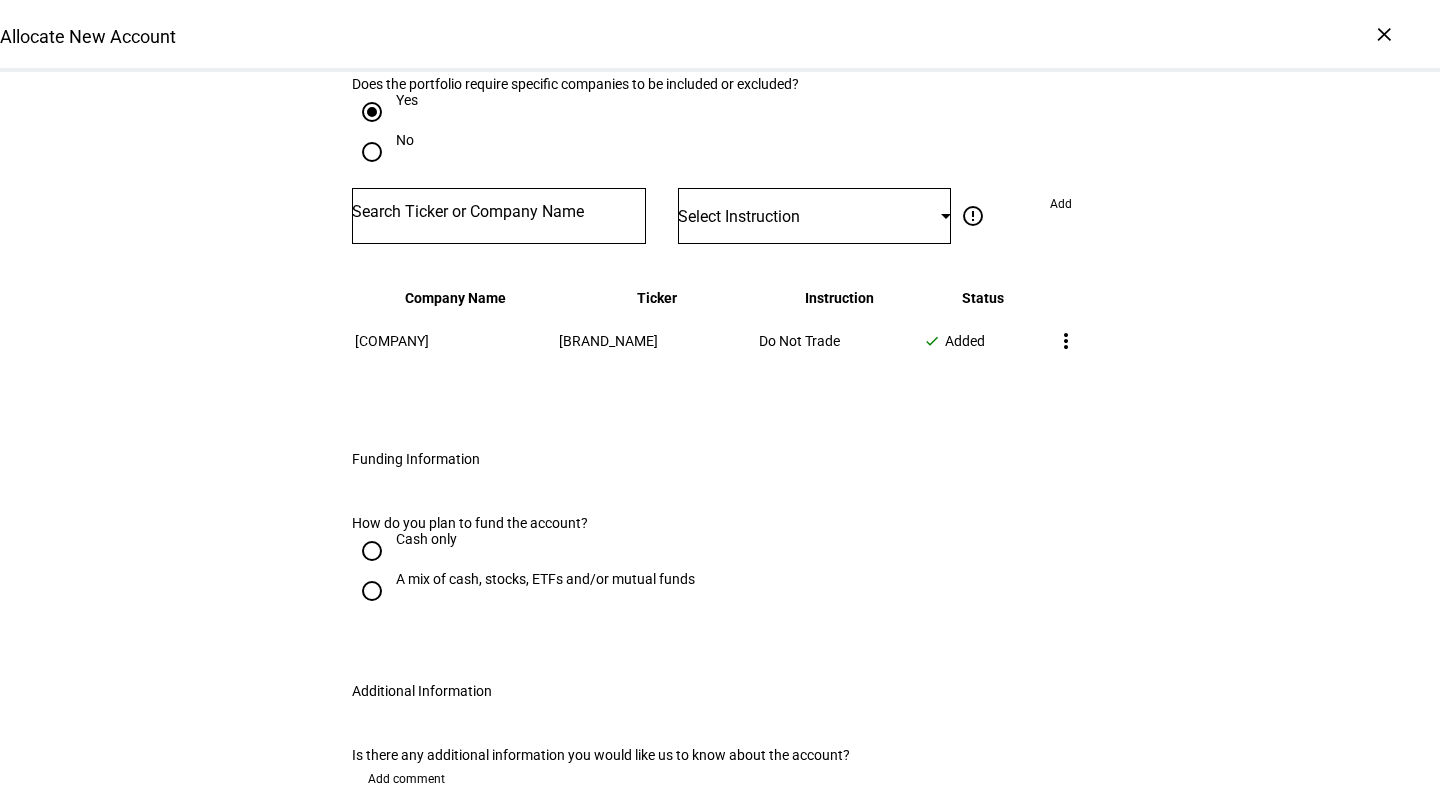 scroll, scrollTop: 2648, scrollLeft: 0, axis: vertical 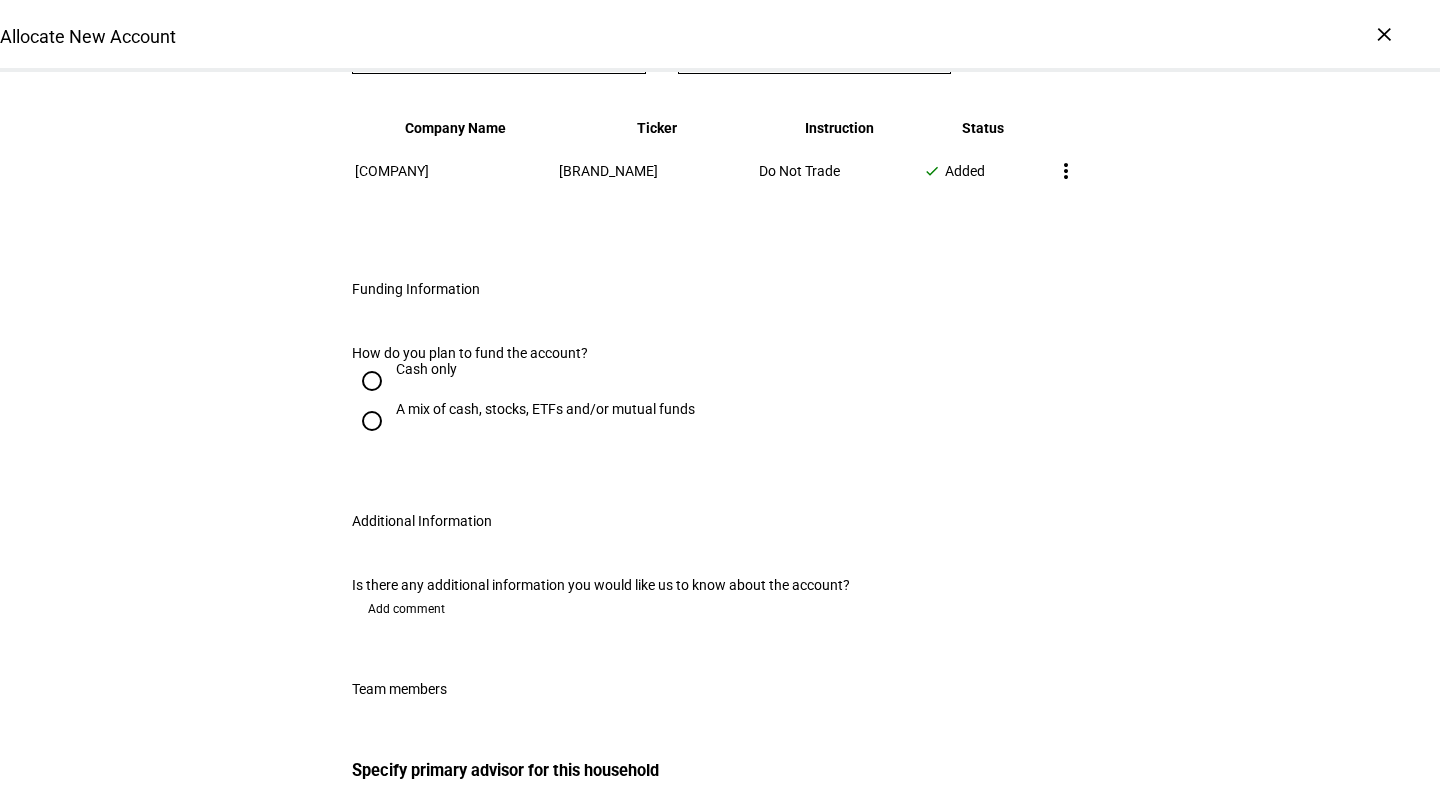 click on "Cash only" at bounding box center (426, 369) 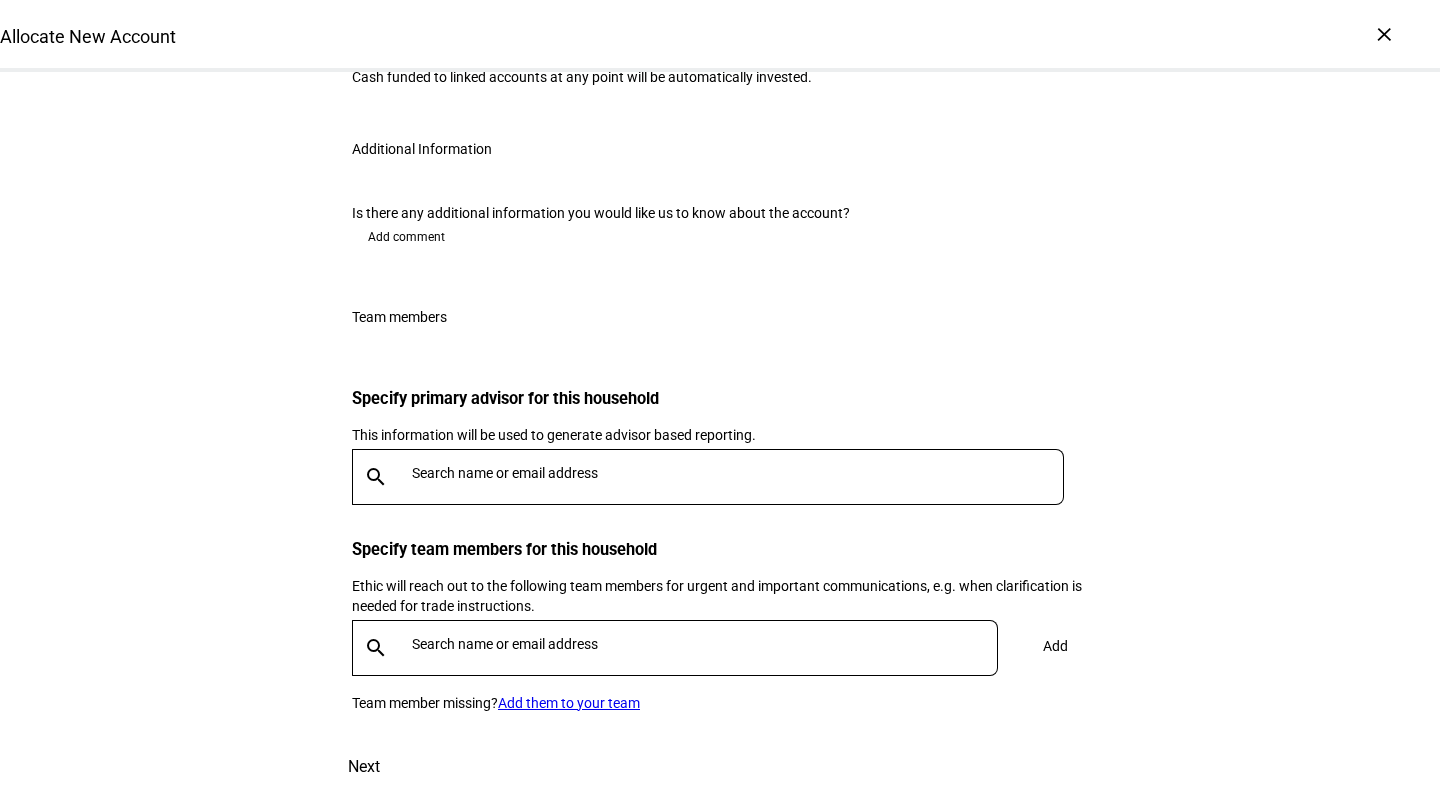 scroll, scrollTop: 3180, scrollLeft: 0, axis: vertical 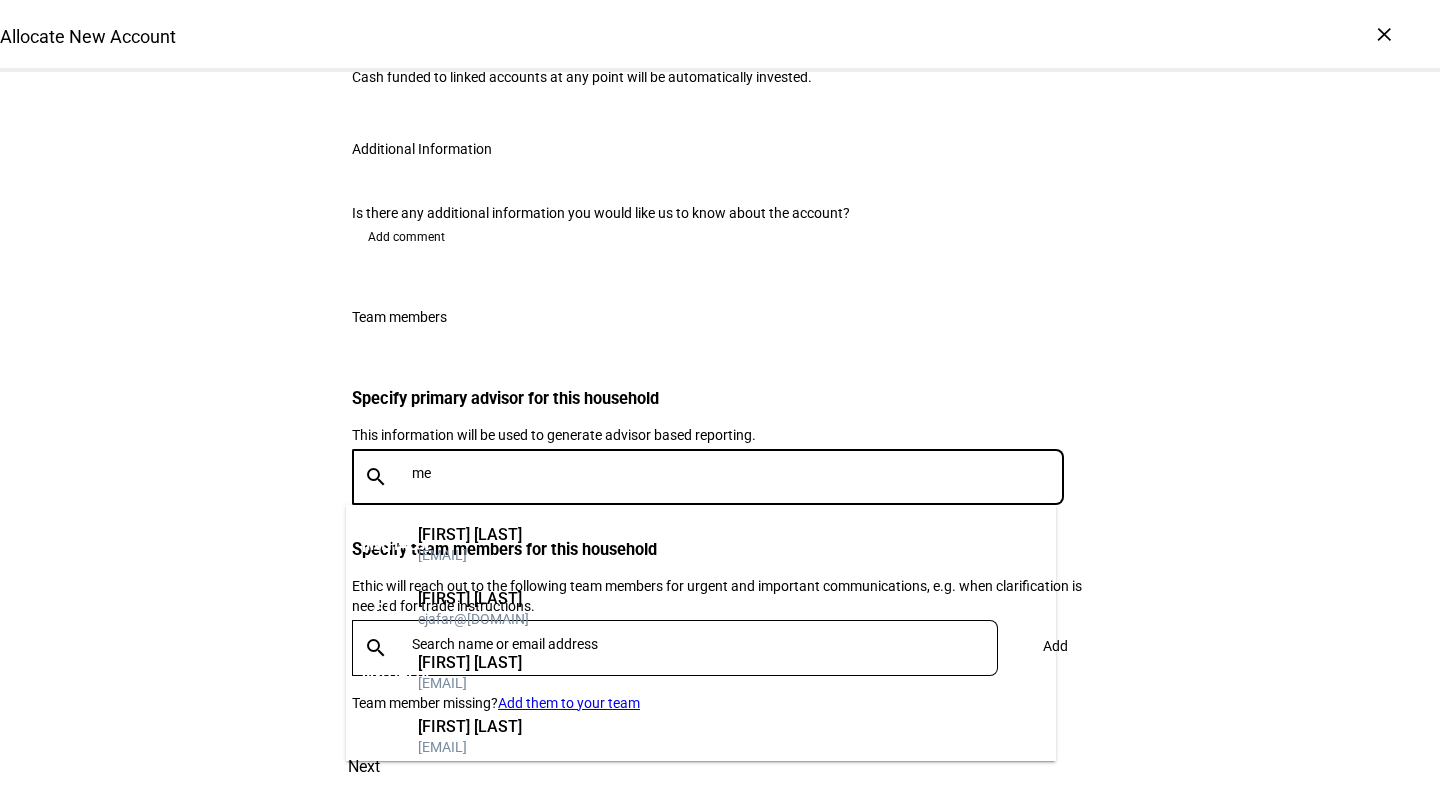 type on "[NAME]" 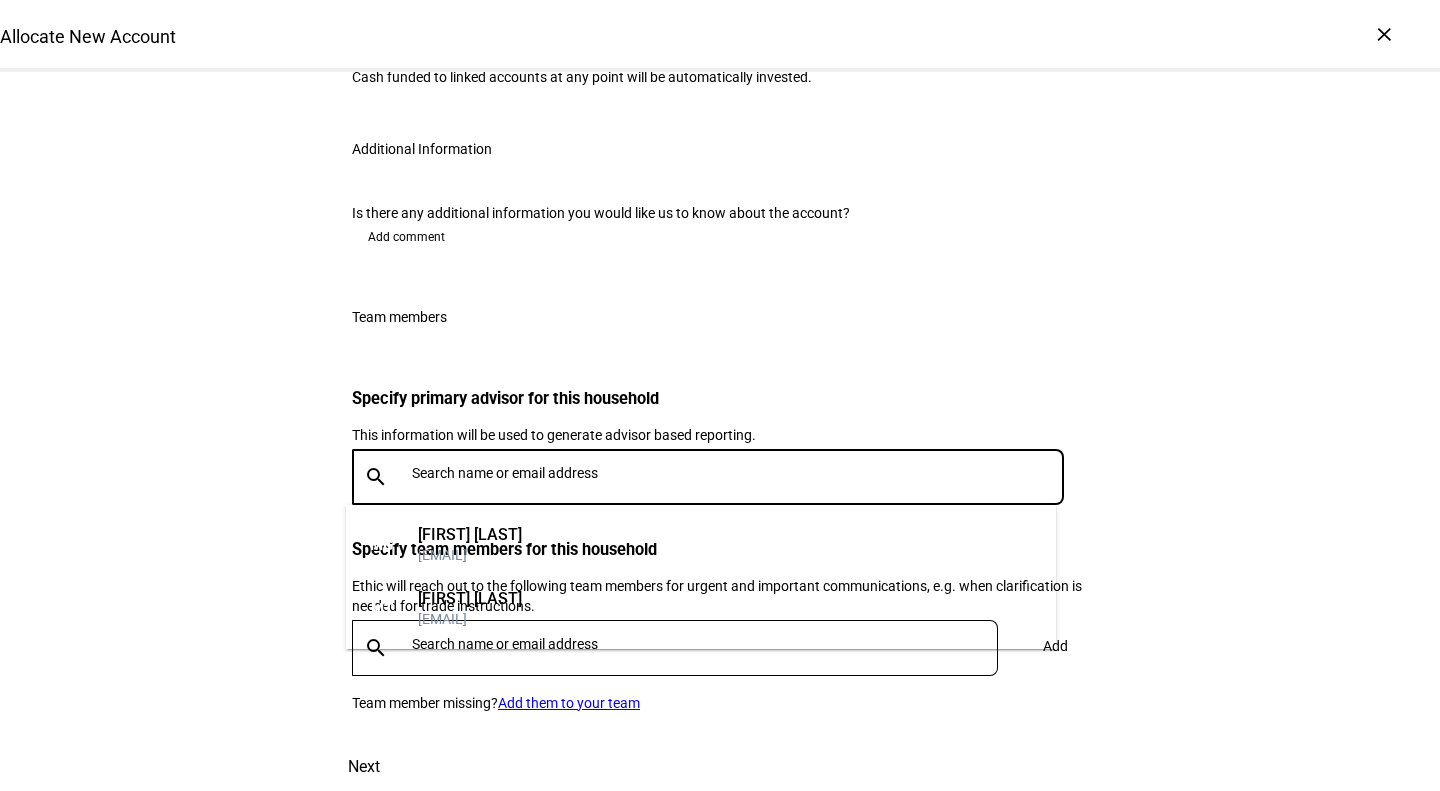 type 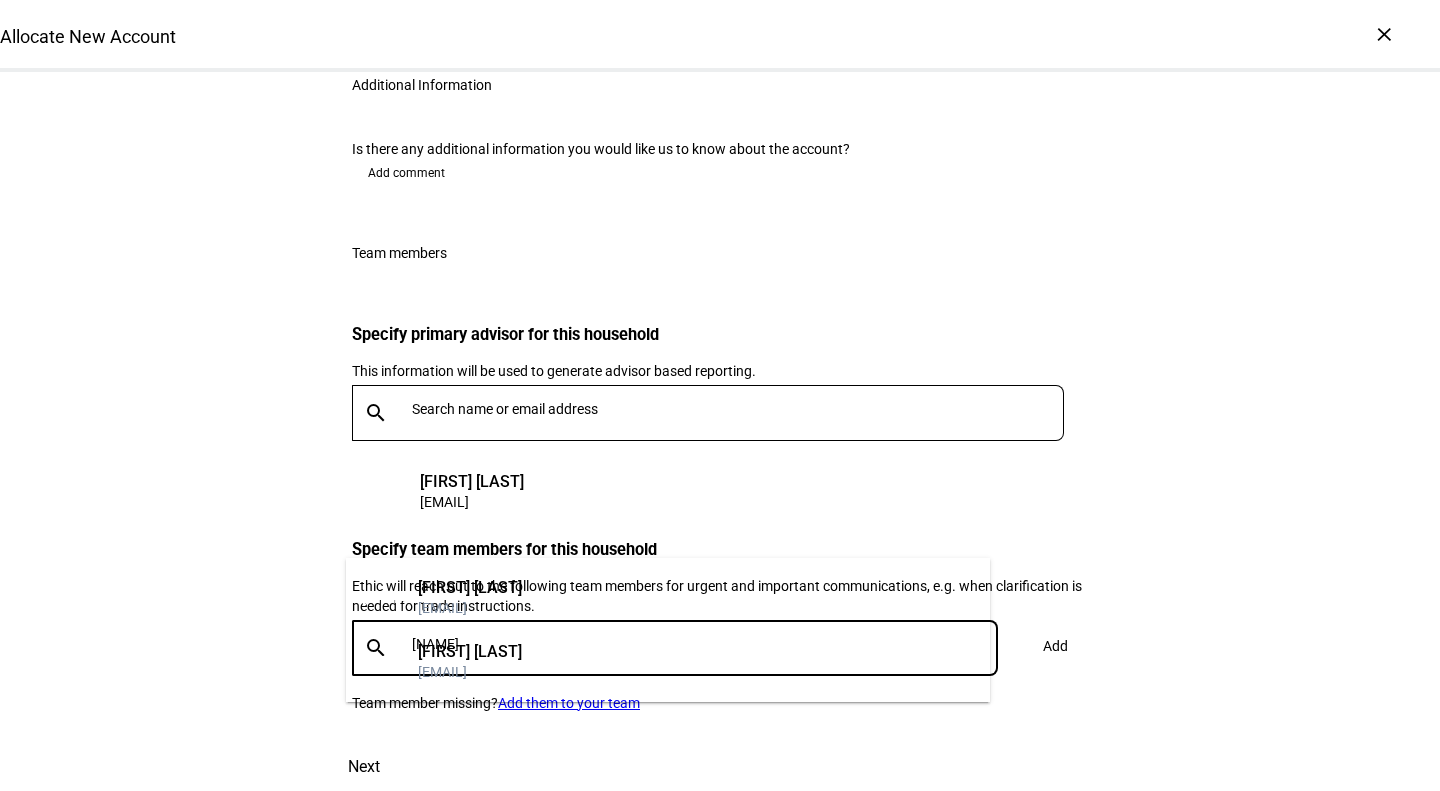 type on "[FIRST] [LAST]" 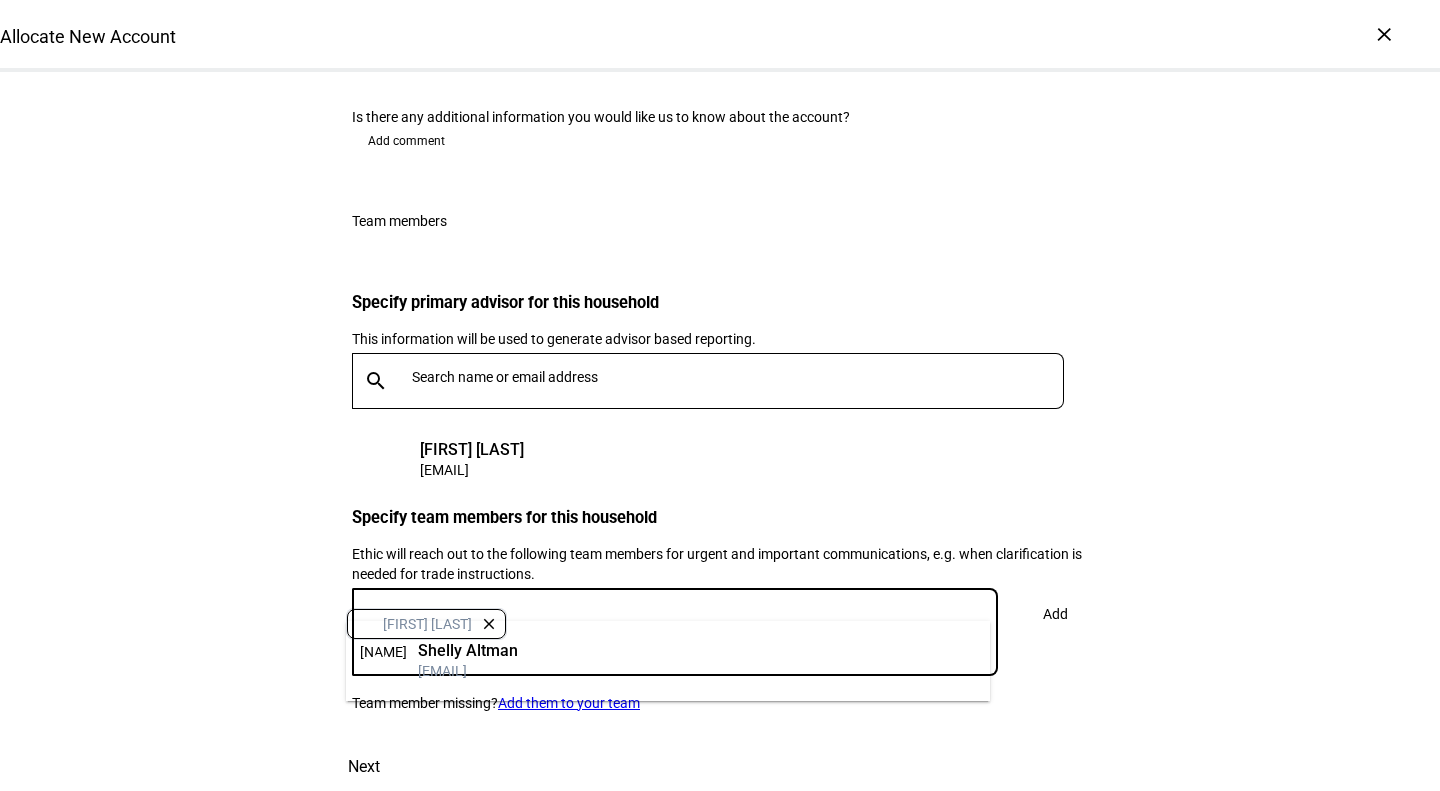 type on "shell" 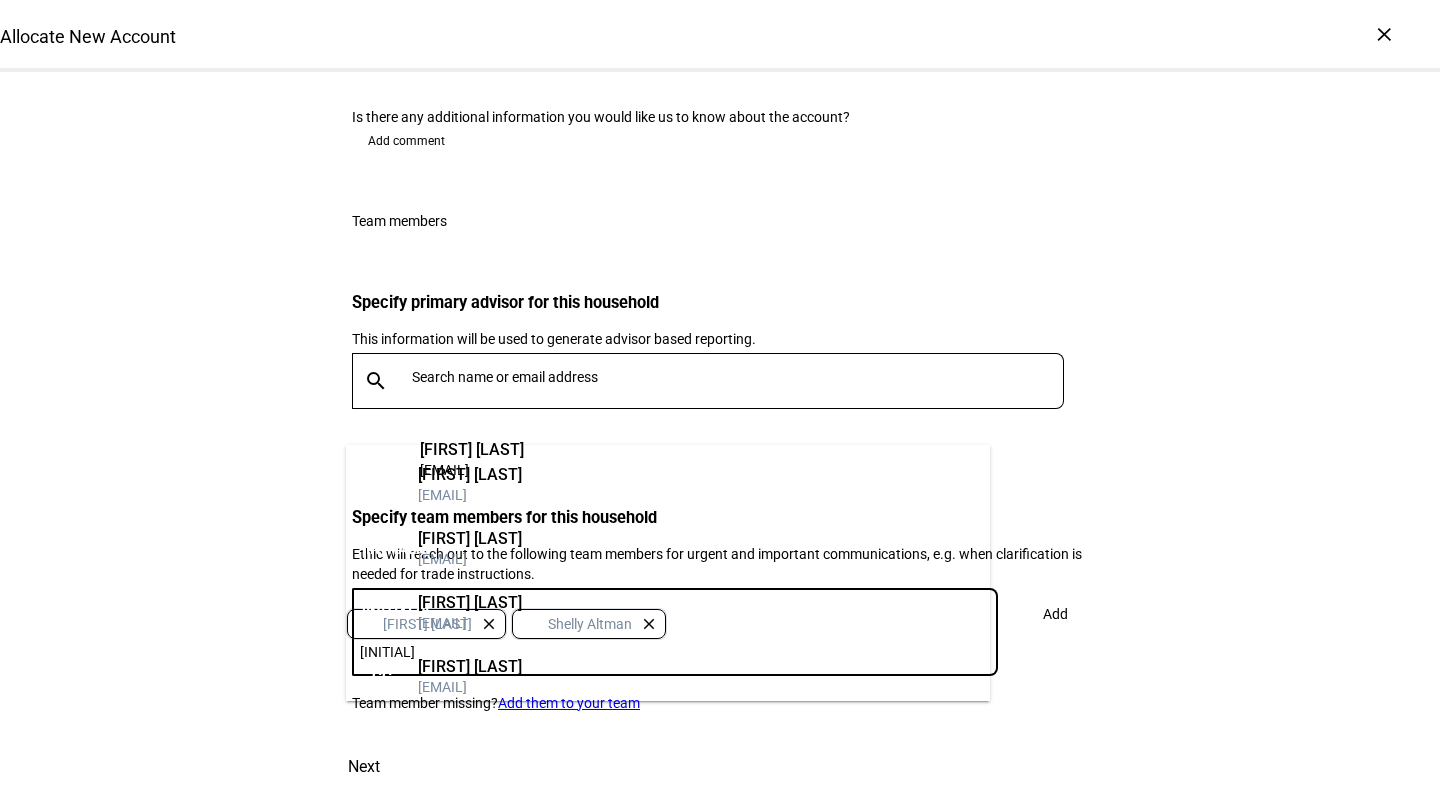 type on "[NAME]" 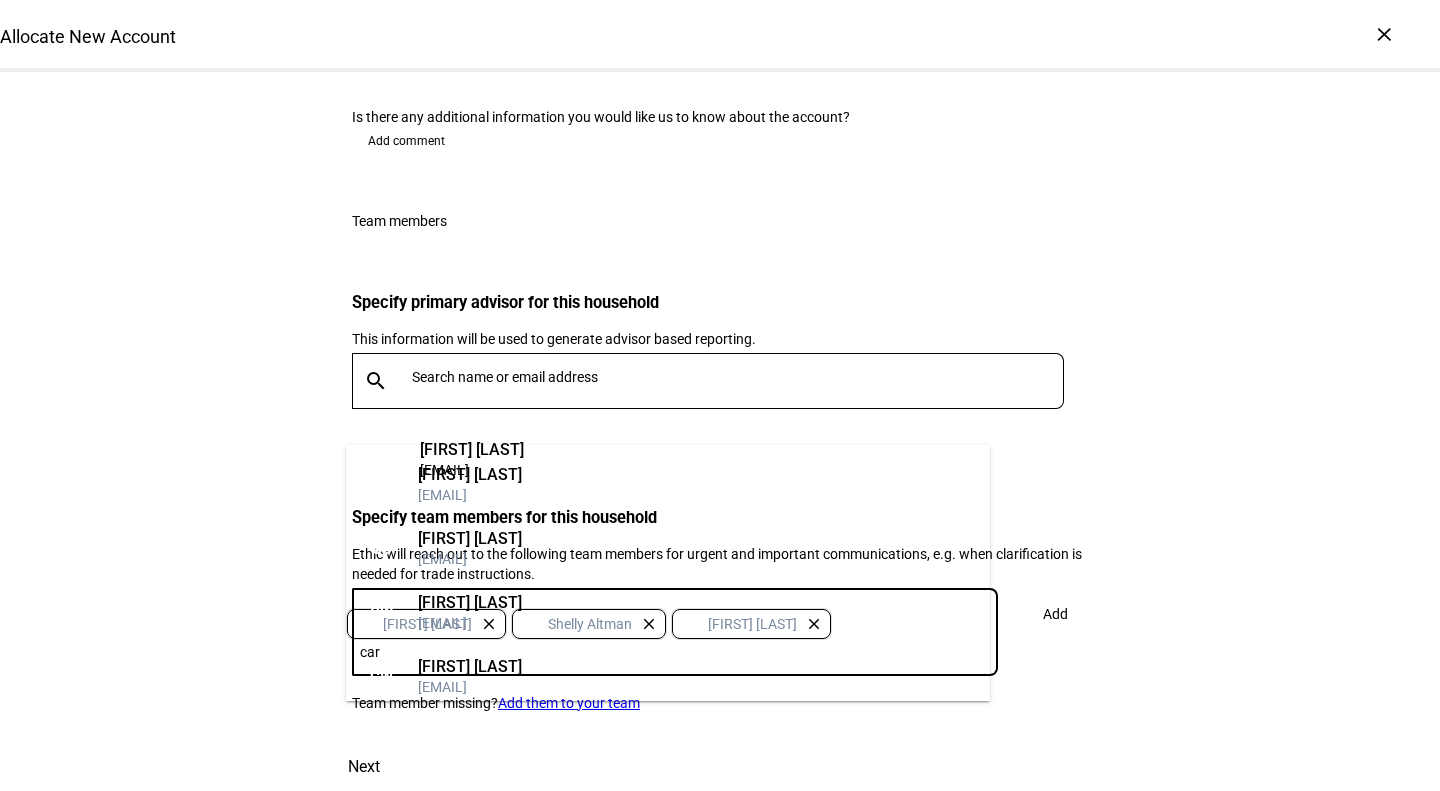 type on "[NAME]" 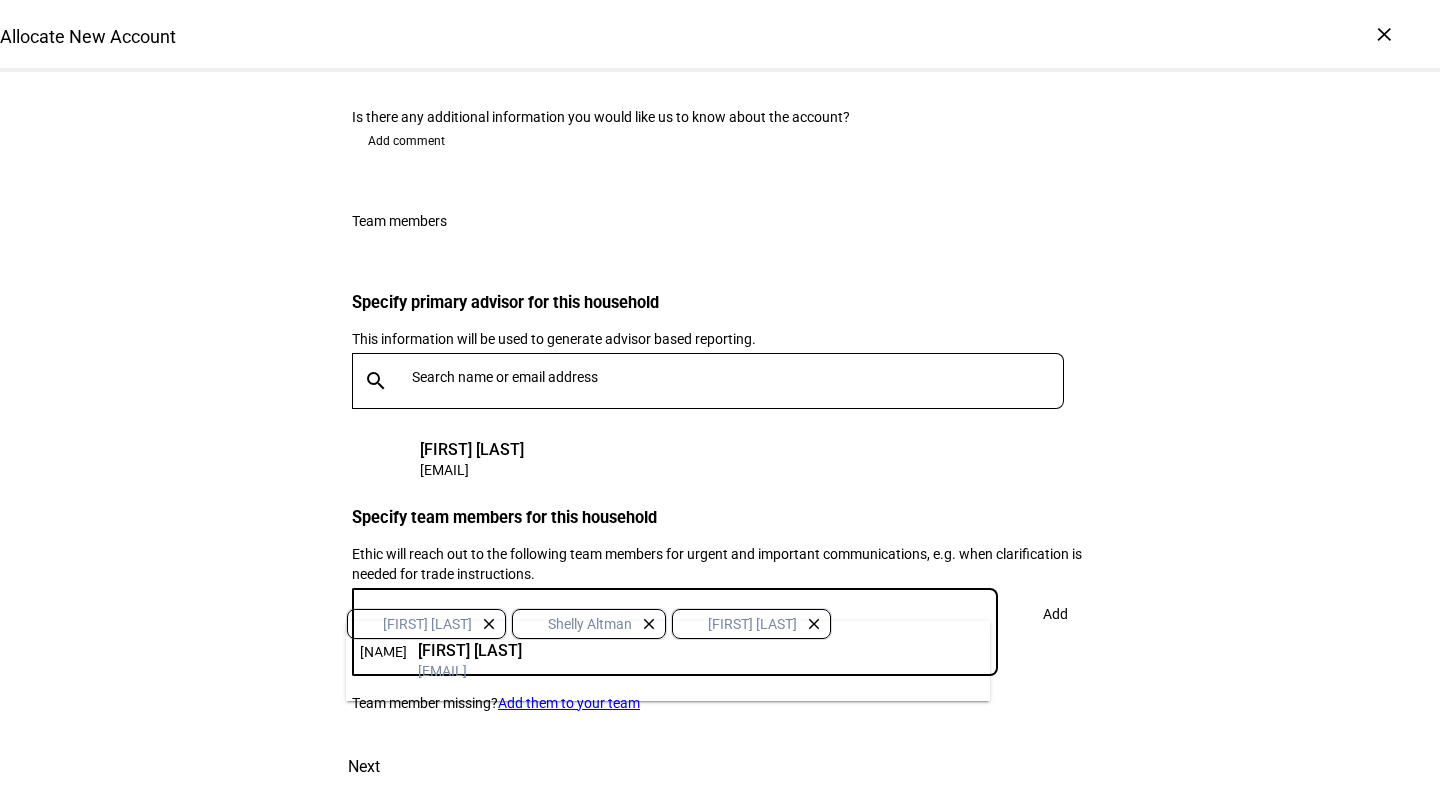 type 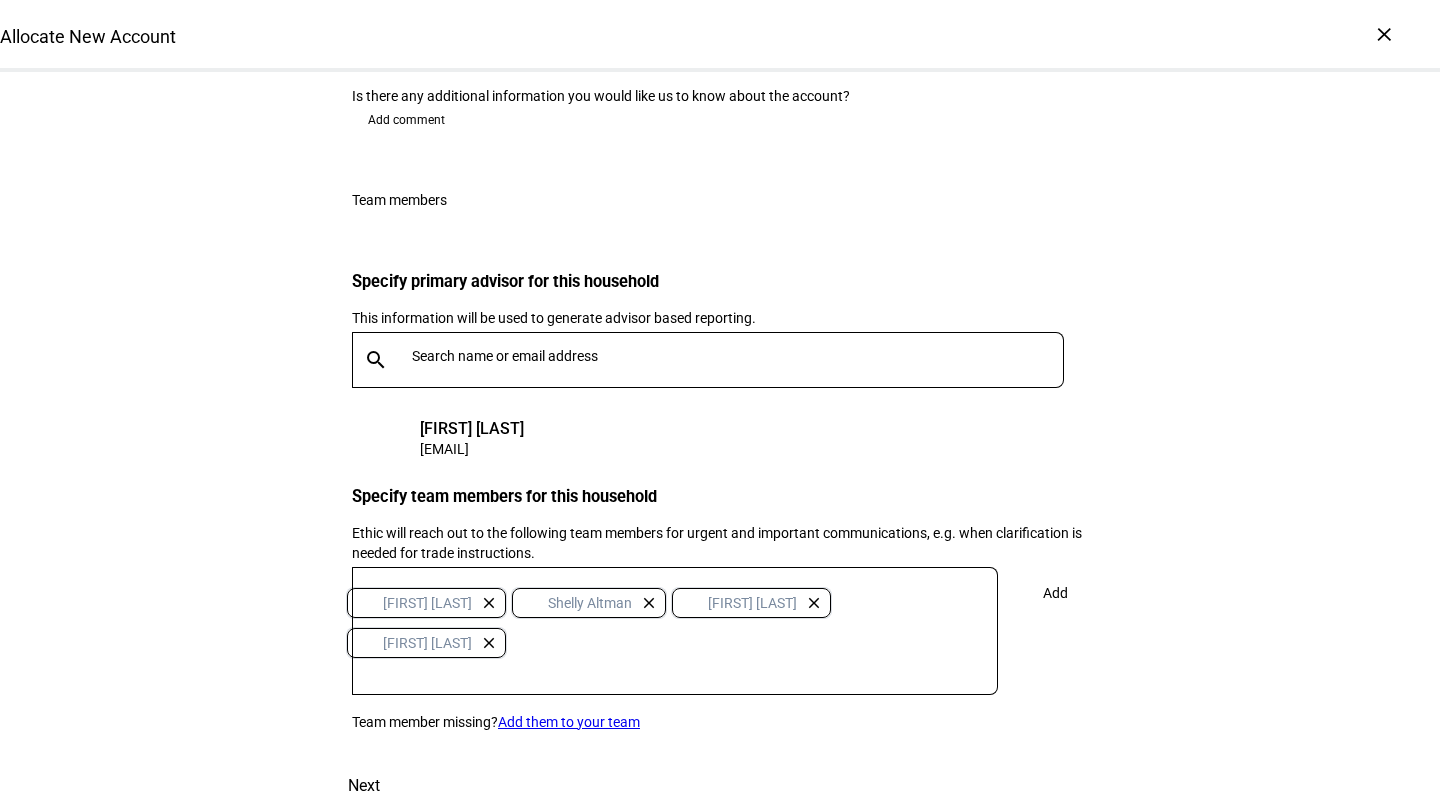 click on "Add" 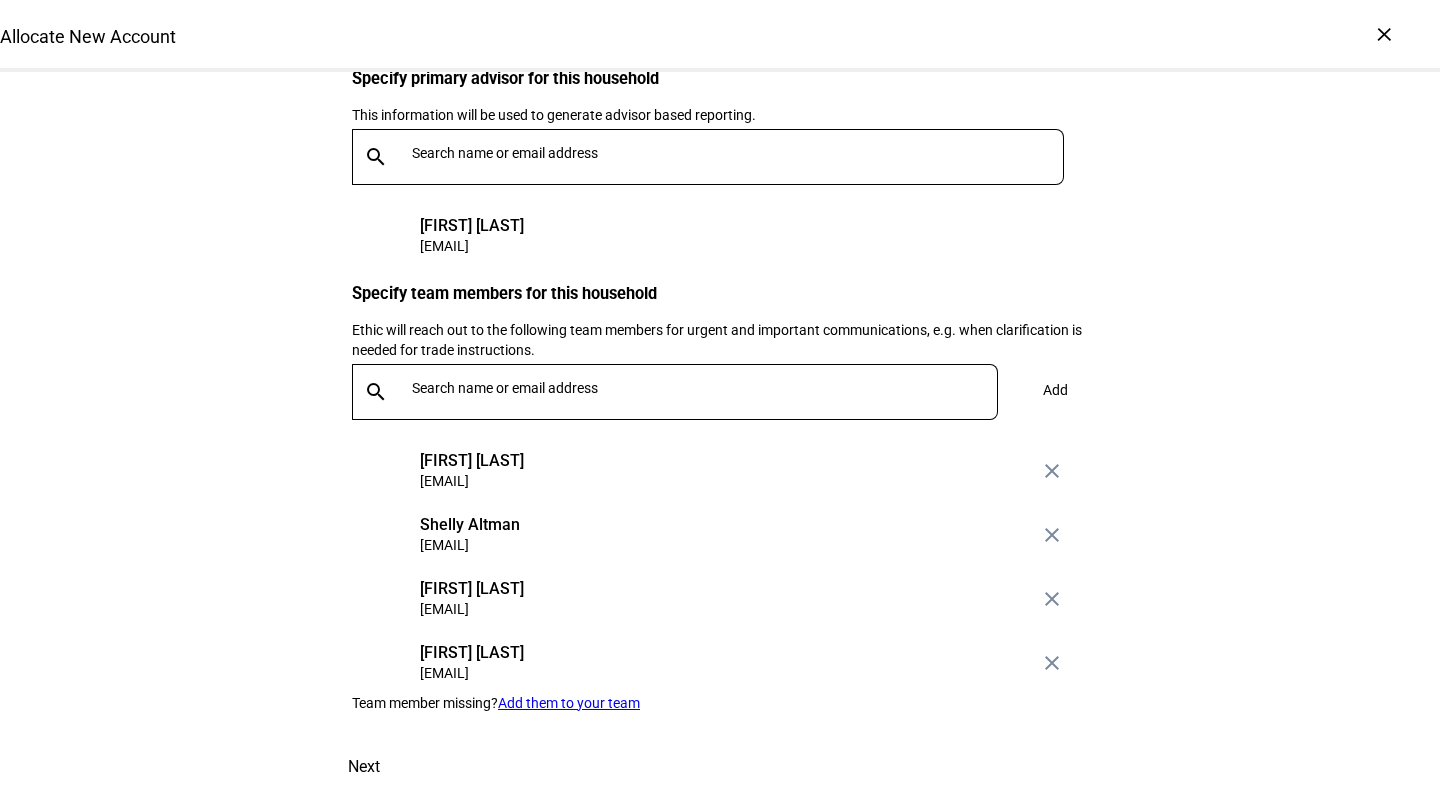 scroll, scrollTop: 3608, scrollLeft: 0, axis: vertical 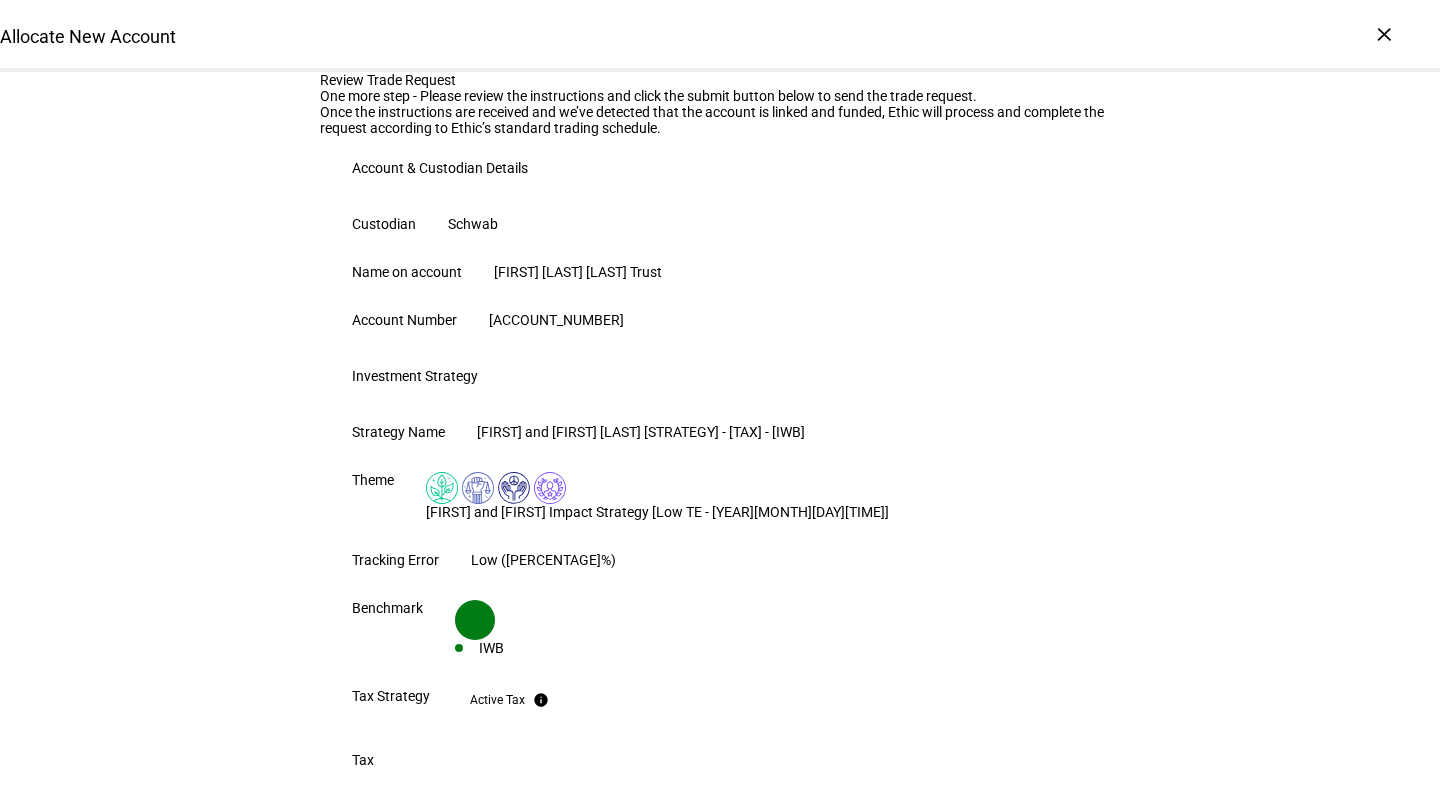 type 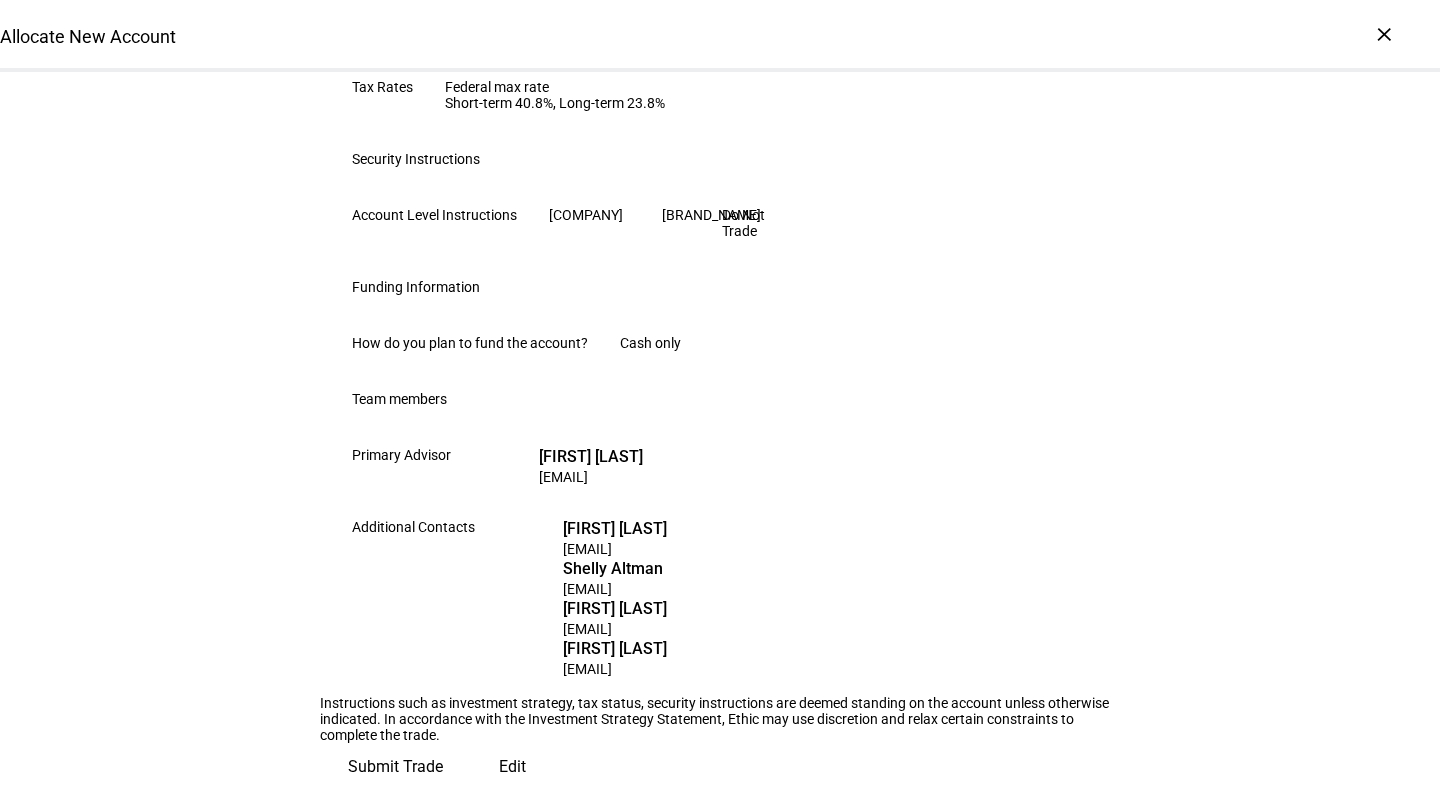 scroll, scrollTop: 1332, scrollLeft: 0, axis: vertical 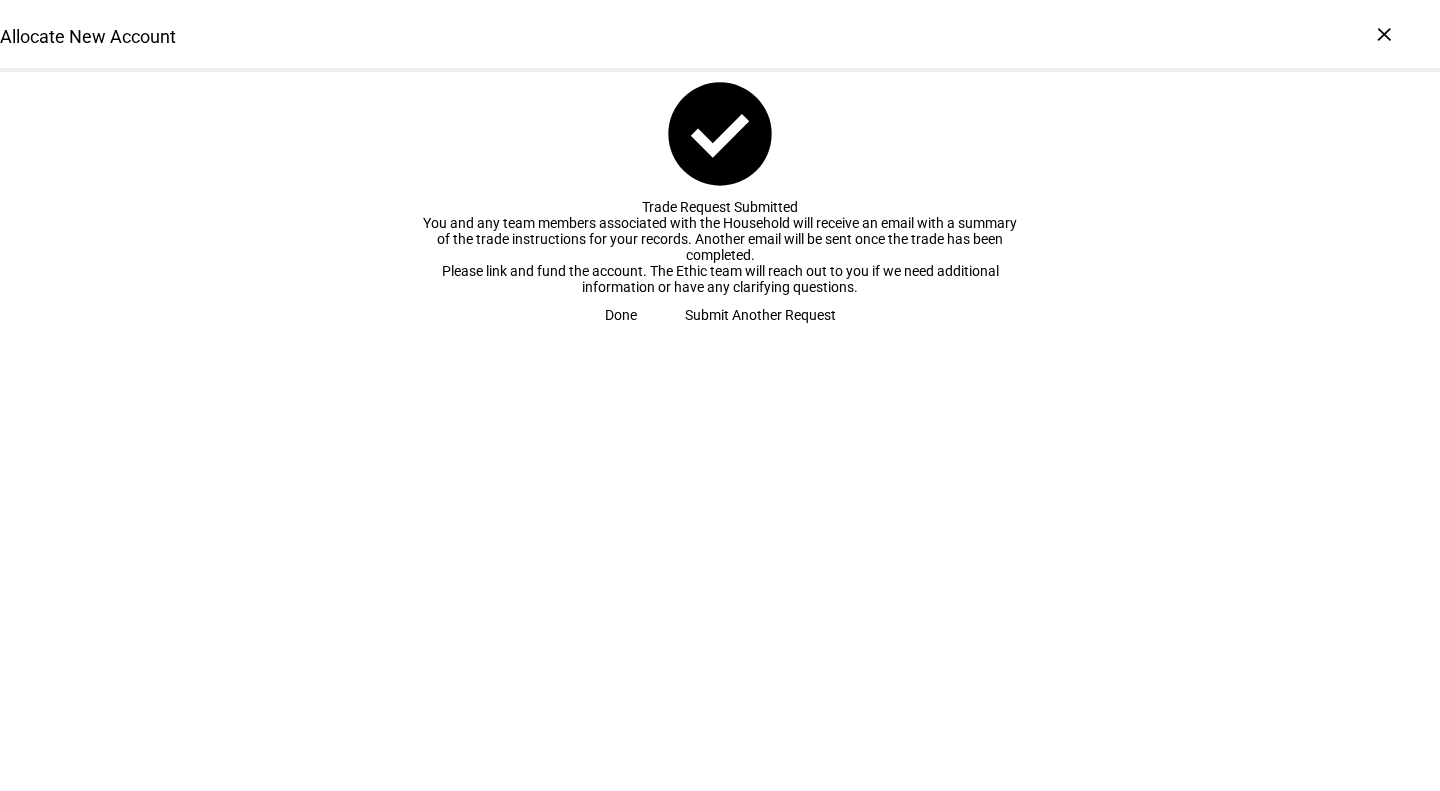 click on "Done" 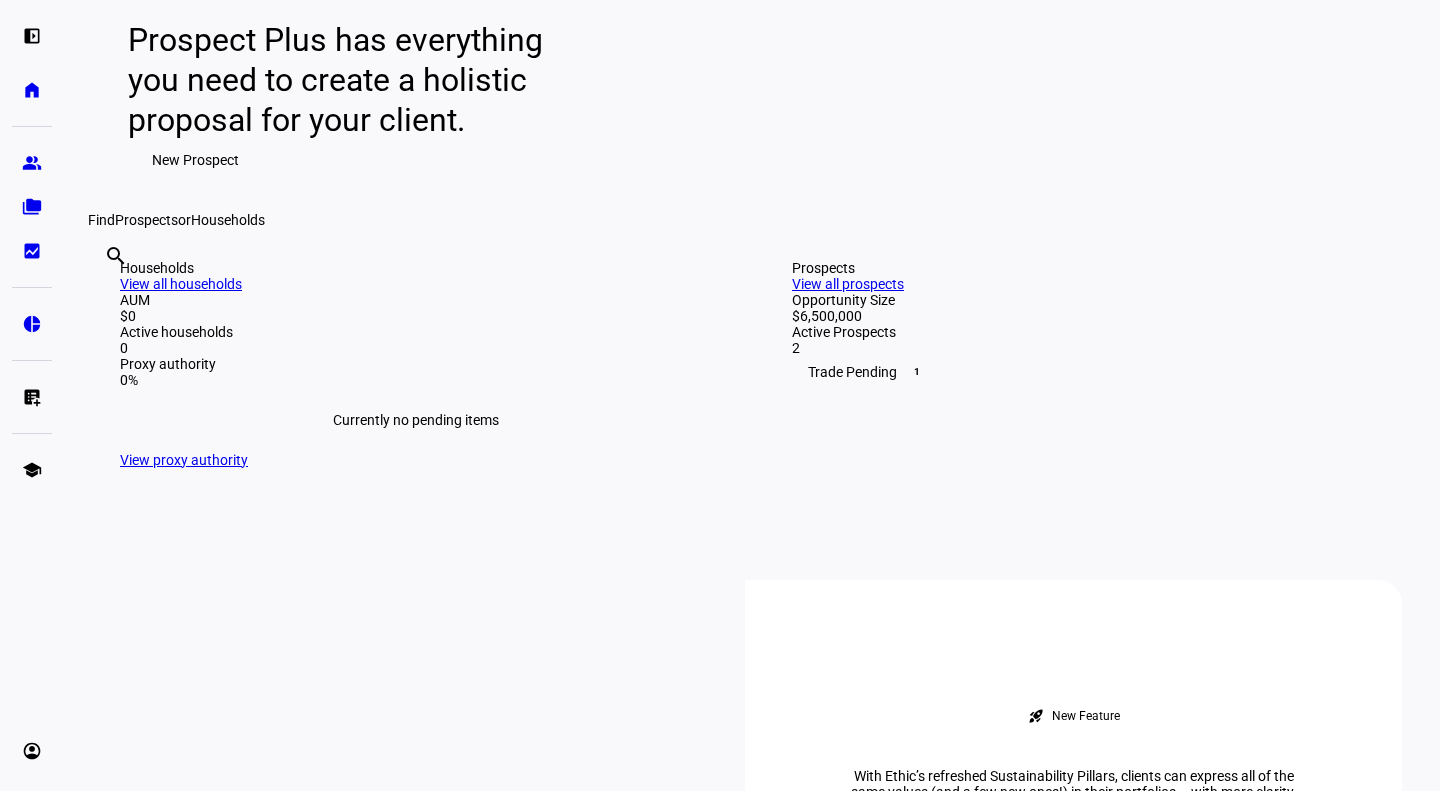 scroll, scrollTop: 522, scrollLeft: 0, axis: vertical 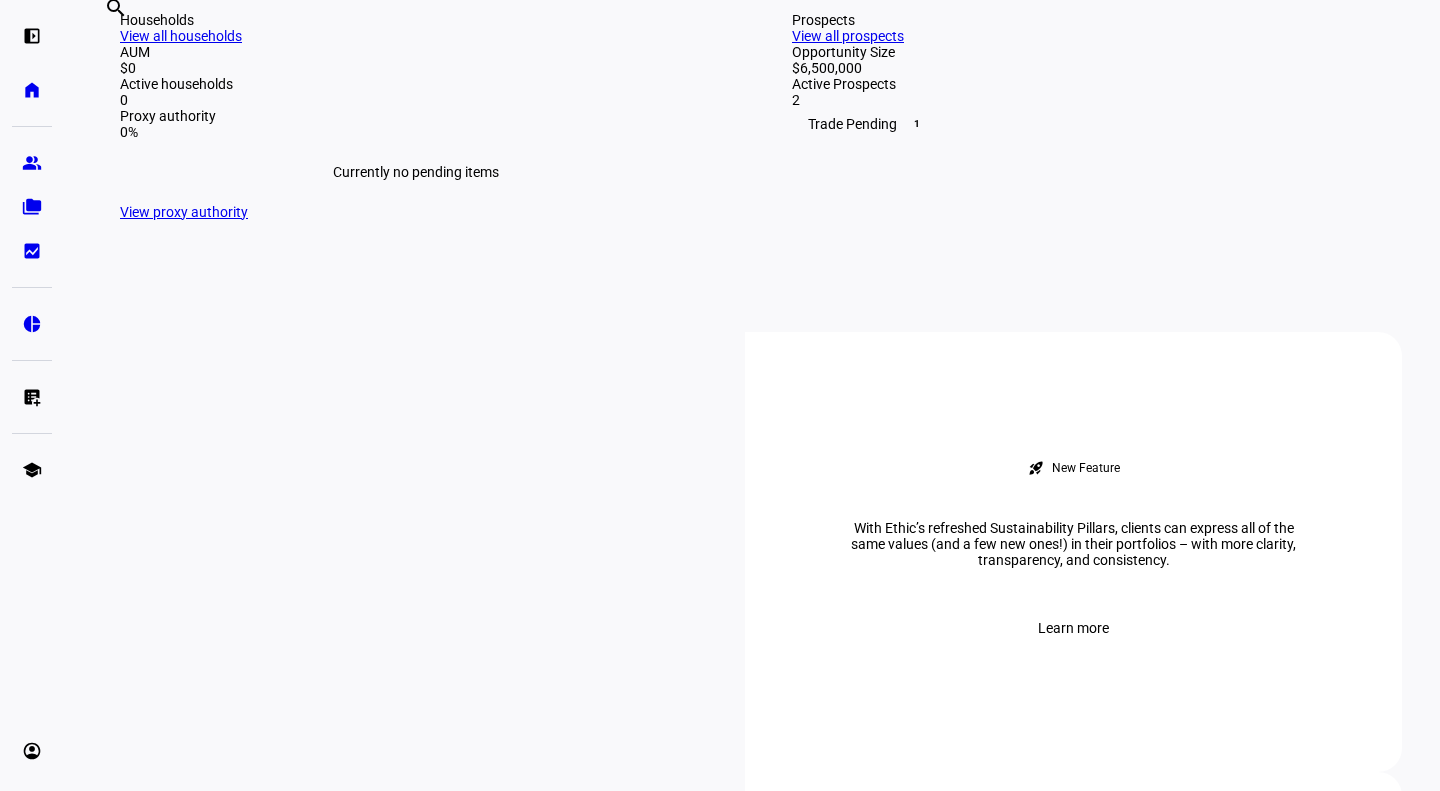 click on "View all prospects" 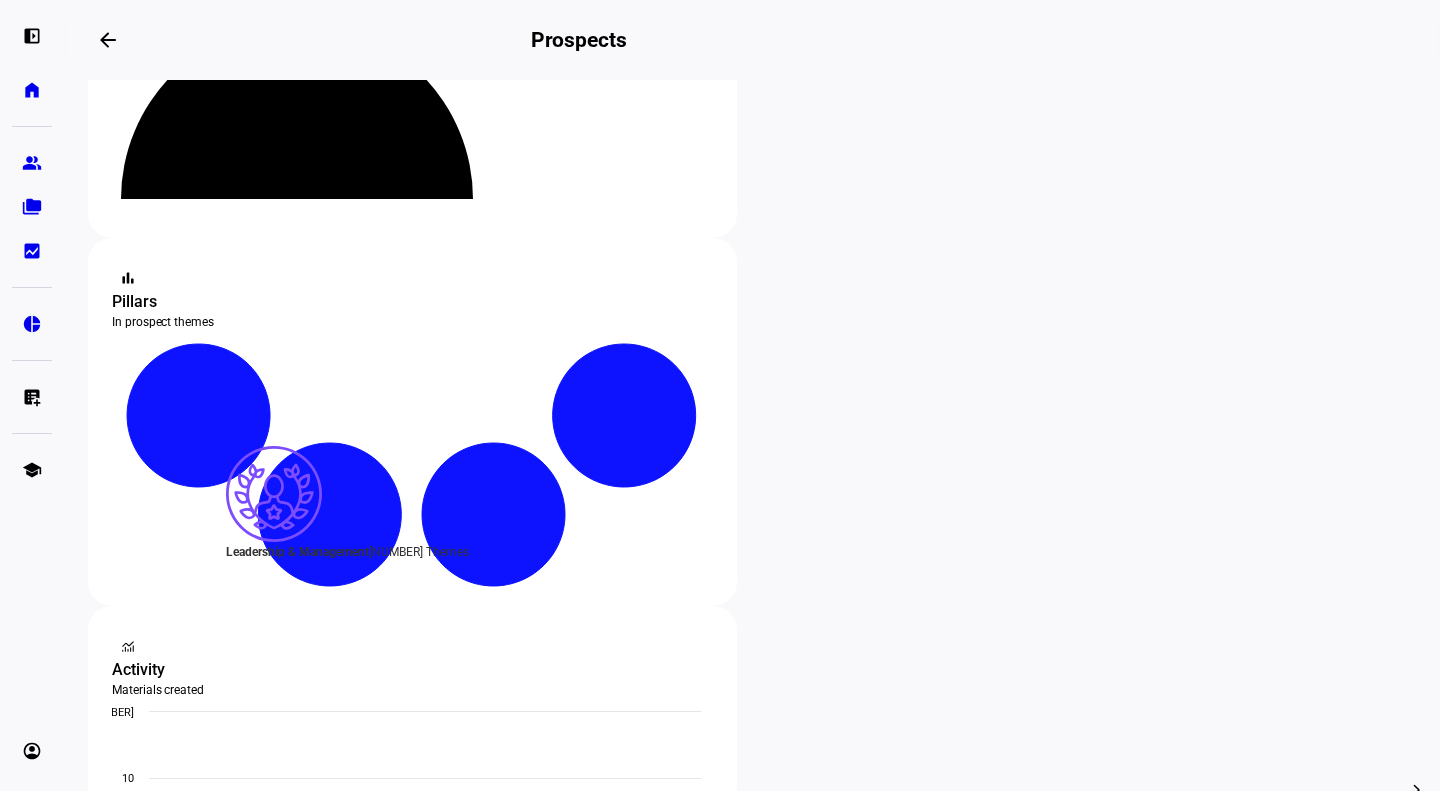 scroll, scrollTop: 237, scrollLeft: 0, axis: vertical 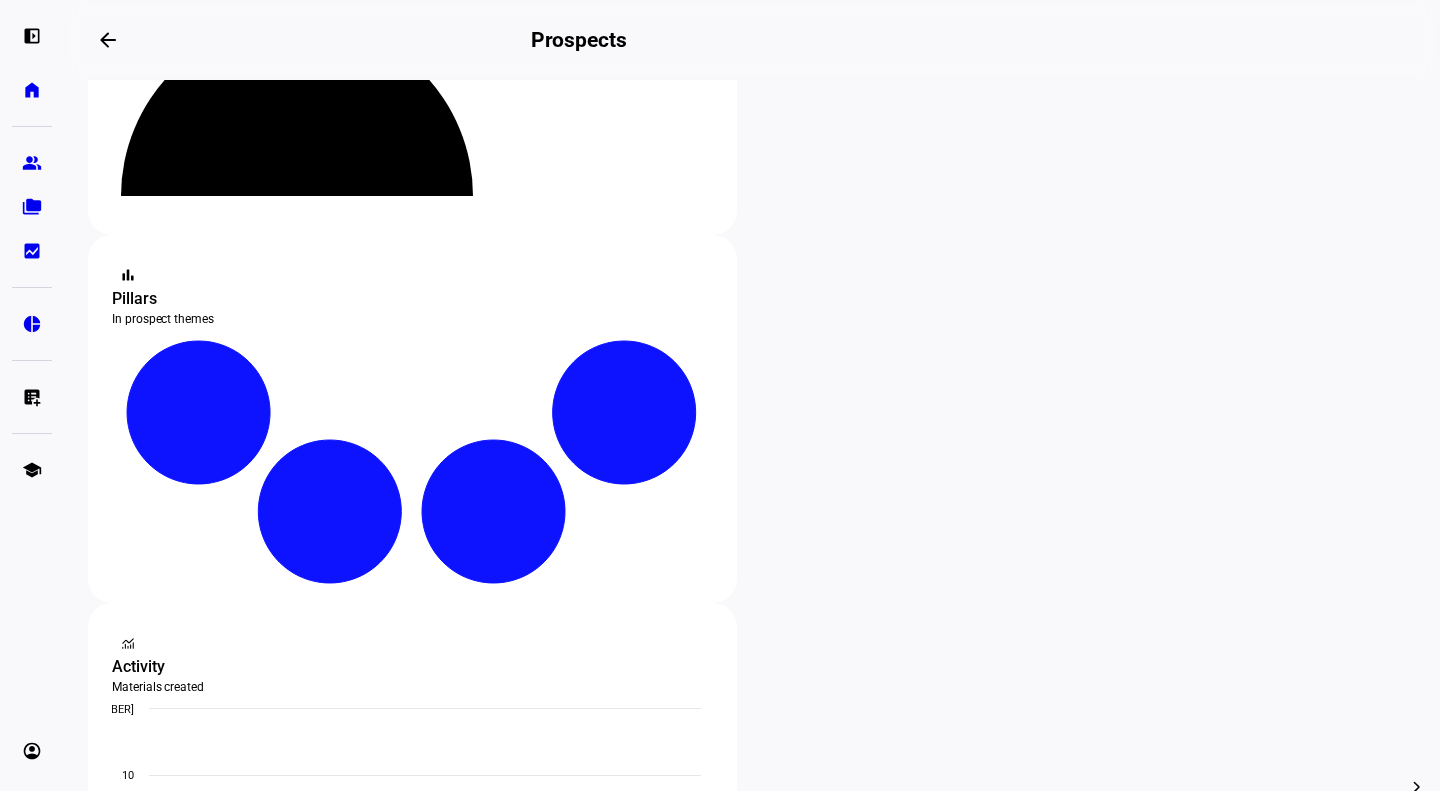 click on "moving  Trade   1 Prospect  $[NUMBER]" 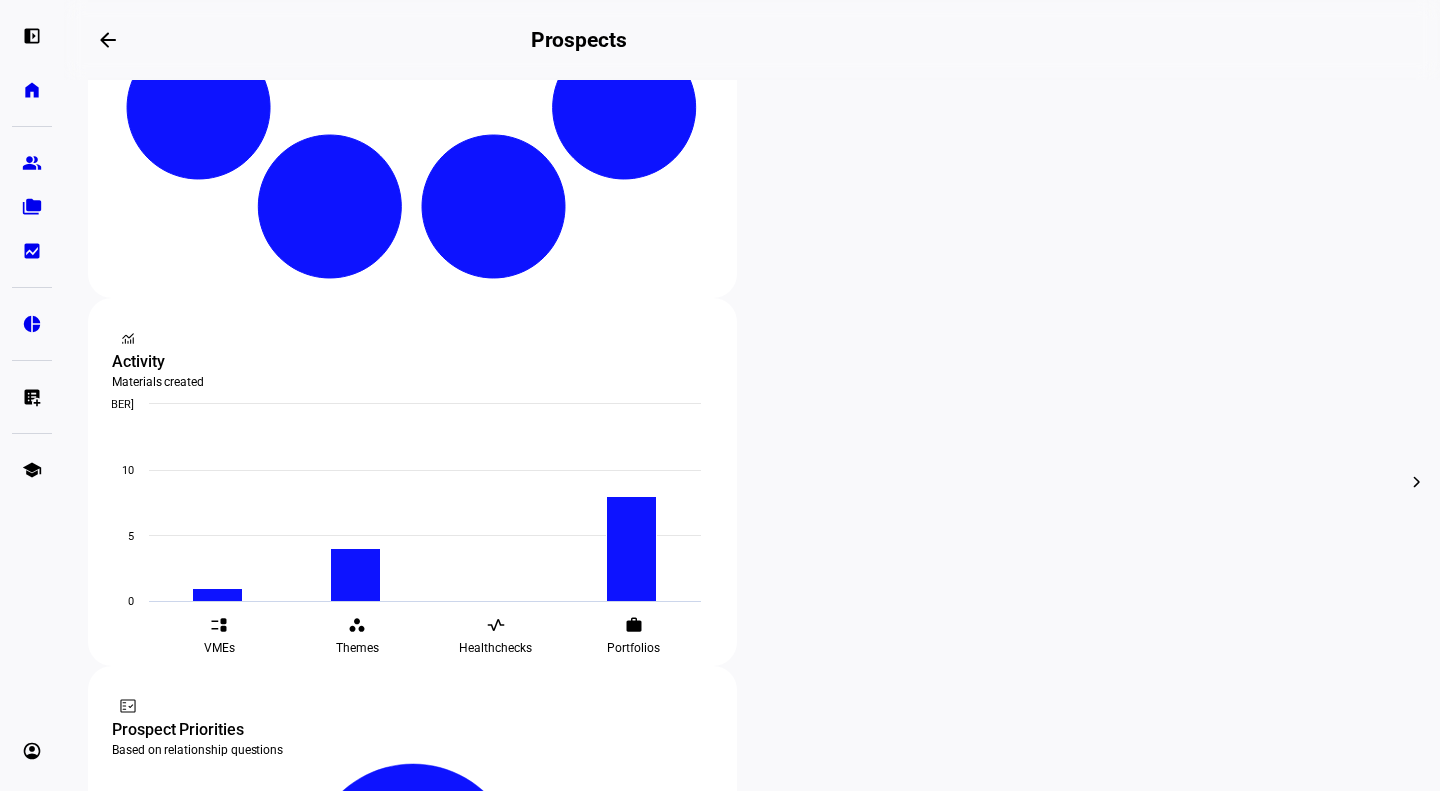 scroll, scrollTop: 333, scrollLeft: 0, axis: vertical 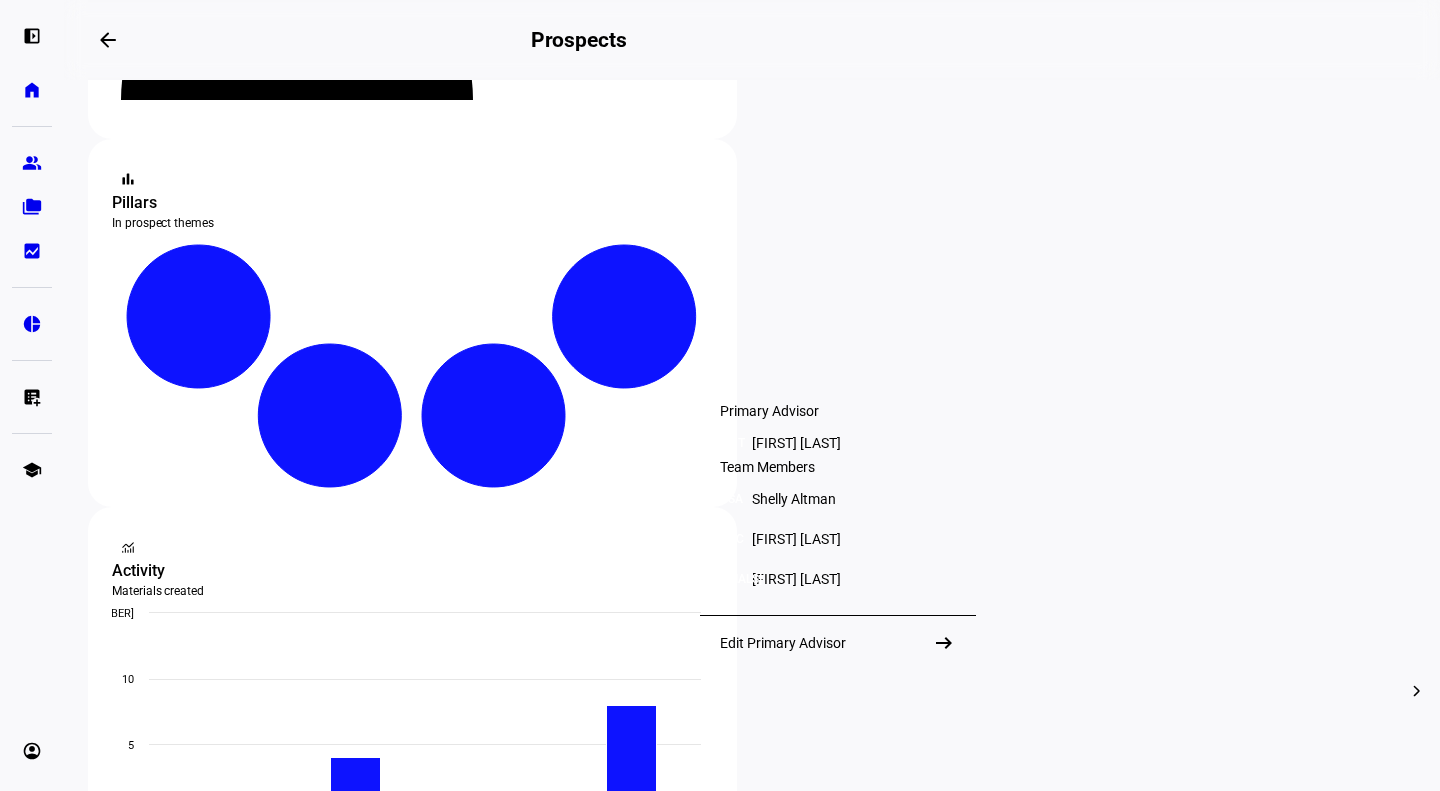 click on "+[NUMBER]" 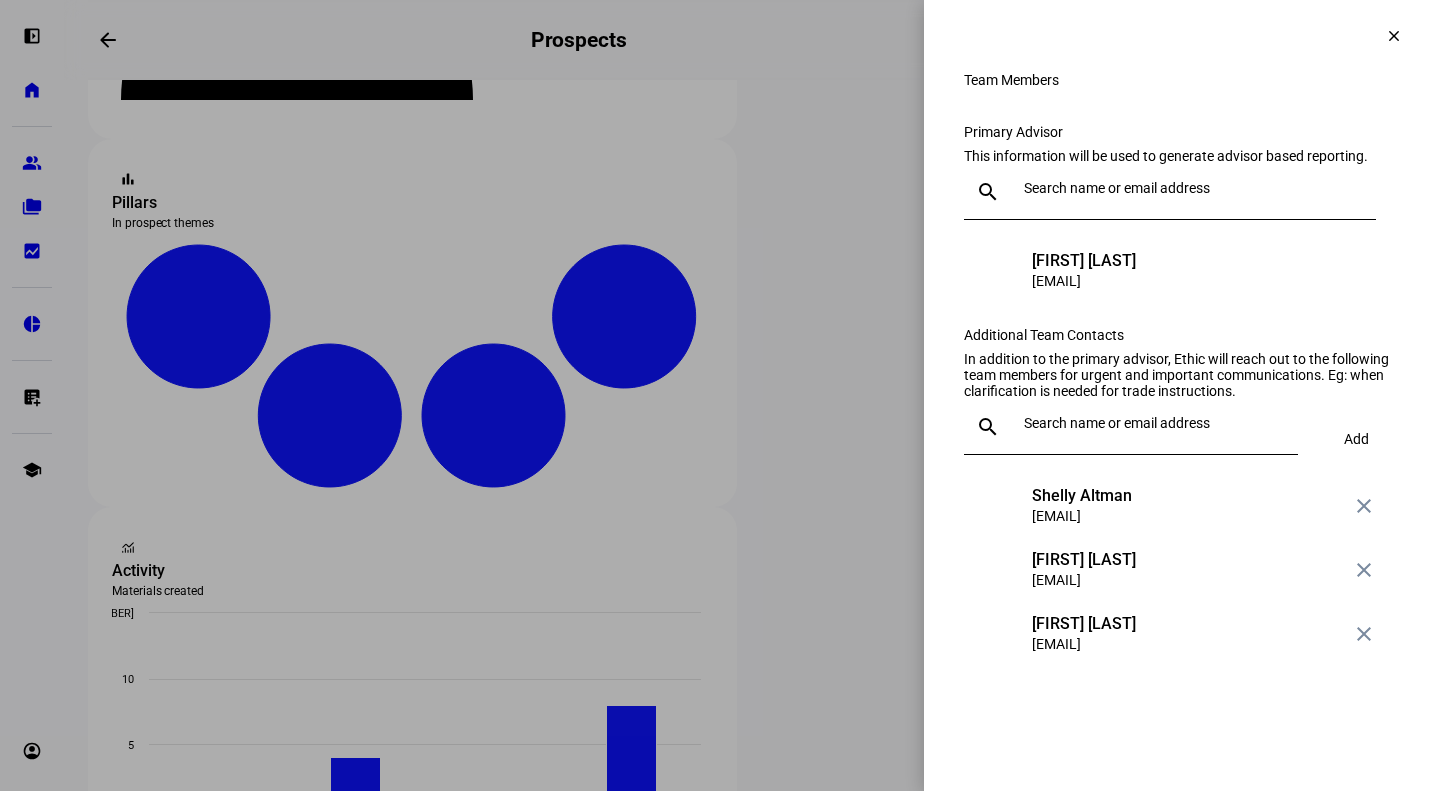 click at bounding box center [1157, 423] 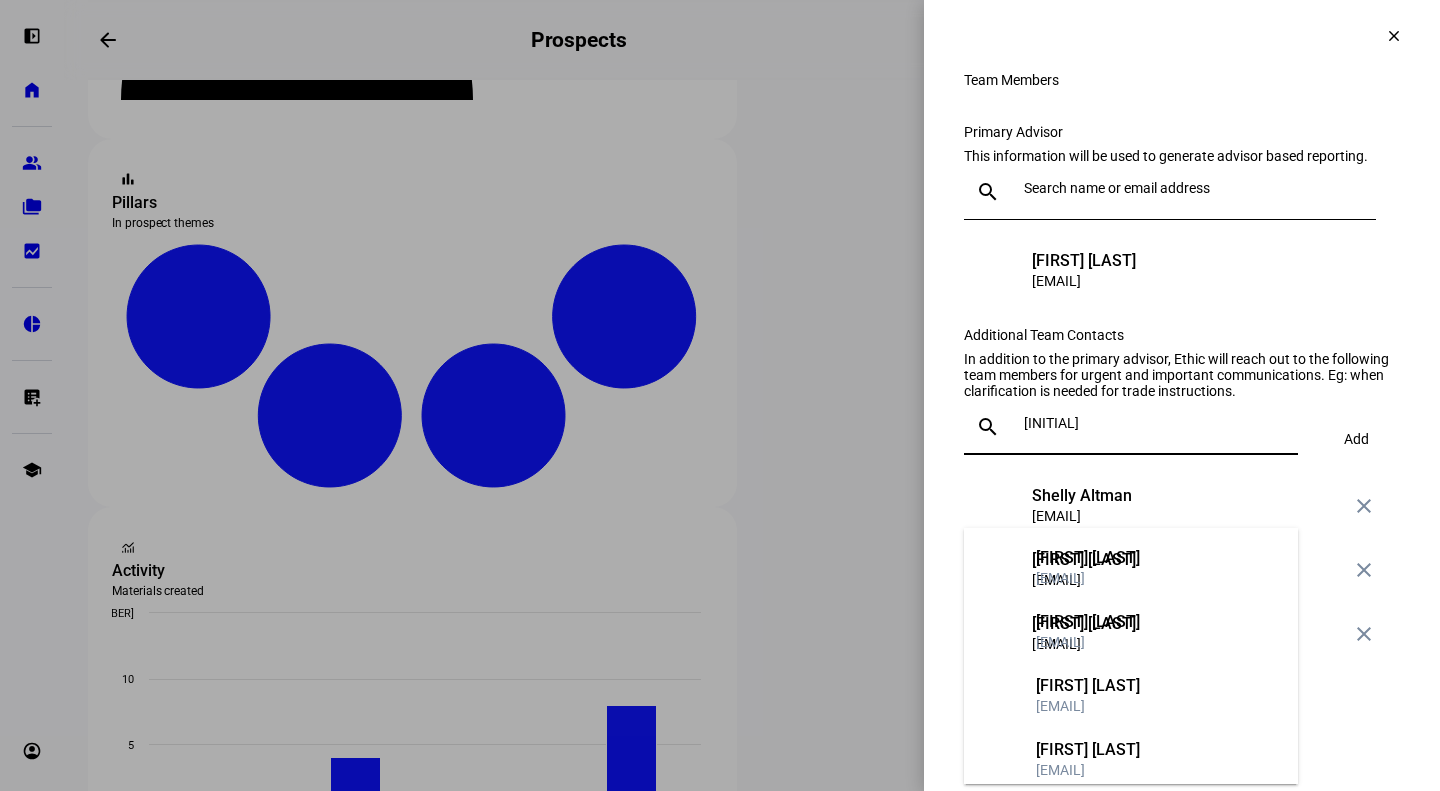 type on "[NAME]" 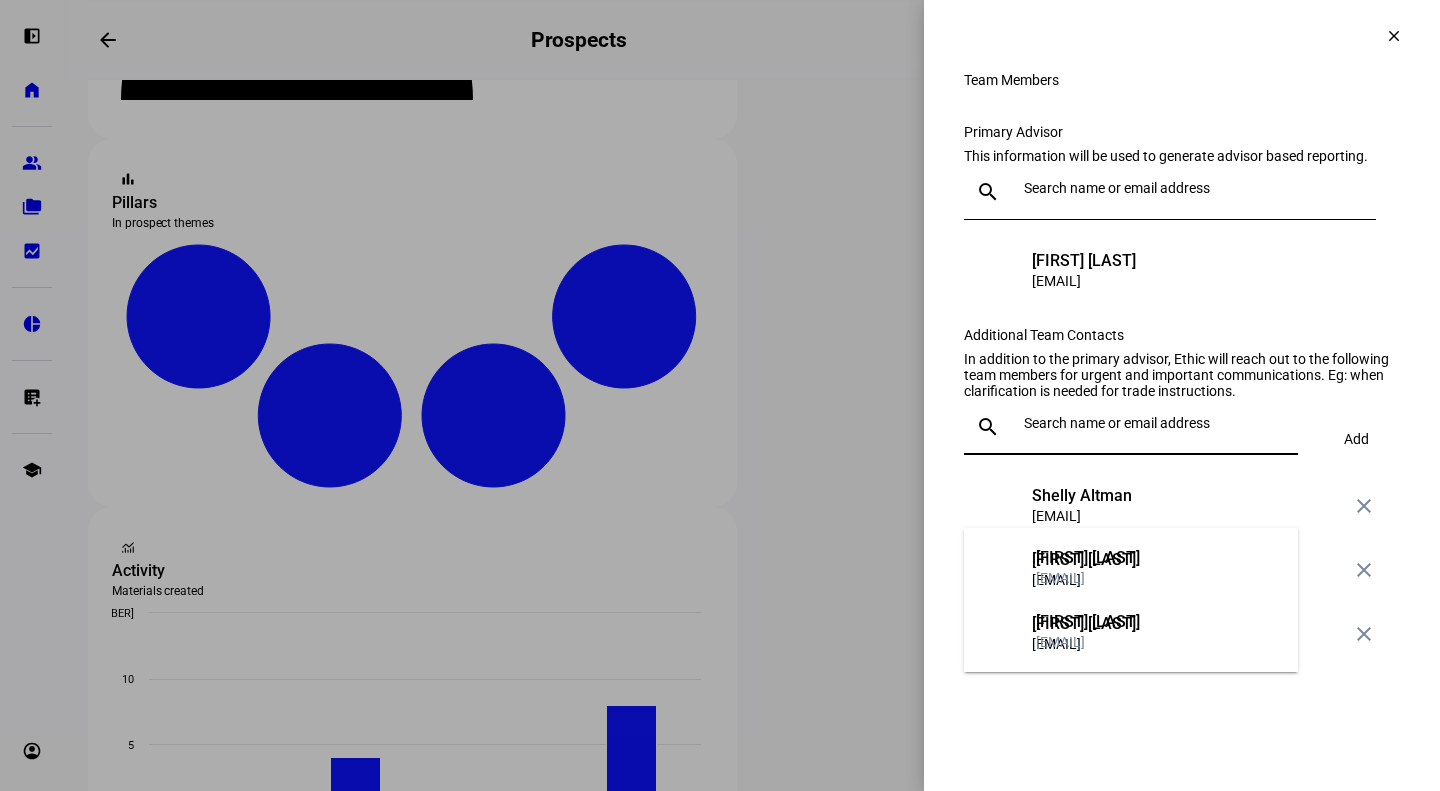 type 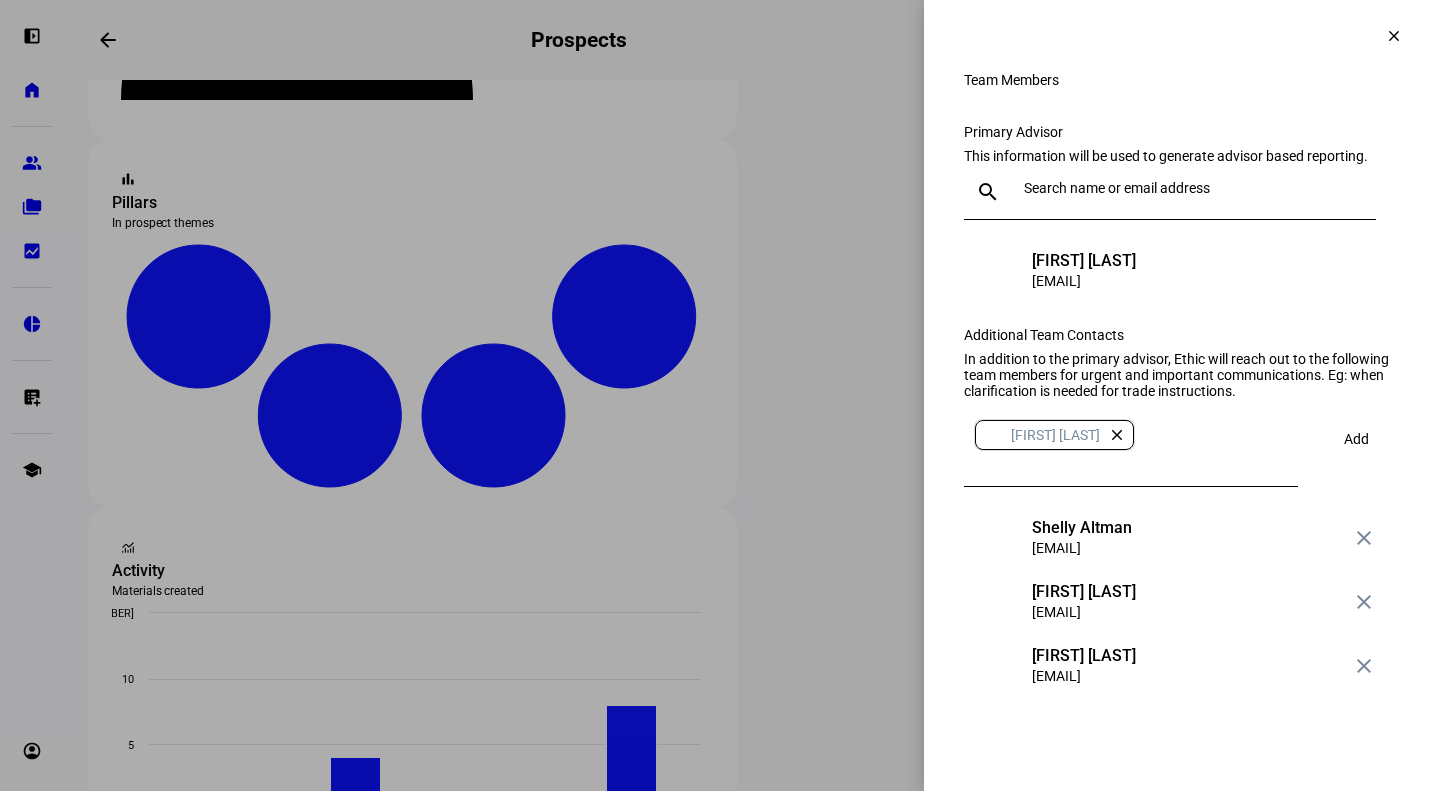 click at bounding box center [1356, 439] 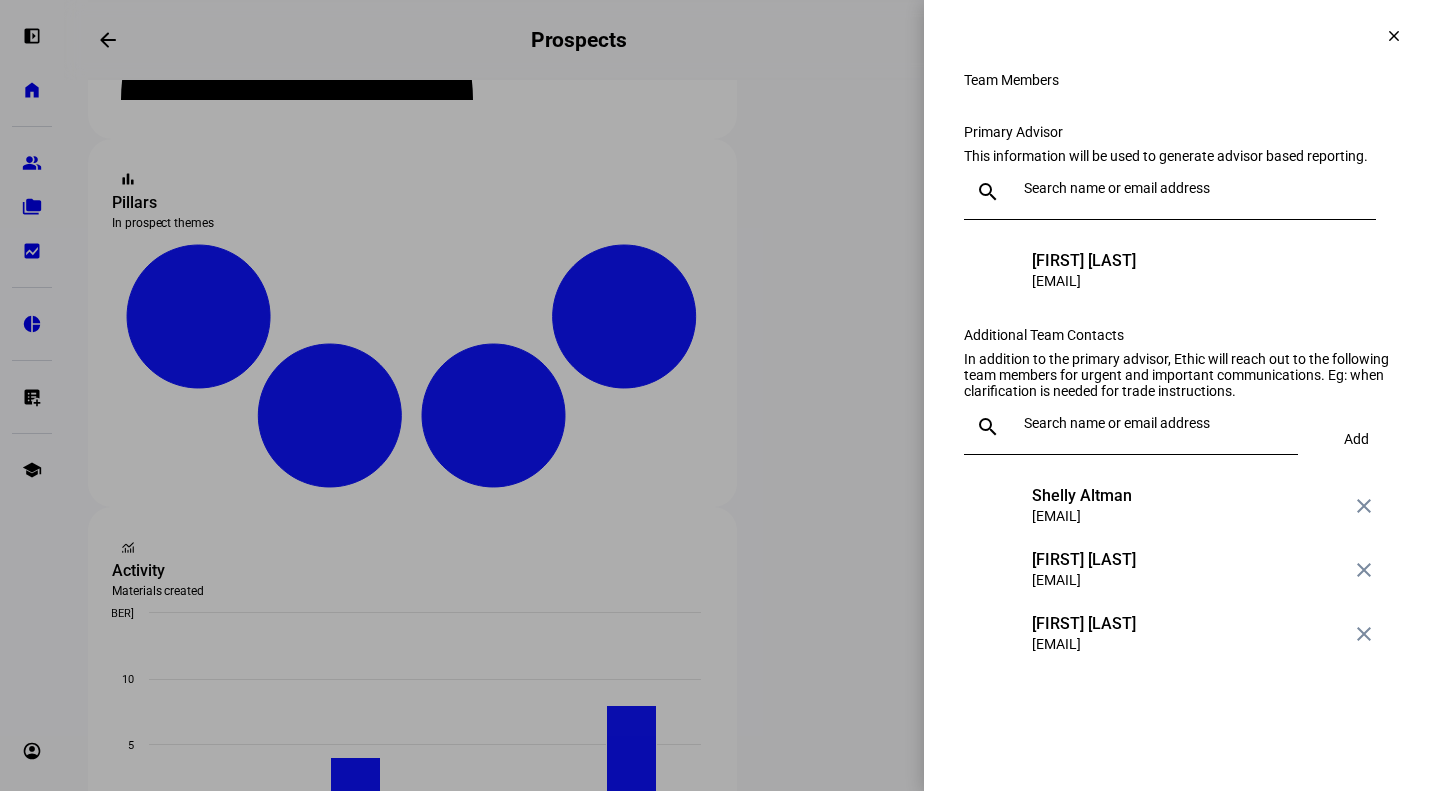 click on "clear" at bounding box center [1394, 36] 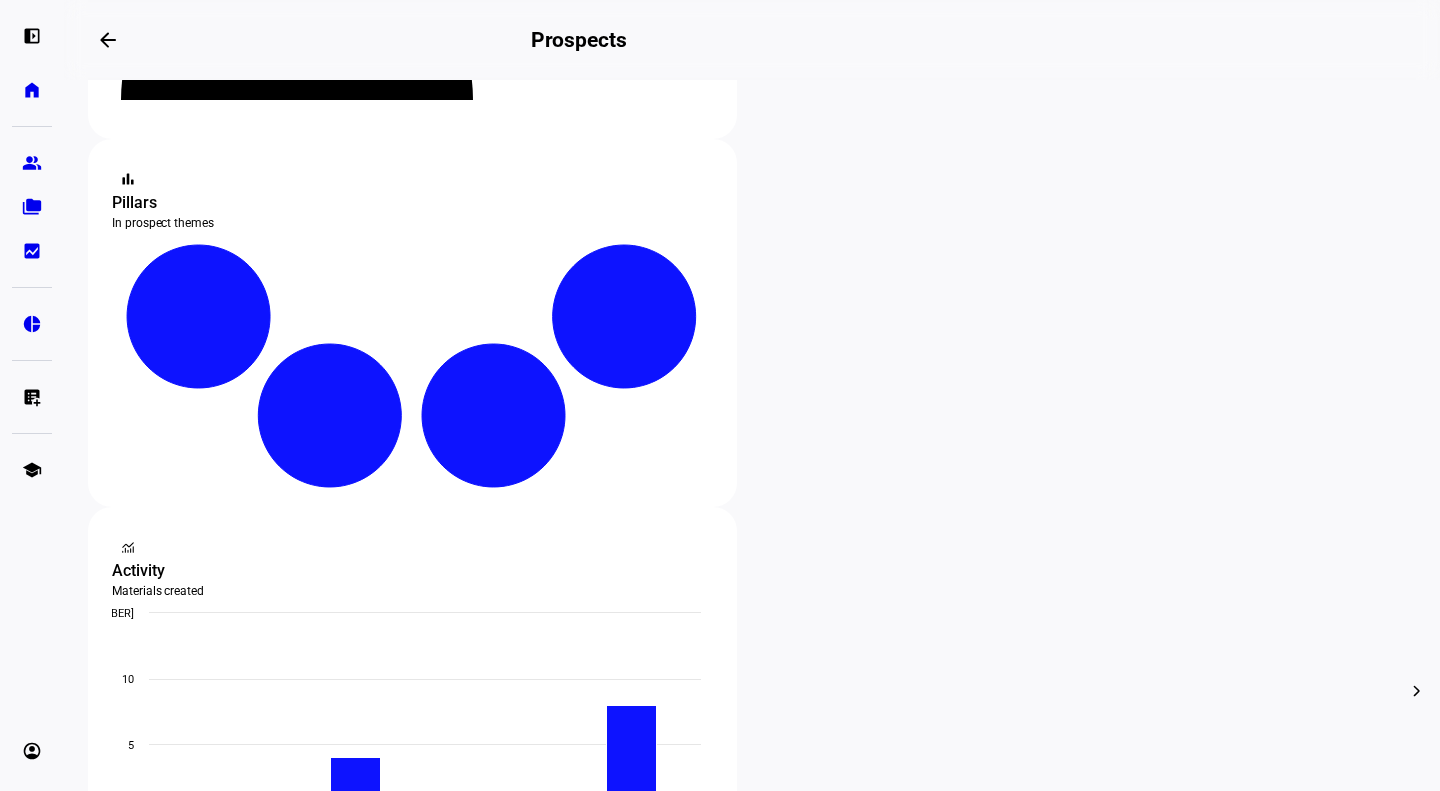 click on "[FIRST] and [FIRST]  more_vert  $[NUMBER]   Updated [NUMBER] minutes ago  MT +[NUMBER] Trade Pending" 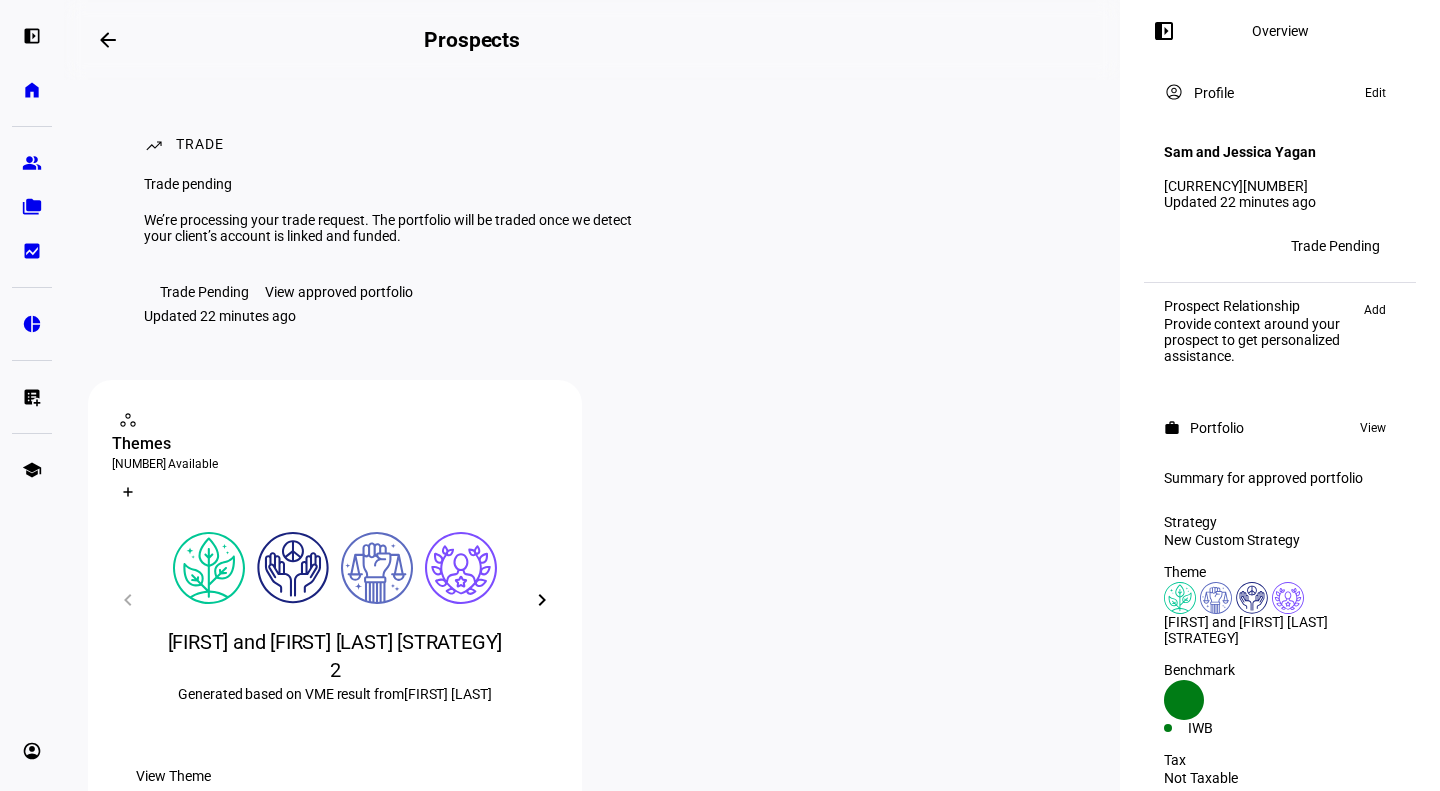 scroll, scrollTop: 3, scrollLeft: 0, axis: vertical 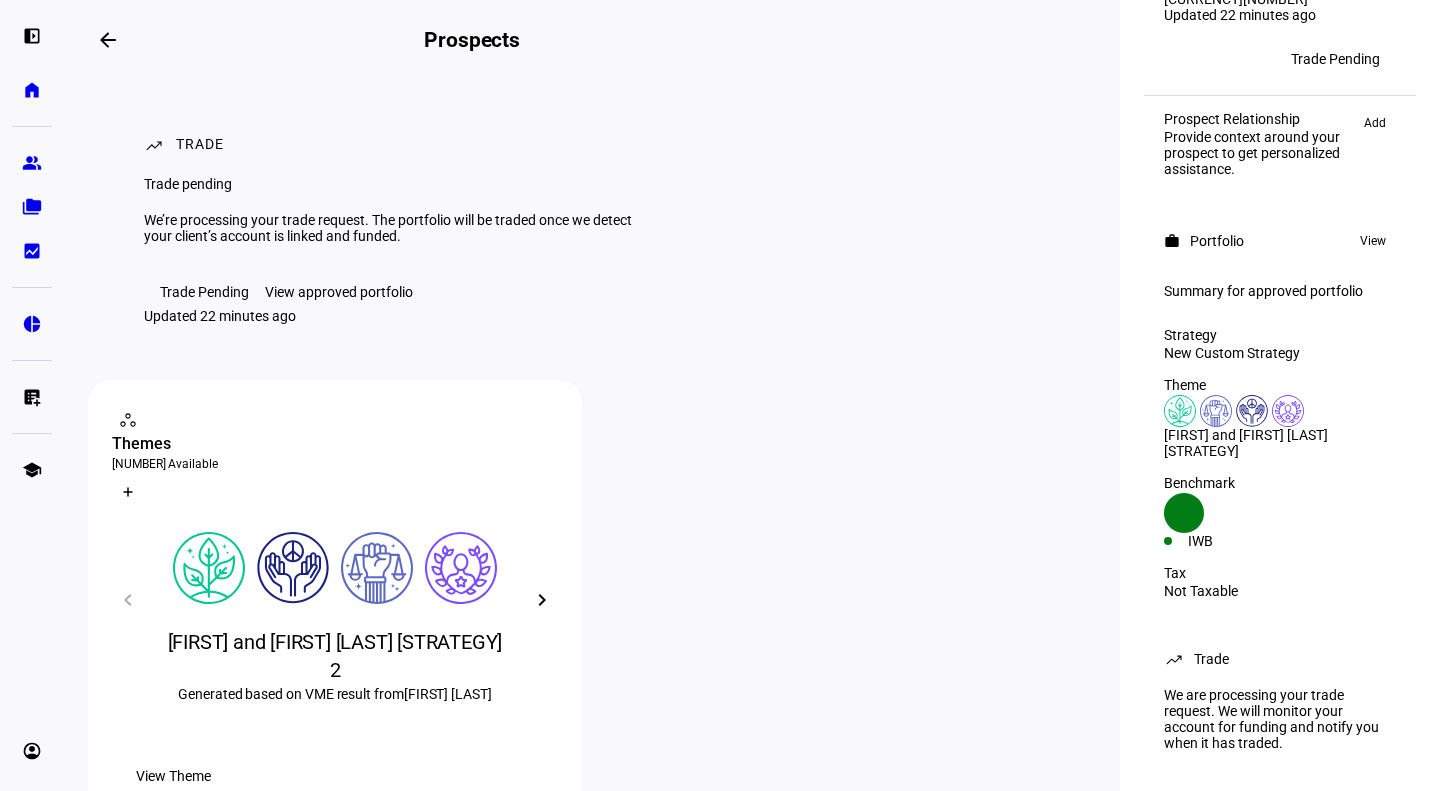 click on "Trade Pending" 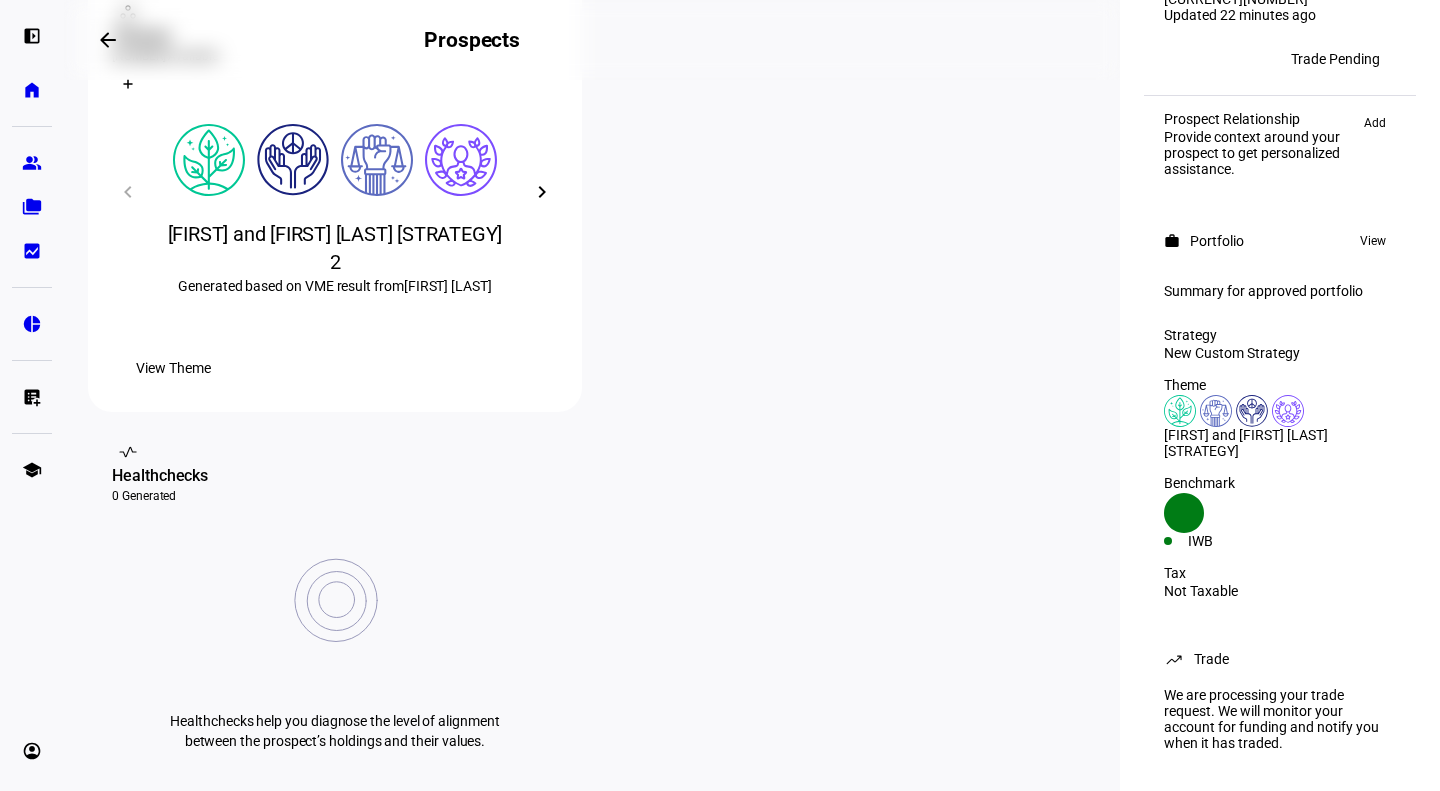 scroll, scrollTop: 0, scrollLeft: 0, axis: both 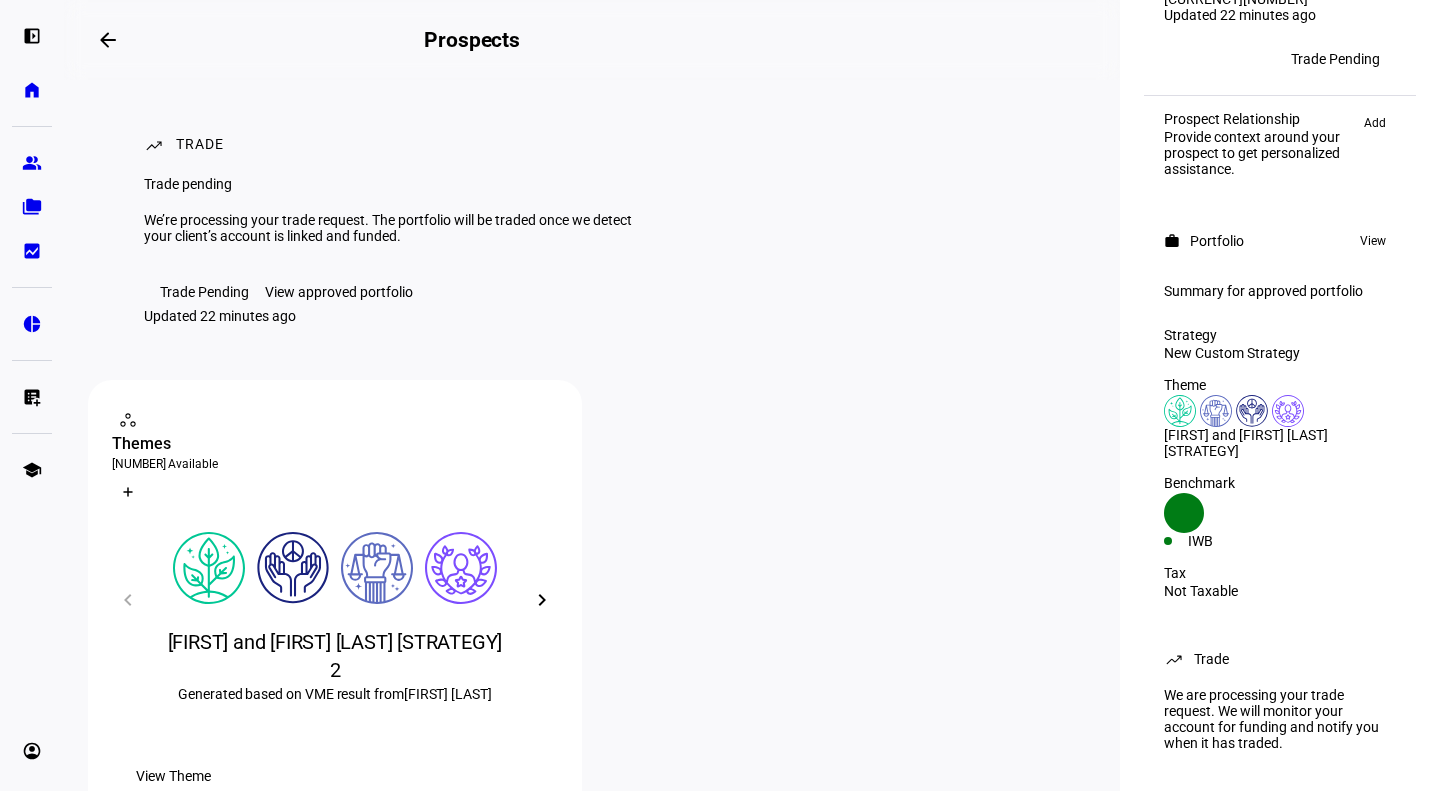 click on "View approved portfolio" 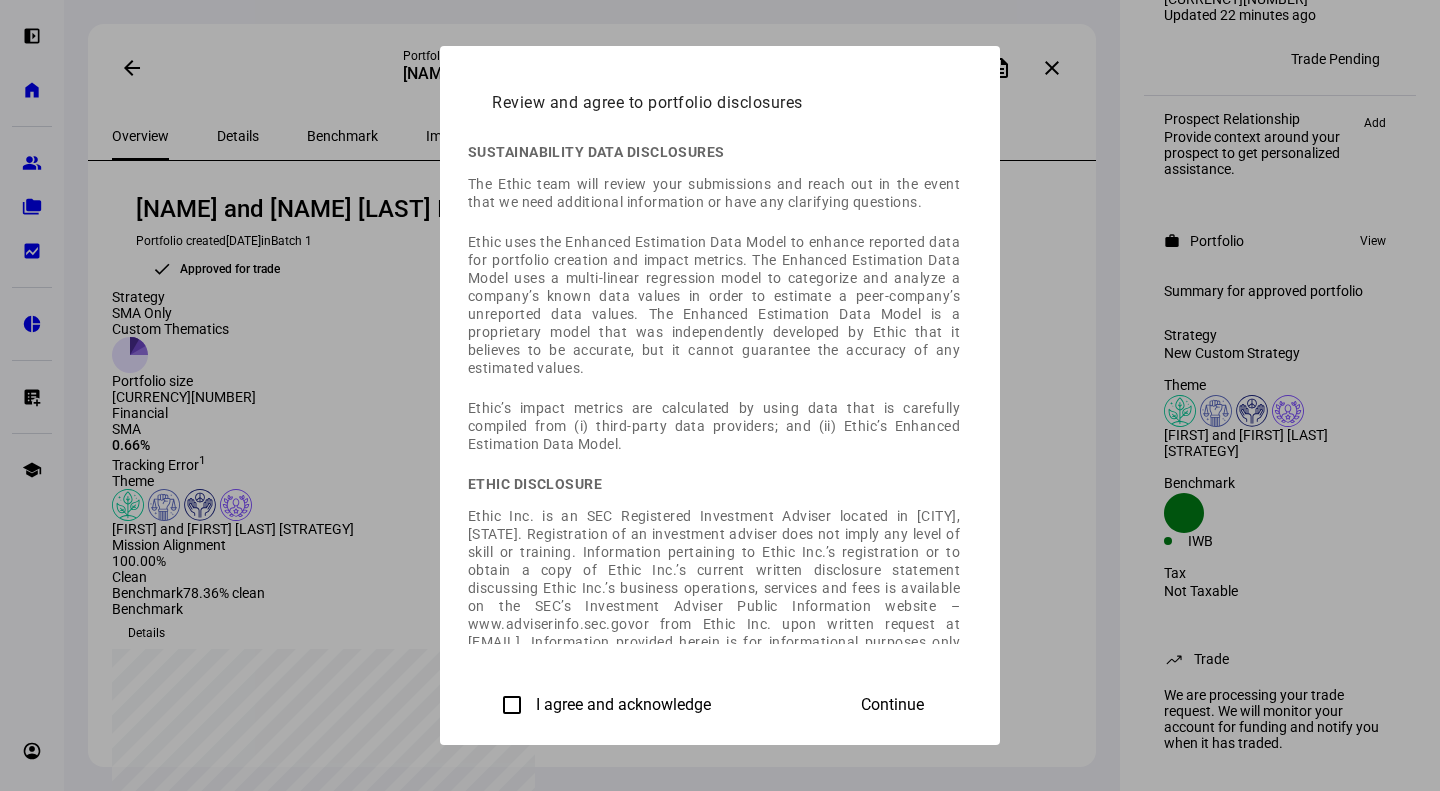 scroll, scrollTop: 40, scrollLeft: 0, axis: vertical 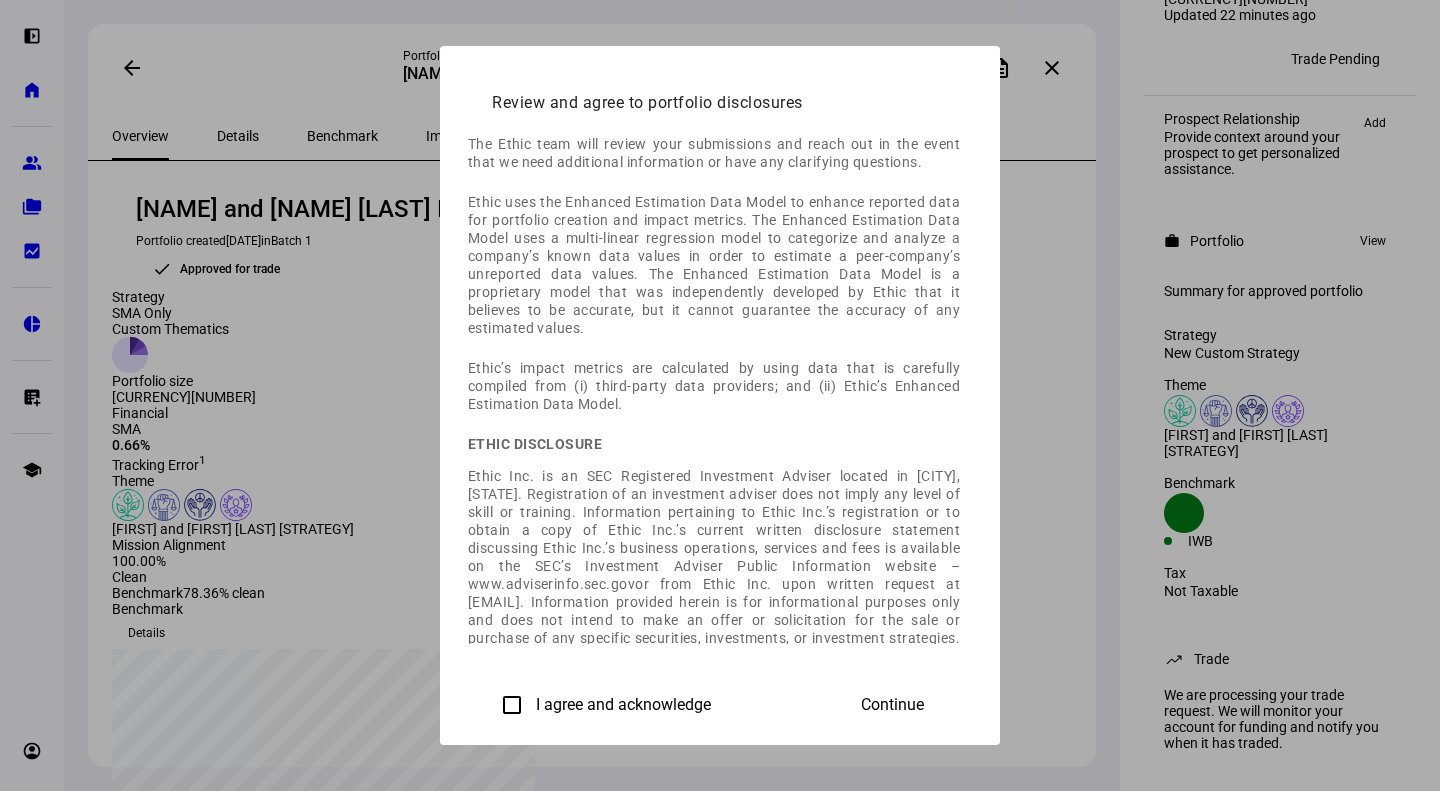 click on "I agree and acknowledge" at bounding box center [621, 705] 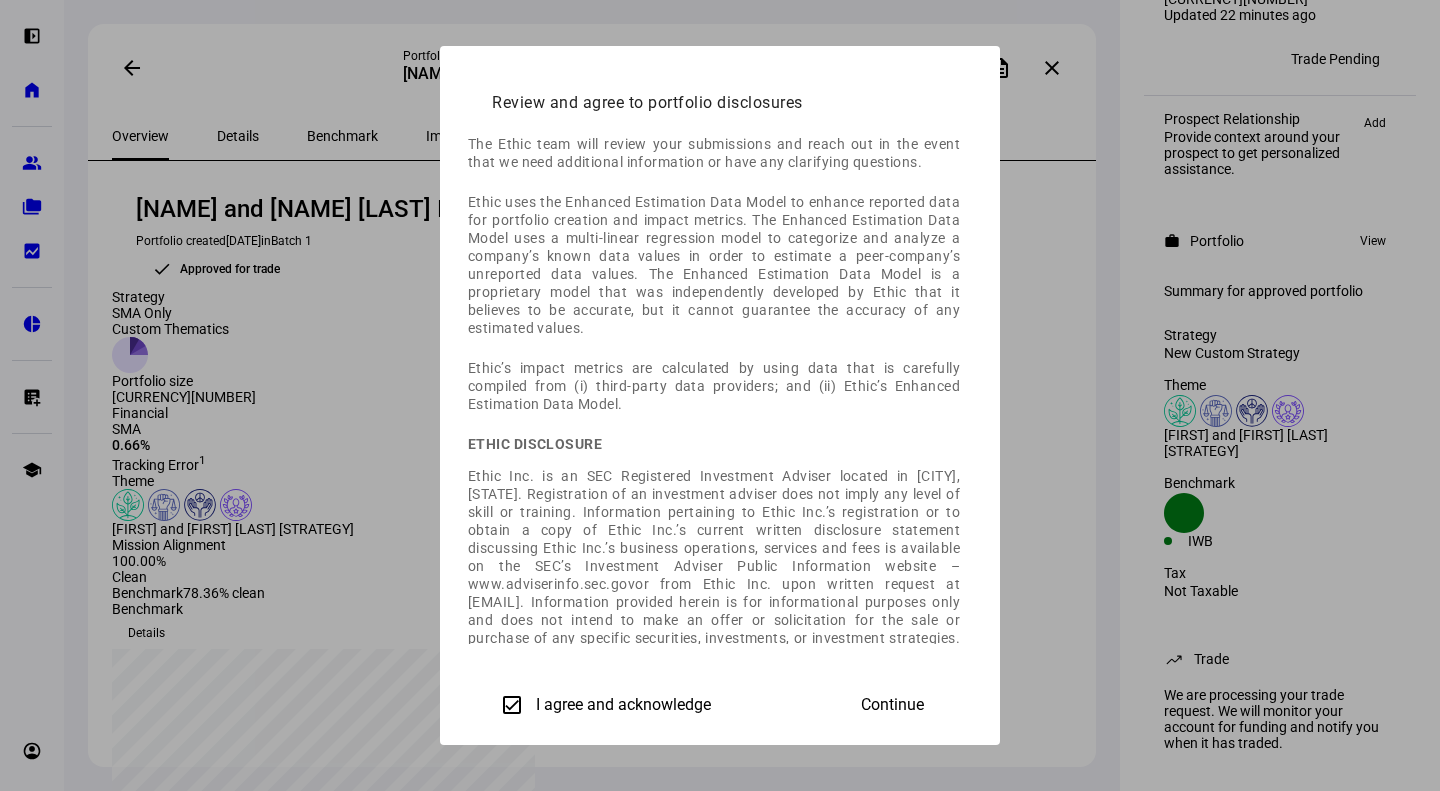click on "I agree and acknowledge  Continue" 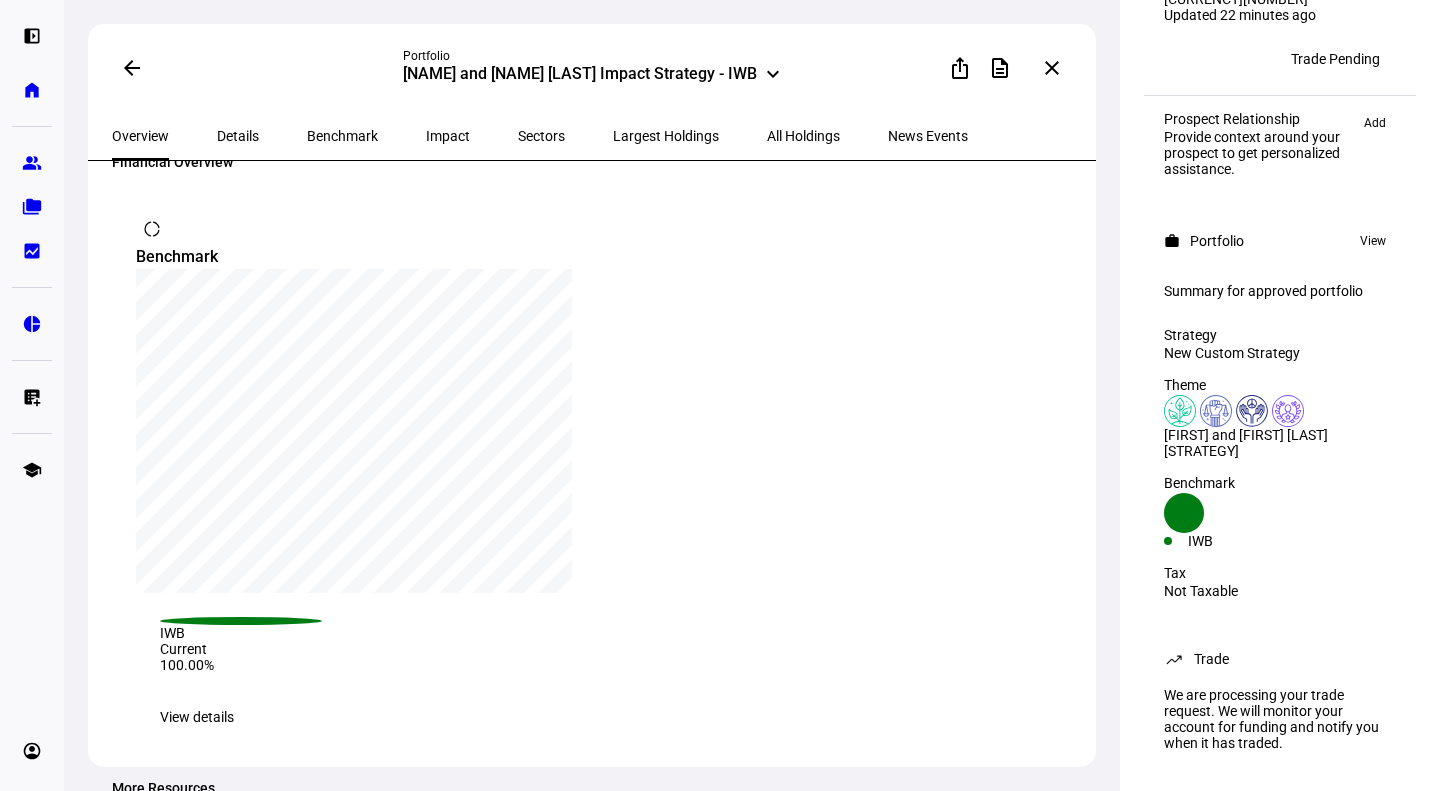 scroll, scrollTop: 1442, scrollLeft: 0, axis: vertical 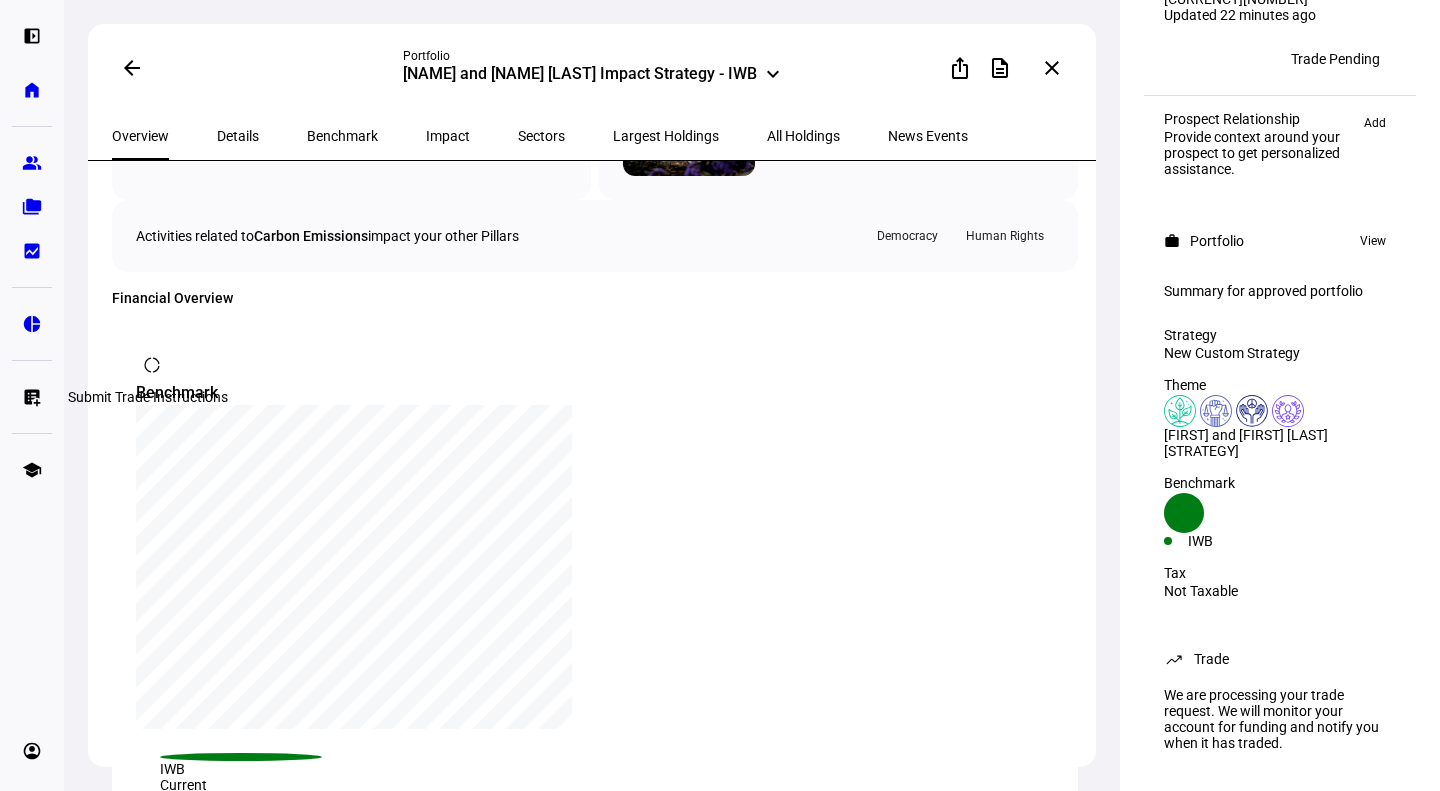 click on "list_alt_add" at bounding box center (32, 397) 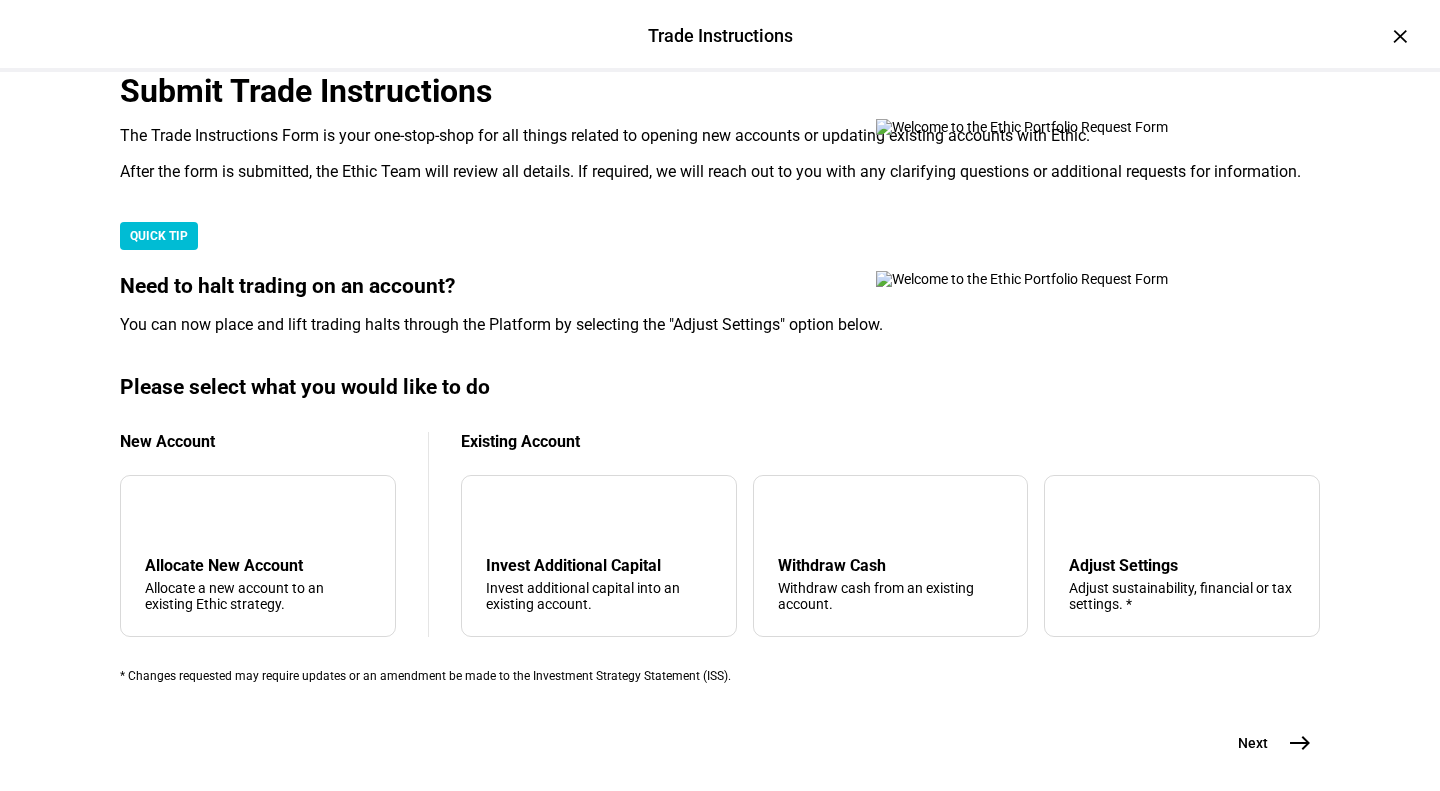 scroll, scrollTop: 281, scrollLeft: 0, axis: vertical 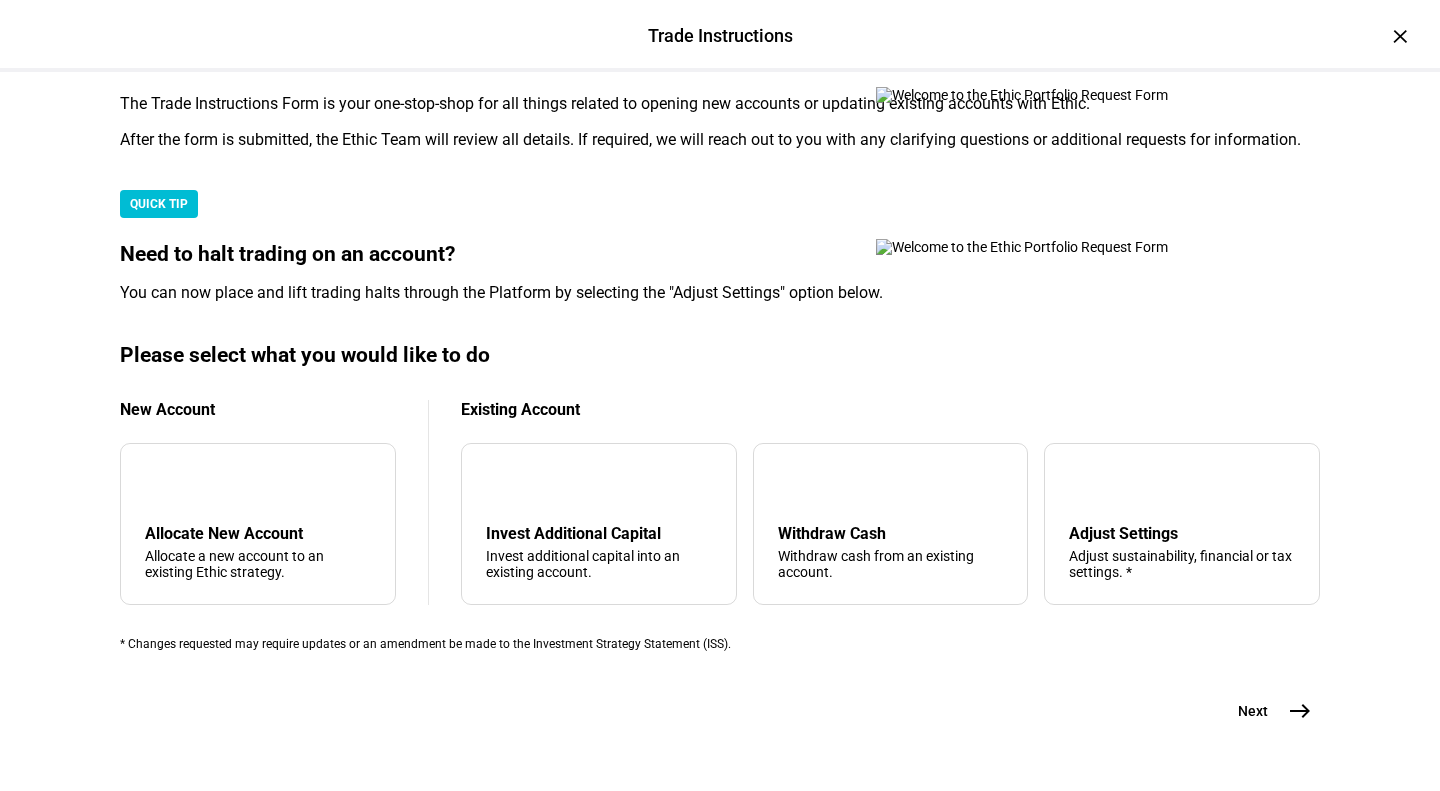 click on "Allocate New Account  Allocate a new account to an existing Ethic strategy." at bounding box center (258, 524) 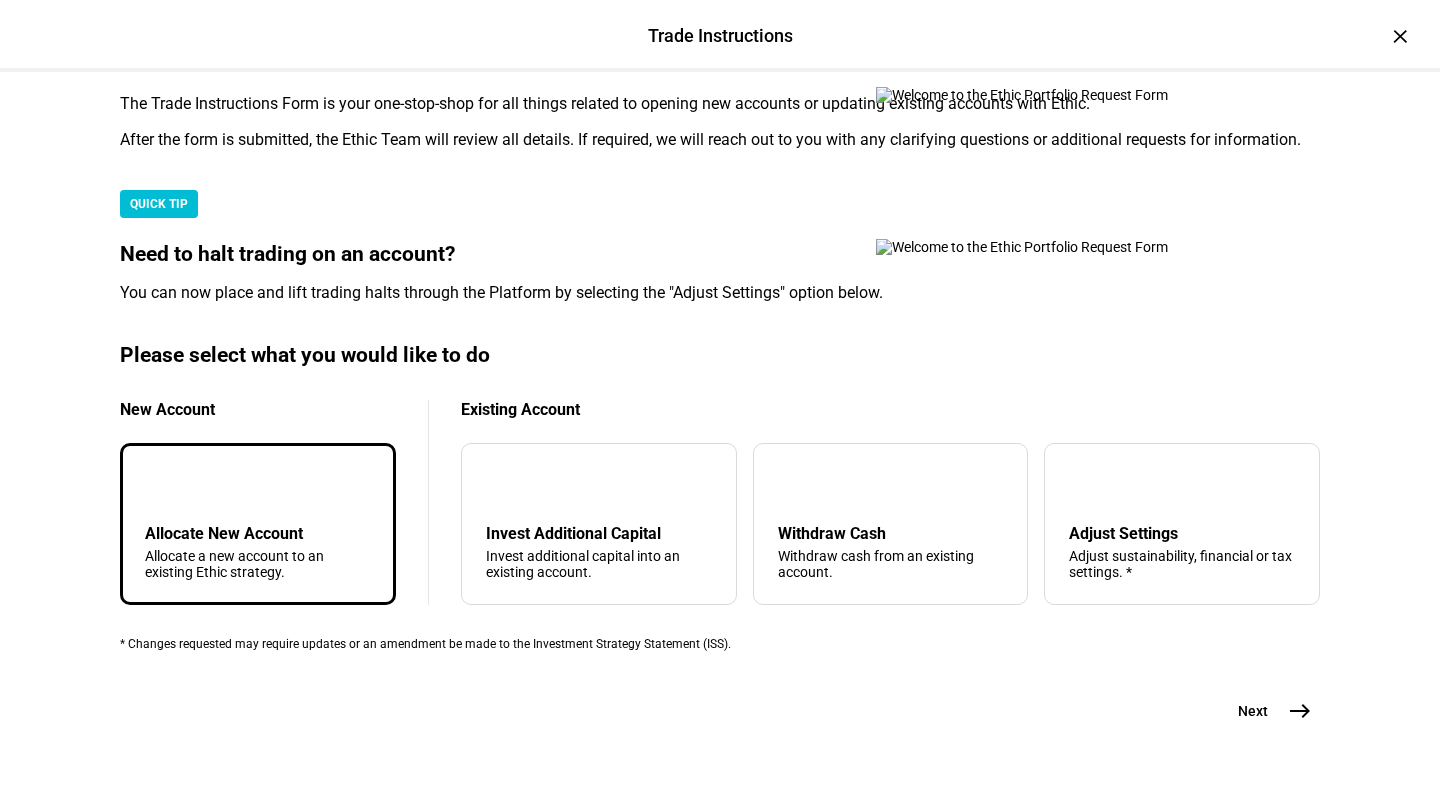 scroll, scrollTop: 525, scrollLeft: 0, axis: vertical 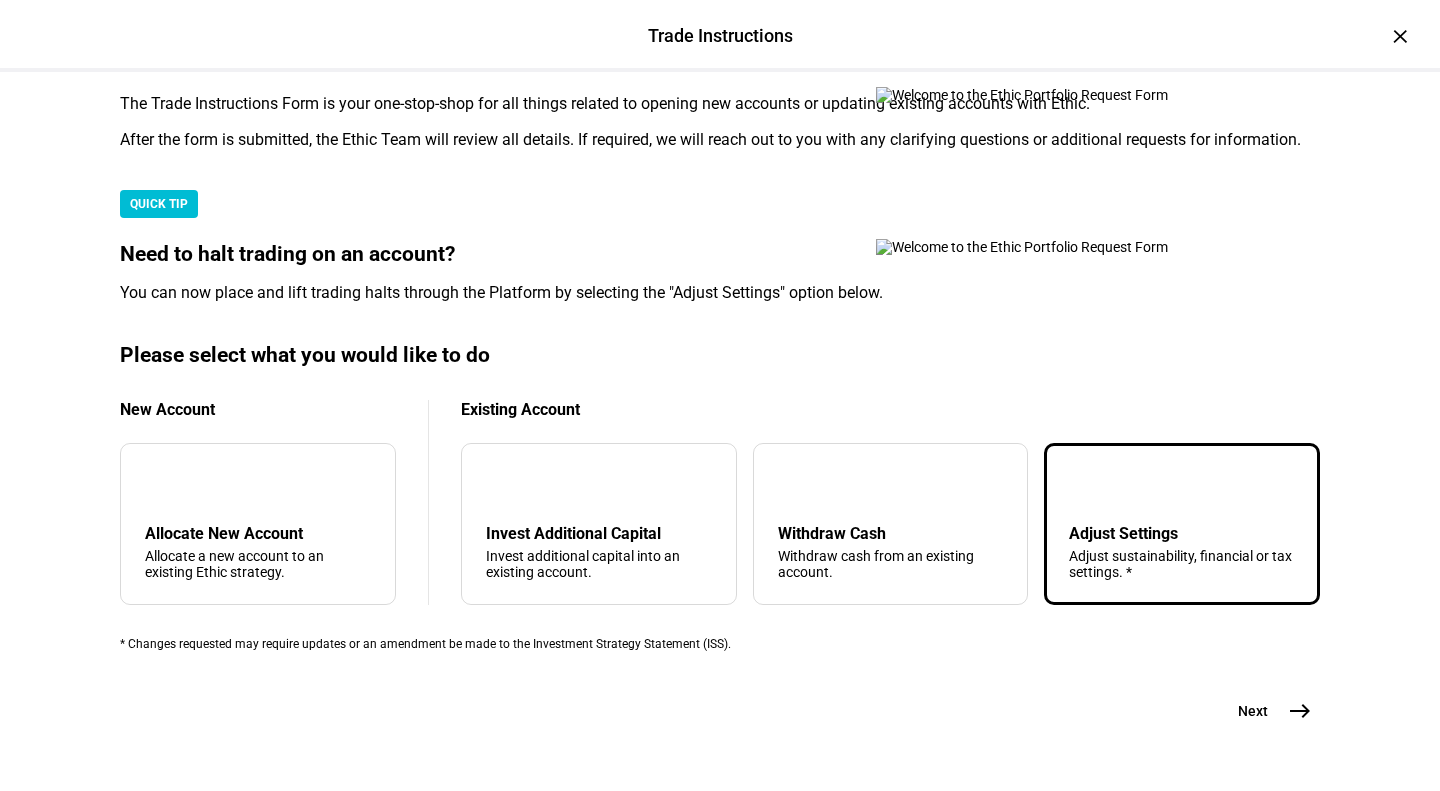 click on "east" at bounding box center [1300, 711] 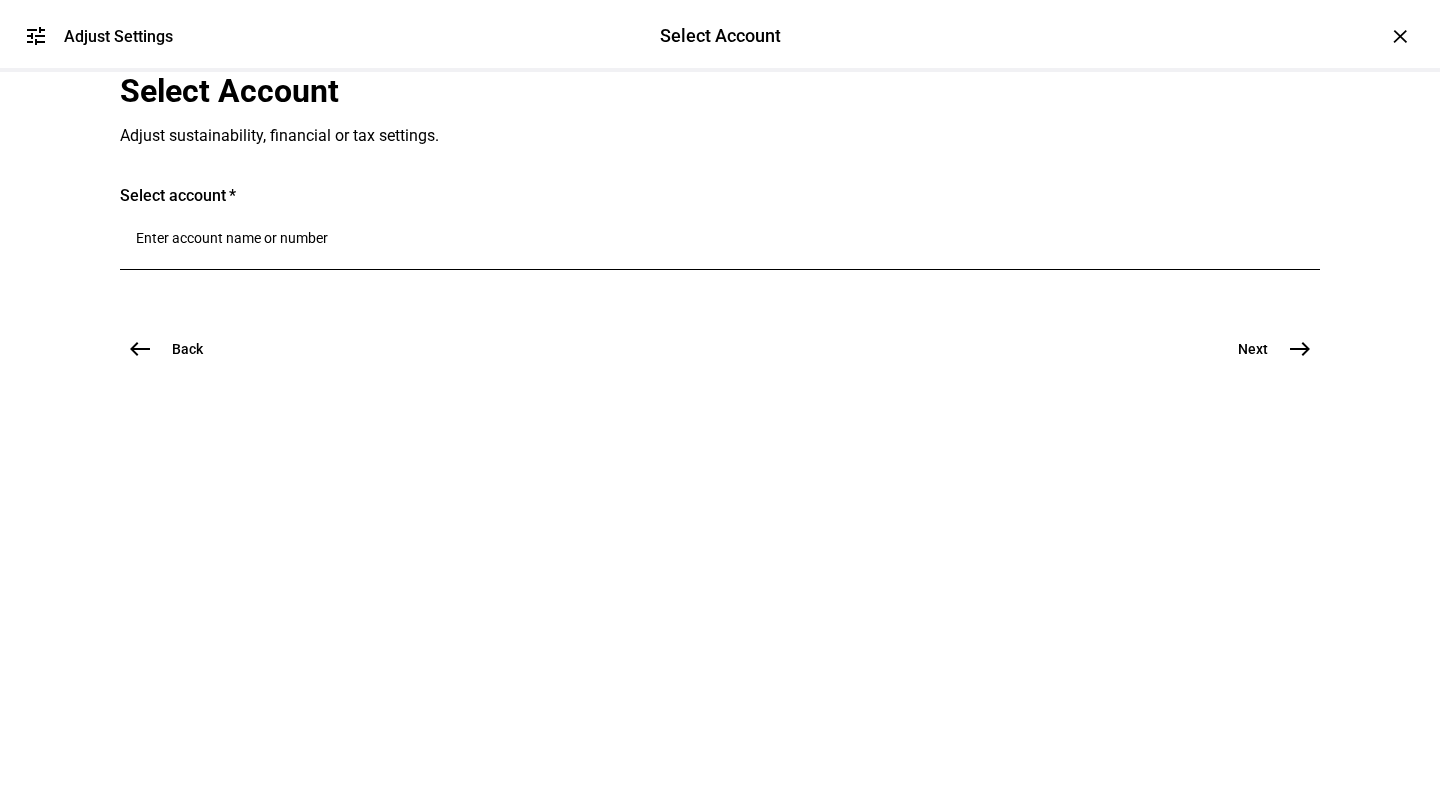 scroll, scrollTop: 0, scrollLeft: 0, axis: both 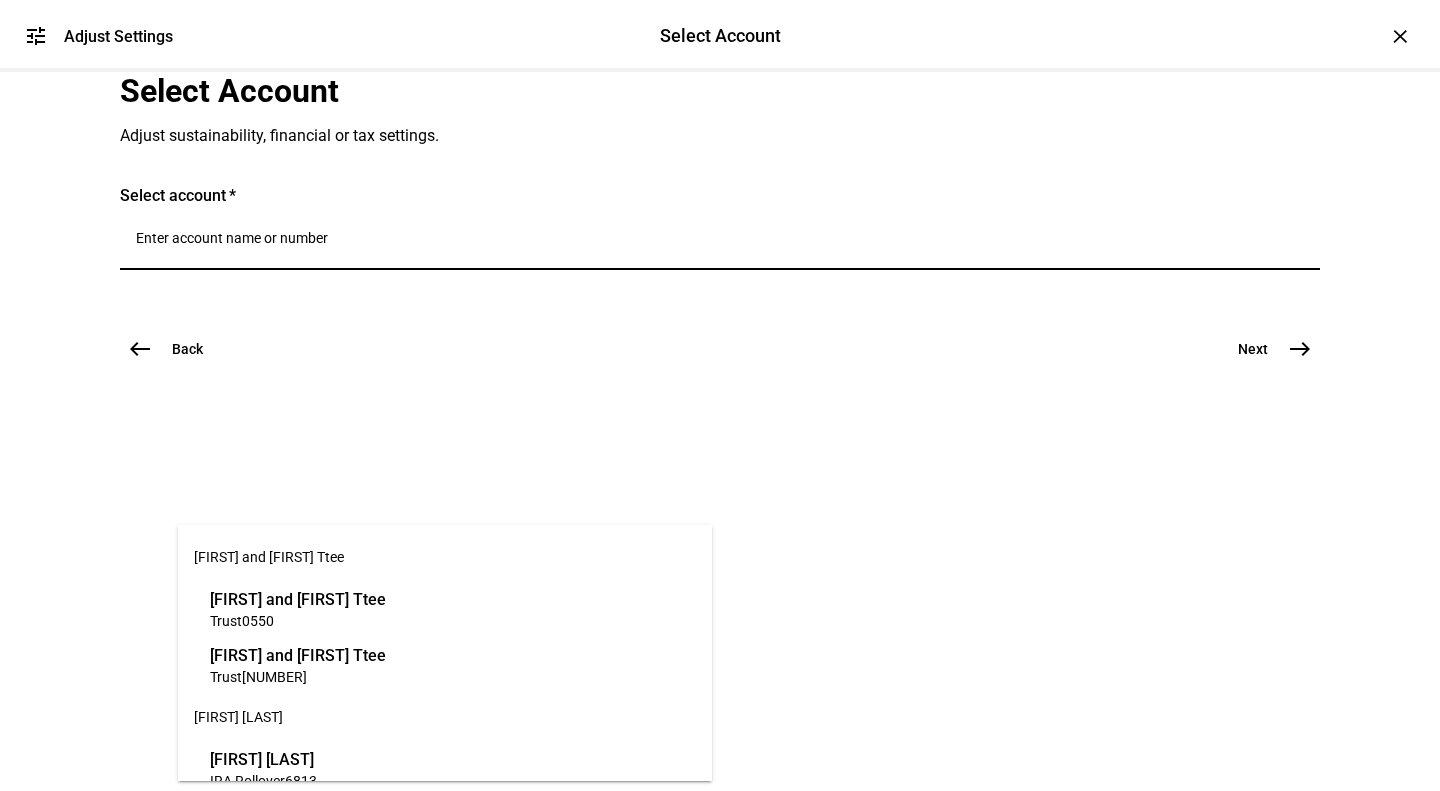 drag, startPoint x: 554, startPoint y: 494, endPoint x: 502, endPoint y: 481, distance: 53.600372 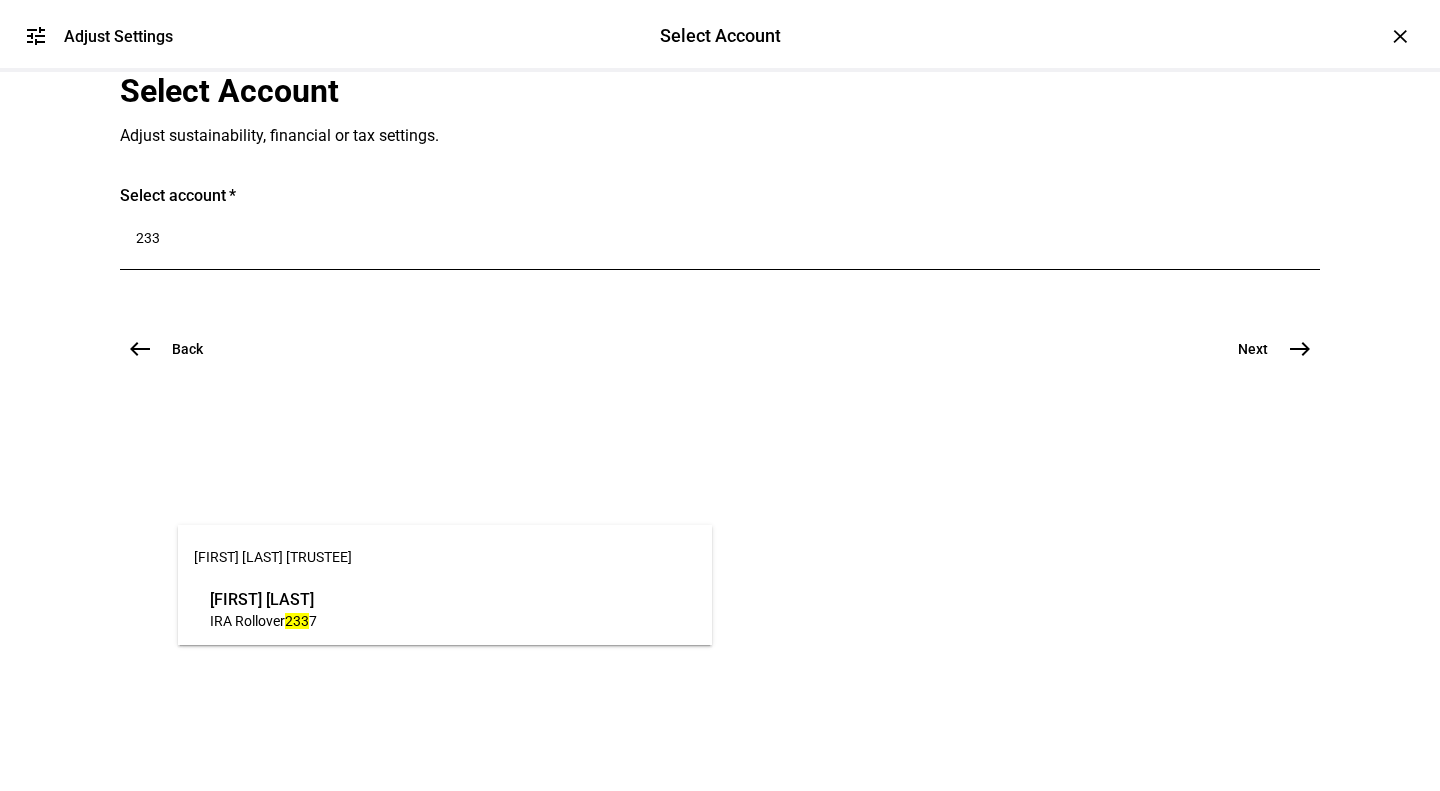 click on "IRA Rollover  [NUMBER] [NUMBER]" at bounding box center [263, 620] 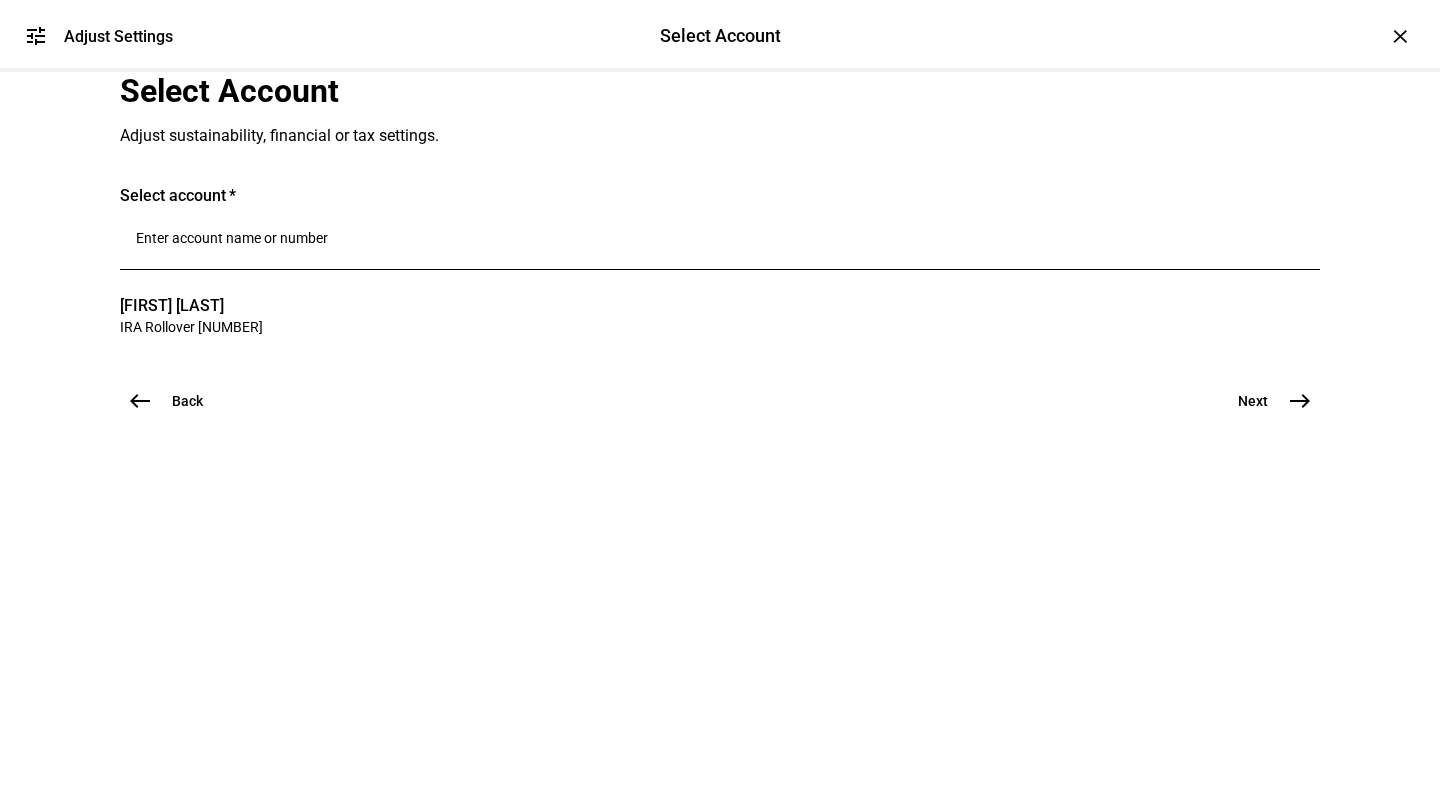 click on "east" at bounding box center [1300, 401] 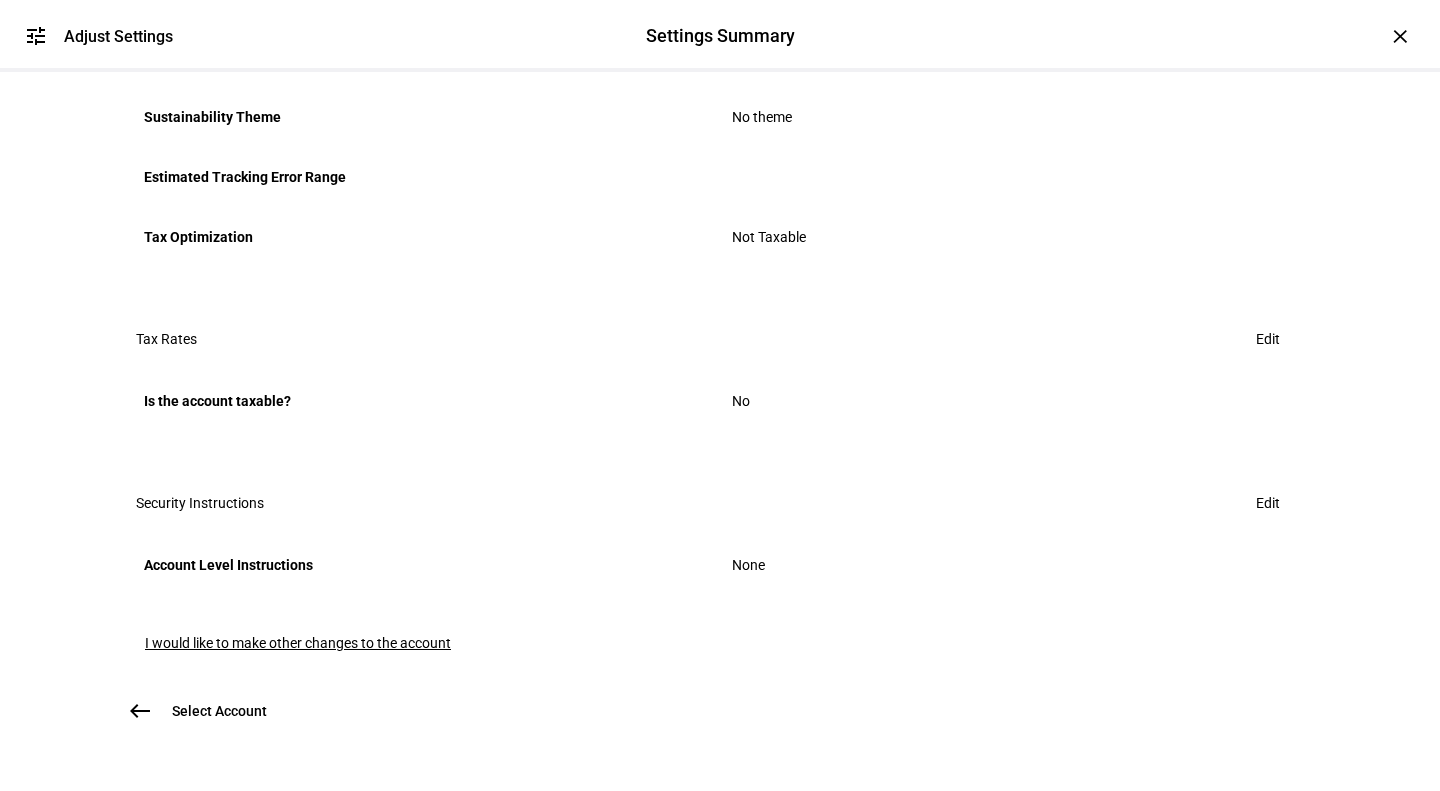scroll, scrollTop: 915, scrollLeft: 0, axis: vertical 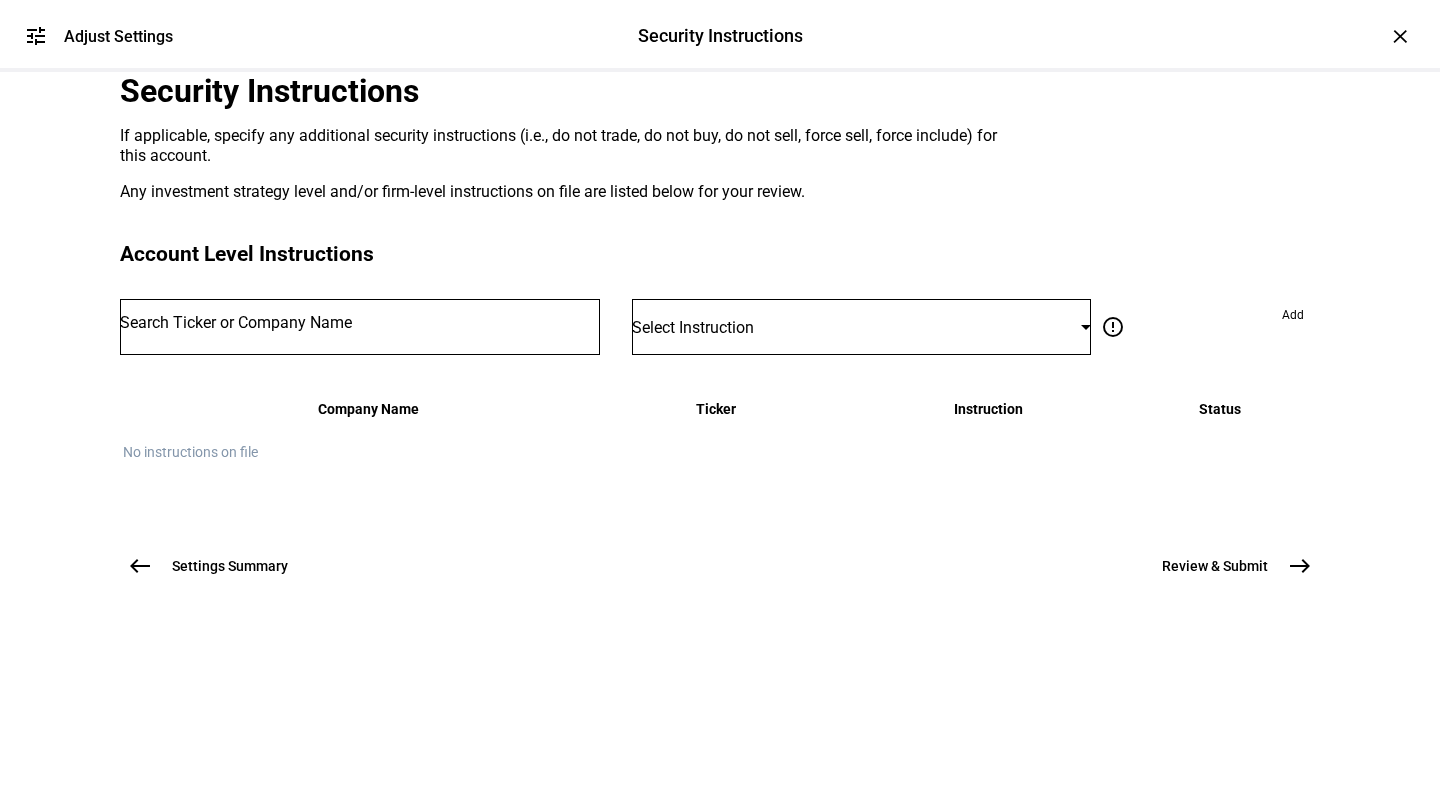 click at bounding box center [360, 327] 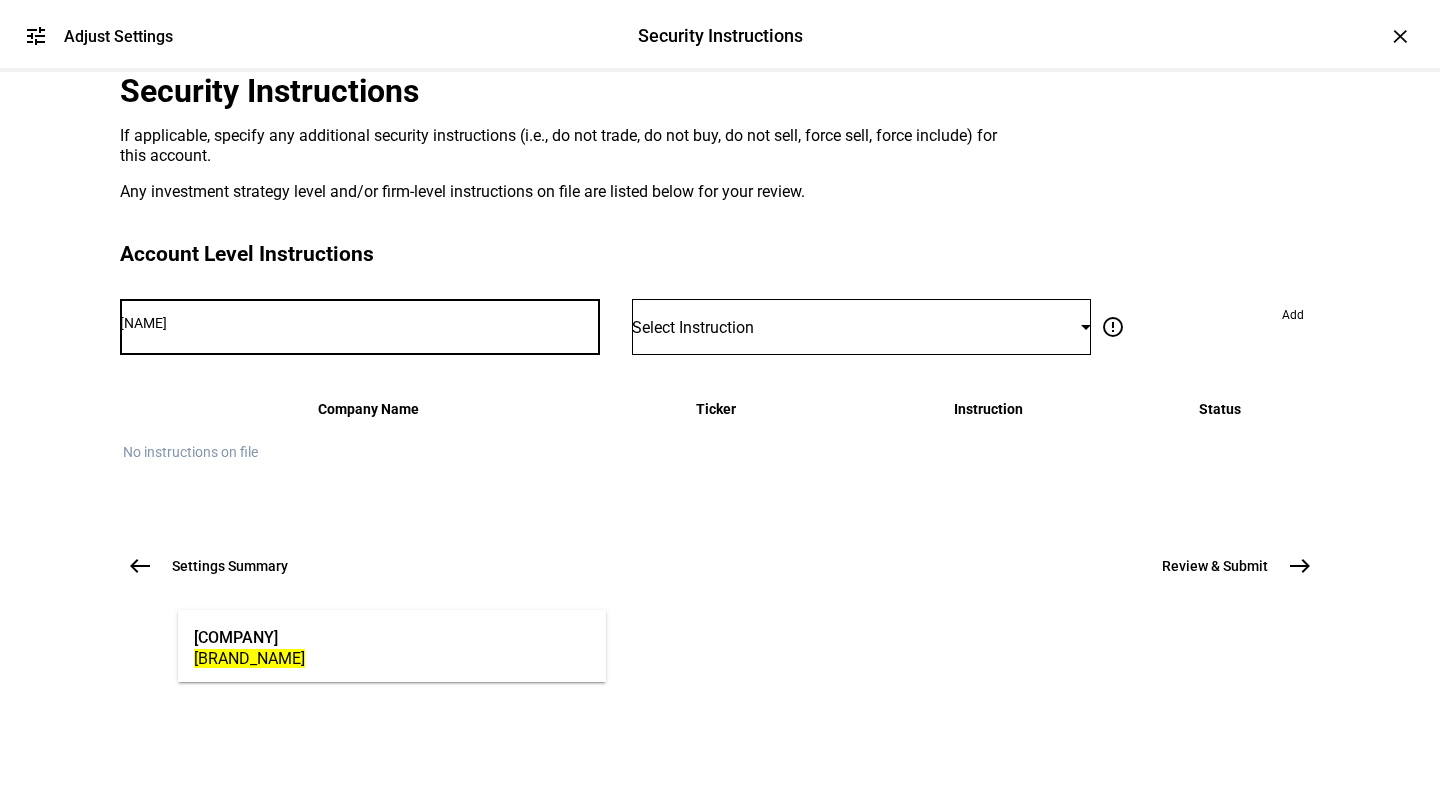 click on "[BRAND_NAME] [BRAND_NAME]" at bounding box center (392, 646) 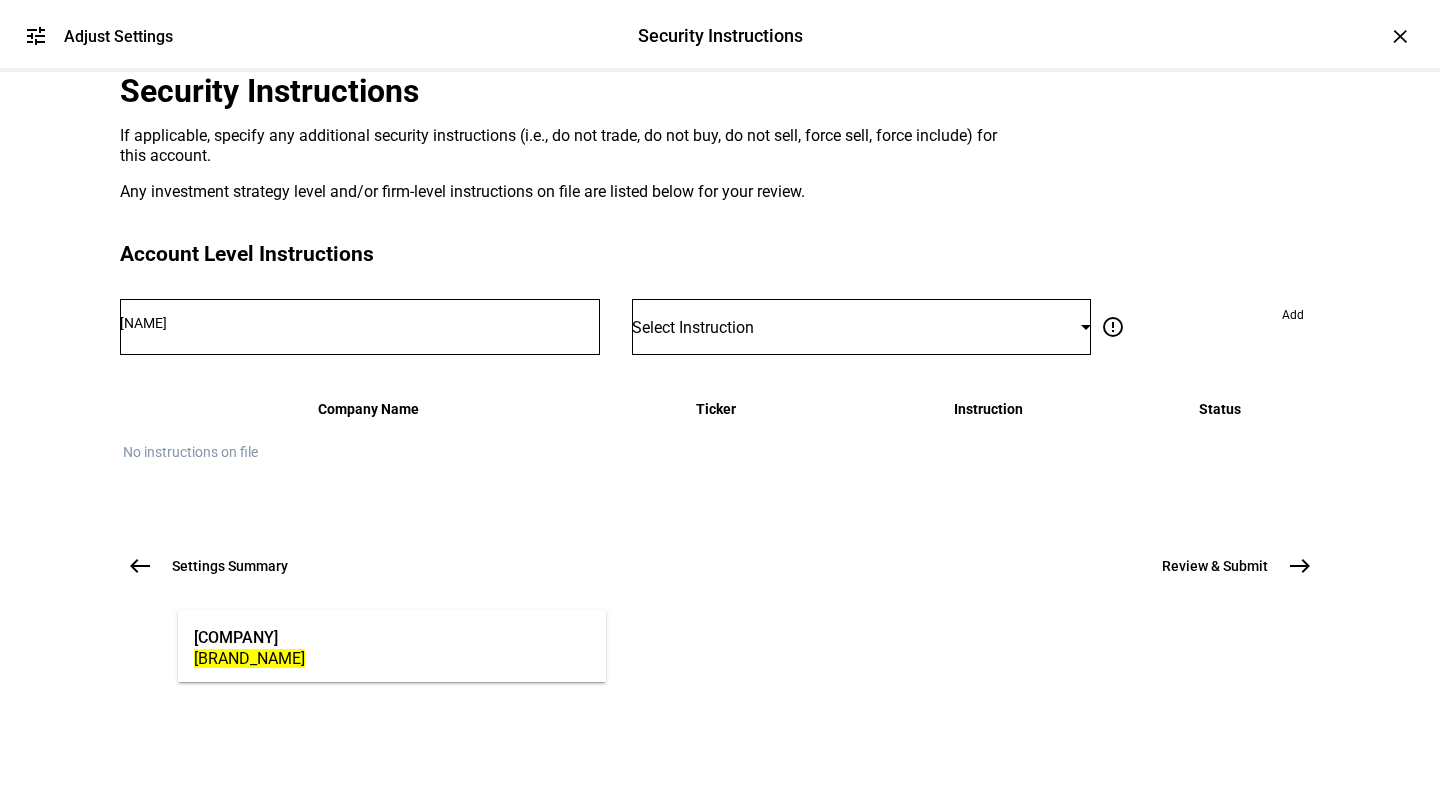 click on "[BRAND_NAME] [BRAND_NAME]" at bounding box center [392, 646] 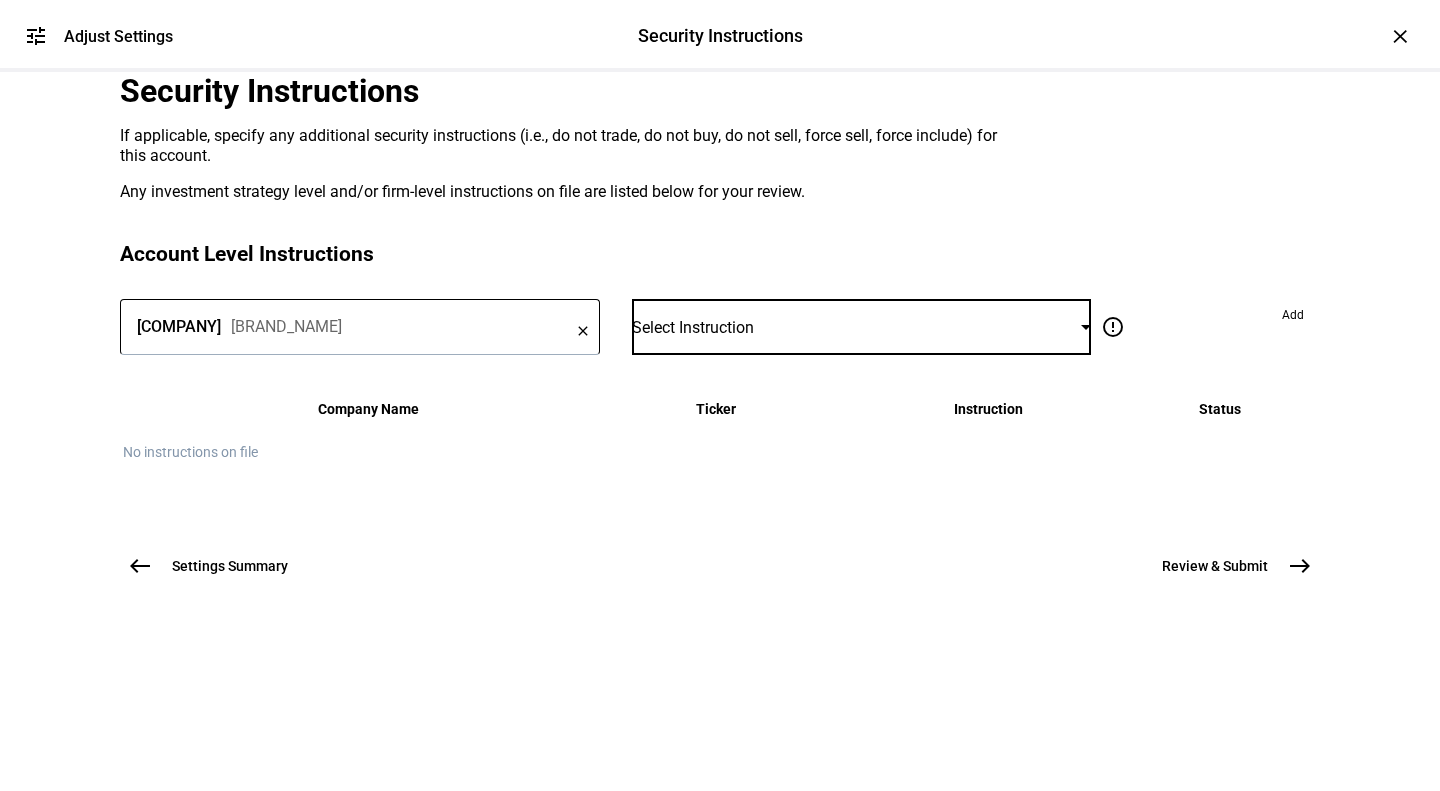 click on "Select Instruction" at bounding box center (856, 327) 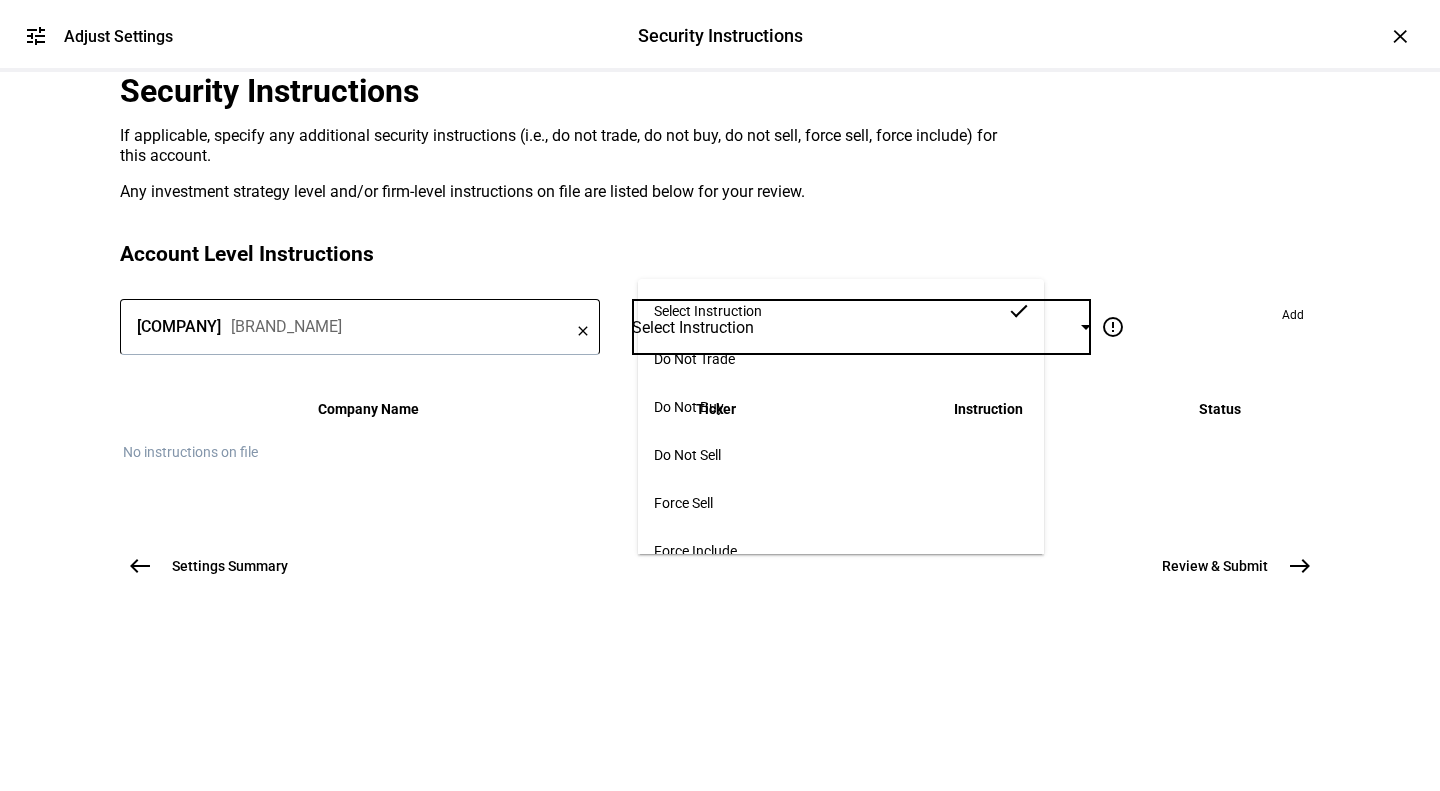 click on "Do Not Trade" at bounding box center [841, 359] 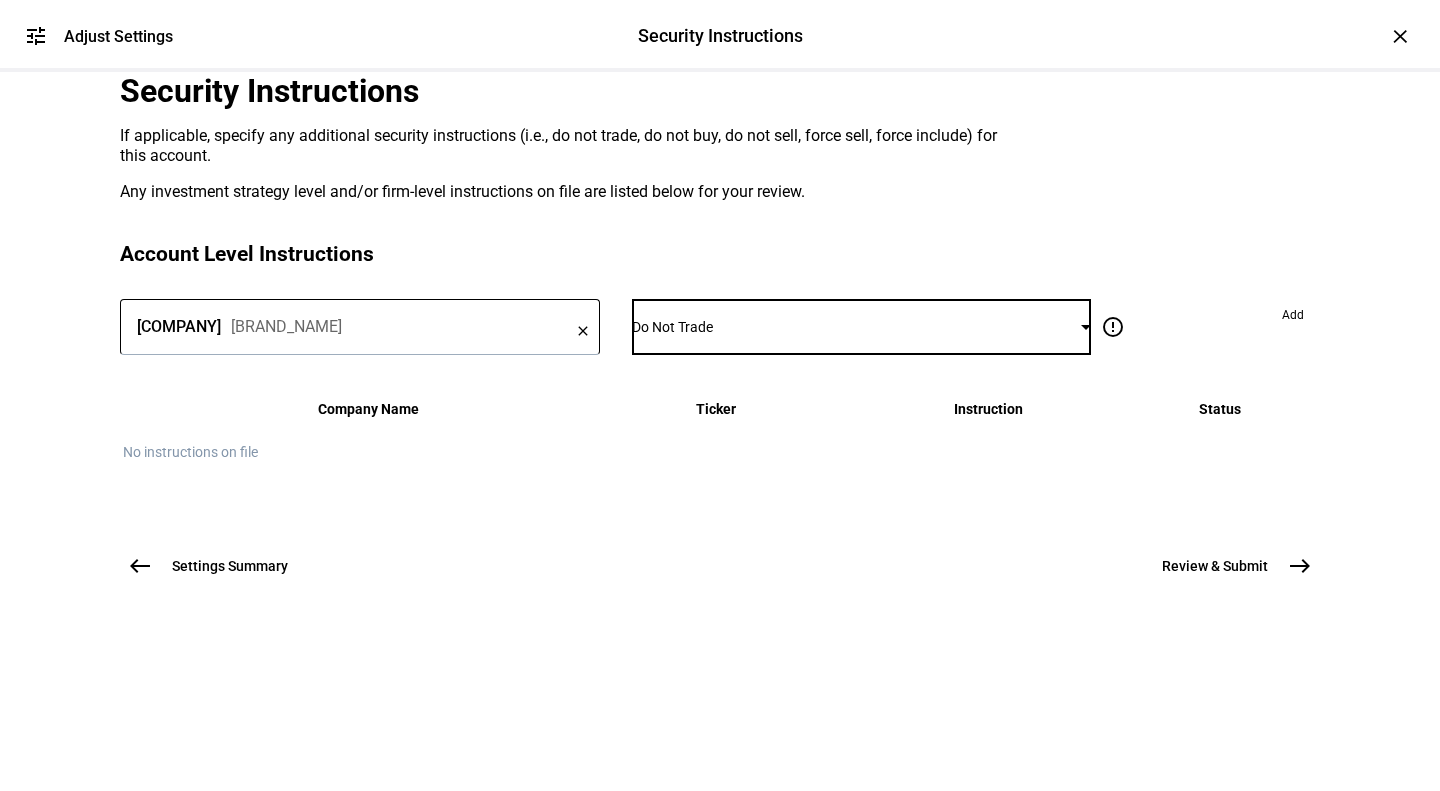 click on "Add" at bounding box center [1293, 327] 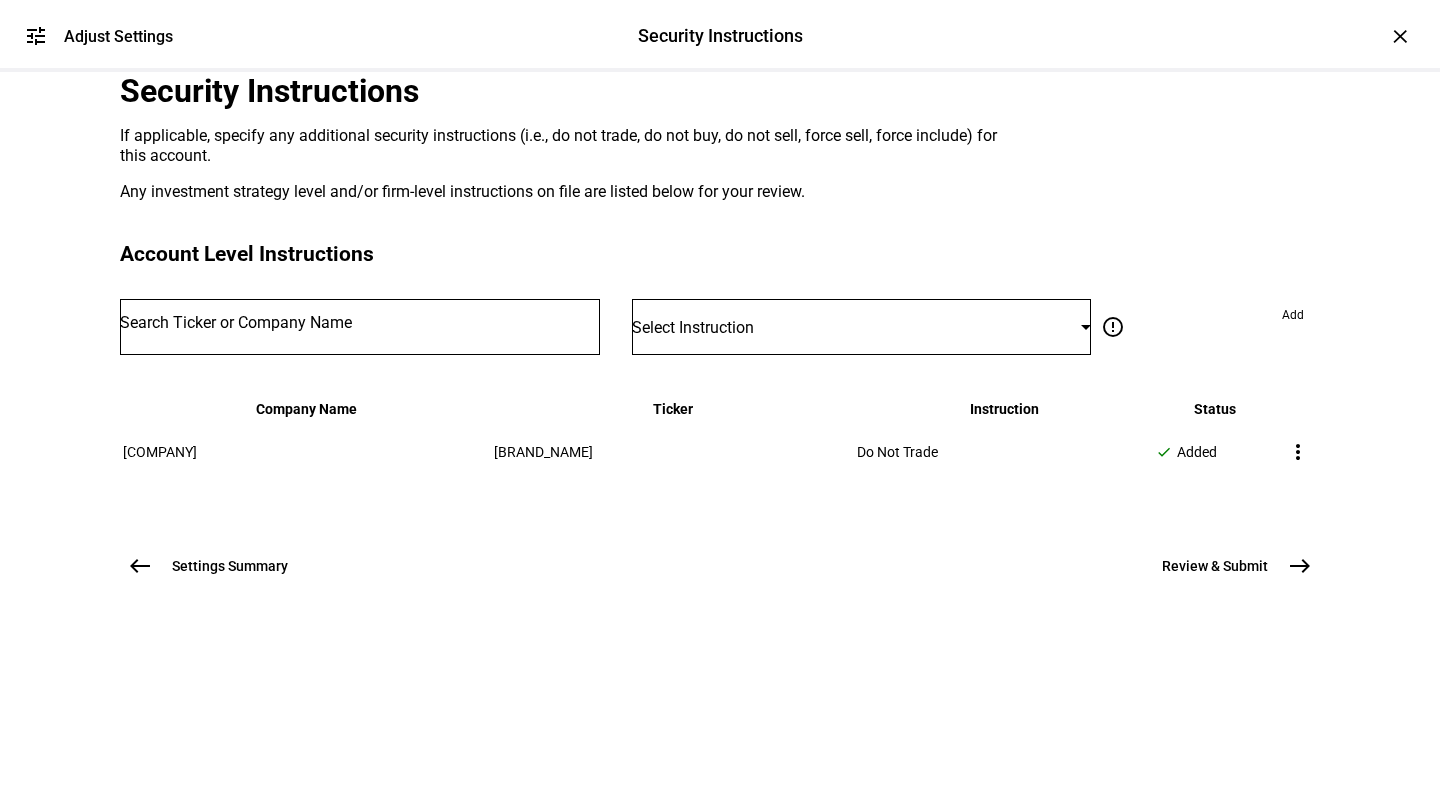 scroll, scrollTop: 239, scrollLeft: 0, axis: vertical 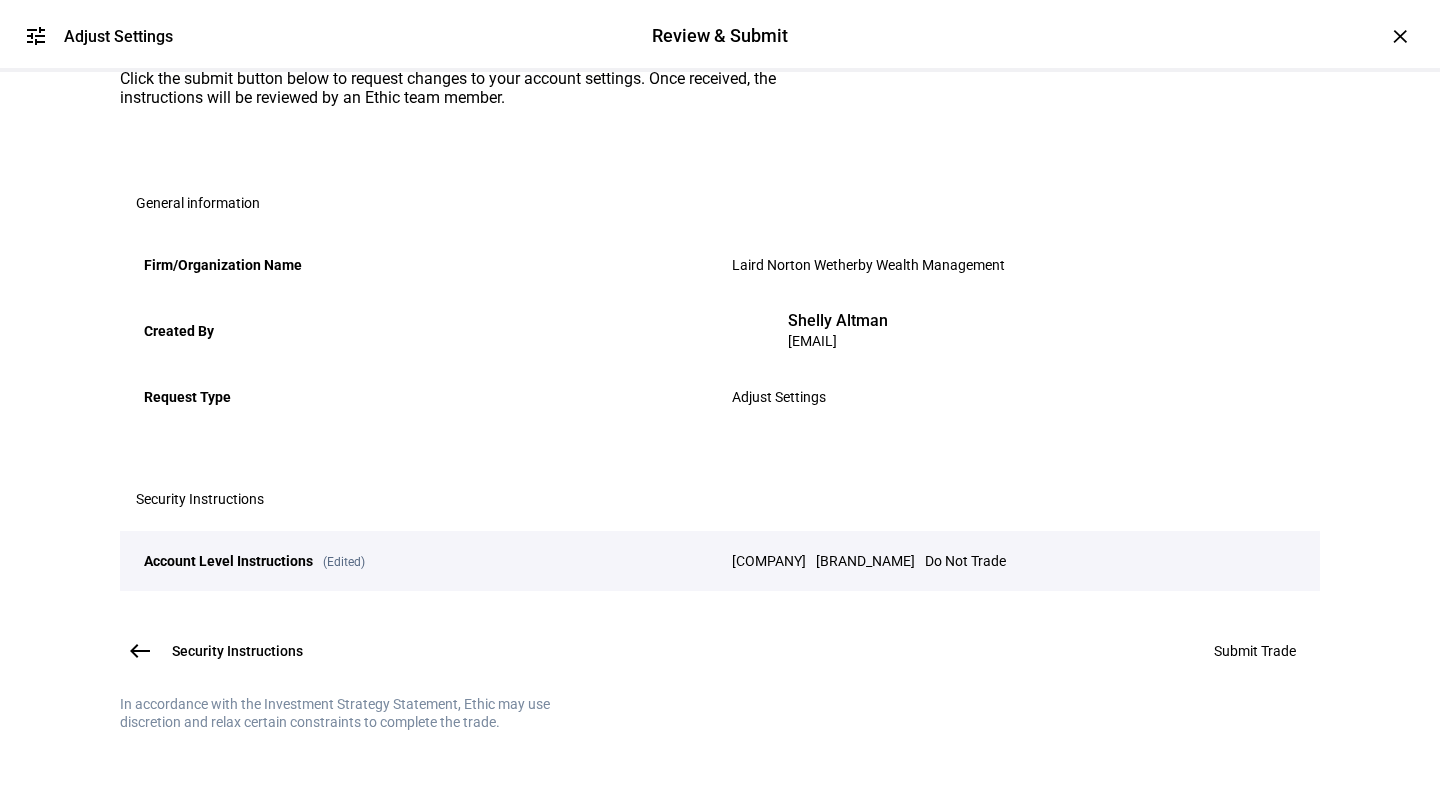 click on "Submit Trade" at bounding box center (1255, 651) 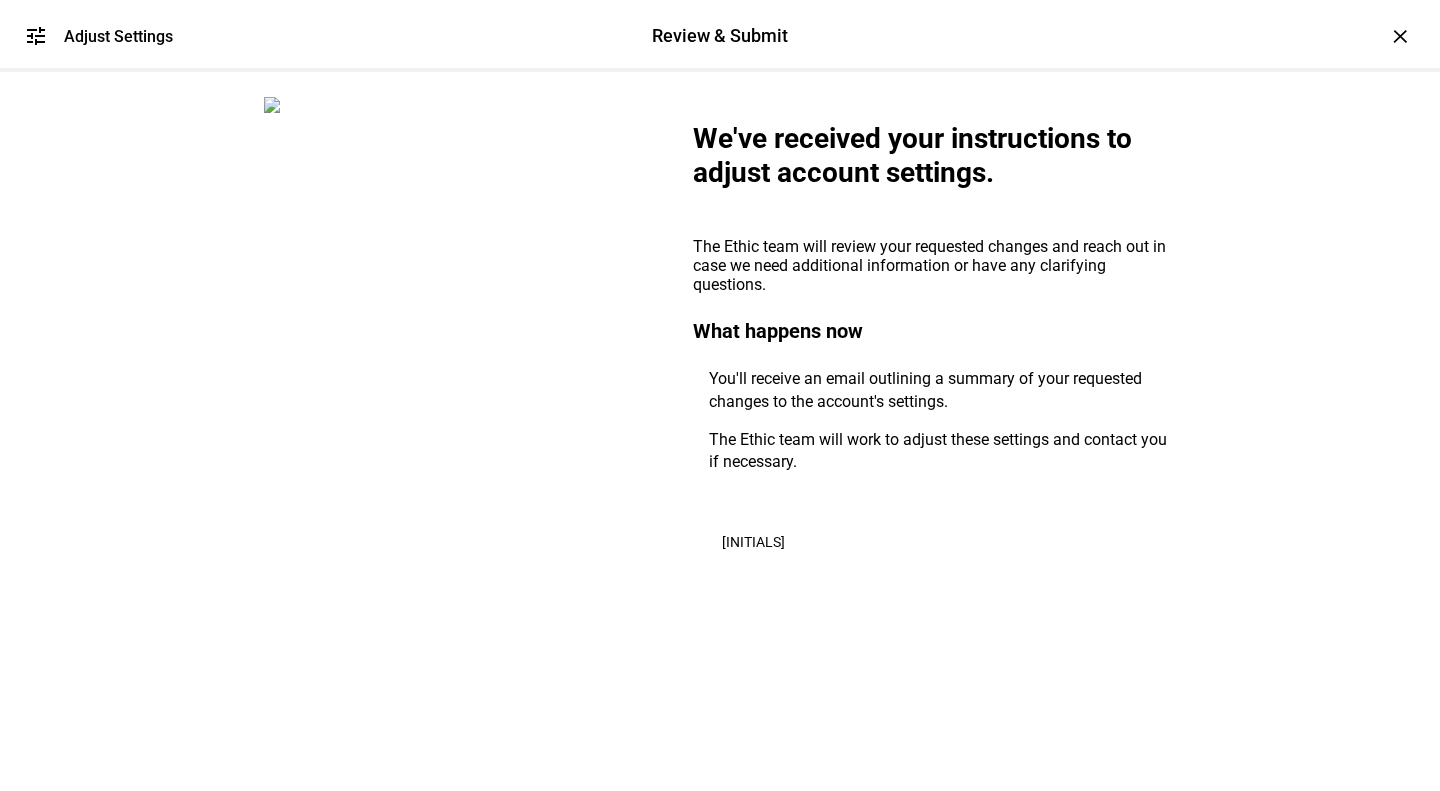 scroll, scrollTop: 31, scrollLeft: 0, axis: vertical 